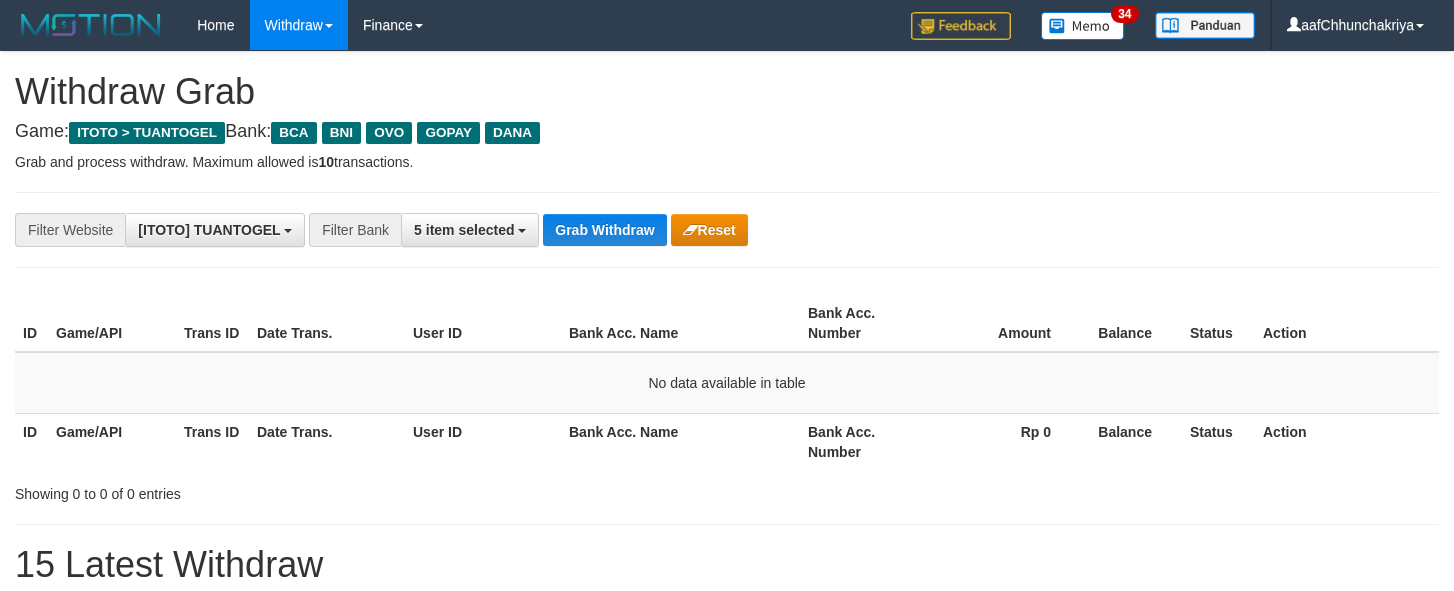 scroll, scrollTop: 0, scrollLeft: 0, axis: both 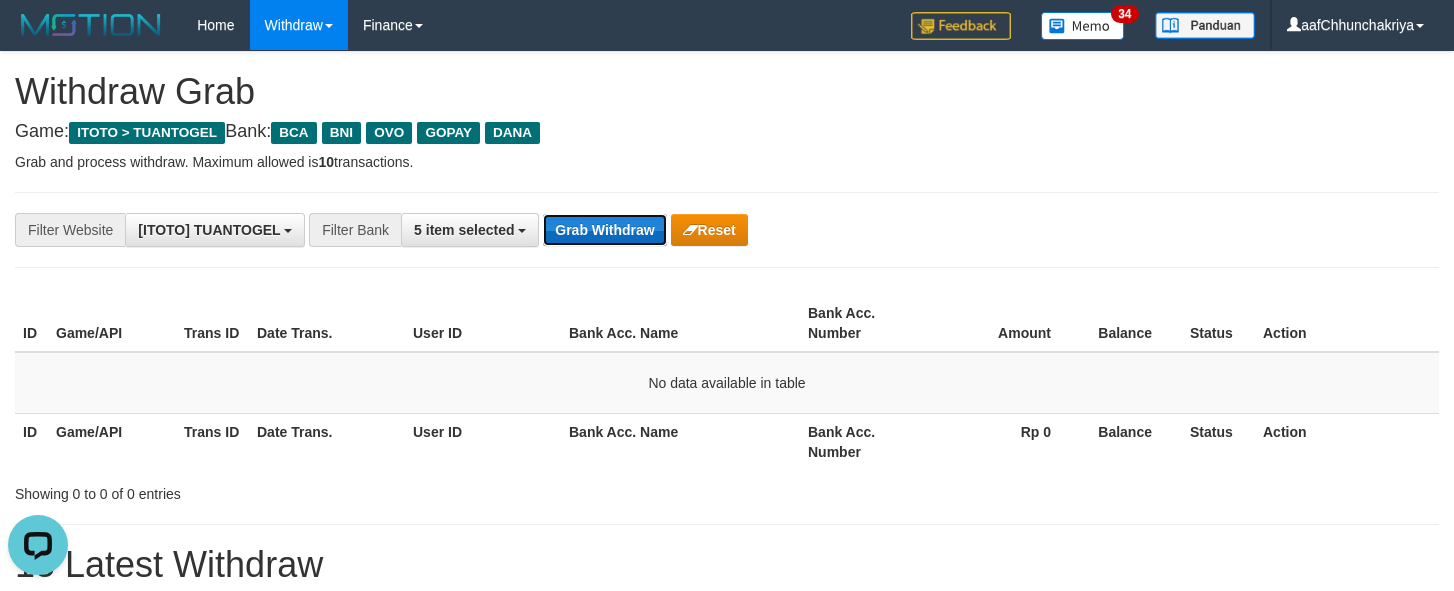click on "Grab Withdraw" at bounding box center [604, 230] 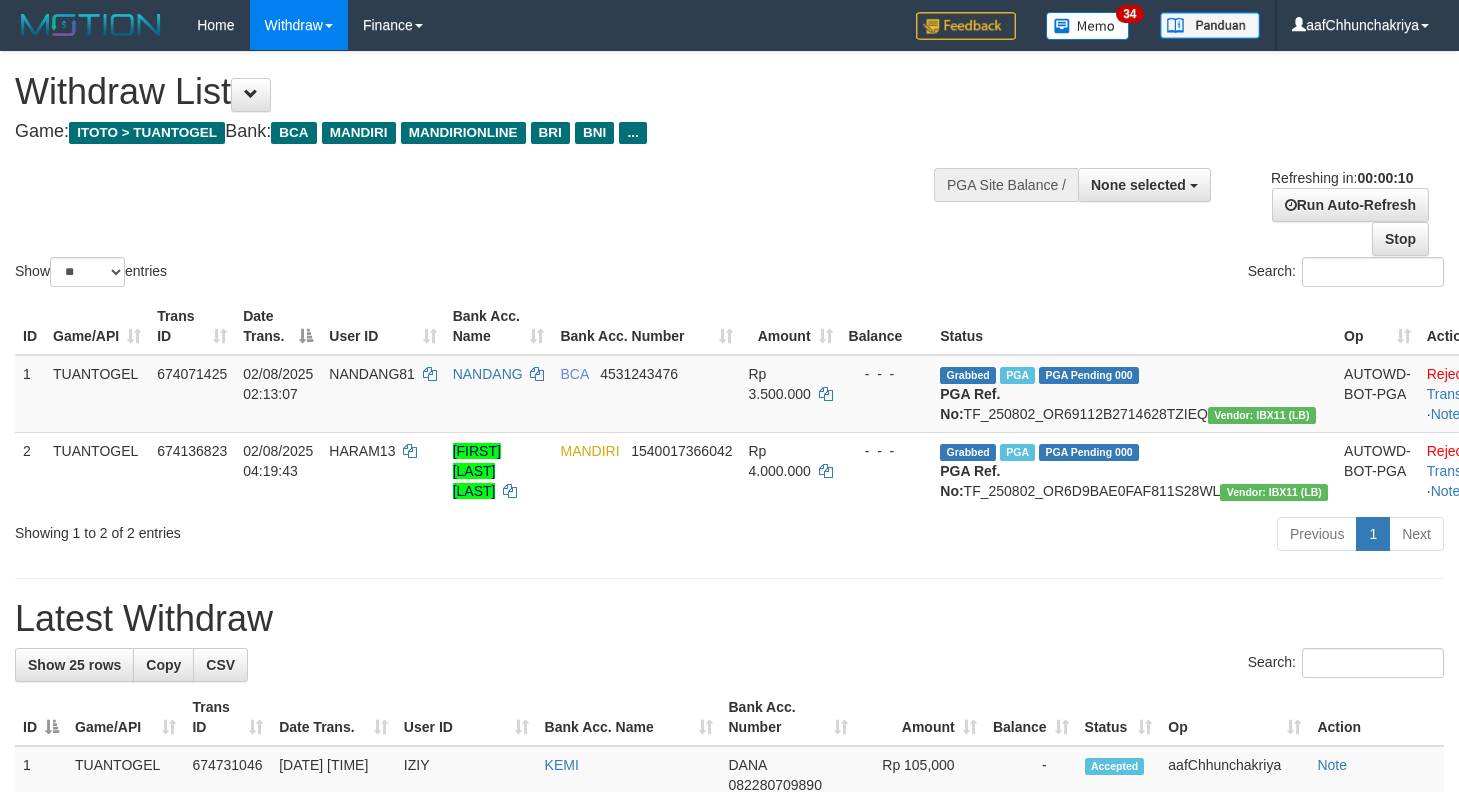 select 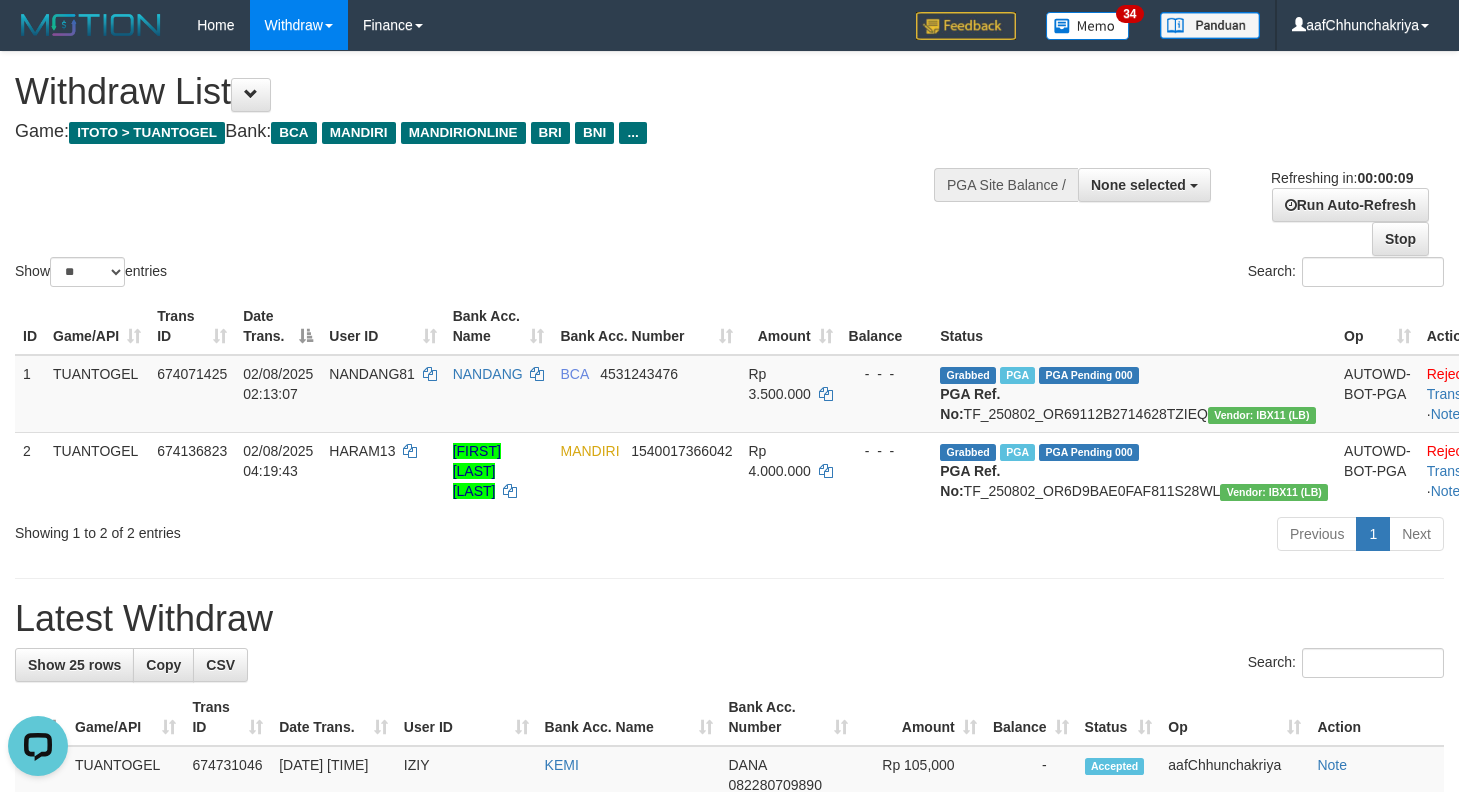 scroll, scrollTop: 0, scrollLeft: 0, axis: both 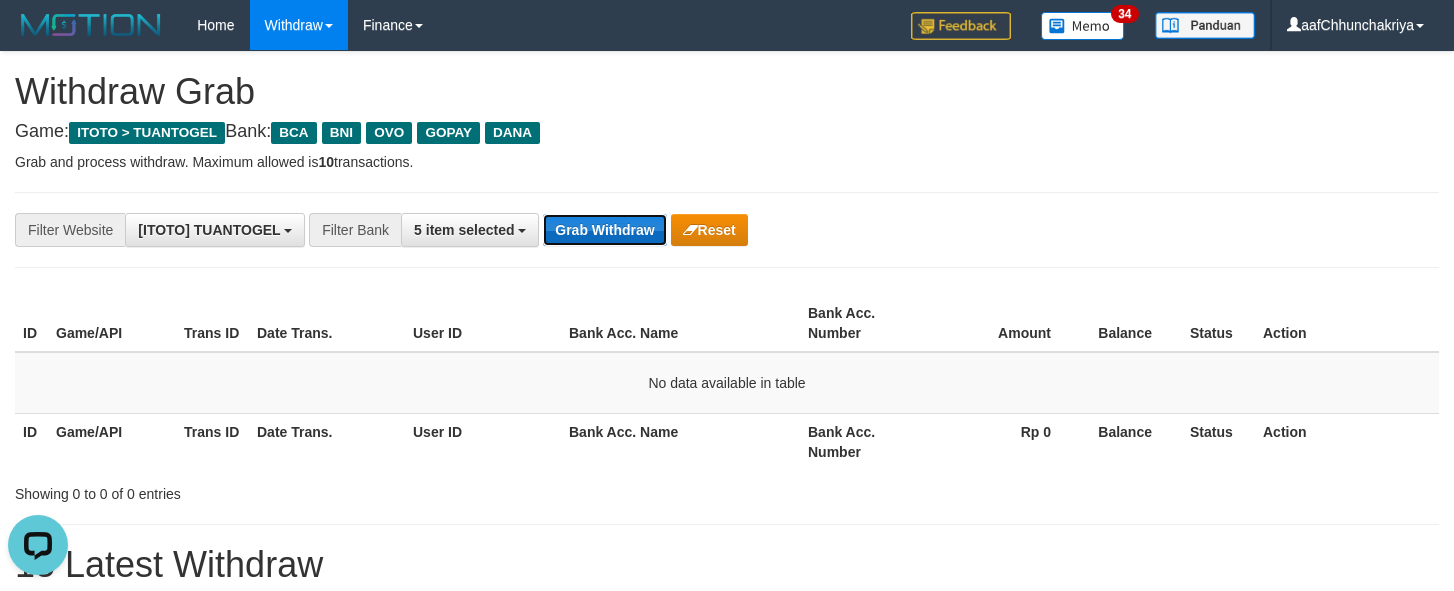 click on "Grab Withdraw" at bounding box center (604, 230) 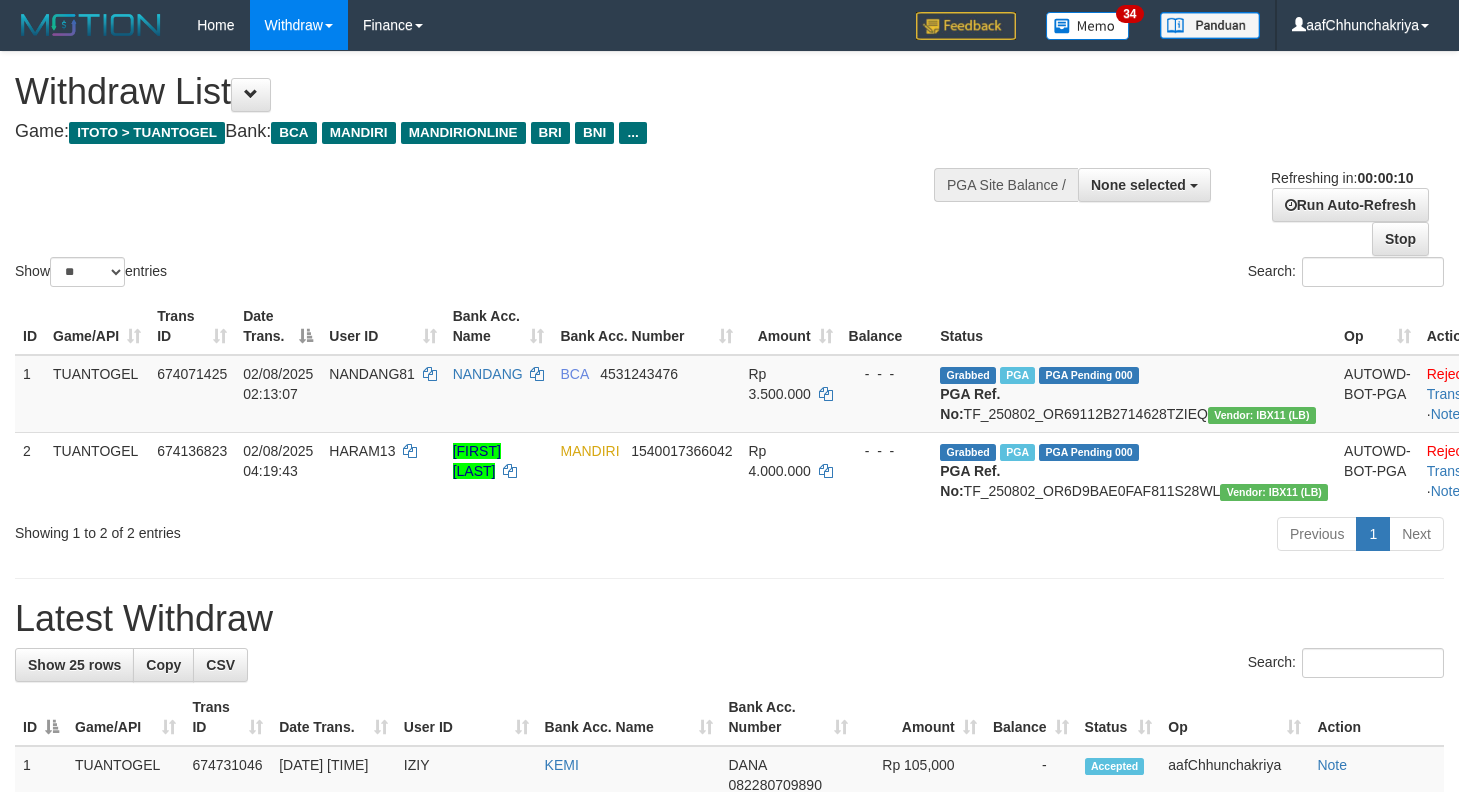 select 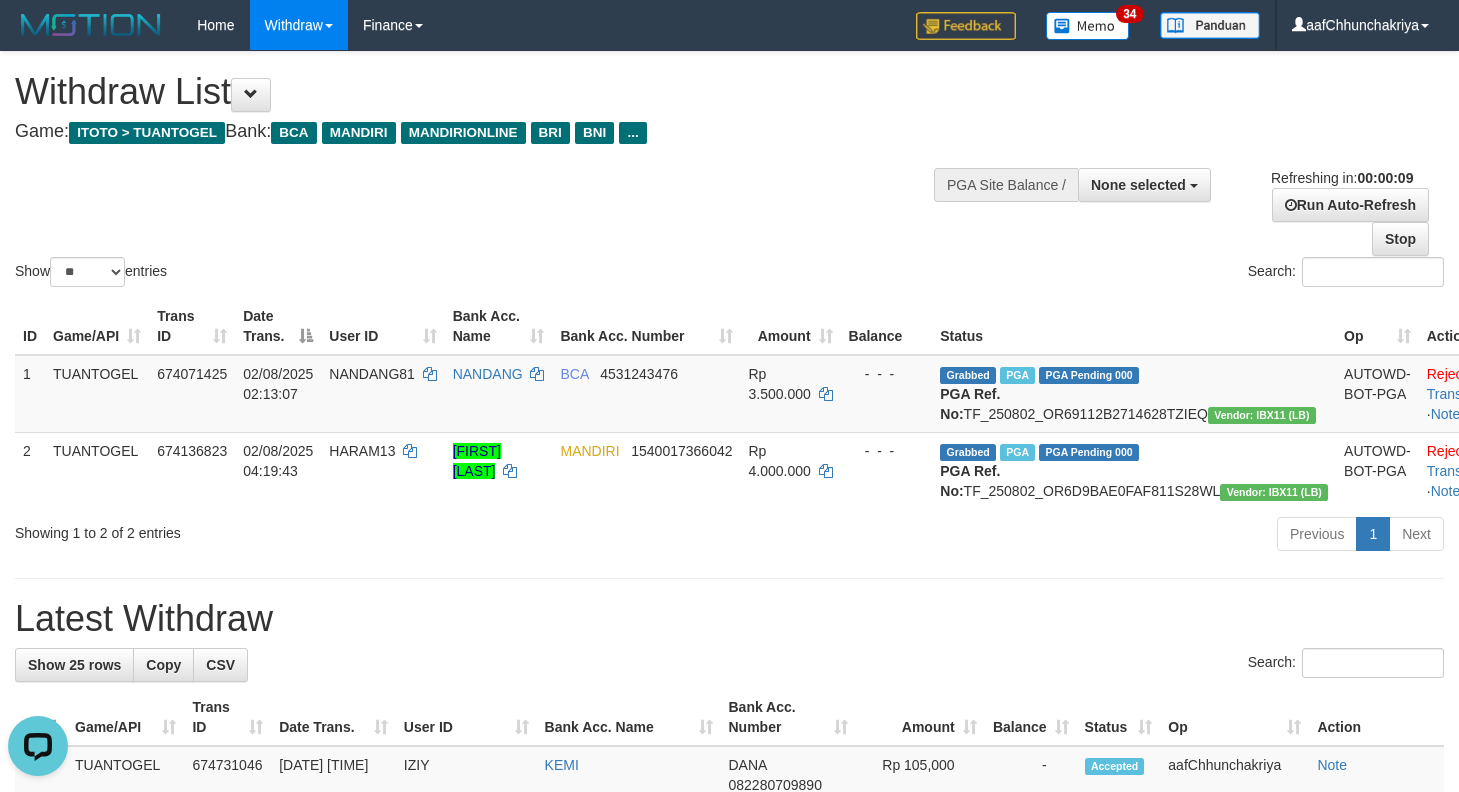 scroll, scrollTop: 0, scrollLeft: 0, axis: both 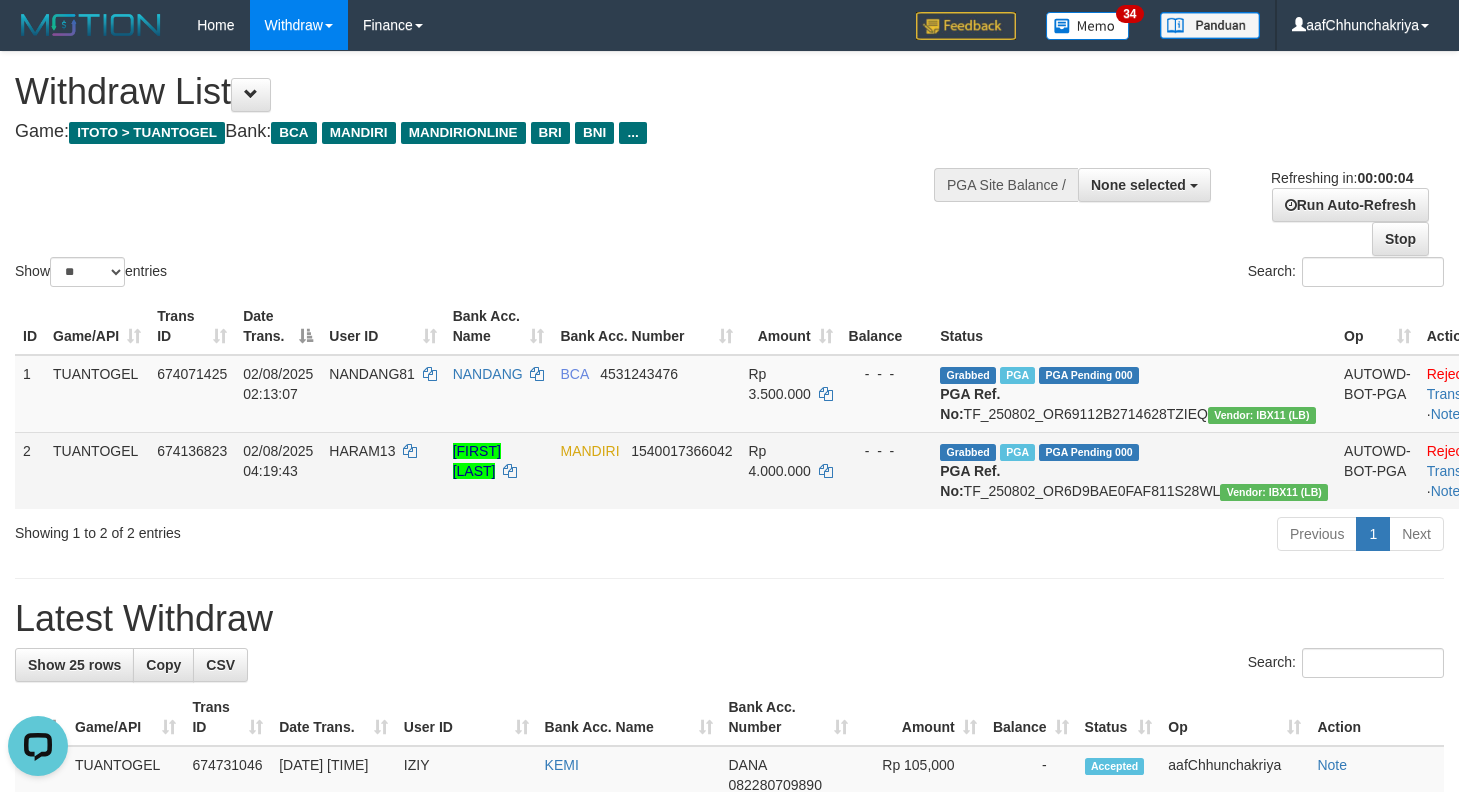 drag, startPoint x: 710, startPoint y: 605, endPoint x: 733, endPoint y: 540, distance: 68.94926 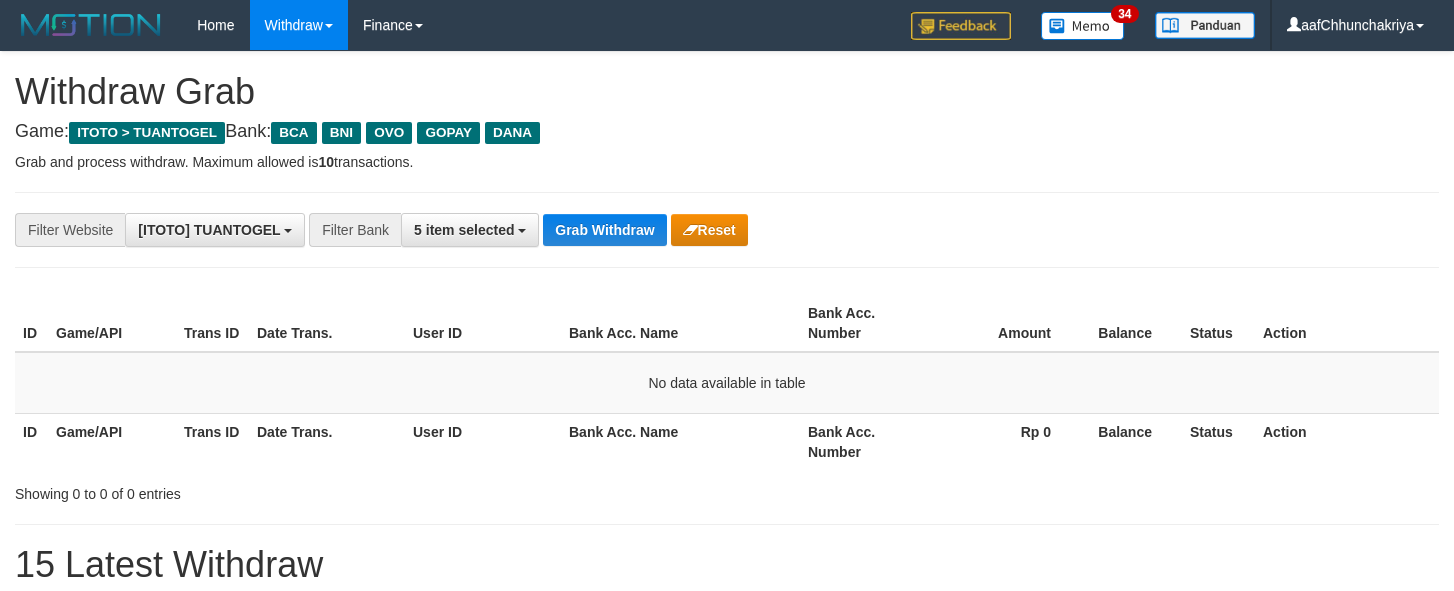 scroll, scrollTop: 0, scrollLeft: 0, axis: both 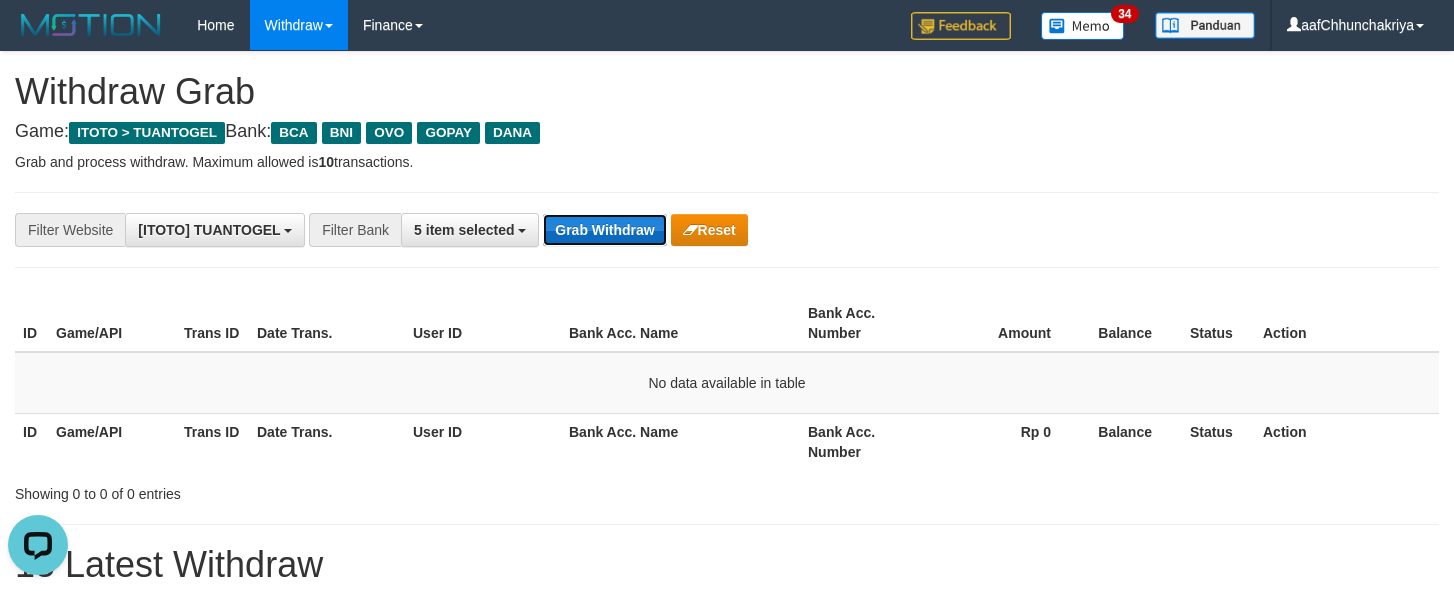click on "Grab Withdraw" at bounding box center [604, 230] 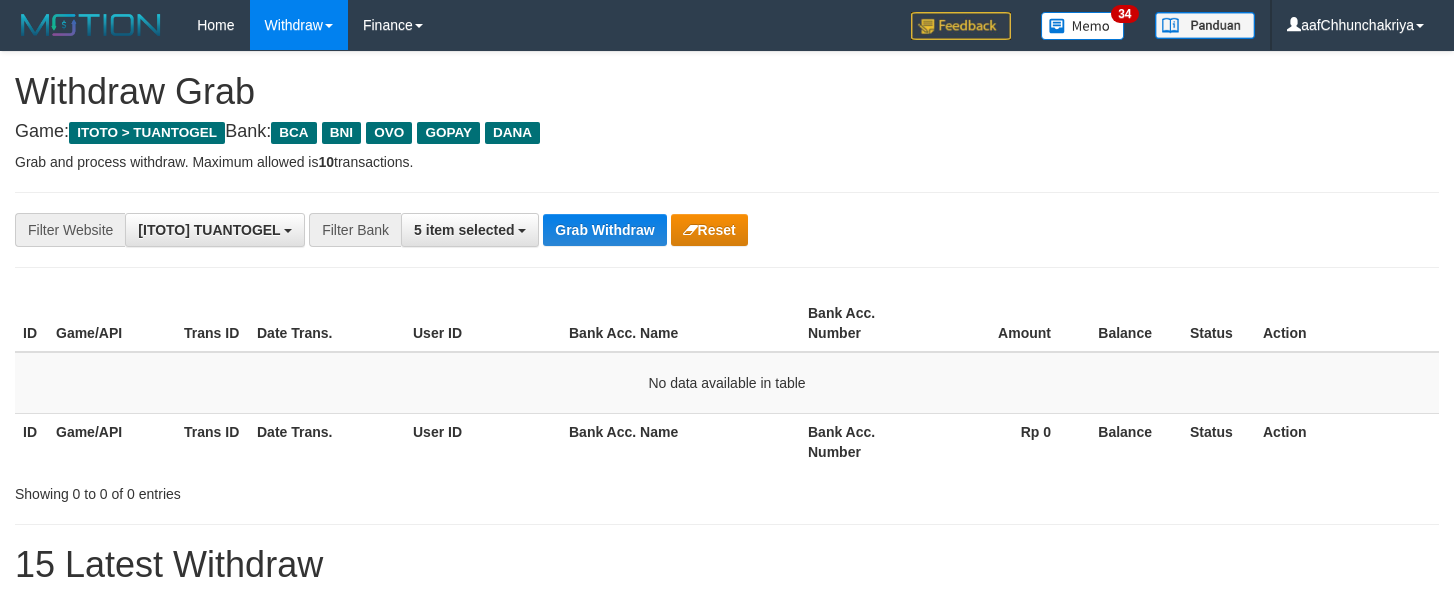 scroll, scrollTop: 0, scrollLeft: 0, axis: both 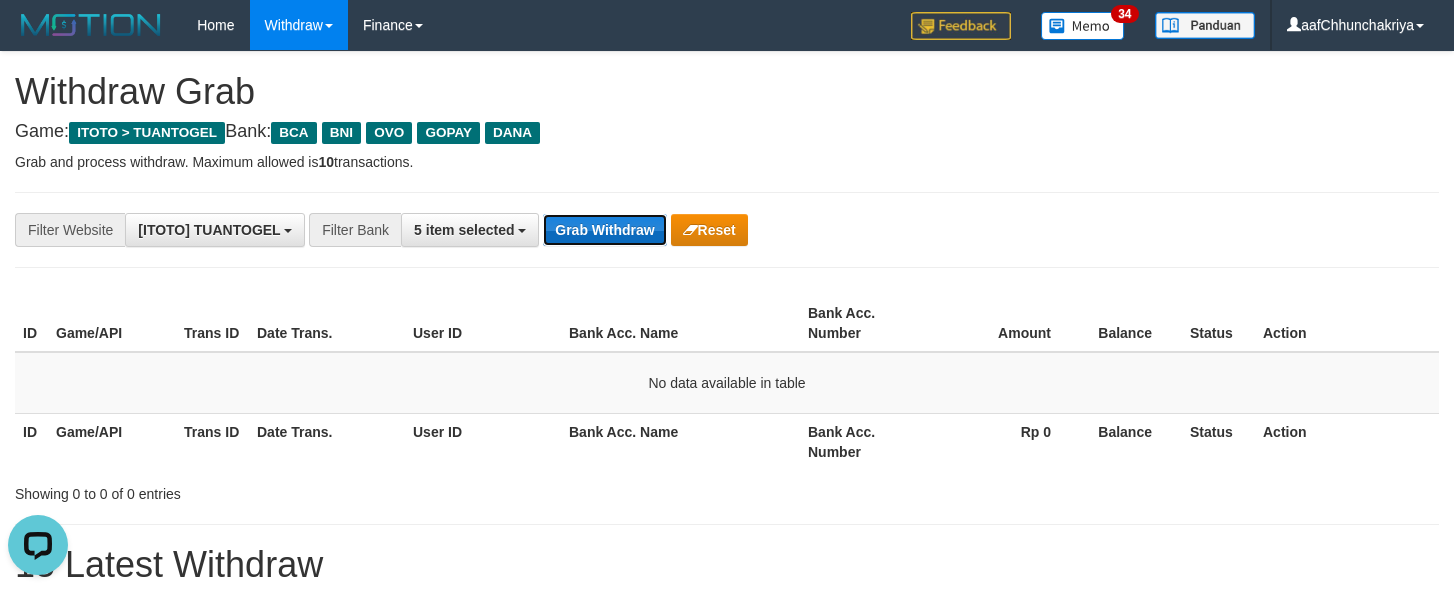 click on "Grab Withdraw" at bounding box center (604, 230) 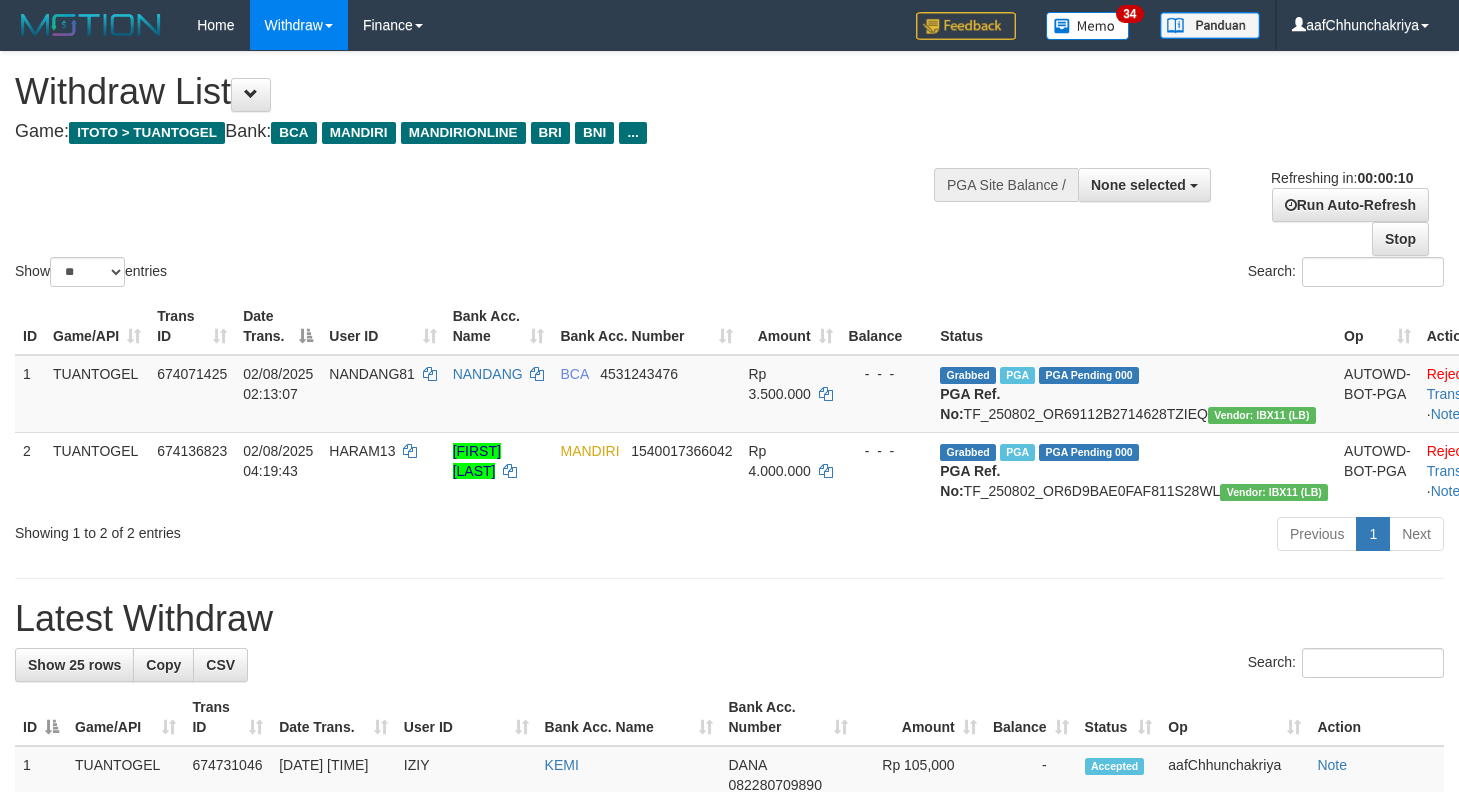 select 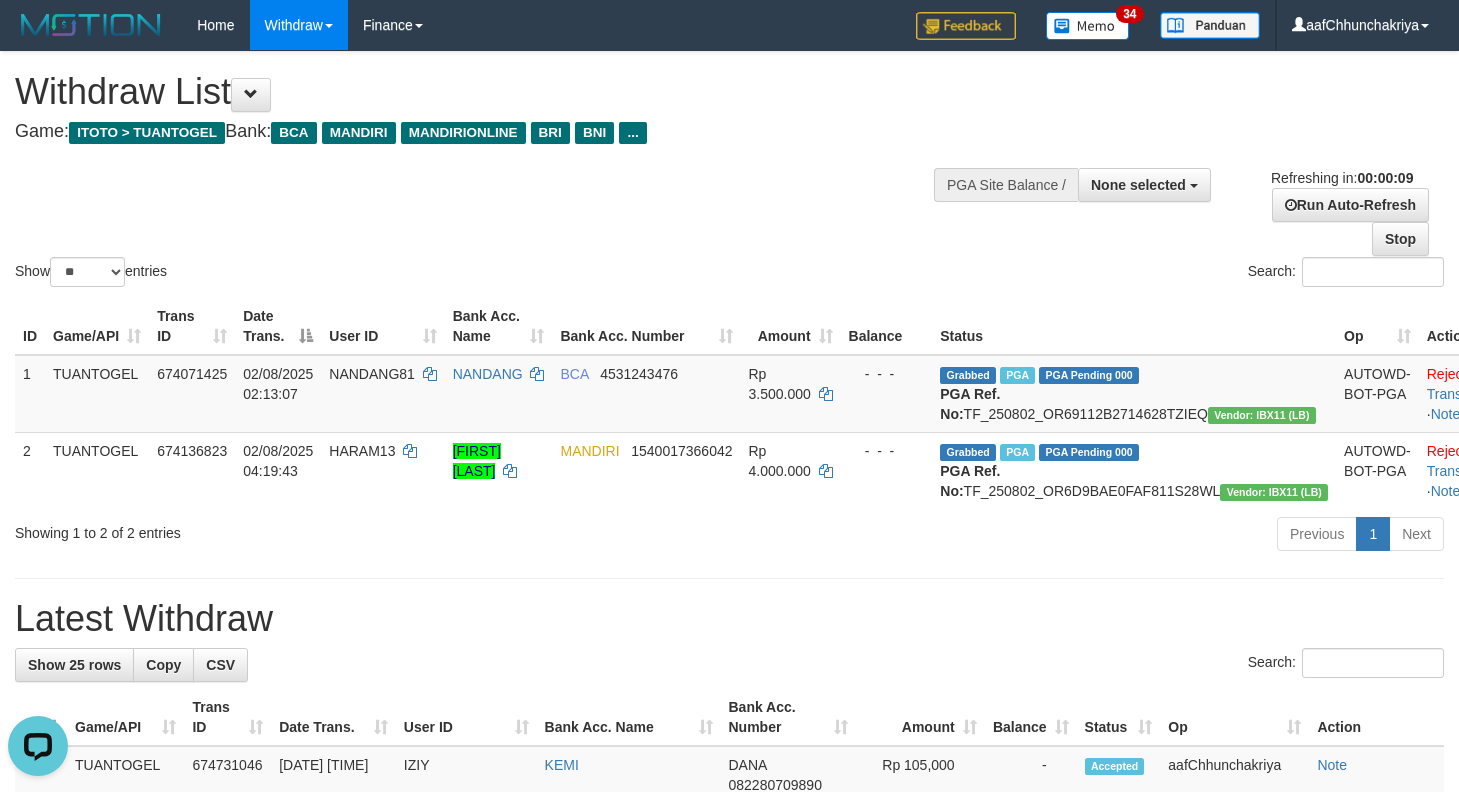 scroll, scrollTop: 0, scrollLeft: 0, axis: both 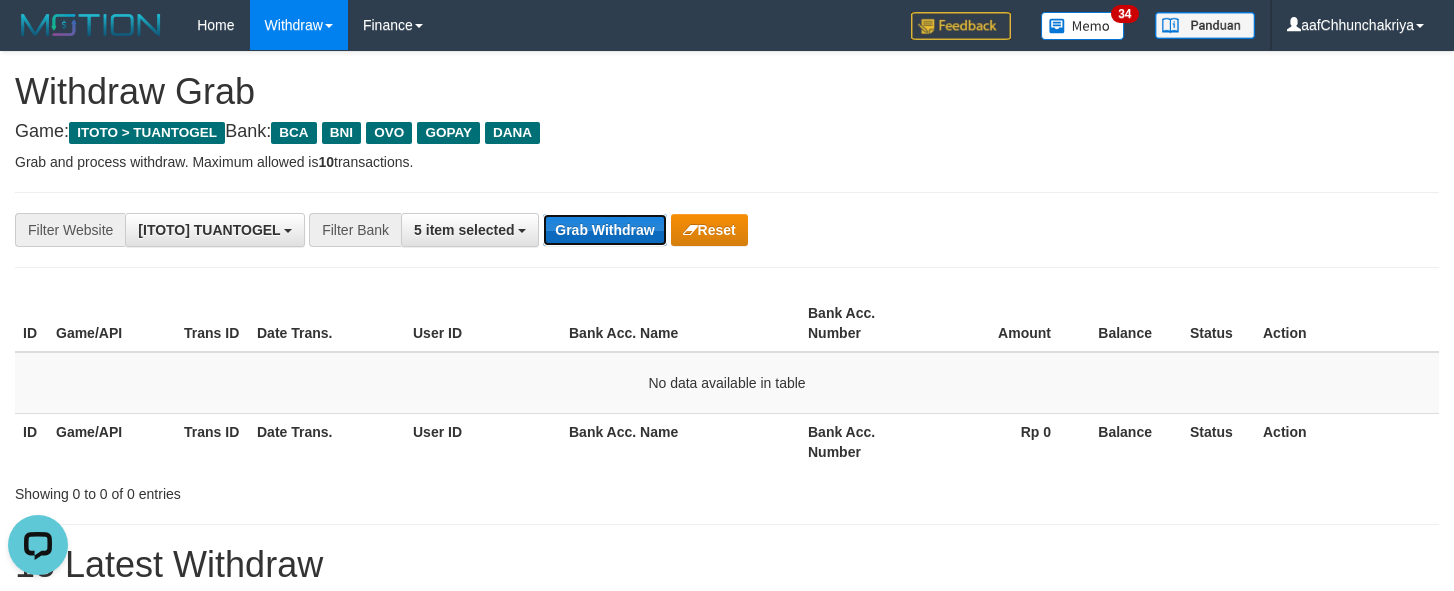 click on "Grab Withdraw" at bounding box center [604, 230] 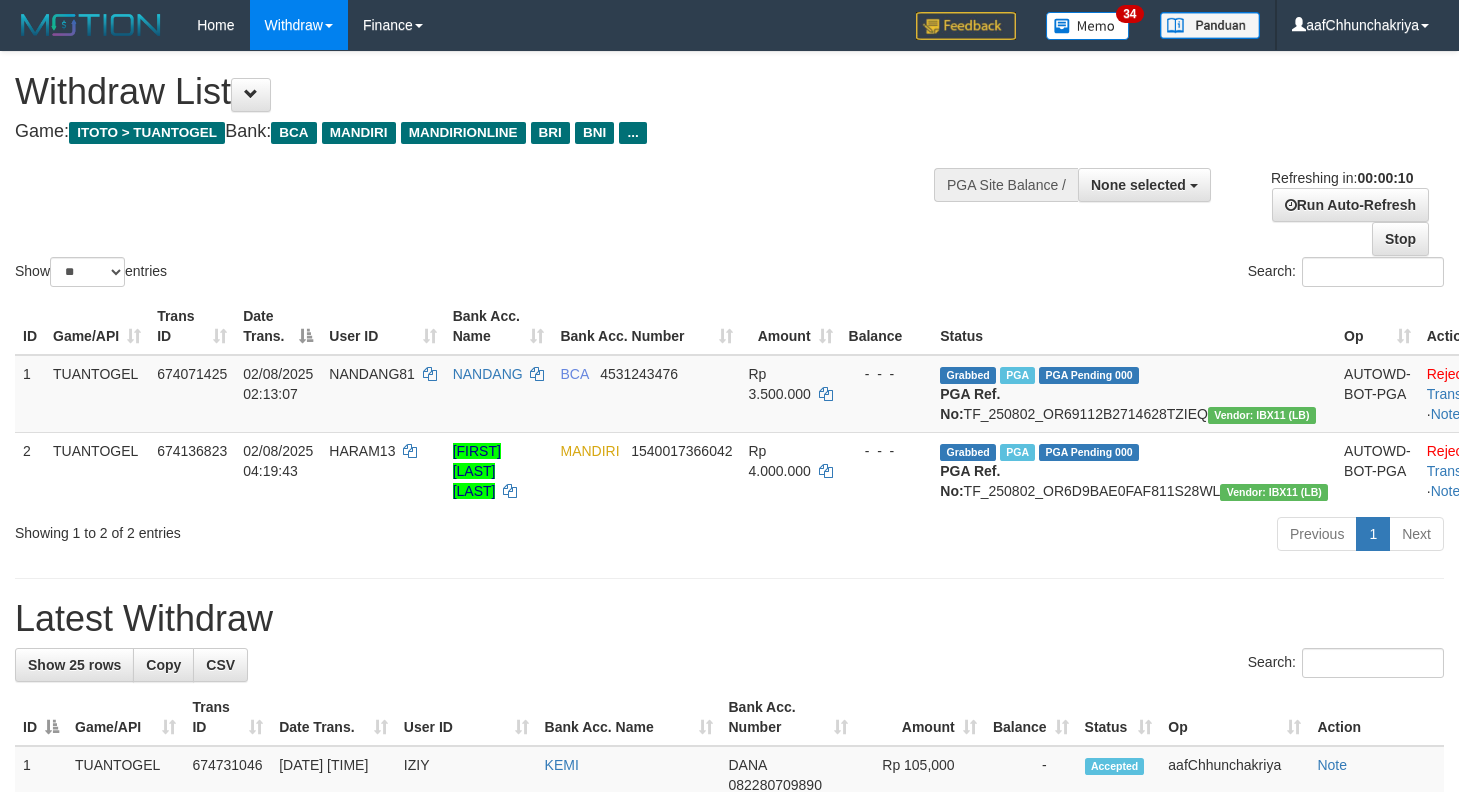 select 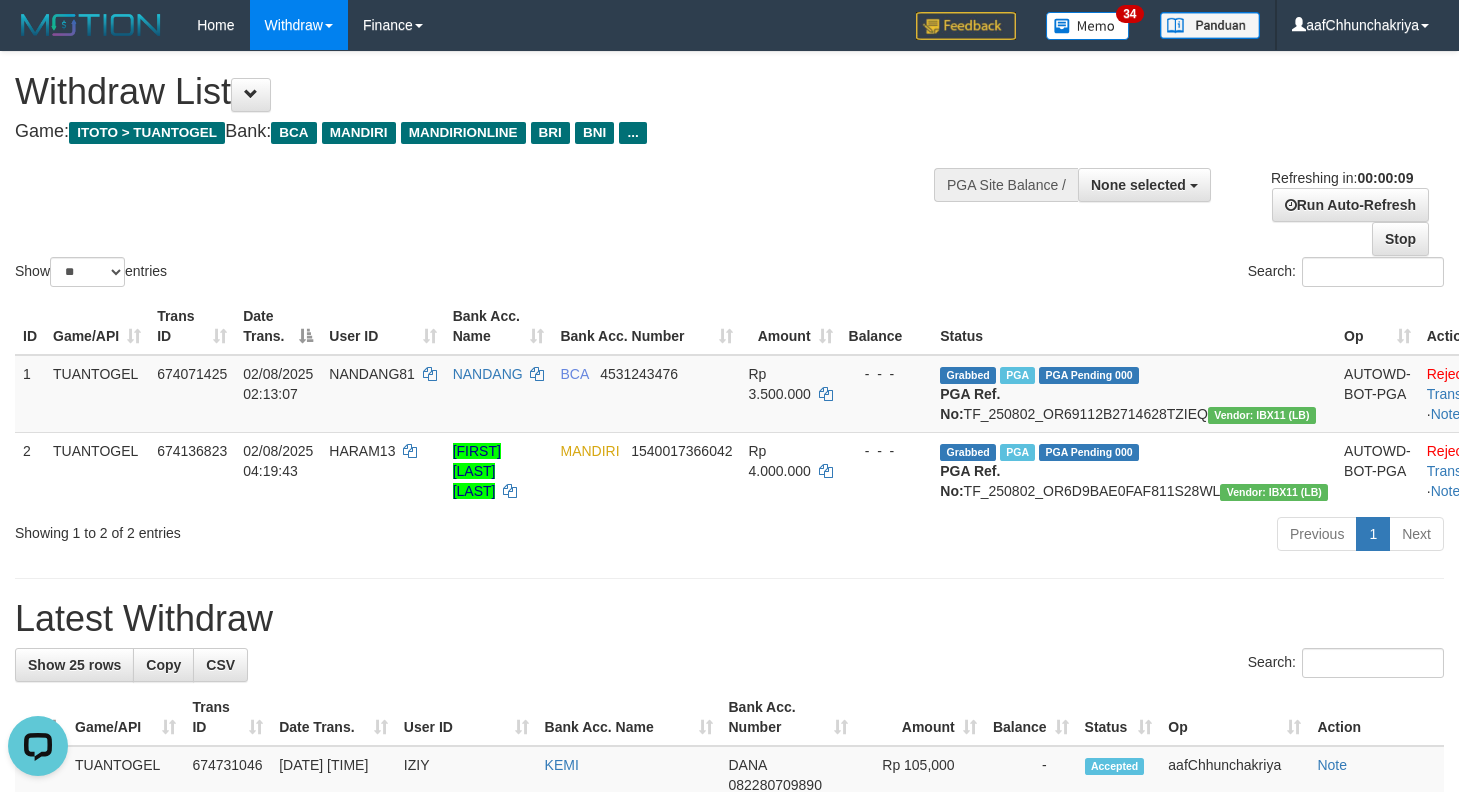 scroll, scrollTop: 0, scrollLeft: 0, axis: both 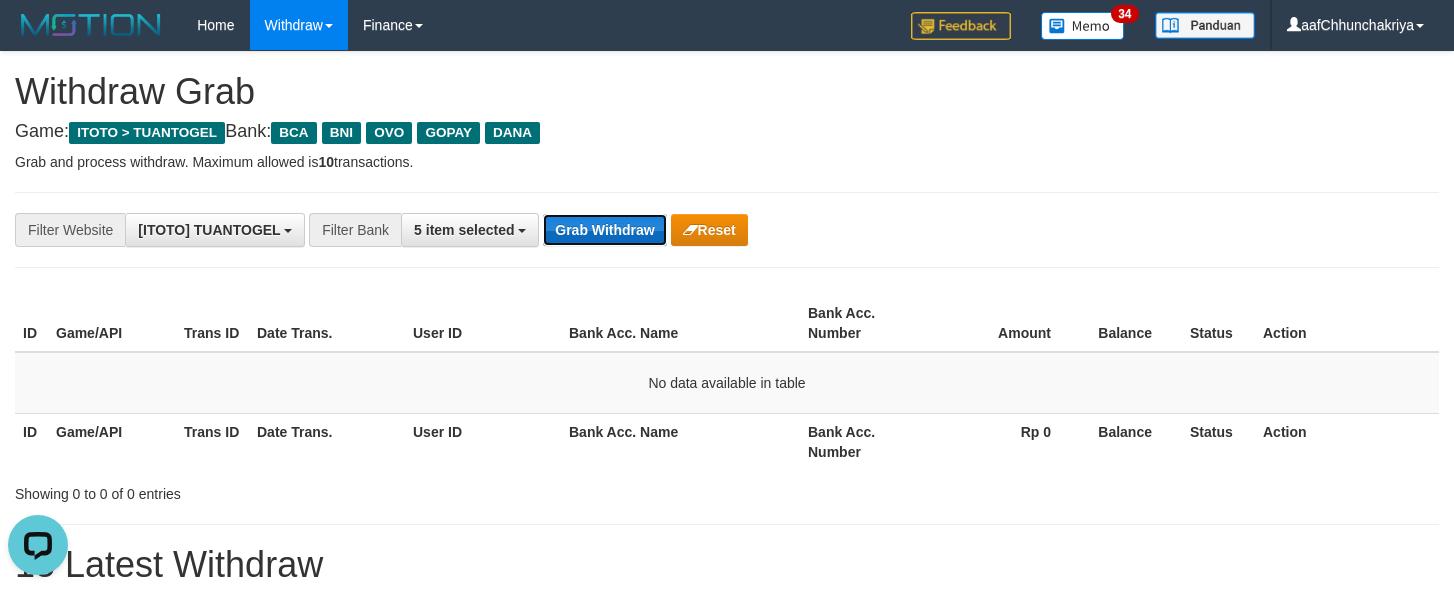 click on "Grab Withdraw" at bounding box center (604, 230) 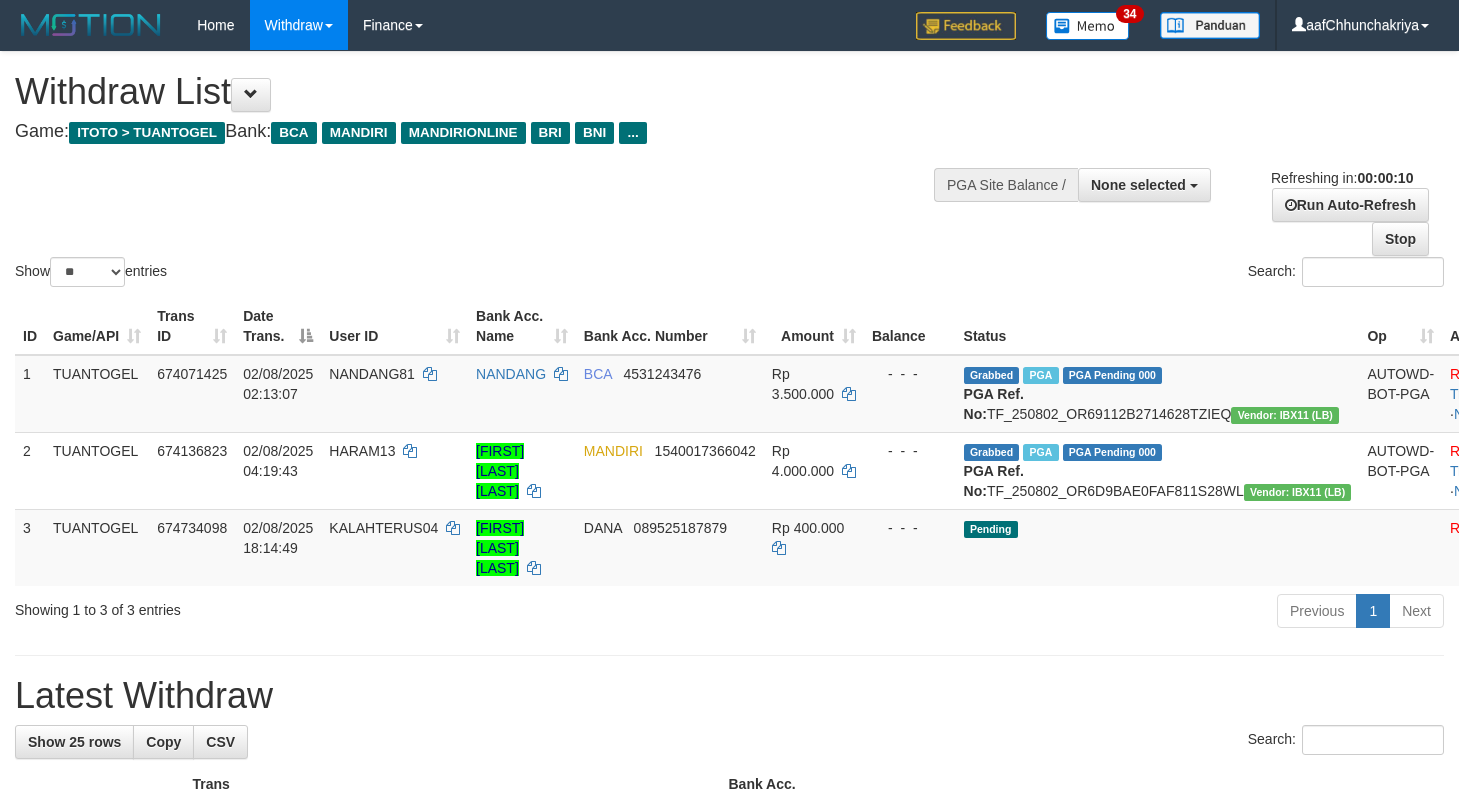 select 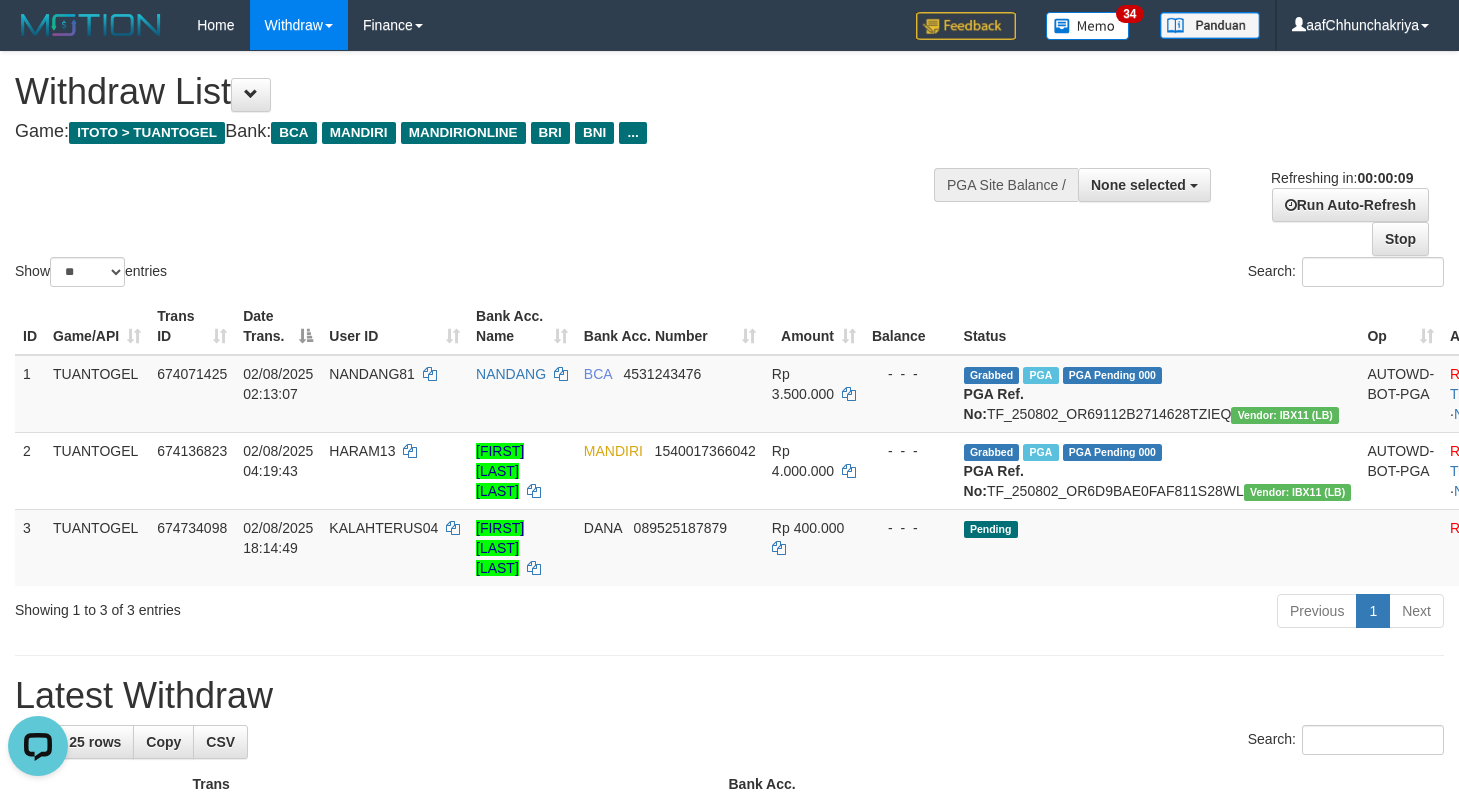 scroll, scrollTop: 0, scrollLeft: 0, axis: both 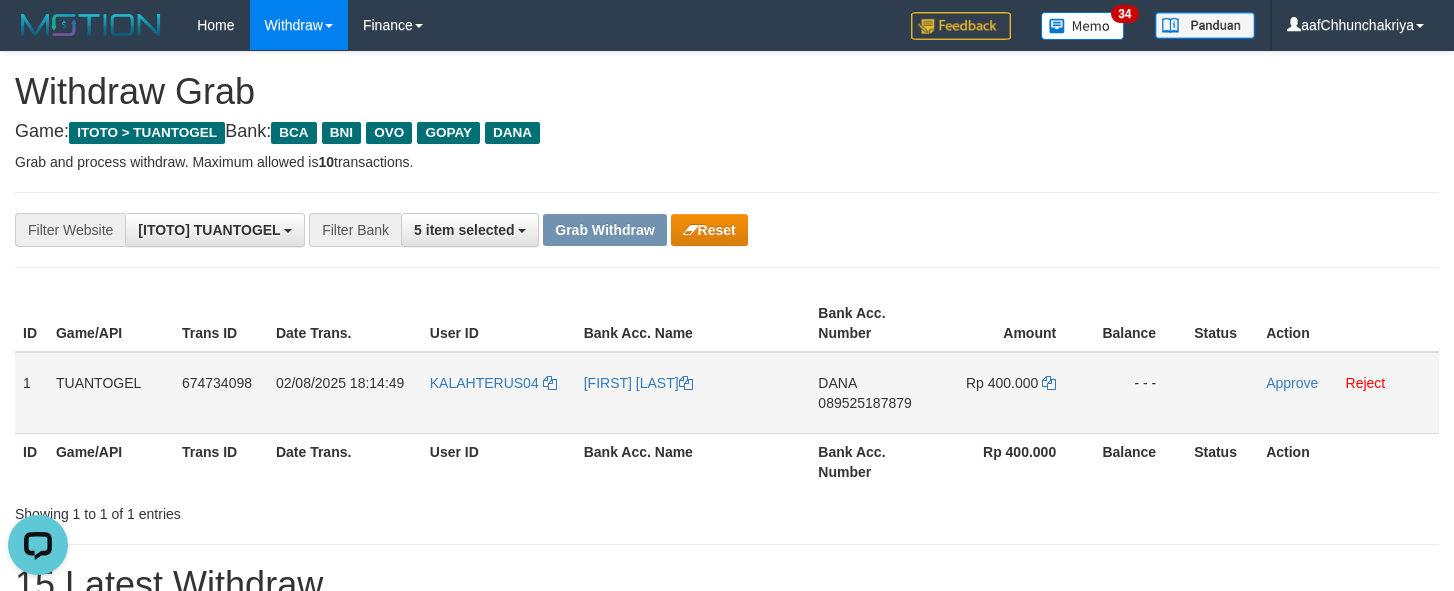 click on "KALAHTERUS04" at bounding box center (499, 393) 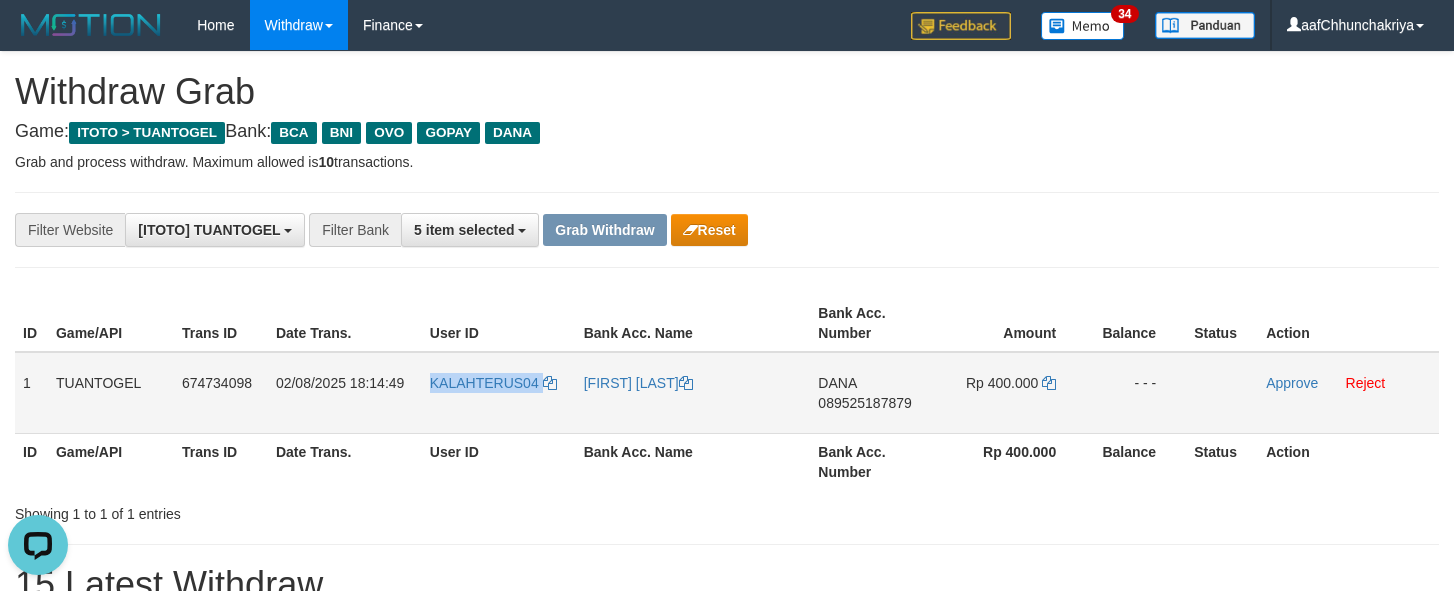 click on "KALAHTERUS04" at bounding box center (499, 393) 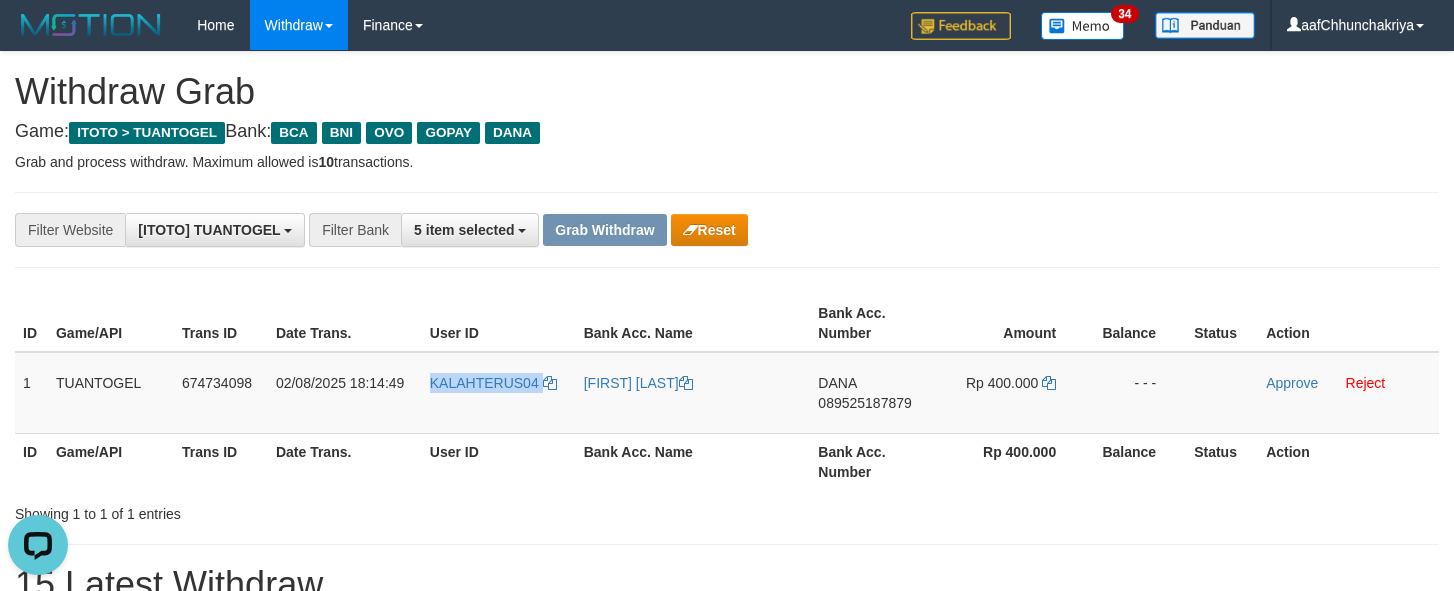 copy on "KALAHTERUS04" 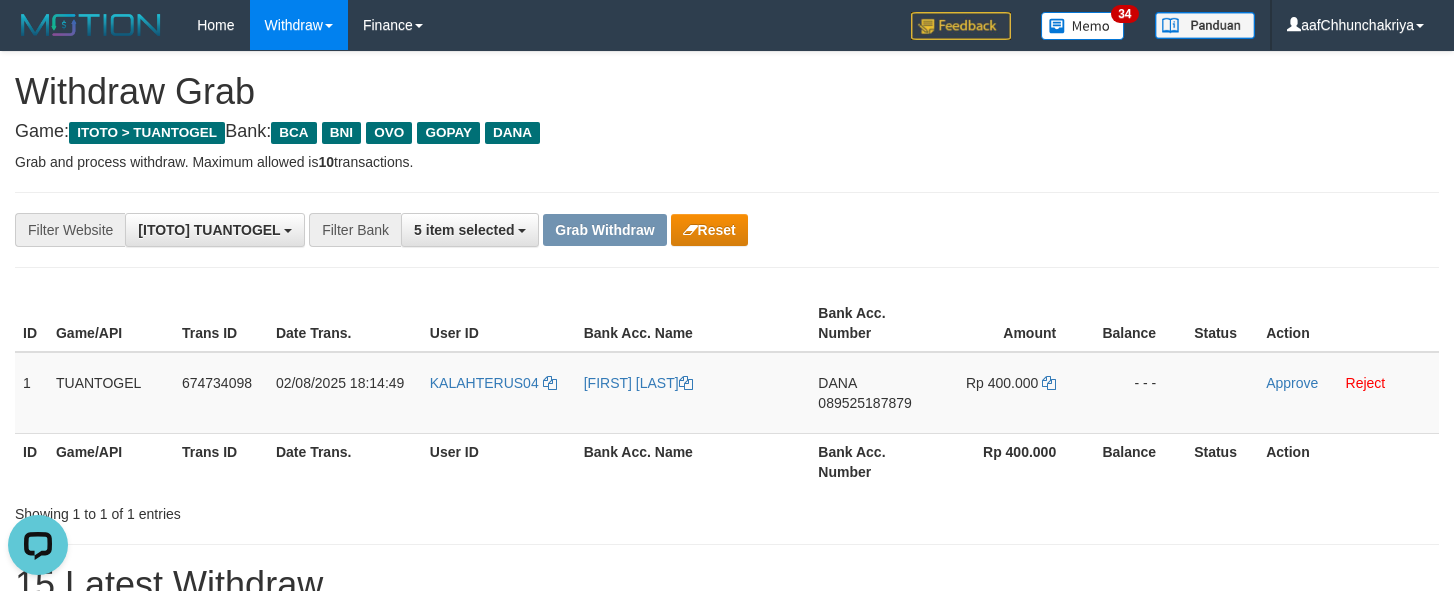 click on "**********" at bounding box center [727, 1043] 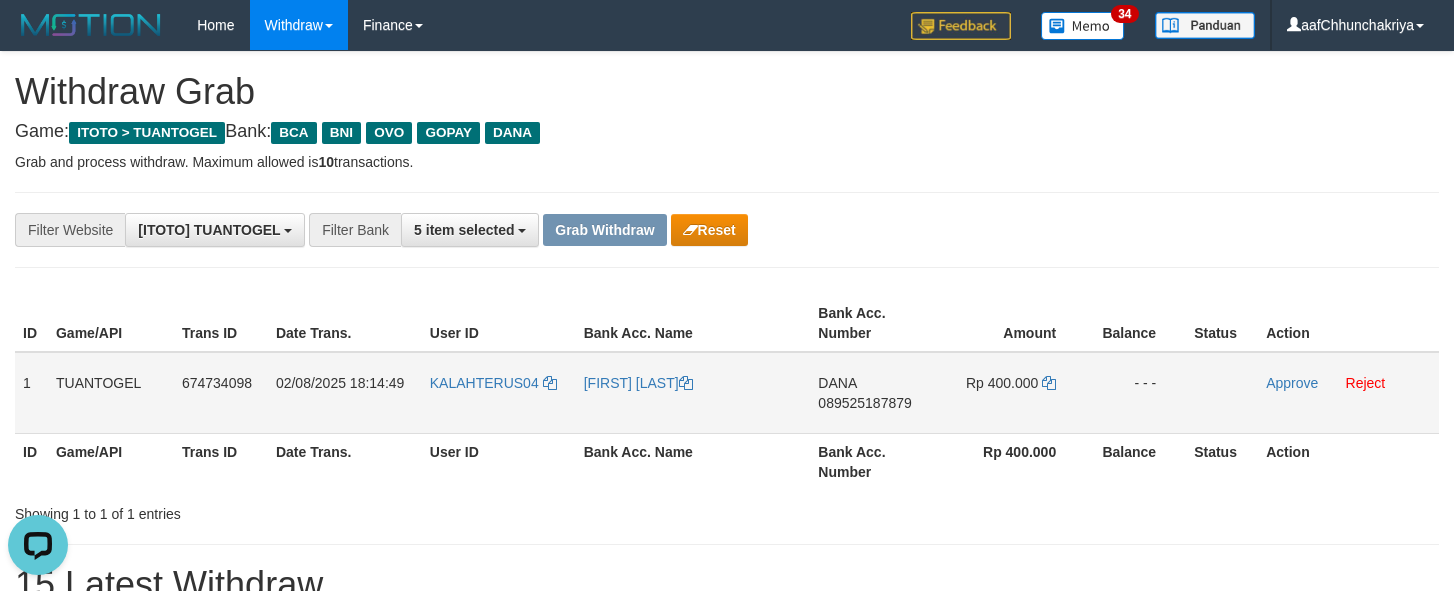 click on "KALAHTERUS04" at bounding box center [499, 393] 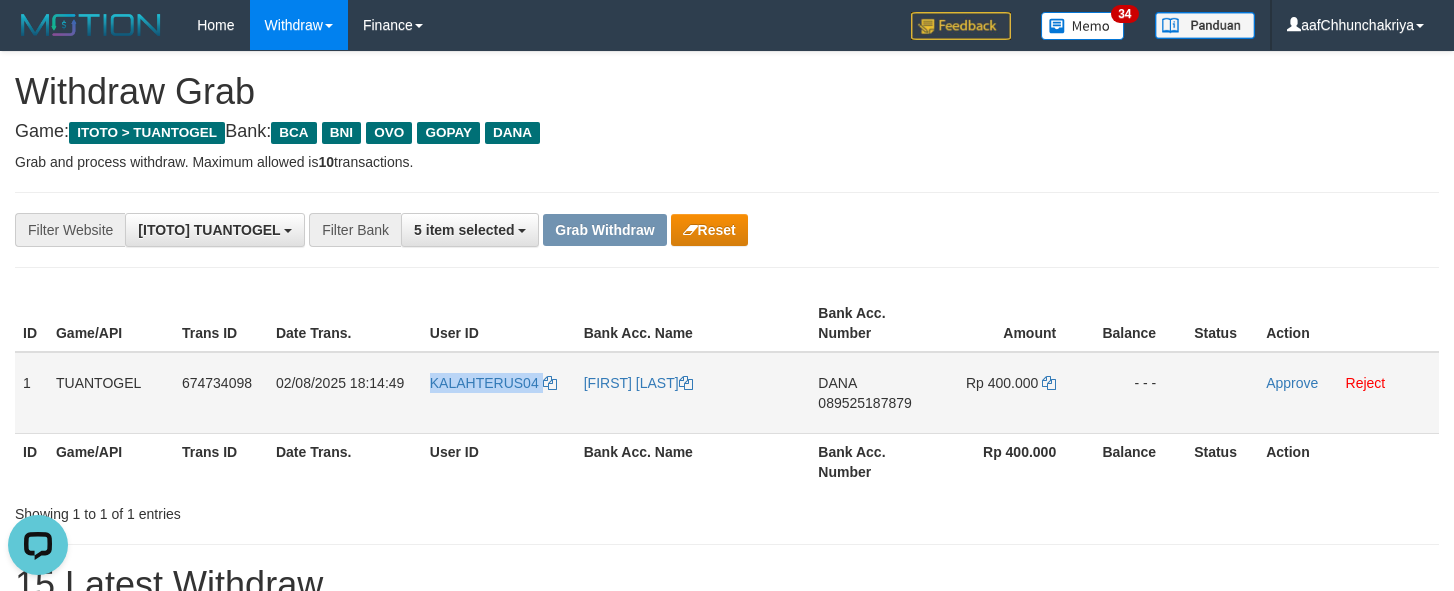 click on "KALAHTERUS04" at bounding box center [499, 393] 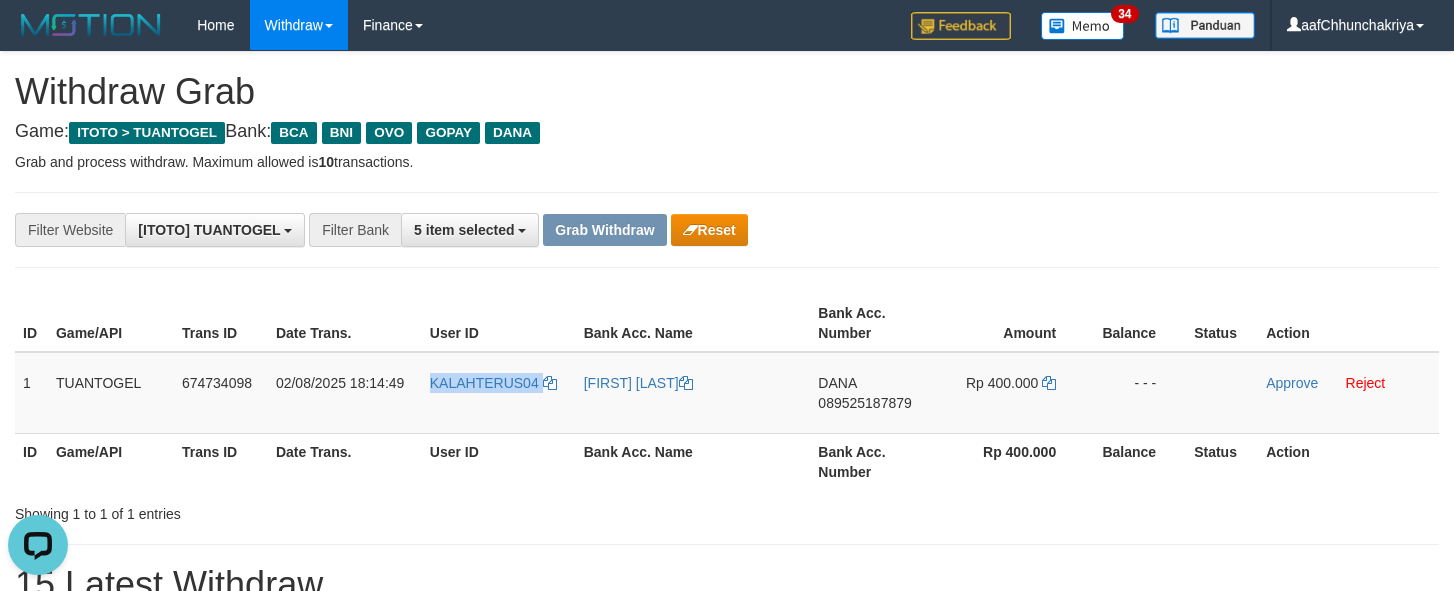 copy on "KALAHTERUS04" 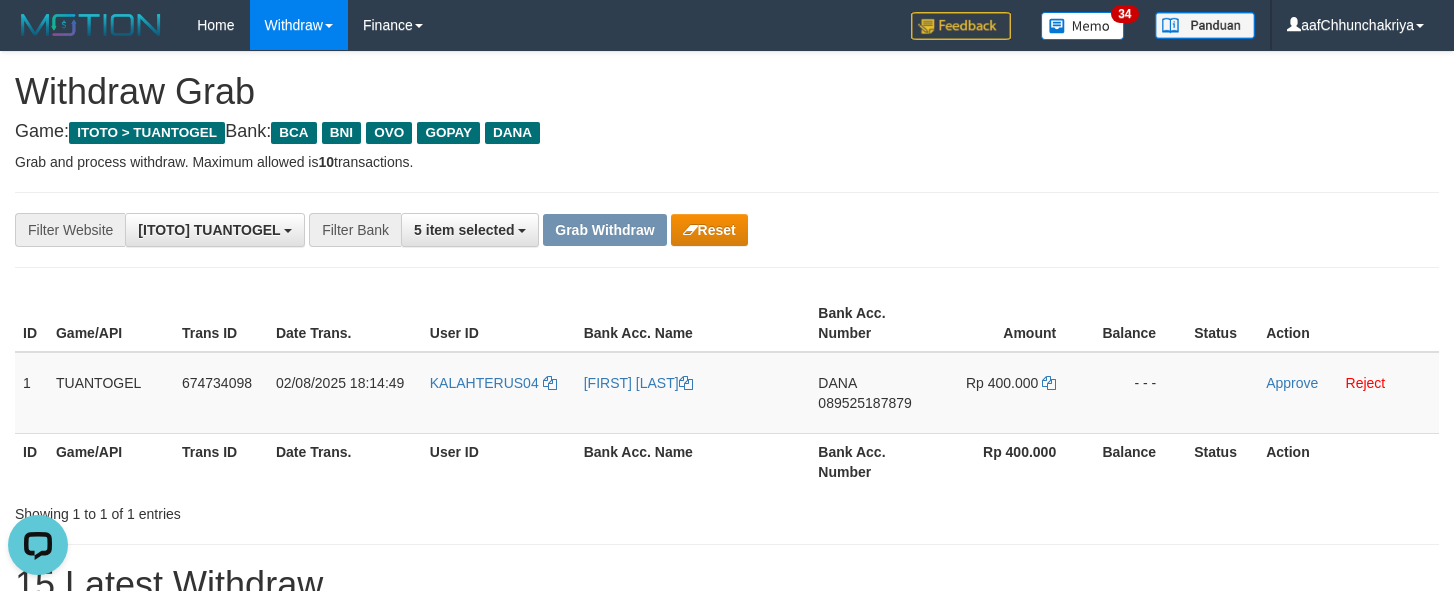 drag, startPoint x: 1044, startPoint y: 217, endPoint x: 1009, endPoint y: 275, distance: 67.74216 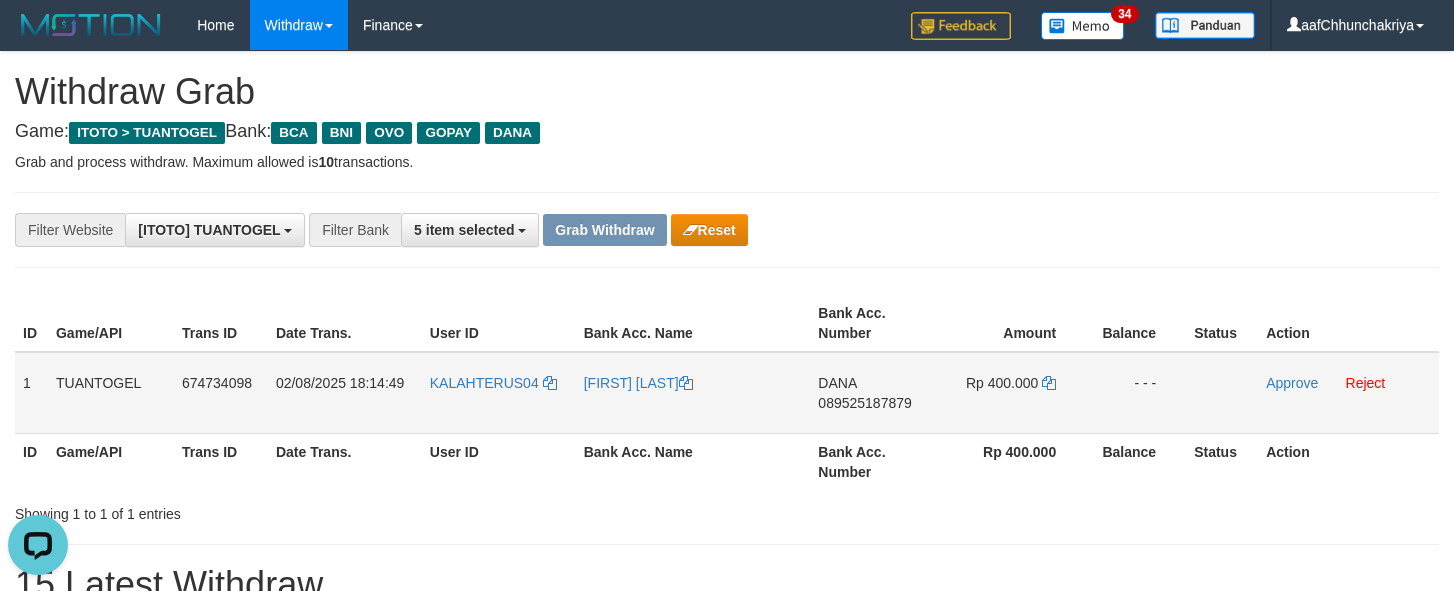 click on "DANA
089525187879" at bounding box center [873, 393] 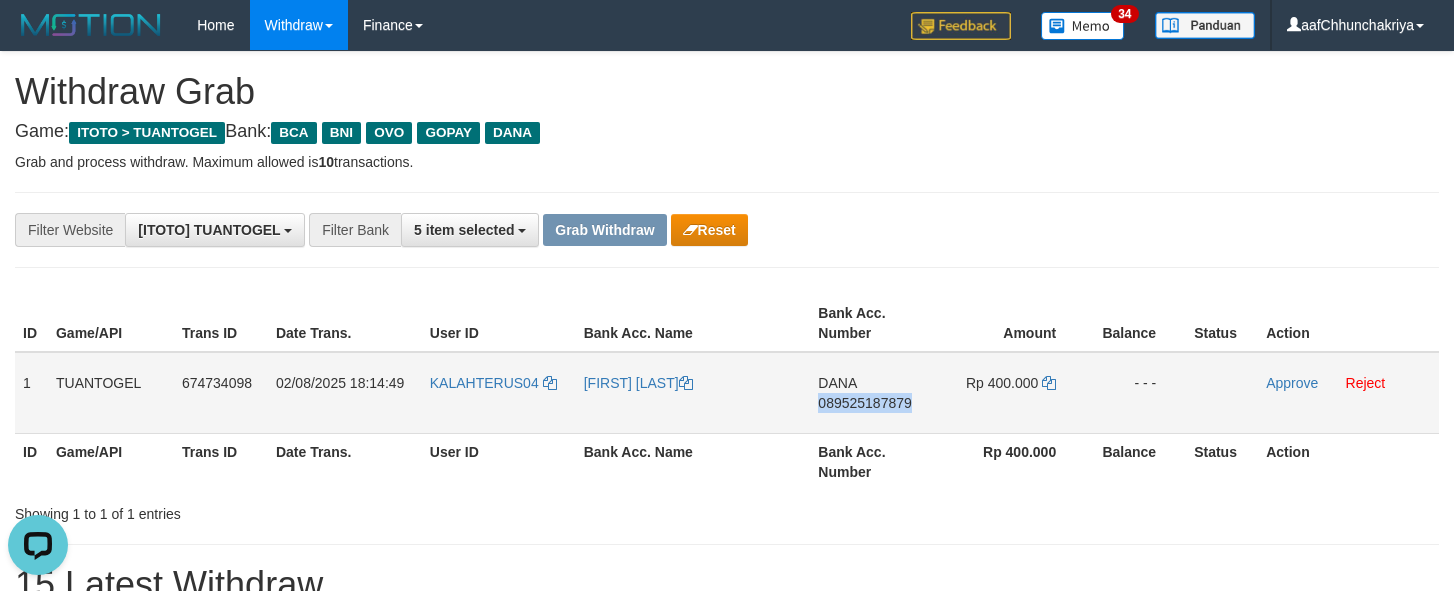 click on "DANA
089525187879" at bounding box center (873, 393) 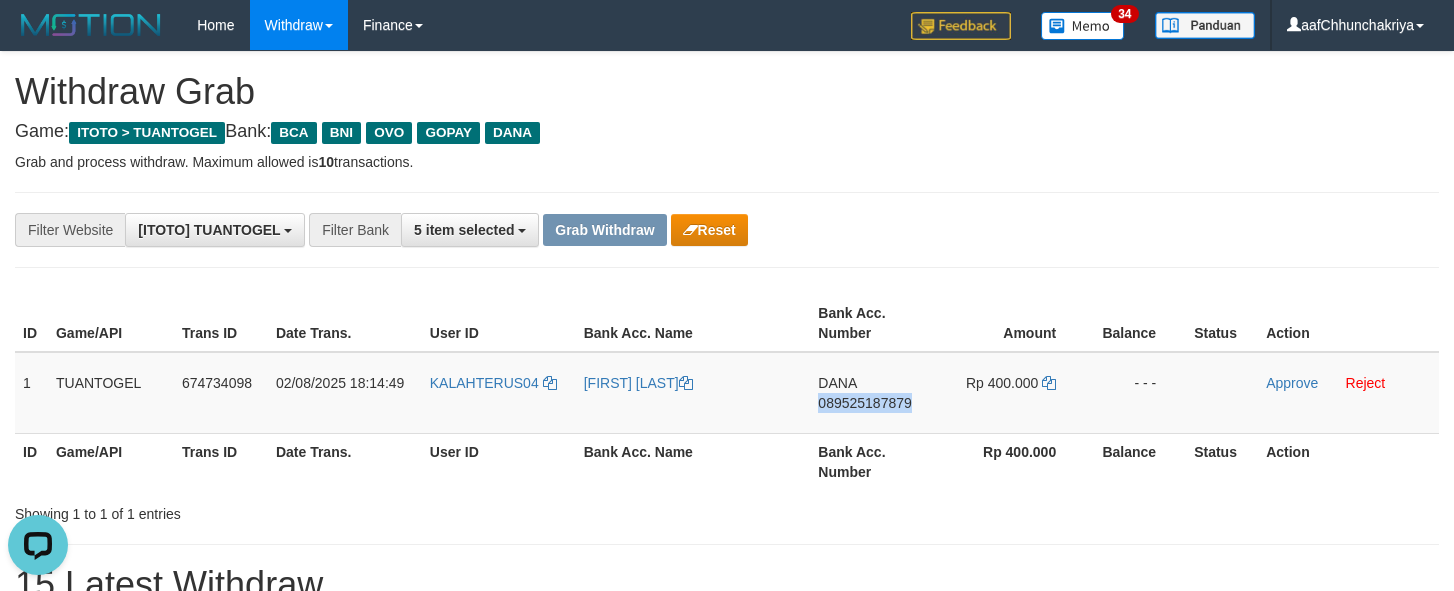 copy on "089525187879" 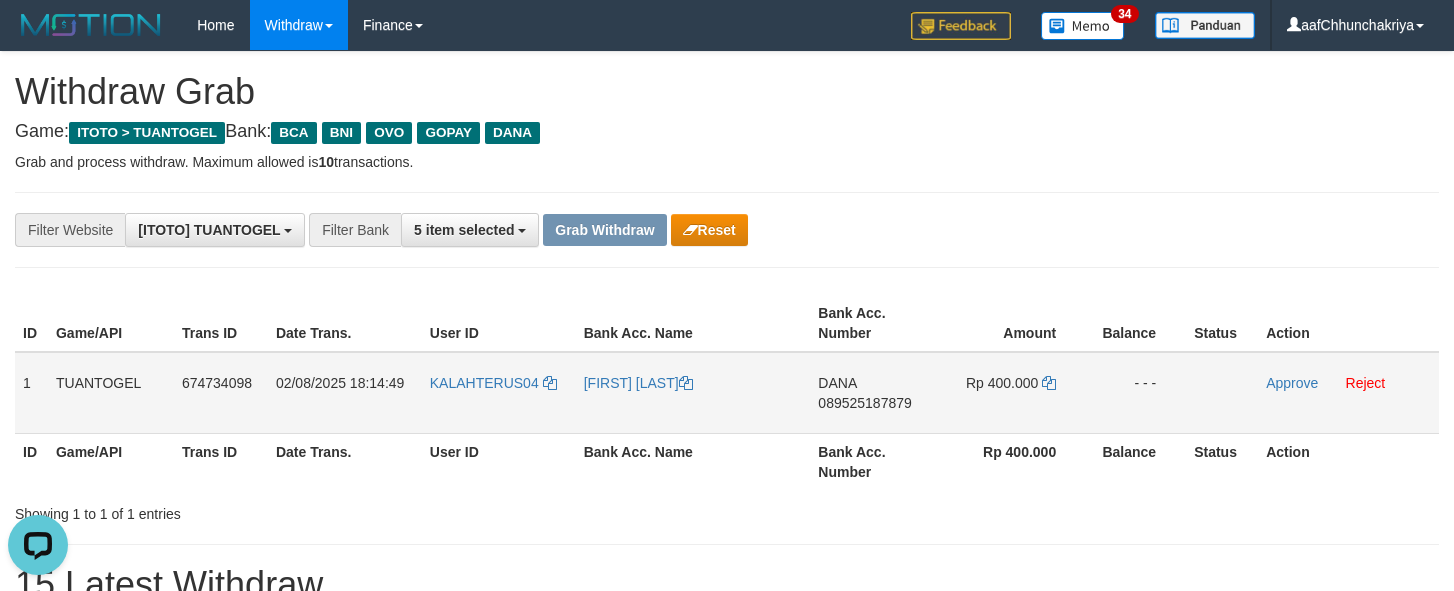 click on "Rp 400.000" at bounding box center (1002, 383) 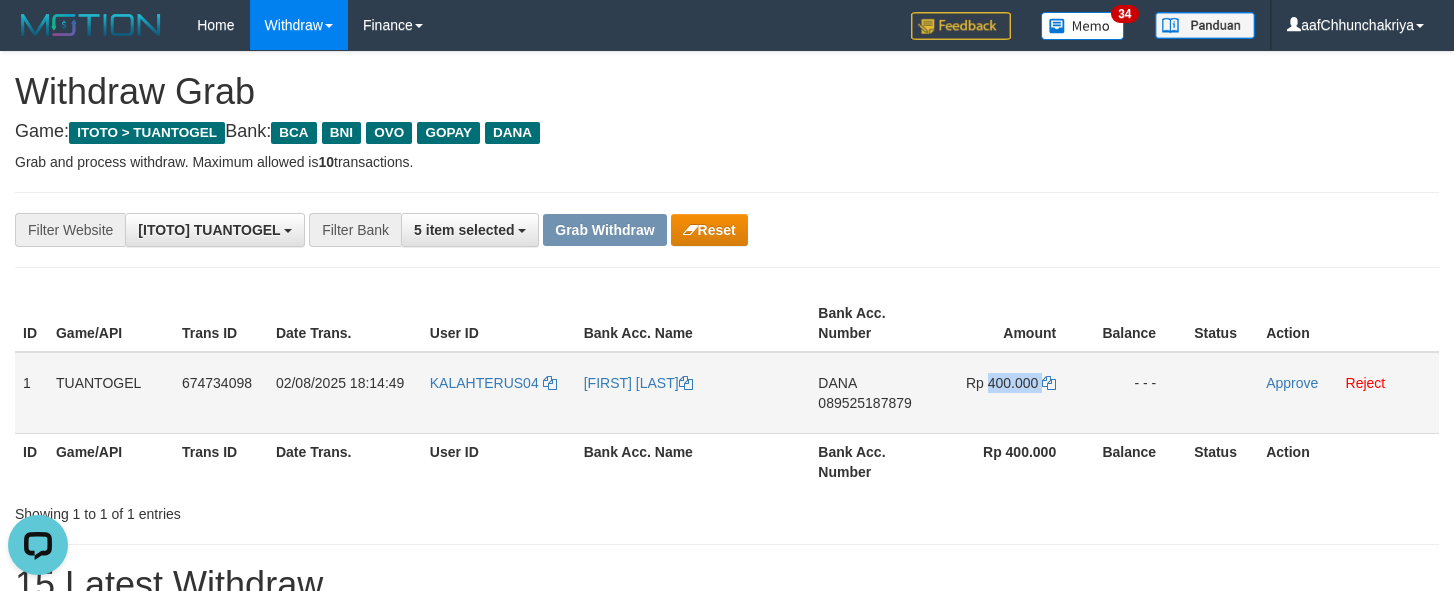 click on "Rp 400.000" at bounding box center (1002, 383) 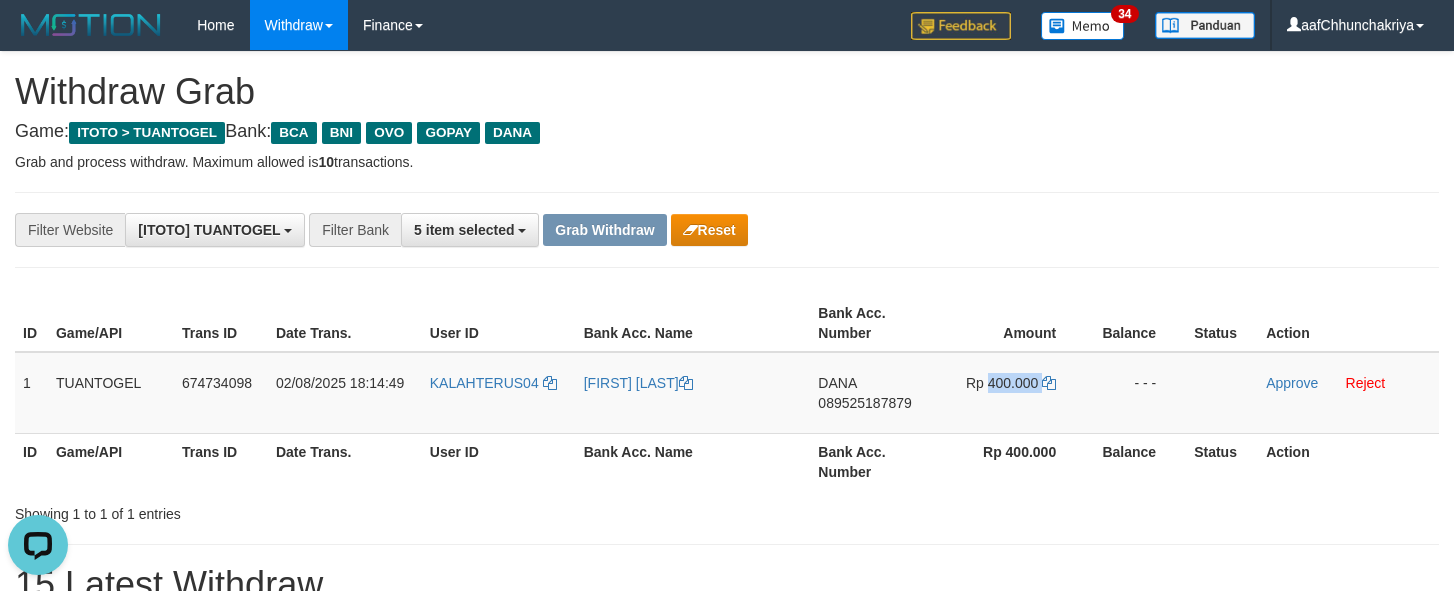 copy on "400.000" 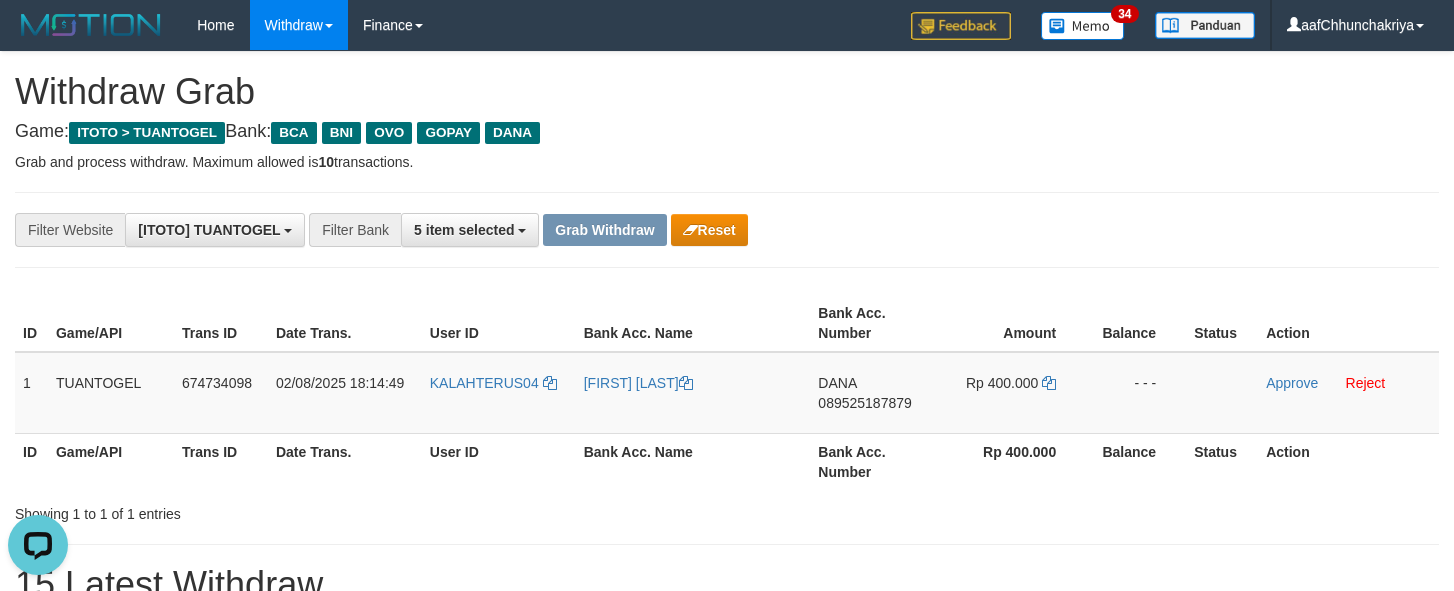 click on "Date Trans." at bounding box center (345, 461) 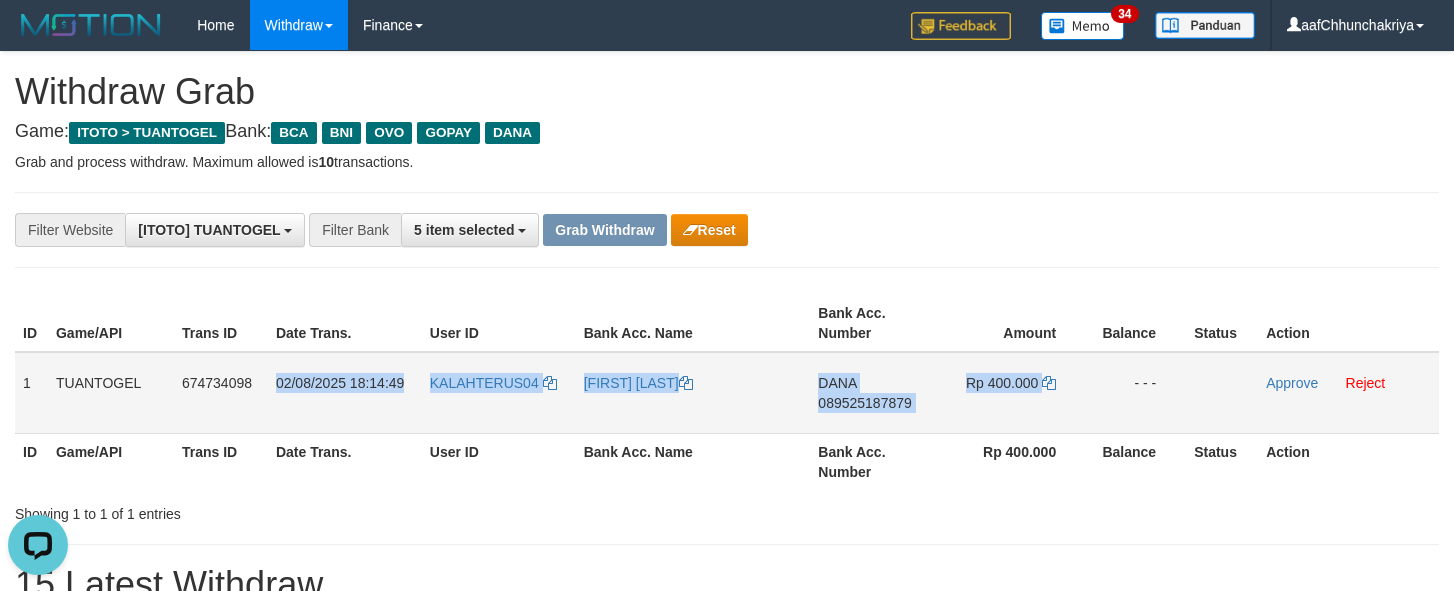 drag, startPoint x: 279, startPoint y: 384, endPoint x: 1146, endPoint y: 419, distance: 867.7062 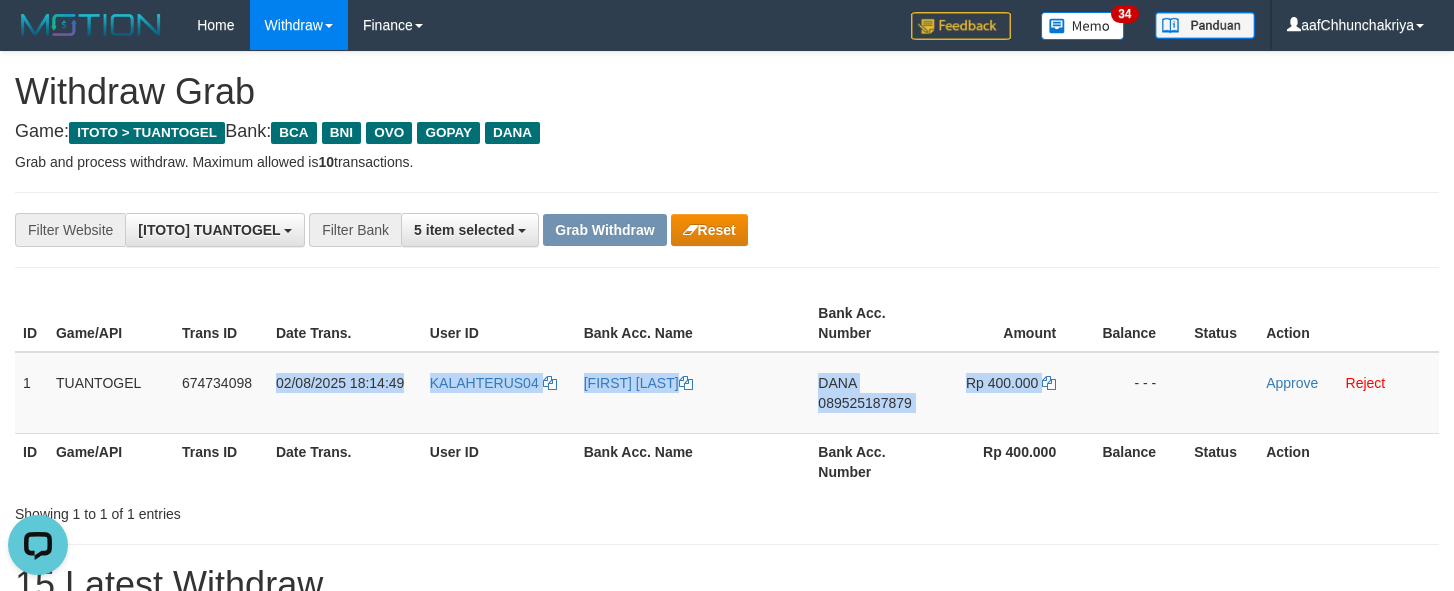 copy on "02/08/2025 18:14:49
KALAHTERUS04
DHEA AYU WULANDARI
DANA
089525187879
Rp 400.000" 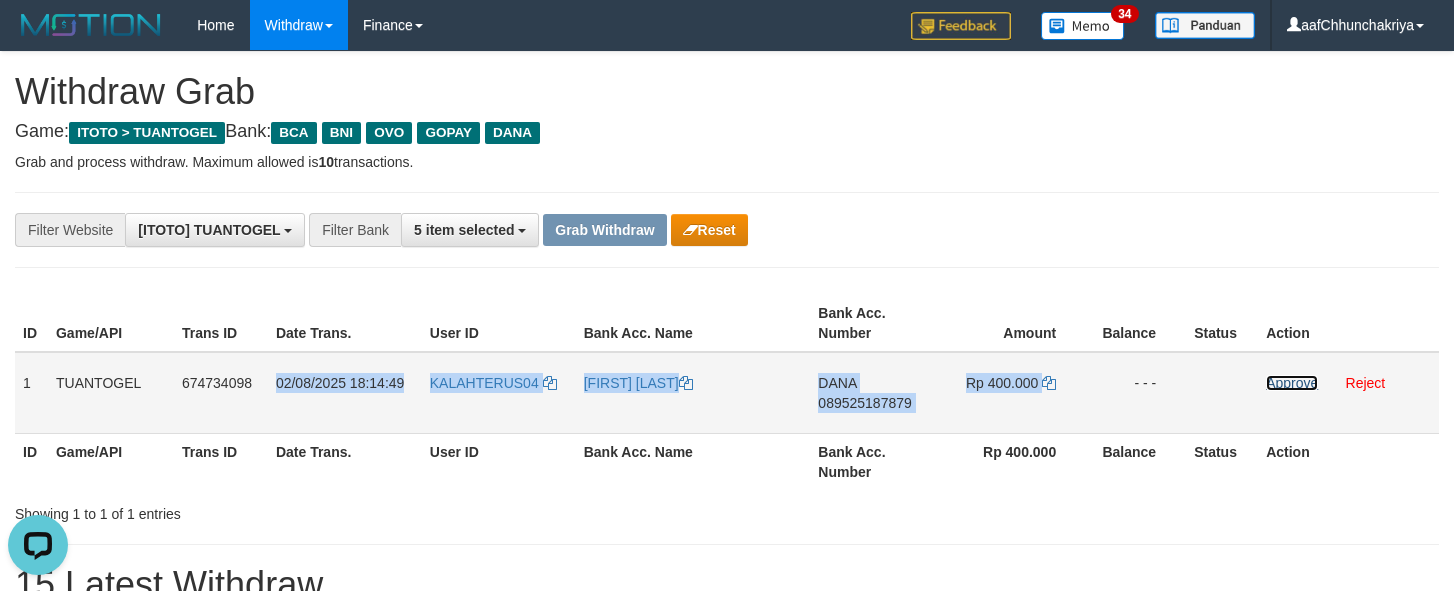 click on "Approve" at bounding box center (1292, 383) 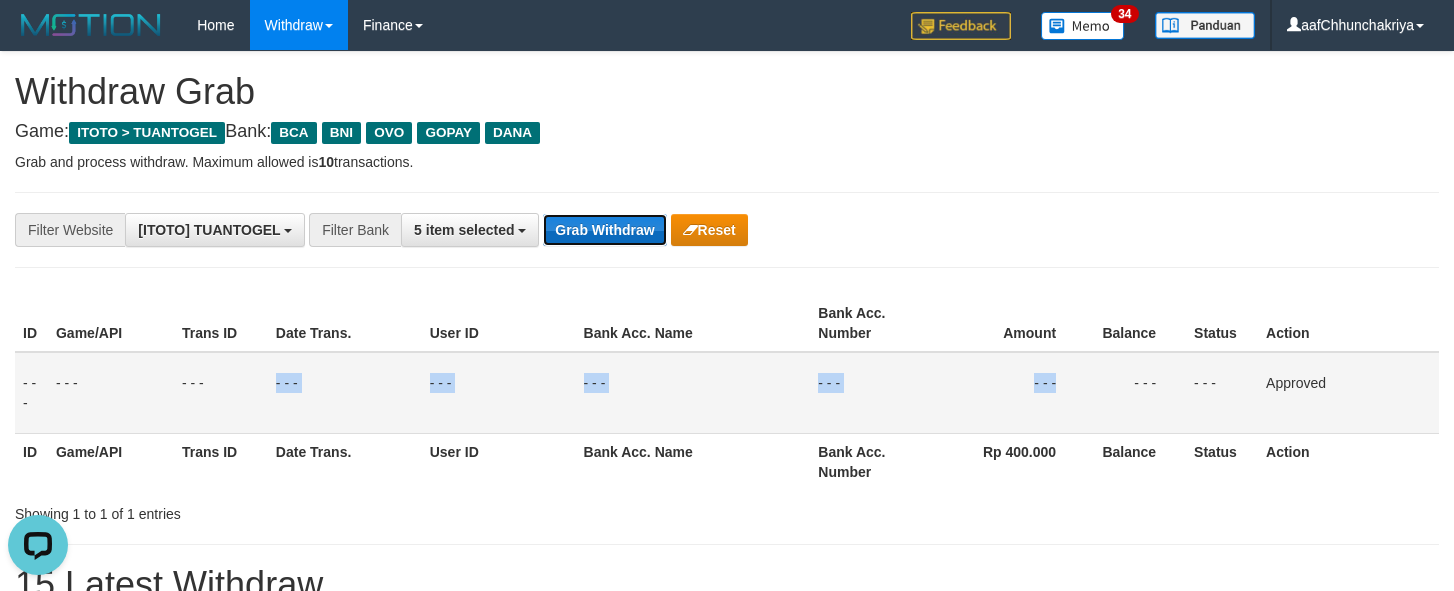 click on "Grab Withdraw" at bounding box center [604, 230] 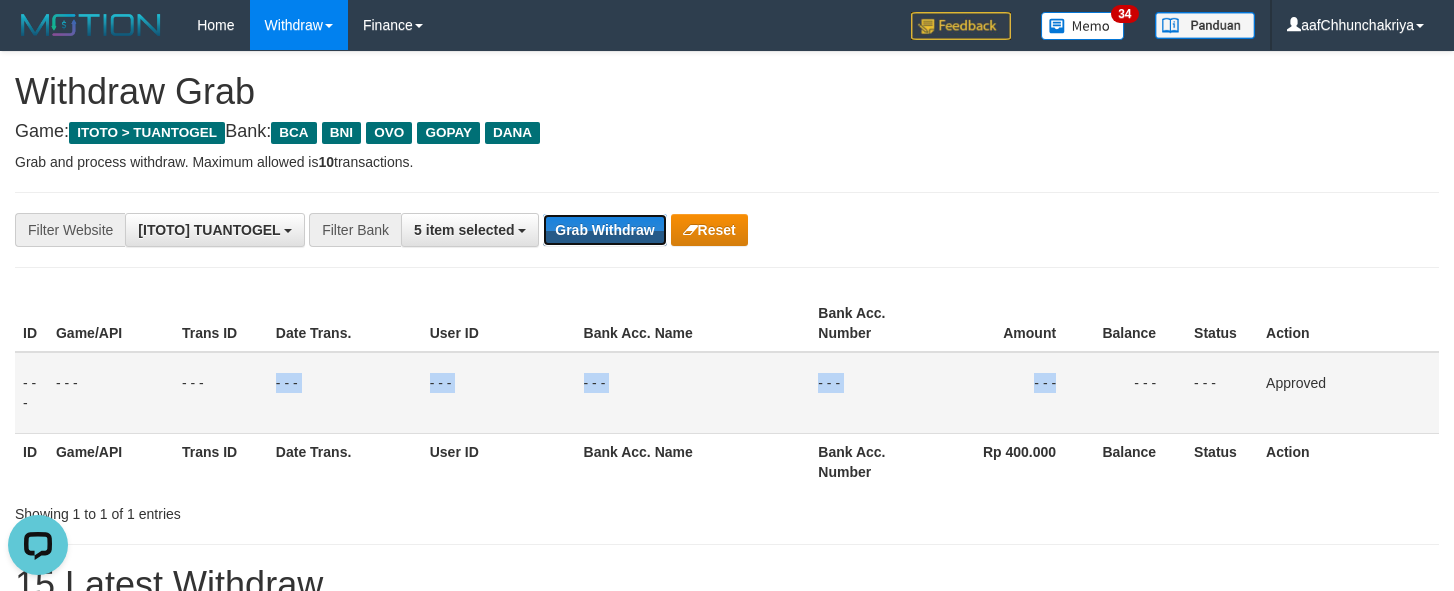 drag, startPoint x: 632, startPoint y: 222, endPoint x: 839, endPoint y: 224, distance: 207.00966 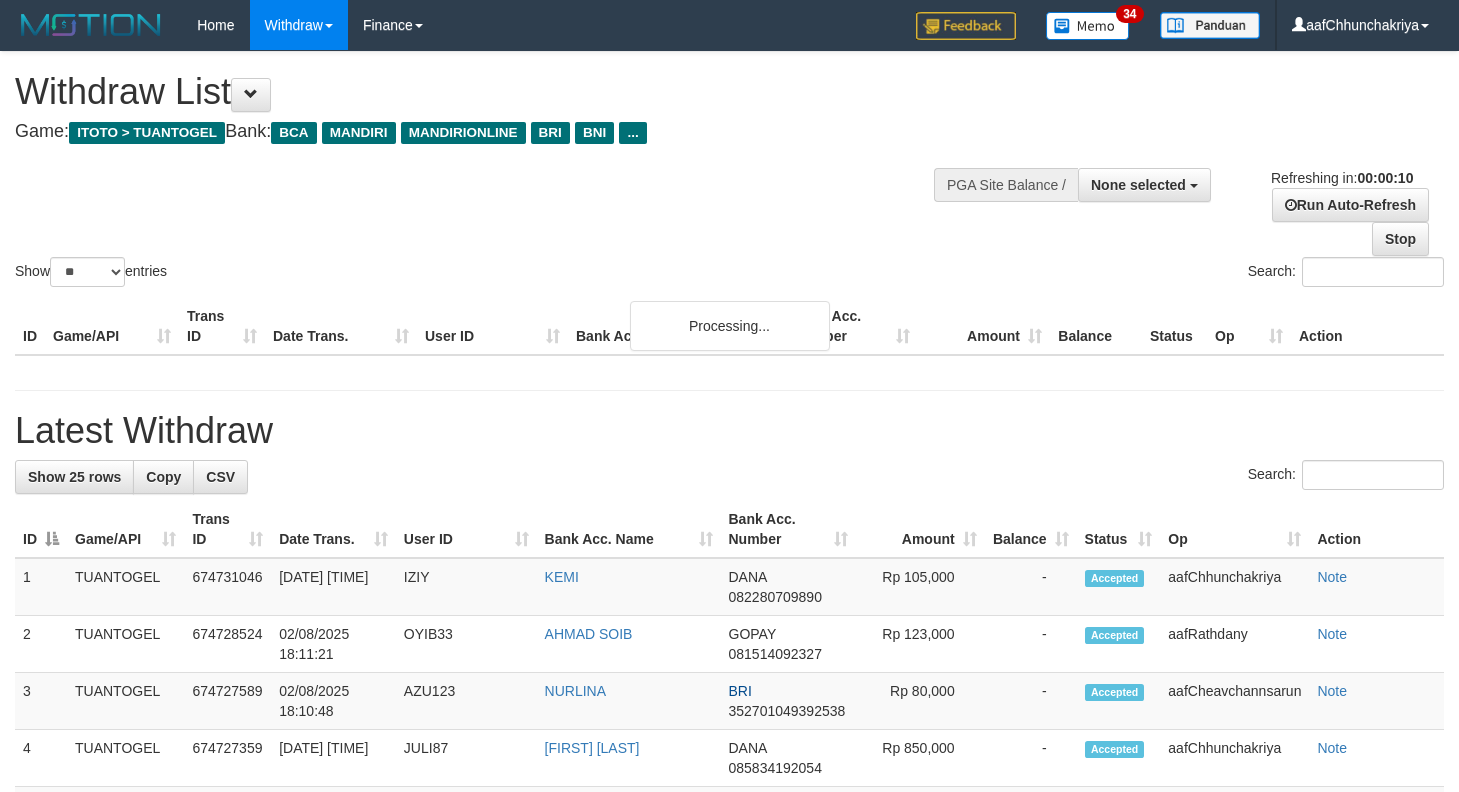 select 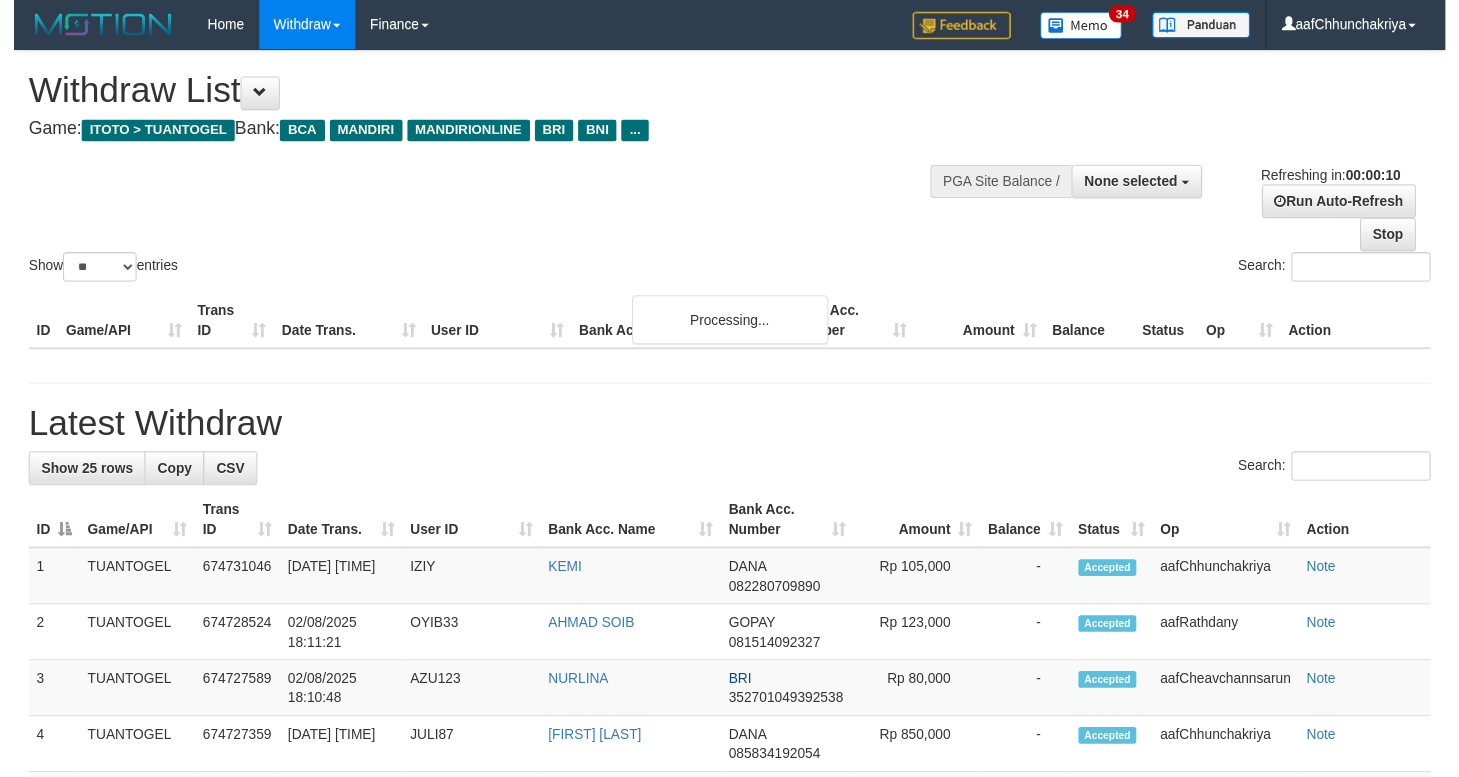 scroll, scrollTop: 0, scrollLeft: 0, axis: both 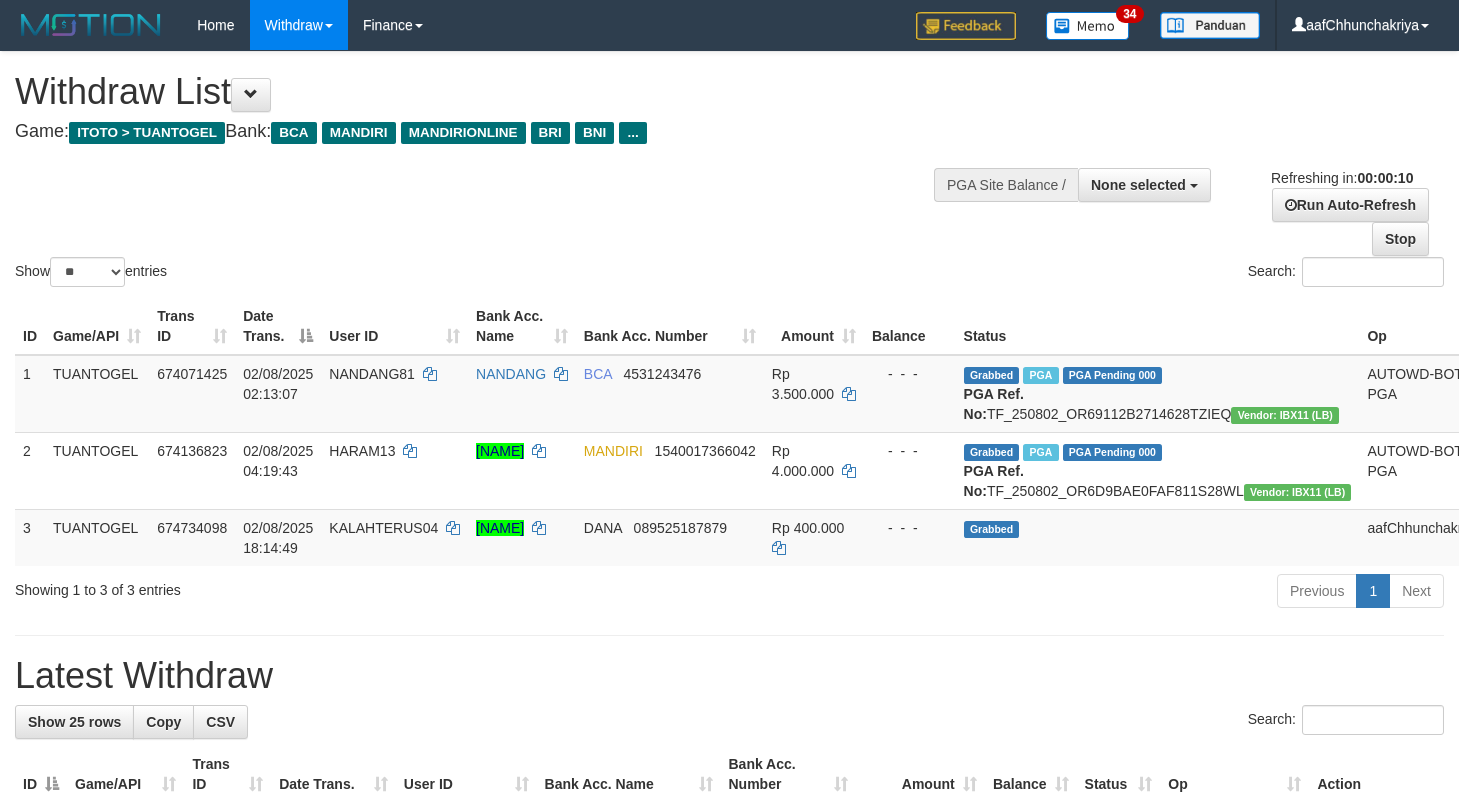 select 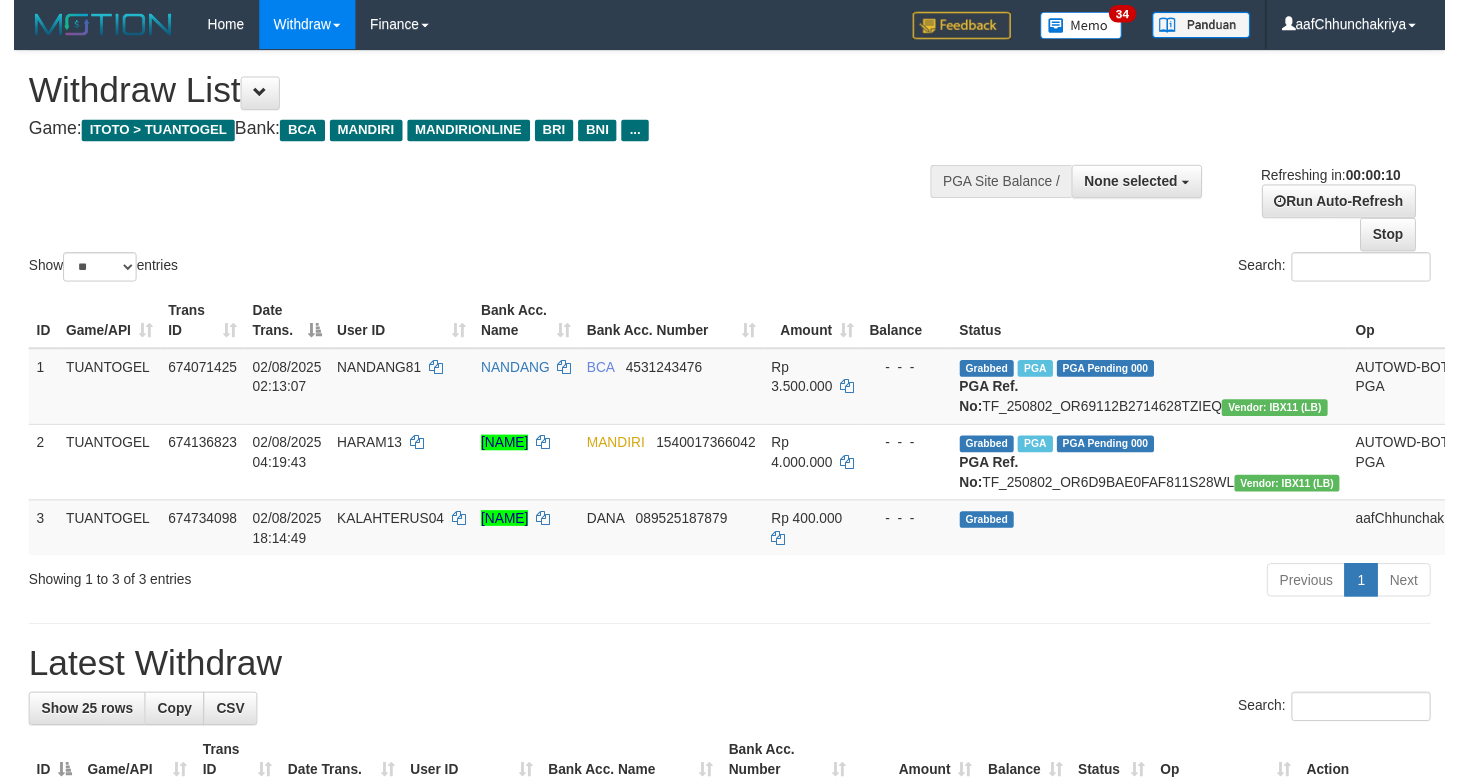 scroll, scrollTop: 0, scrollLeft: 0, axis: both 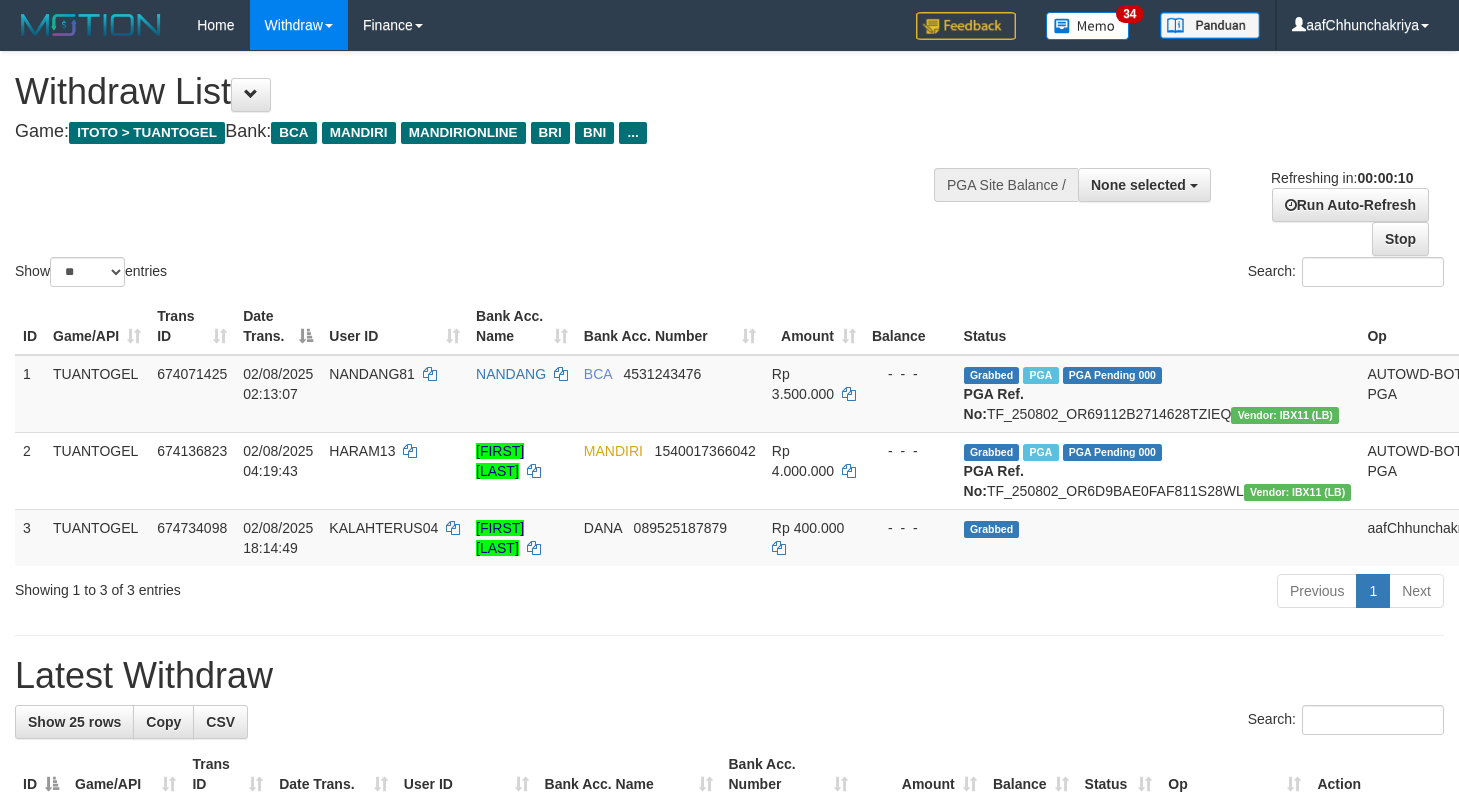select 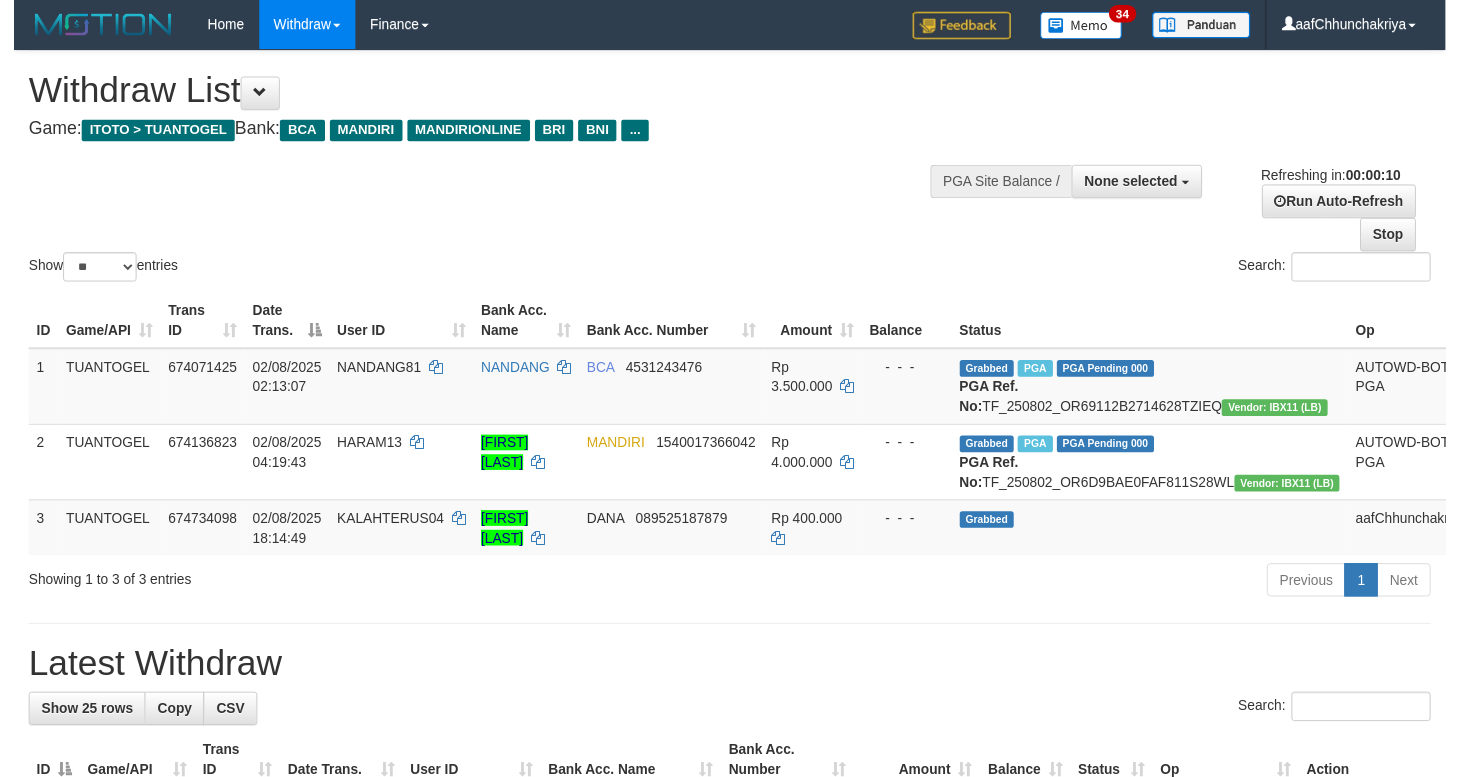 scroll, scrollTop: 0, scrollLeft: 0, axis: both 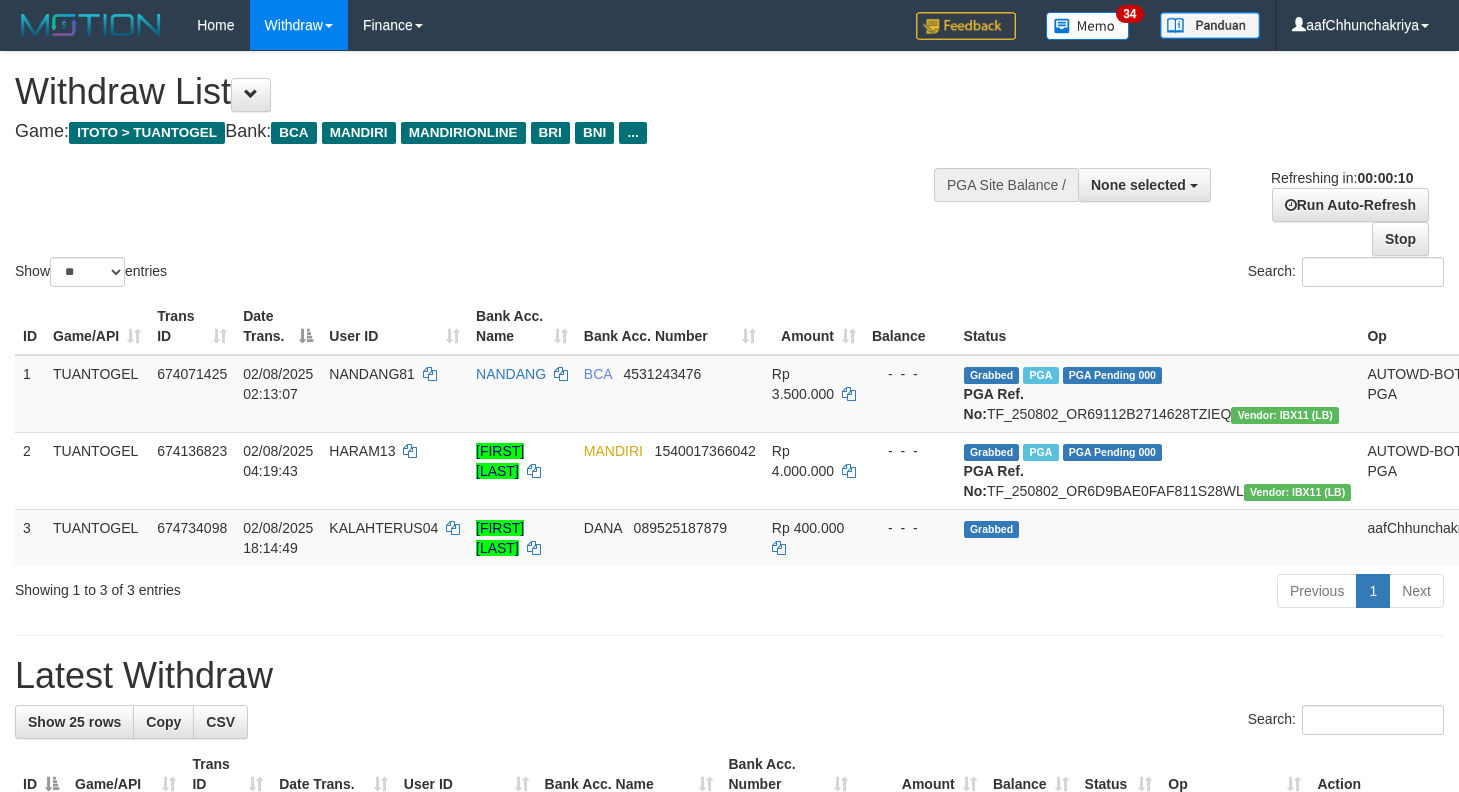 select 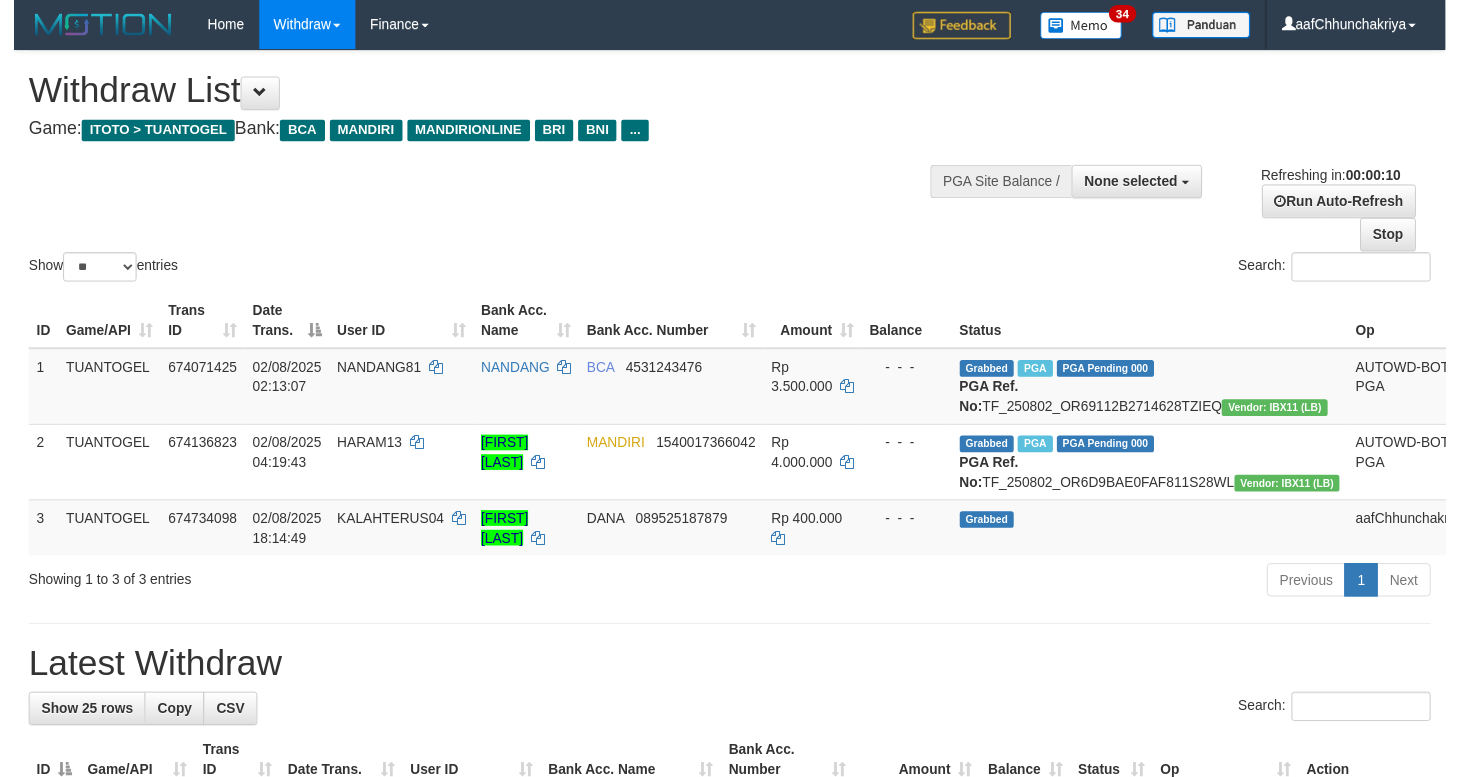 scroll, scrollTop: 0, scrollLeft: 0, axis: both 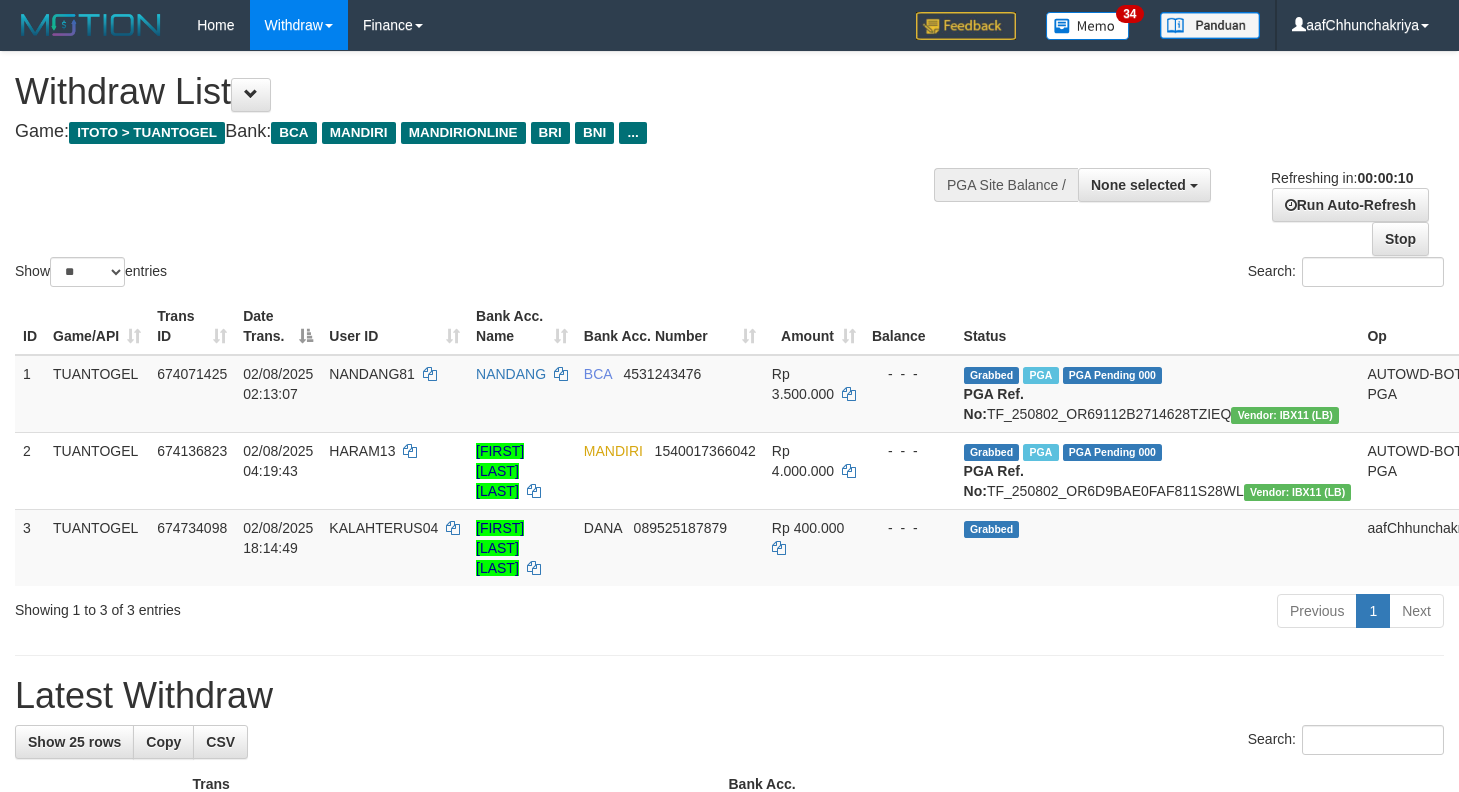 select 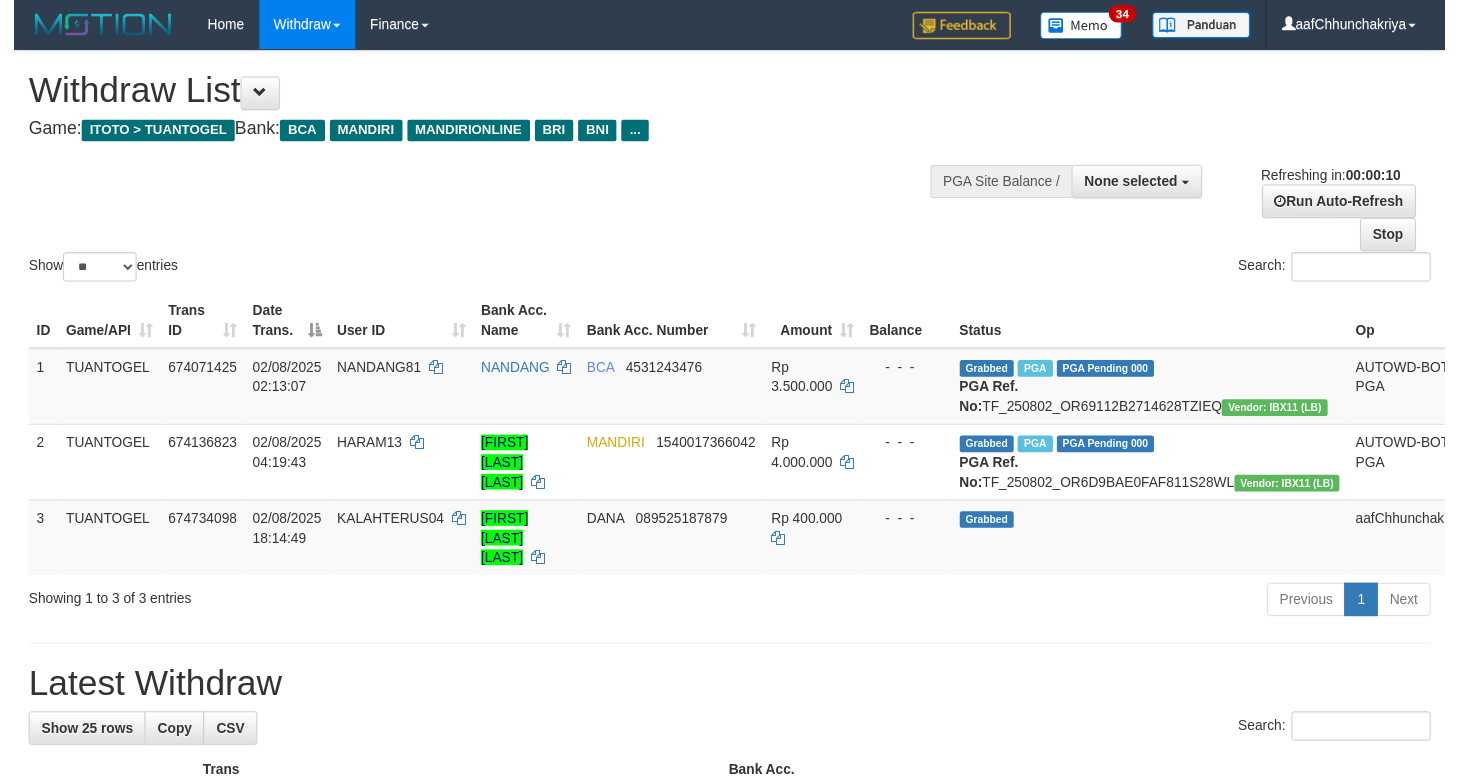 scroll, scrollTop: 0, scrollLeft: 0, axis: both 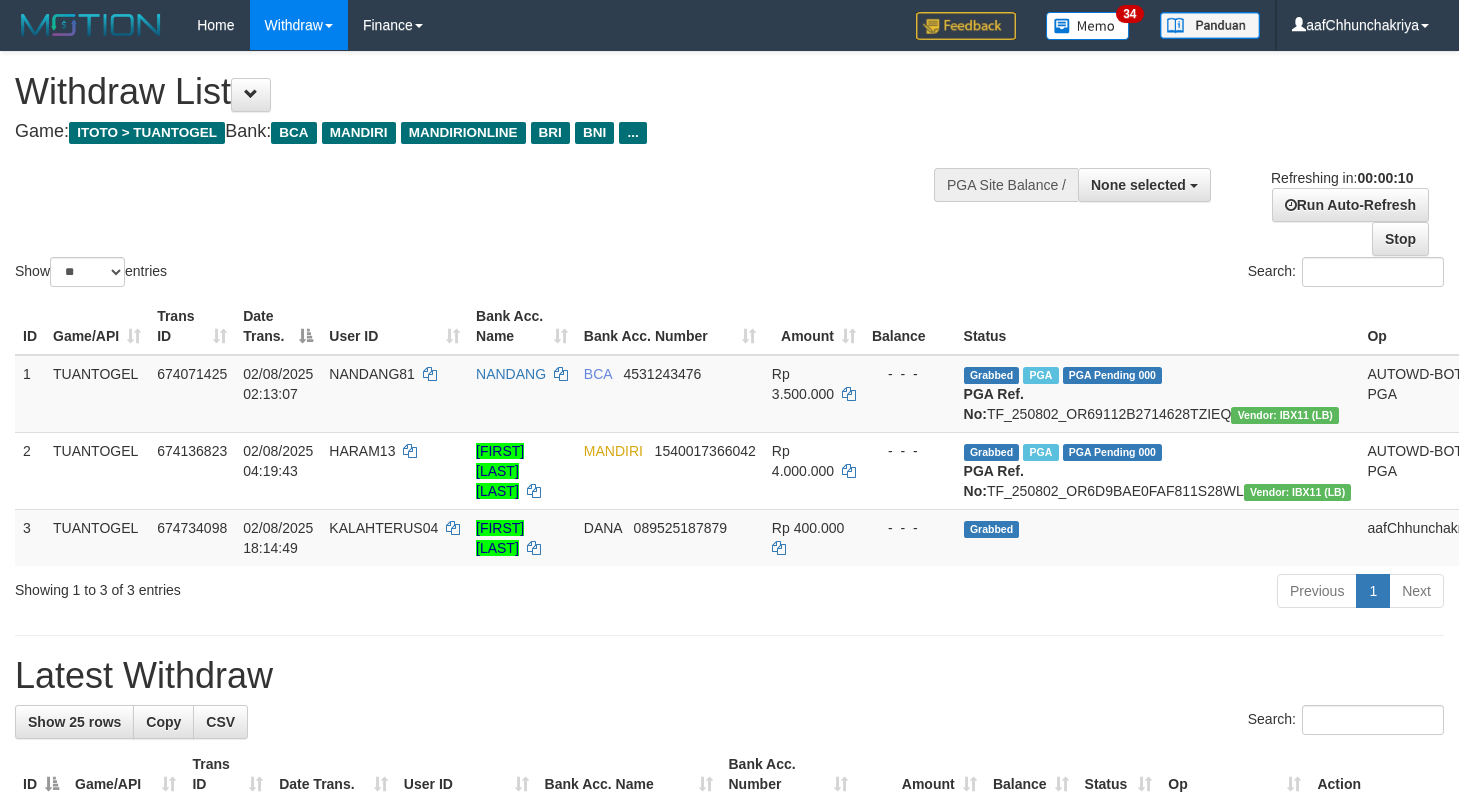 select 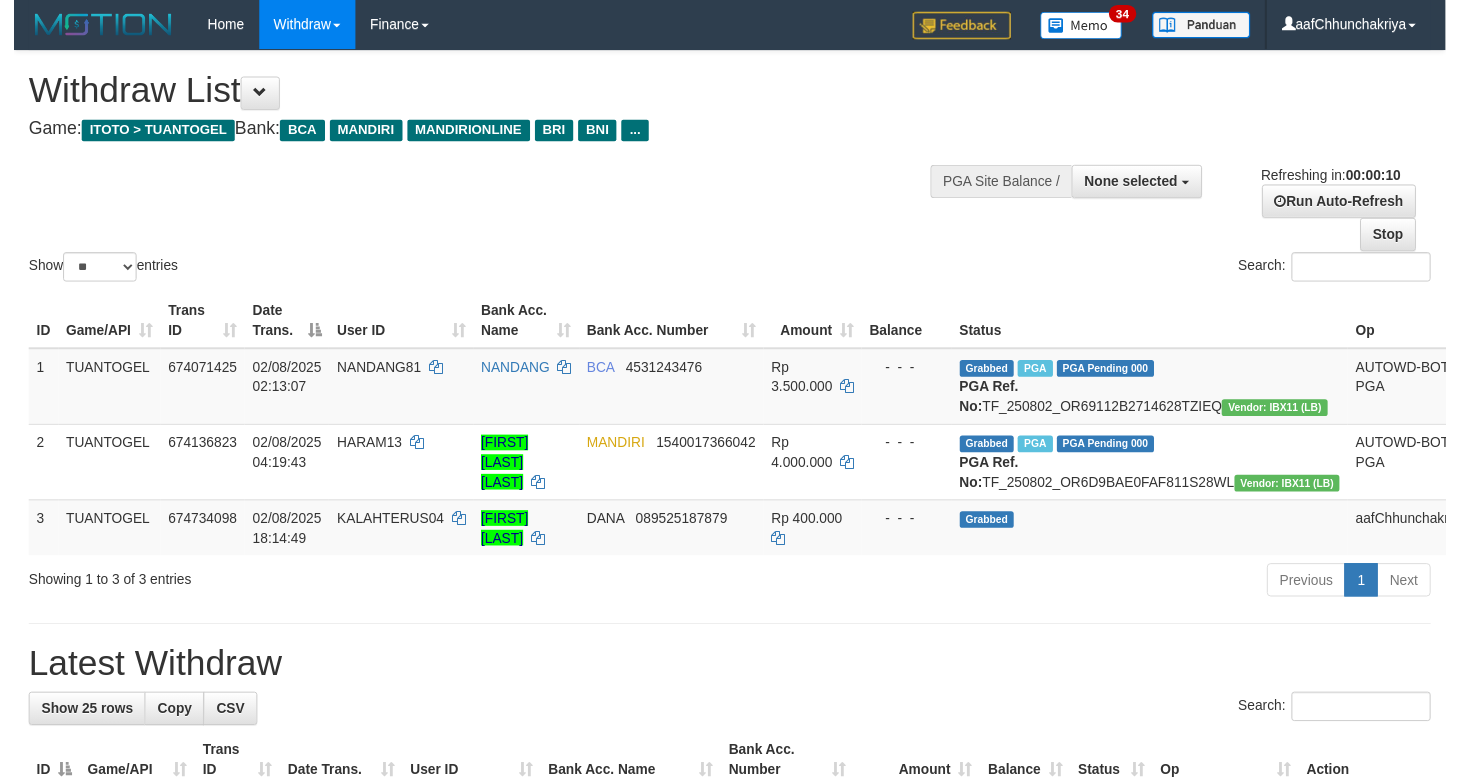 scroll, scrollTop: 0, scrollLeft: 0, axis: both 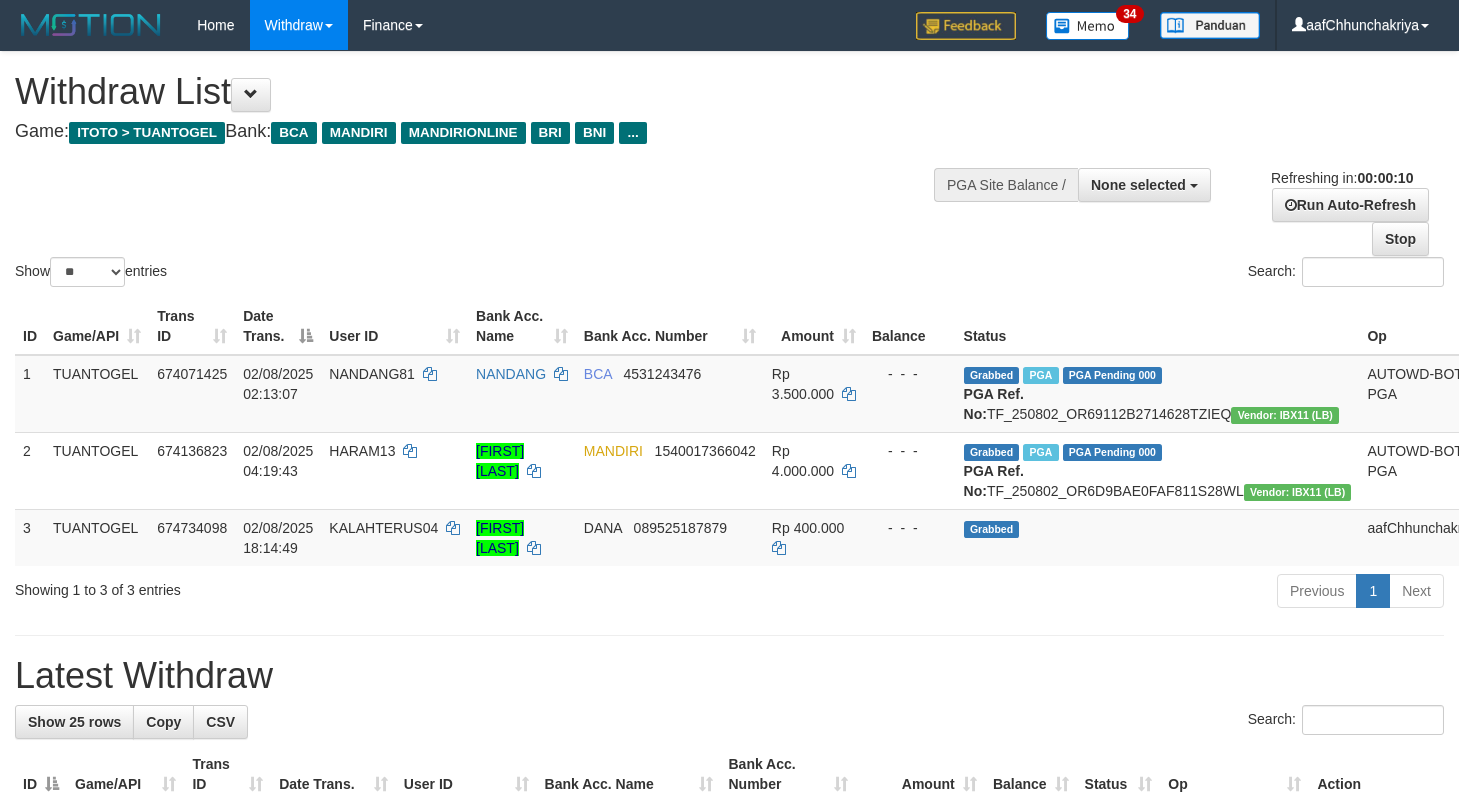 select 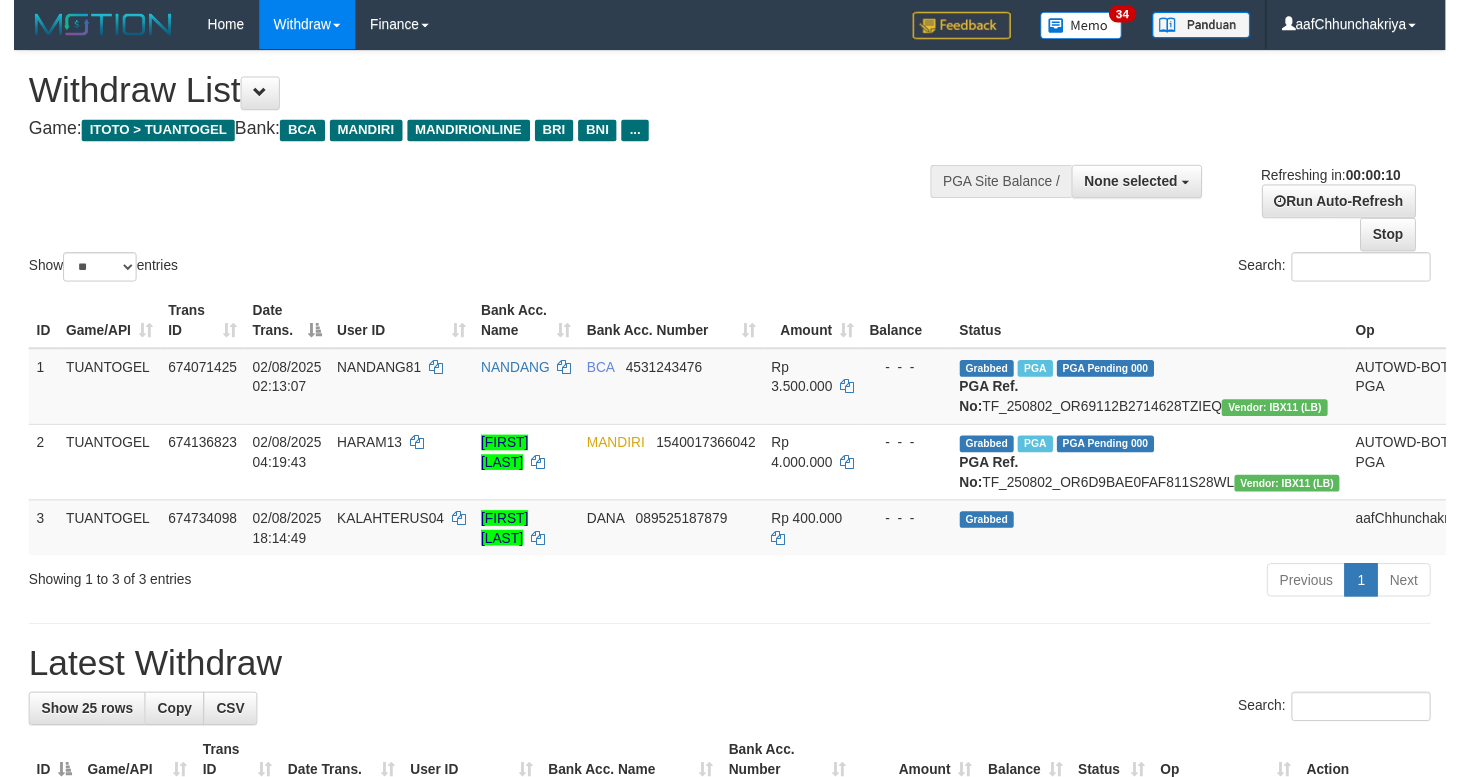 scroll, scrollTop: 0, scrollLeft: 0, axis: both 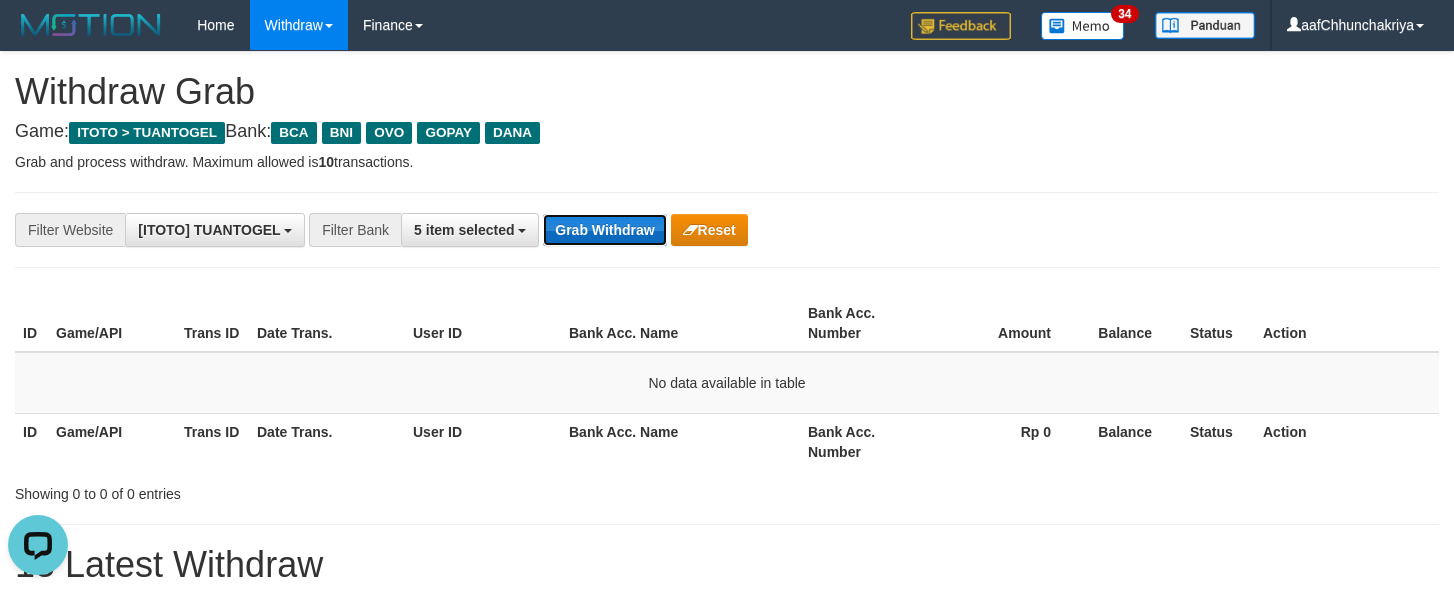 click on "Grab Withdraw" at bounding box center [604, 230] 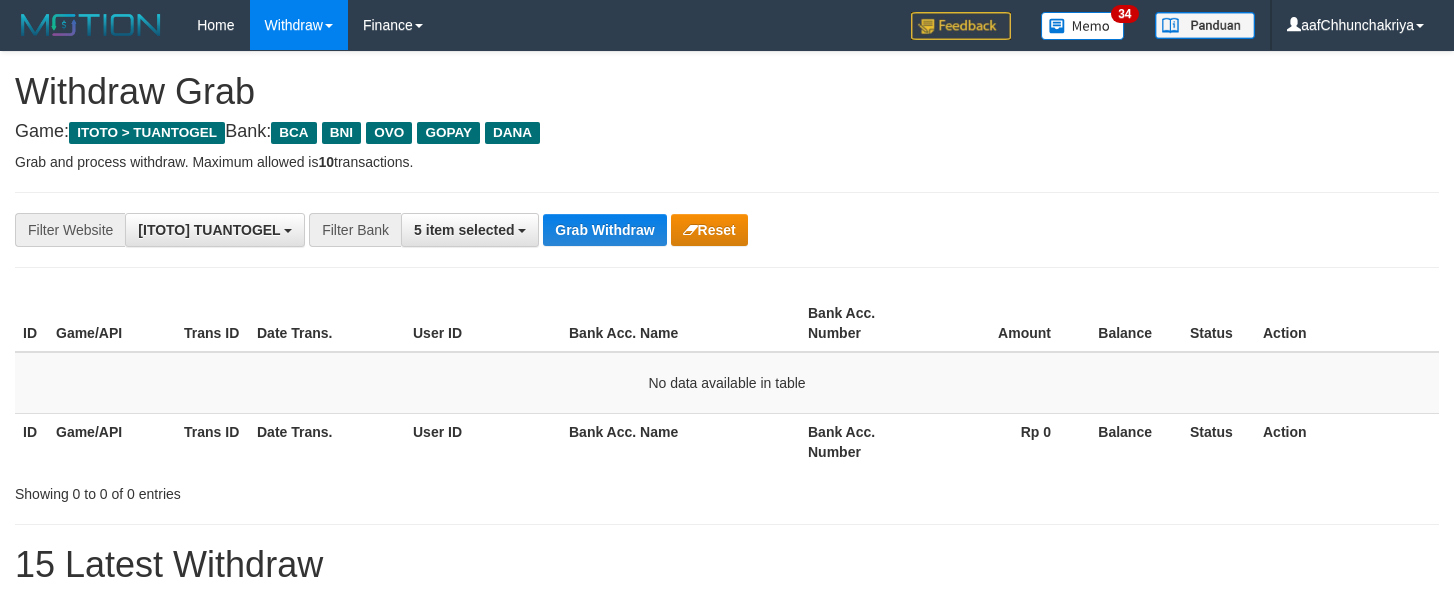 scroll, scrollTop: 0, scrollLeft: 0, axis: both 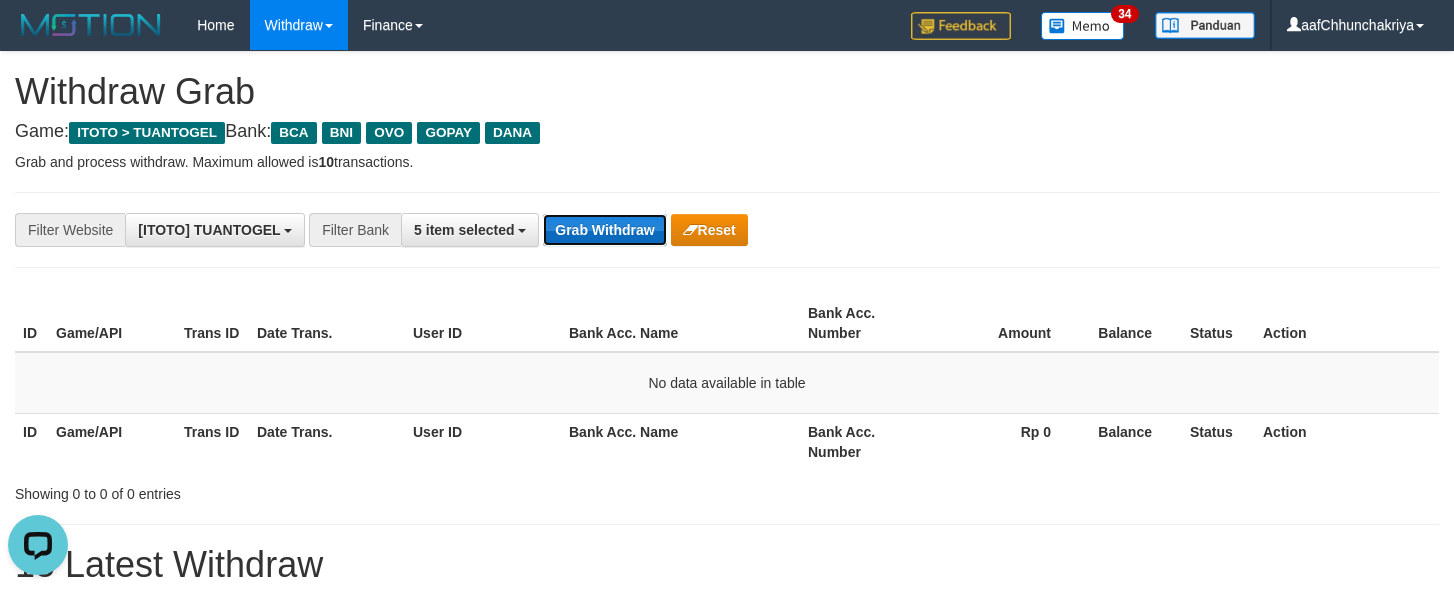 click on "Grab Withdraw" at bounding box center [604, 230] 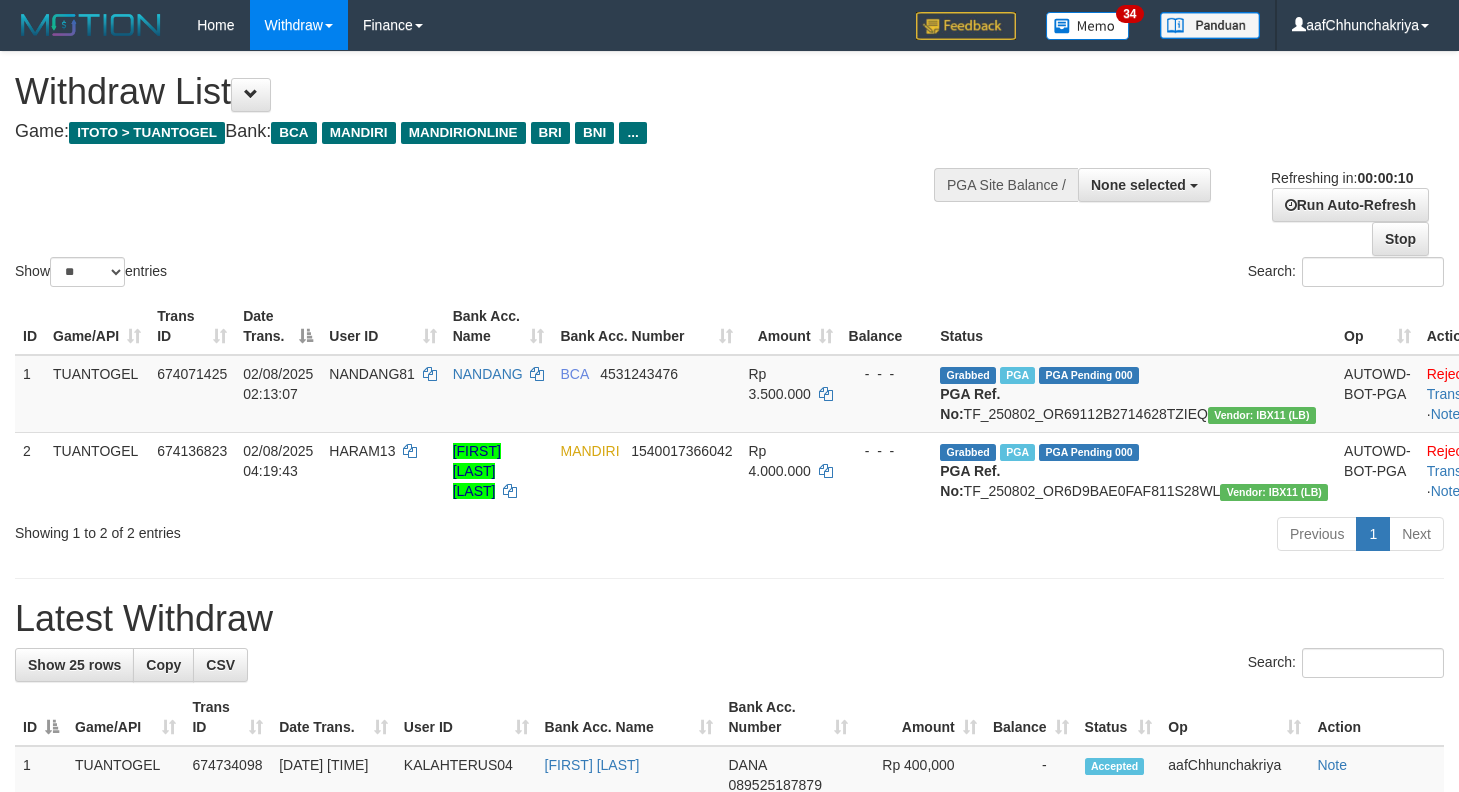 select 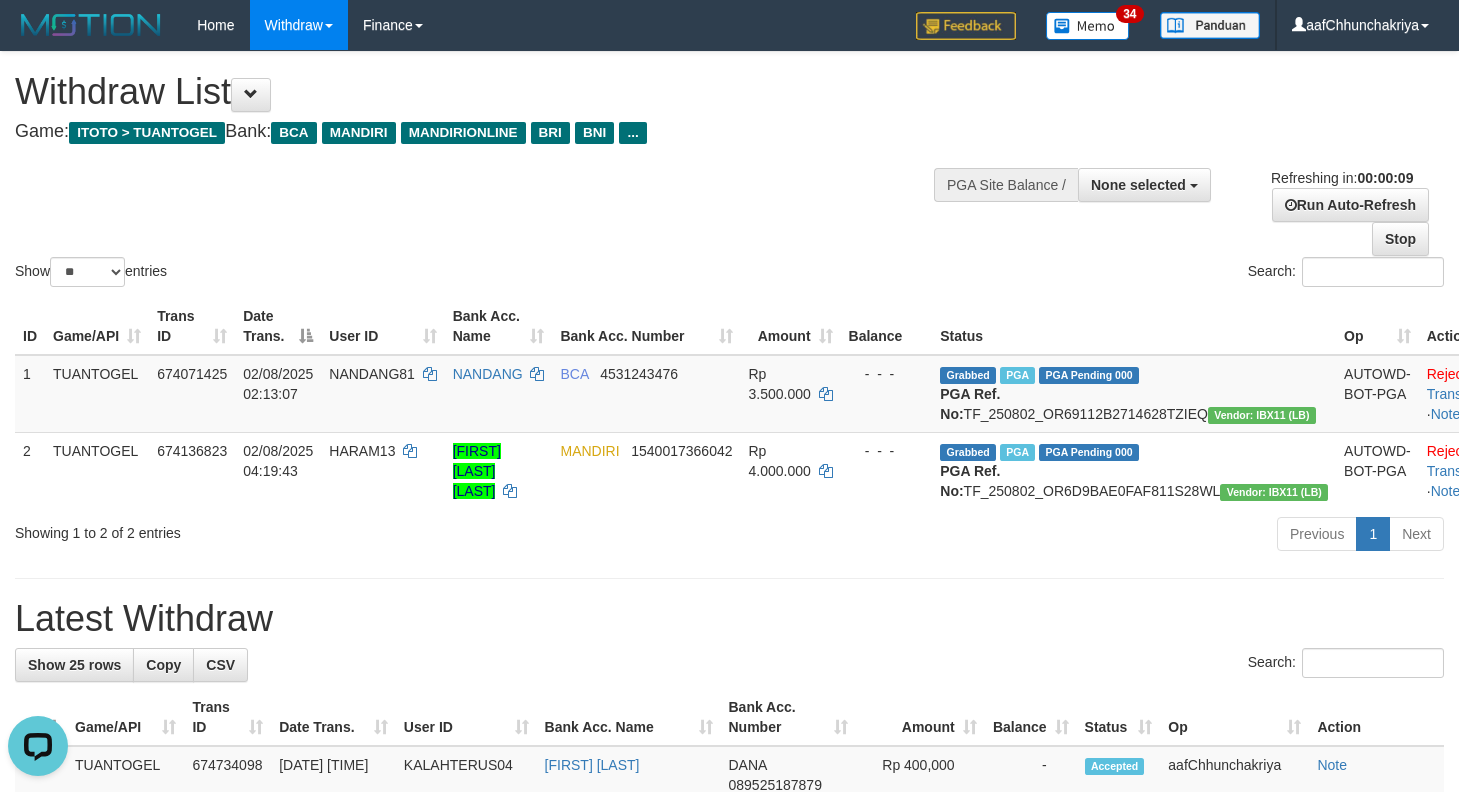 scroll, scrollTop: 0, scrollLeft: 0, axis: both 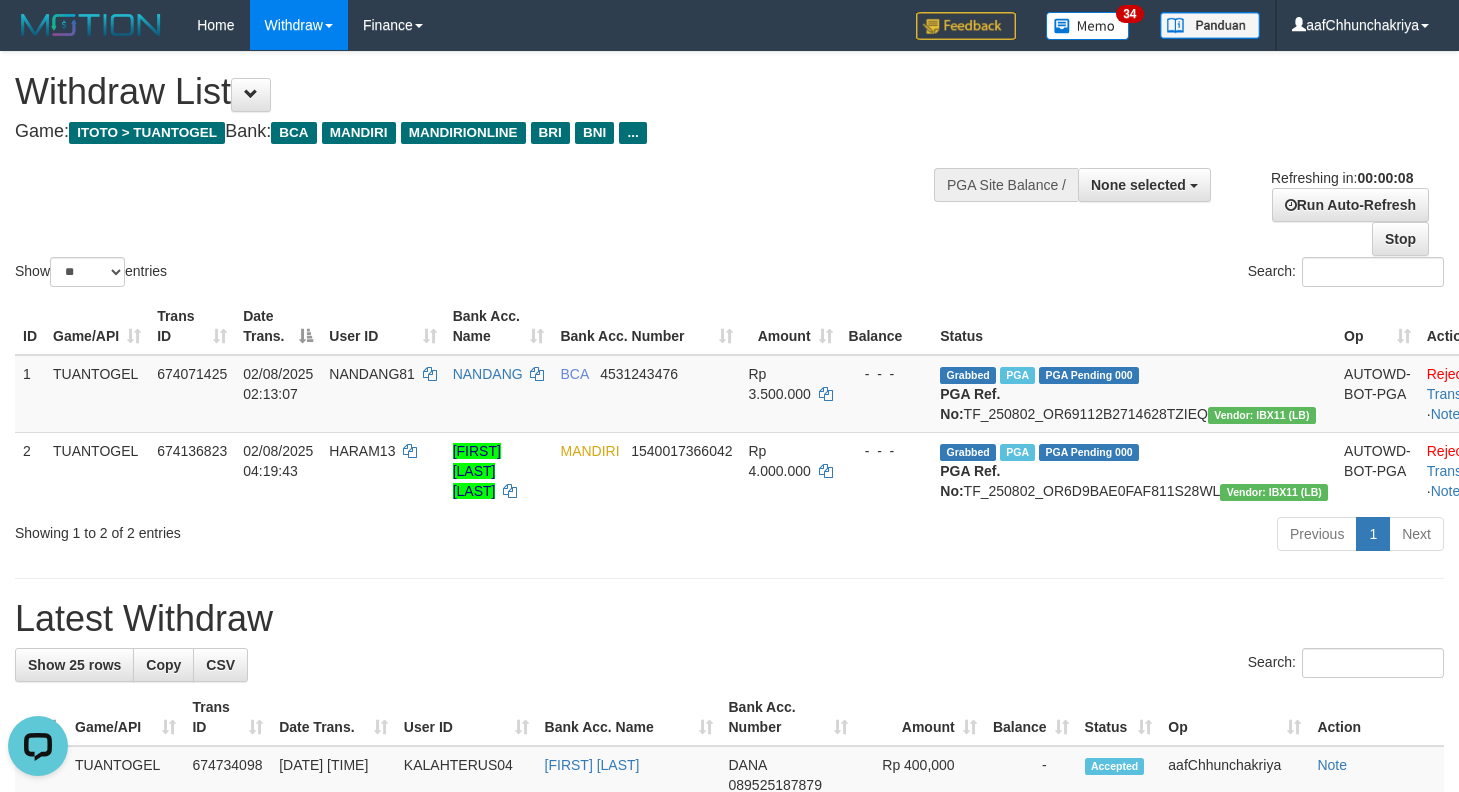click on "**********" at bounding box center (729, 1178) 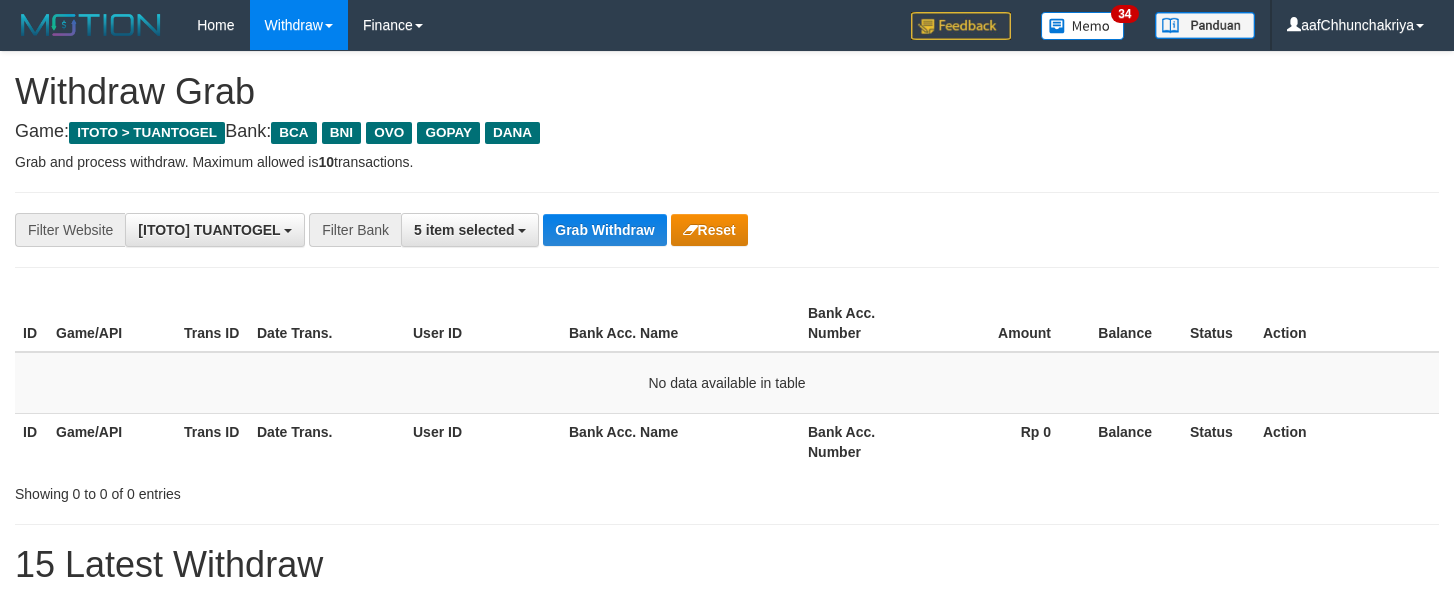 scroll, scrollTop: 0, scrollLeft: 0, axis: both 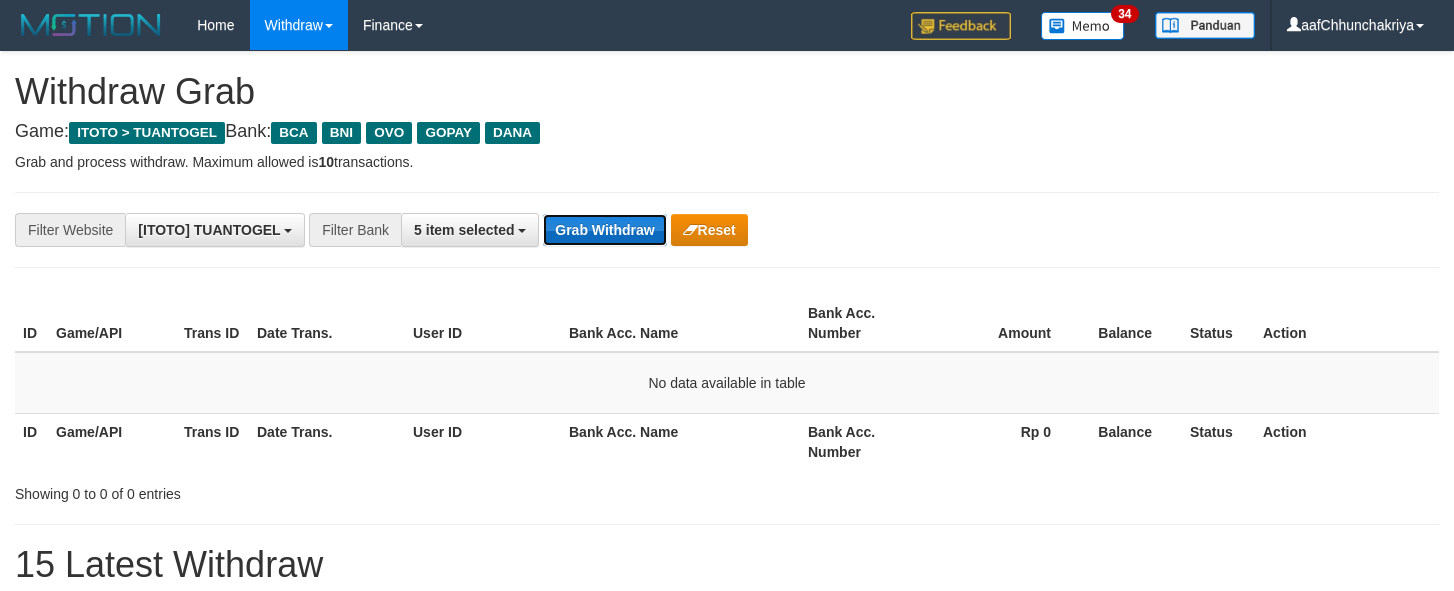 click on "Grab Withdraw" at bounding box center [604, 230] 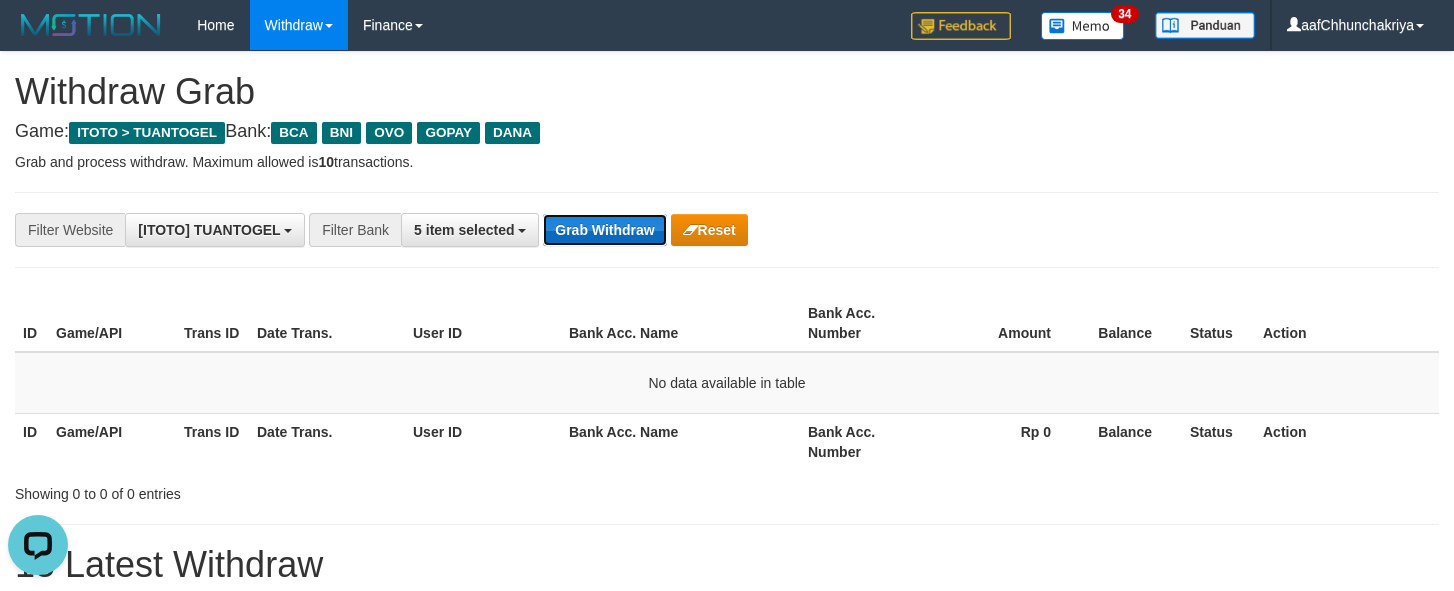 scroll, scrollTop: 0, scrollLeft: 0, axis: both 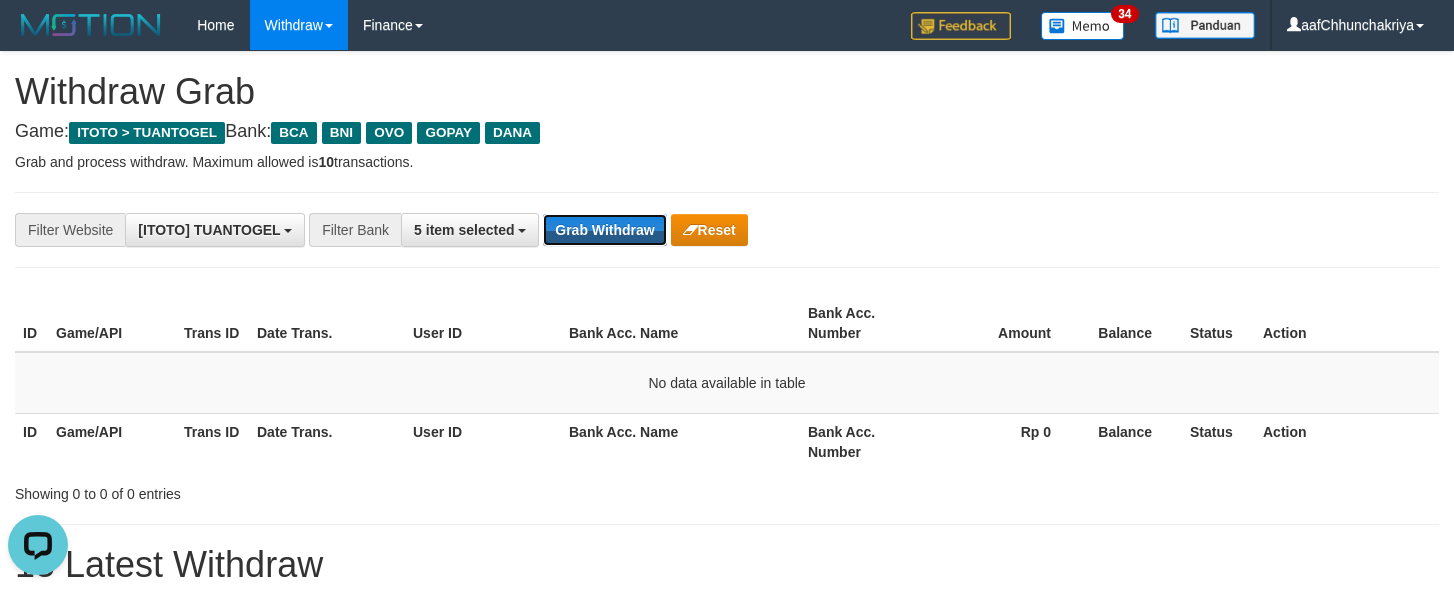 drag, startPoint x: 641, startPoint y: 218, endPoint x: 1085, endPoint y: 589, distance: 578.5992 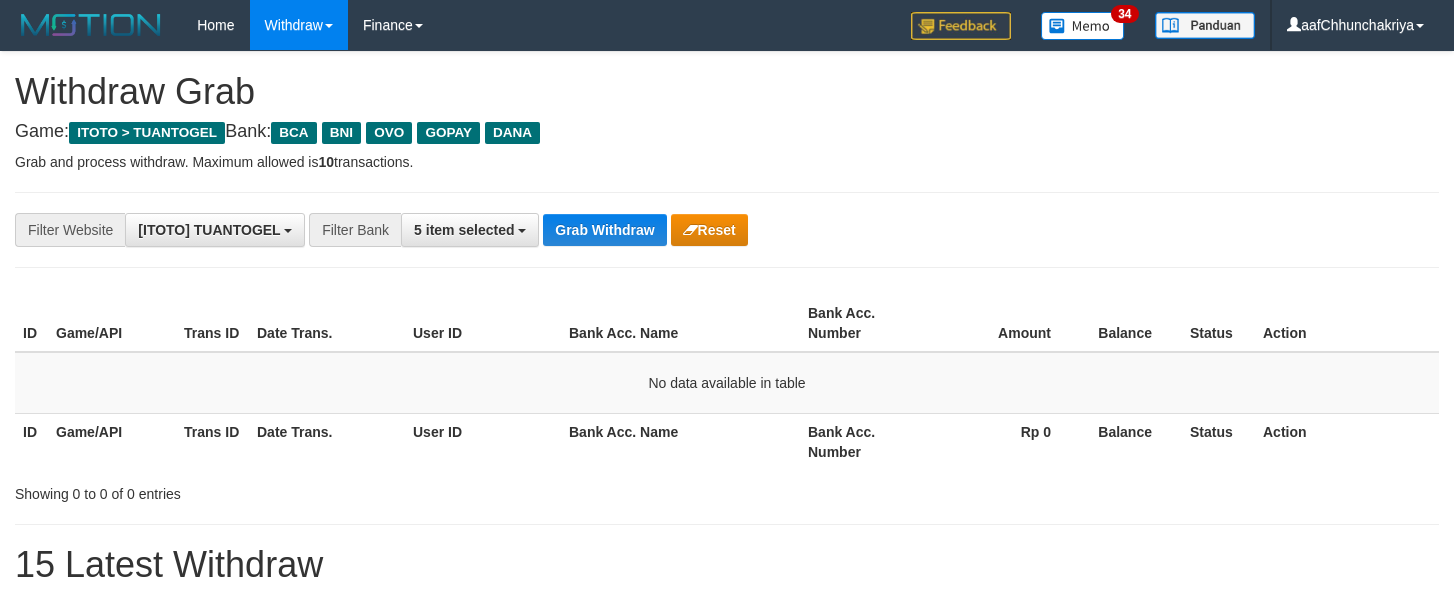 scroll, scrollTop: 0, scrollLeft: 0, axis: both 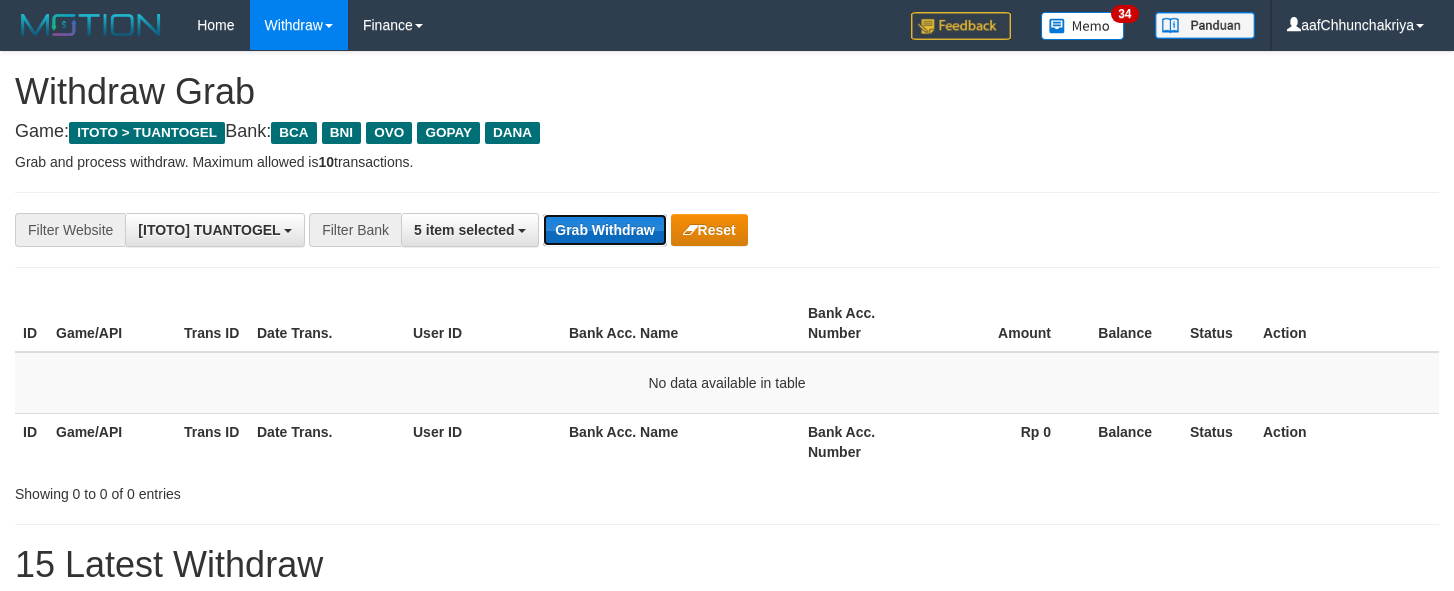 click on "Grab Withdraw" at bounding box center [604, 230] 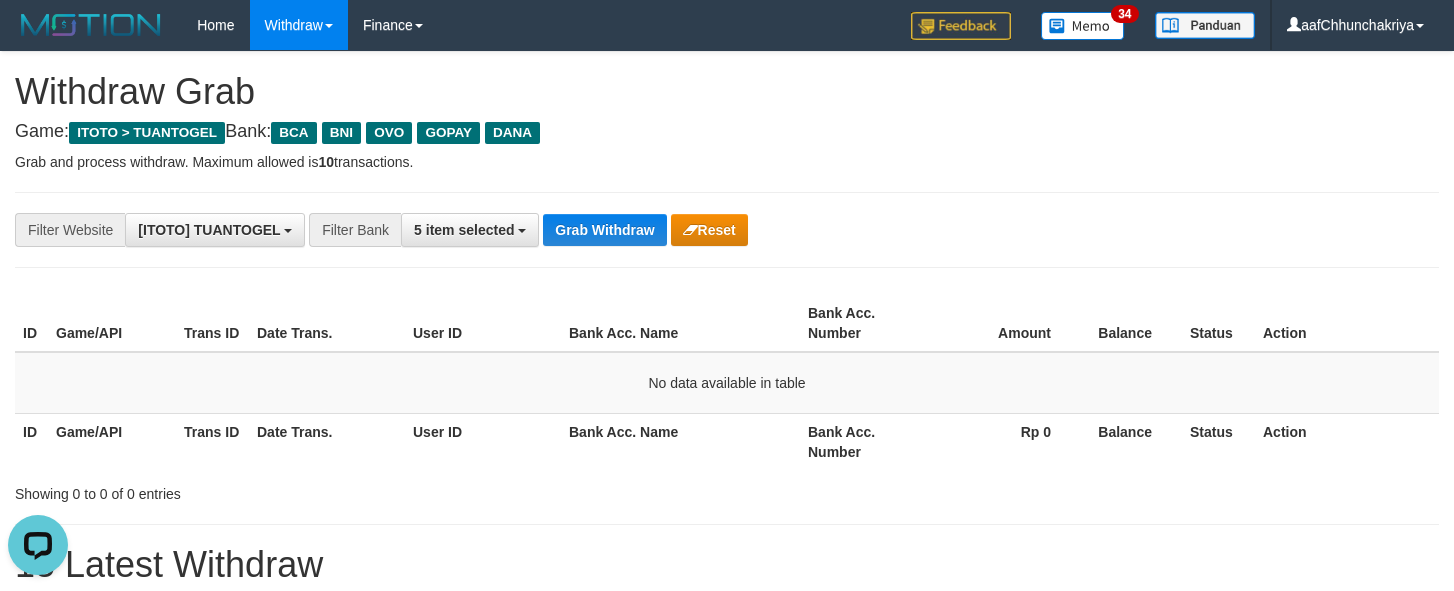 scroll, scrollTop: 0, scrollLeft: 0, axis: both 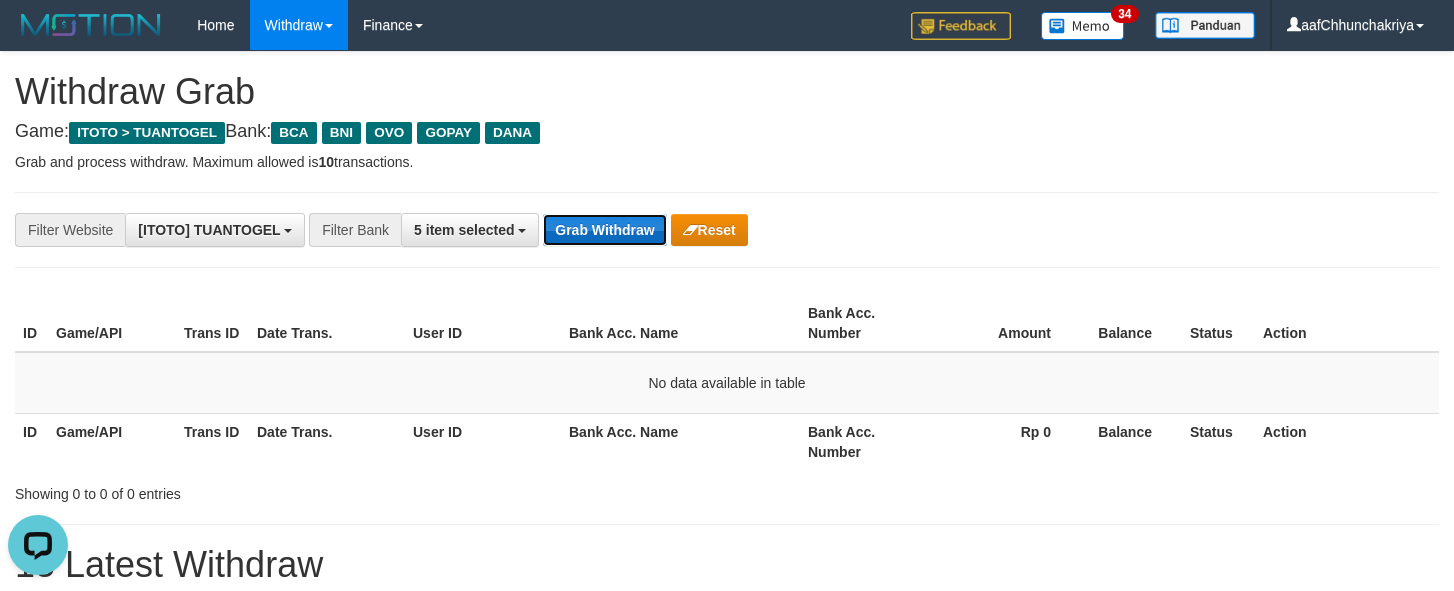 click on "Grab Withdraw" at bounding box center (604, 230) 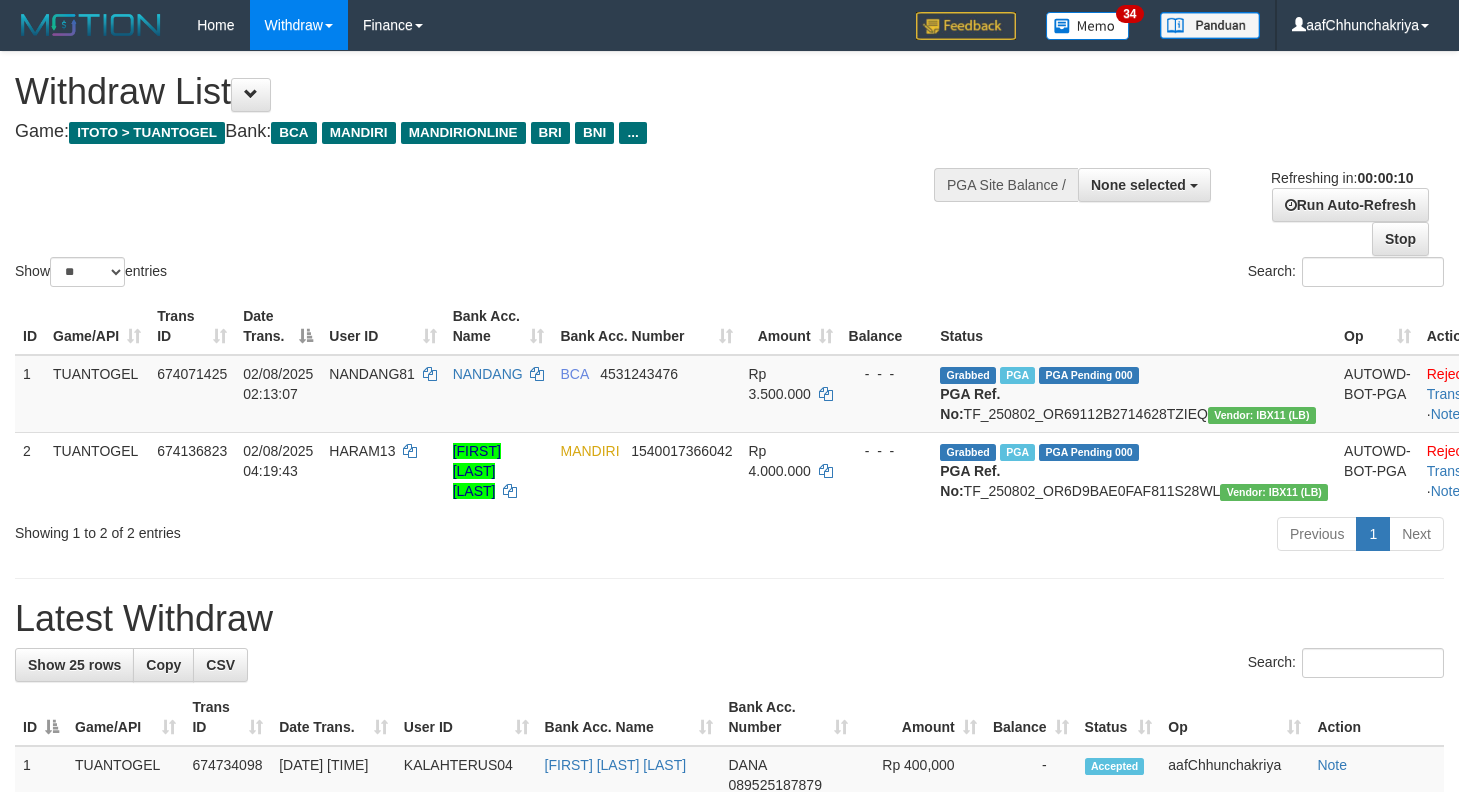 select 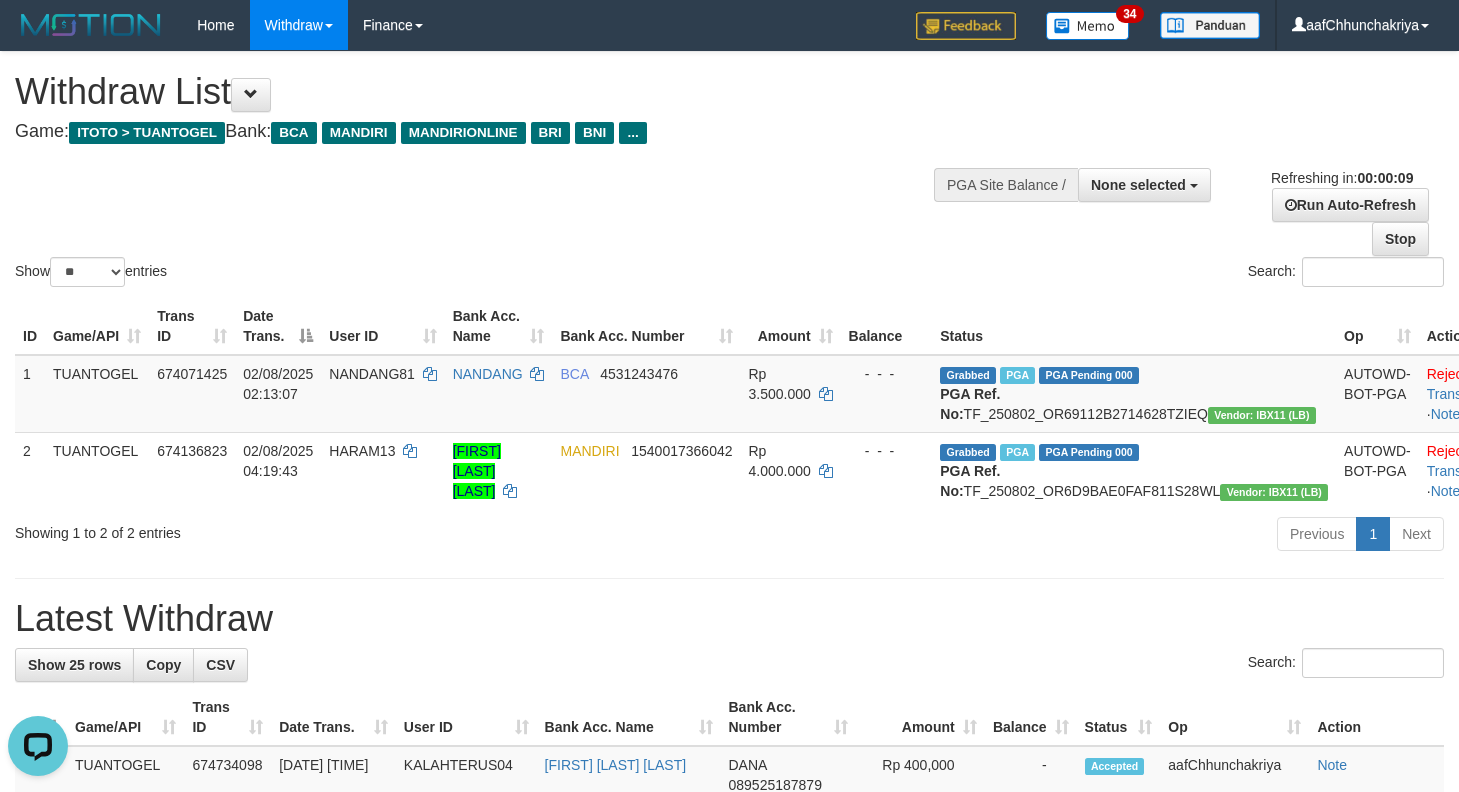 scroll, scrollTop: 0, scrollLeft: 0, axis: both 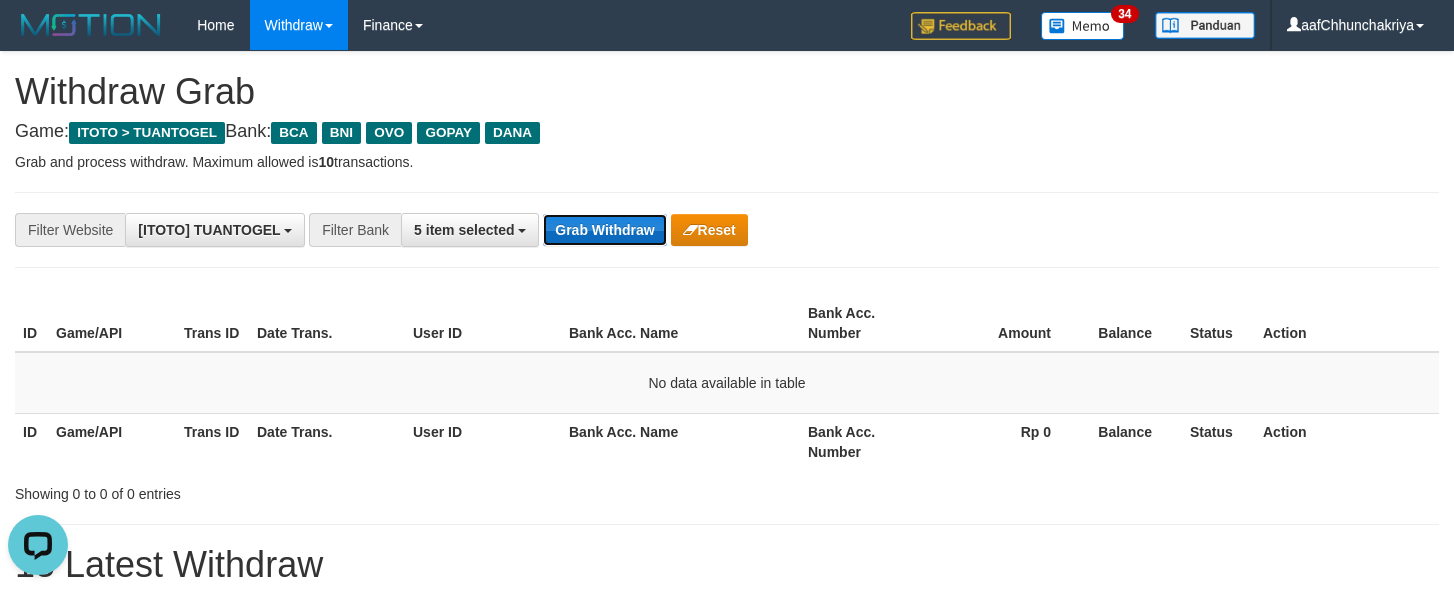 click on "Grab Withdraw" at bounding box center (604, 230) 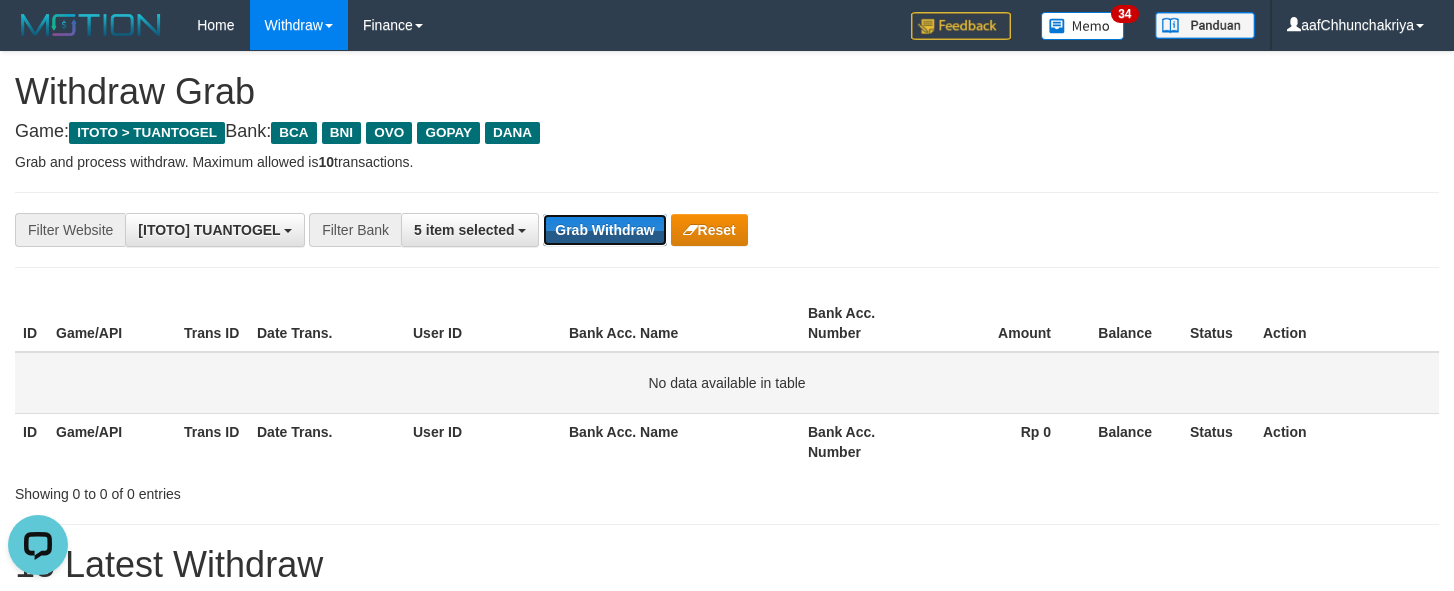 drag, startPoint x: 648, startPoint y: 237, endPoint x: 814, endPoint y: 407, distance: 237.60472 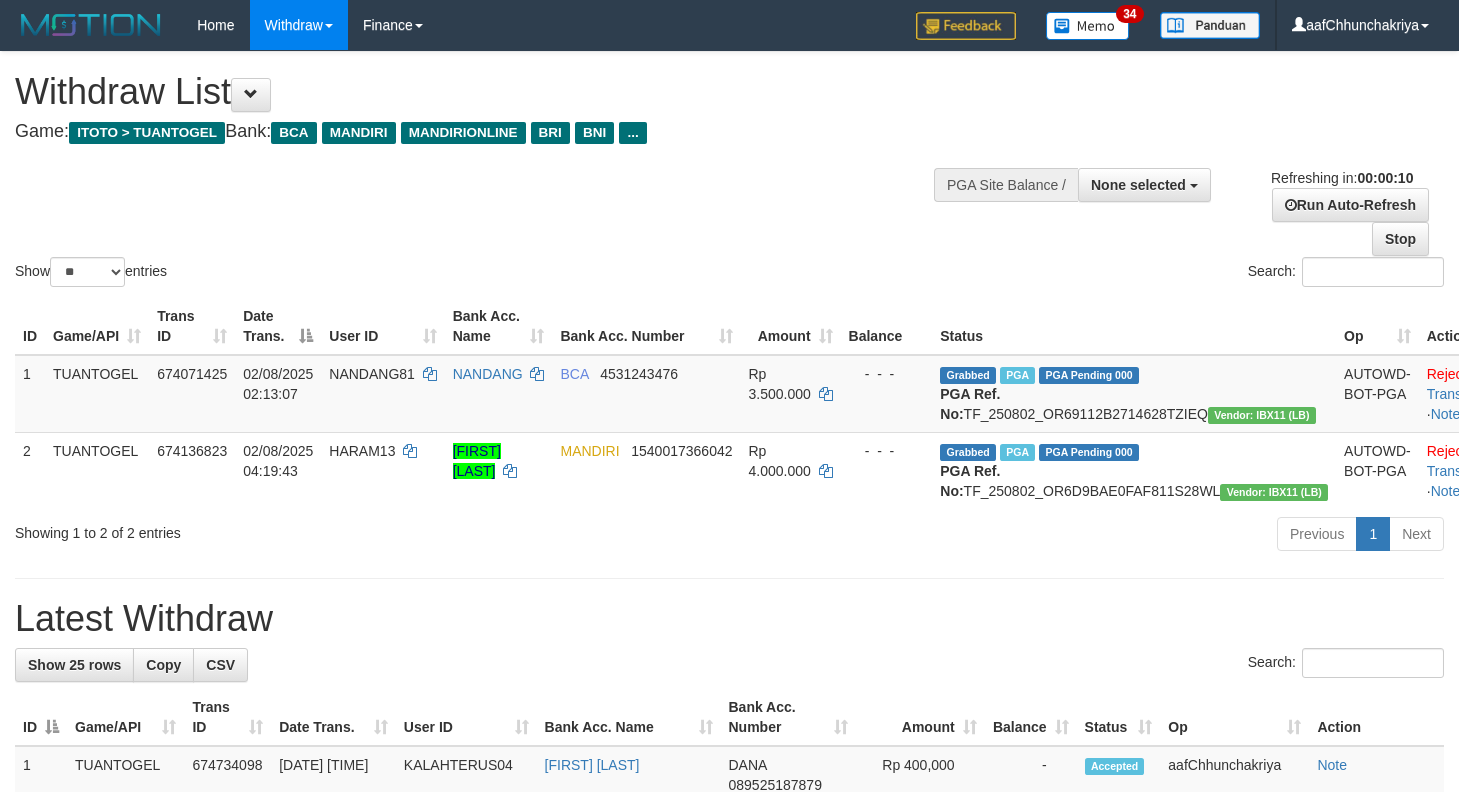 select 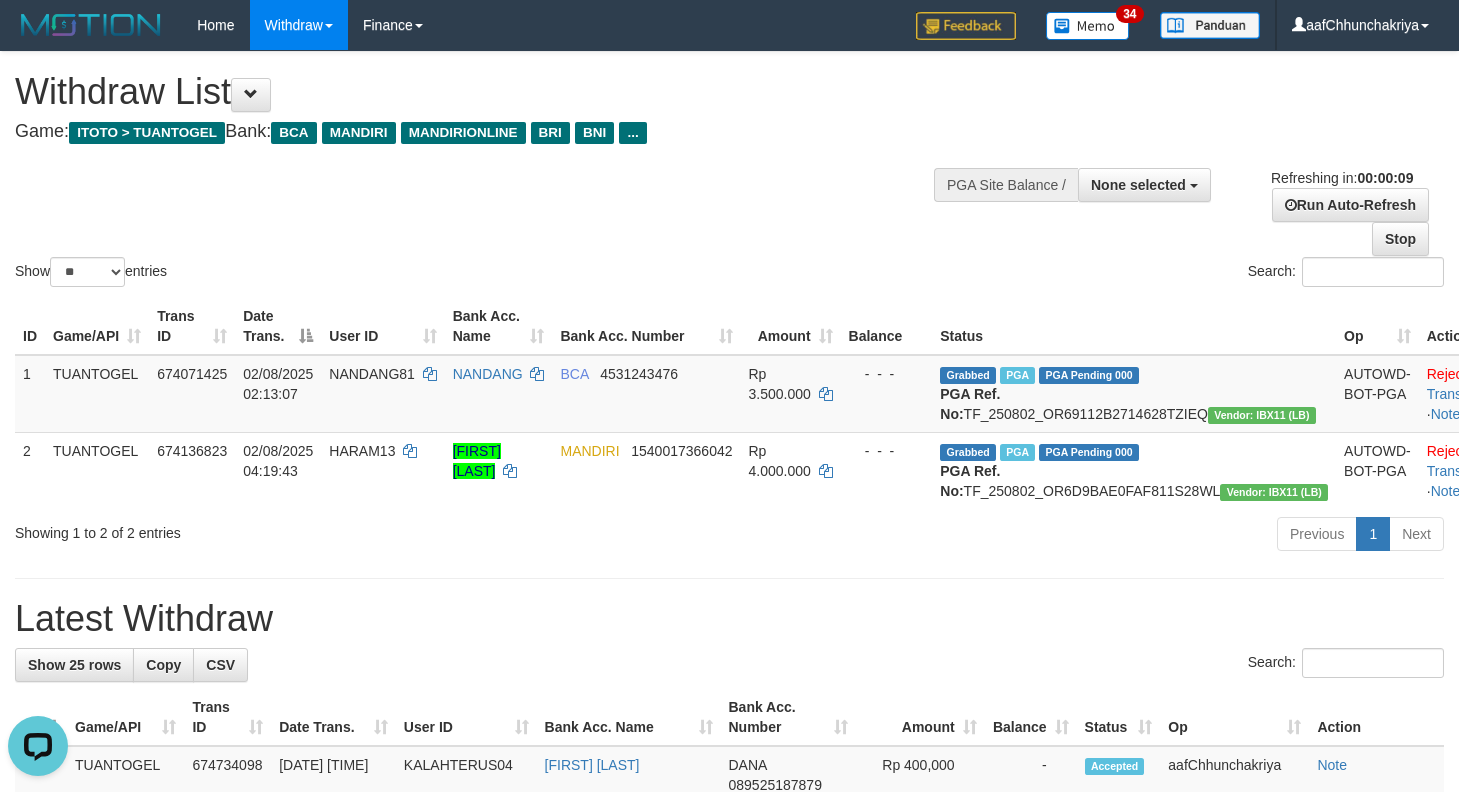 scroll, scrollTop: 0, scrollLeft: 0, axis: both 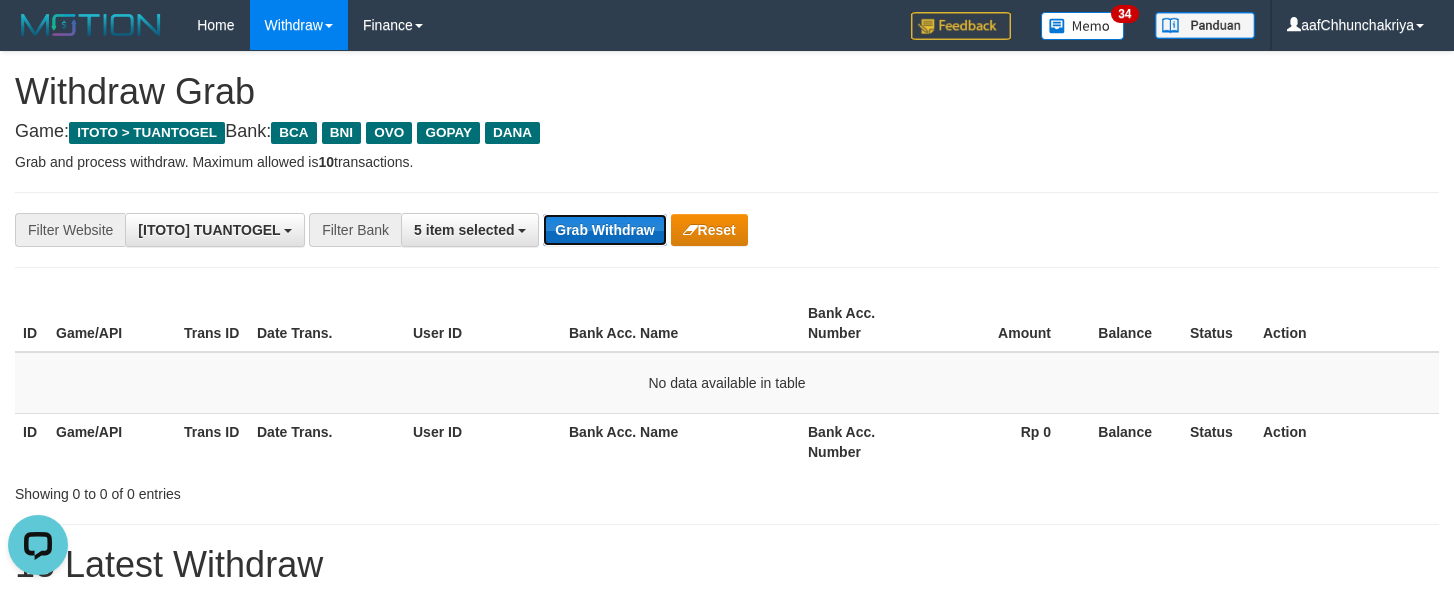 click on "Grab Withdraw" at bounding box center (604, 230) 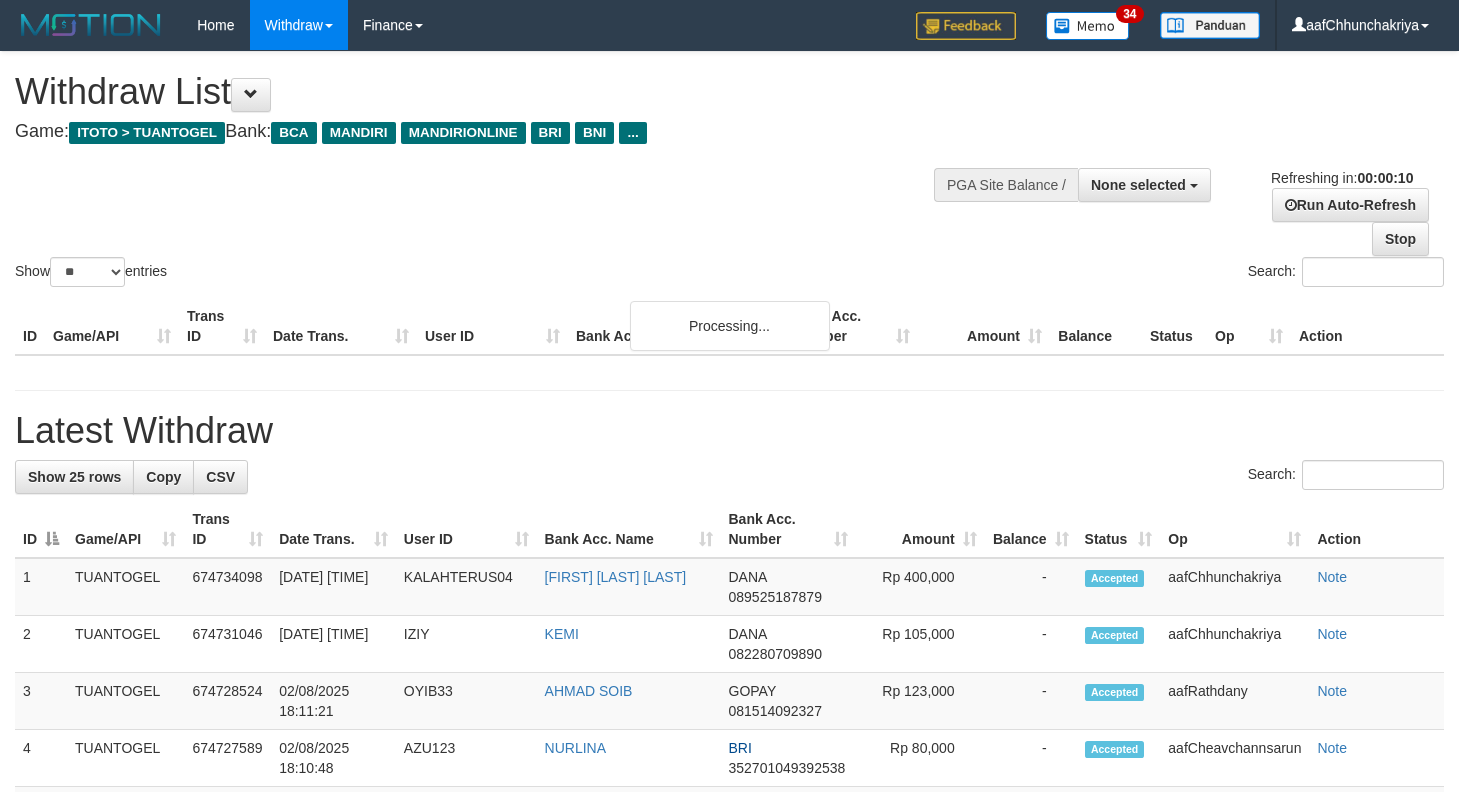 select 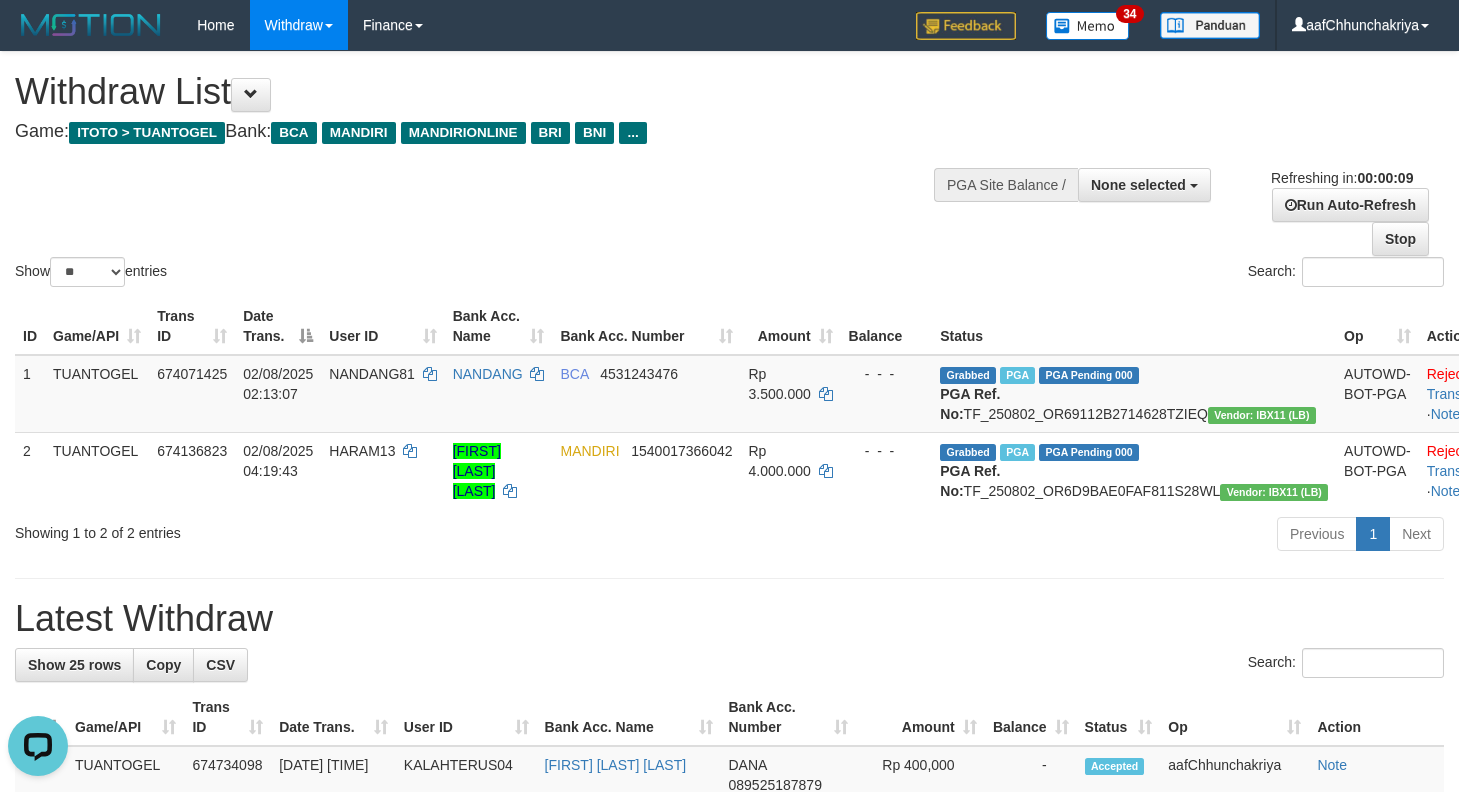 scroll, scrollTop: 0, scrollLeft: 0, axis: both 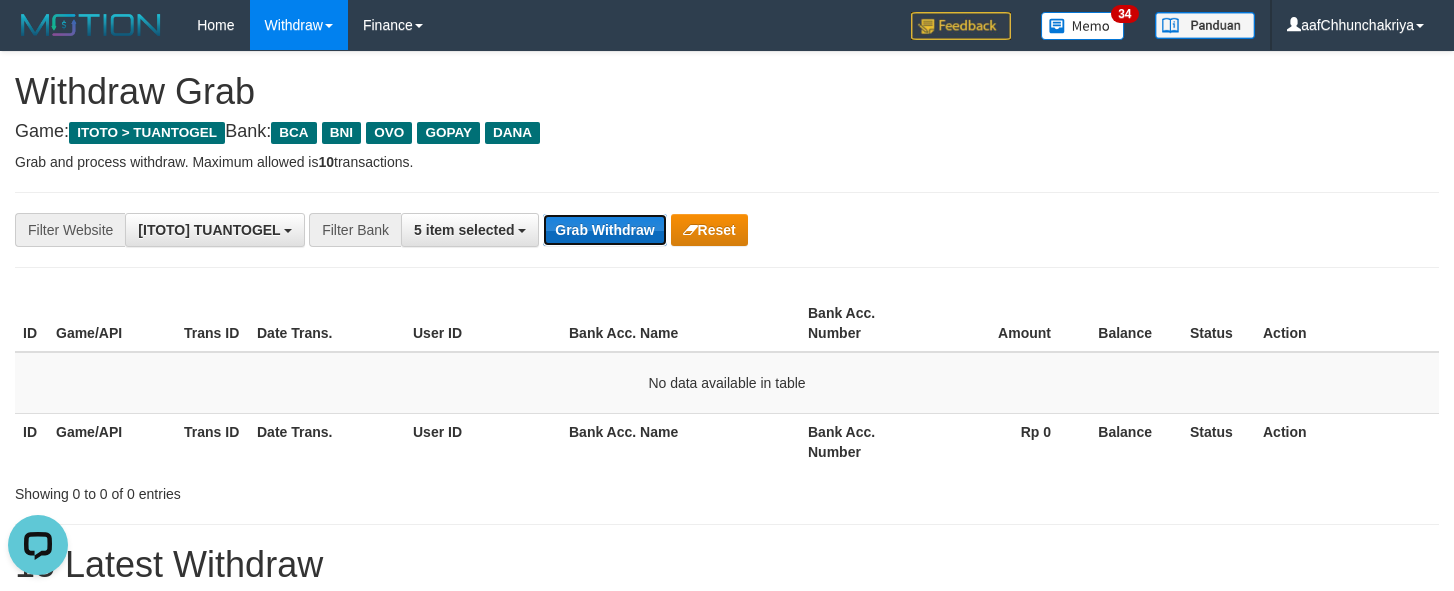 click on "Grab Withdraw" at bounding box center (604, 230) 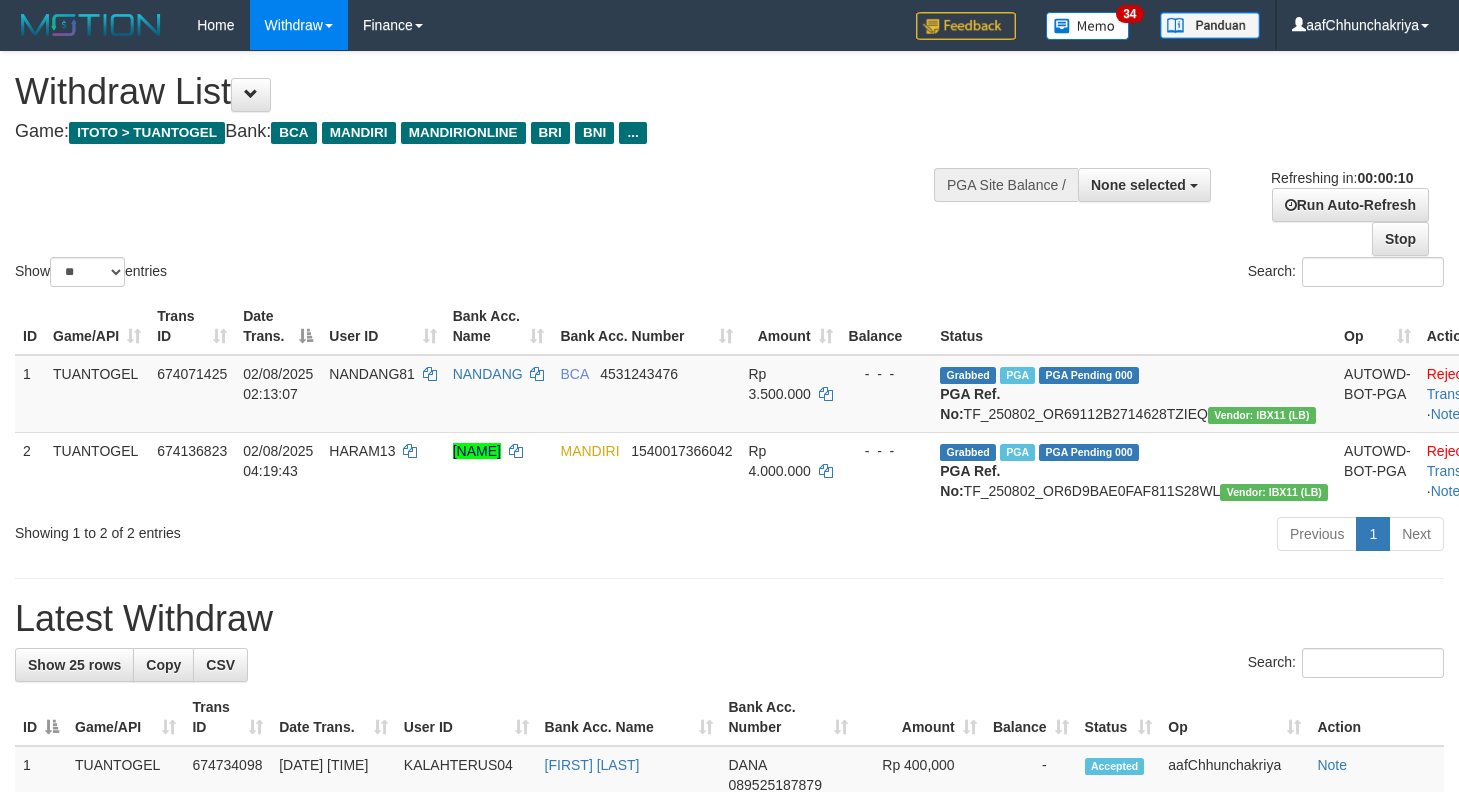 select 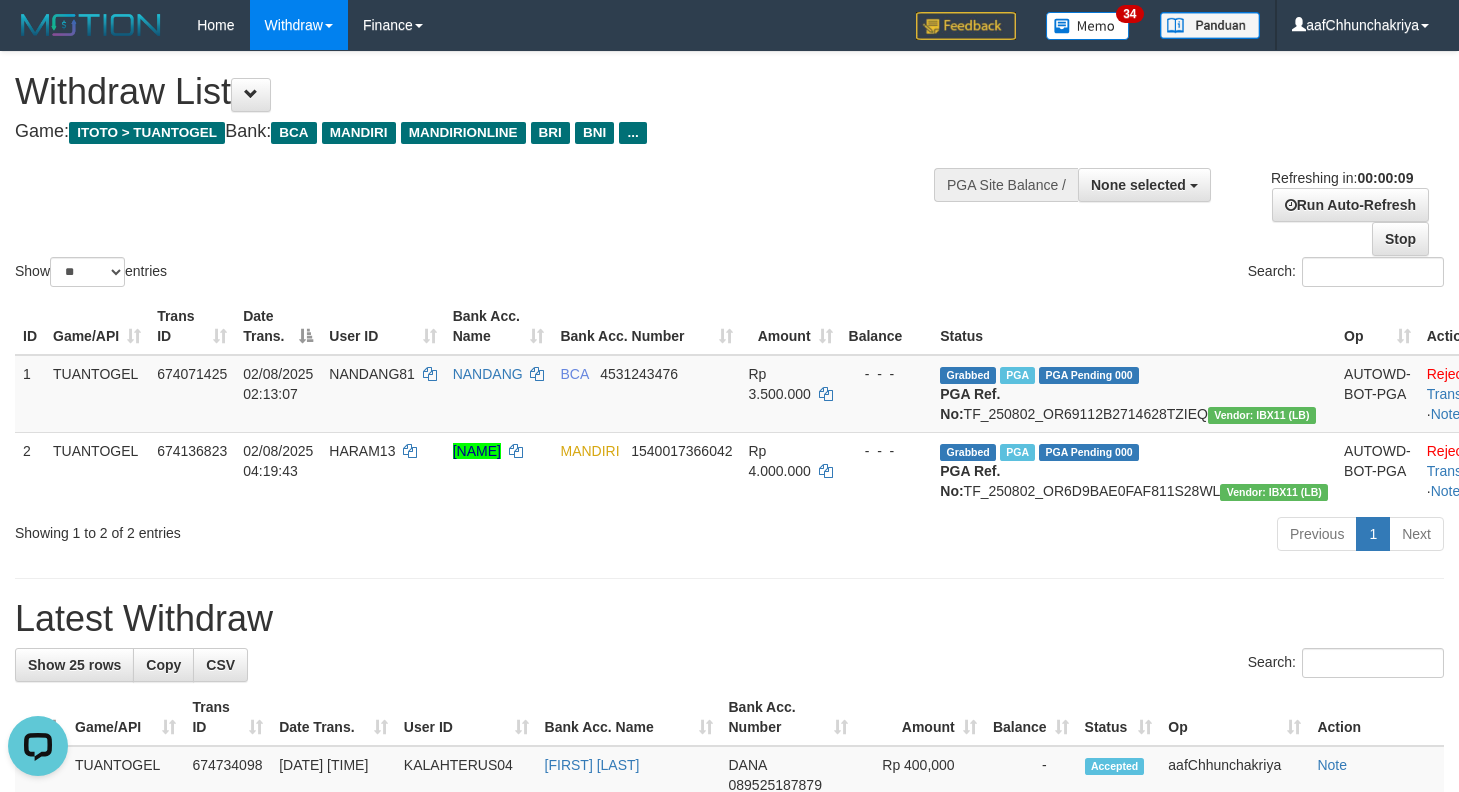 scroll, scrollTop: 0, scrollLeft: 0, axis: both 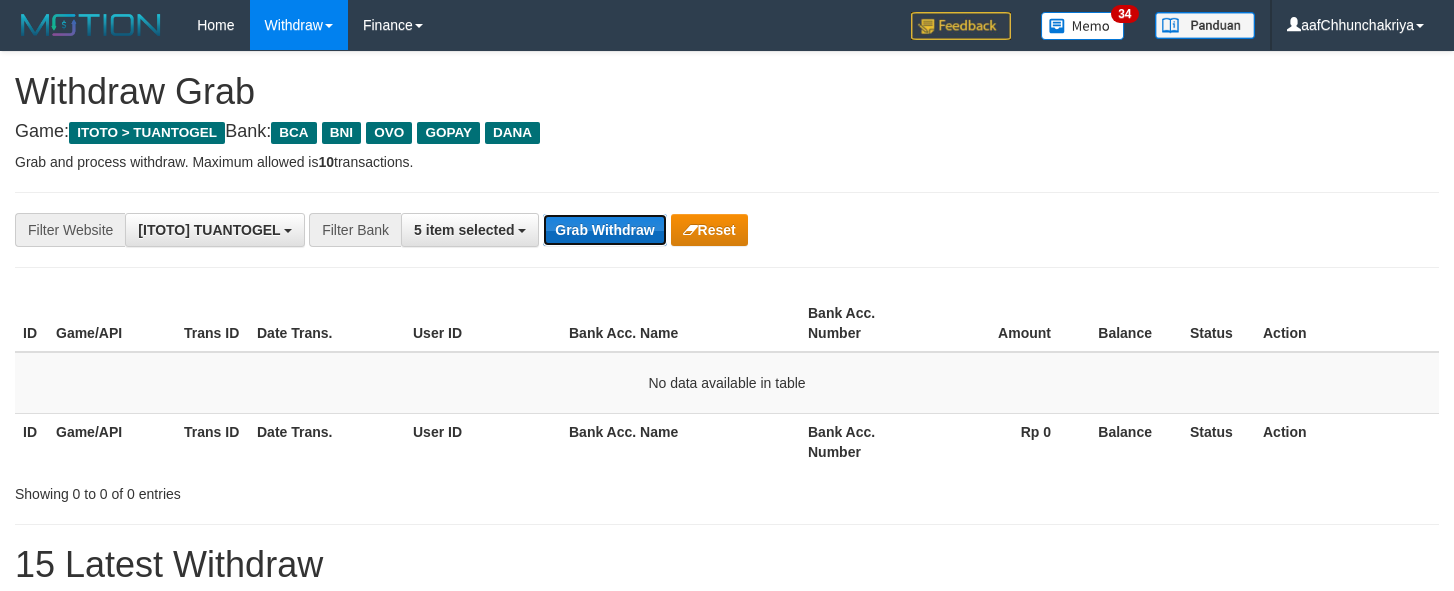 click on "Grab Withdraw" at bounding box center [604, 230] 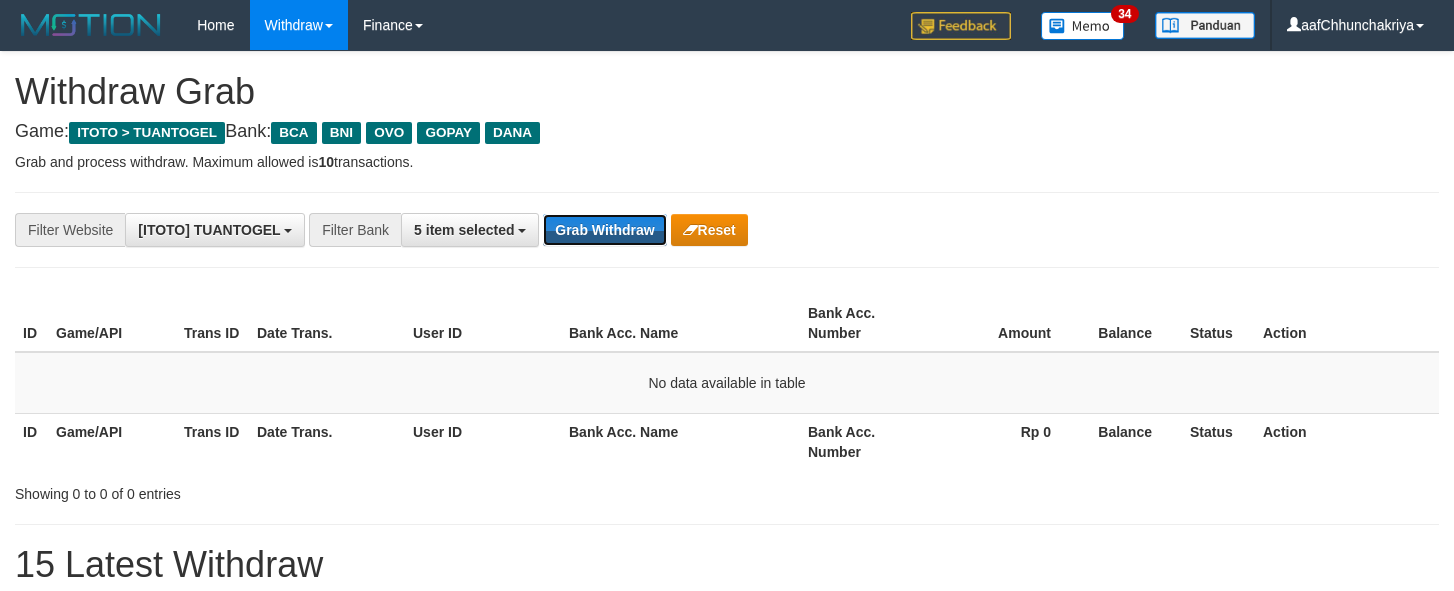 drag, startPoint x: 610, startPoint y: 230, endPoint x: 853, endPoint y: 488, distance: 354.41925 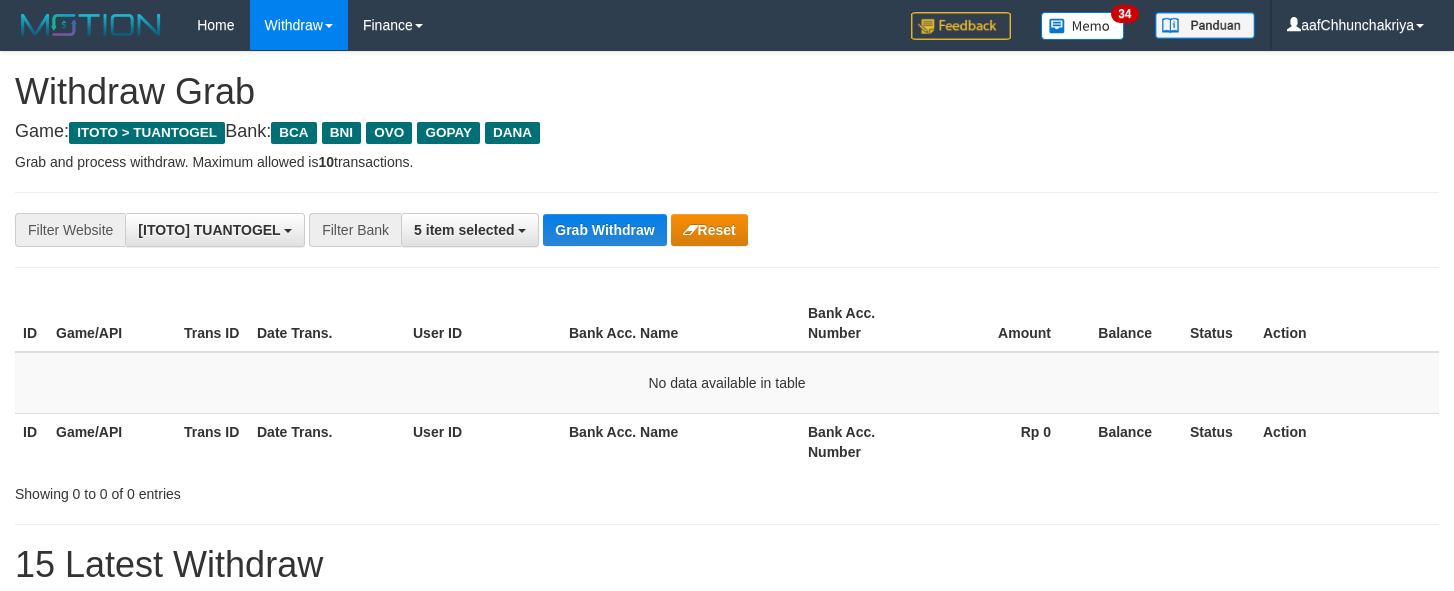 scroll, scrollTop: 0, scrollLeft: 0, axis: both 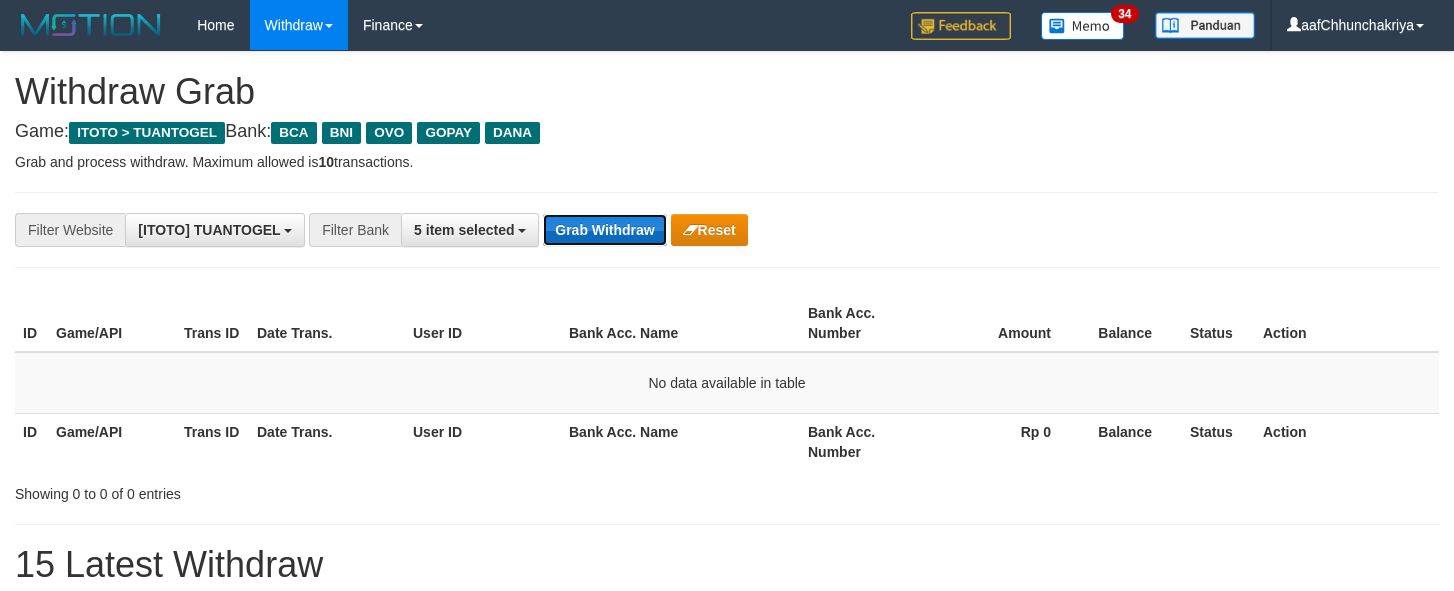 click on "Grab Withdraw" at bounding box center (604, 230) 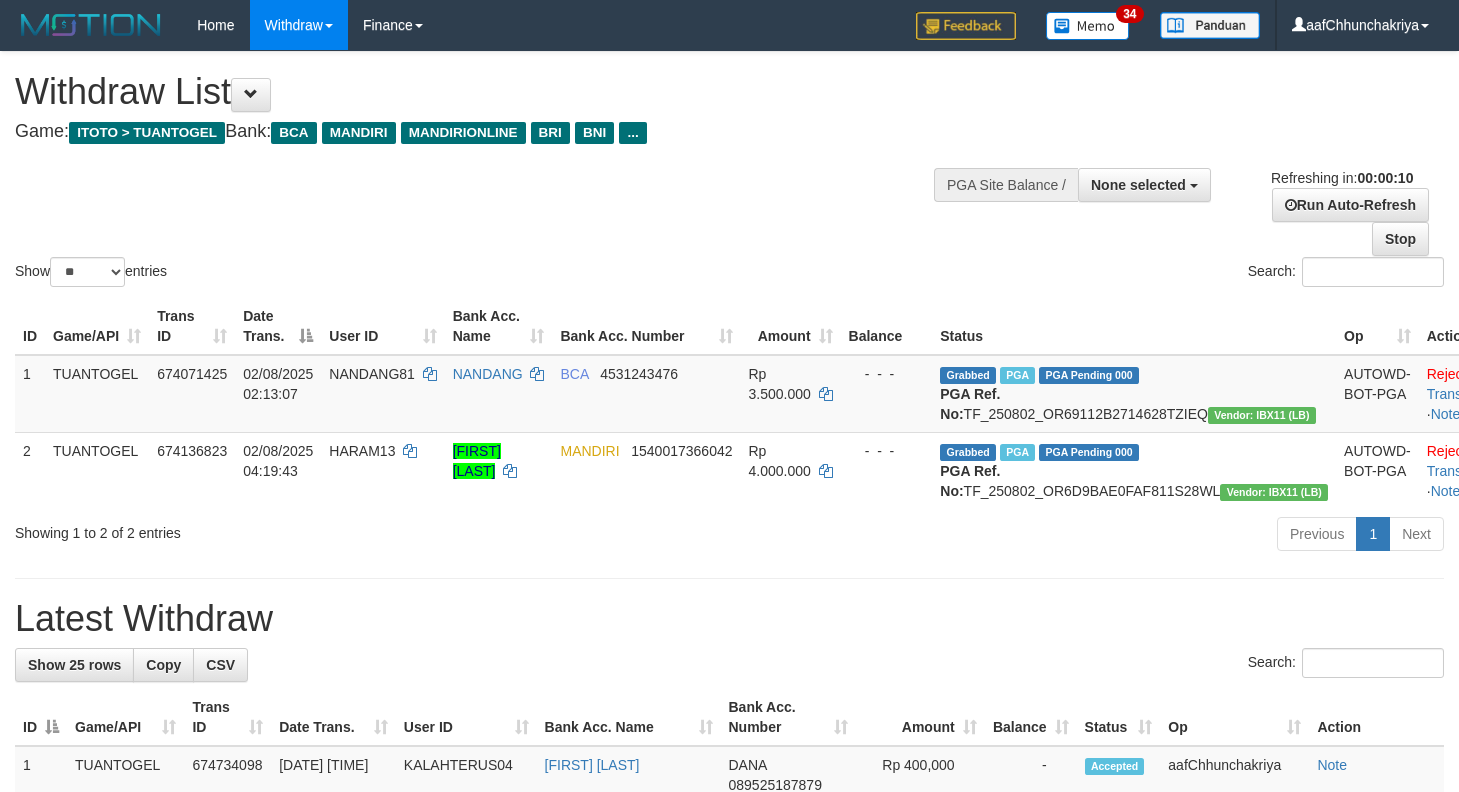 select 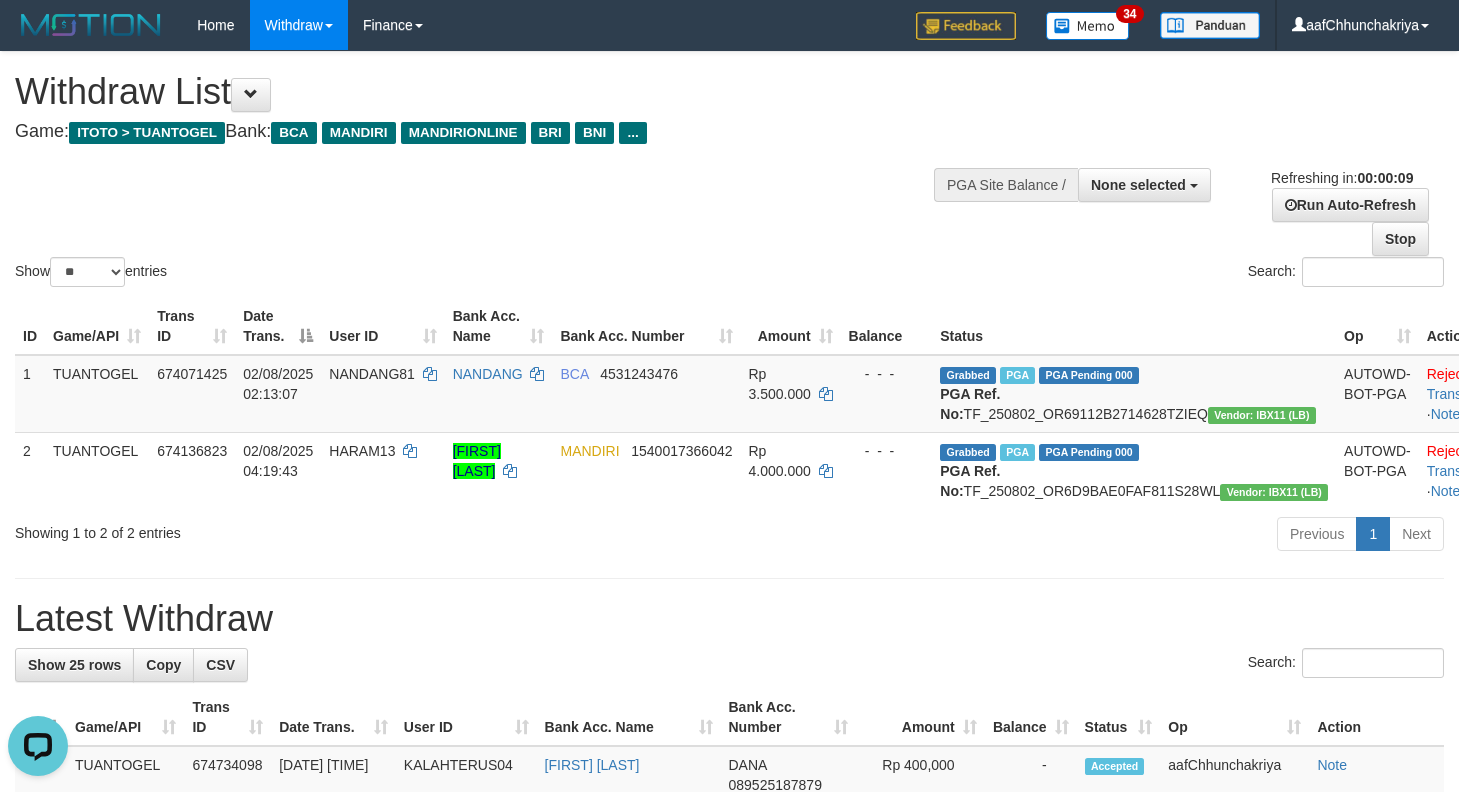 scroll, scrollTop: 0, scrollLeft: 0, axis: both 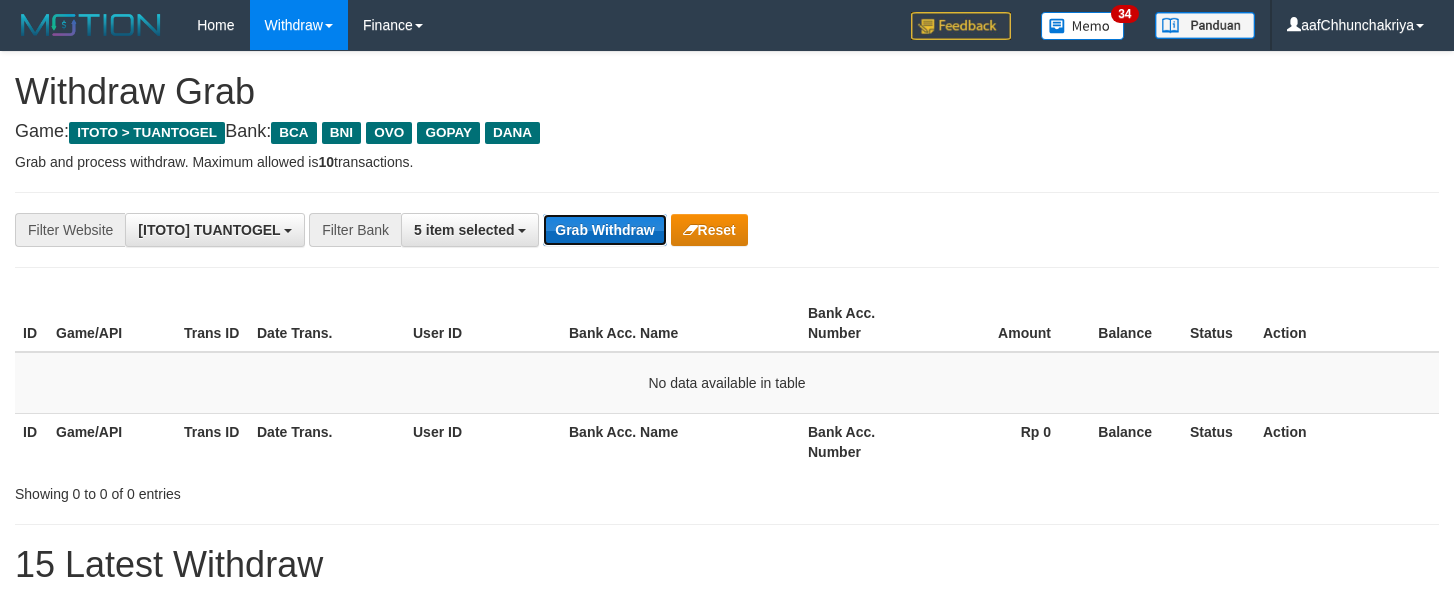 click on "Grab Withdraw" at bounding box center [604, 230] 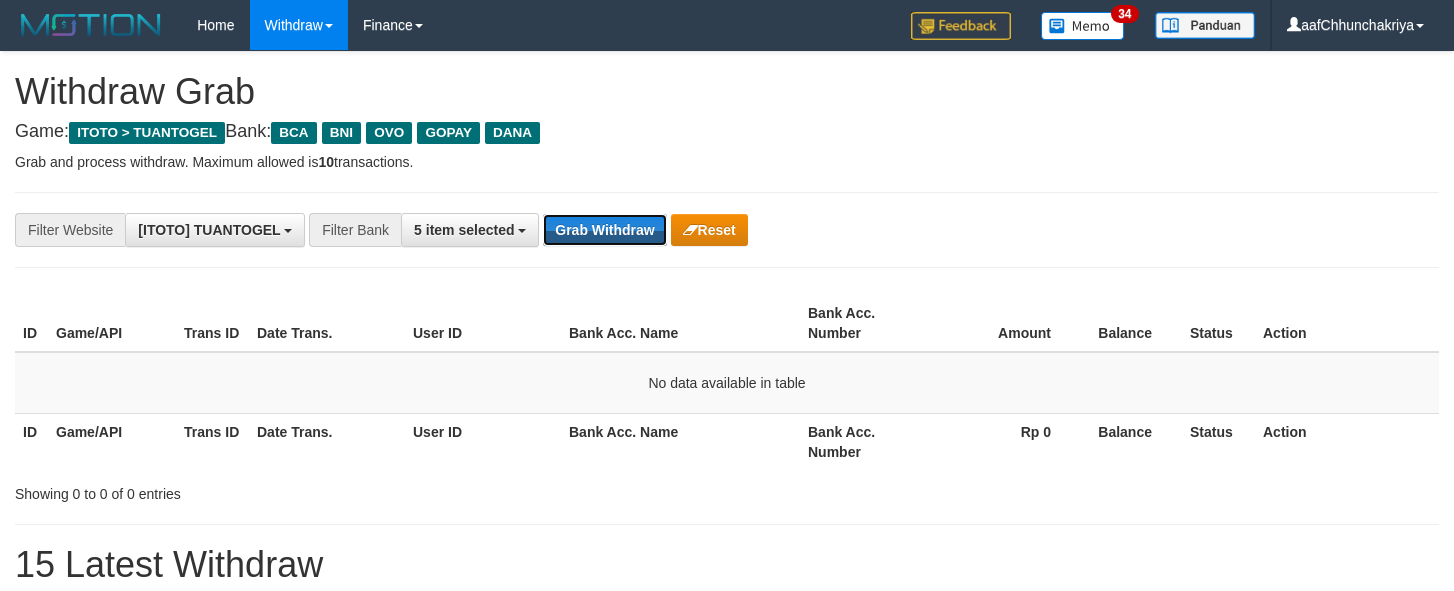 drag, startPoint x: 587, startPoint y: 232, endPoint x: 977, endPoint y: 573, distance: 518.055 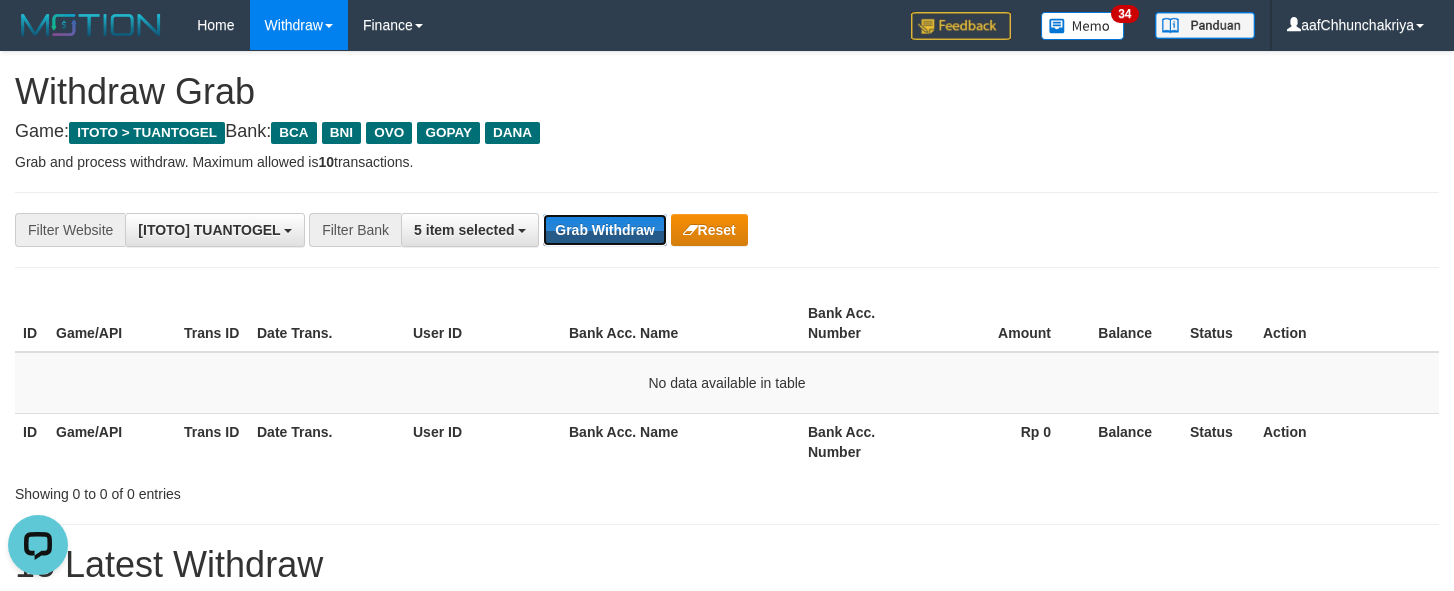 scroll, scrollTop: 0, scrollLeft: 0, axis: both 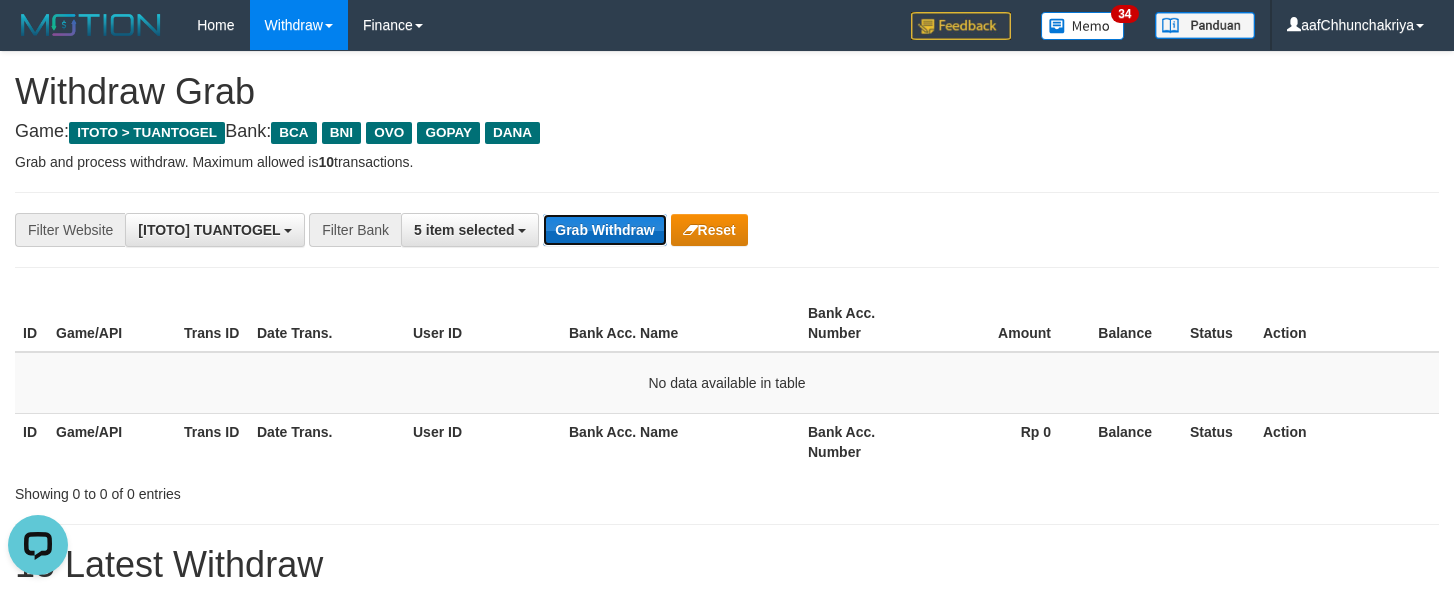 click on "Grab Withdraw" at bounding box center [604, 230] 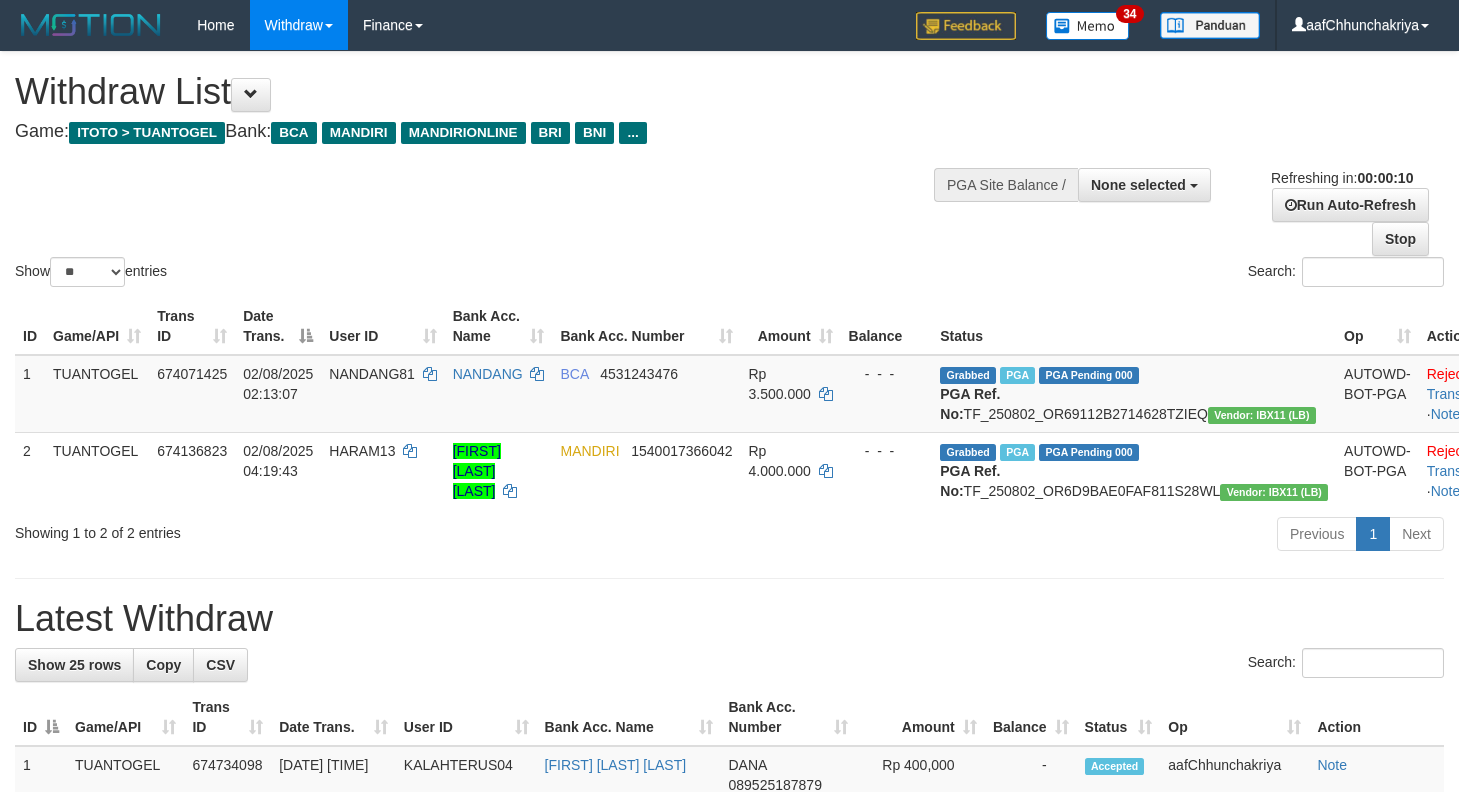 select 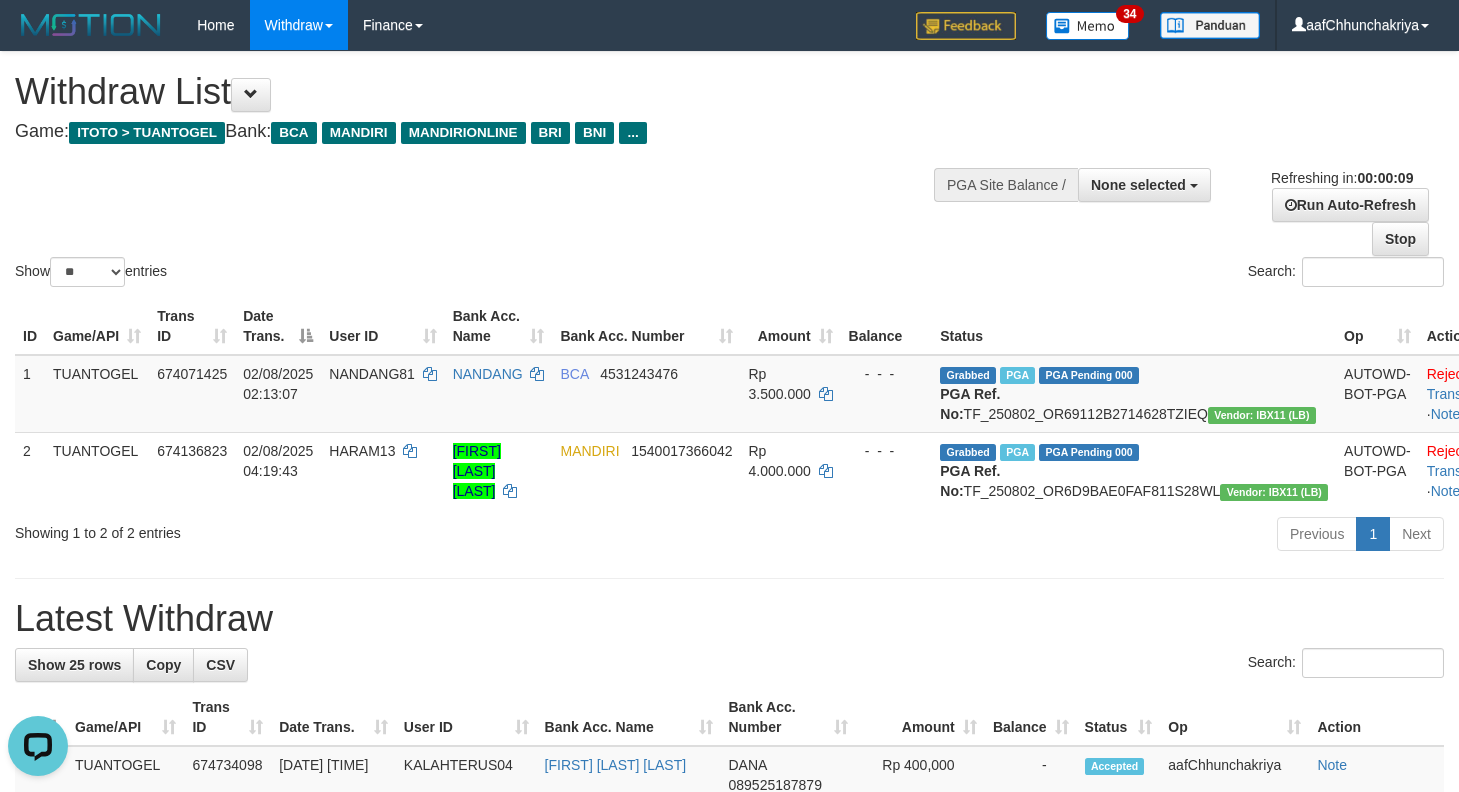 scroll, scrollTop: 0, scrollLeft: 0, axis: both 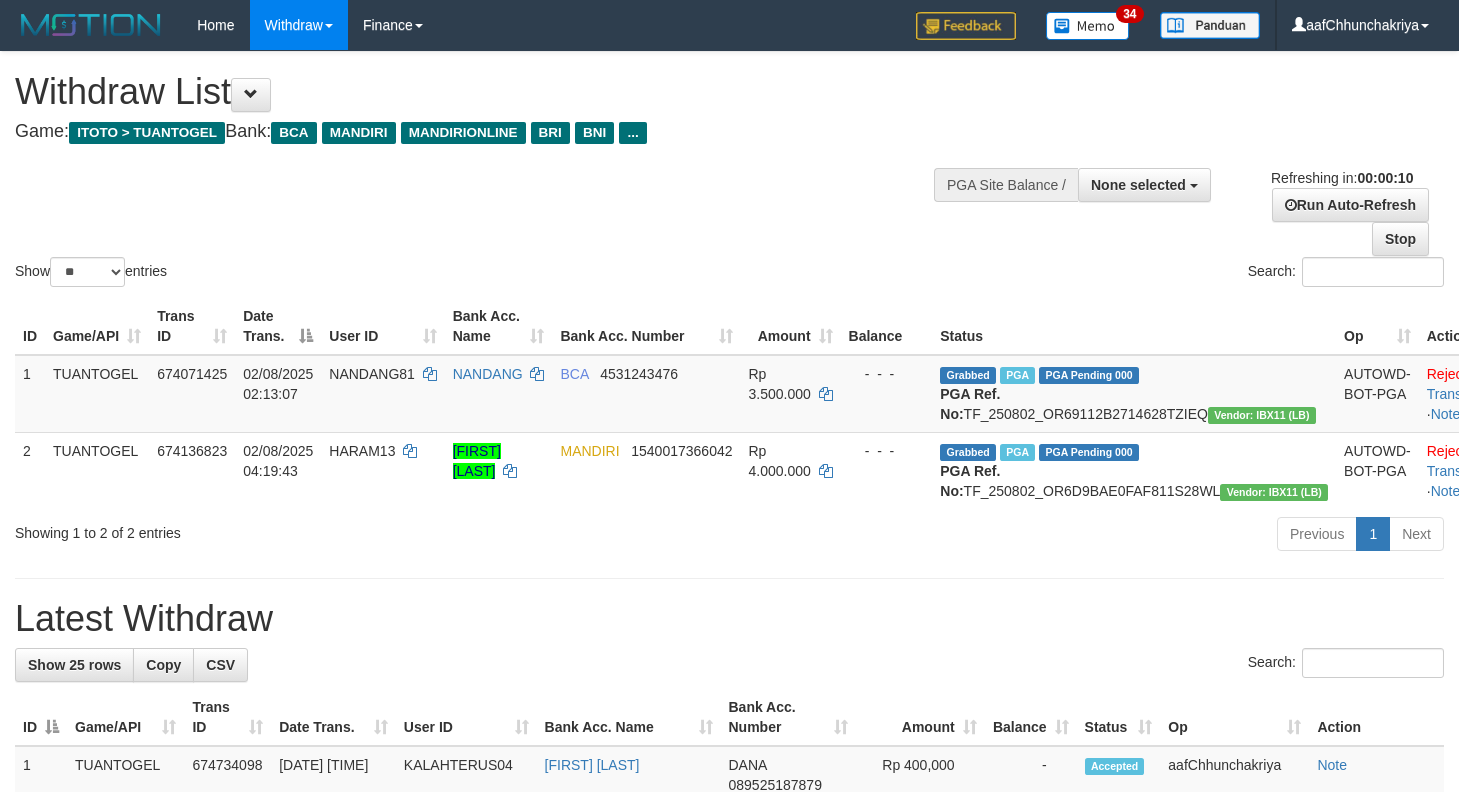 select 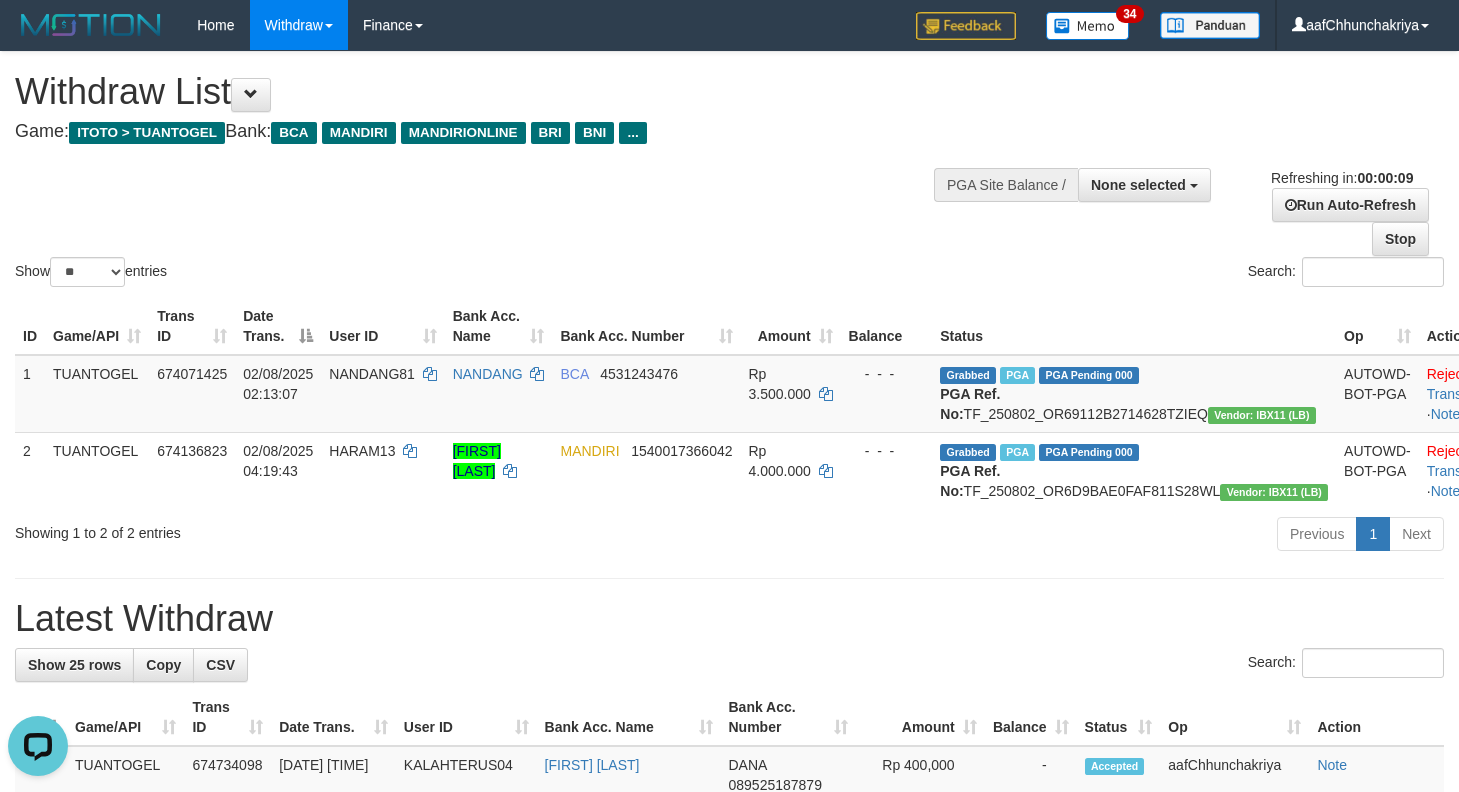 scroll, scrollTop: 0, scrollLeft: 0, axis: both 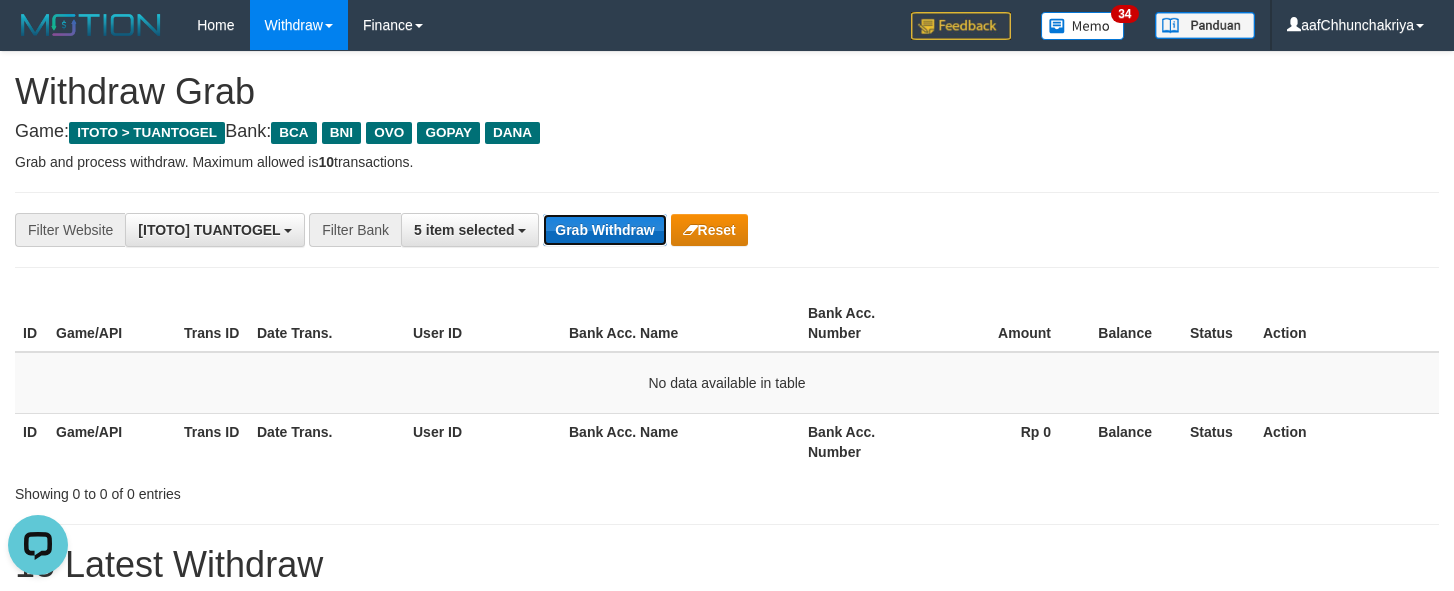click on "Grab Withdraw" at bounding box center (604, 230) 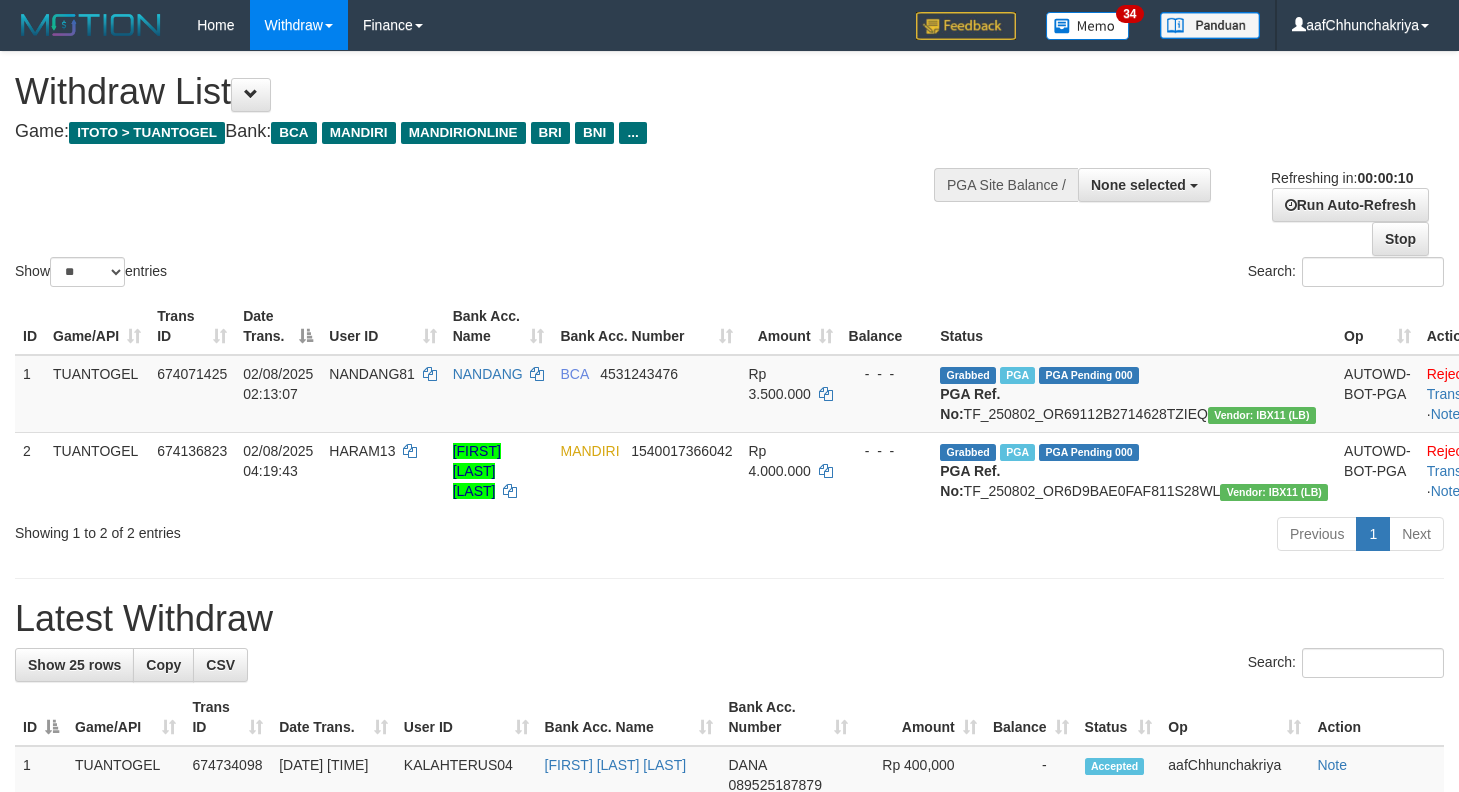 select 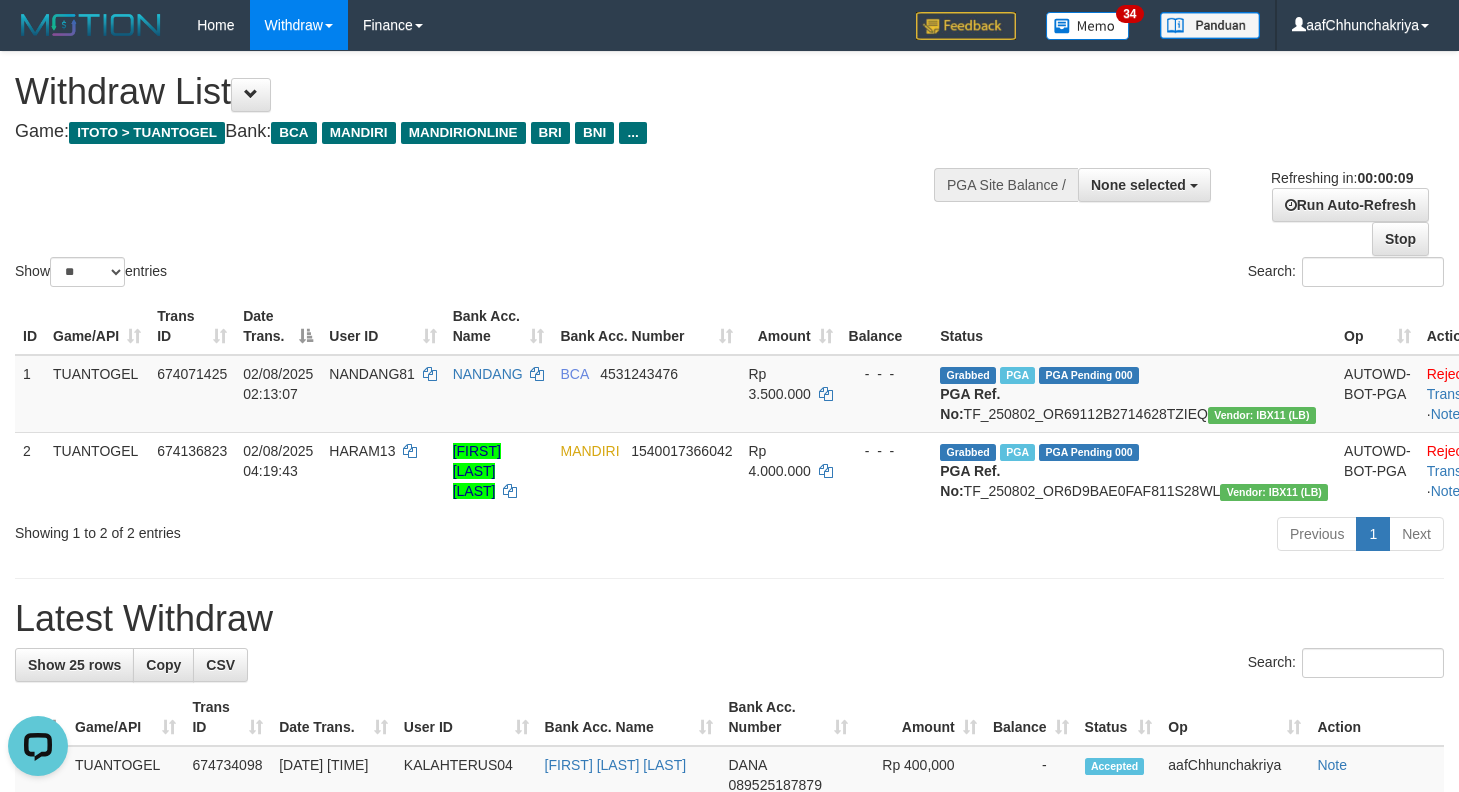 scroll, scrollTop: 0, scrollLeft: 0, axis: both 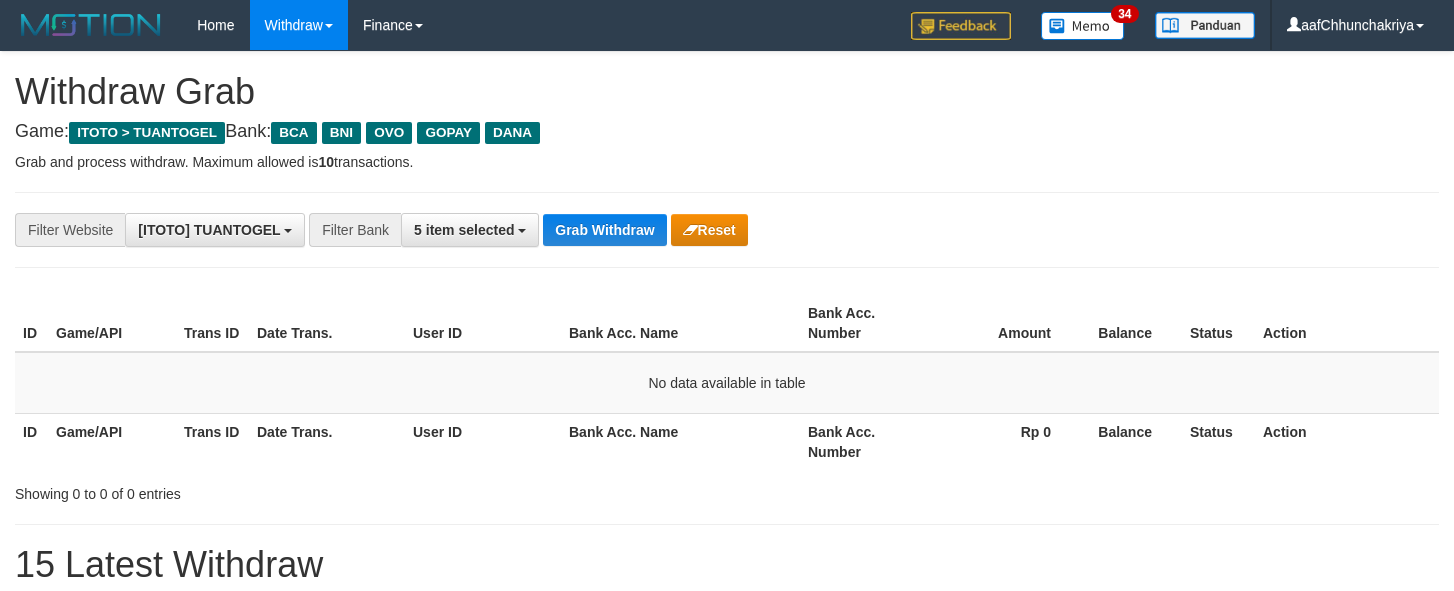 click on "Grab Withdraw" at bounding box center [604, 230] 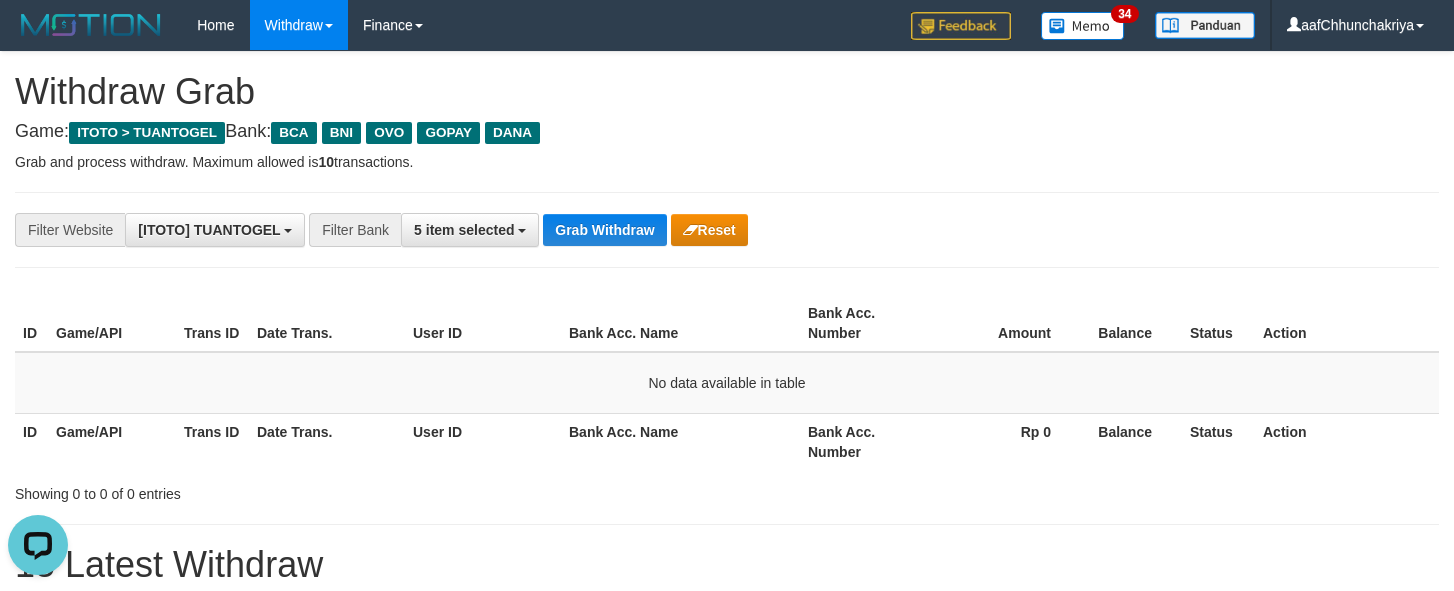 scroll, scrollTop: 0, scrollLeft: 0, axis: both 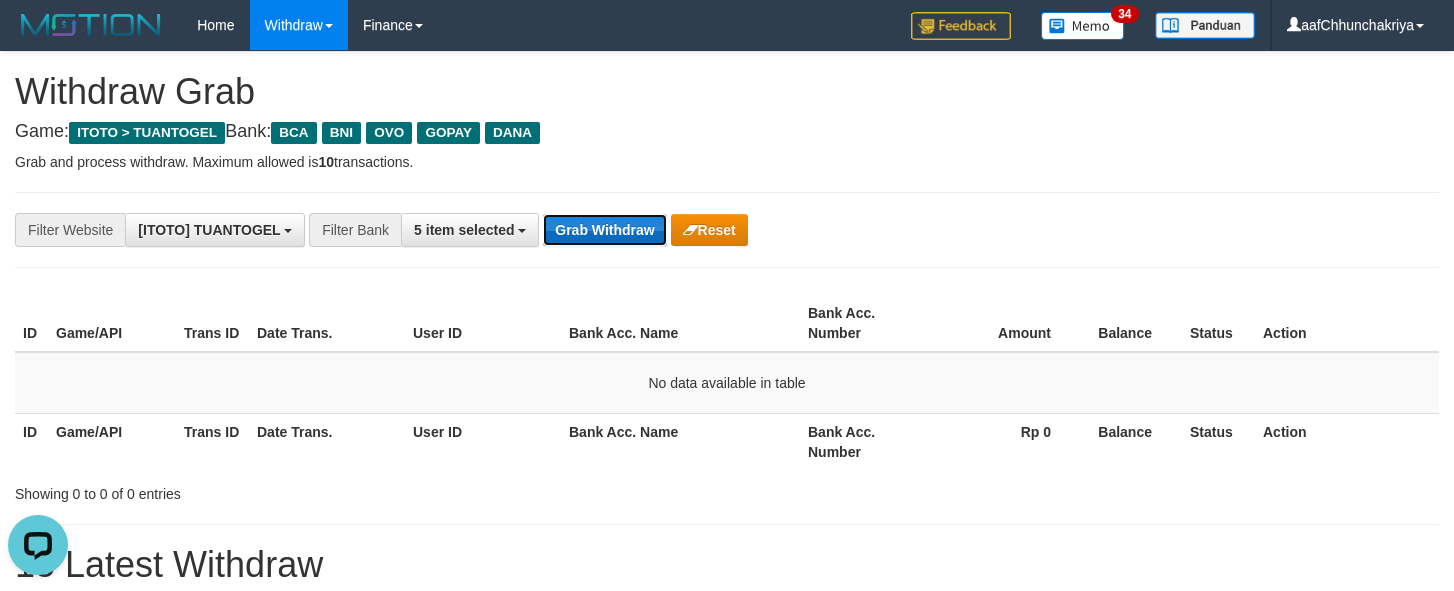 click on "Grab Withdraw" at bounding box center [604, 230] 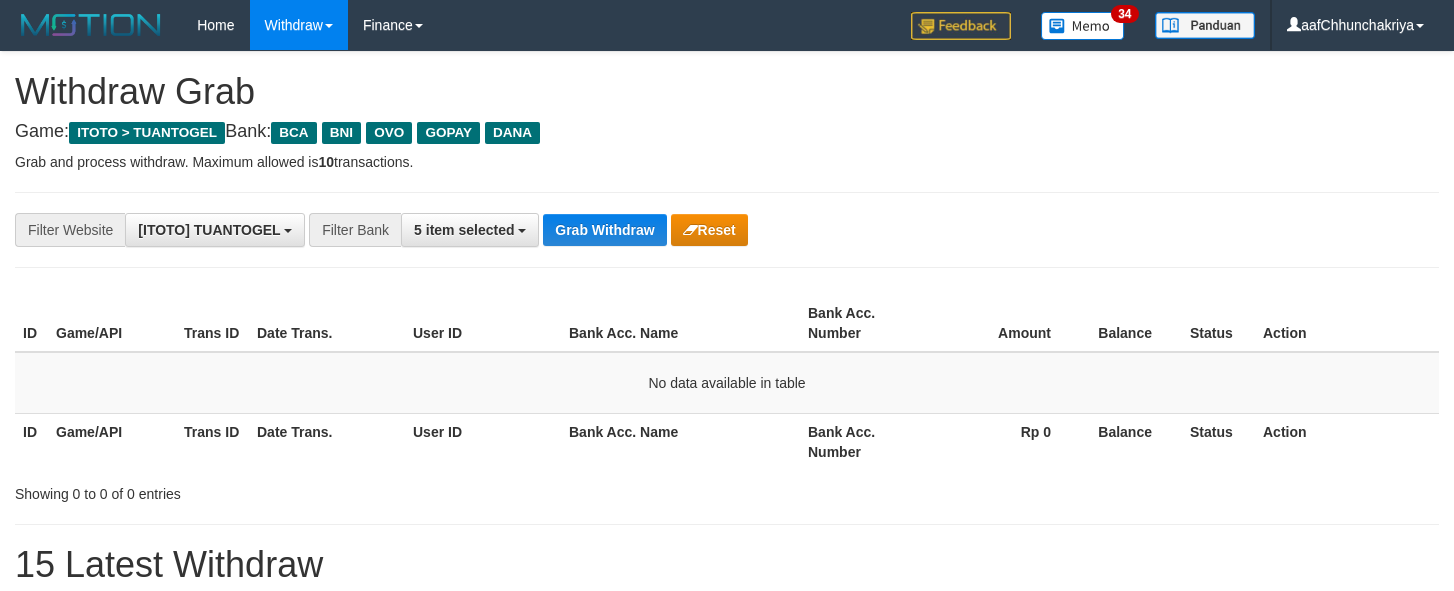 scroll, scrollTop: 0, scrollLeft: 0, axis: both 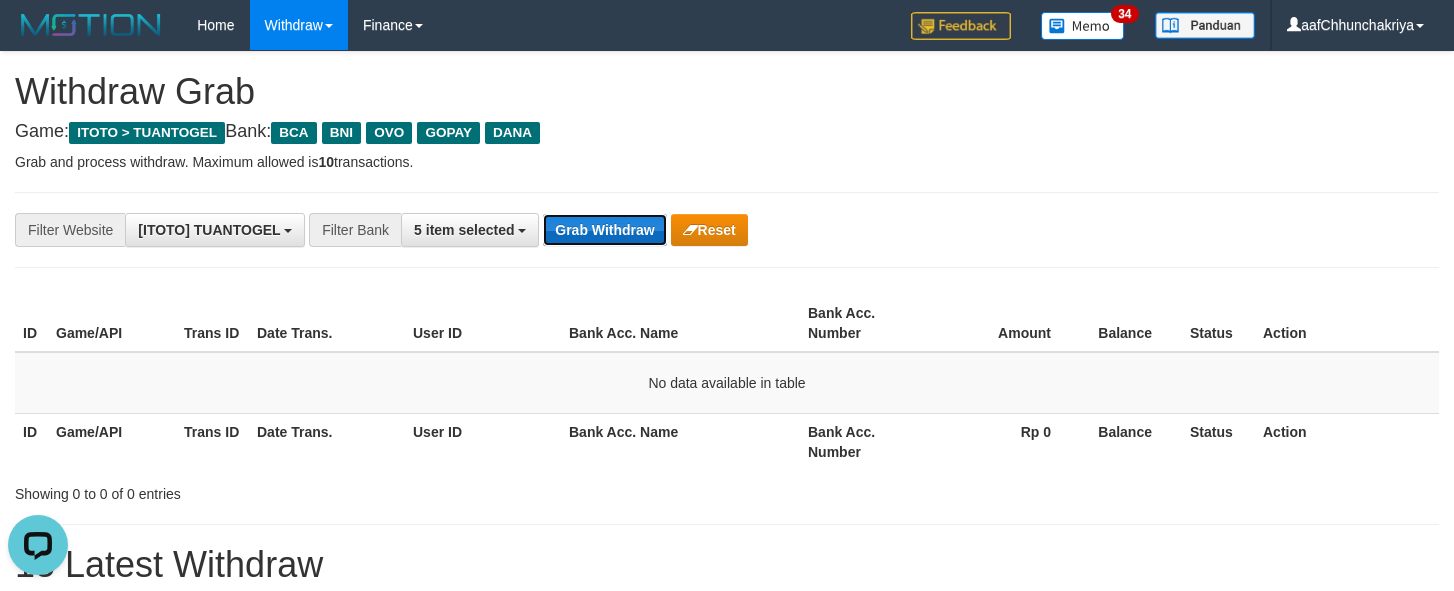 click on "Grab Withdraw" at bounding box center (604, 230) 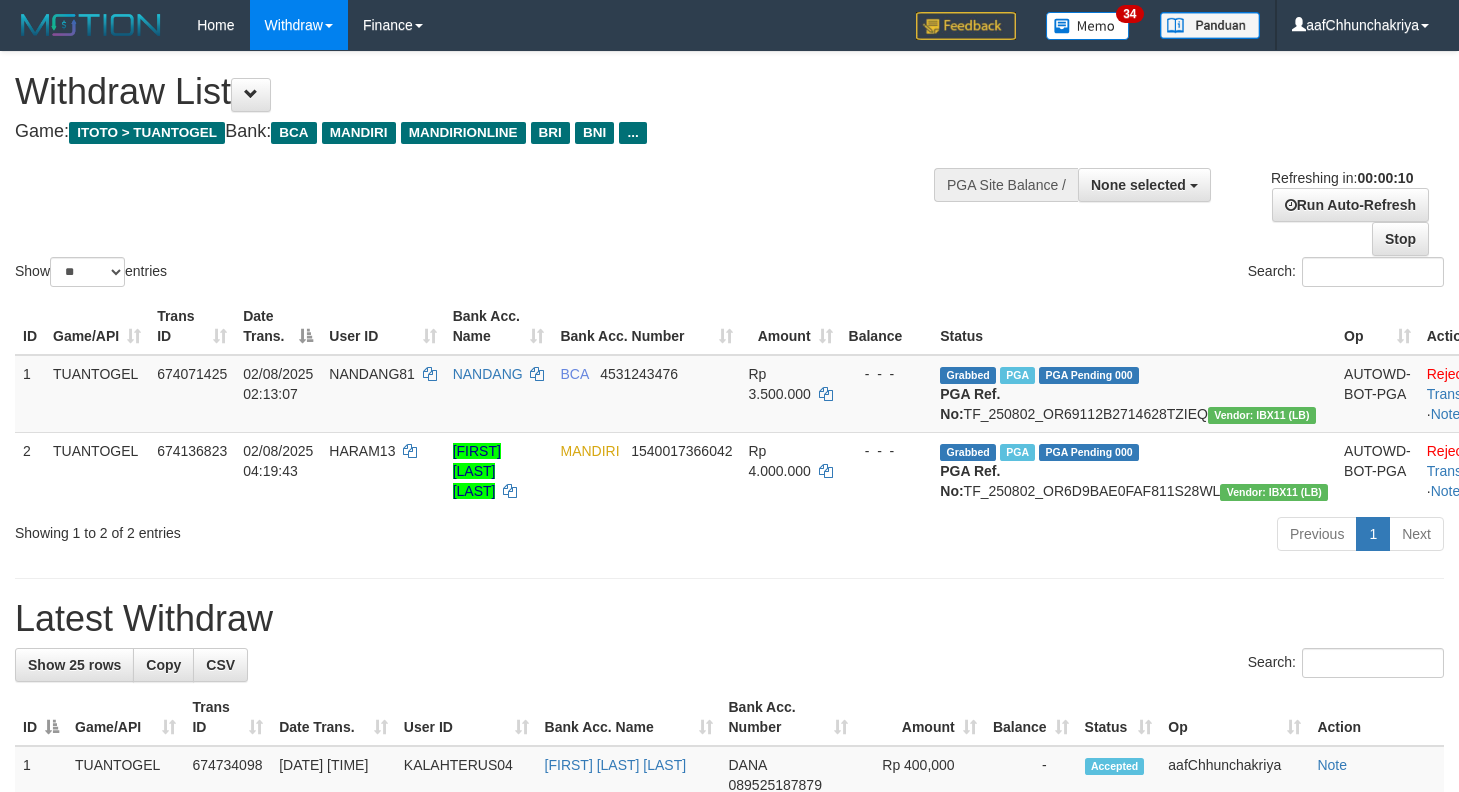 select 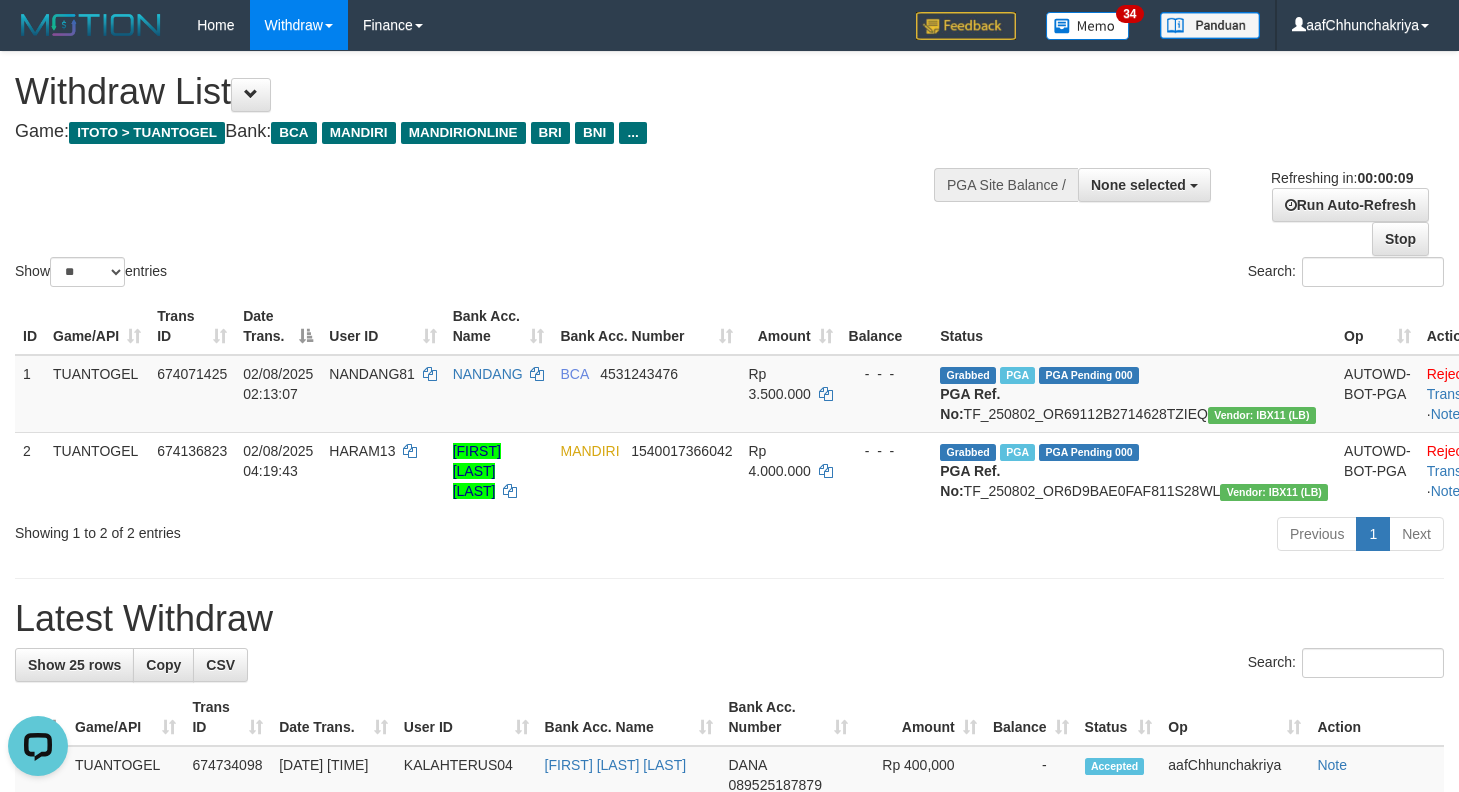 scroll, scrollTop: 0, scrollLeft: 0, axis: both 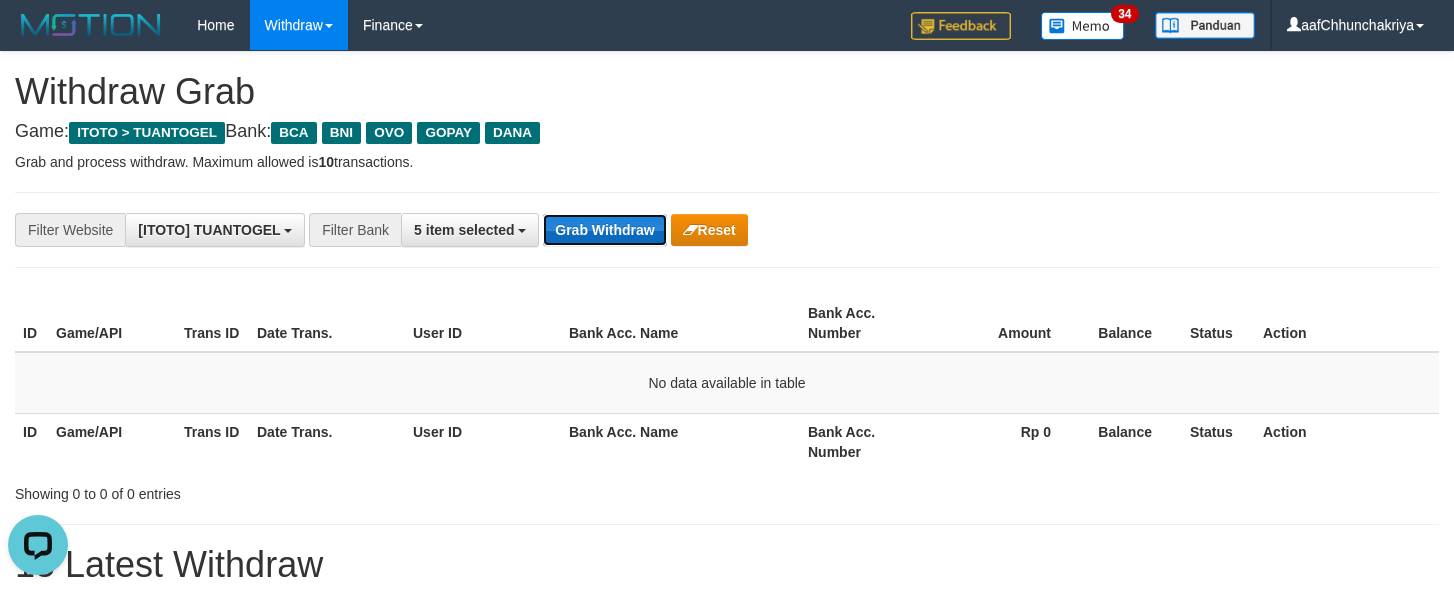 click on "Grab Withdraw" at bounding box center (604, 230) 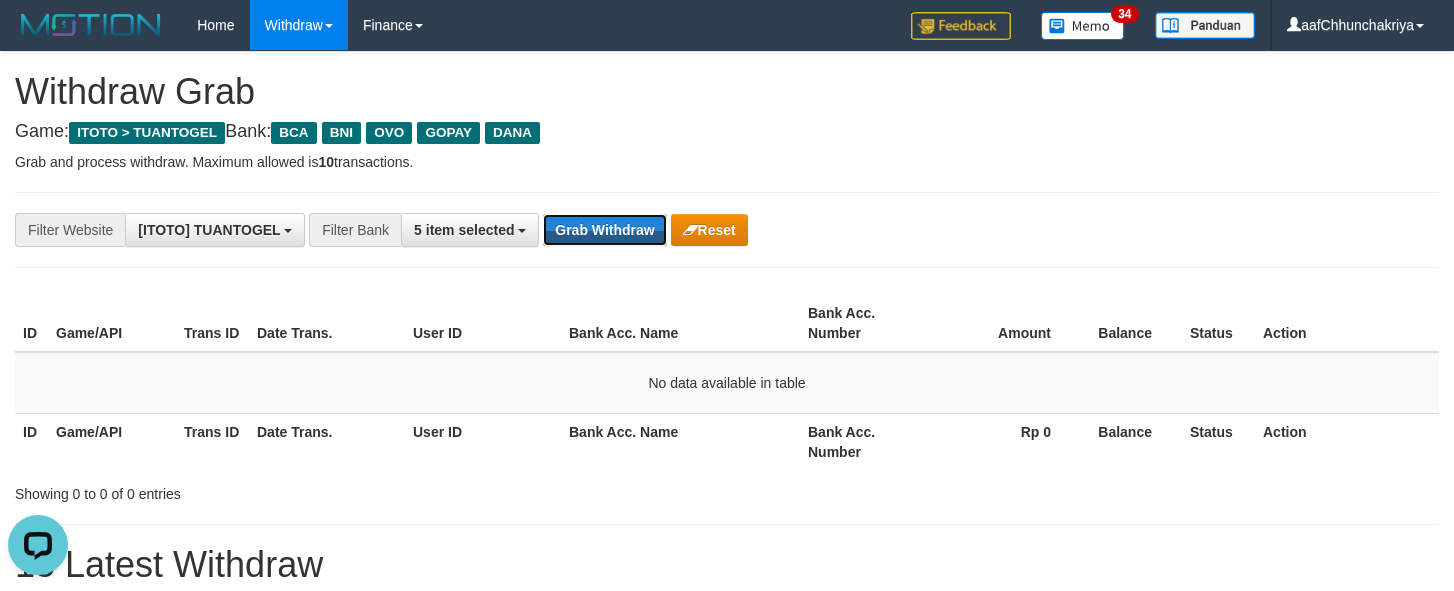 drag, startPoint x: 640, startPoint y: 232, endPoint x: 737, endPoint y: 343, distance: 147.411 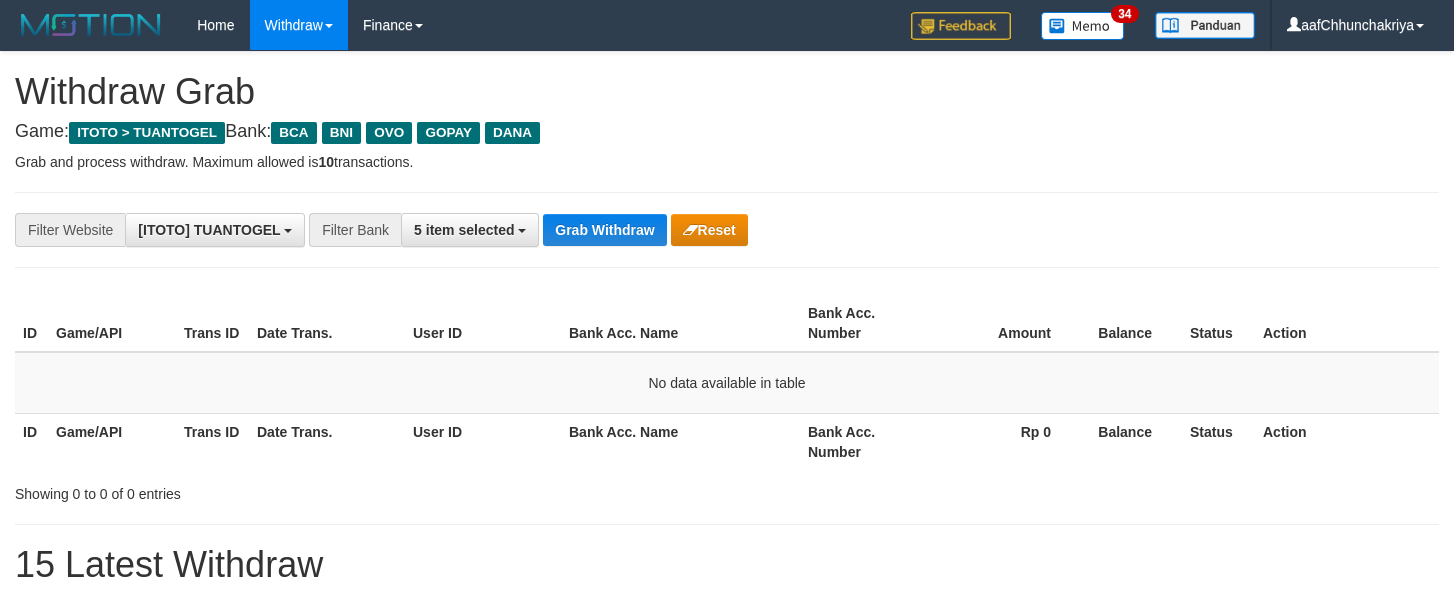 scroll, scrollTop: 0, scrollLeft: 0, axis: both 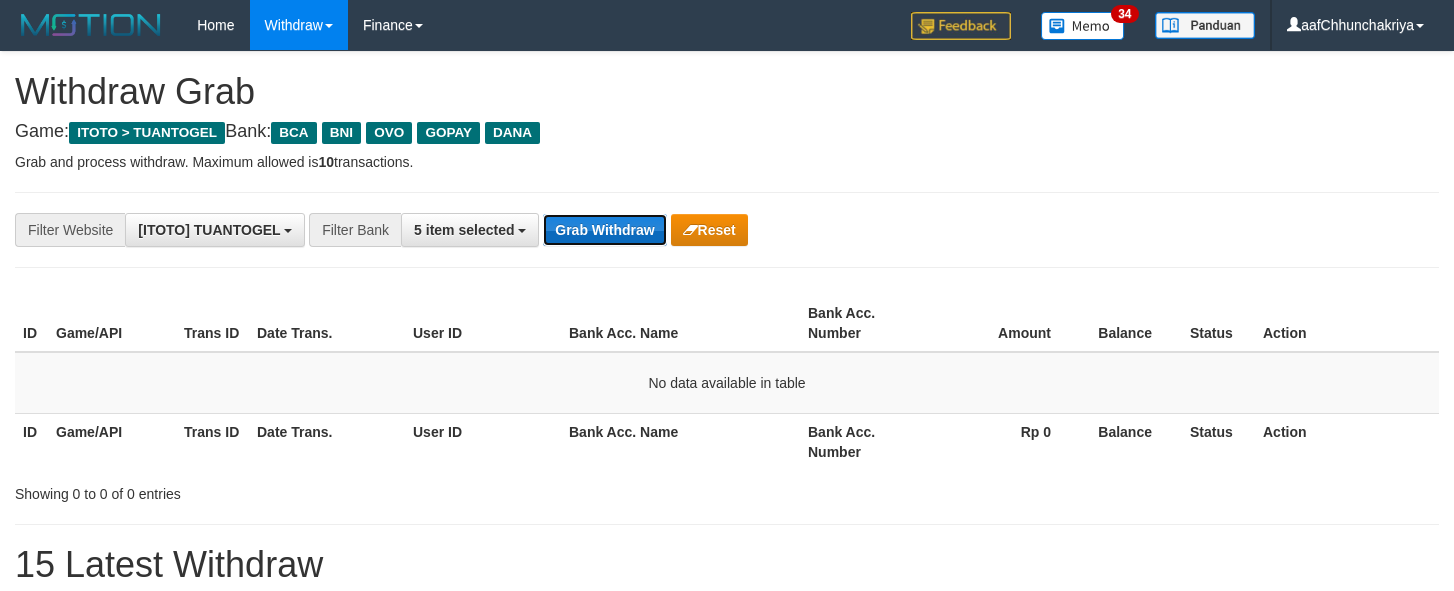 click on "Grab Withdraw" at bounding box center (604, 230) 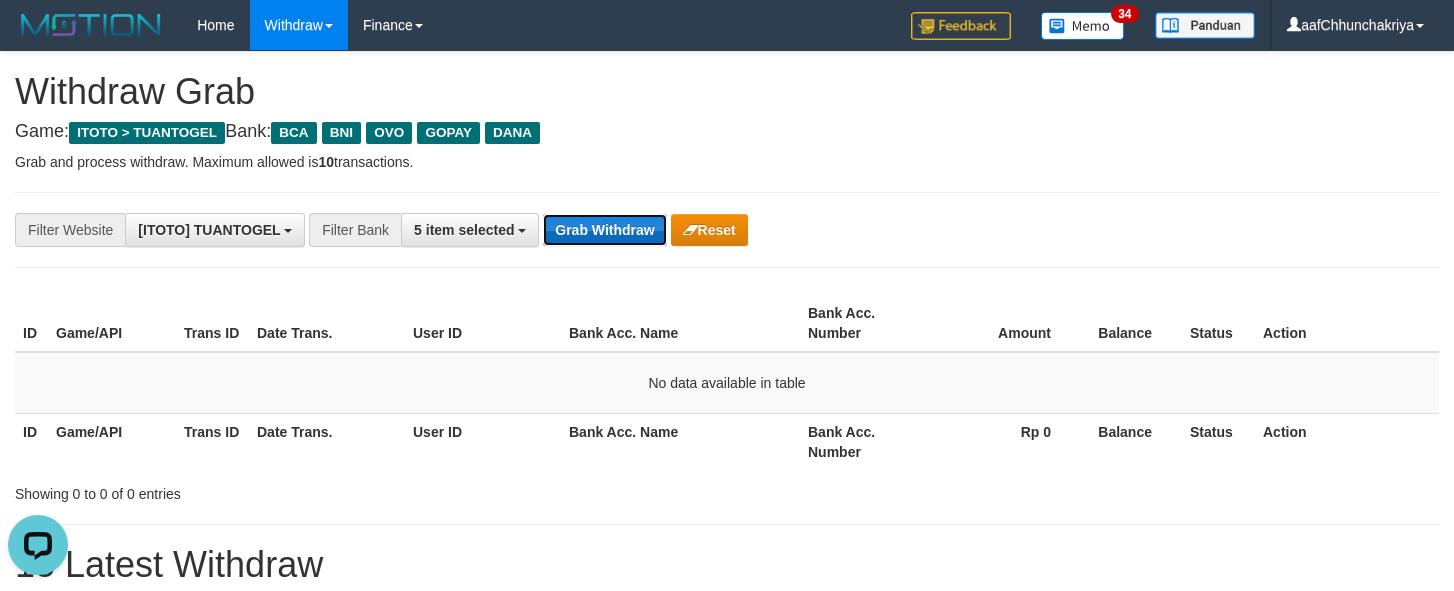 click on "Grab Withdraw" at bounding box center [604, 230] 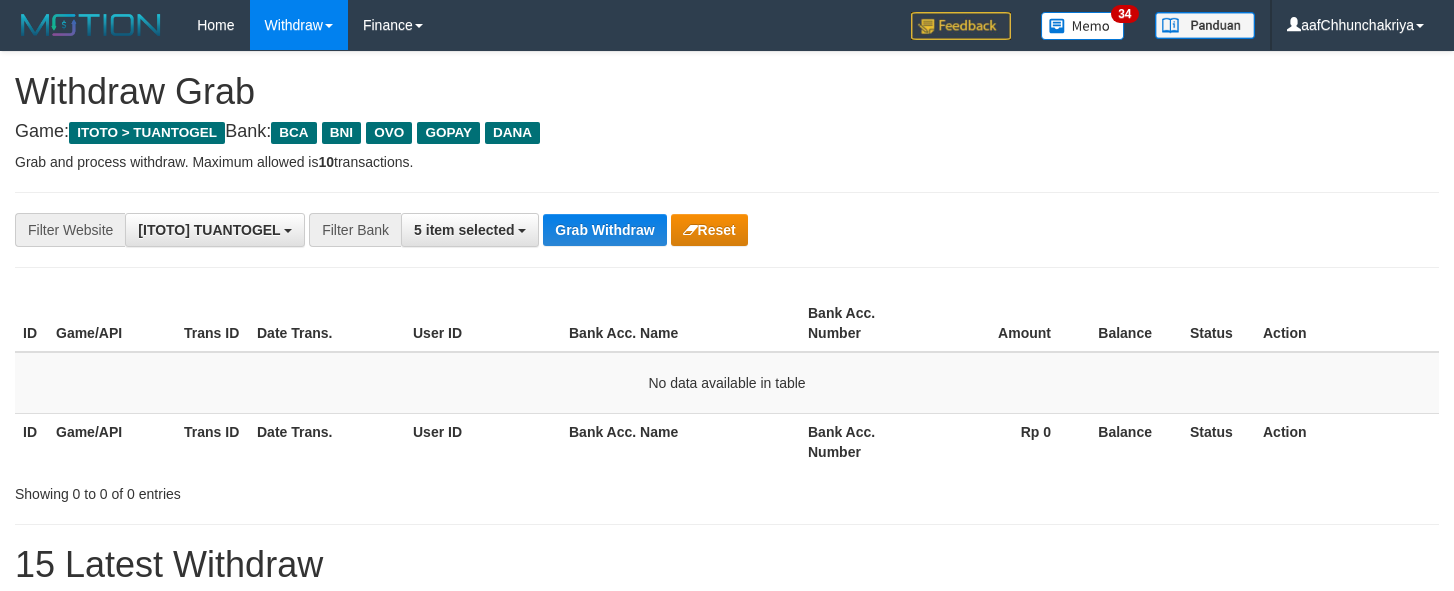 scroll, scrollTop: 0, scrollLeft: 0, axis: both 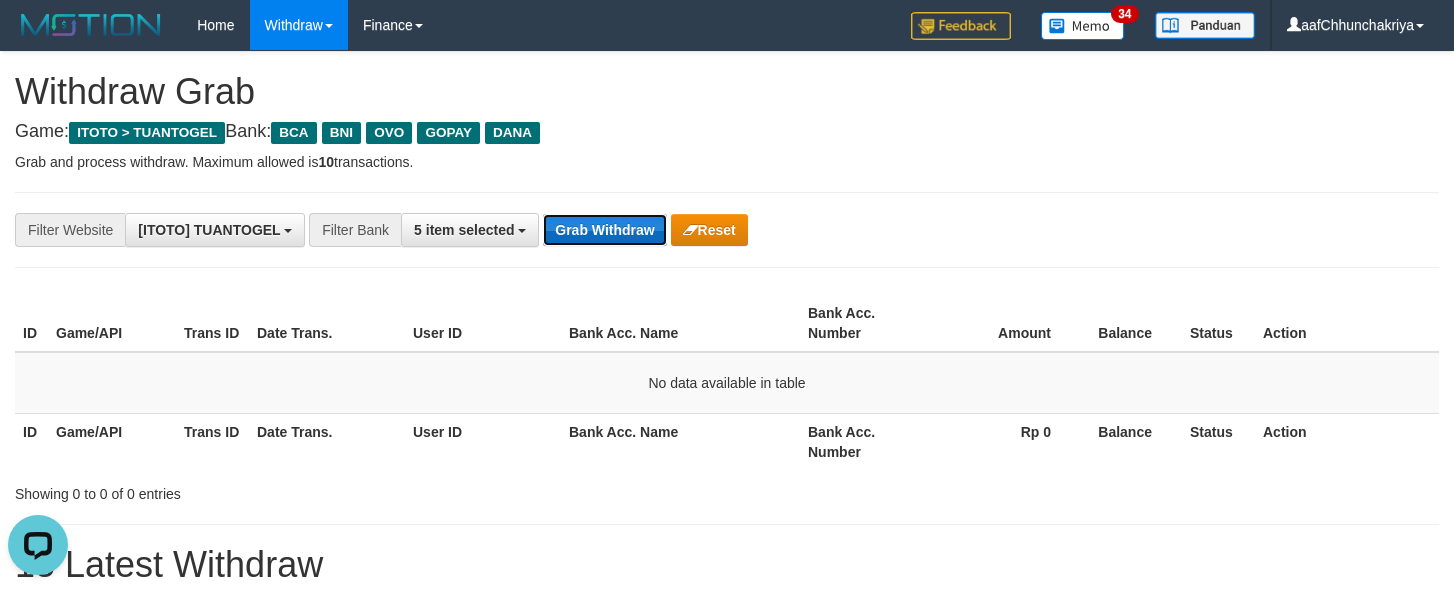 click on "Grab Withdraw" at bounding box center [604, 230] 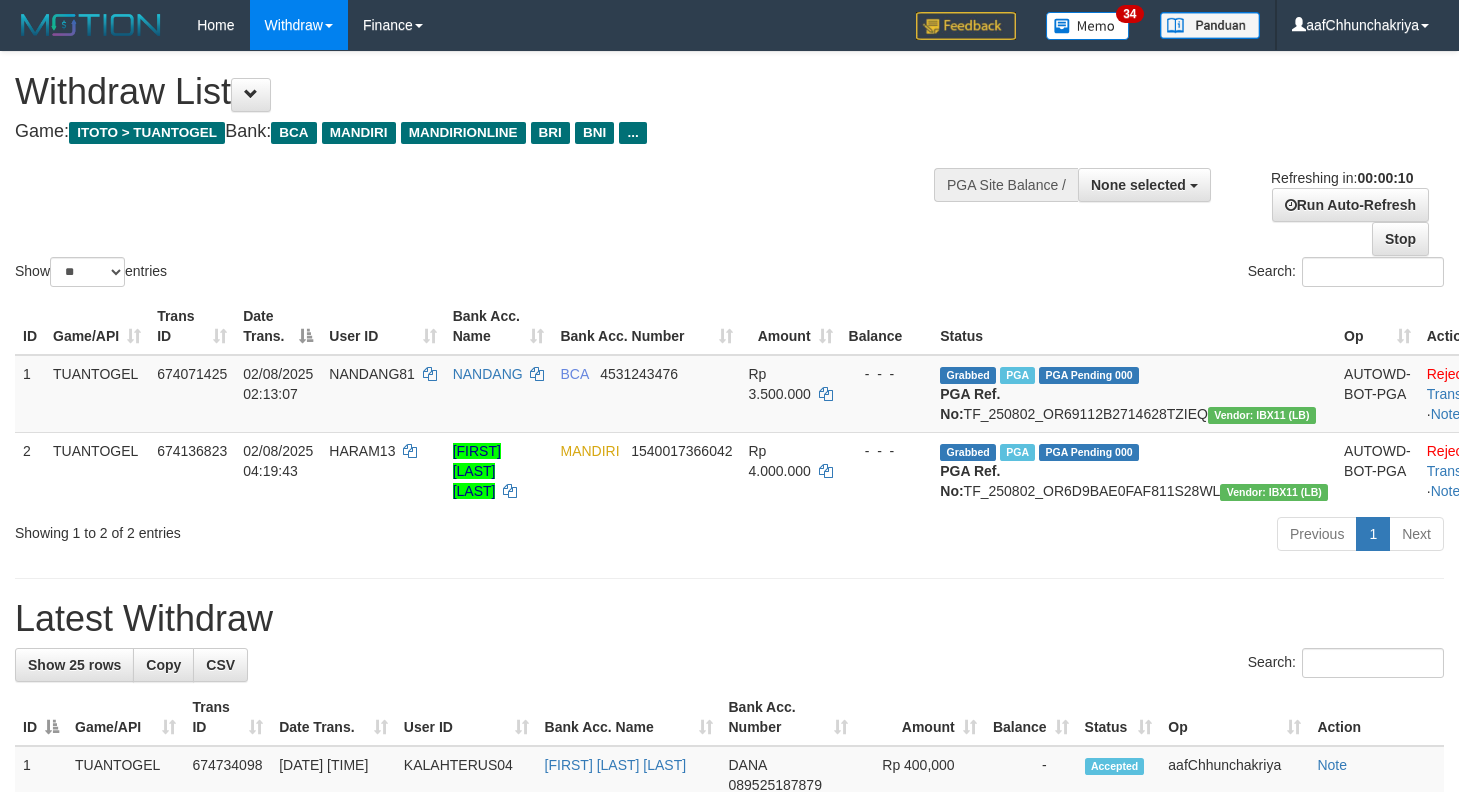 select 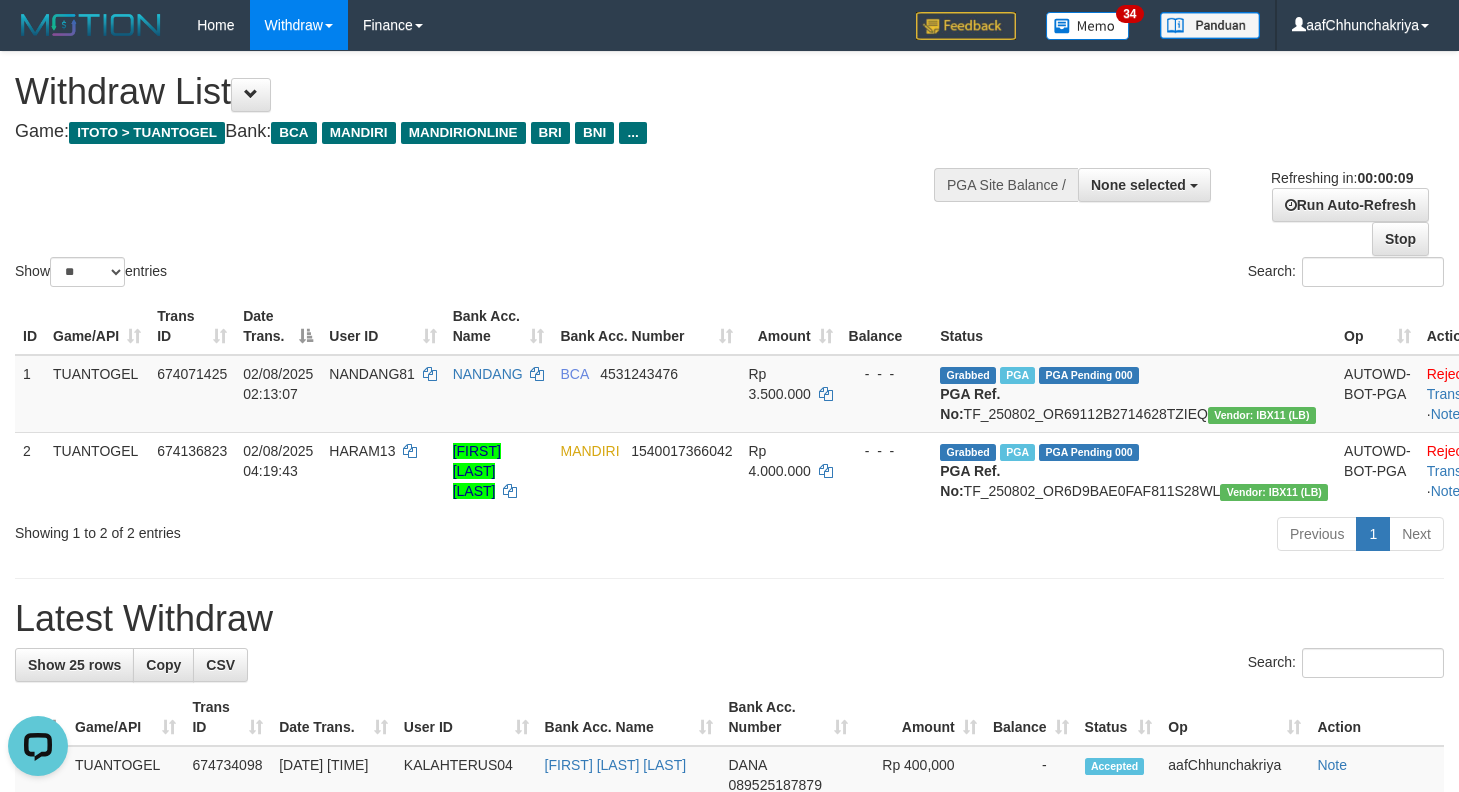 scroll, scrollTop: 0, scrollLeft: 0, axis: both 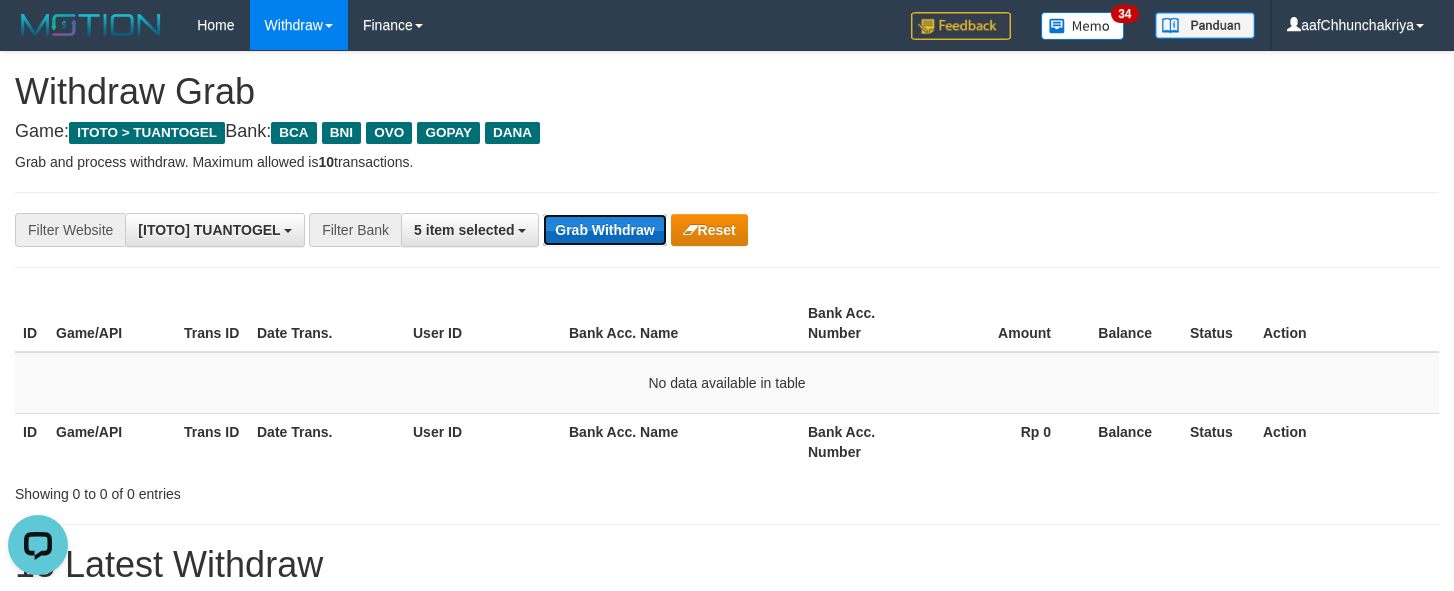 click on "Grab Withdraw" at bounding box center (604, 230) 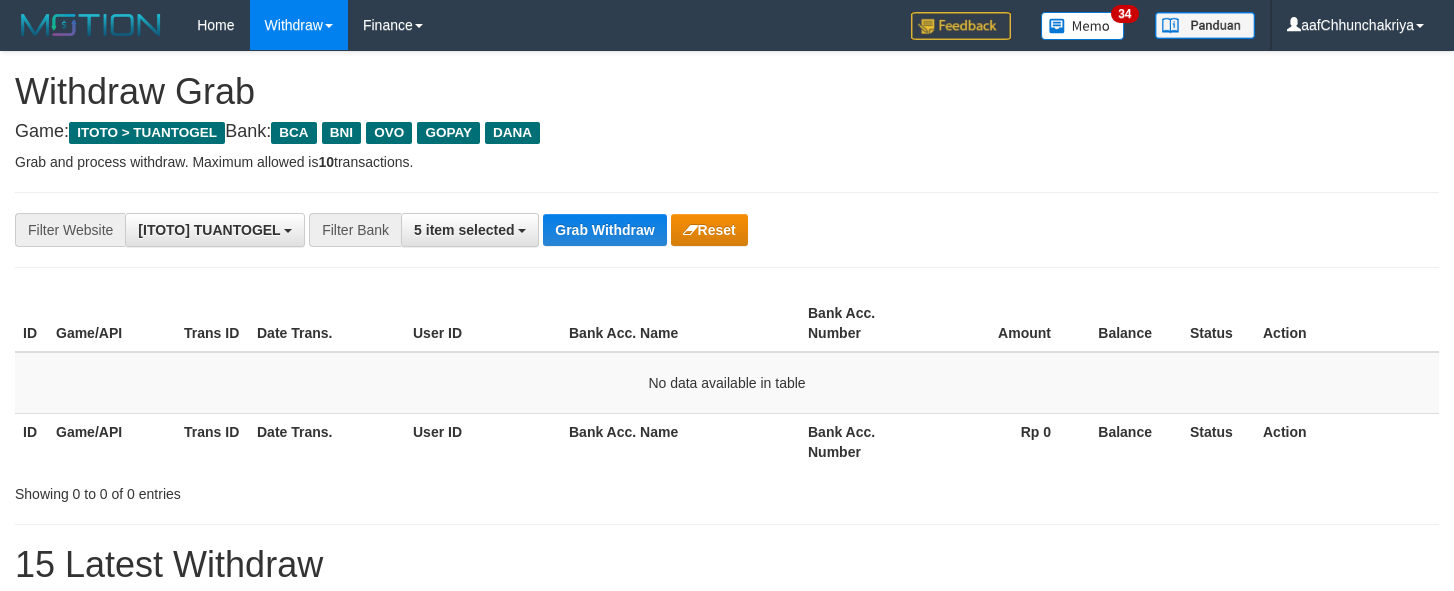 scroll, scrollTop: 0, scrollLeft: 0, axis: both 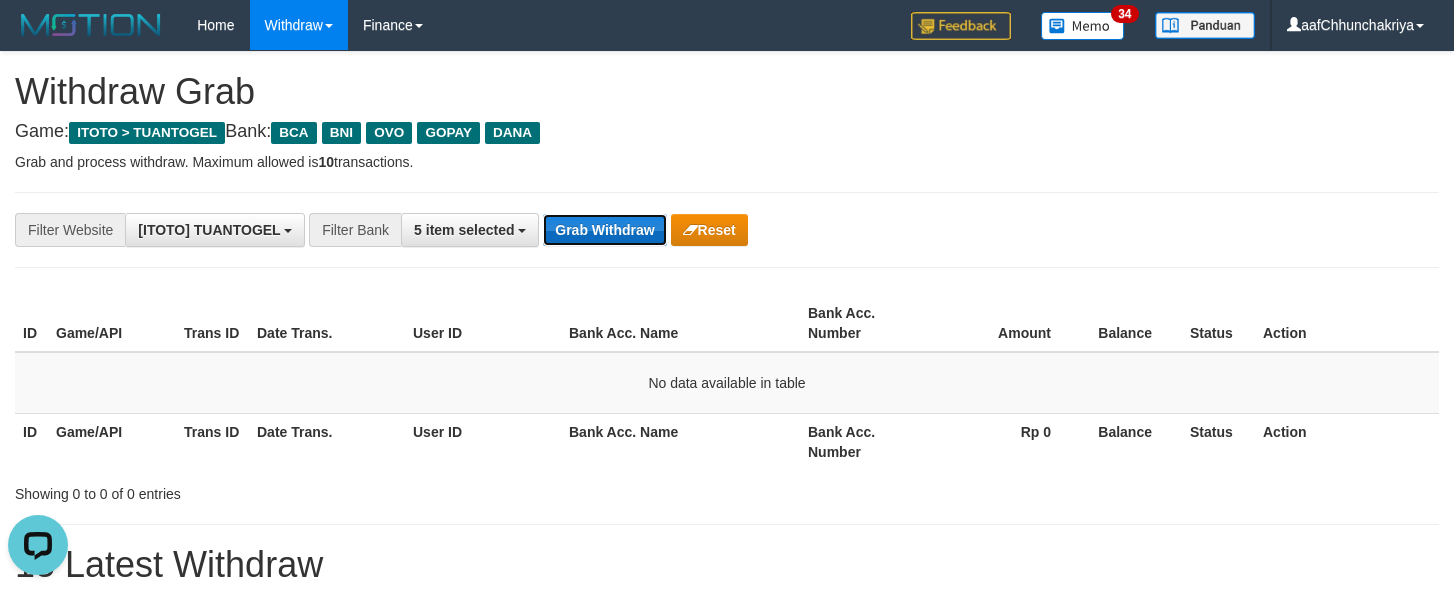 click on "Grab Withdraw" at bounding box center [604, 230] 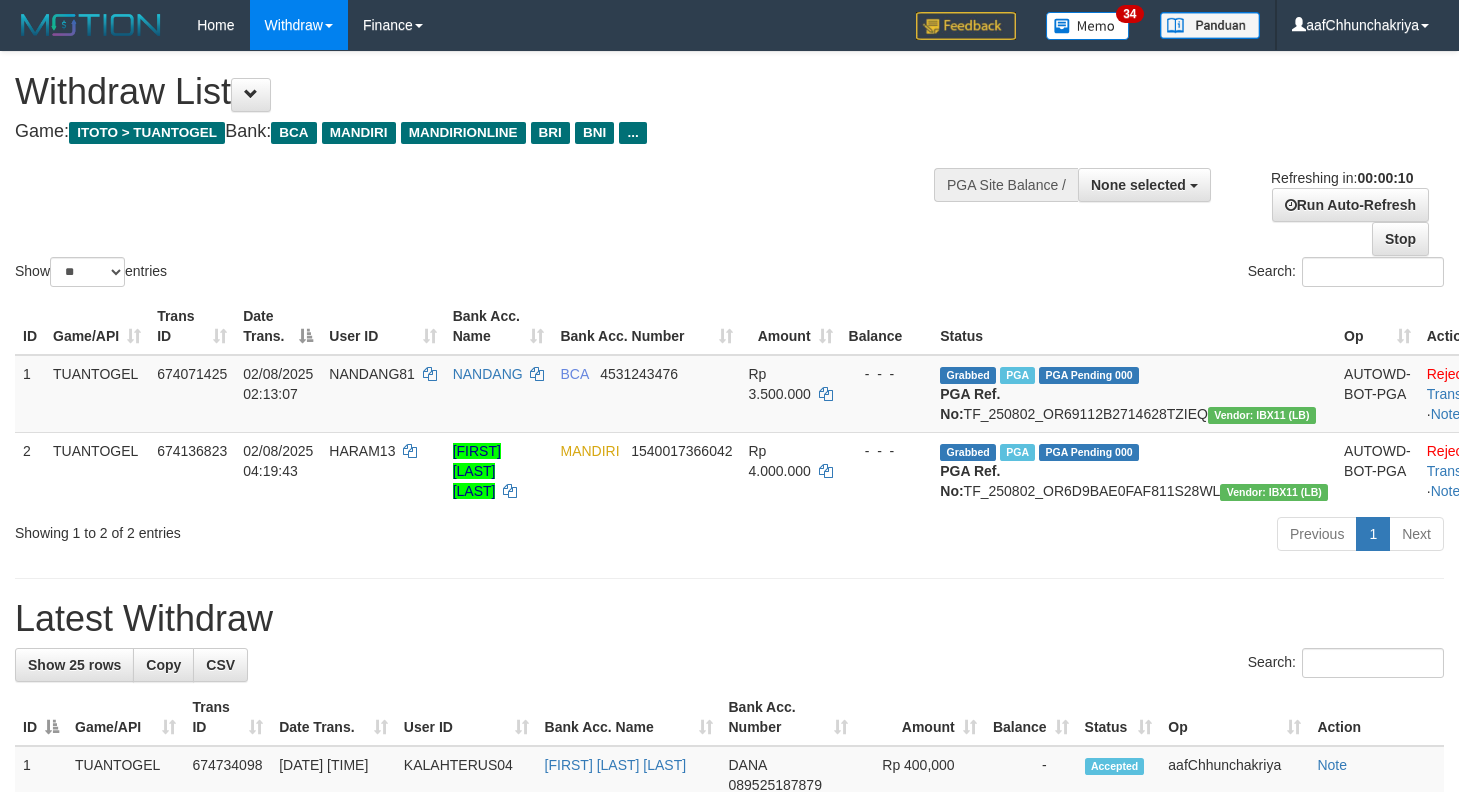 select 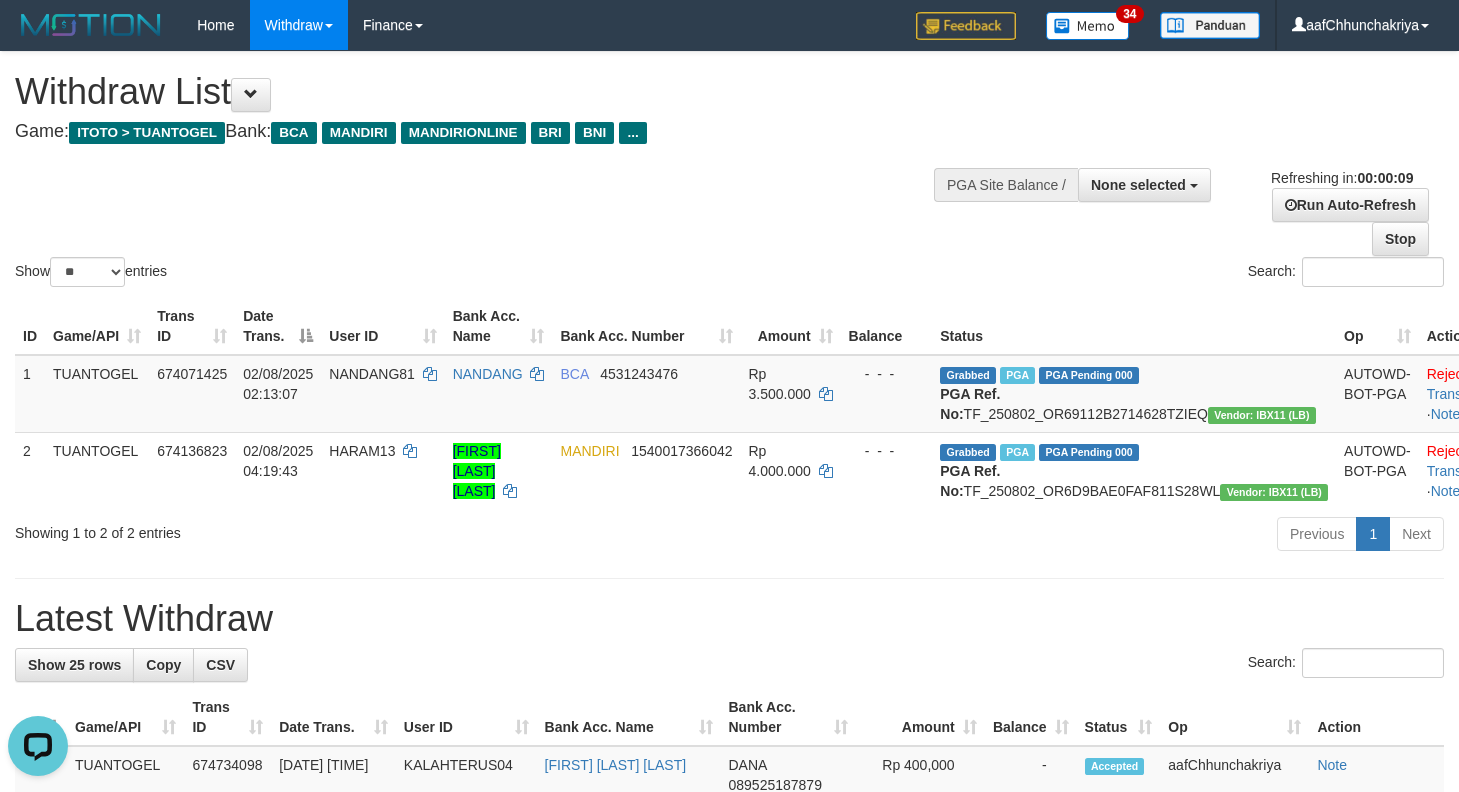 scroll, scrollTop: 0, scrollLeft: 0, axis: both 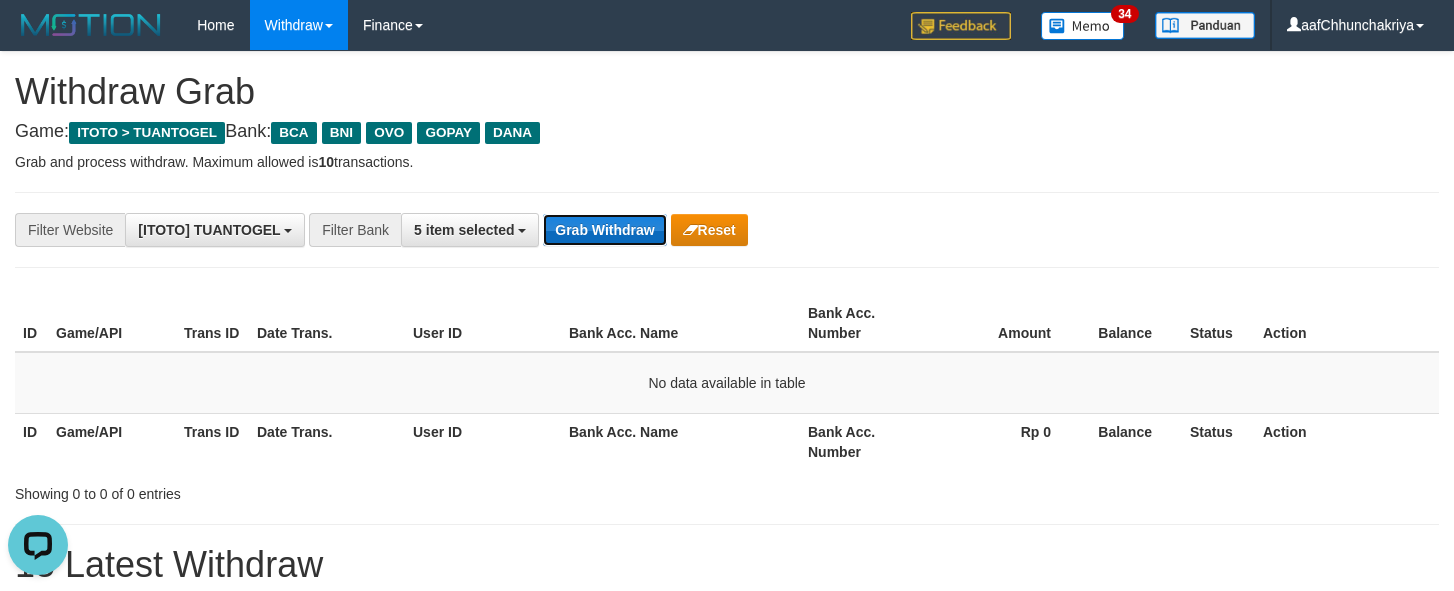 click on "Grab Withdraw" at bounding box center [604, 230] 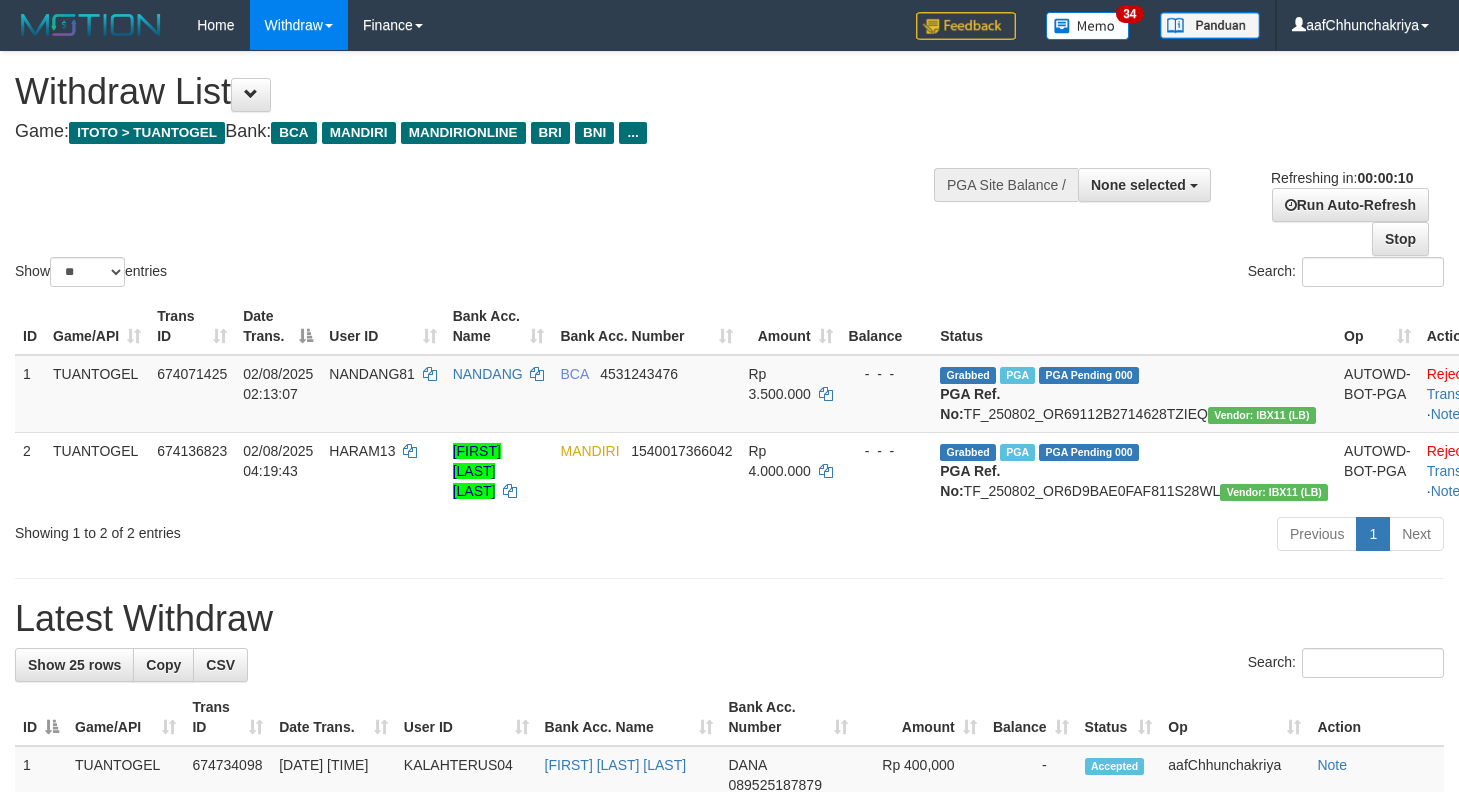 select 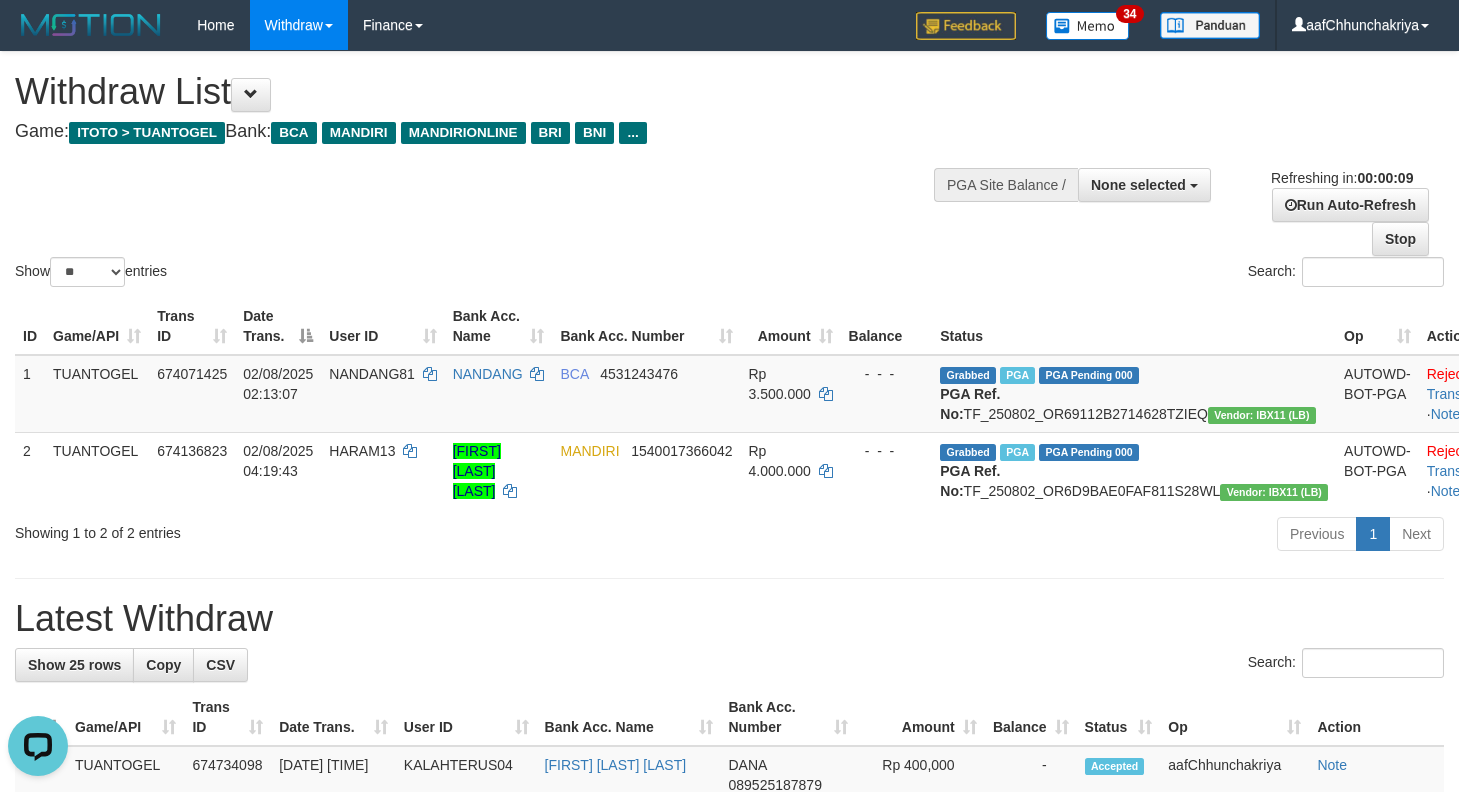 scroll, scrollTop: 0, scrollLeft: 0, axis: both 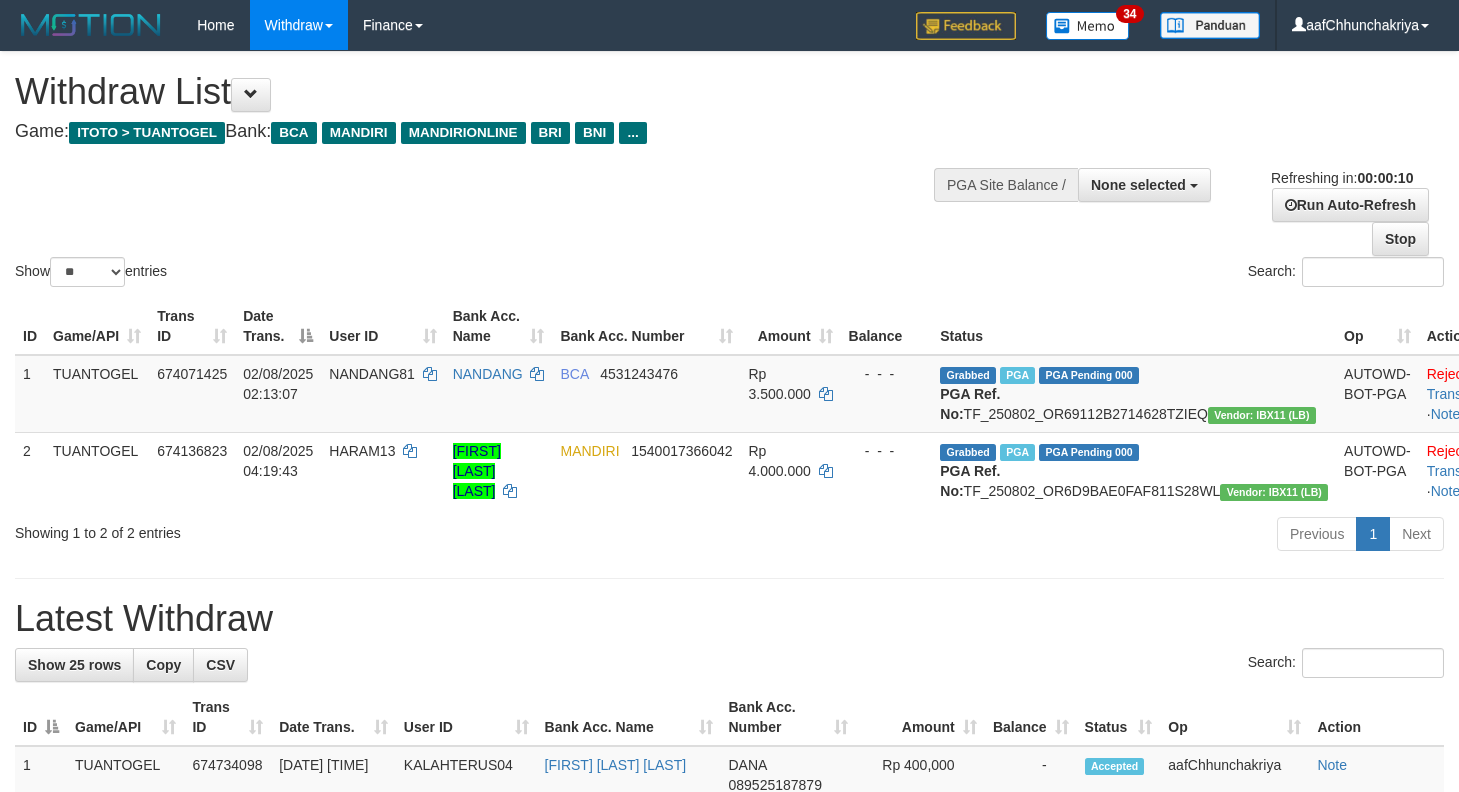 select 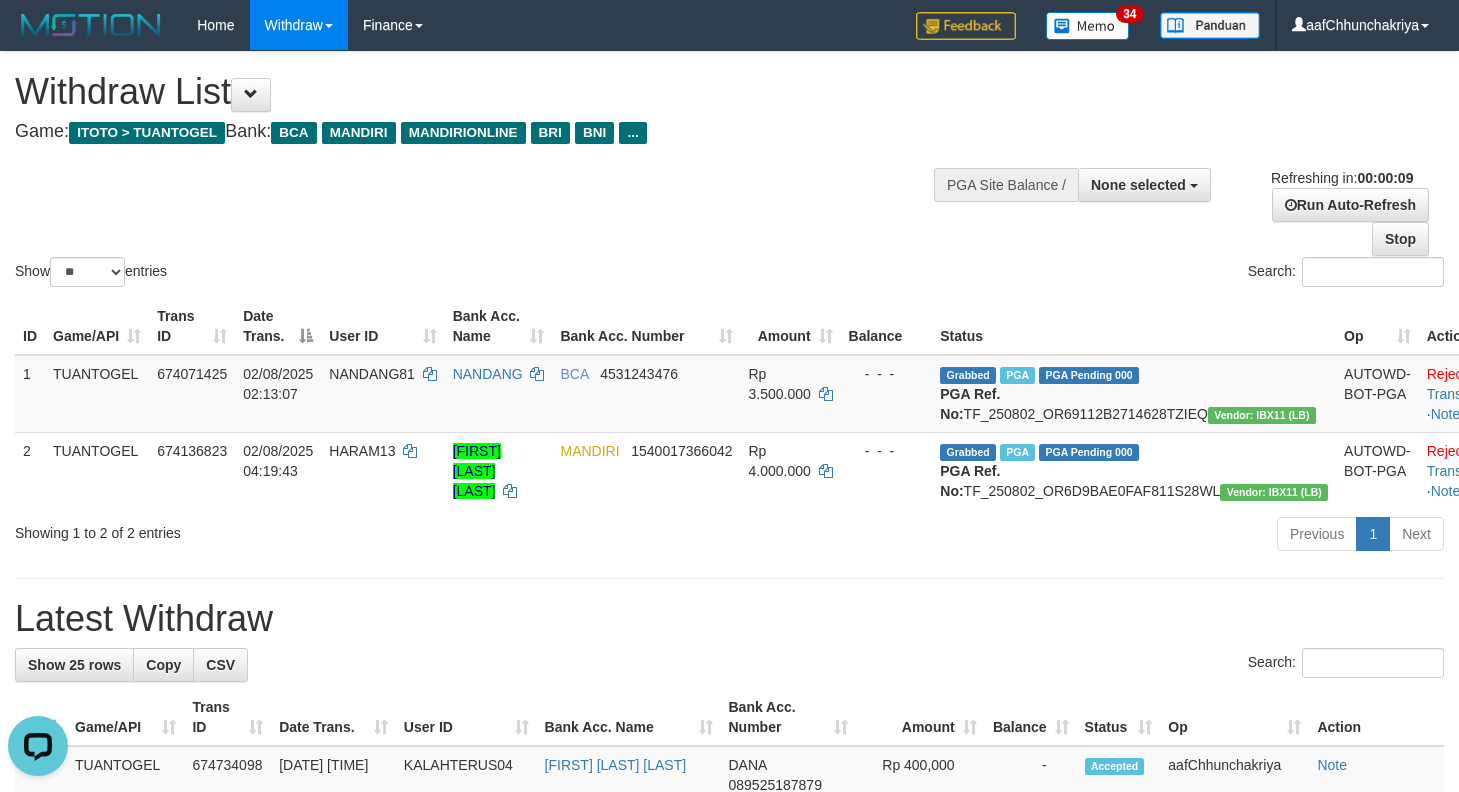 scroll, scrollTop: 0, scrollLeft: 0, axis: both 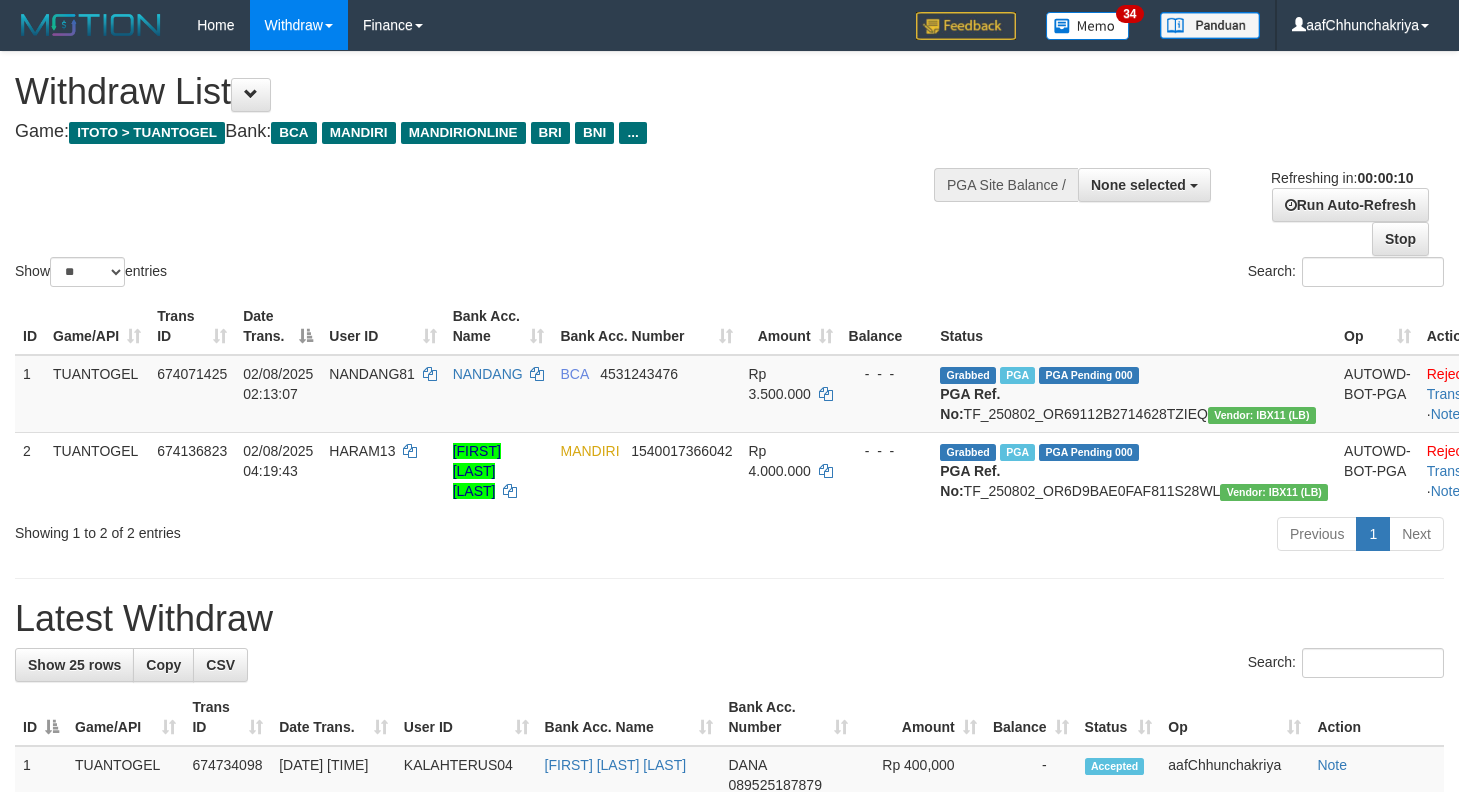 select 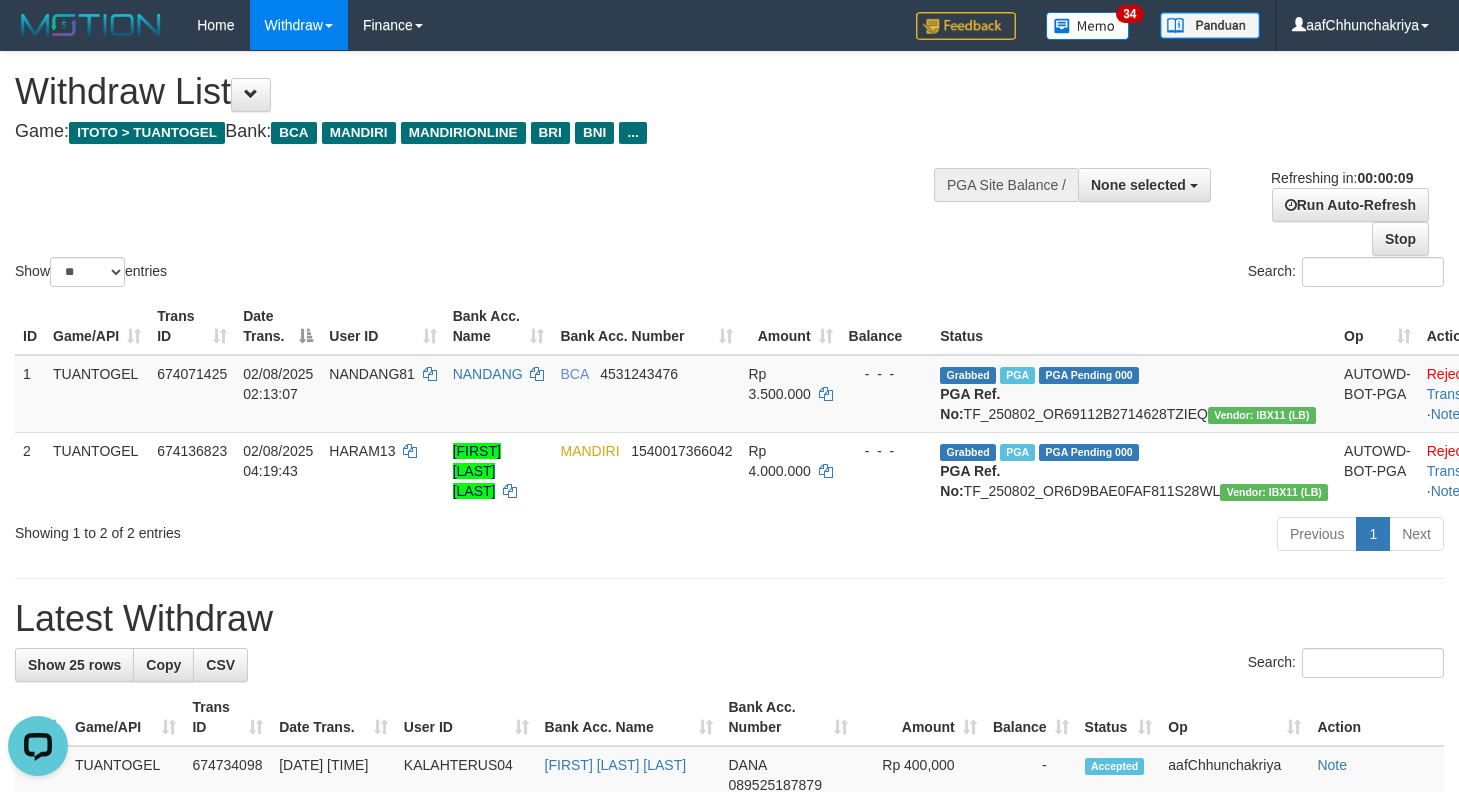 scroll, scrollTop: 0, scrollLeft: 0, axis: both 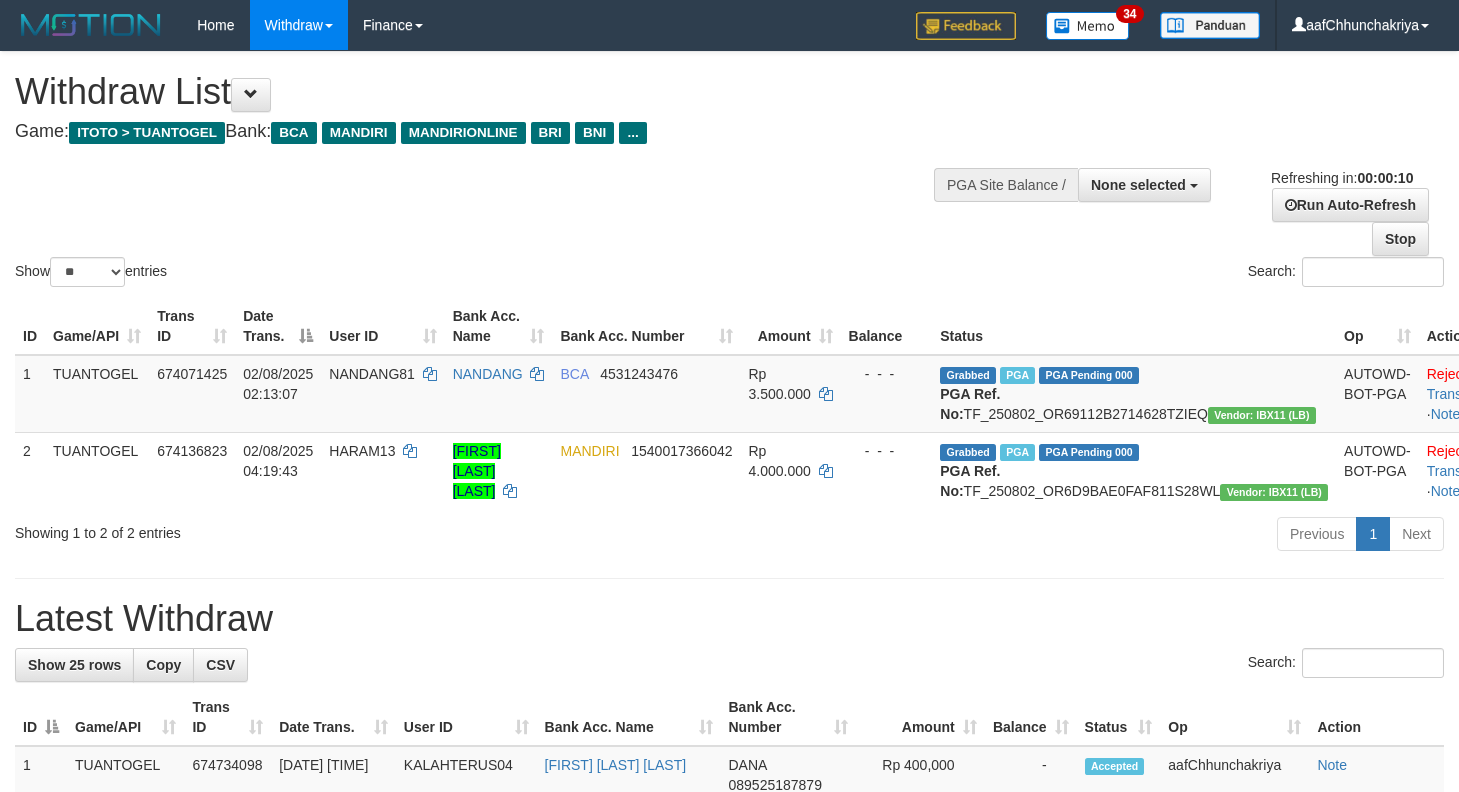 select 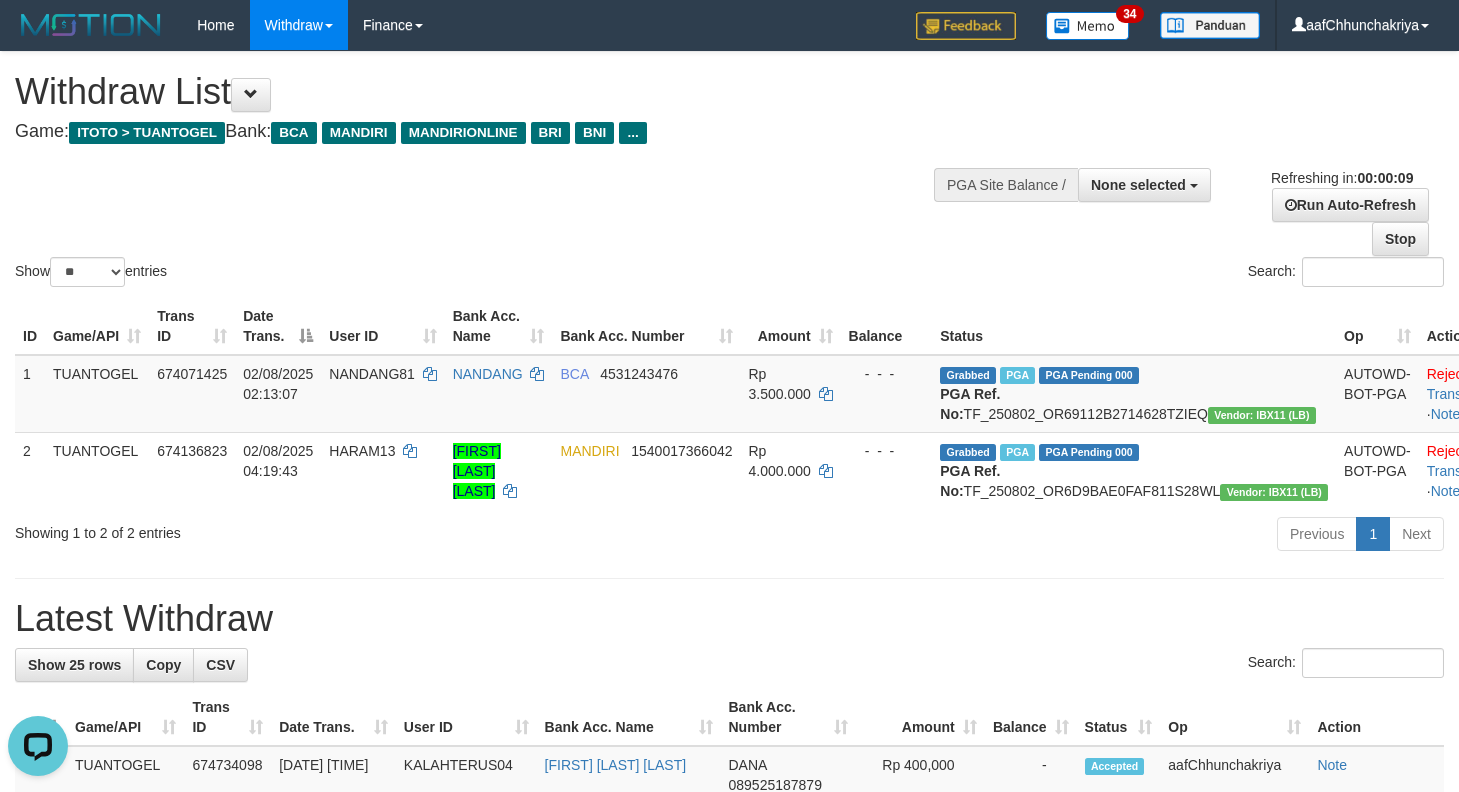 scroll, scrollTop: 0, scrollLeft: 0, axis: both 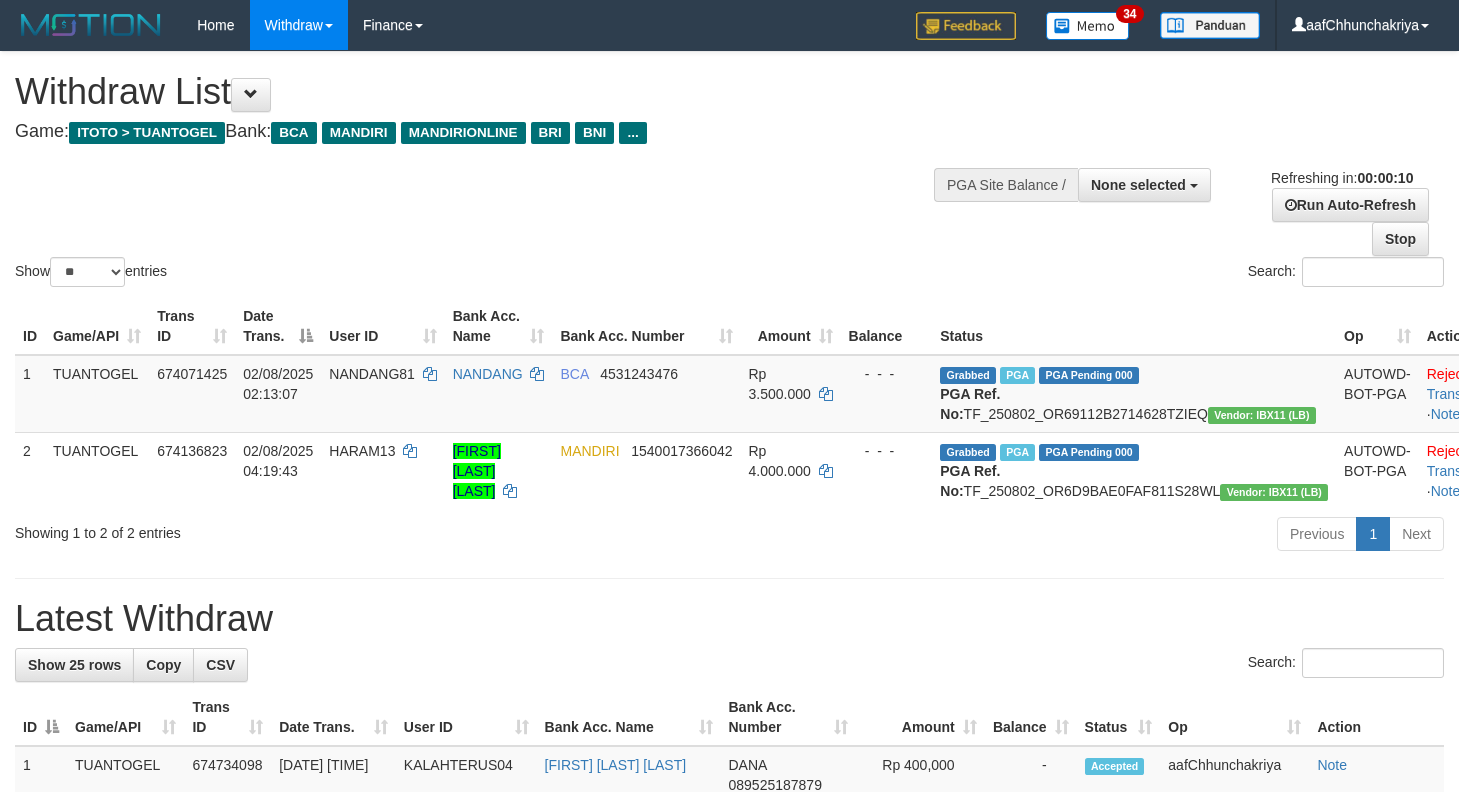select 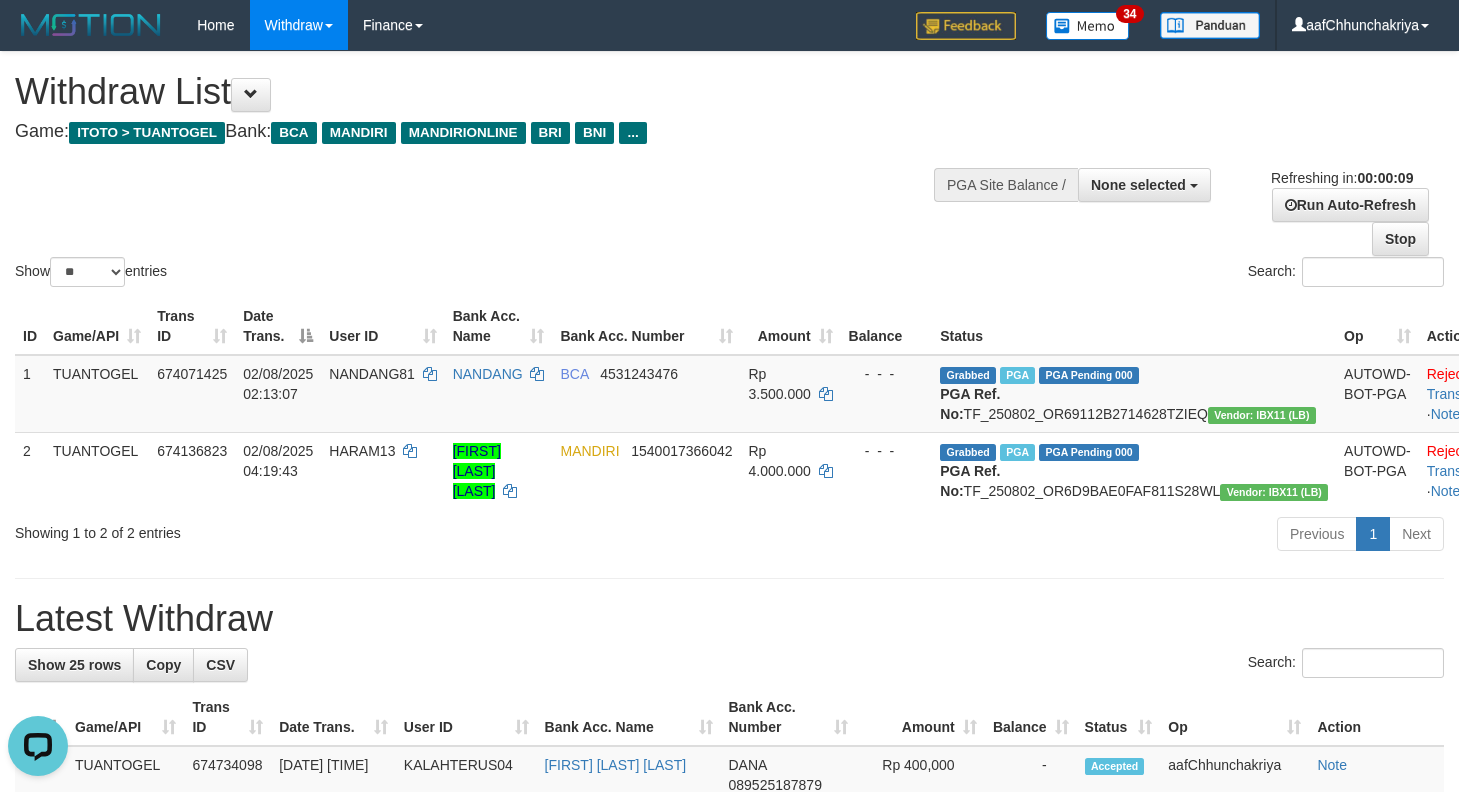 scroll, scrollTop: 0, scrollLeft: 0, axis: both 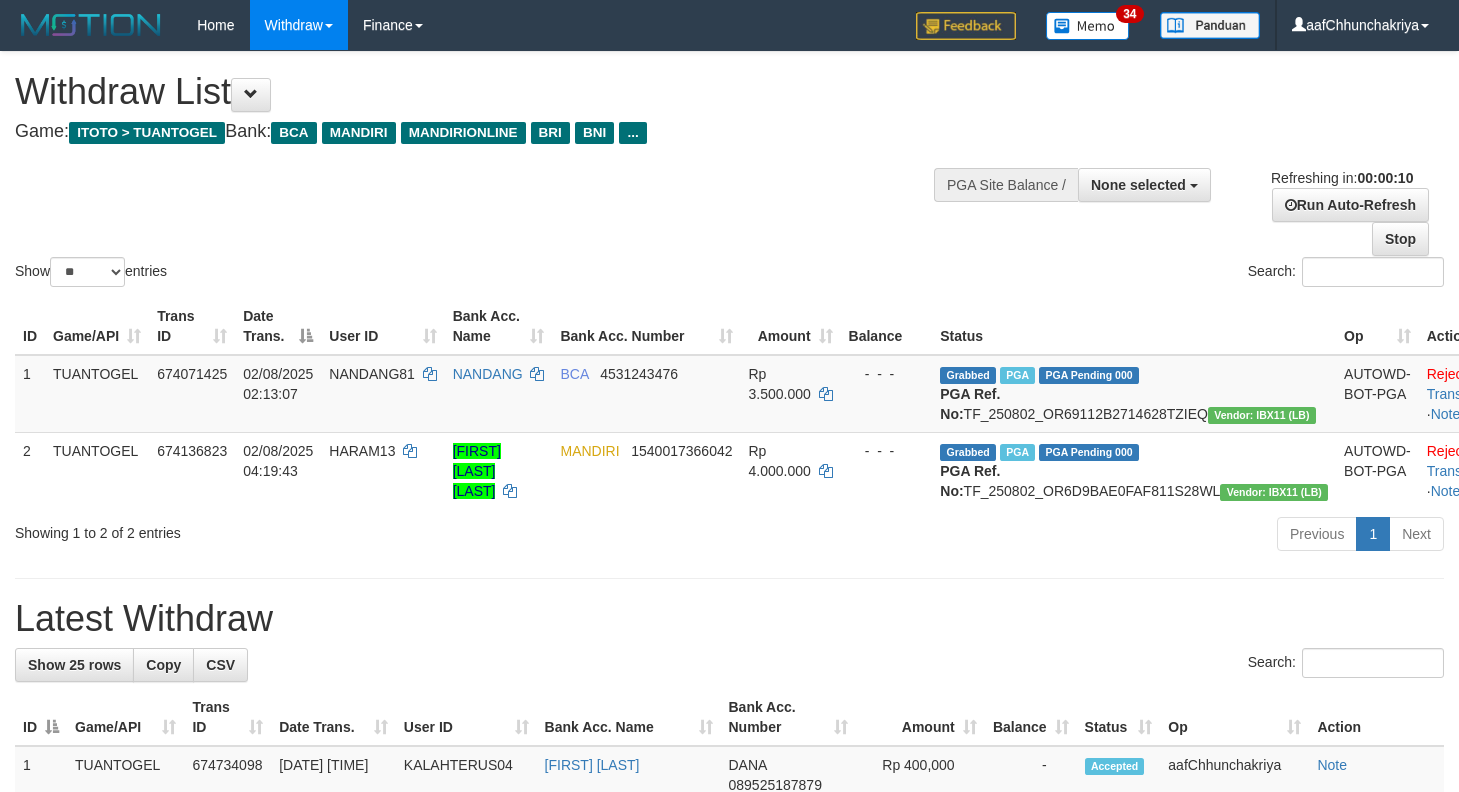 select 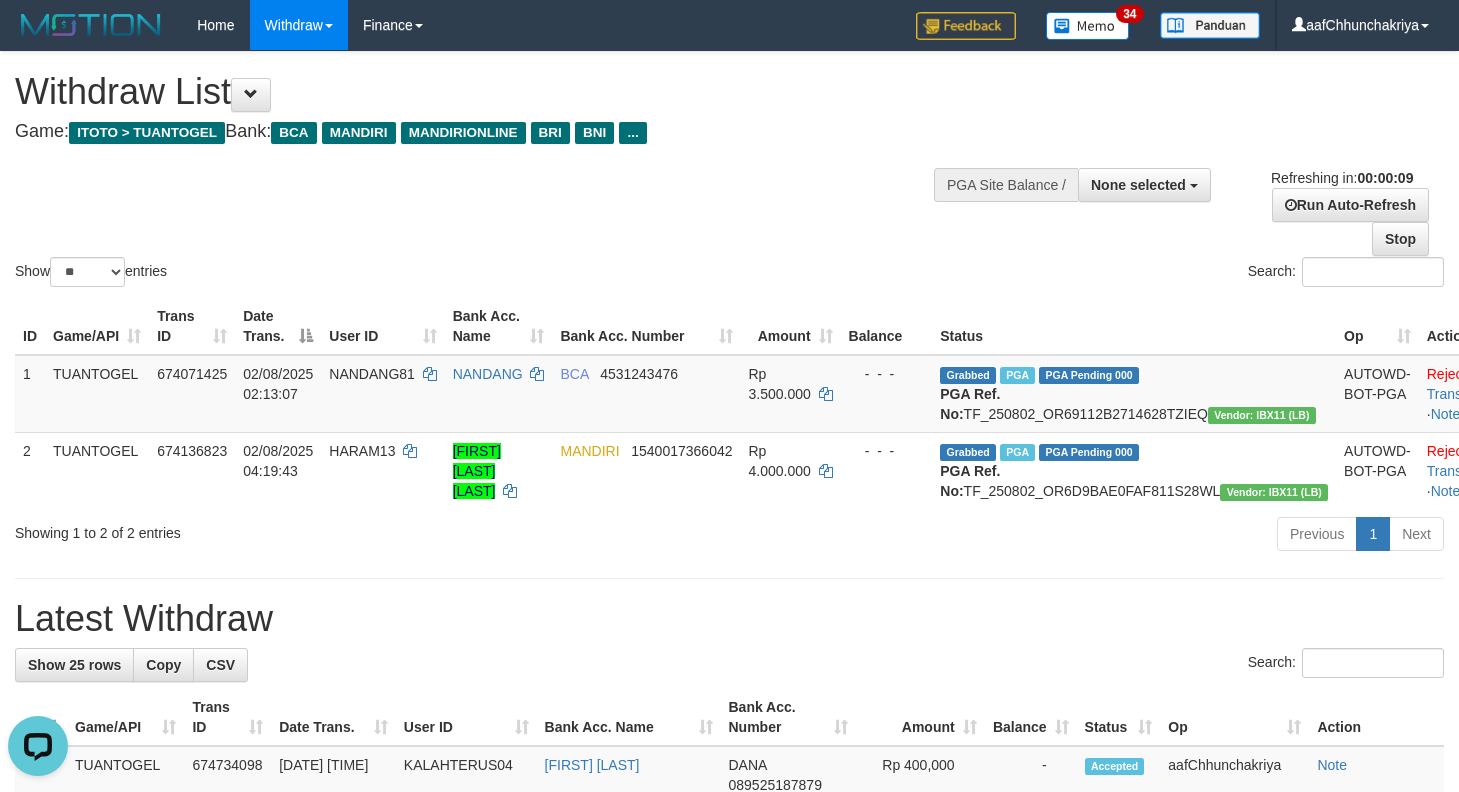 scroll, scrollTop: 0, scrollLeft: 0, axis: both 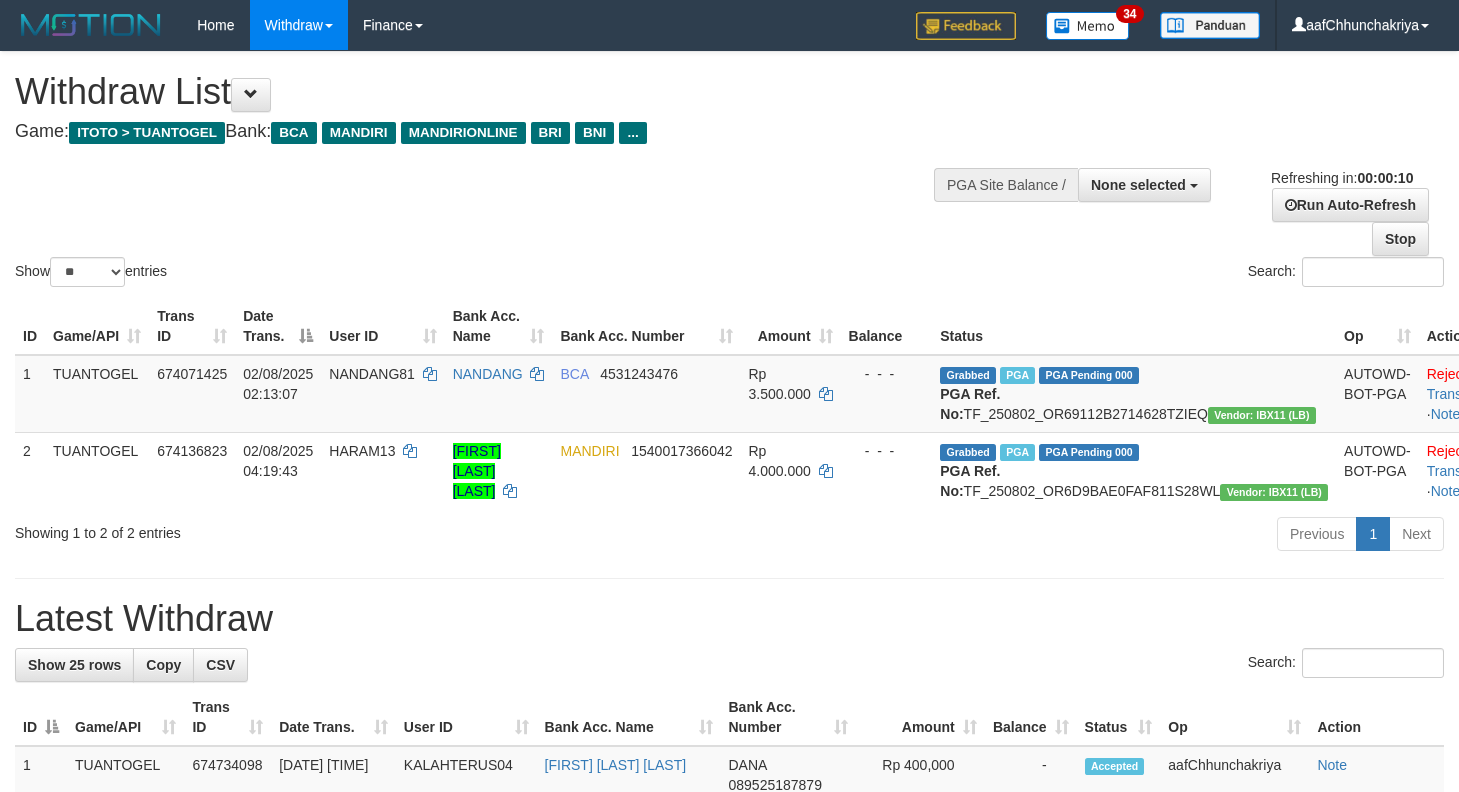 select 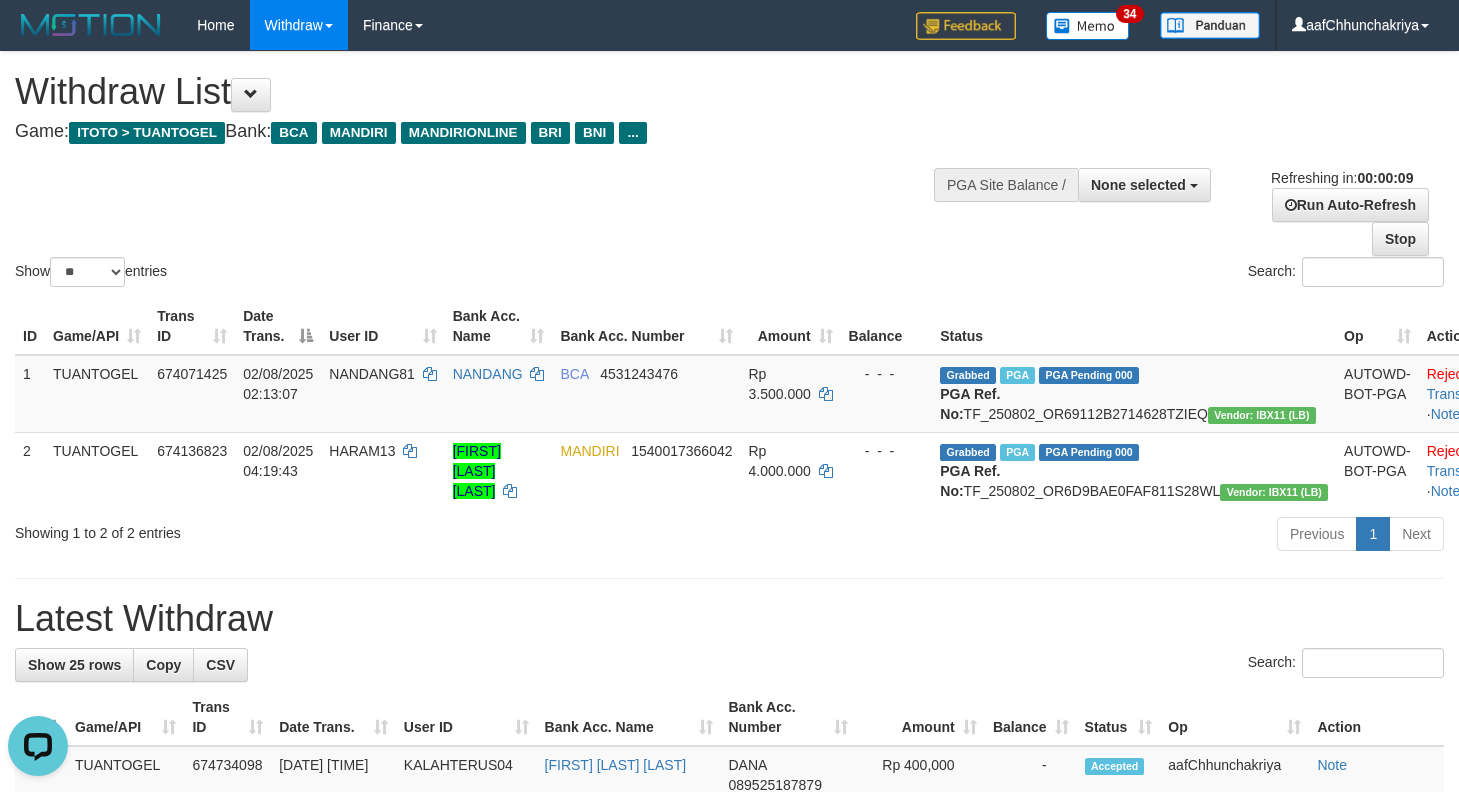 scroll, scrollTop: 0, scrollLeft: 0, axis: both 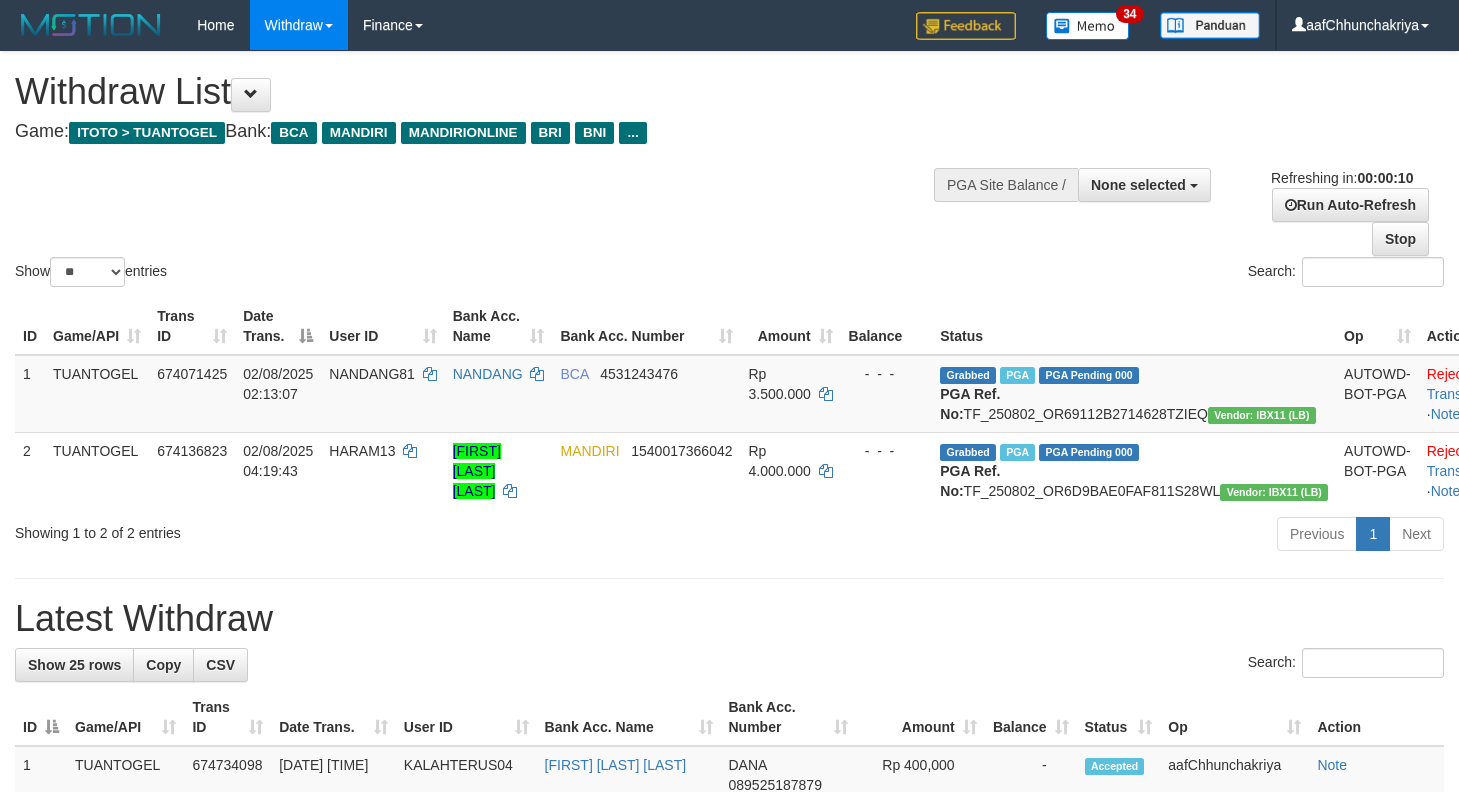 select 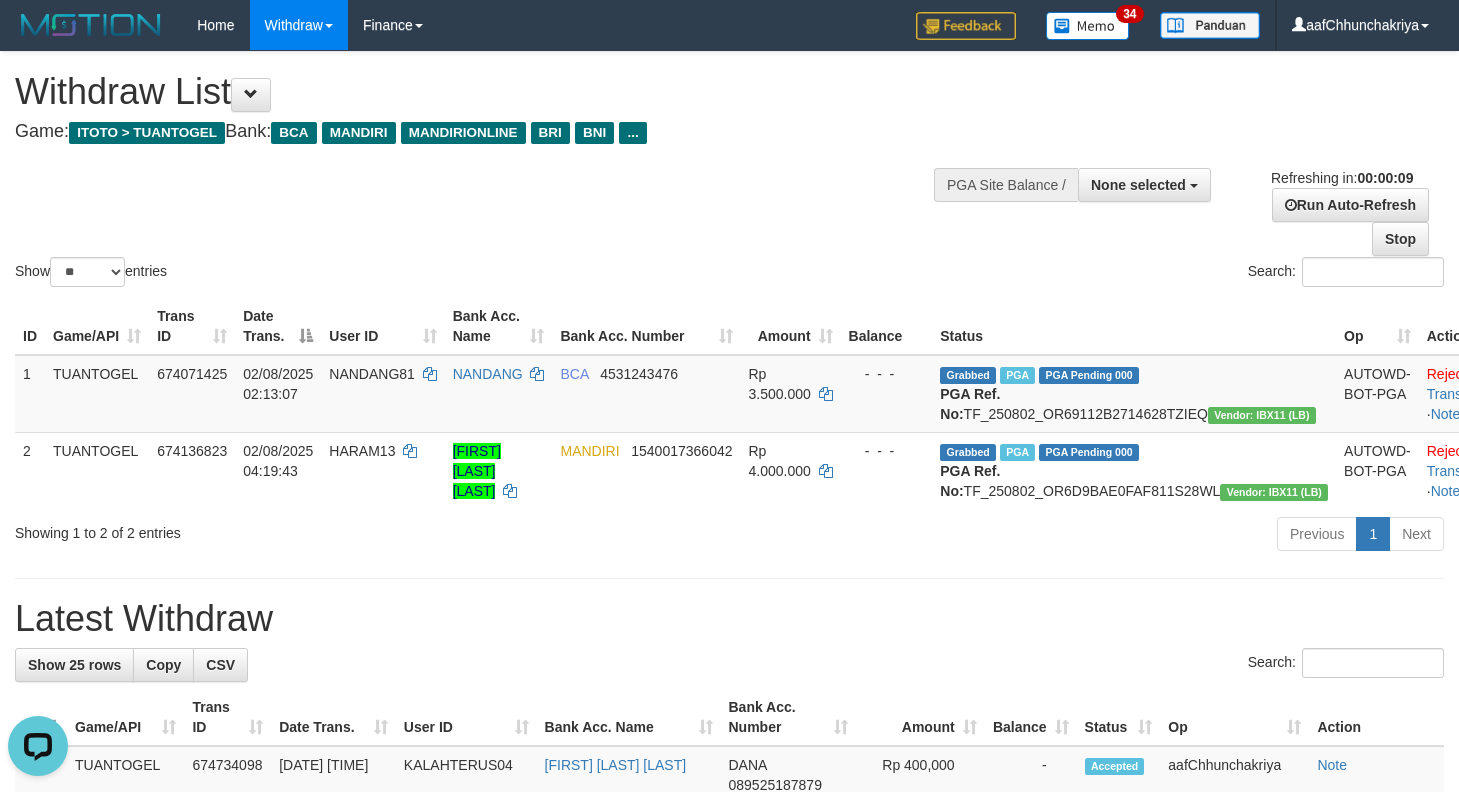 scroll, scrollTop: 0, scrollLeft: 0, axis: both 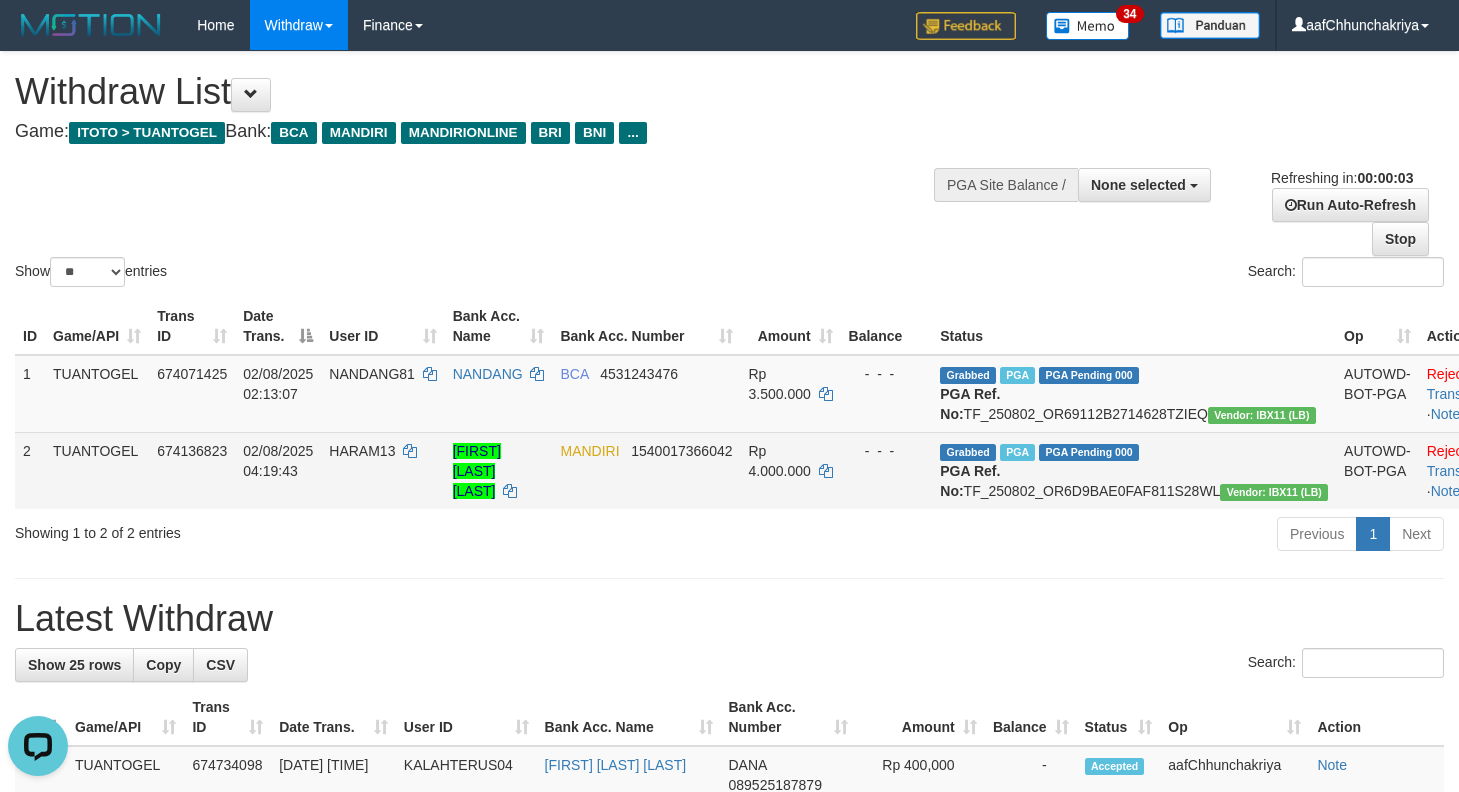 drag, startPoint x: 661, startPoint y: 603, endPoint x: 694, endPoint y: 541, distance: 70.23532 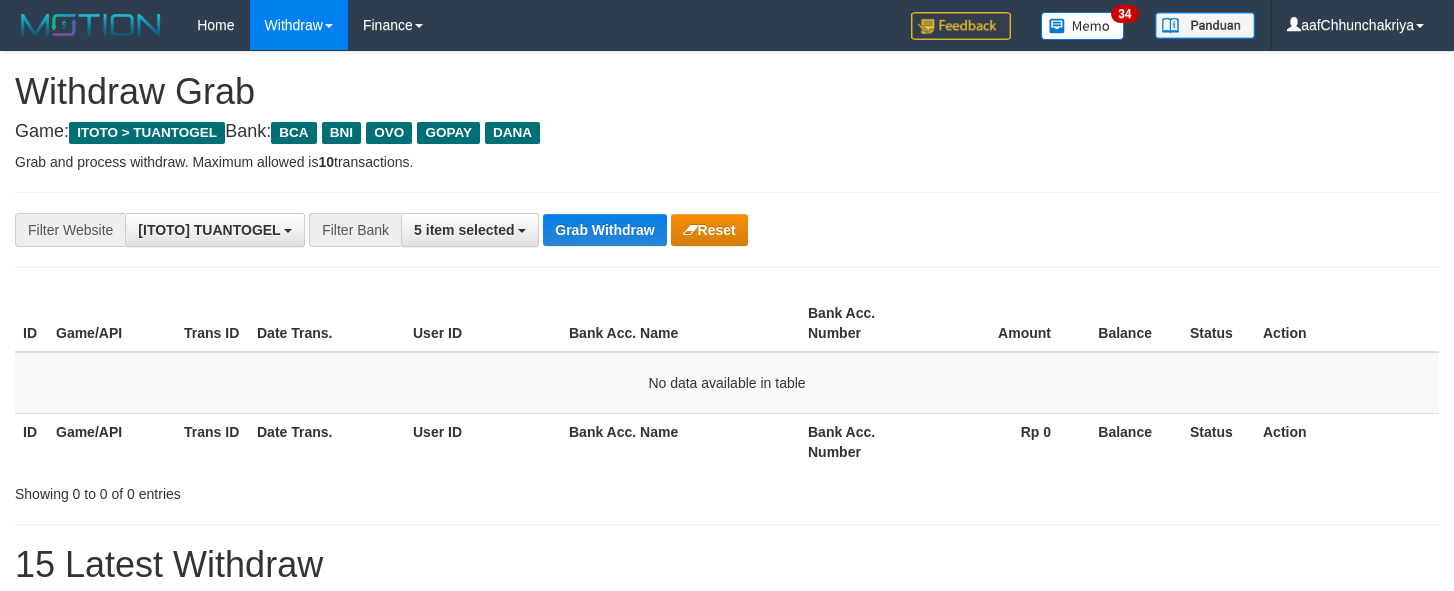 scroll, scrollTop: 0, scrollLeft: 0, axis: both 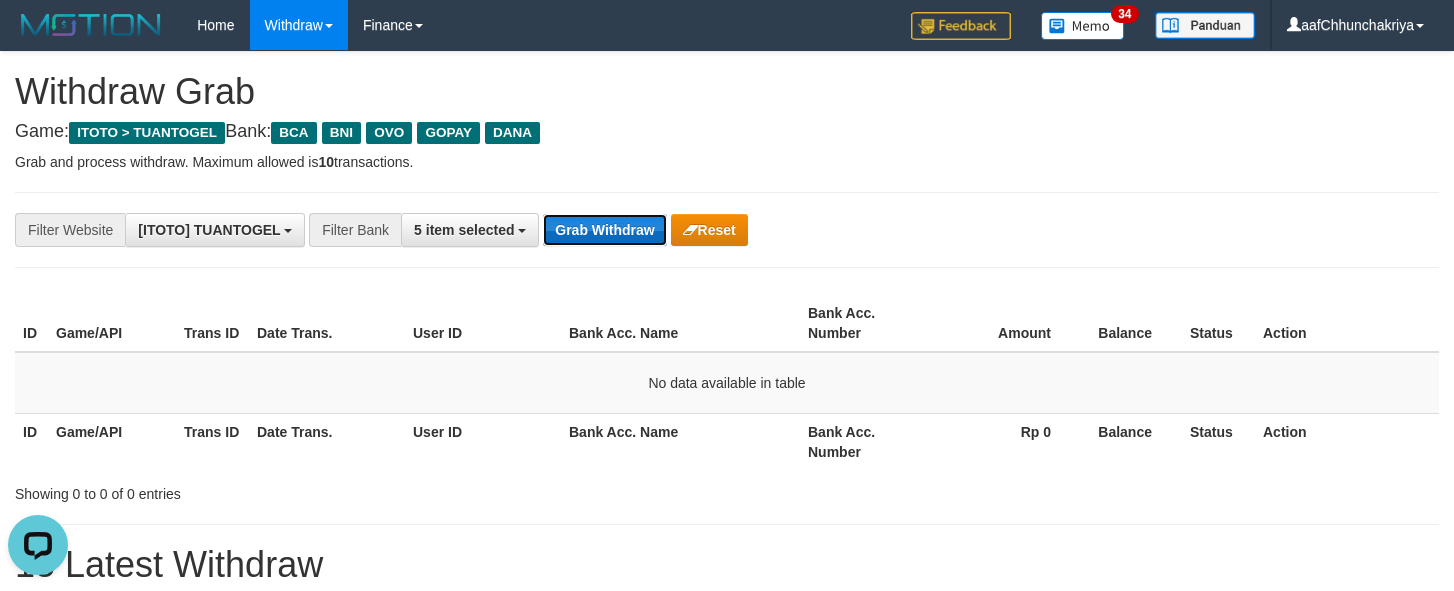 click on "Grab Withdraw" at bounding box center (604, 230) 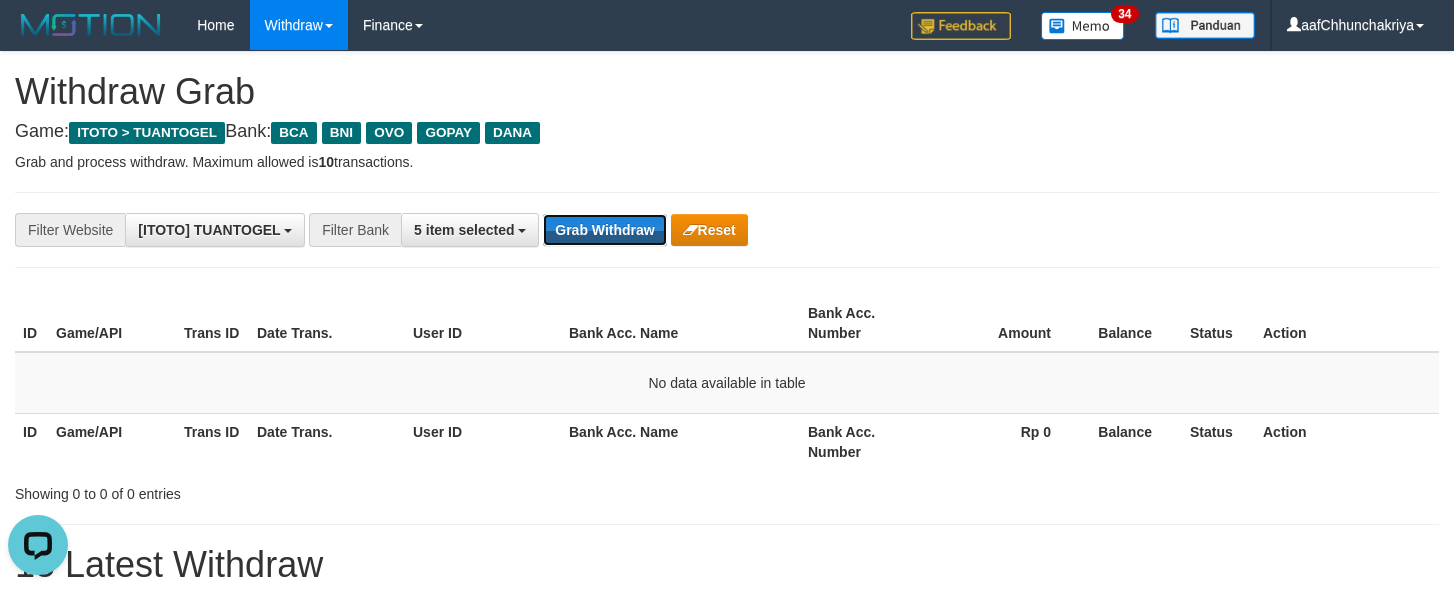 drag, startPoint x: 603, startPoint y: 239, endPoint x: 1132, endPoint y: 587, distance: 633.2022 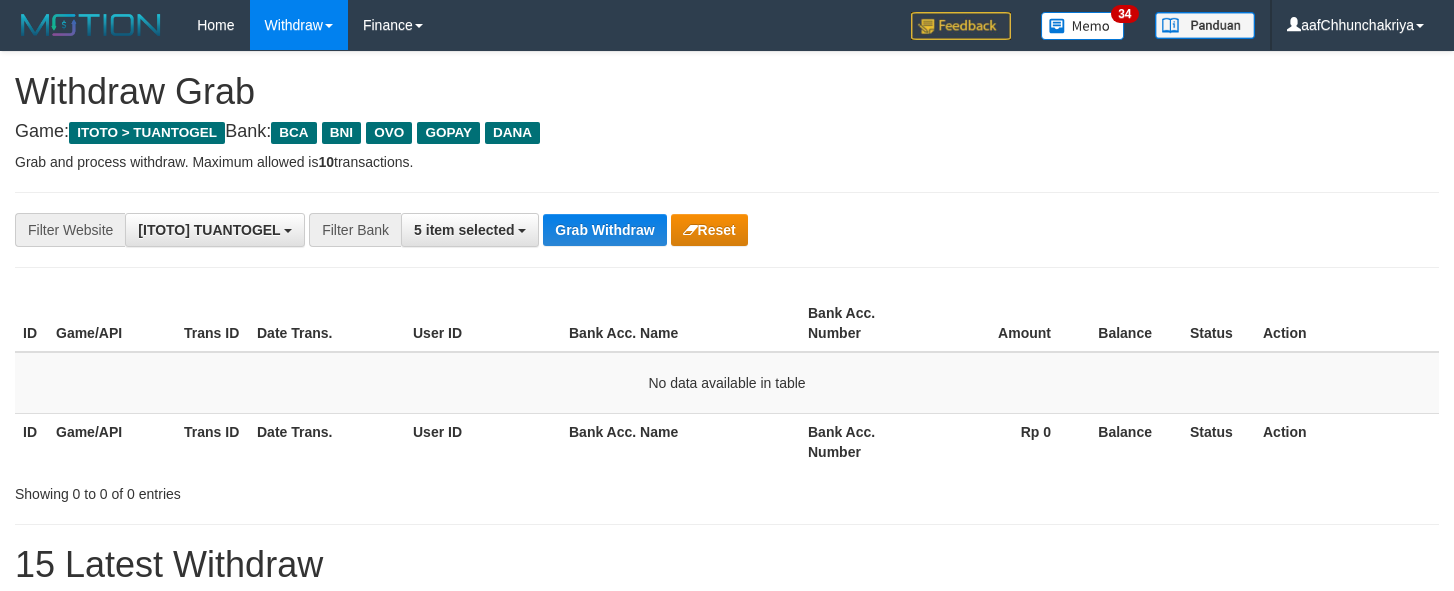 scroll, scrollTop: 0, scrollLeft: 0, axis: both 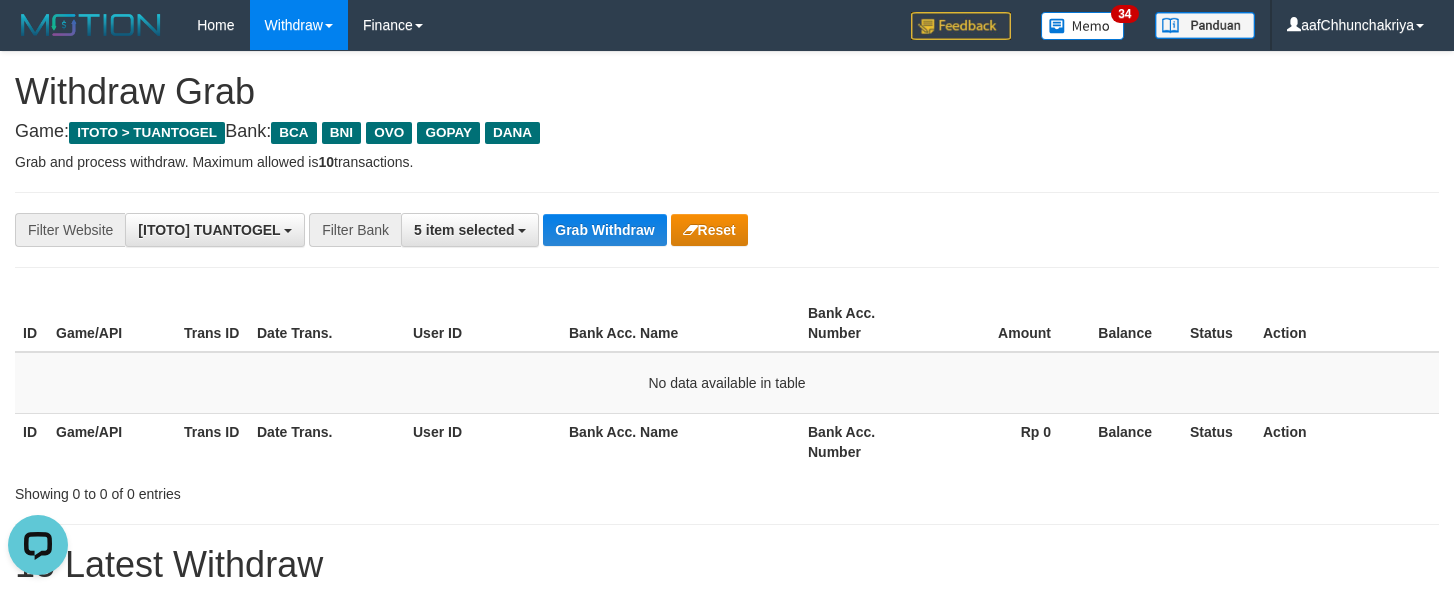 drag, startPoint x: 726, startPoint y: 136, endPoint x: 710, endPoint y: 335, distance: 199.64218 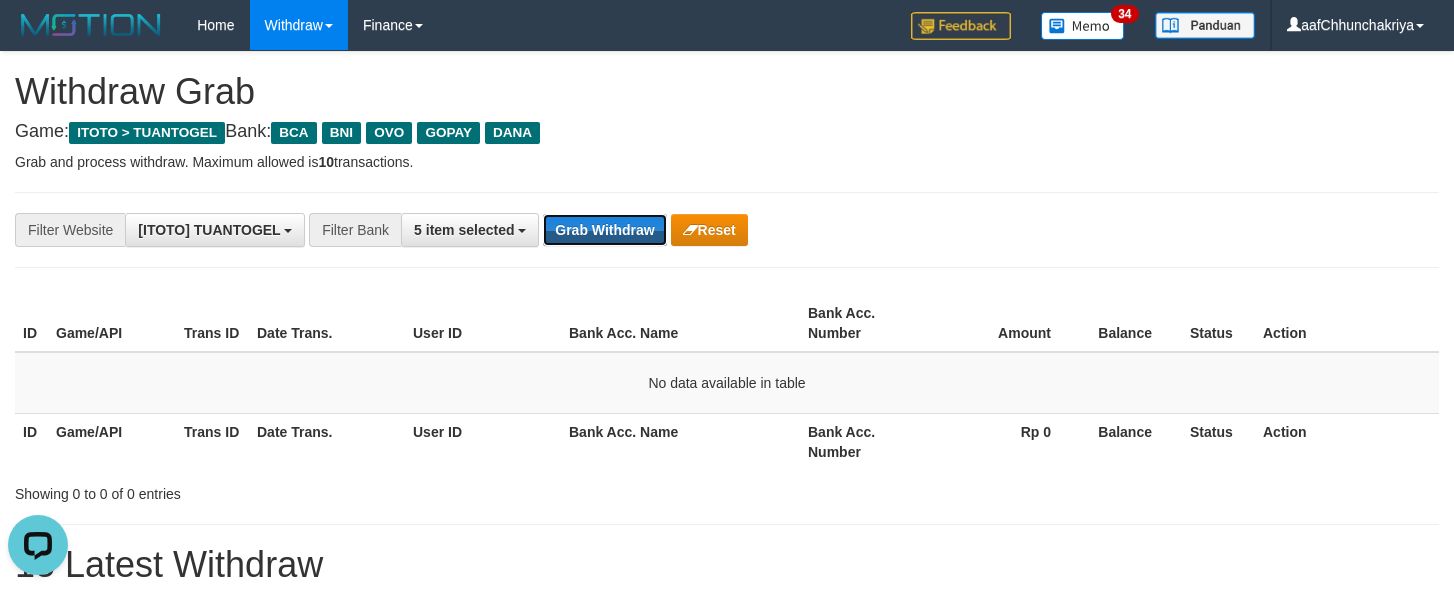drag, startPoint x: 644, startPoint y: 232, endPoint x: 667, endPoint y: 253, distance: 31.144823 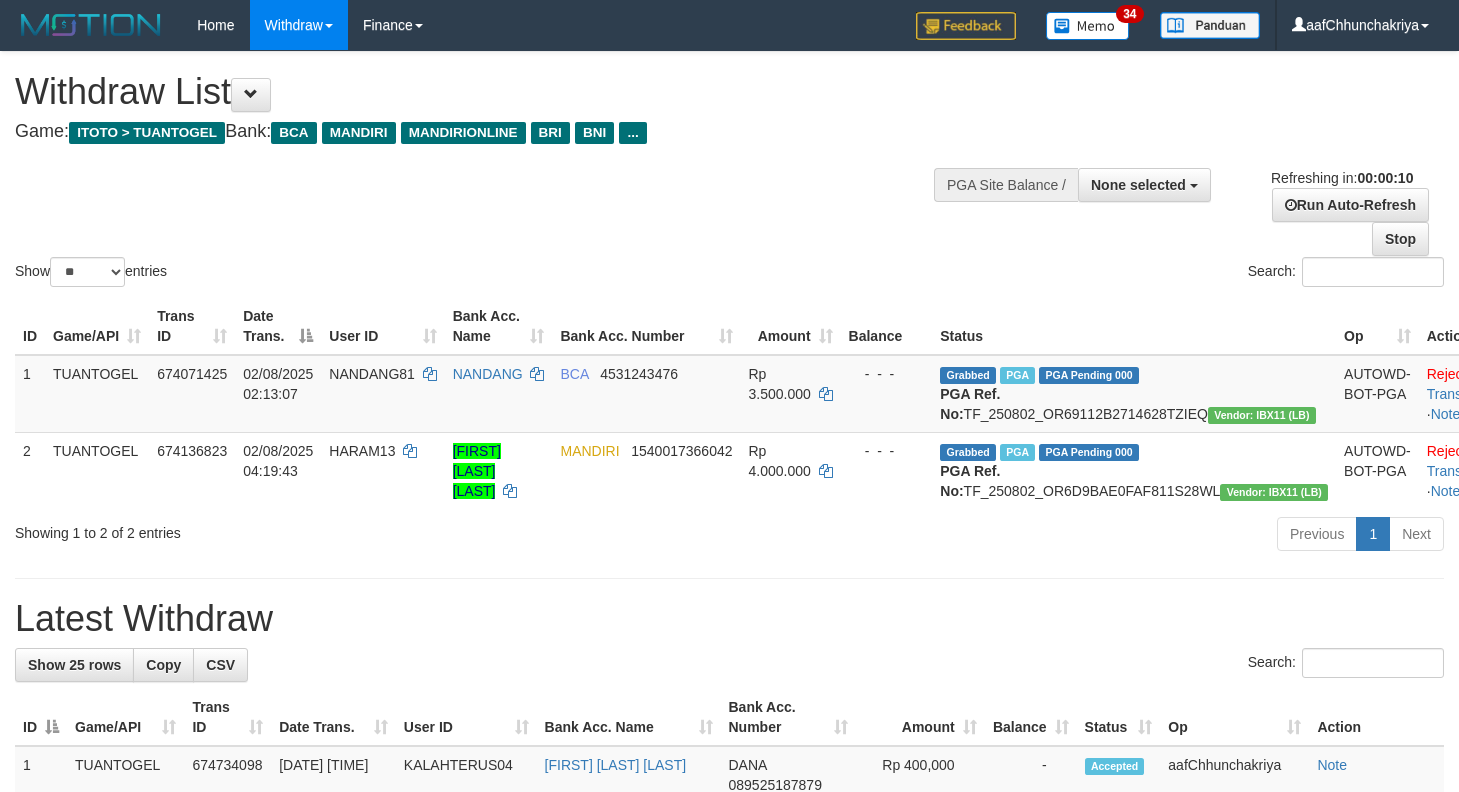 select 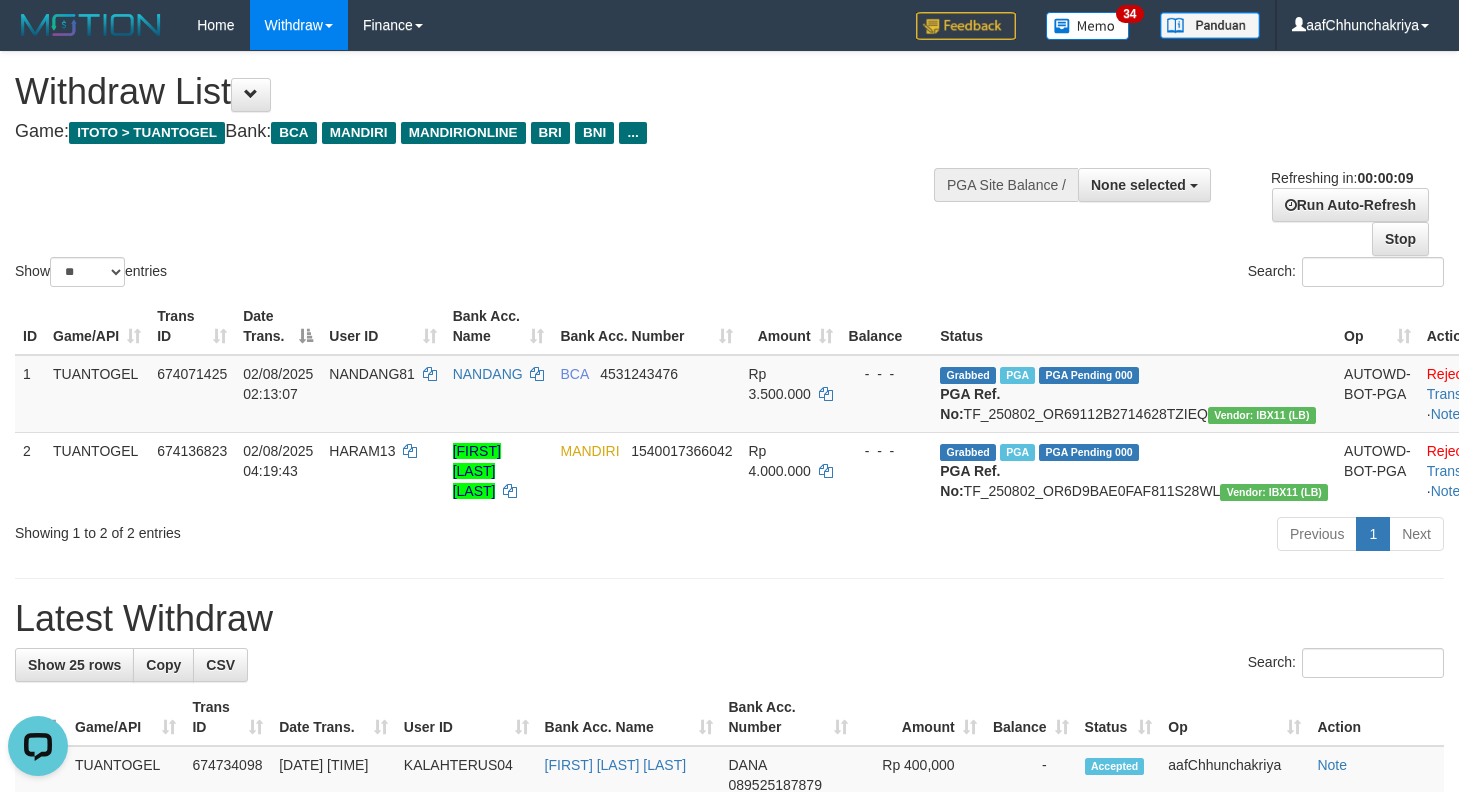 scroll, scrollTop: 0, scrollLeft: 0, axis: both 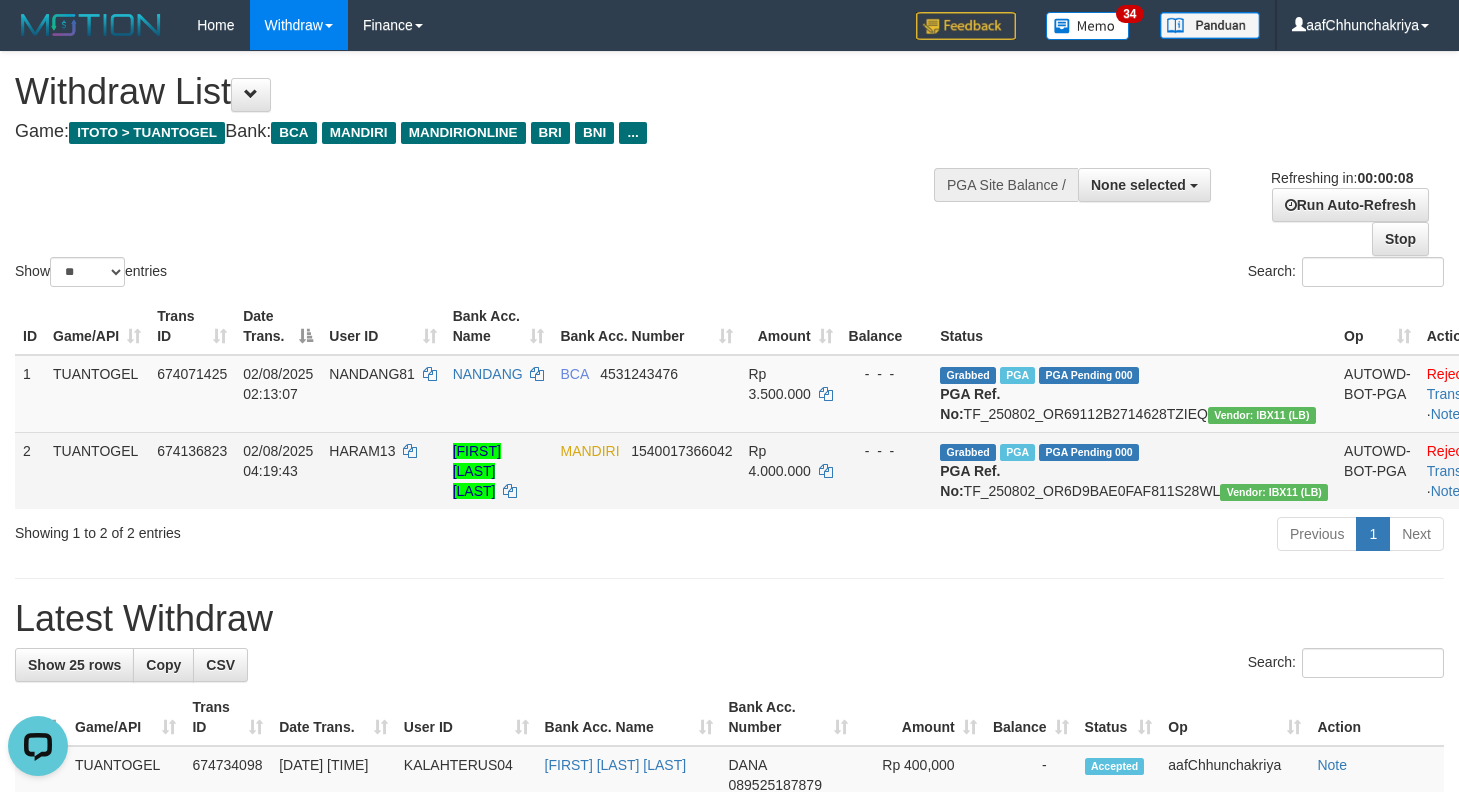 click on "Previous 1 Next" at bounding box center (1033, 536) 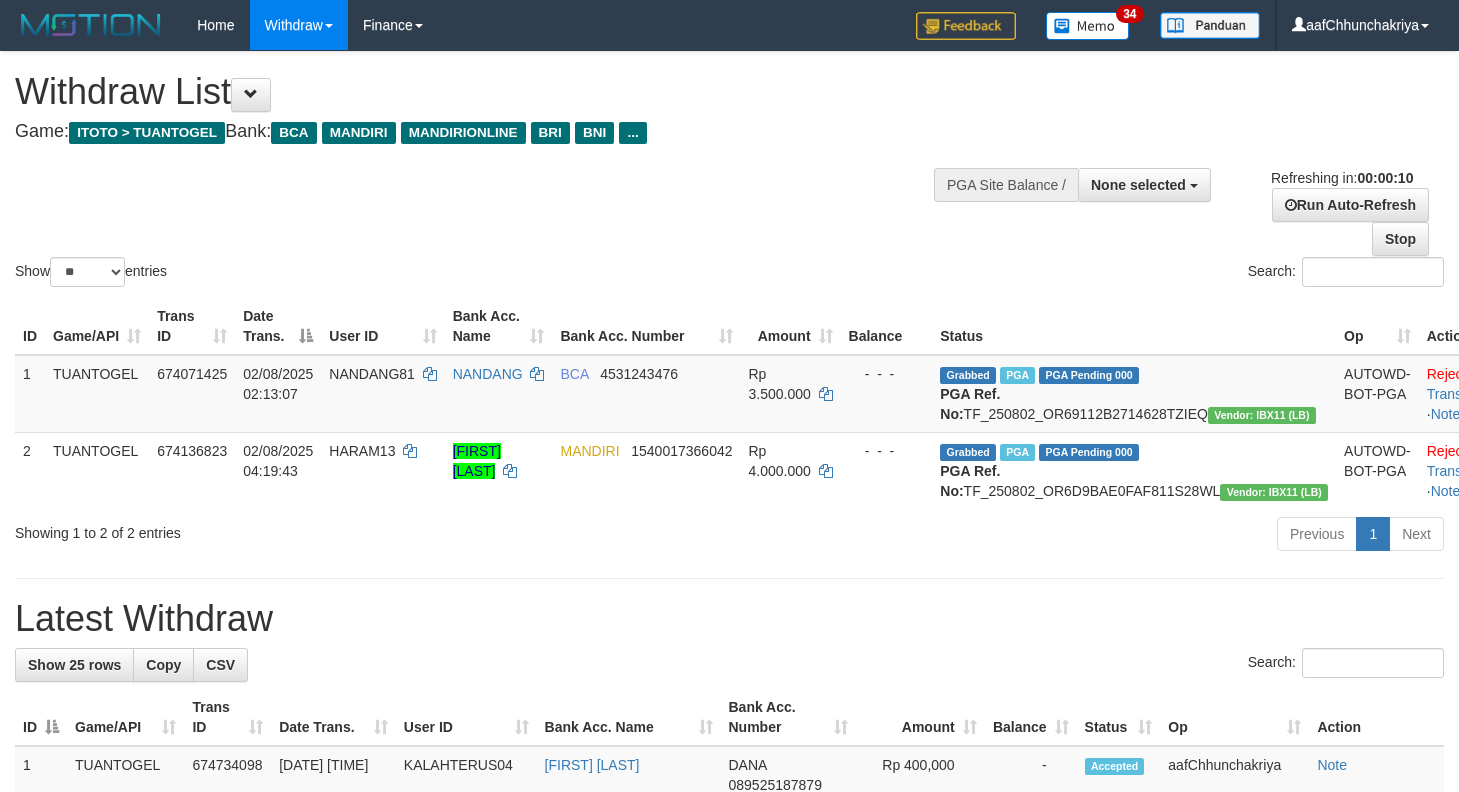 select 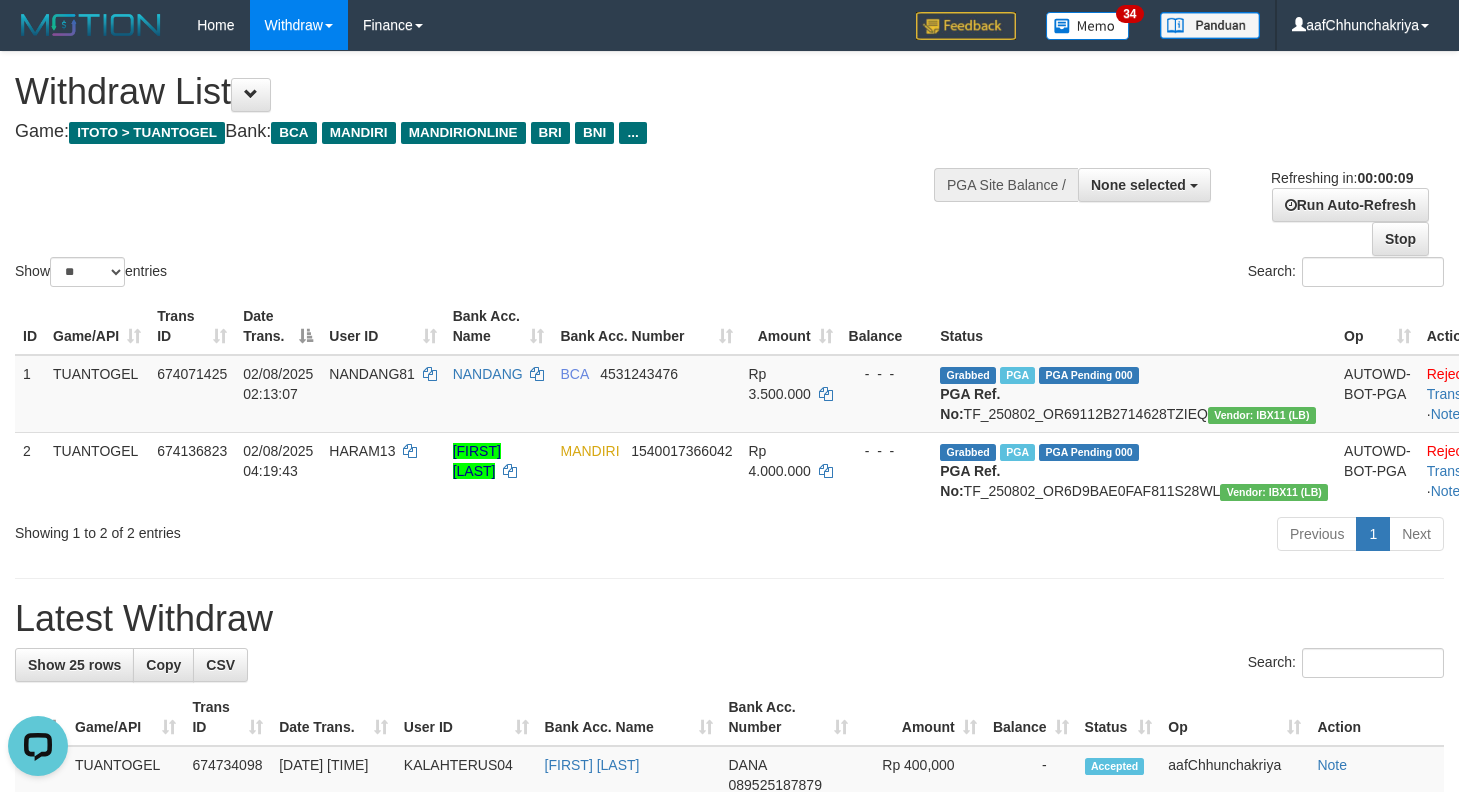 scroll, scrollTop: 0, scrollLeft: 0, axis: both 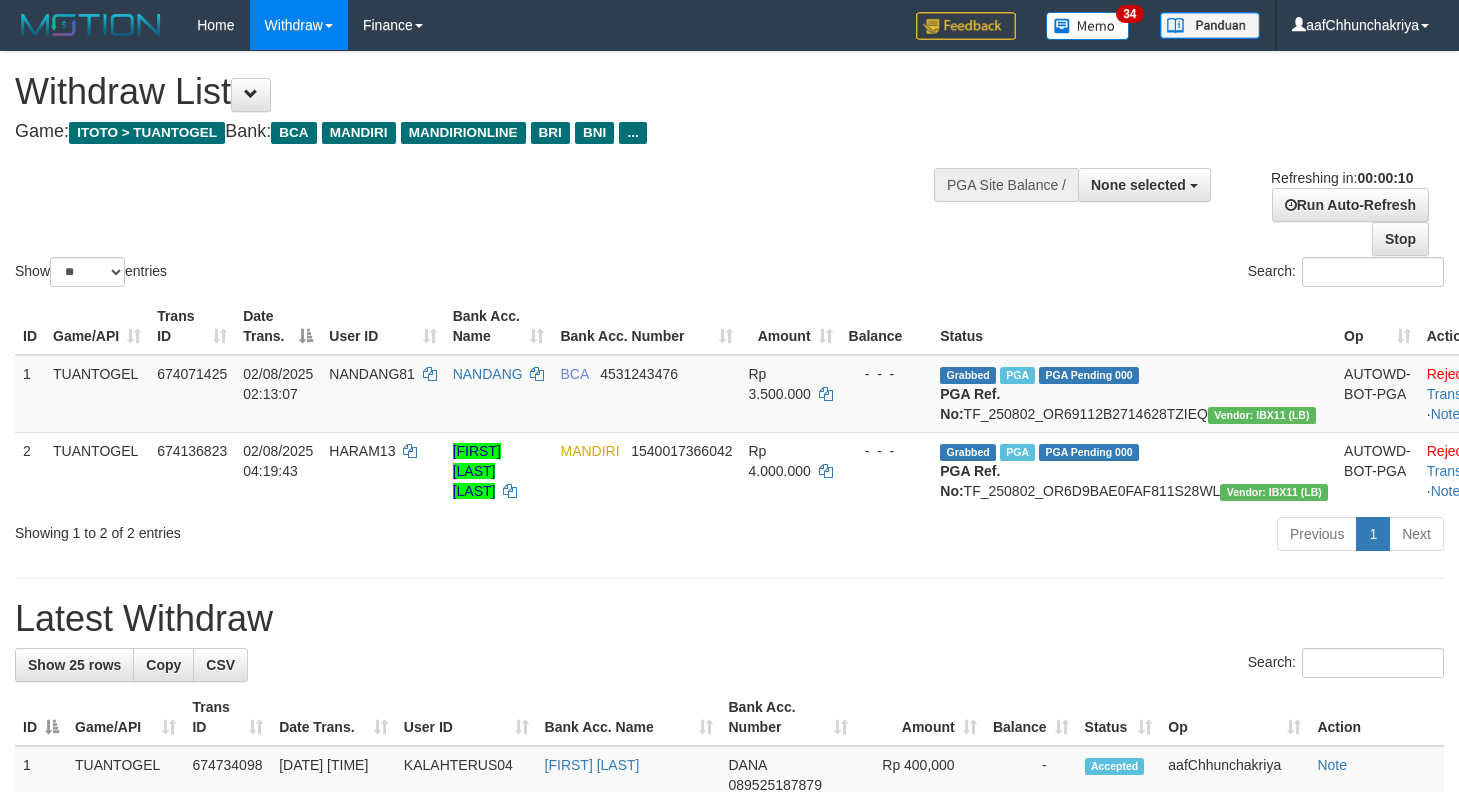 select 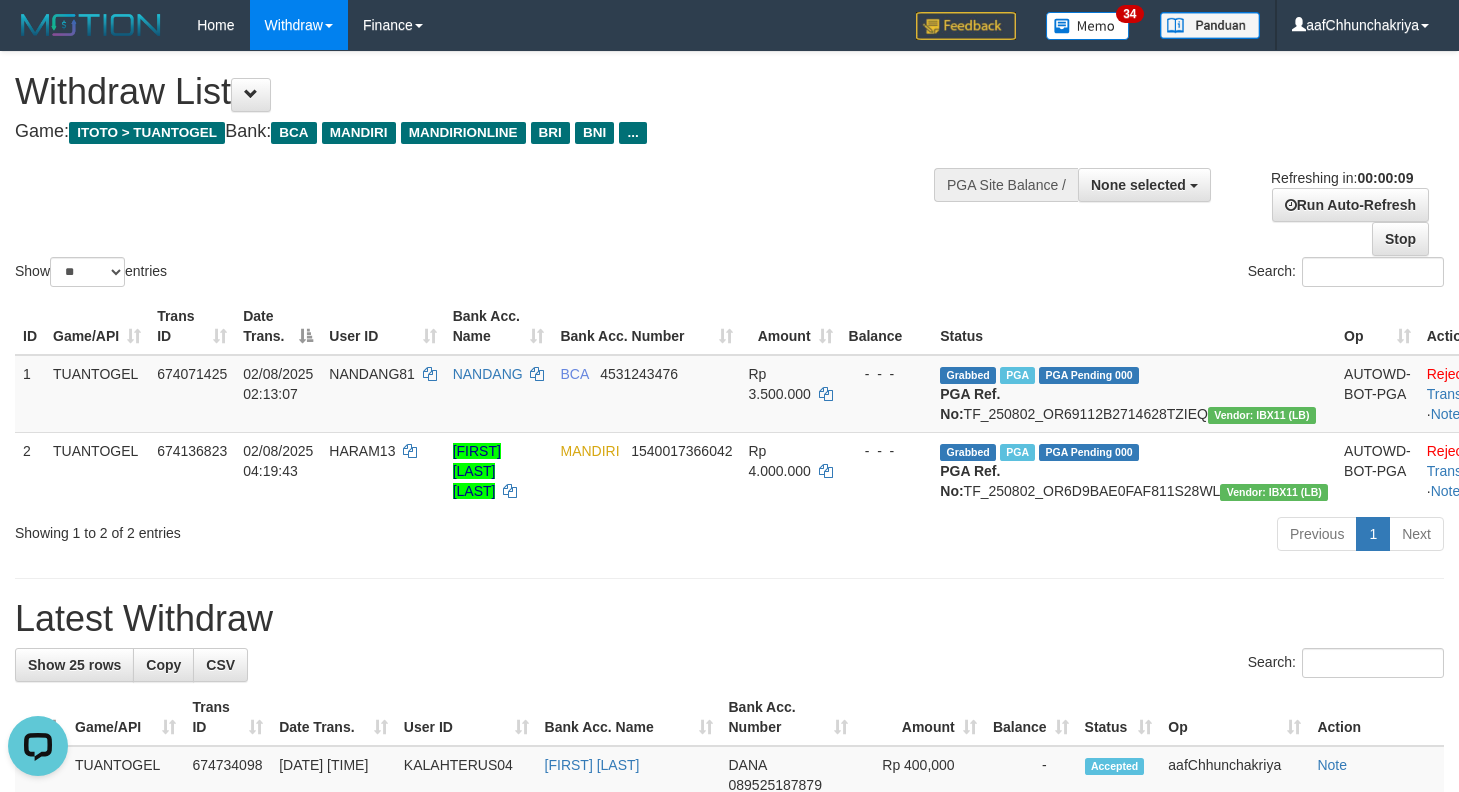 scroll, scrollTop: 0, scrollLeft: 0, axis: both 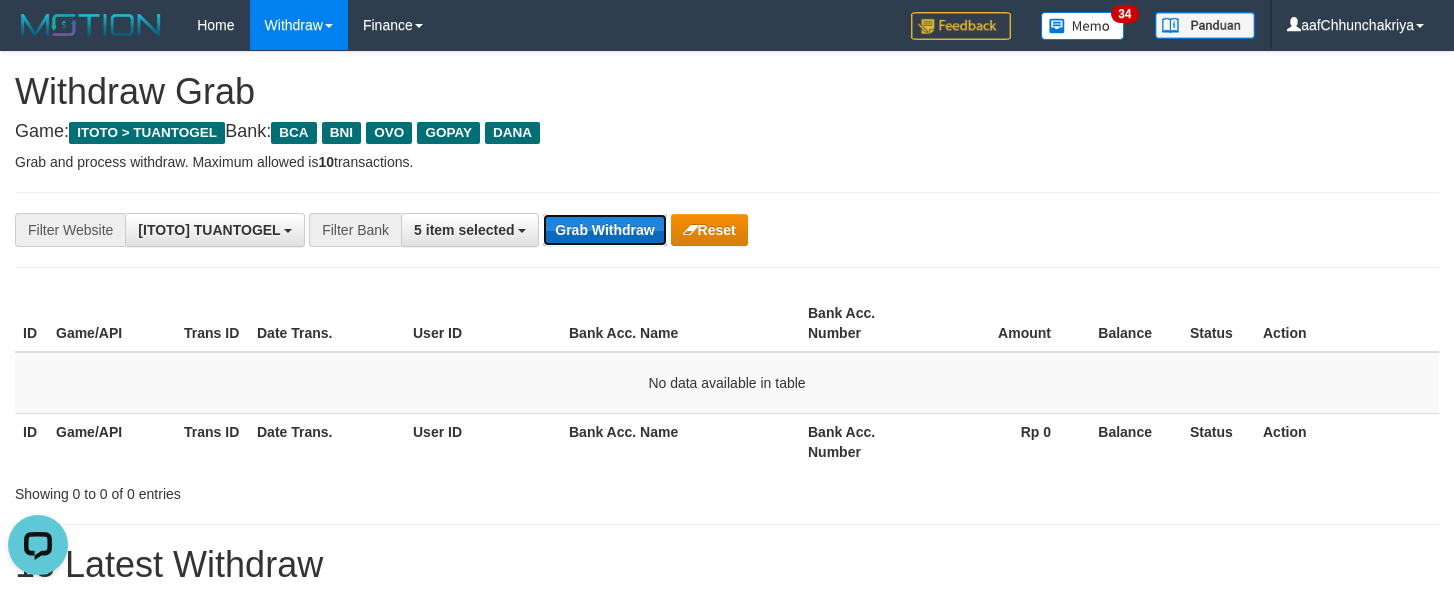 click on "Grab Withdraw" at bounding box center [604, 230] 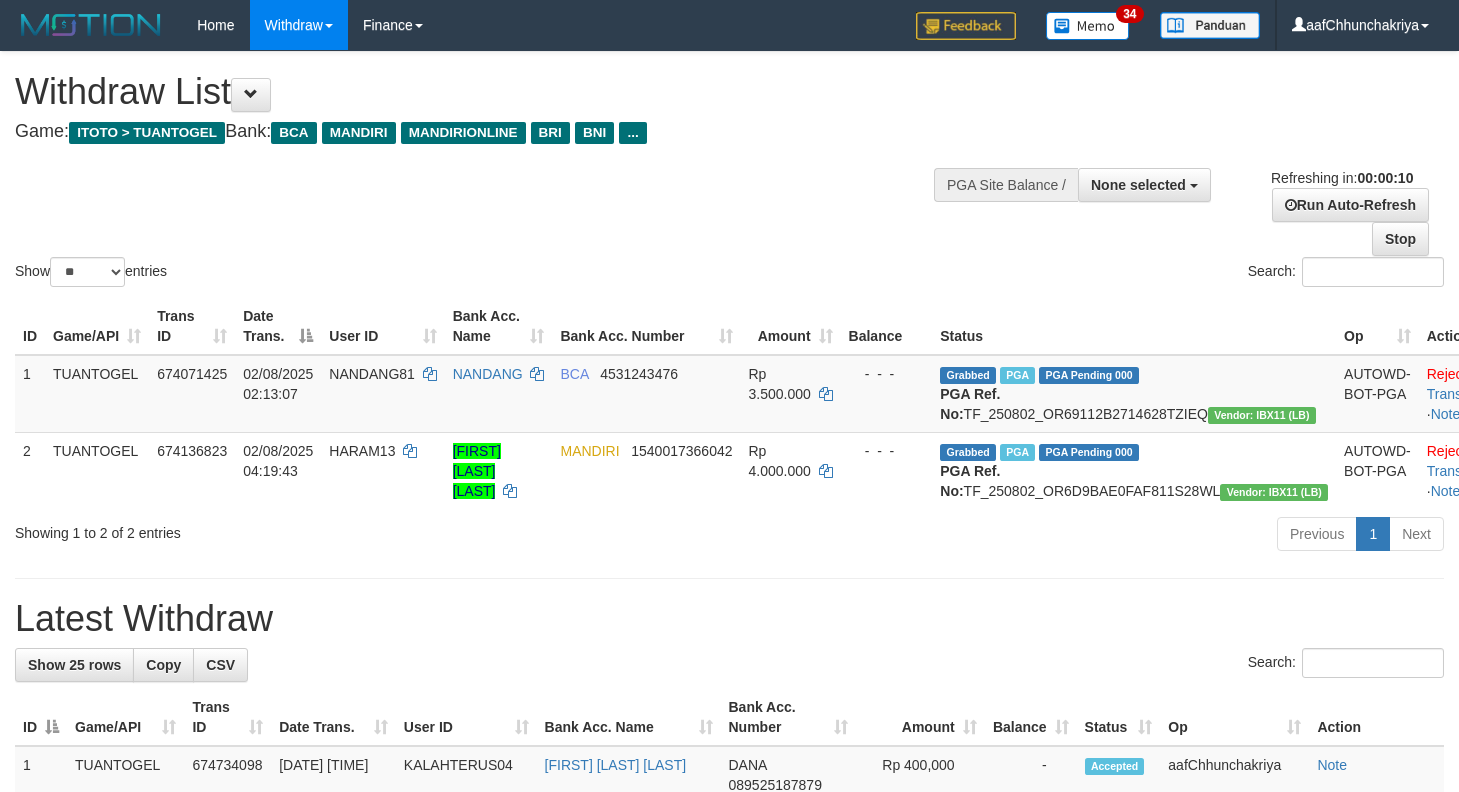 select 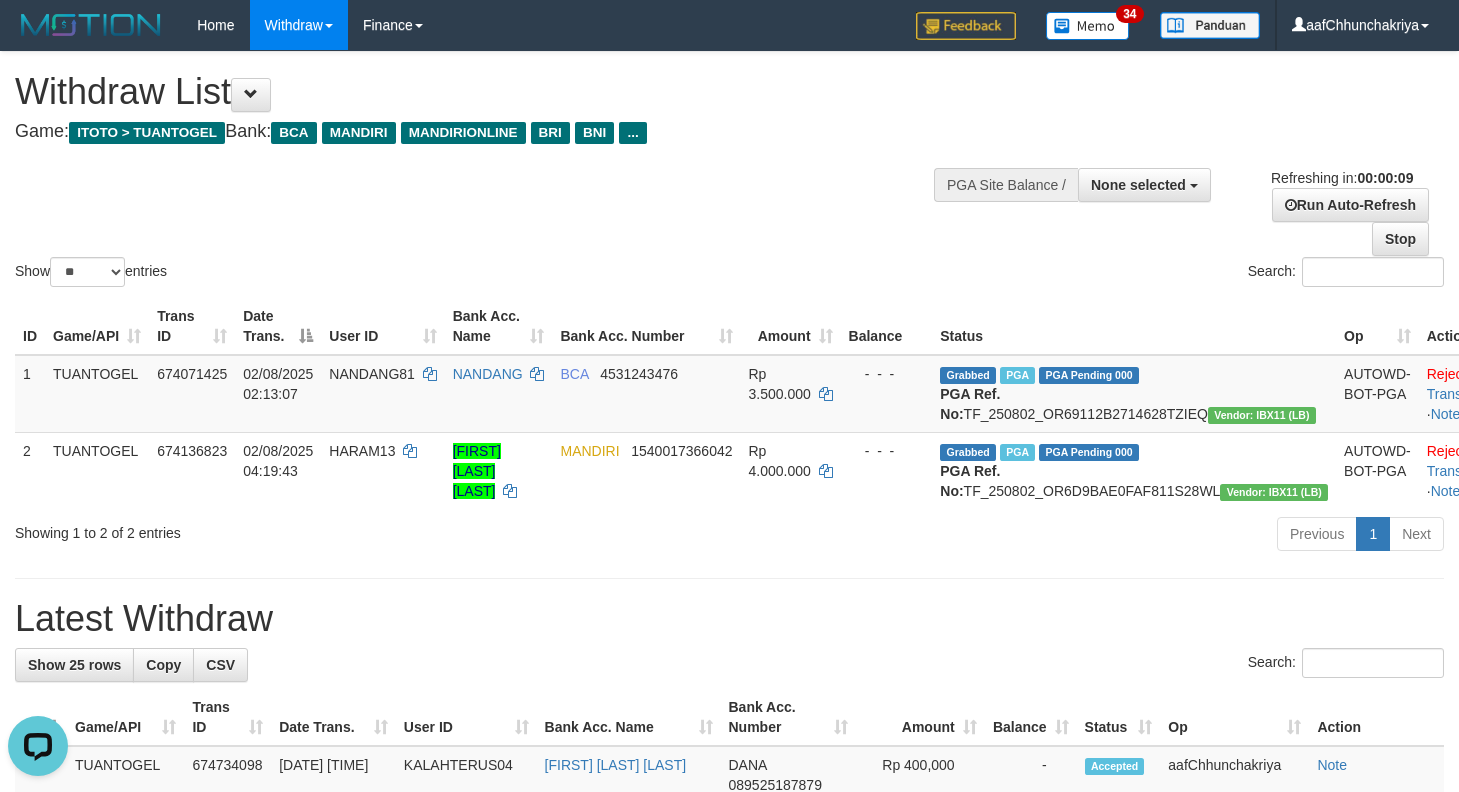 scroll, scrollTop: 0, scrollLeft: 0, axis: both 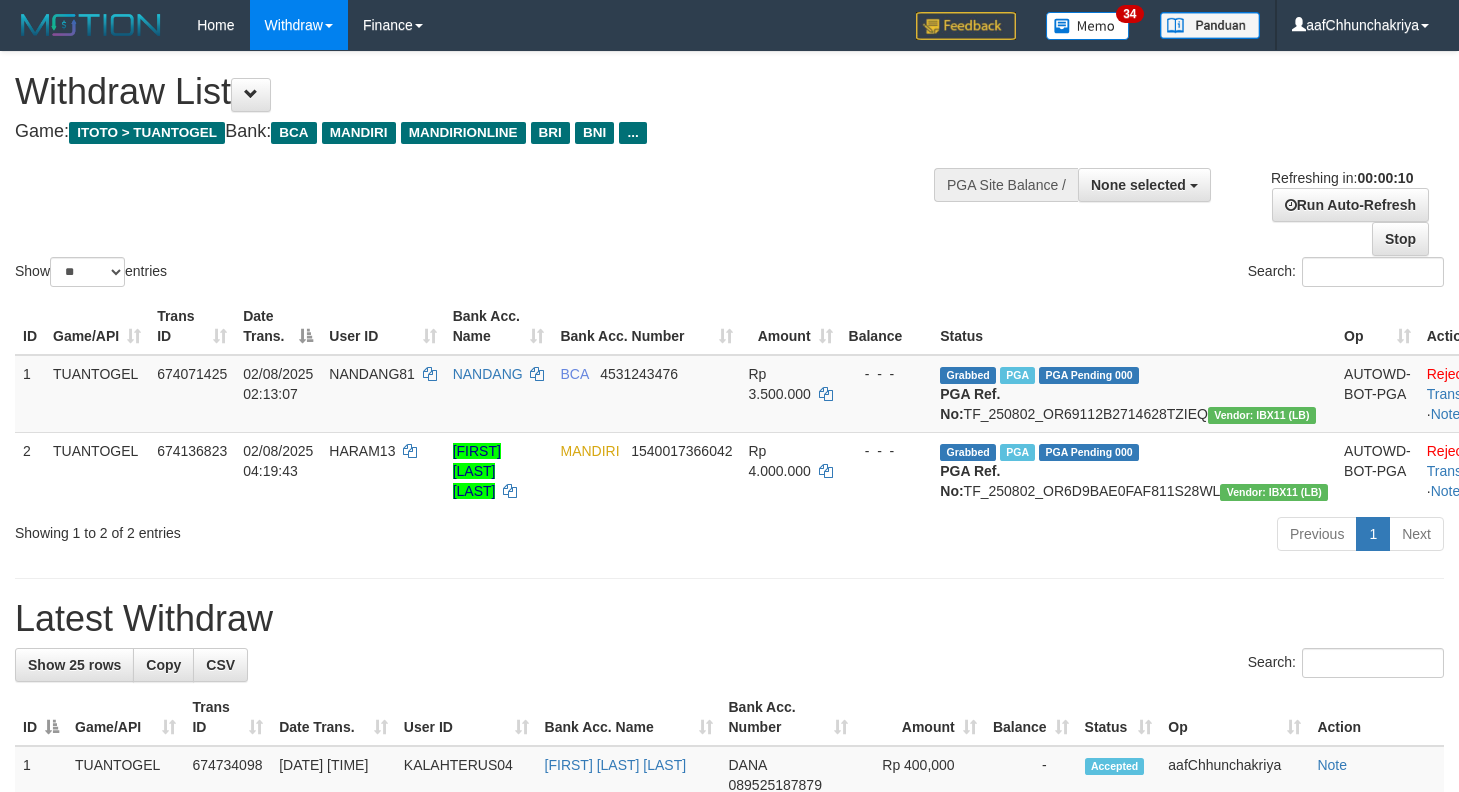 select 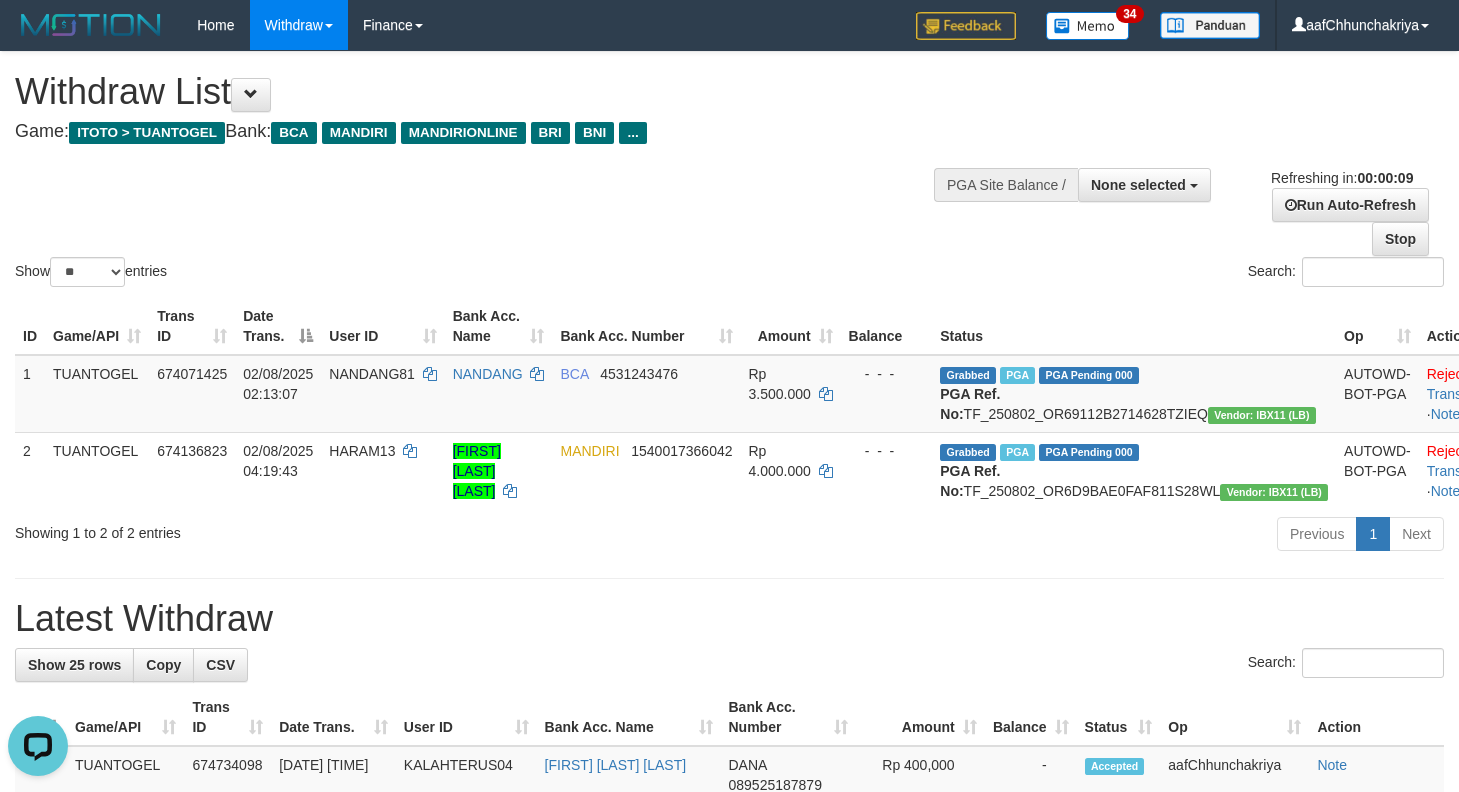 scroll, scrollTop: 0, scrollLeft: 0, axis: both 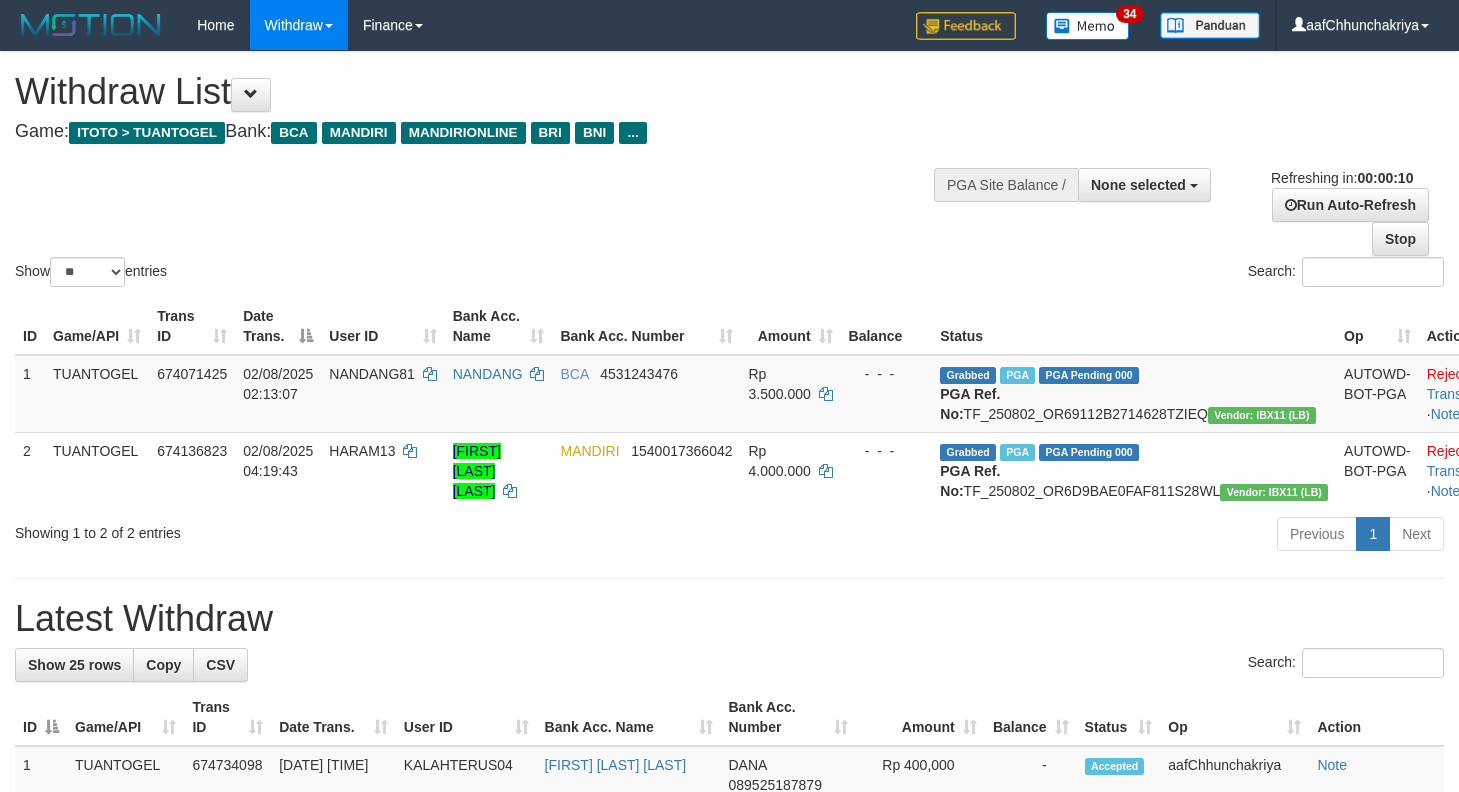 select 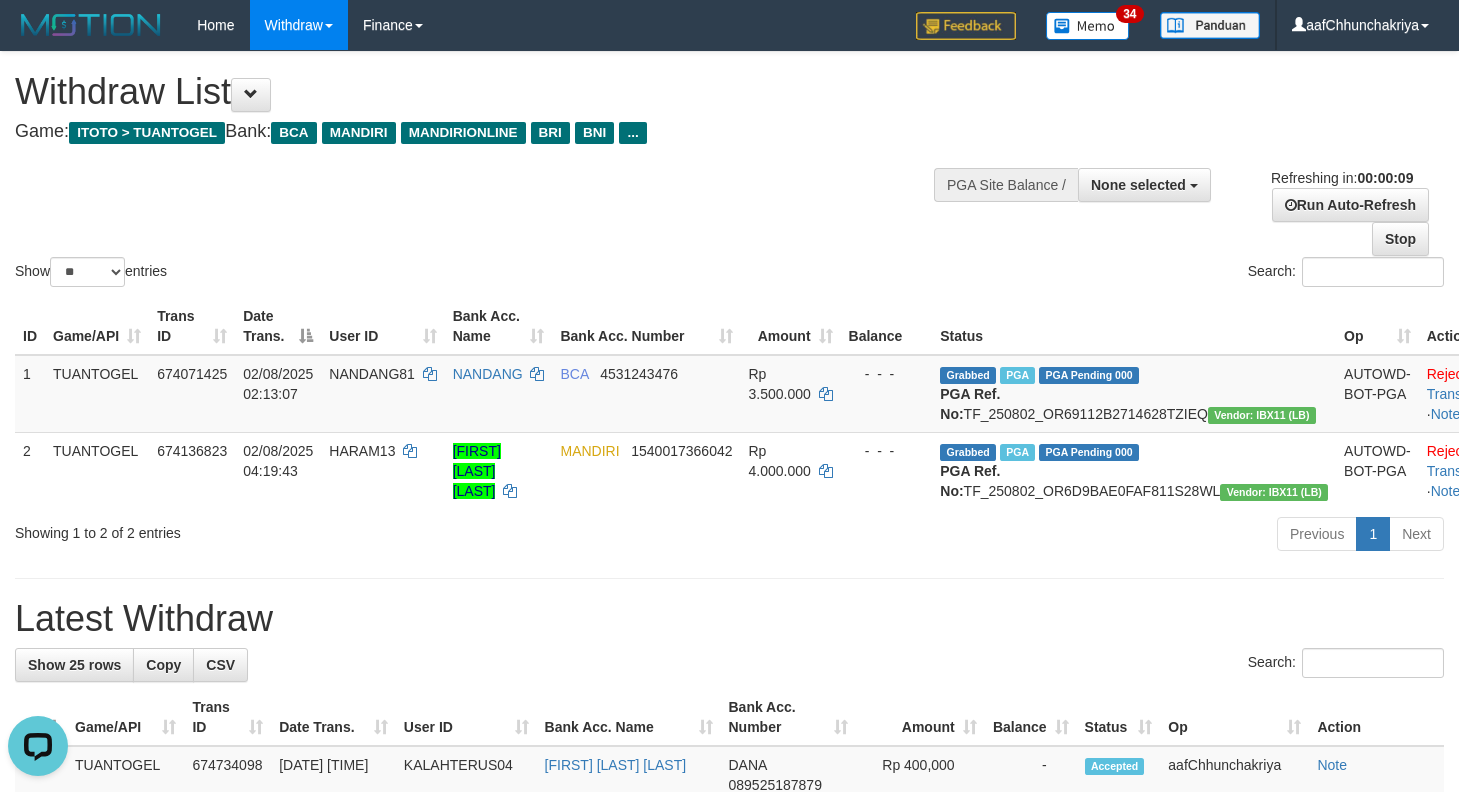 scroll, scrollTop: 0, scrollLeft: 0, axis: both 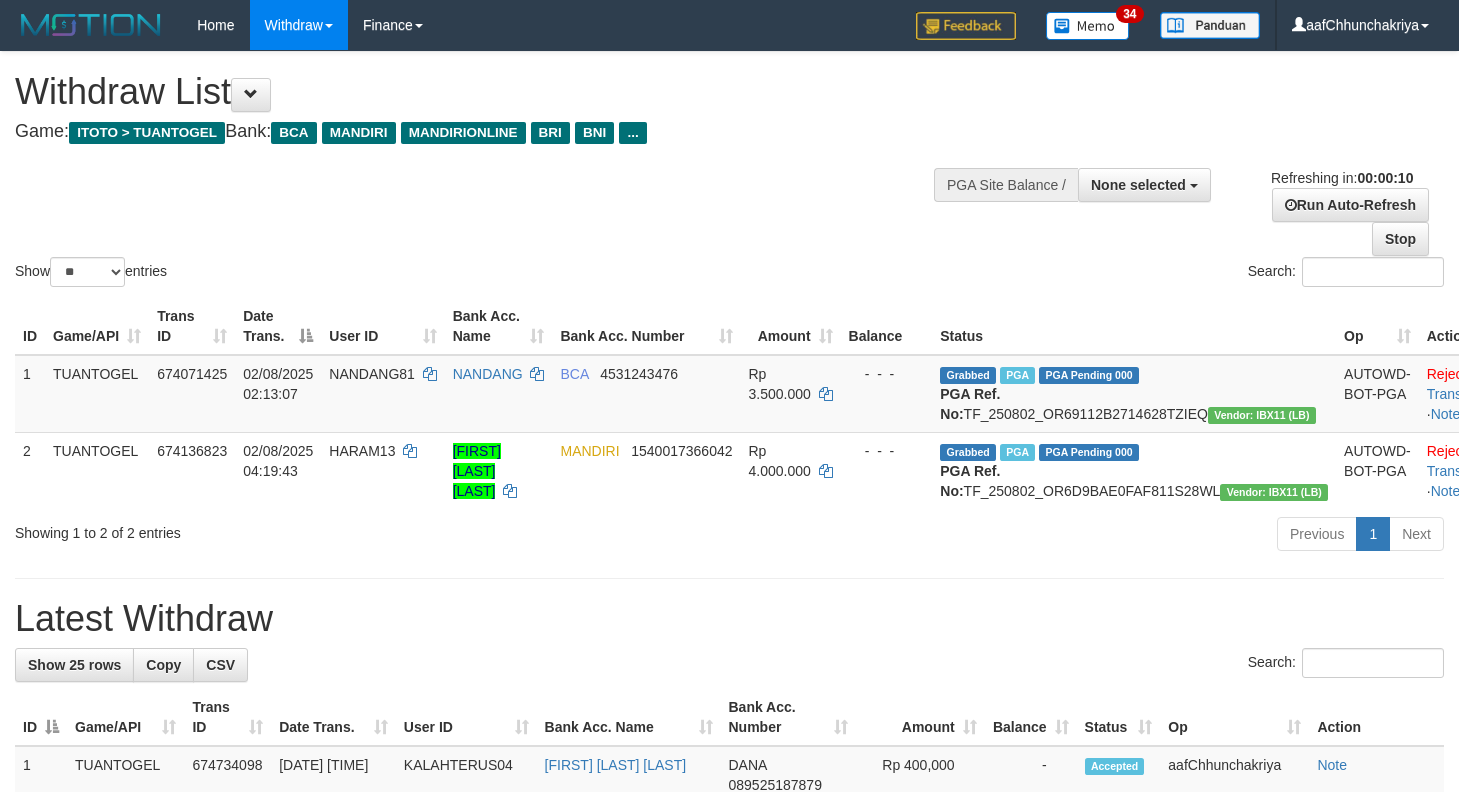 select 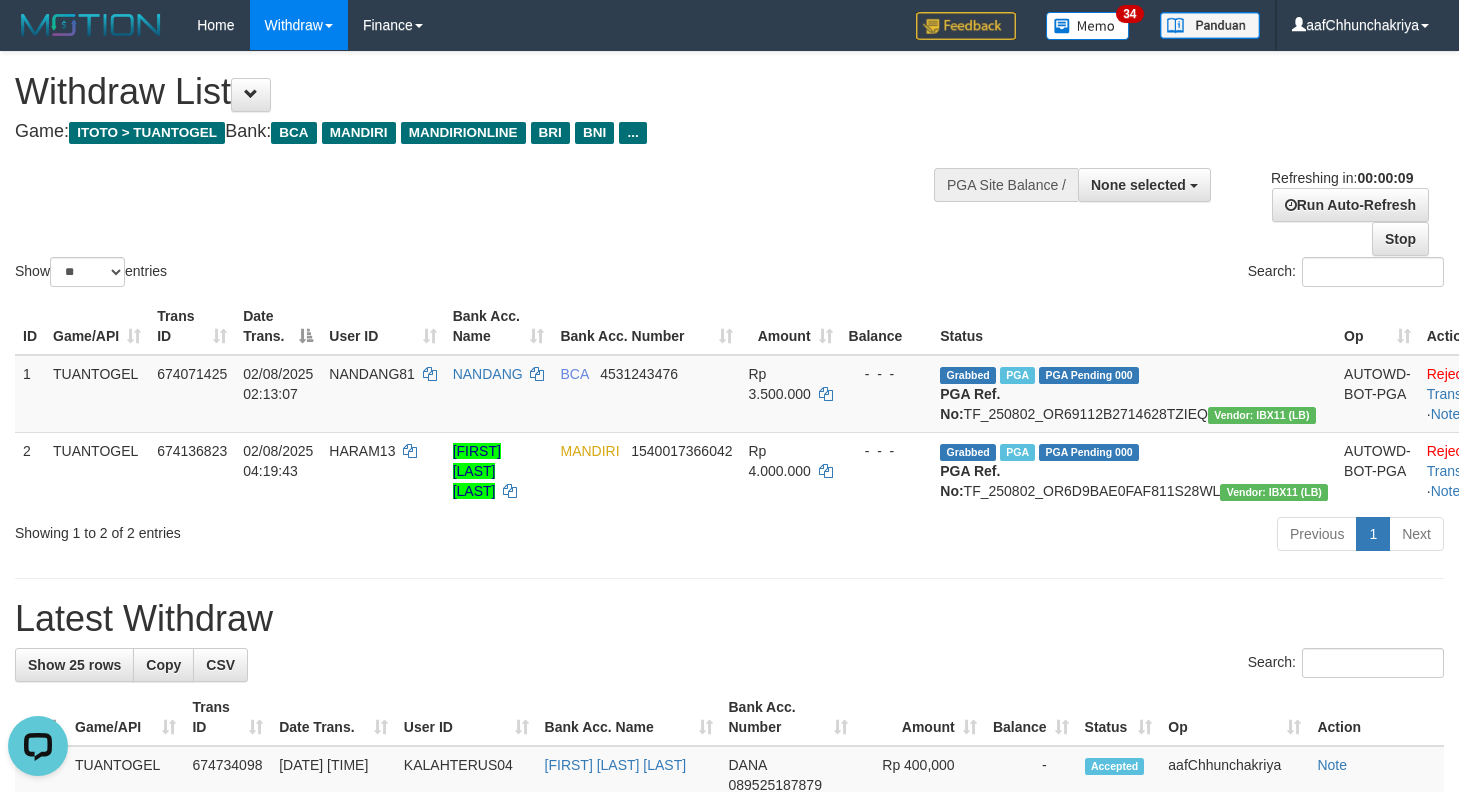 scroll, scrollTop: 0, scrollLeft: 0, axis: both 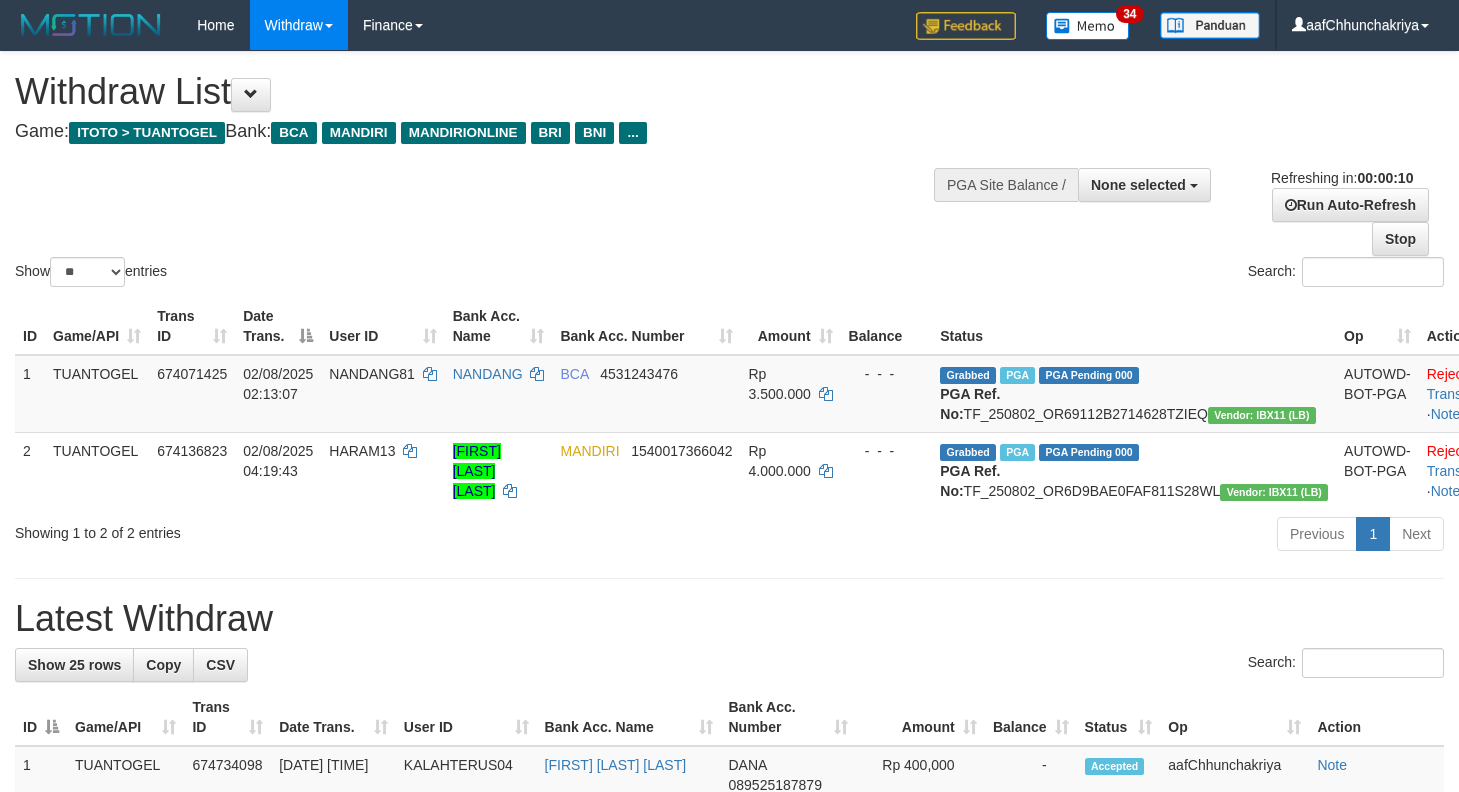 select 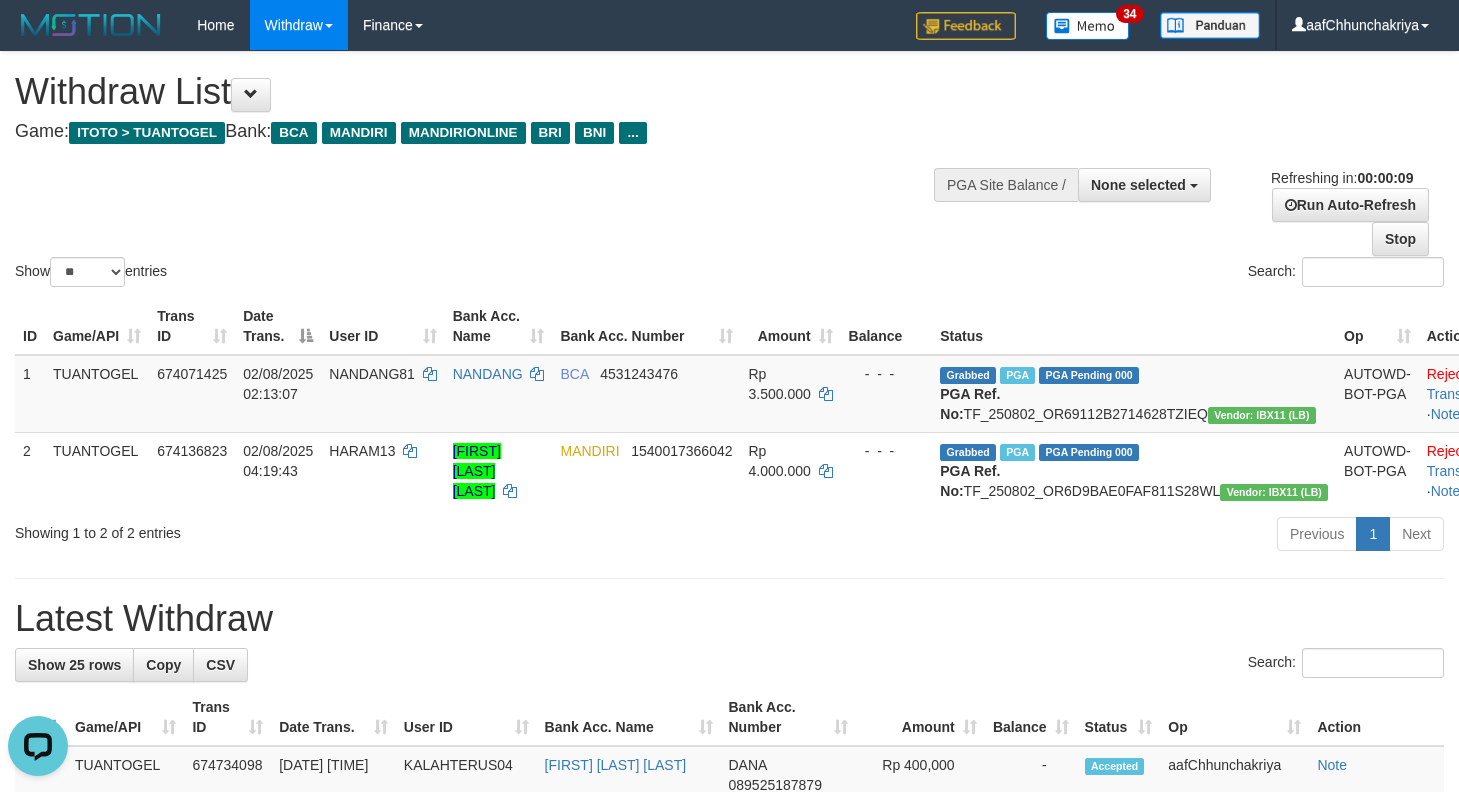 scroll, scrollTop: 0, scrollLeft: 0, axis: both 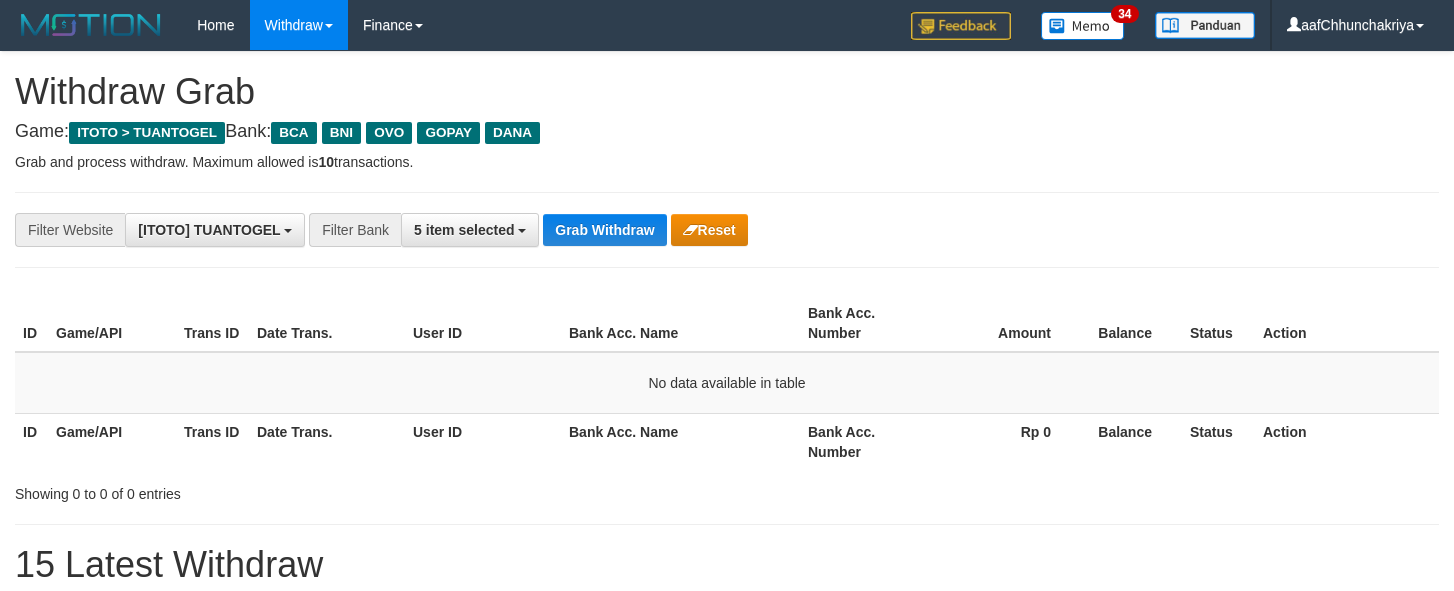 click on "Grab Withdraw" at bounding box center [604, 230] 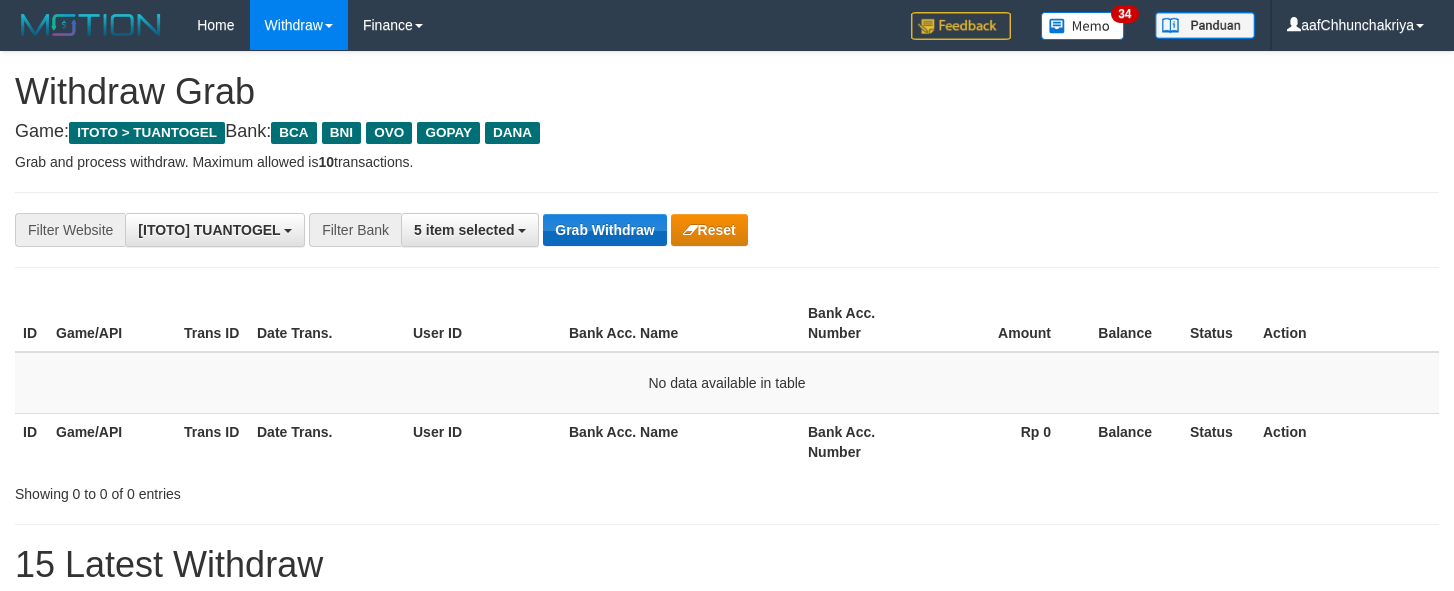 drag, startPoint x: 630, startPoint y: 234, endPoint x: 642, endPoint y: 238, distance: 12.649111 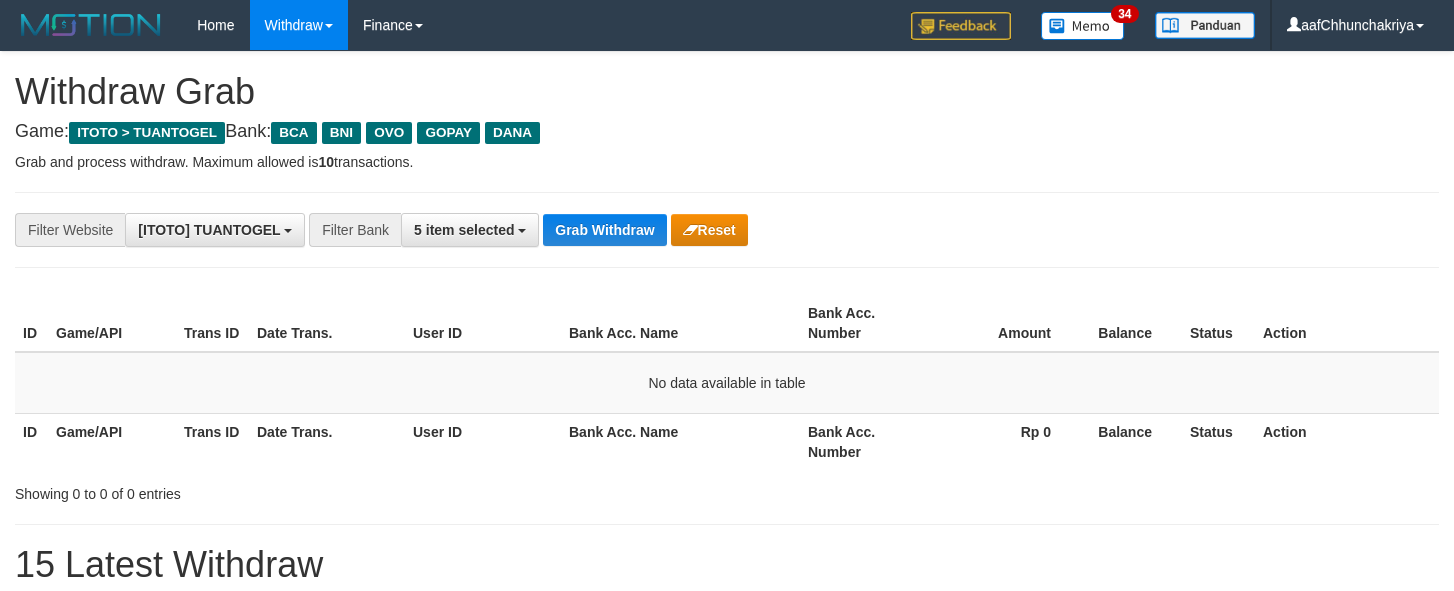 scroll, scrollTop: 0, scrollLeft: 0, axis: both 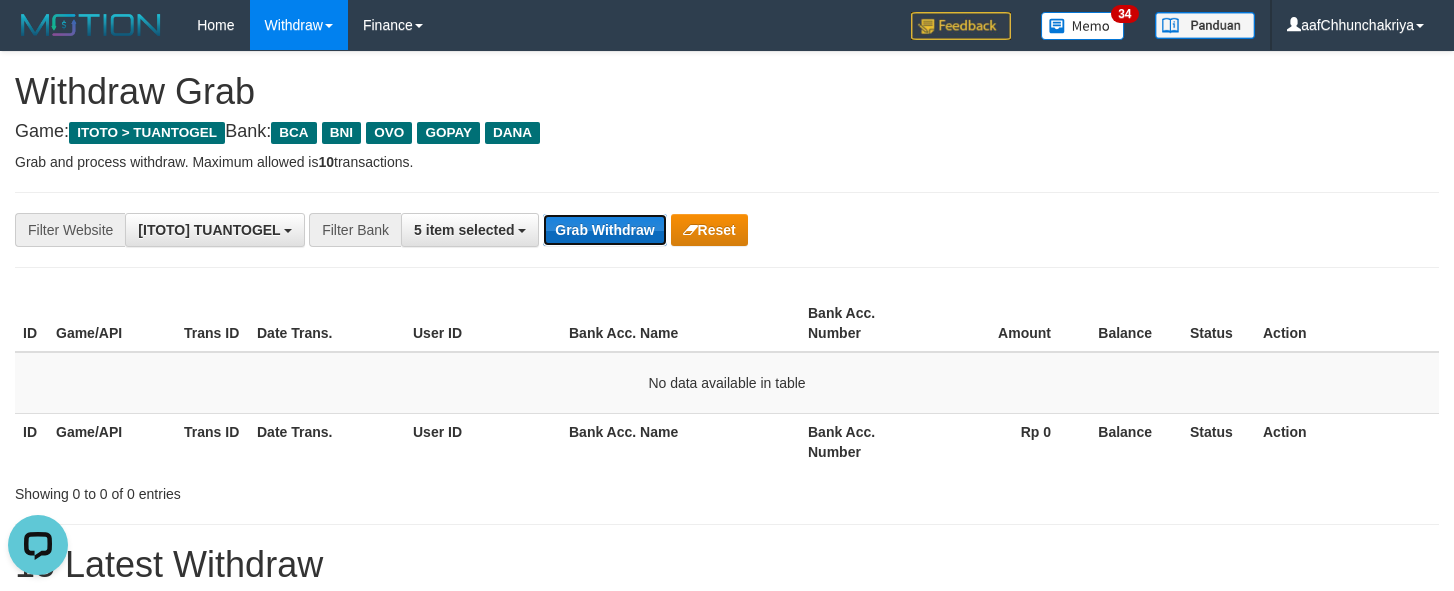 click on "Grab Withdraw" at bounding box center (604, 230) 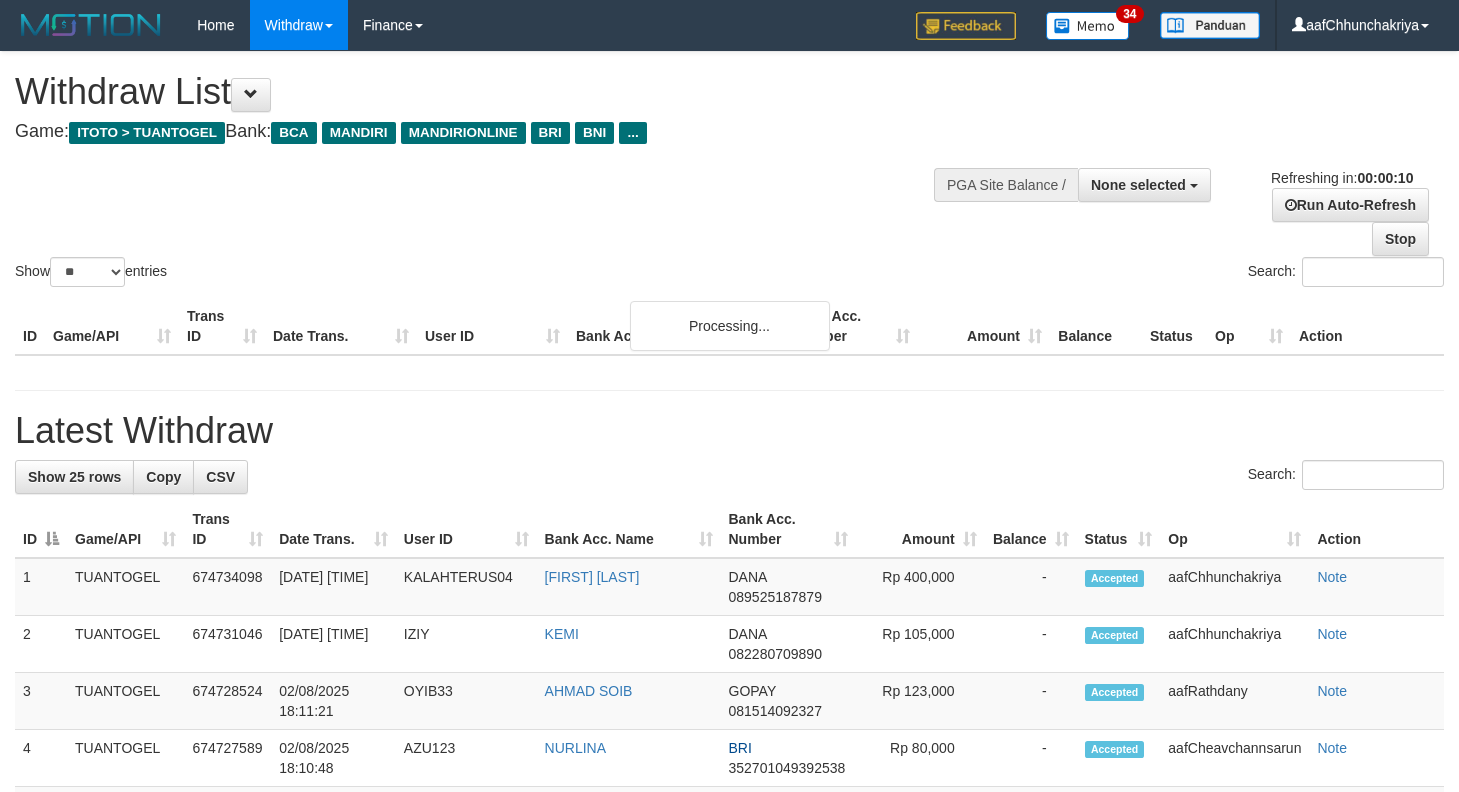 select 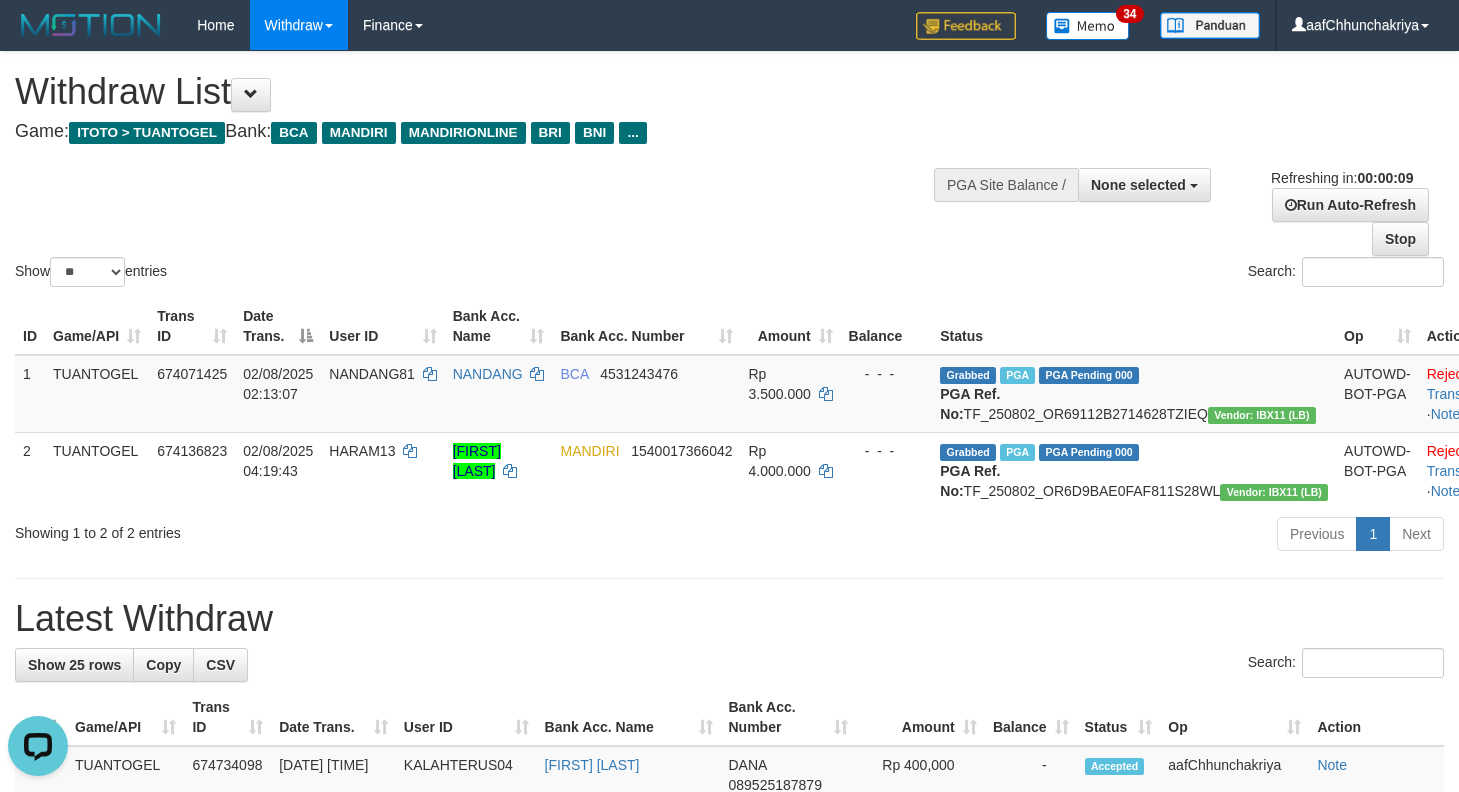 scroll, scrollTop: 0, scrollLeft: 0, axis: both 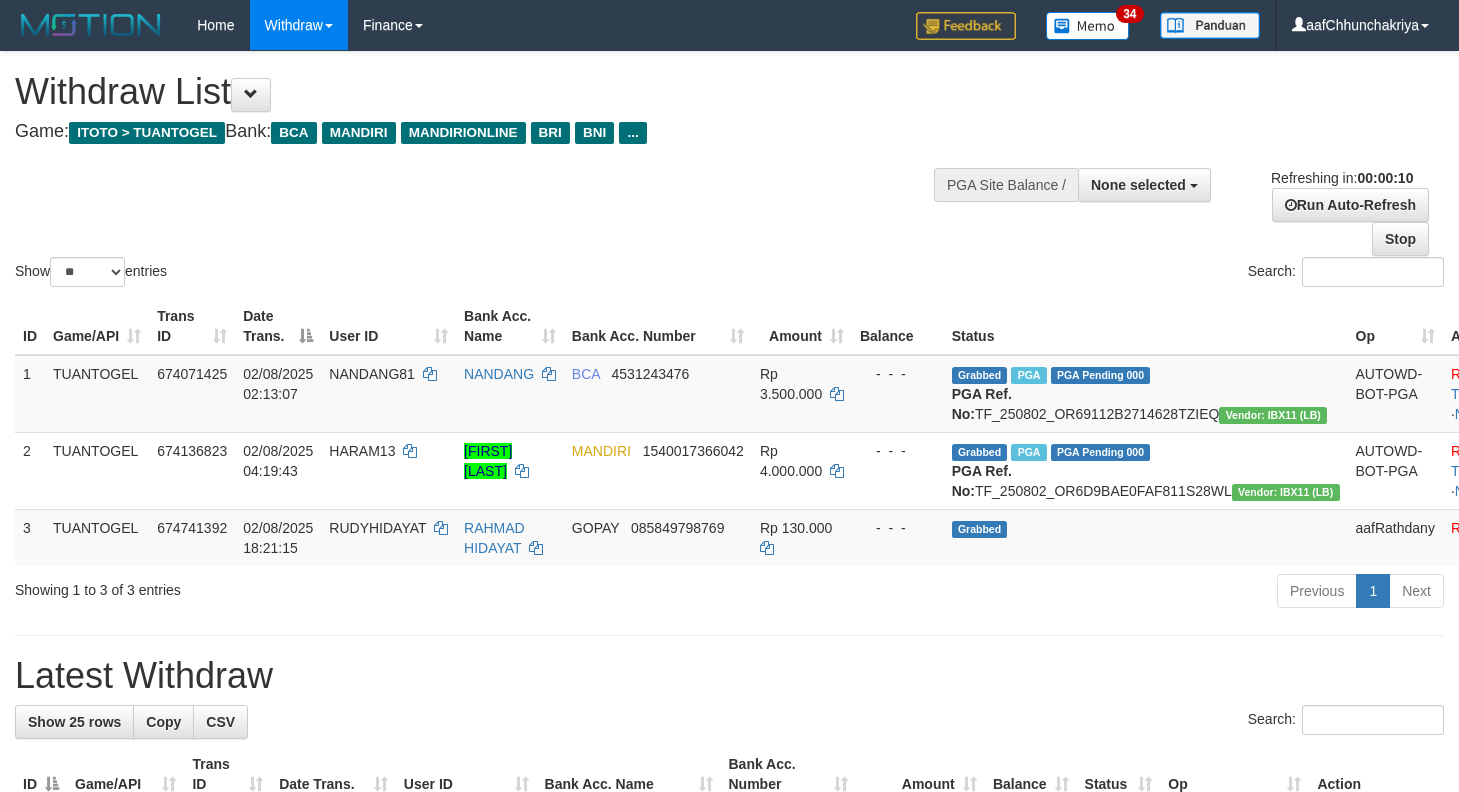 select 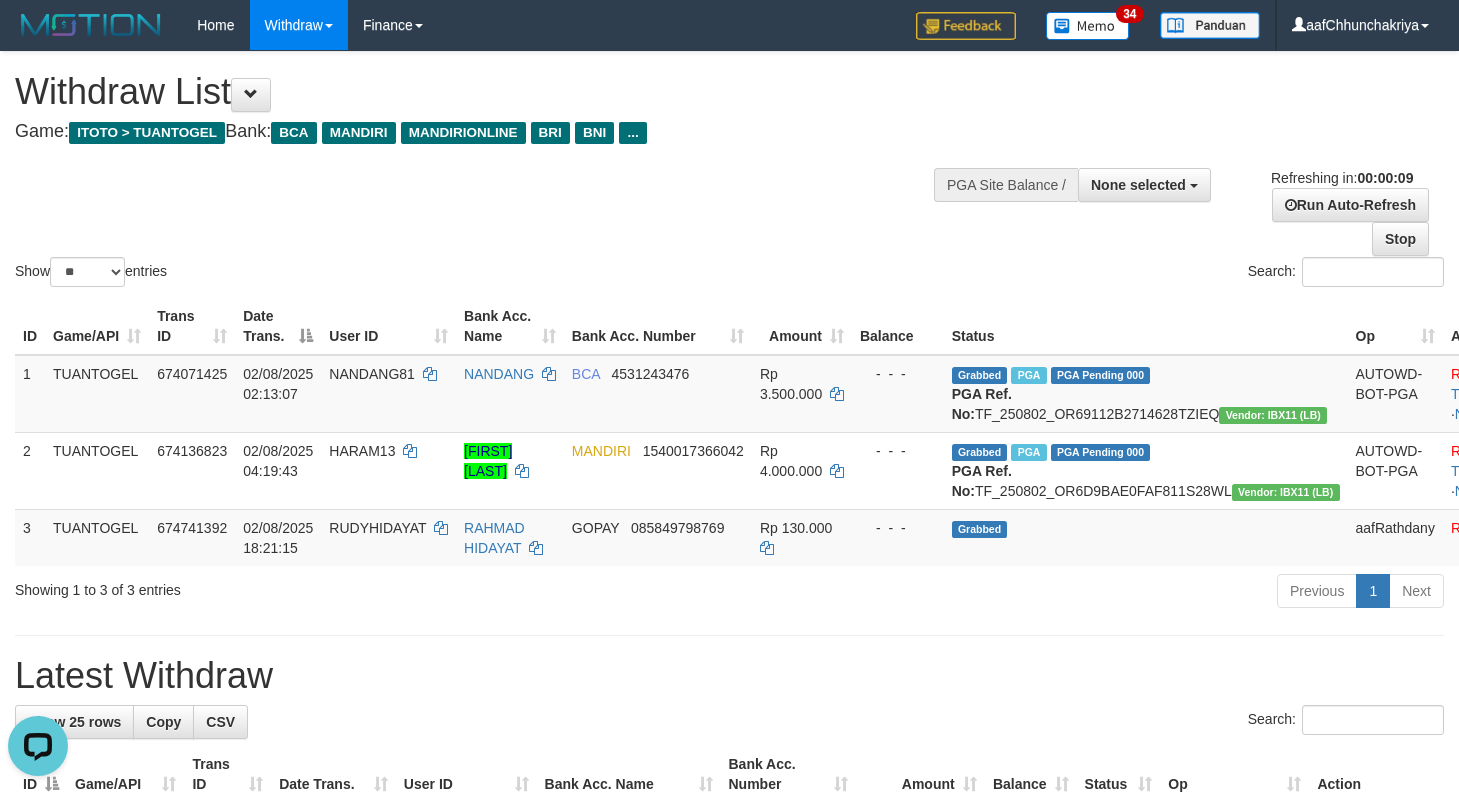 scroll, scrollTop: 0, scrollLeft: 0, axis: both 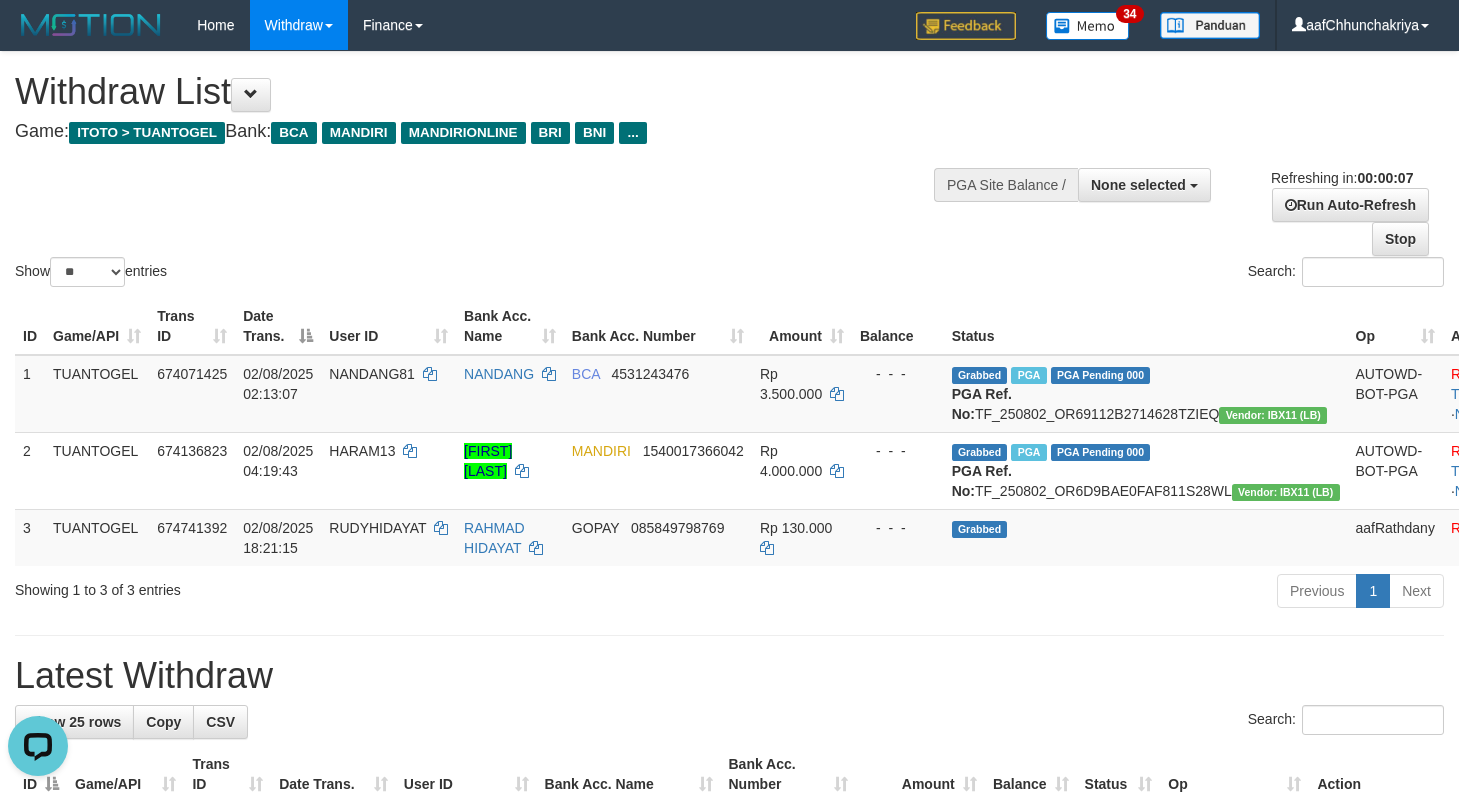 click on "**********" at bounding box center (729, 1207) 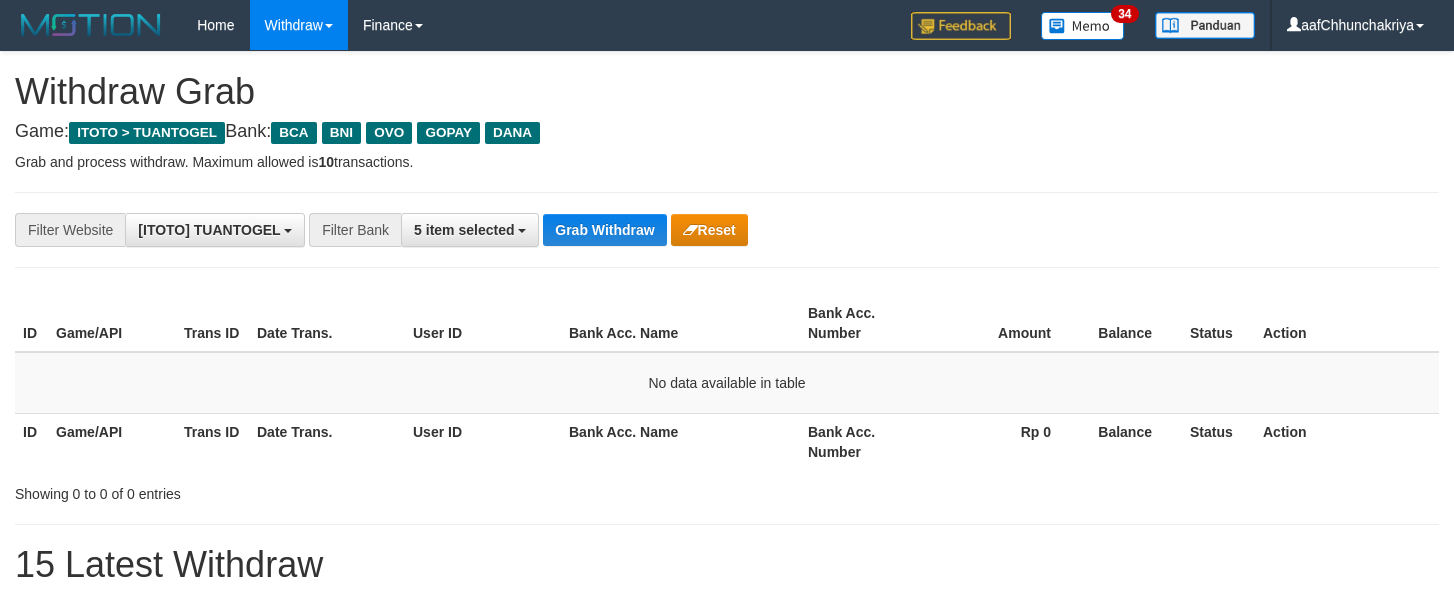 scroll, scrollTop: 0, scrollLeft: 0, axis: both 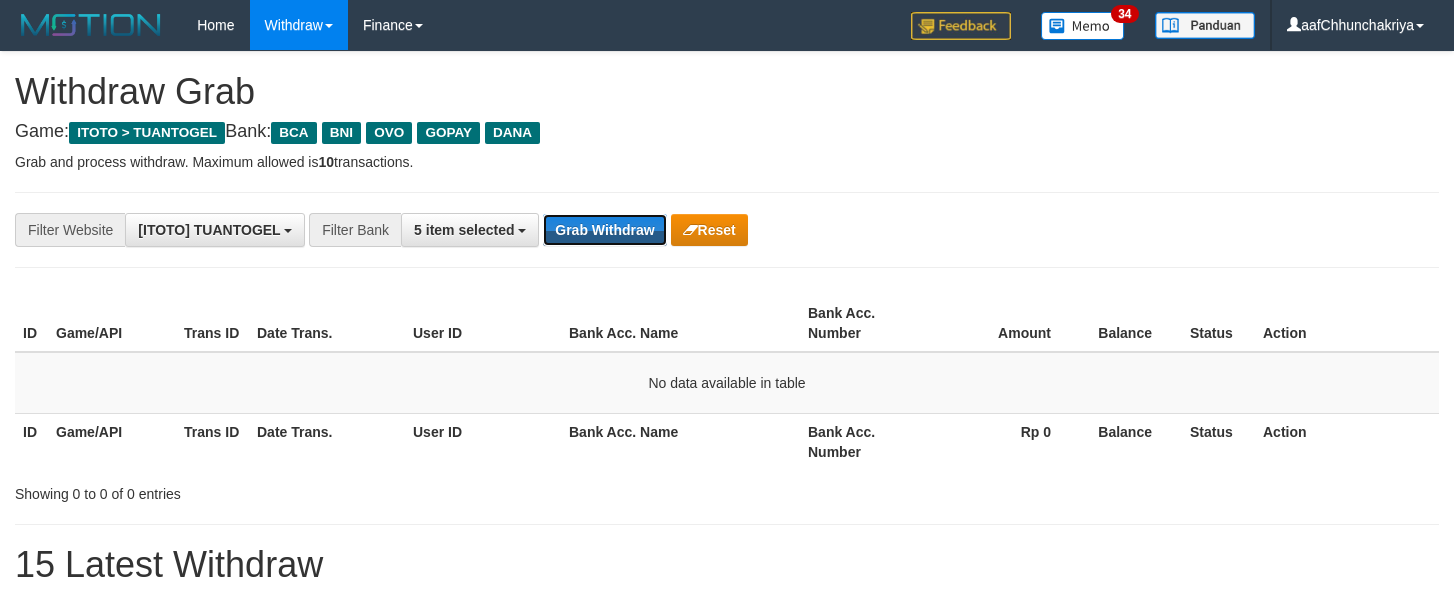 click on "Grab Withdraw" at bounding box center (604, 230) 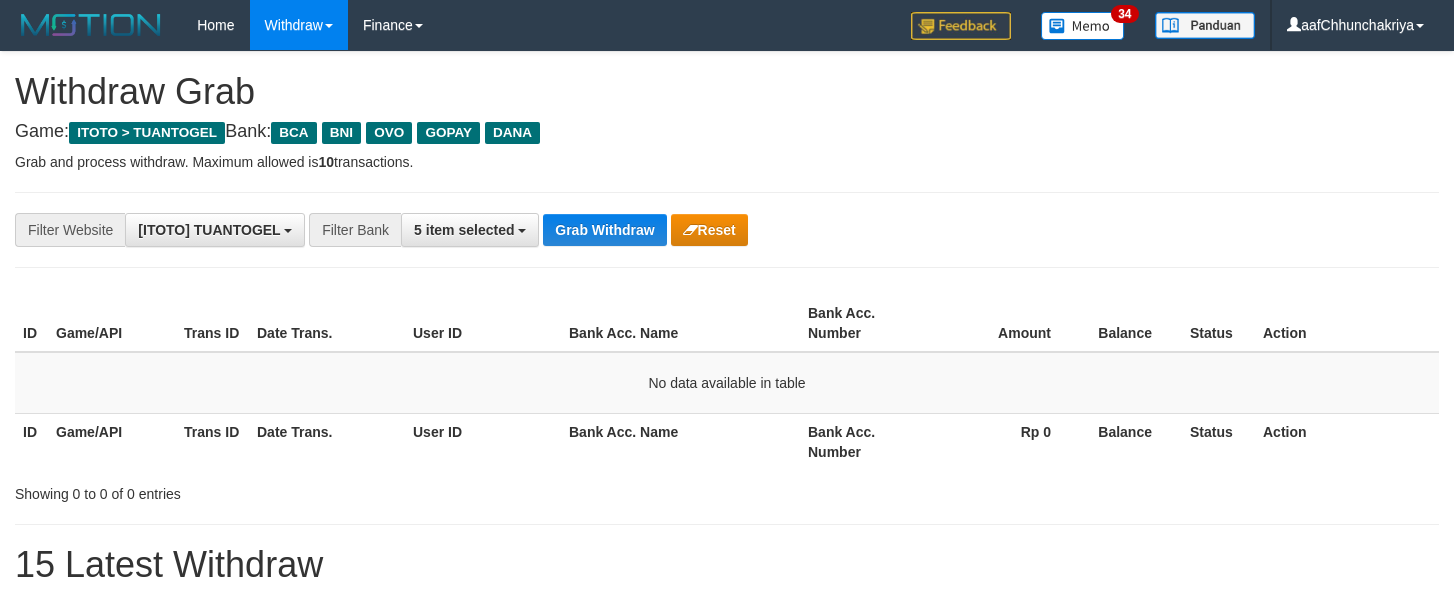 scroll, scrollTop: 0, scrollLeft: 0, axis: both 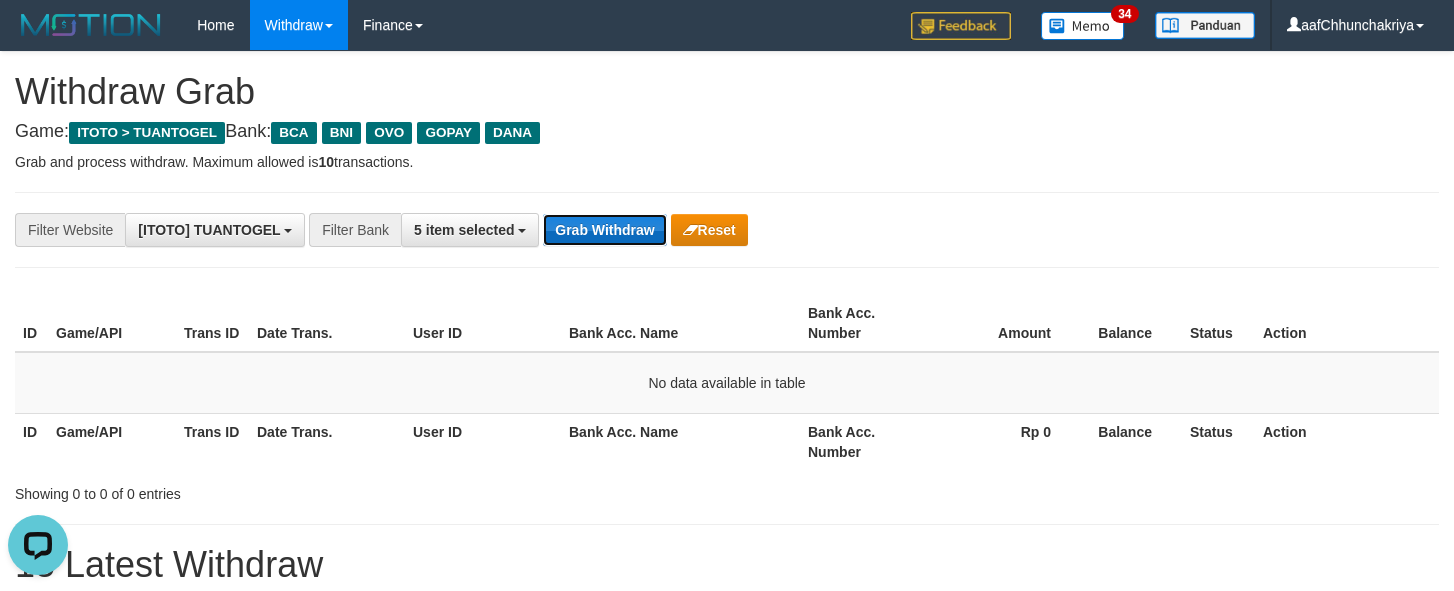 click on "Grab Withdraw" at bounding box center (604, 230) 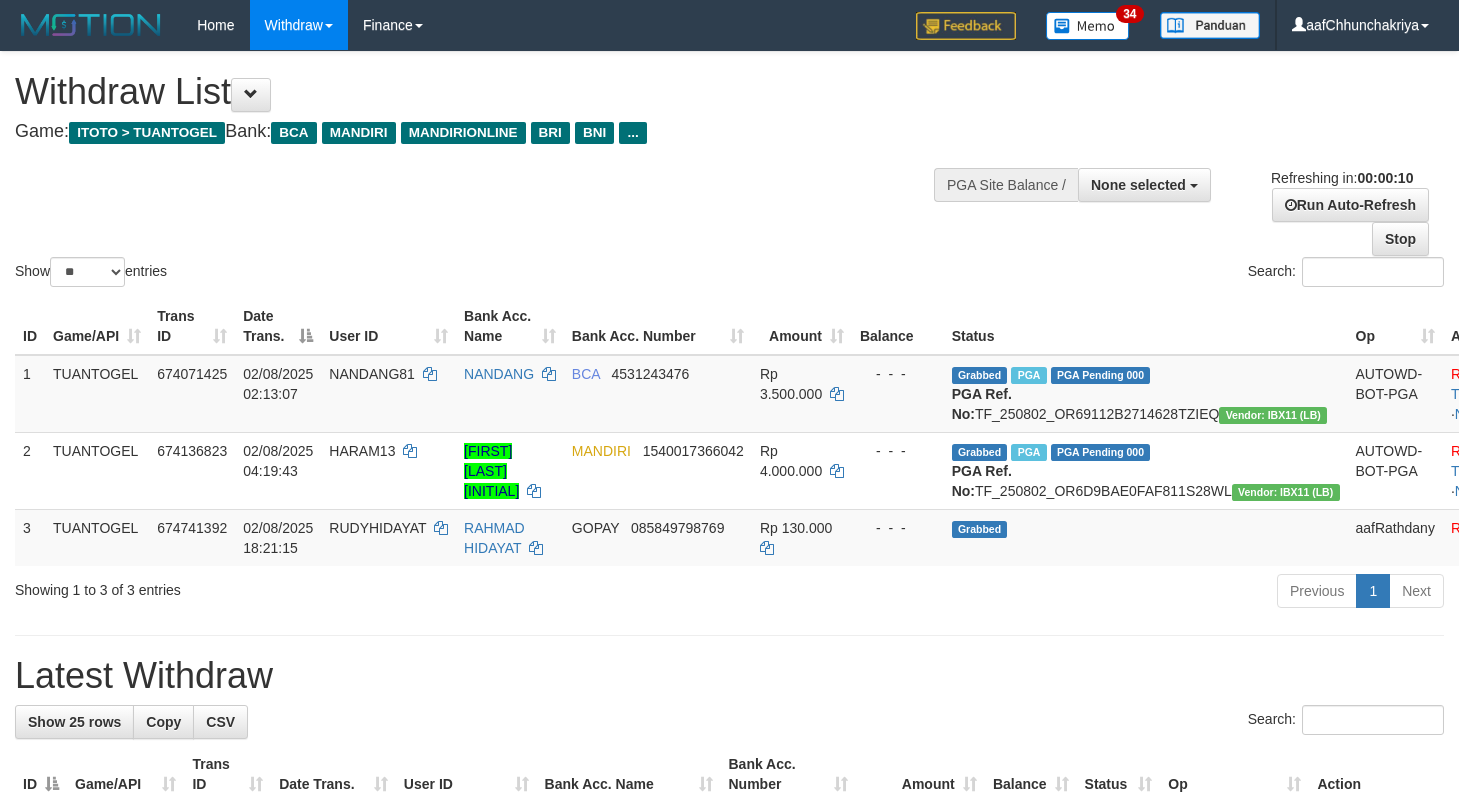 select 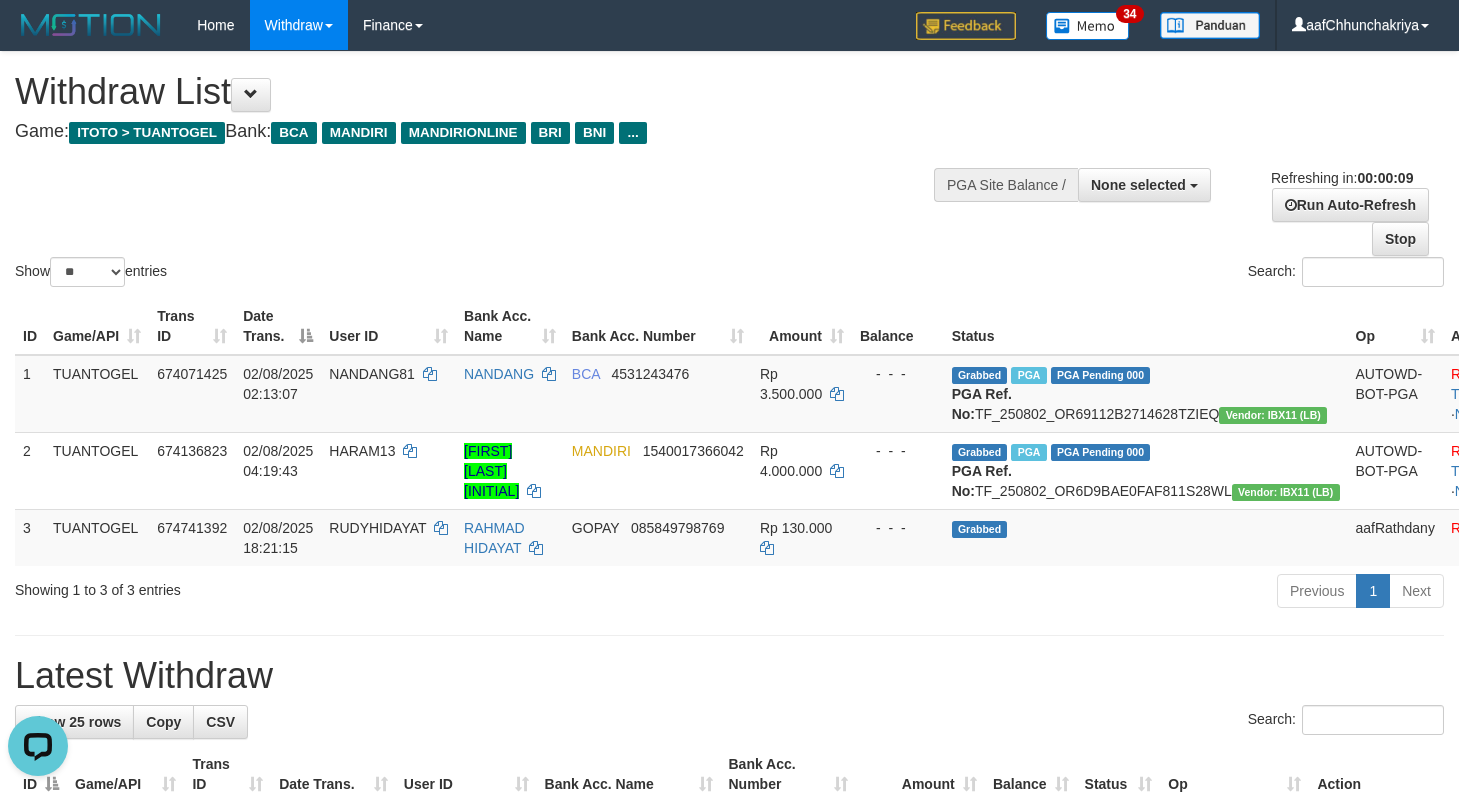 scroll, scrollTop: 0, scrollLeft: 0, axis: both 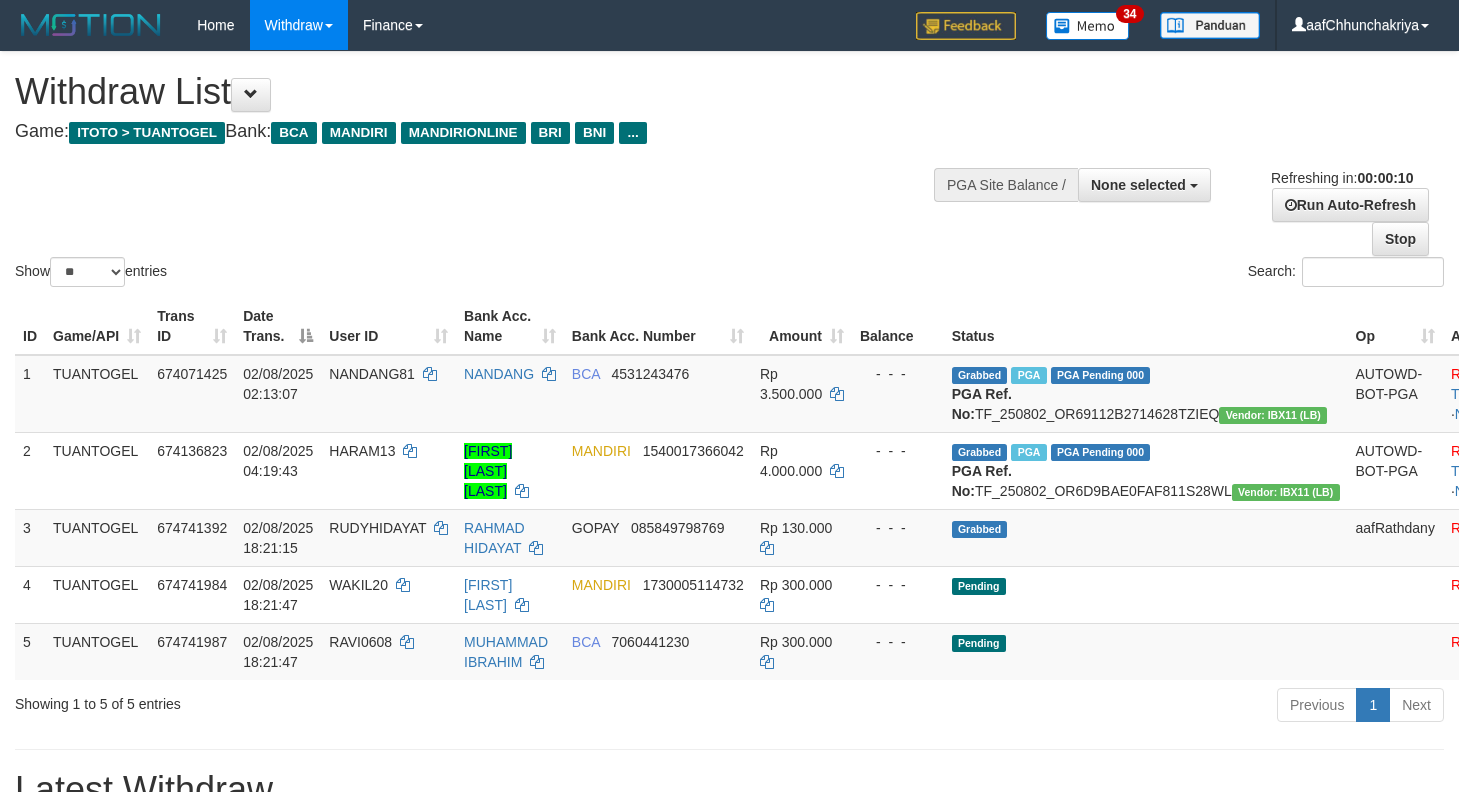 select 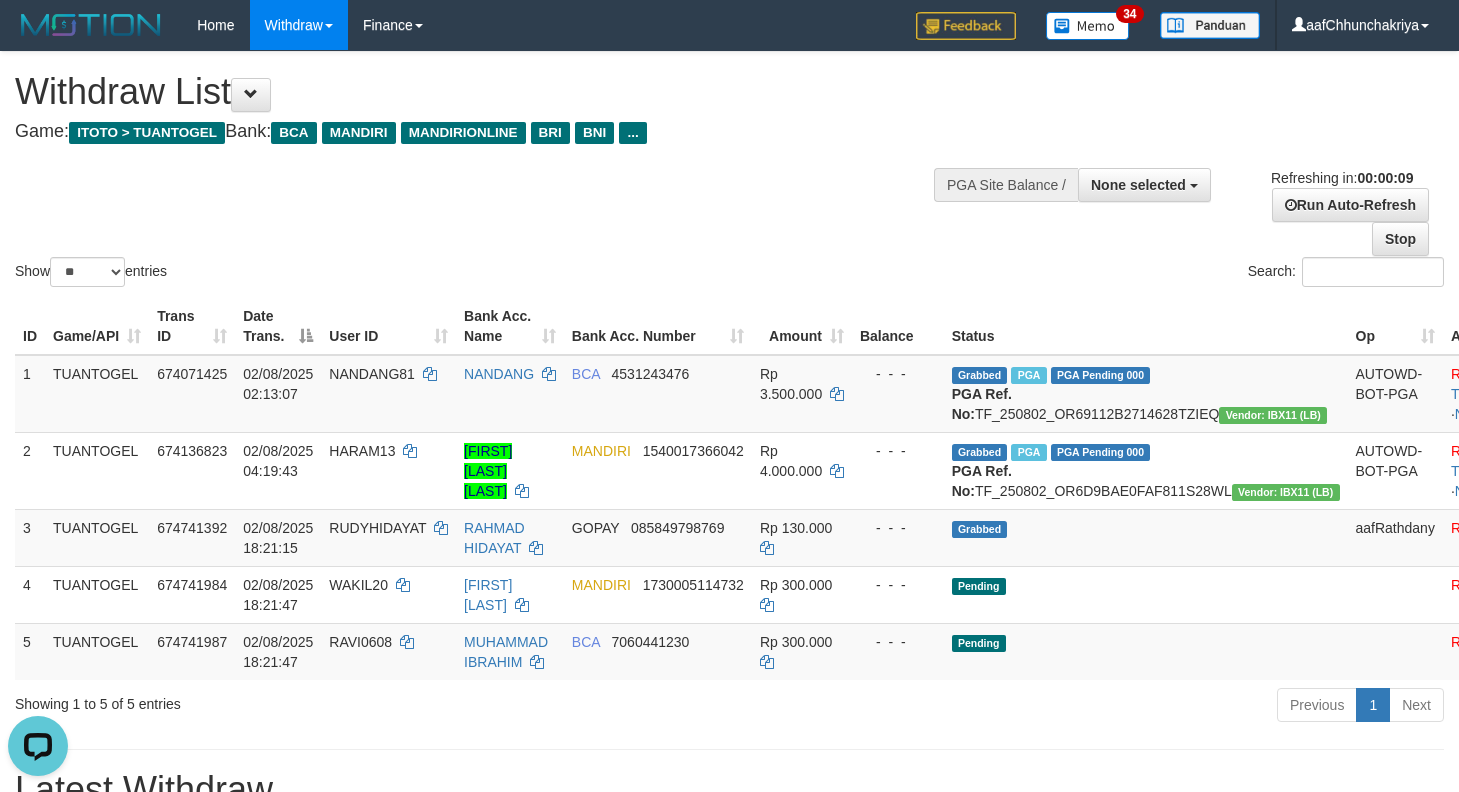 scroll, scrollTop: 0, scrollLeft: 0, axis: both 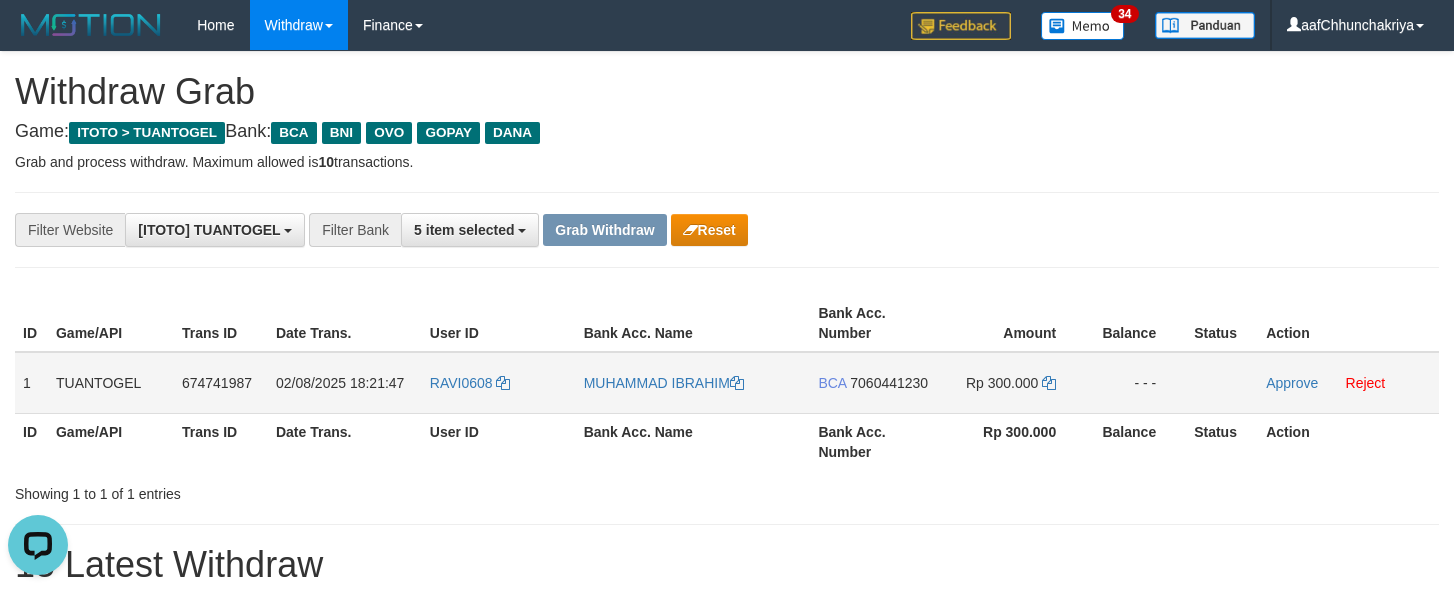 click on "RAVI0608" at bounding box center (499, 383) 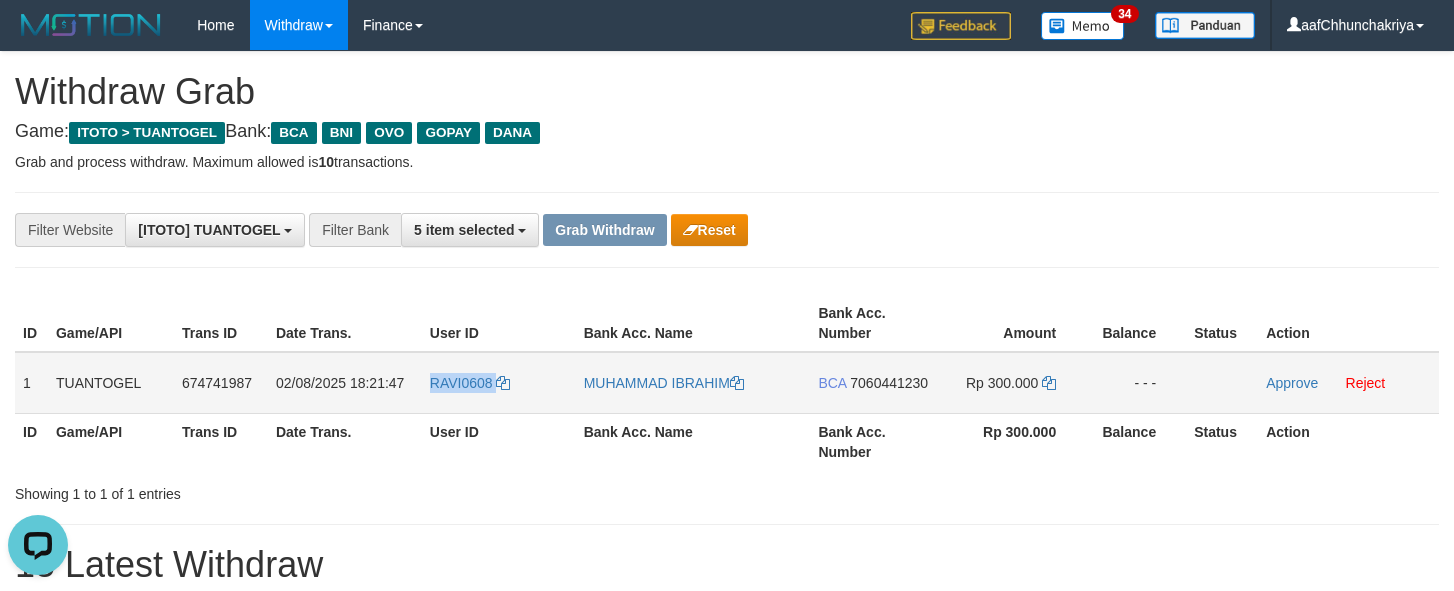 click on "RAVI0608" at bounding box center (499, 383) 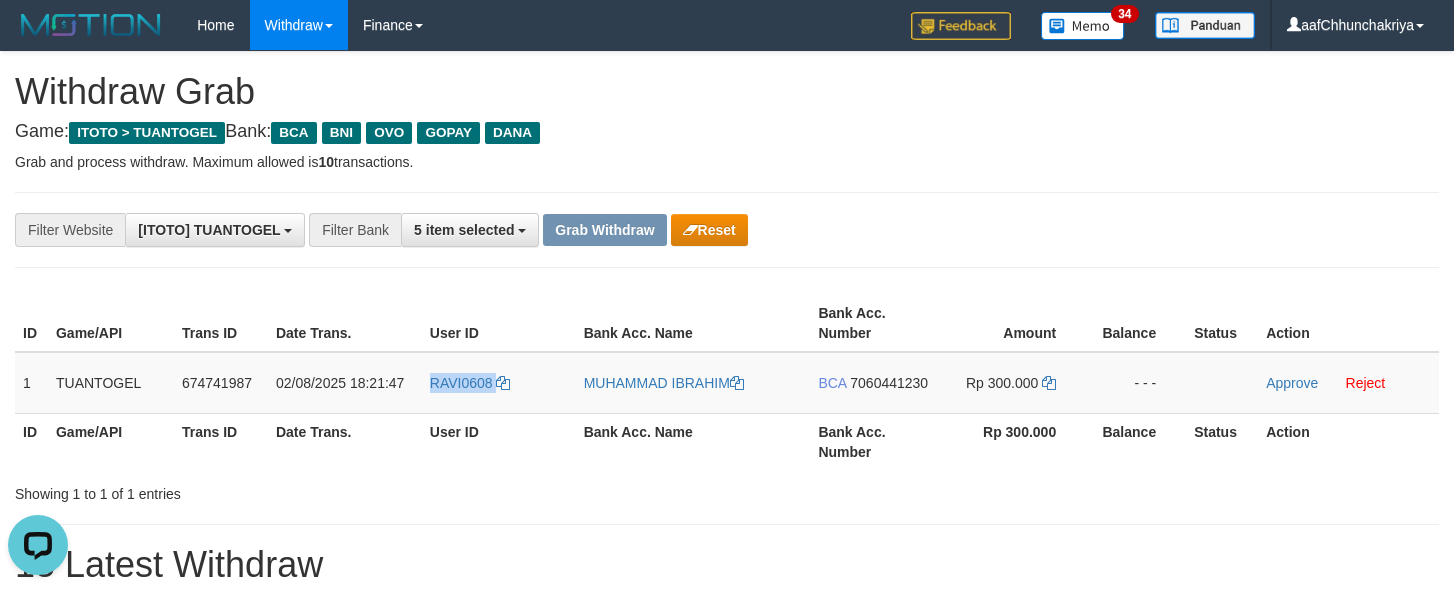 copy on "RAVI0608" 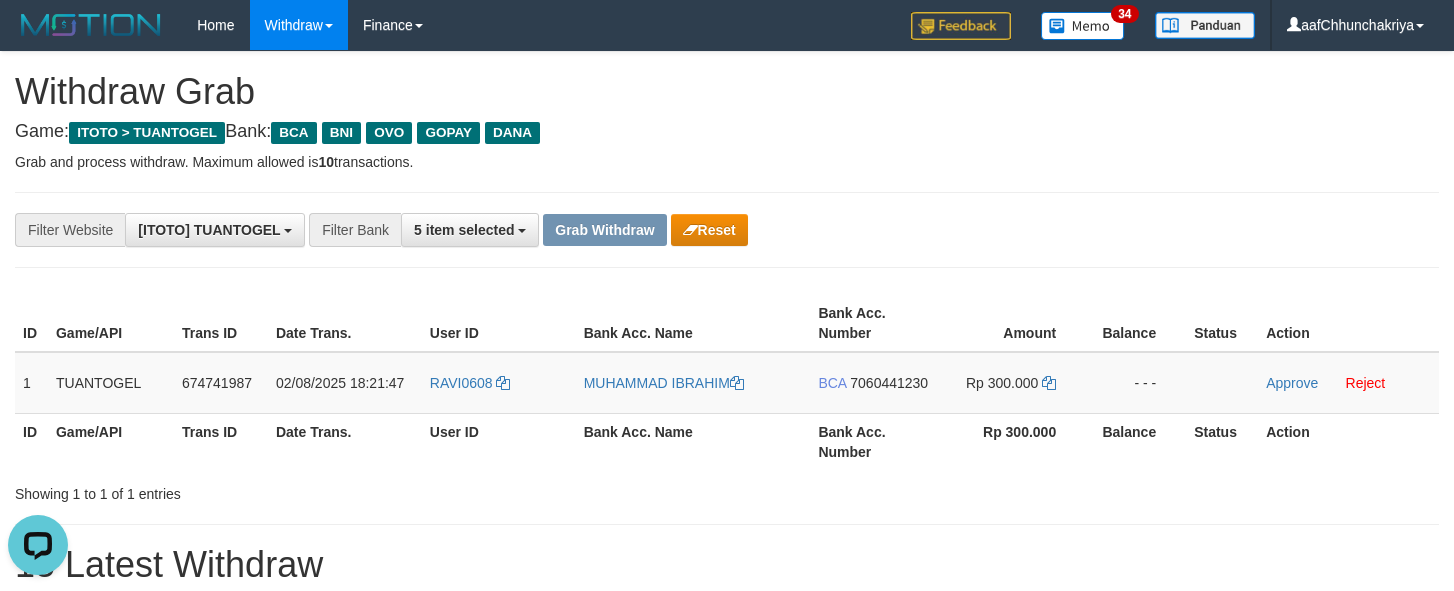 click on "15 Latest Withdraw" at bounding box center (727, 565) 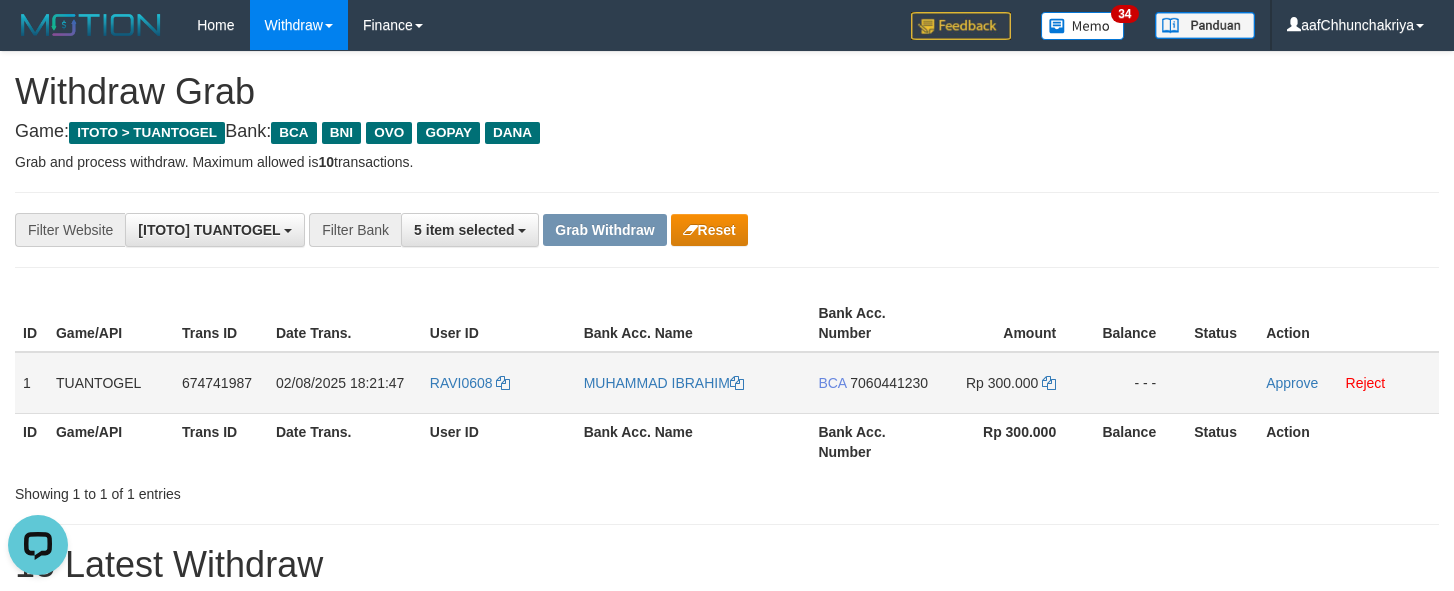 click on "RAVI0608" at bounding box center [499, 383] 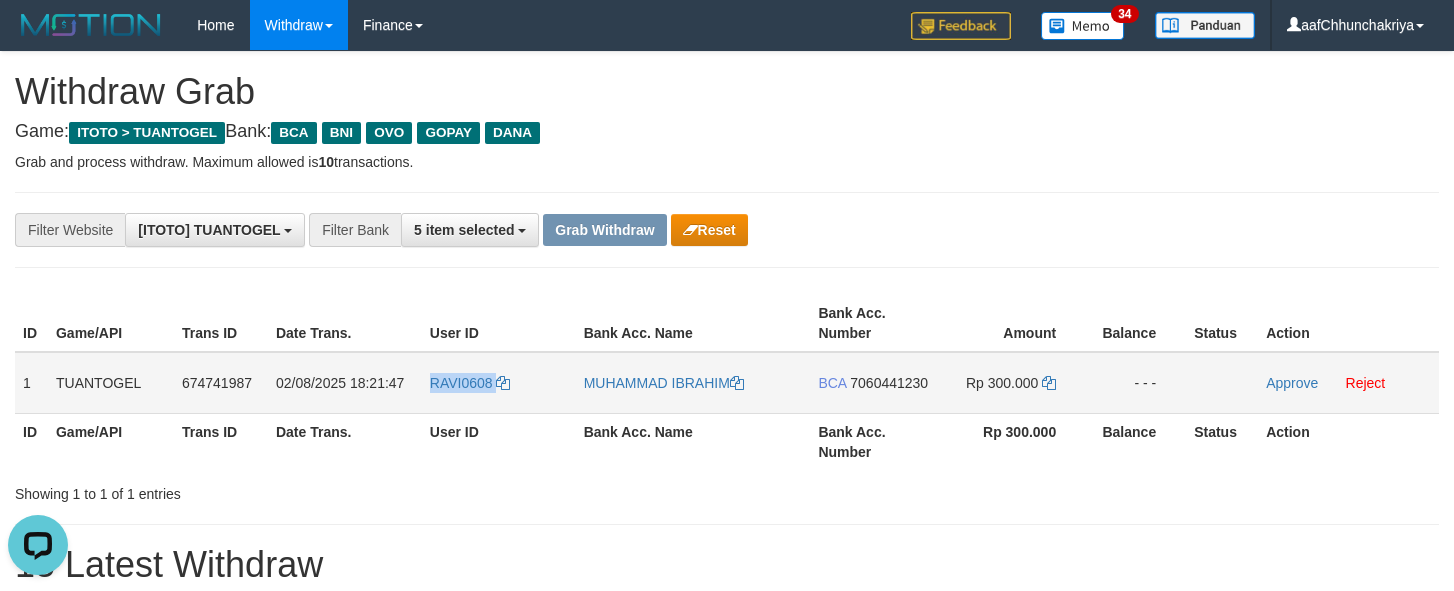 click on "RAVI0608" at bounding box center [499, 383] 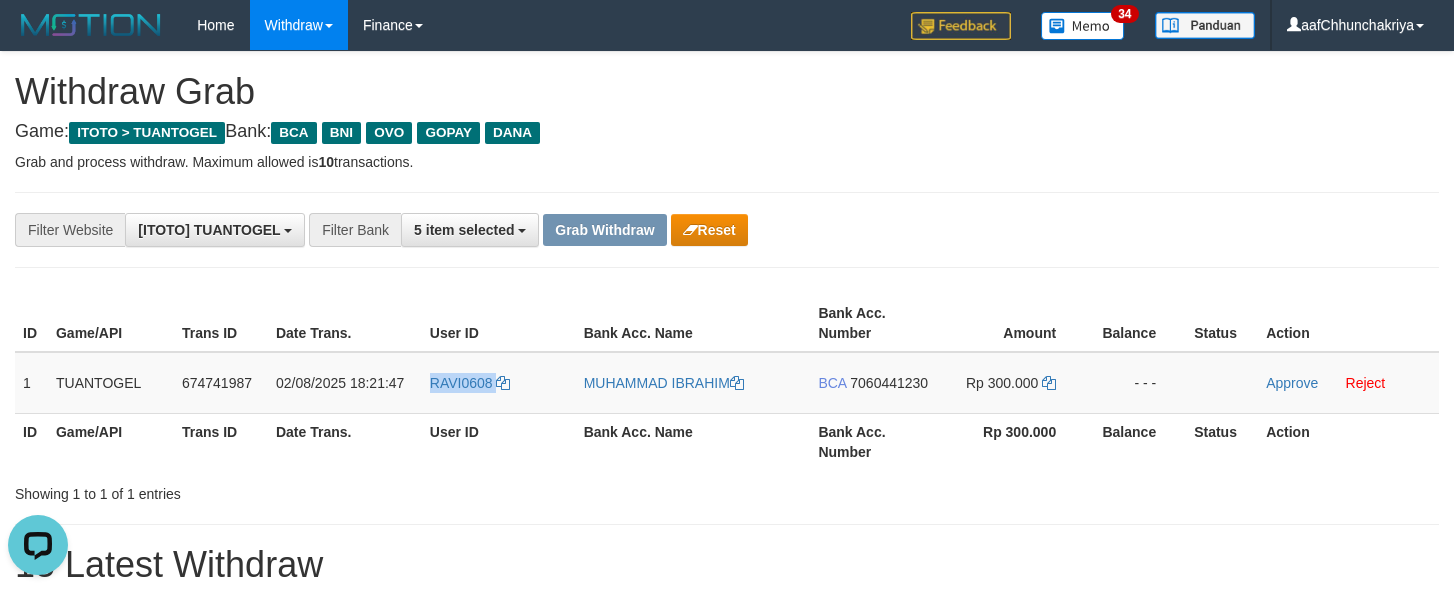 copy on "RAVI0608" 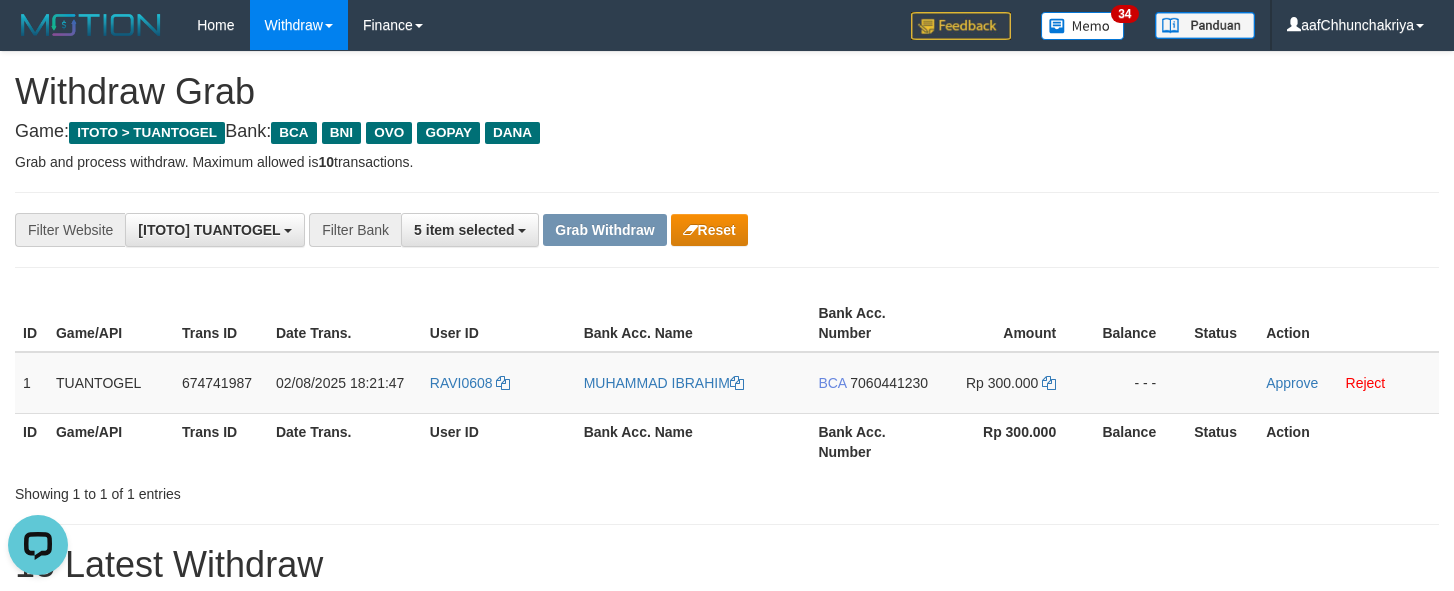 drag, startPoint x: 1299, startPoint y: 146, endPoint x: 1211, endPoint y: 244, distance: 131.7118 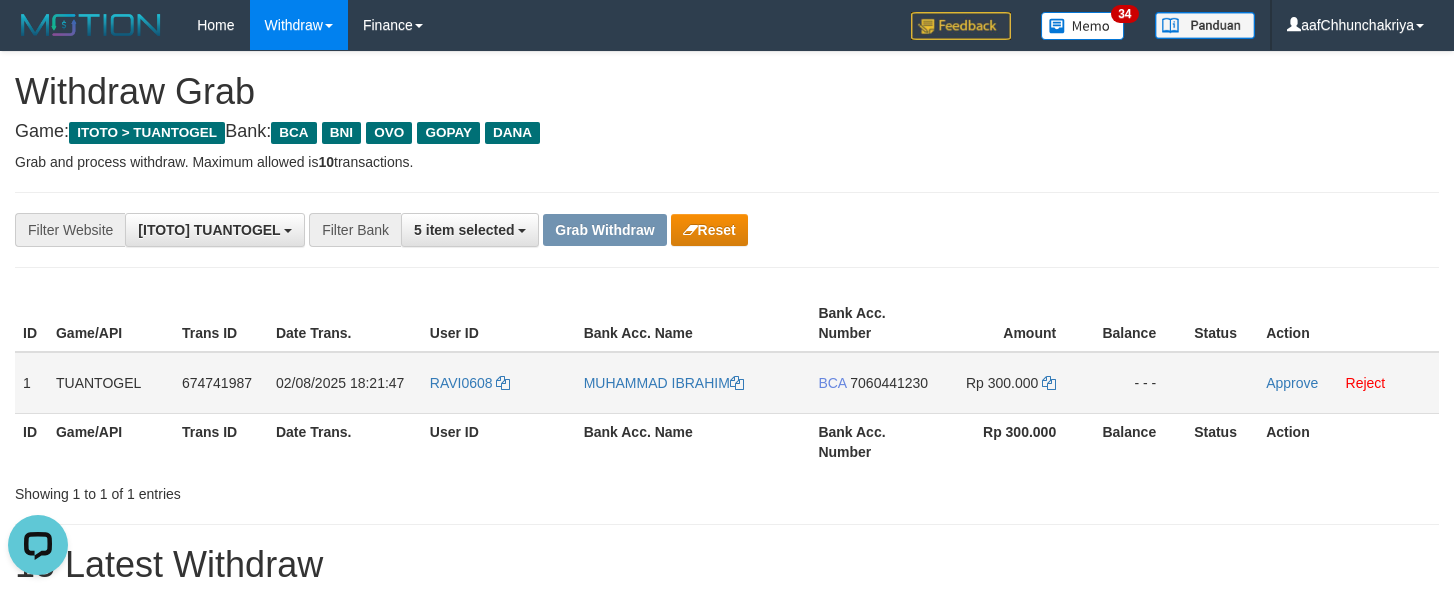 click on "BCA
7060441230" at bounding box center (873, 383) 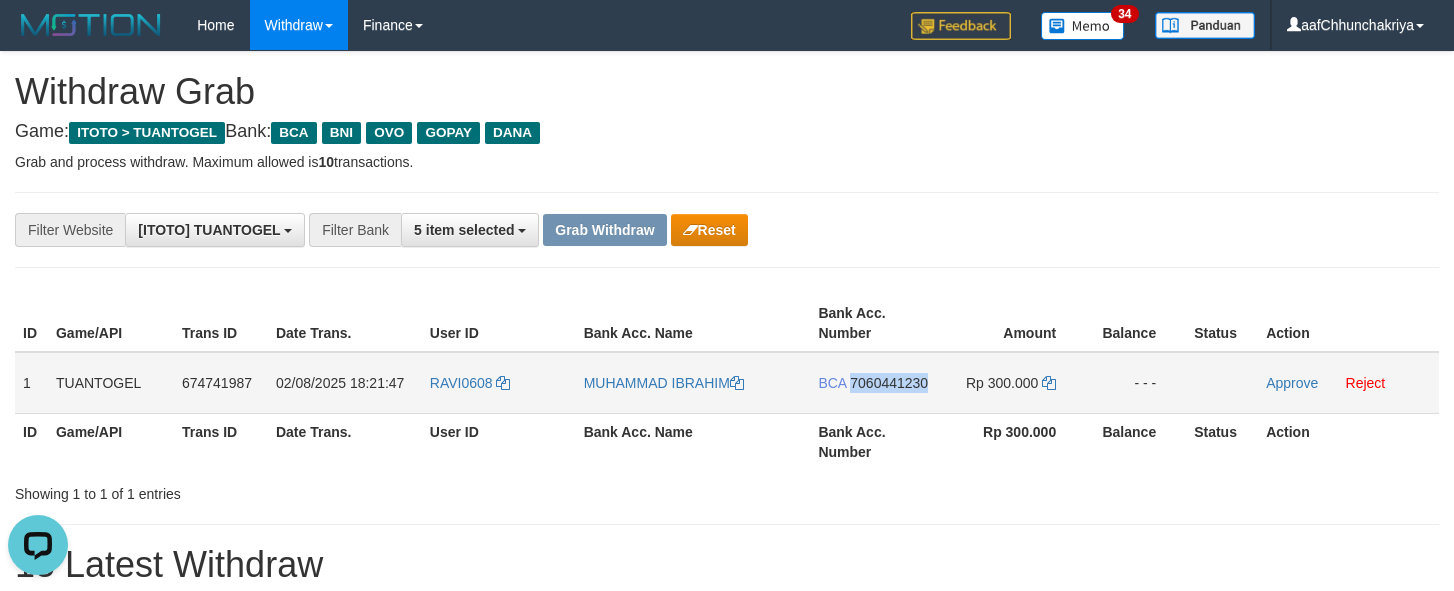 click on "BCA
7060441230" at bounding box center (873, 383) 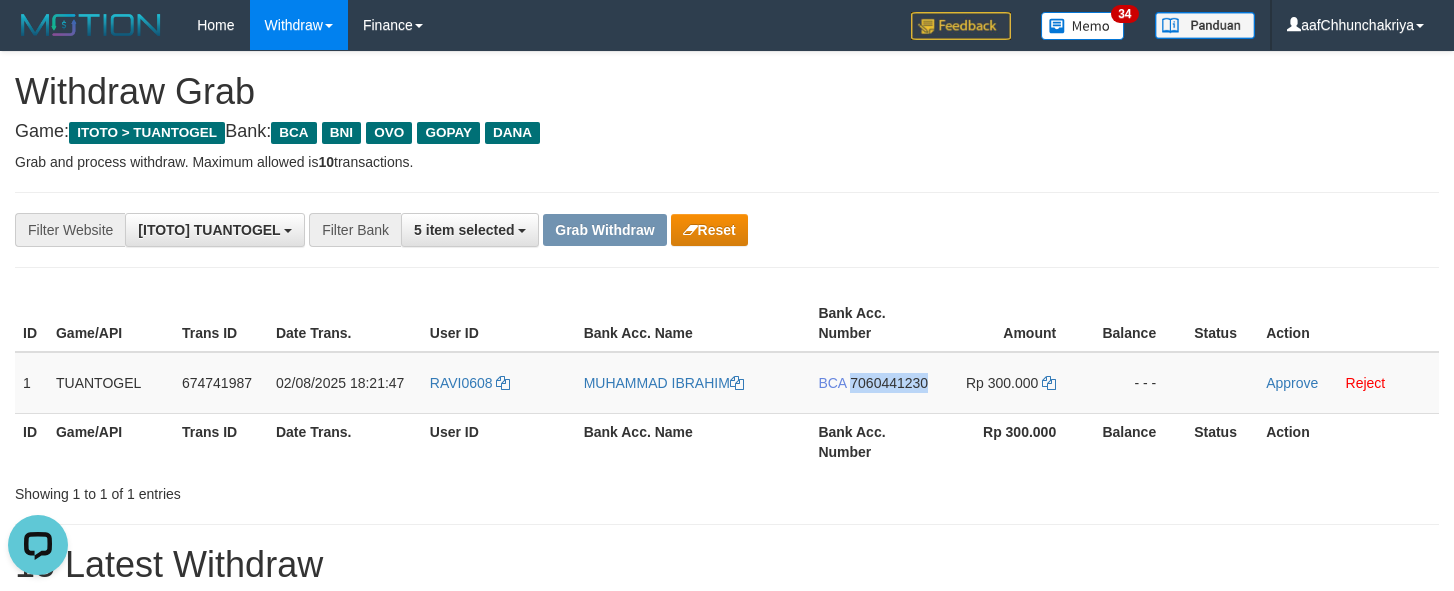 copy on "7060441230" 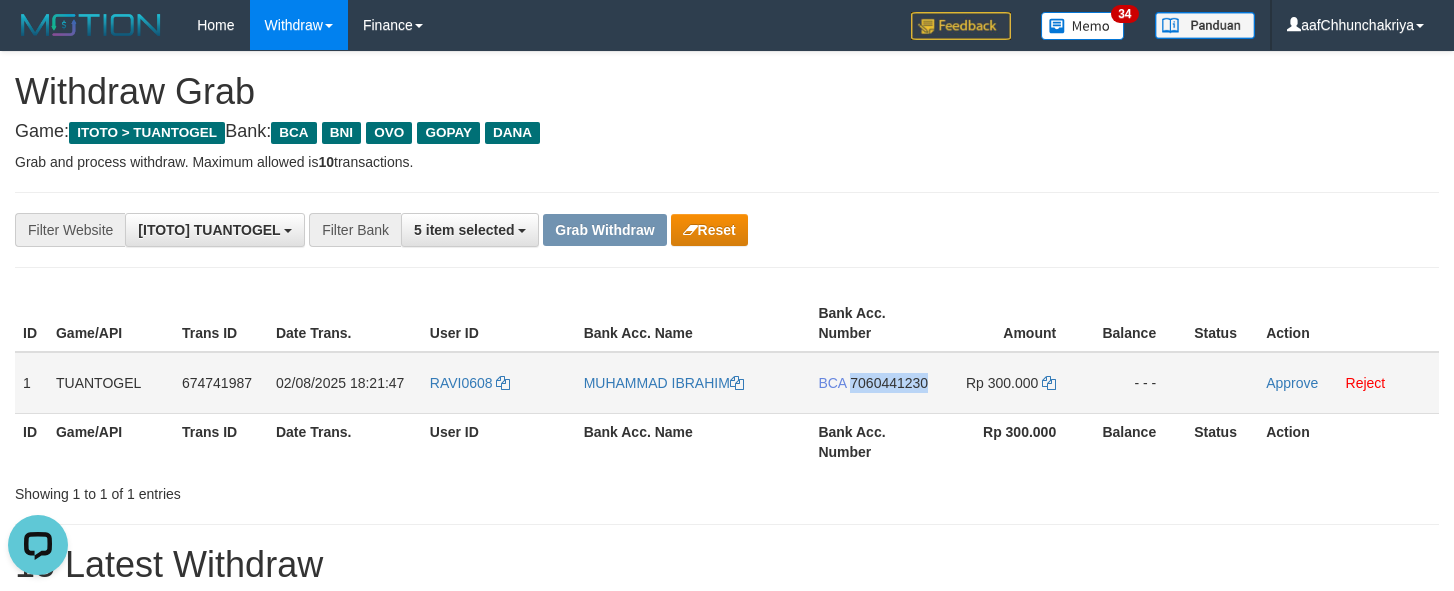 click on "Rp 300.000" at bounding box center (1011, 383) 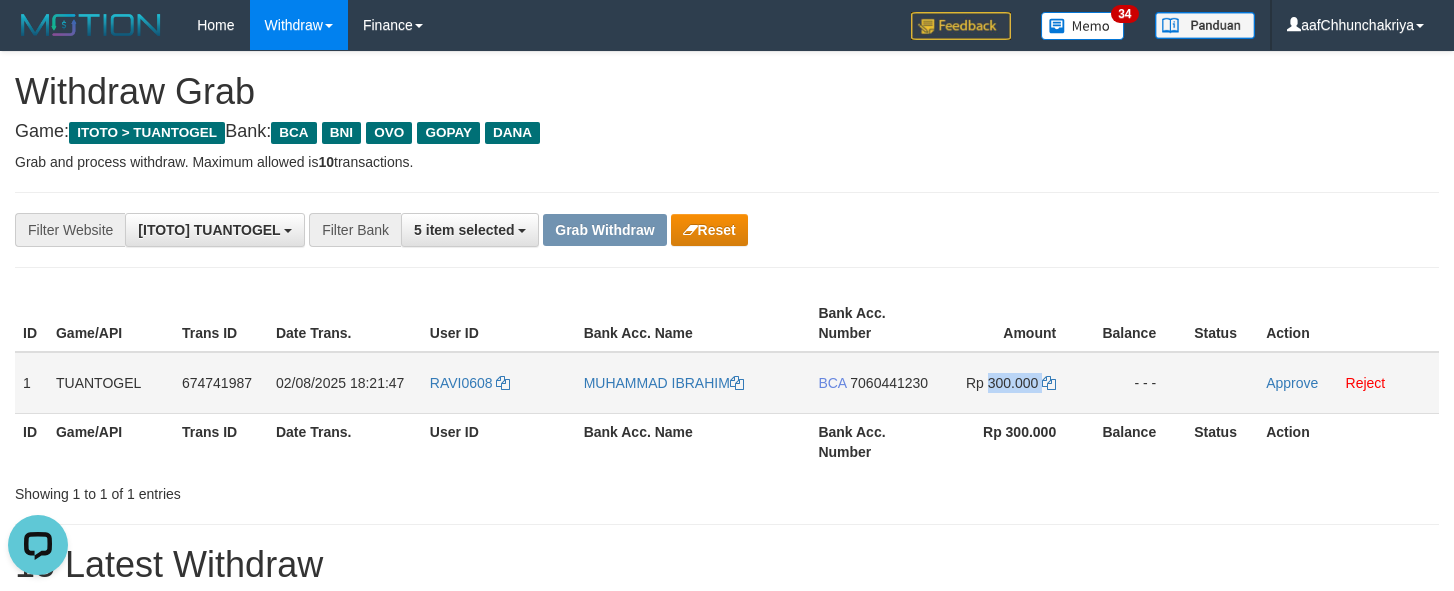 click on "Rp 300.000" at bounding box center (1011, 383) 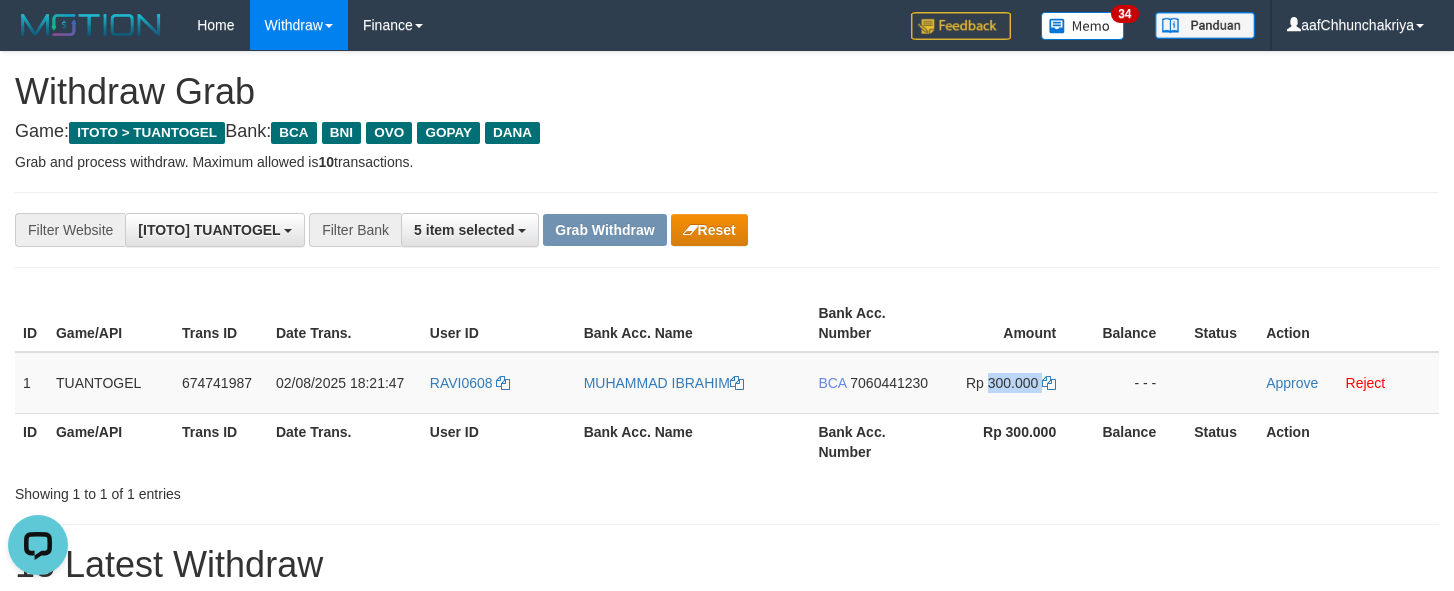 copy on "300.000" 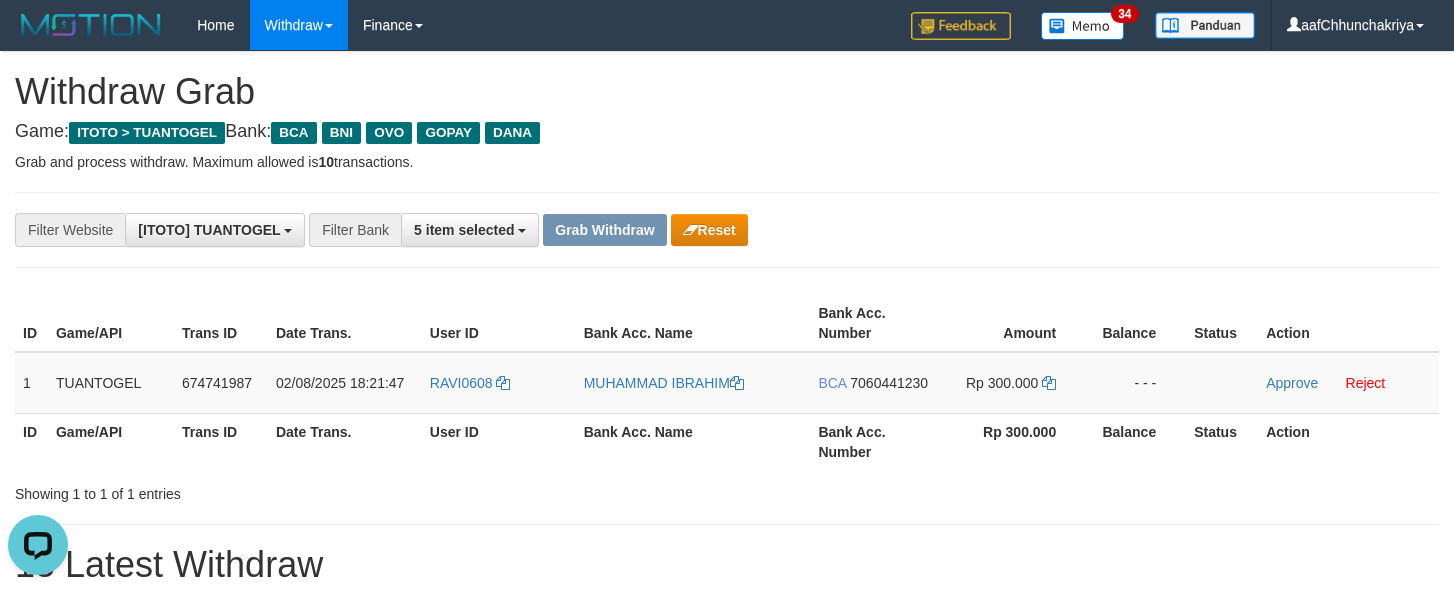click on "ID Game/API Trans ID Date Trans. User ID Bank Acc. Name Bank Acc. Number Amount Balance Status Action
1
TUANTOGEL
674741987
02/08/2025 18:21:47
RAVI0608
MUHAMMAD IBRAHIM
BCA
7060441230
Rp 300.000
- - -
Approve
Reject
ID Game/API Trans ID Date Trans. User ID Bank Acc. Name Bank Acc. Number Rp 300.000 Balance Status Action" at bounding box center [727, 382] 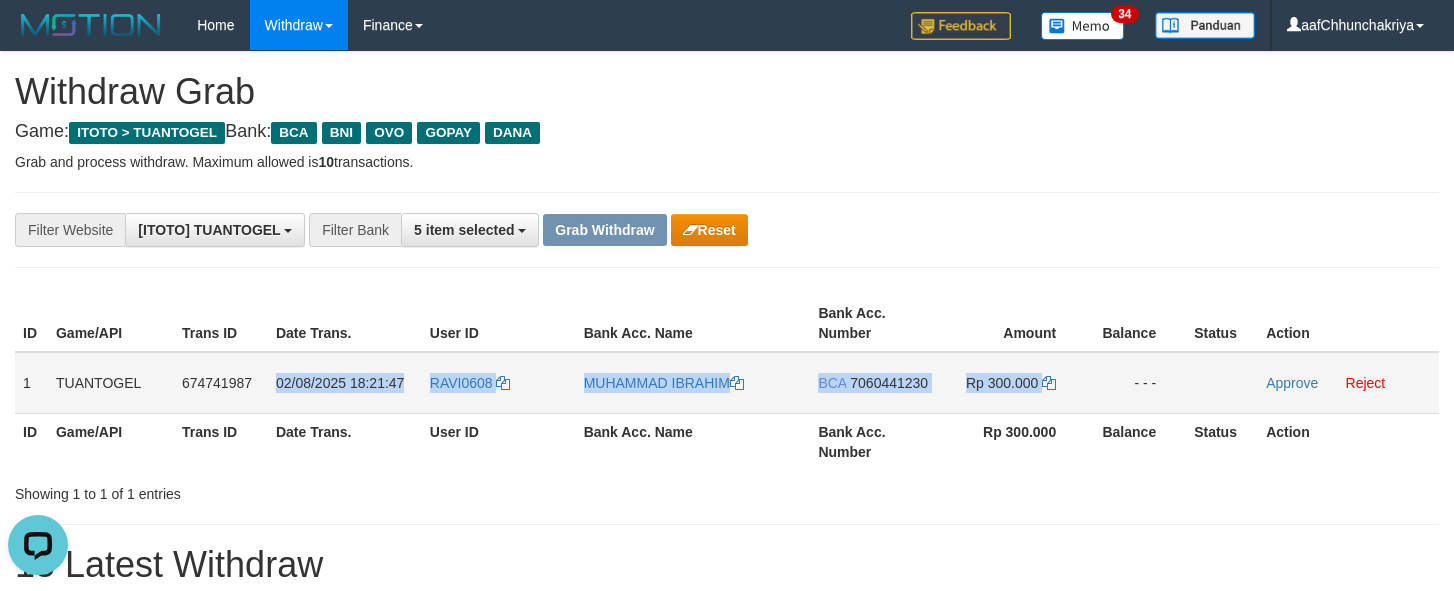 drag, startPoint x: 275, startPoint y: 378, endPoint x: 1154, endPoint y: 398, distance: 879.2275 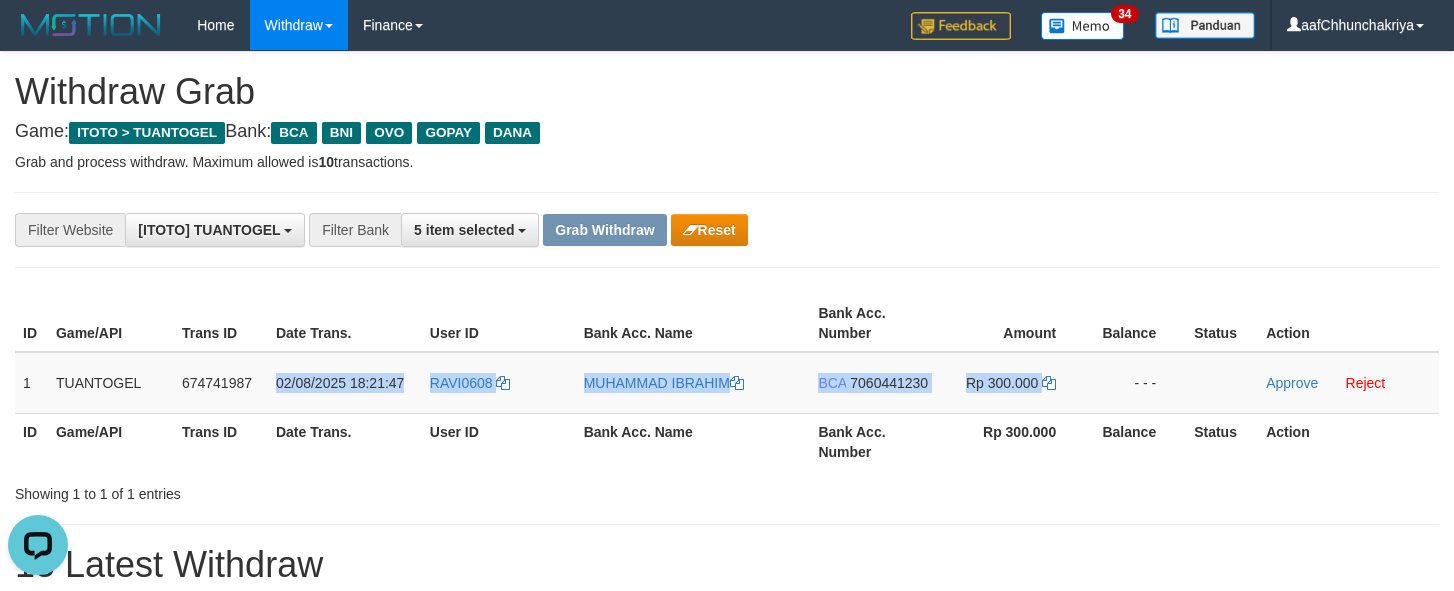 copy on "02/08/2025 18:21:47
RAVI0608
MUHAMMAD IBRAHIM
BCA
7060441230
Rp 300.000" 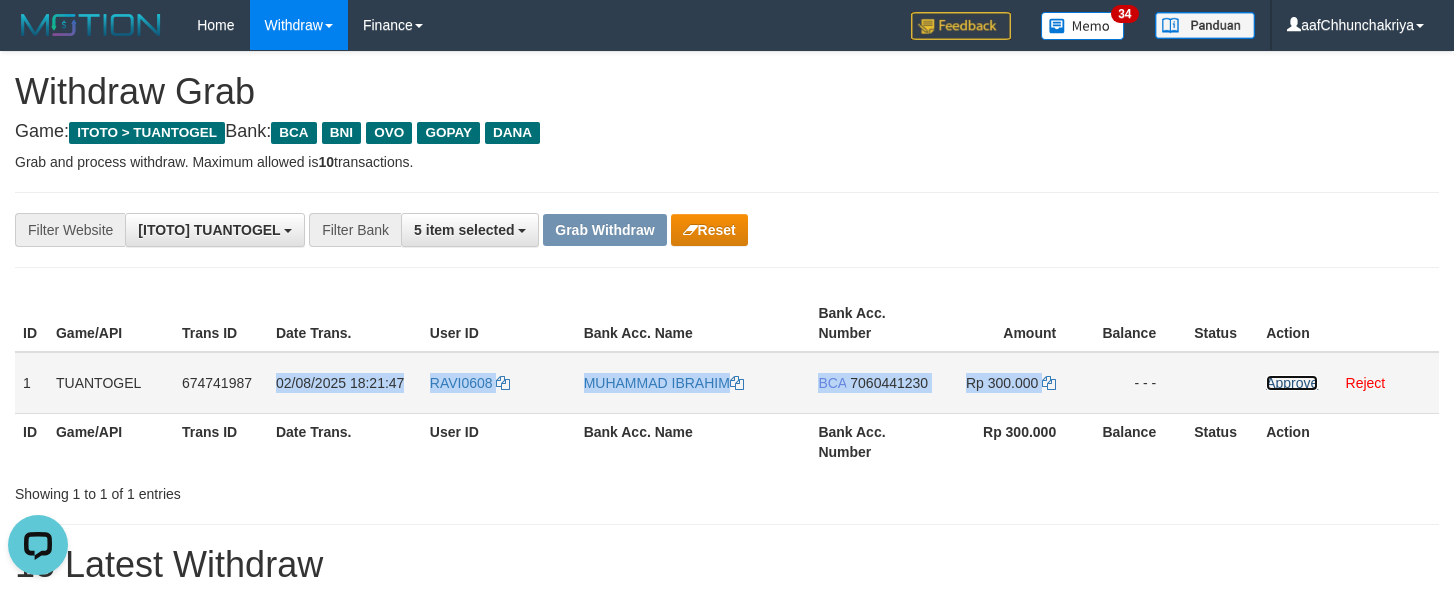 click on "Approve" at bounding box center [1292, 383] 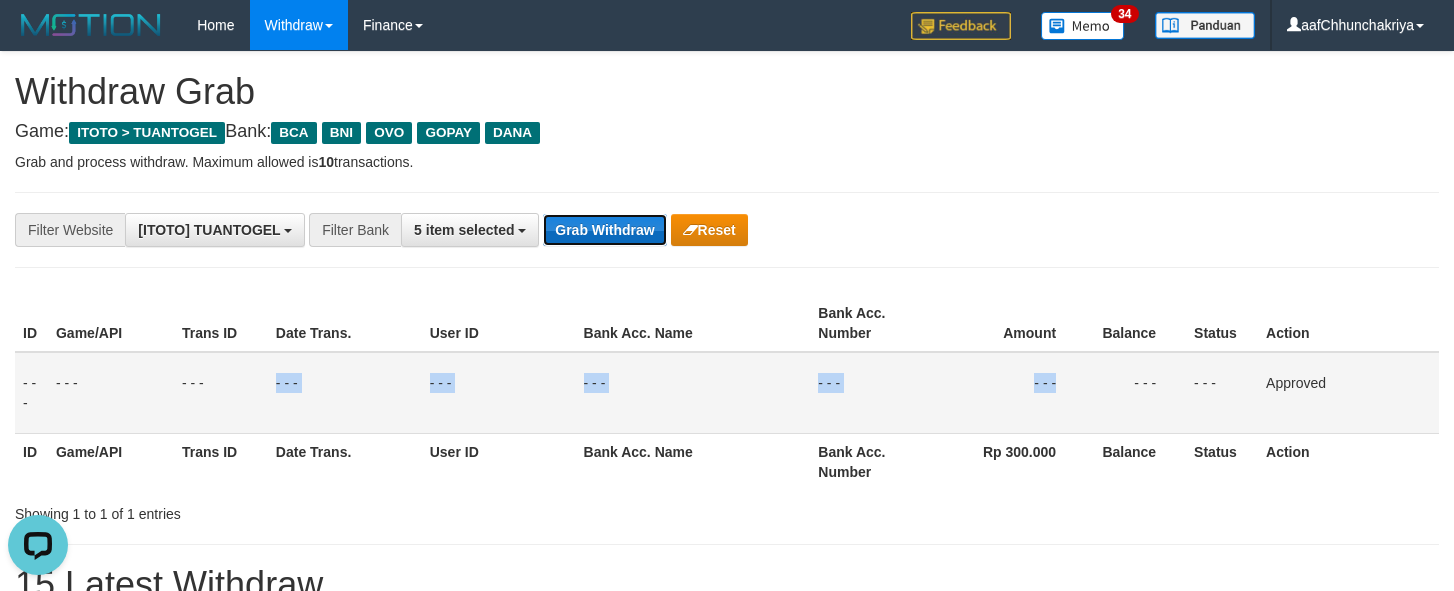 click on "Grab Withdraw" at bounding box center (604, 230) 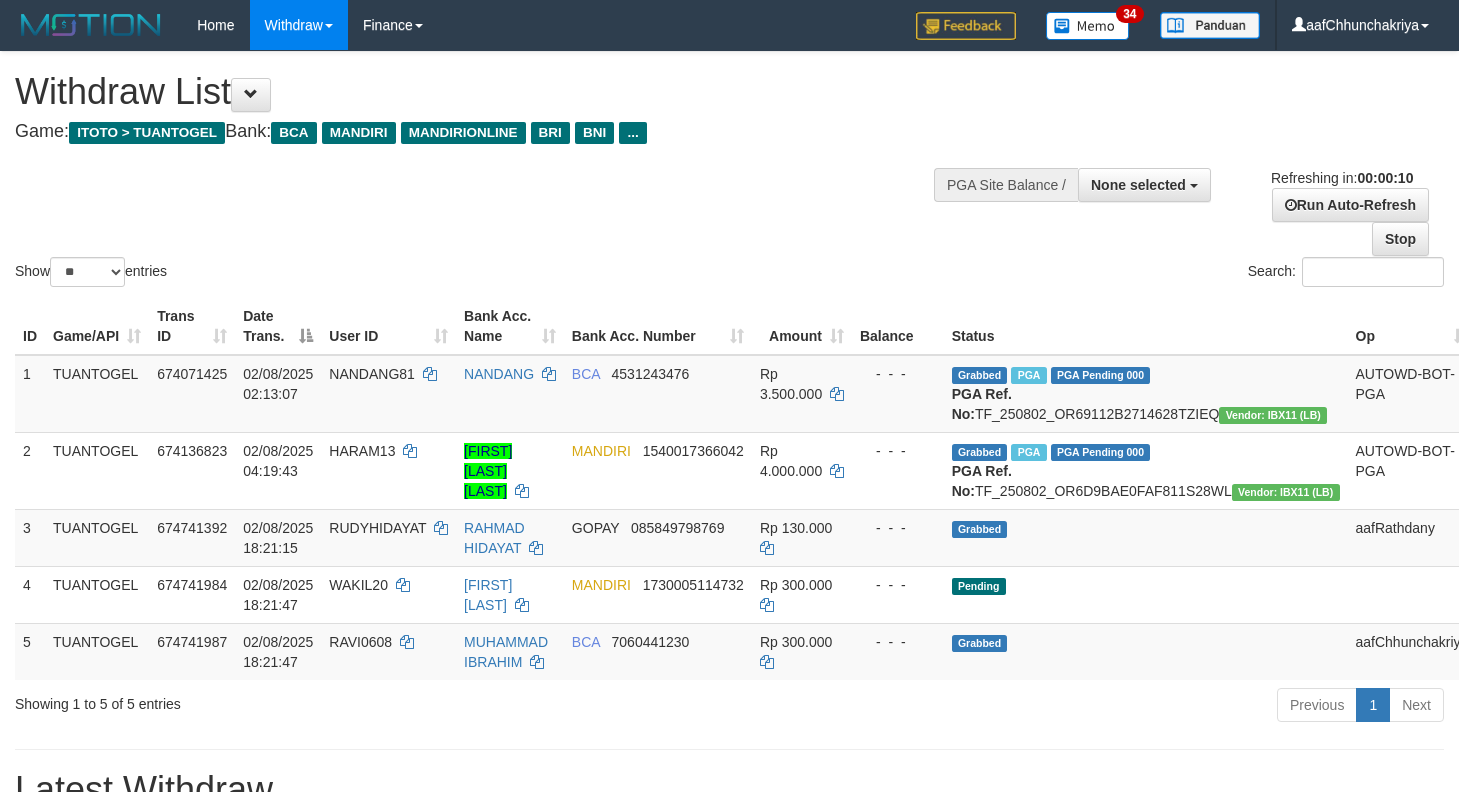 select 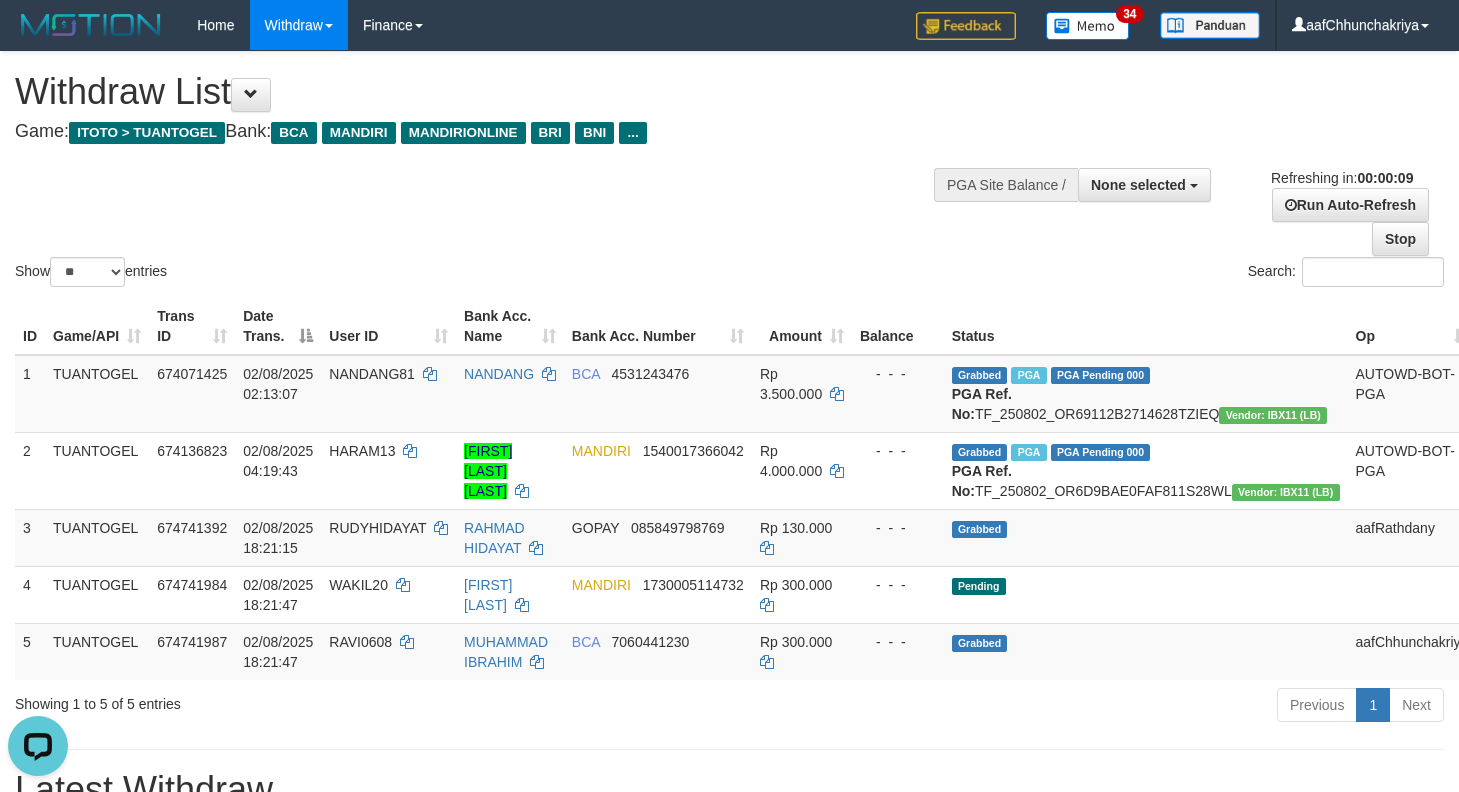 scroll, scrollTop: 0, scrollLeft: 0, axis: both 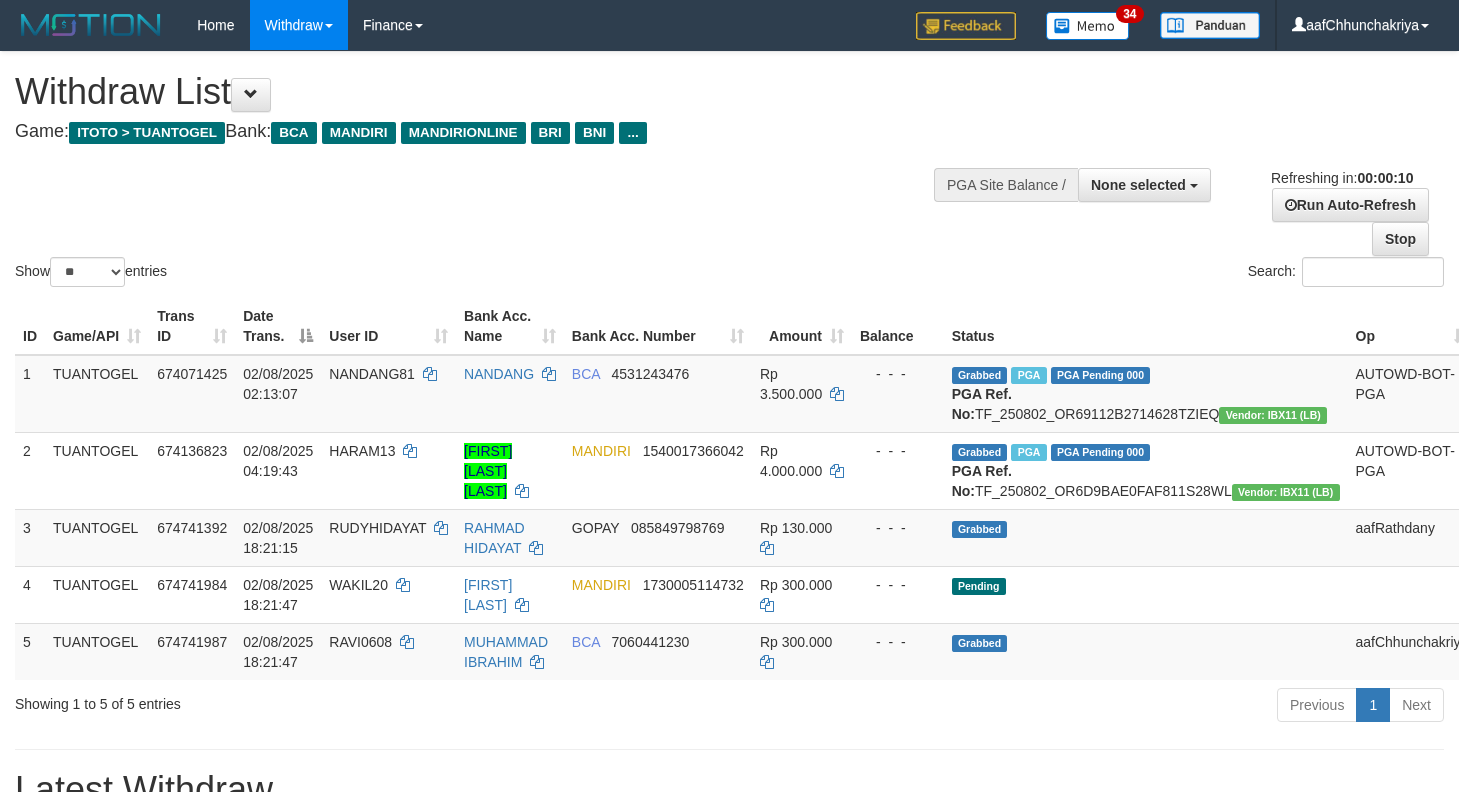 select 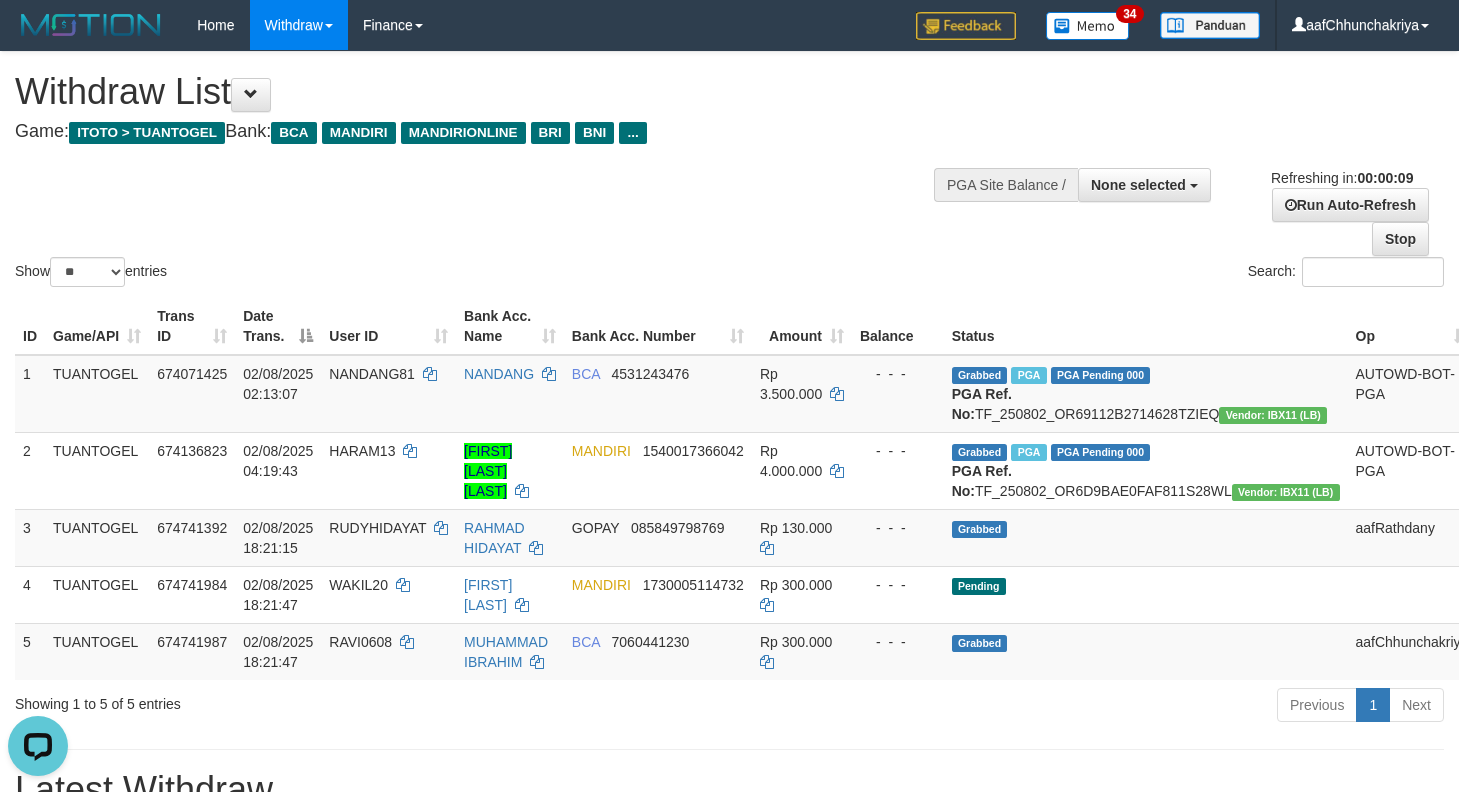 scroll, scrollTop: 0, scrollLeft: 0, axis: both 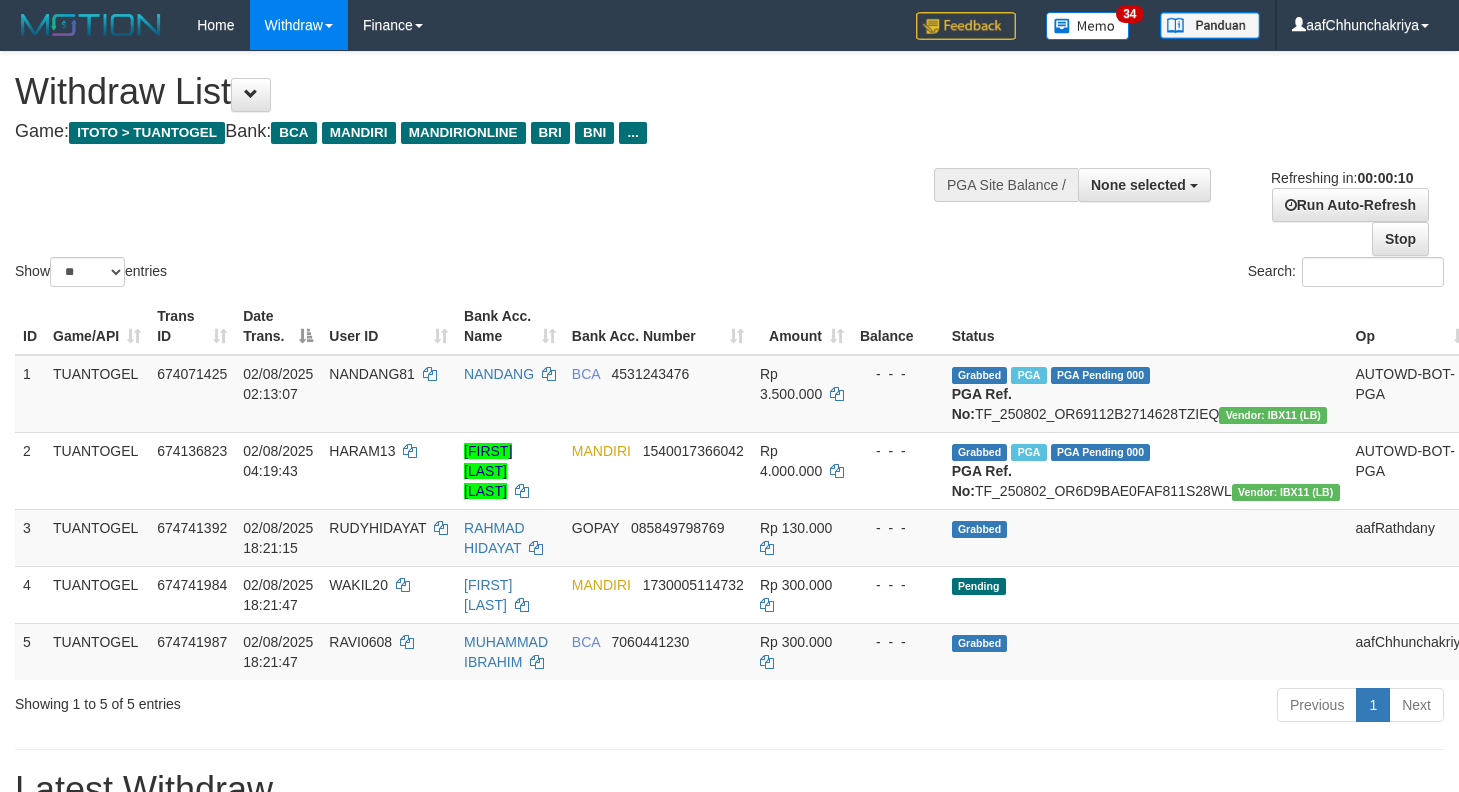 select 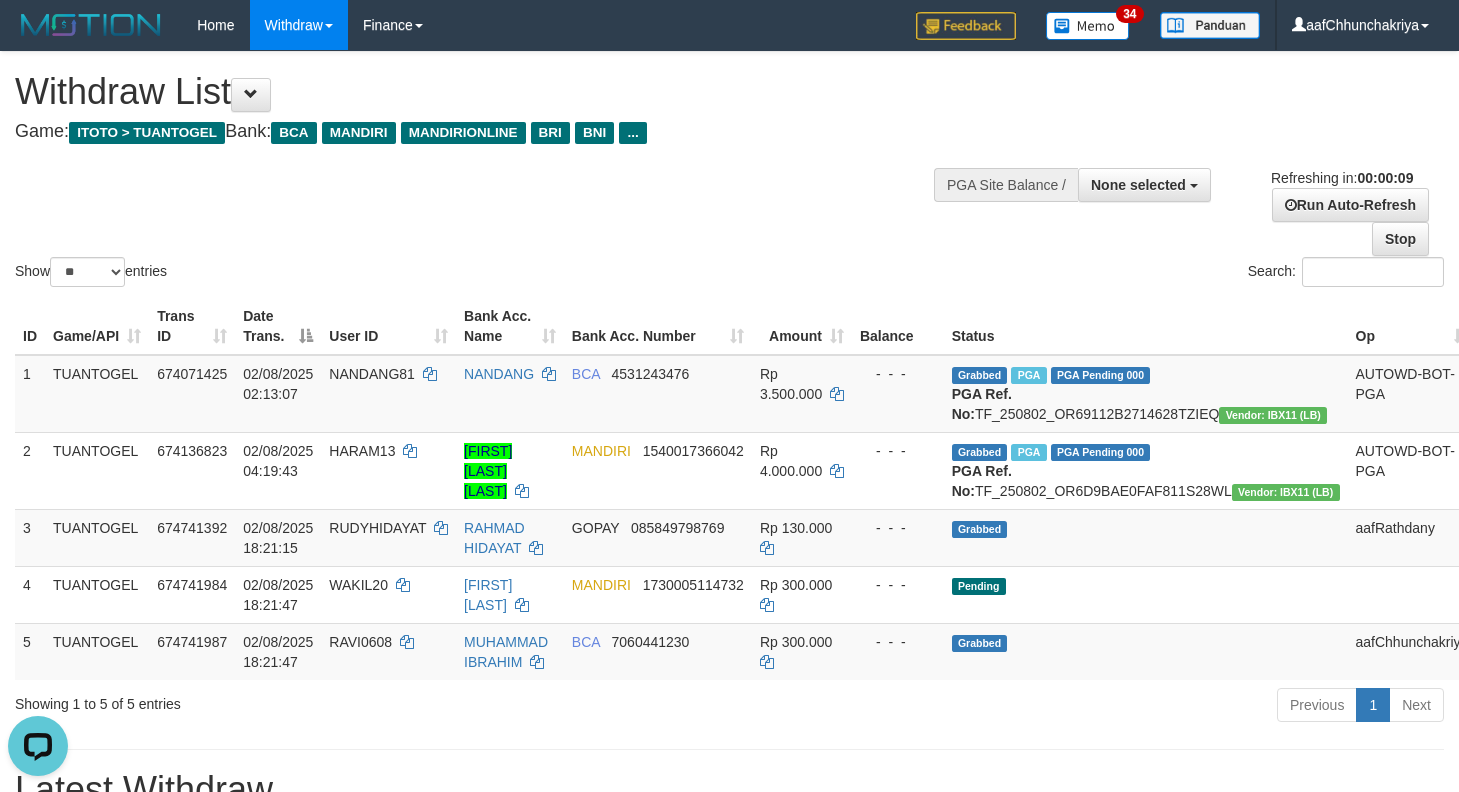 scroll, scrollTop: 0, scrollLeft: 0, axis: both 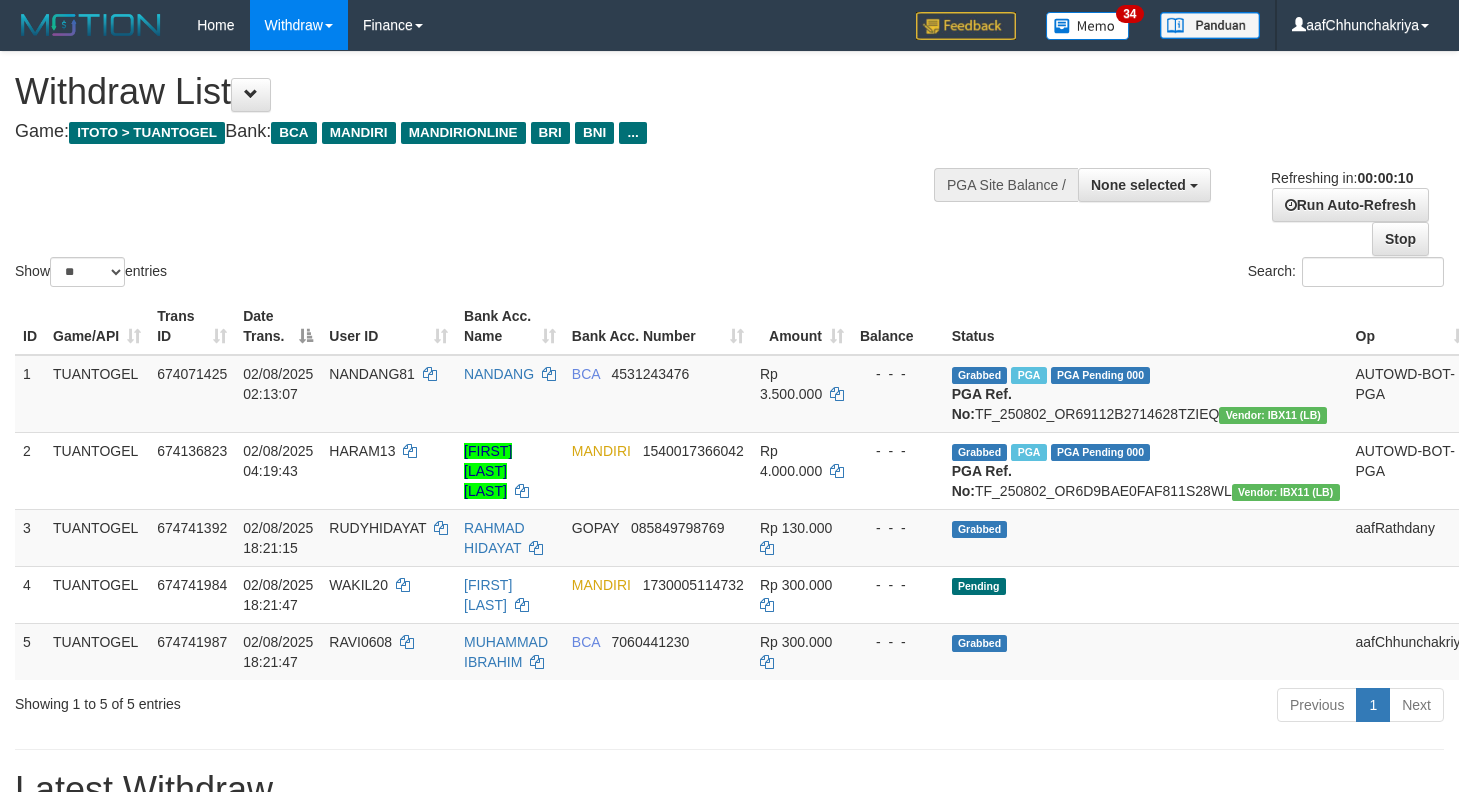 select 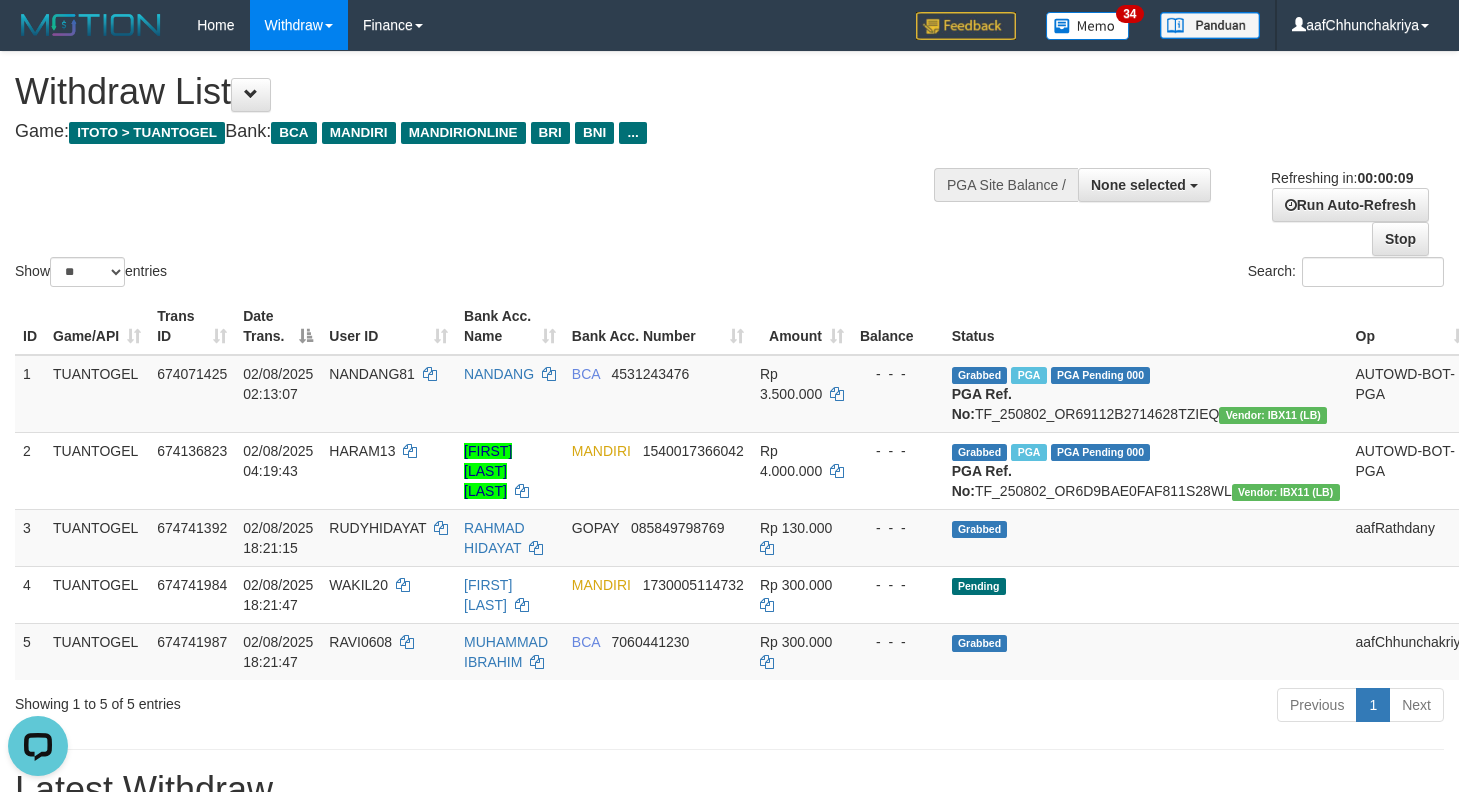 scroll, scrollTop: 0, scrollLeft: 0, axis: both 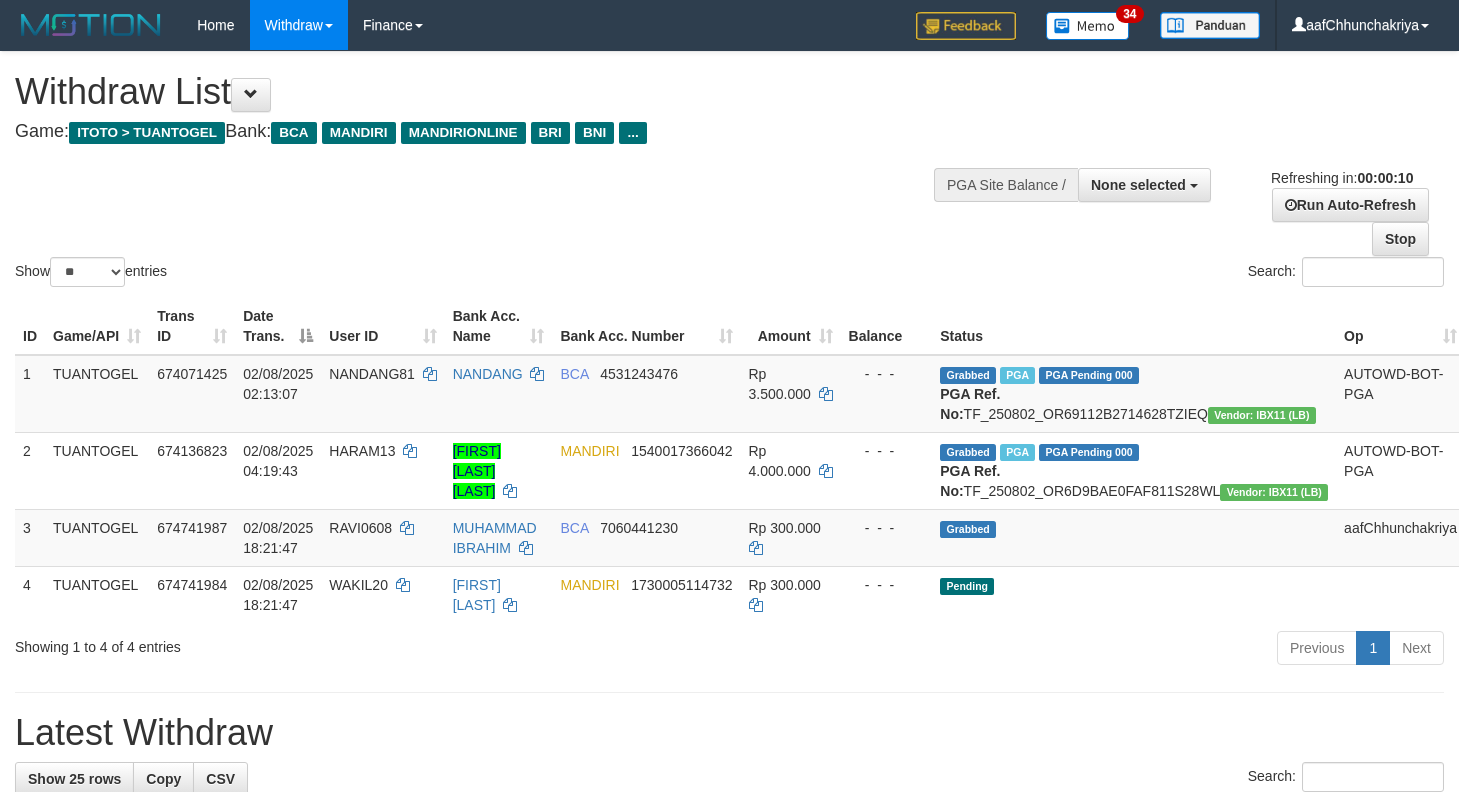 select 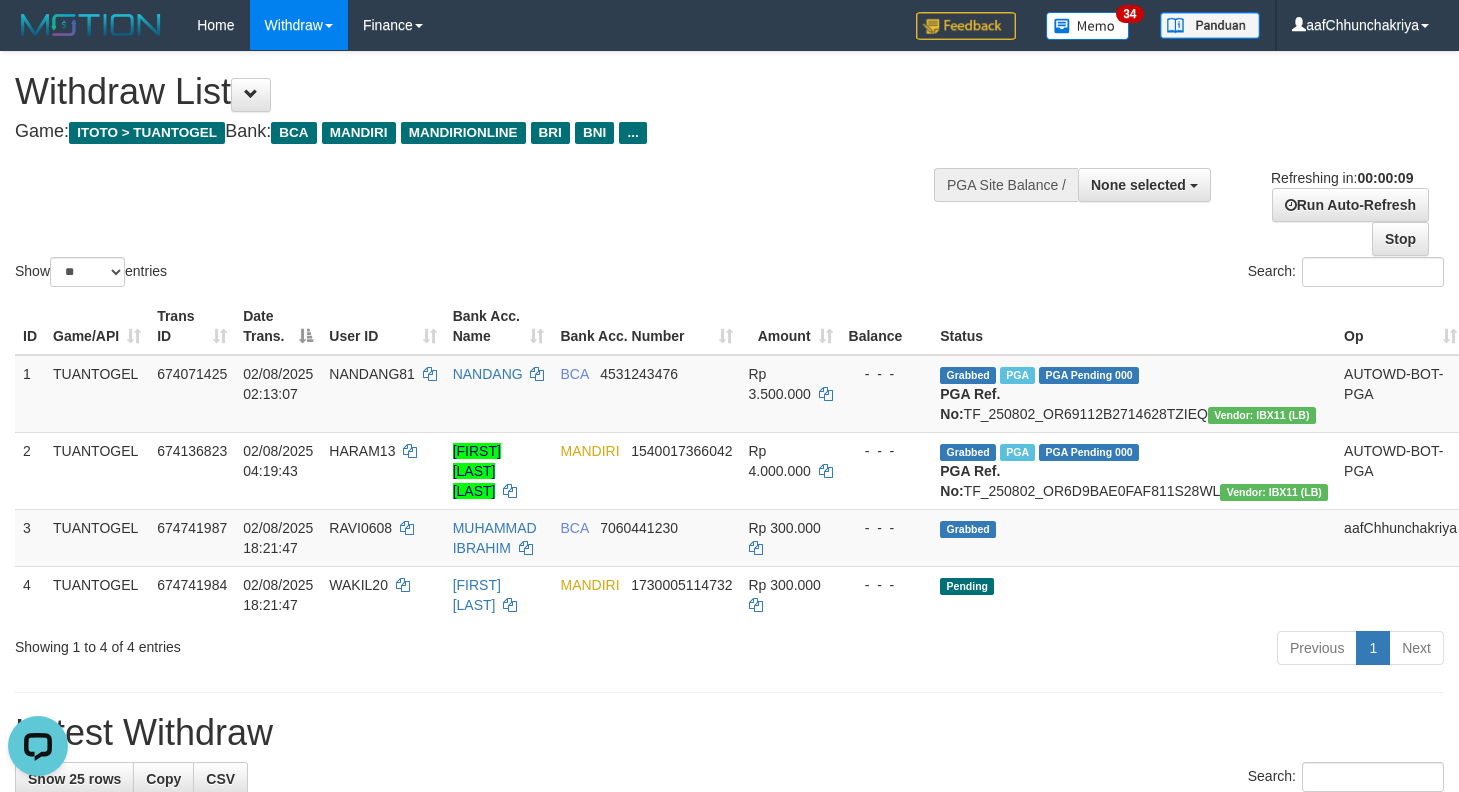 scroll, scrollTop: 0, scrollLeft: 0, axis: both 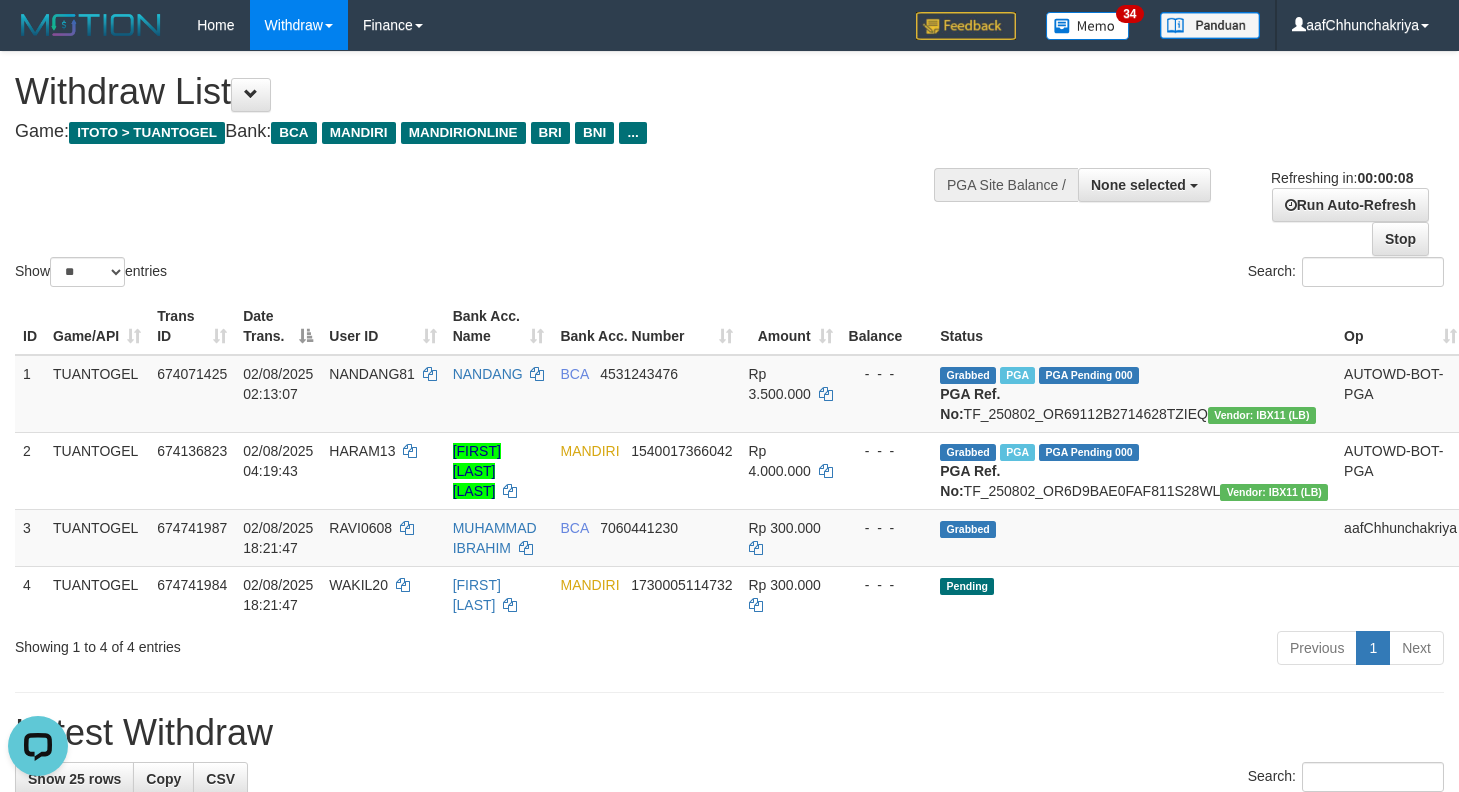 click on "Previous 1 Next" at bounding box center [1033, 650] 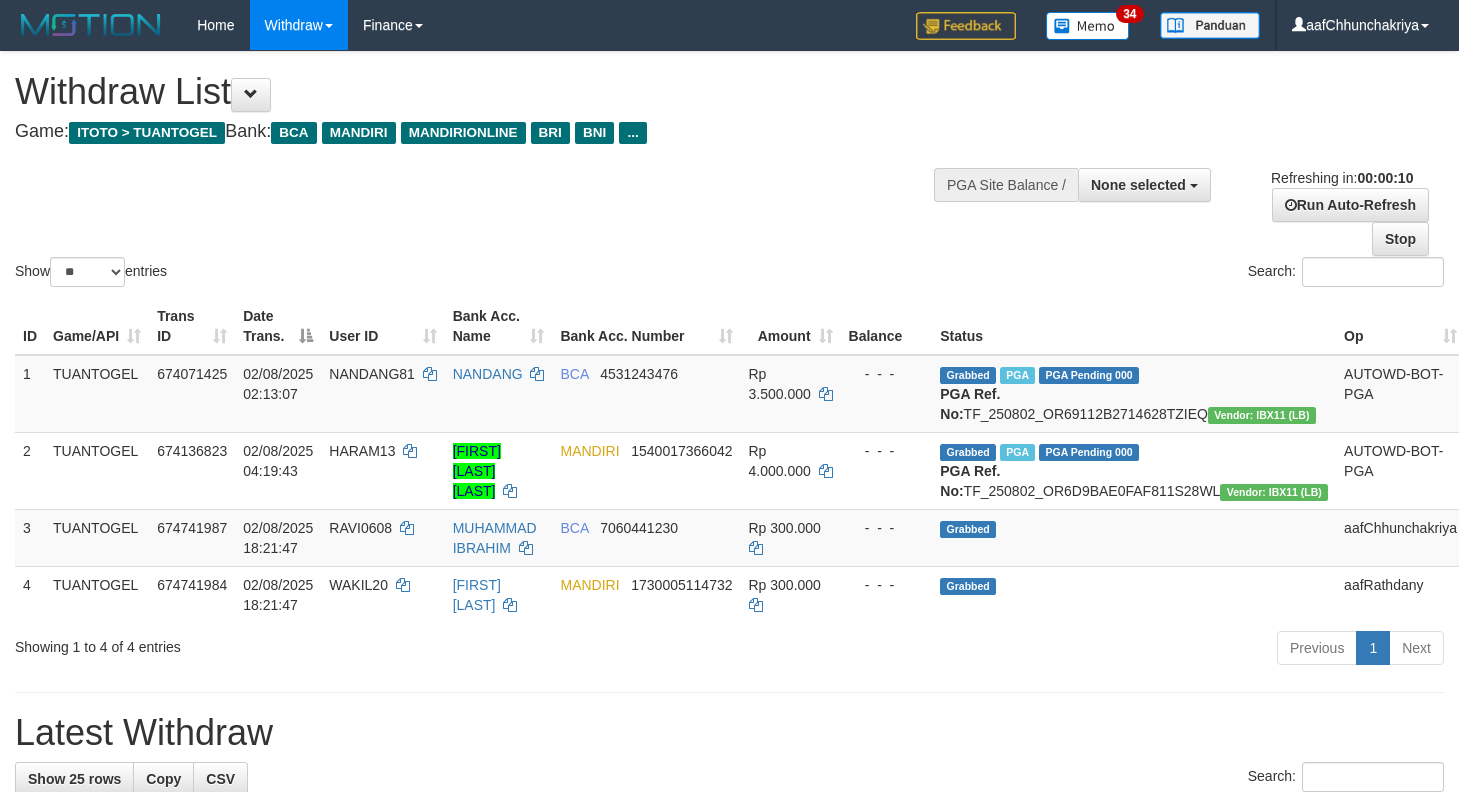select 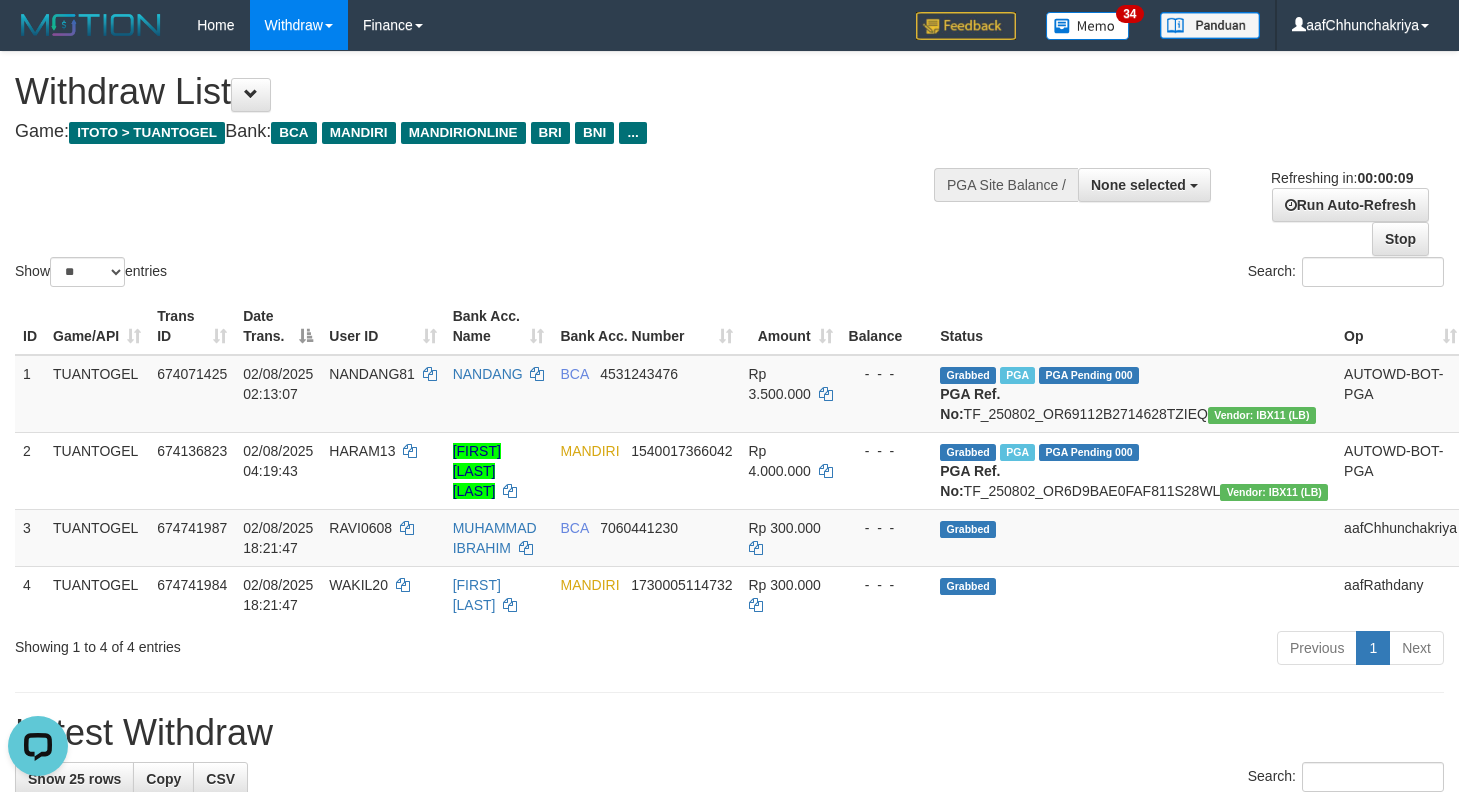 scroll, scrollTop: 0, scrollLeft: 0, axis: both 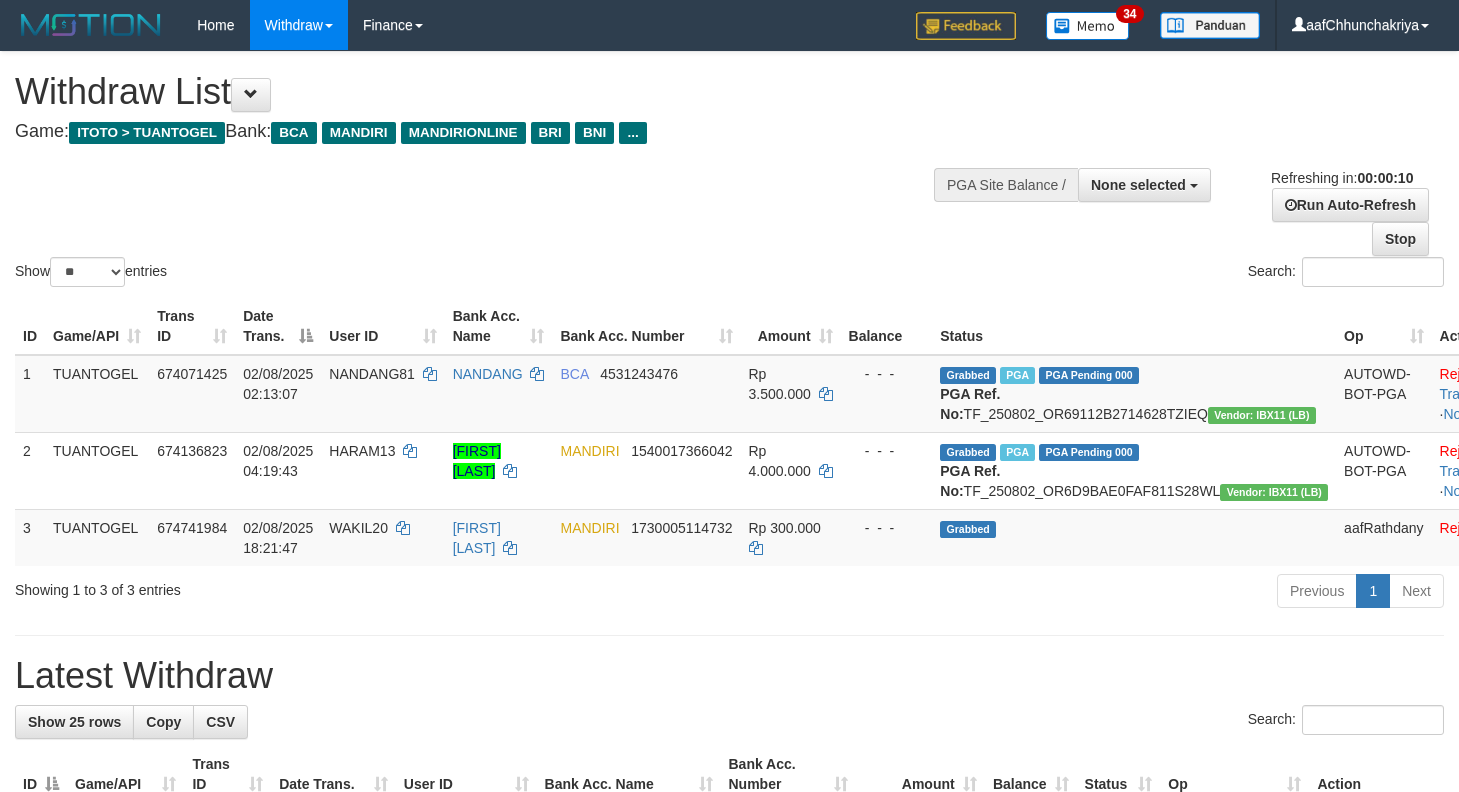select 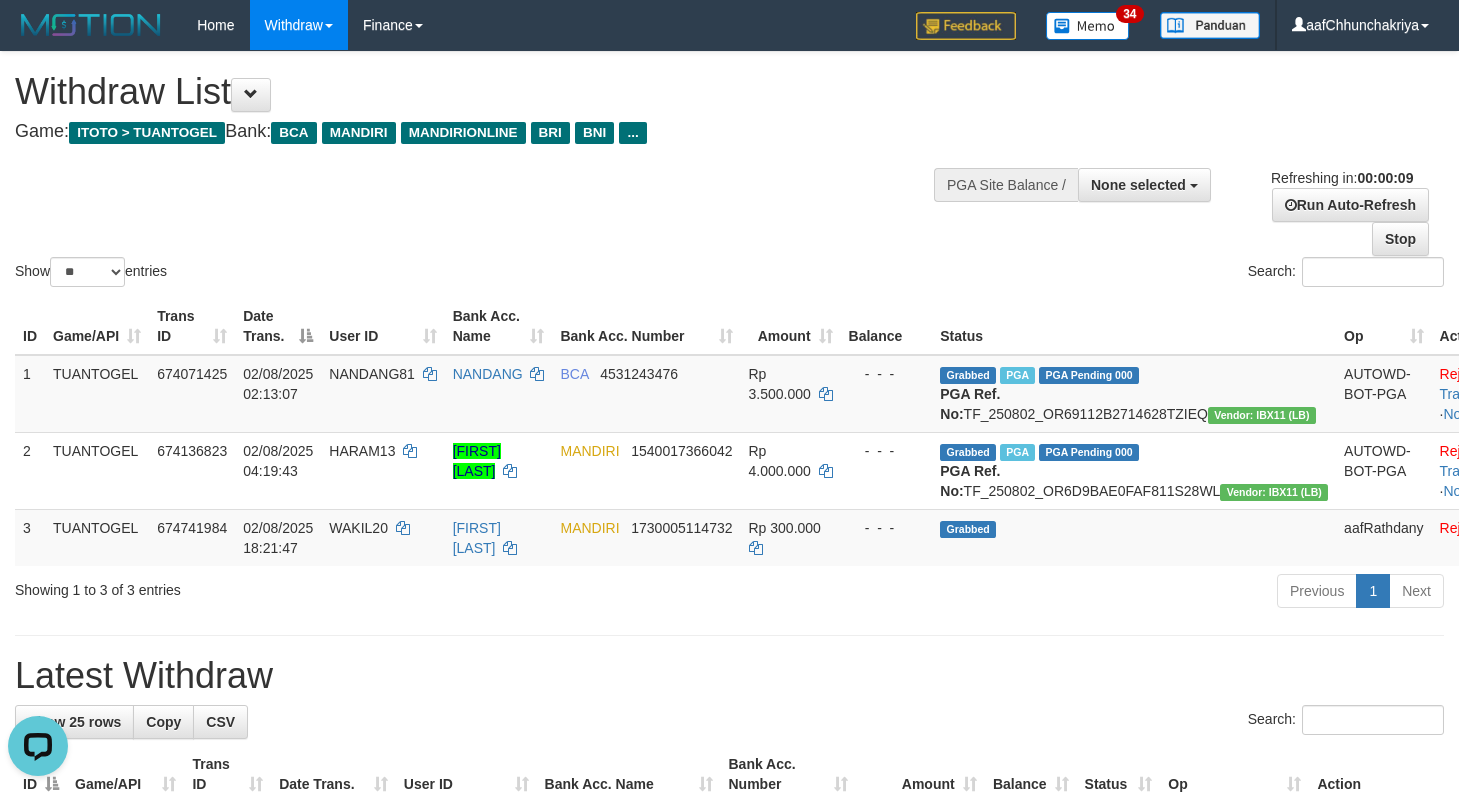 scroll, scrollTop: 0, scrollLeft: 0, axis: both 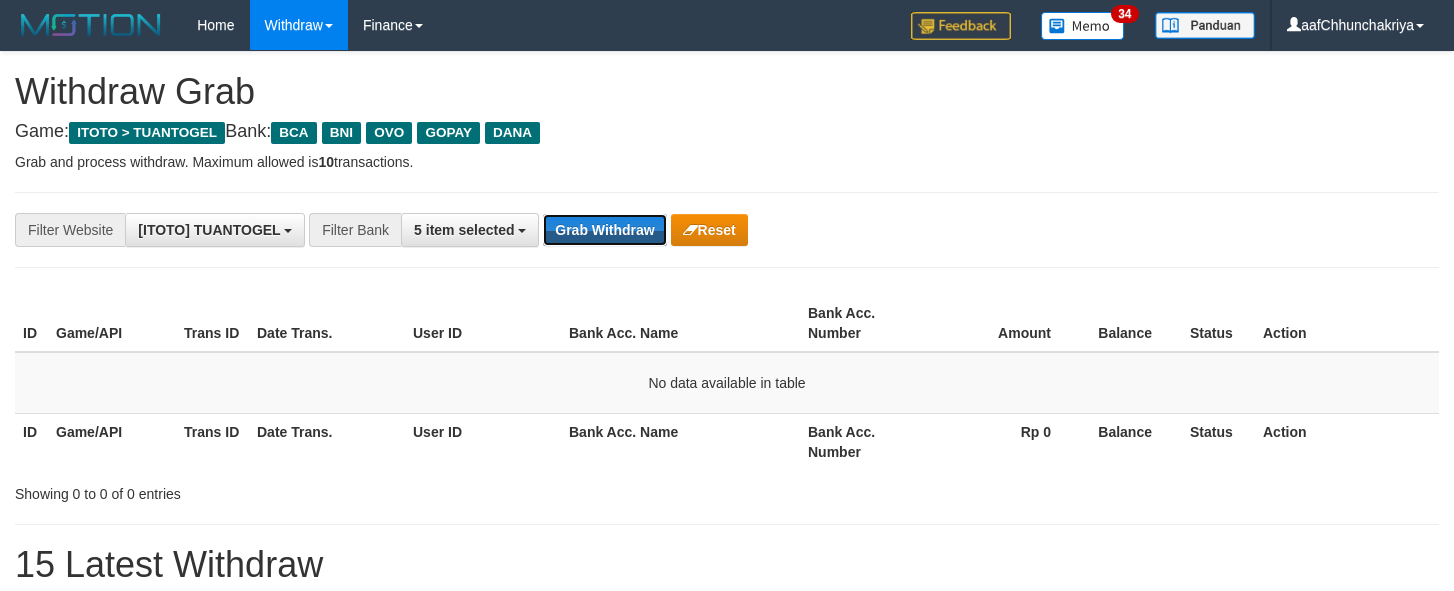 click on "Grab Withdraw" at bounding box center [604, 230] 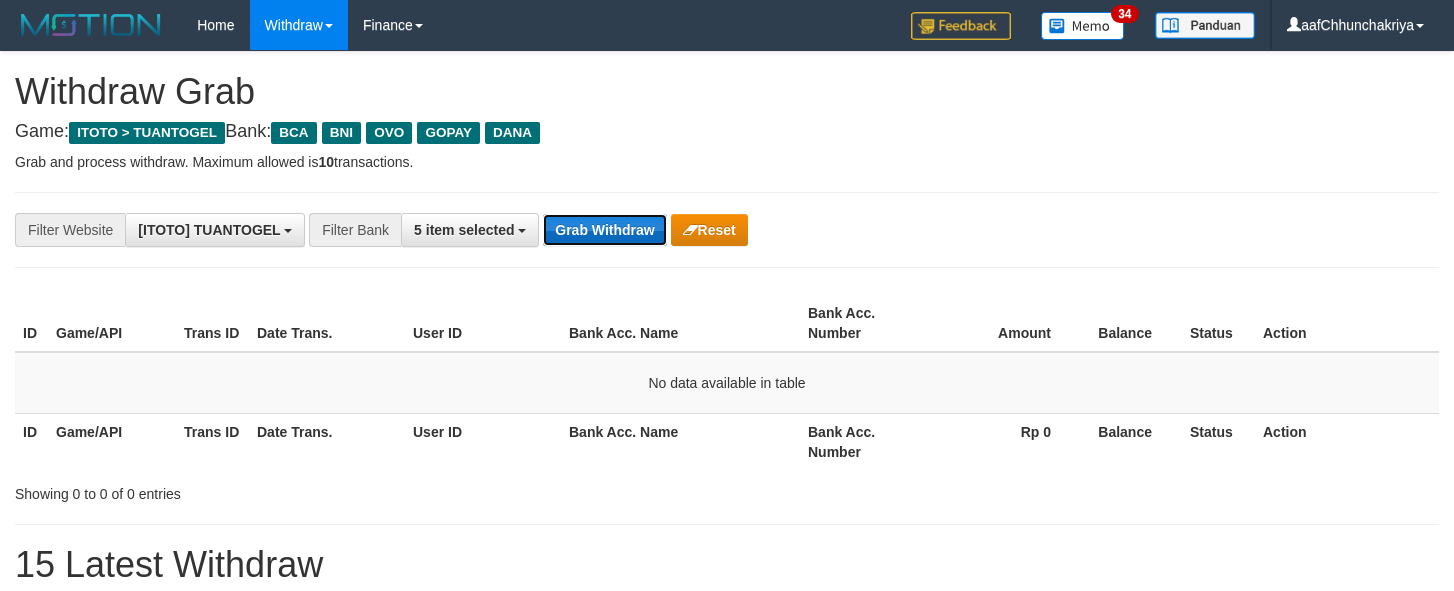 scroll, scrollTop: 0, scrollLeft: 0, axis: both 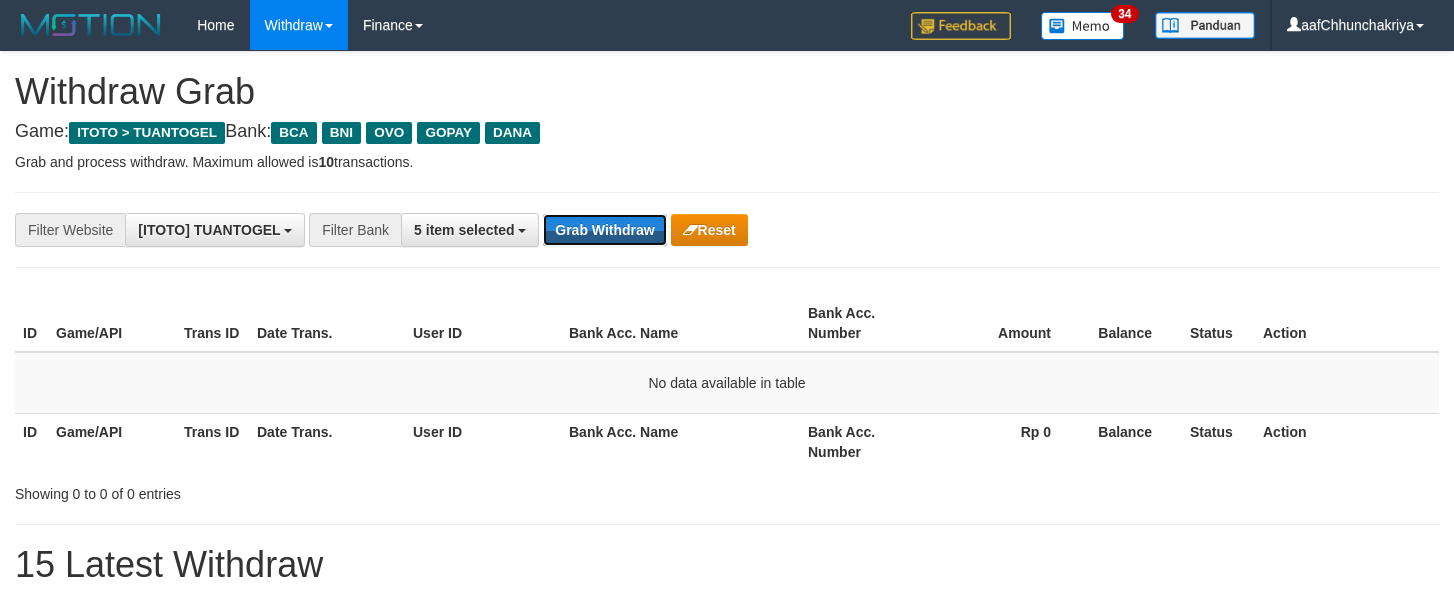 drag, startPoint x: 637, startPoint y: 225, endPoint x: 1464, endPoint y: 585, distance: 901.95844 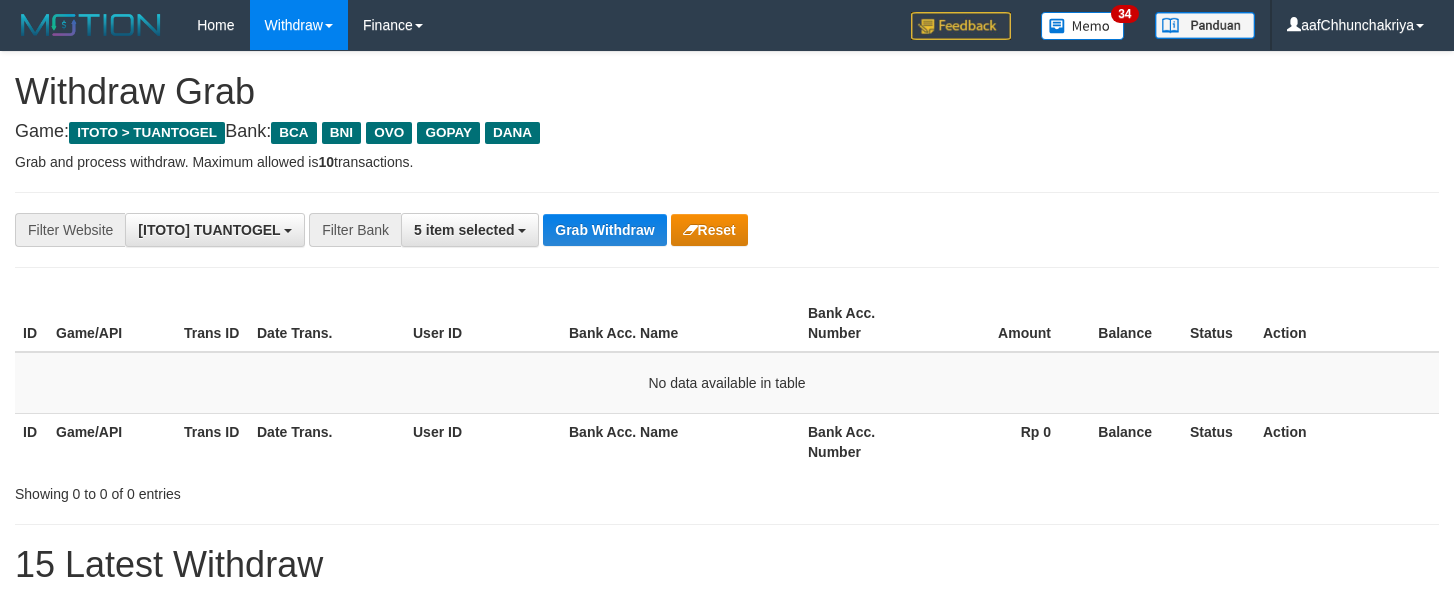 scroll, scrollTop: 0, scrollLeft: 0, axis: both 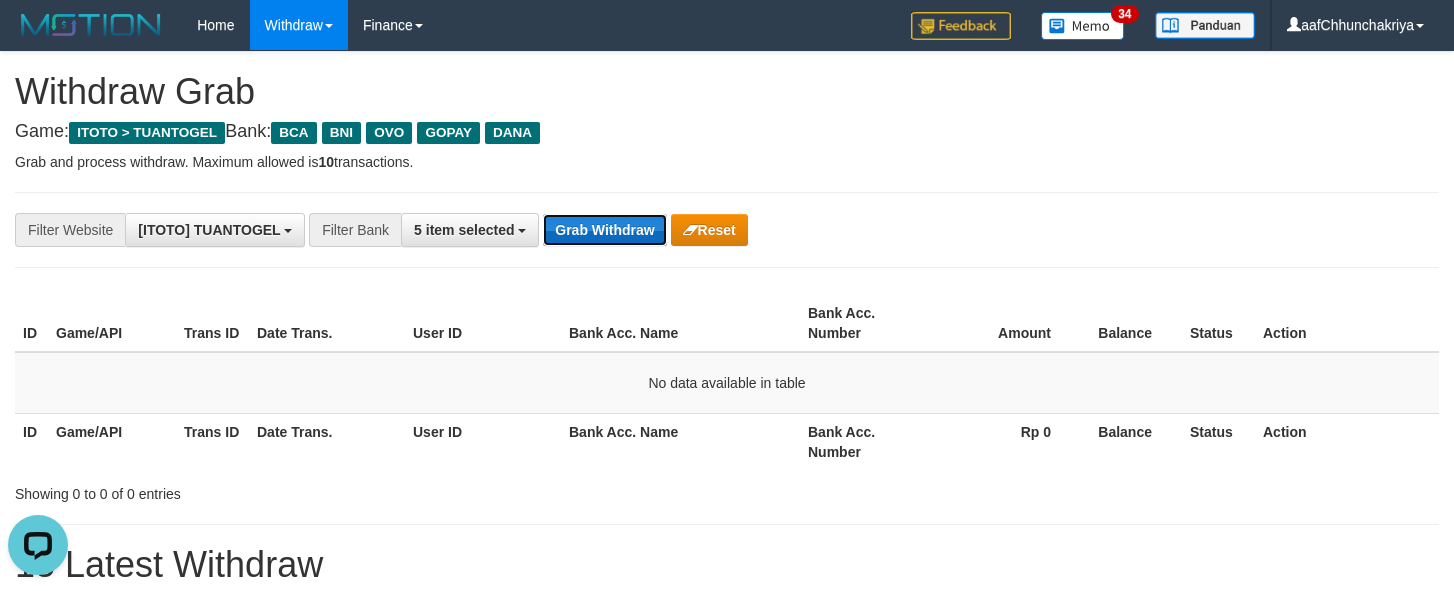 click on "Grab Withdraw" at bounding box center [604, 230] 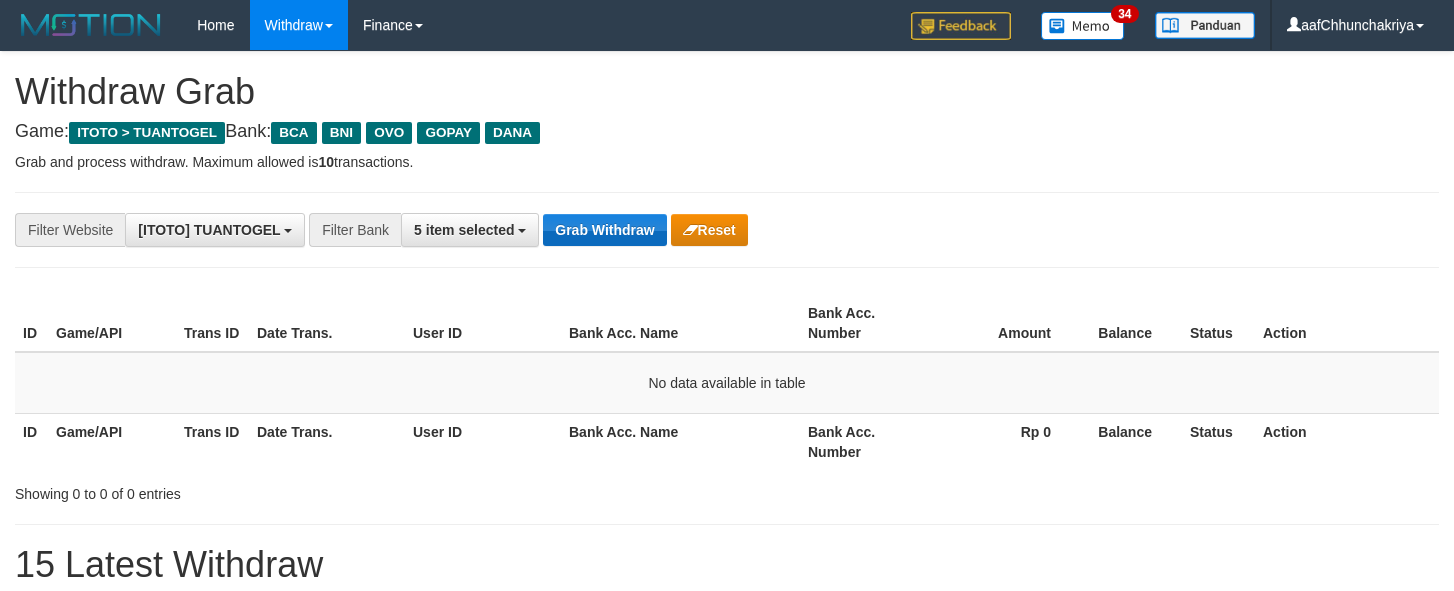 scroll, scrollTop: 0, scrollLeft: 0, axis: both 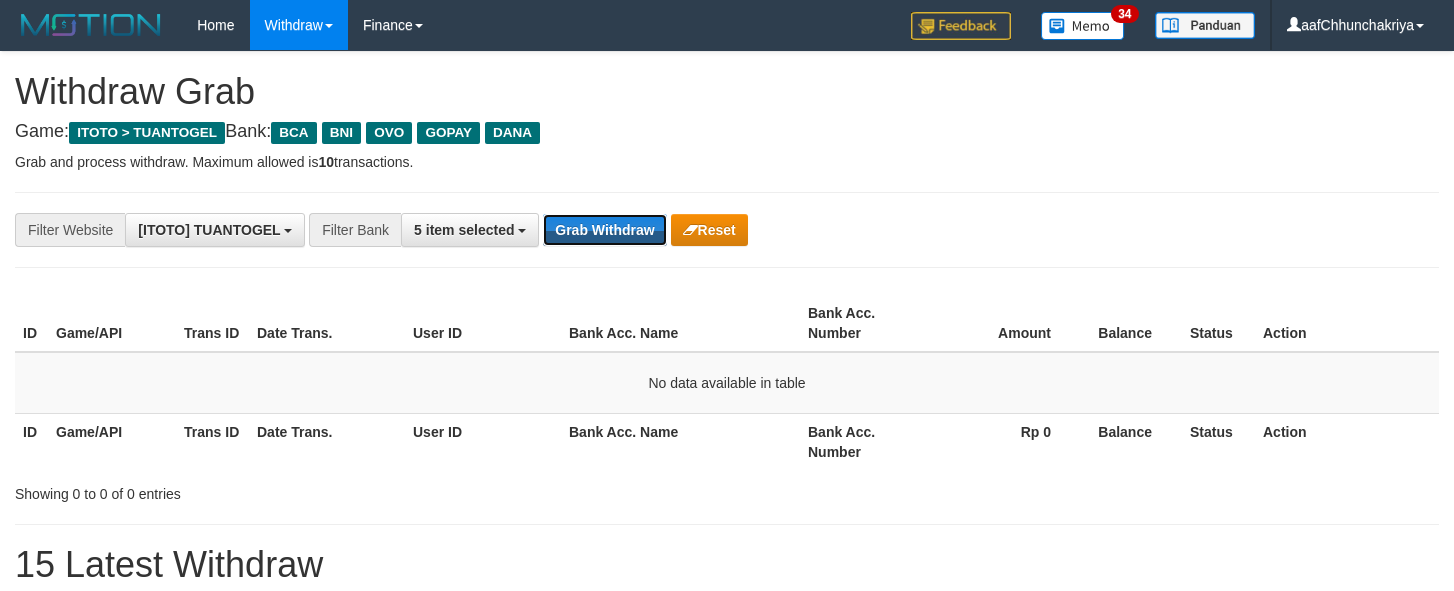 drag, startPoint x: 642, startPoint y: 235, endPoint x: 845, endPoint y: 492, distance: 327.5027 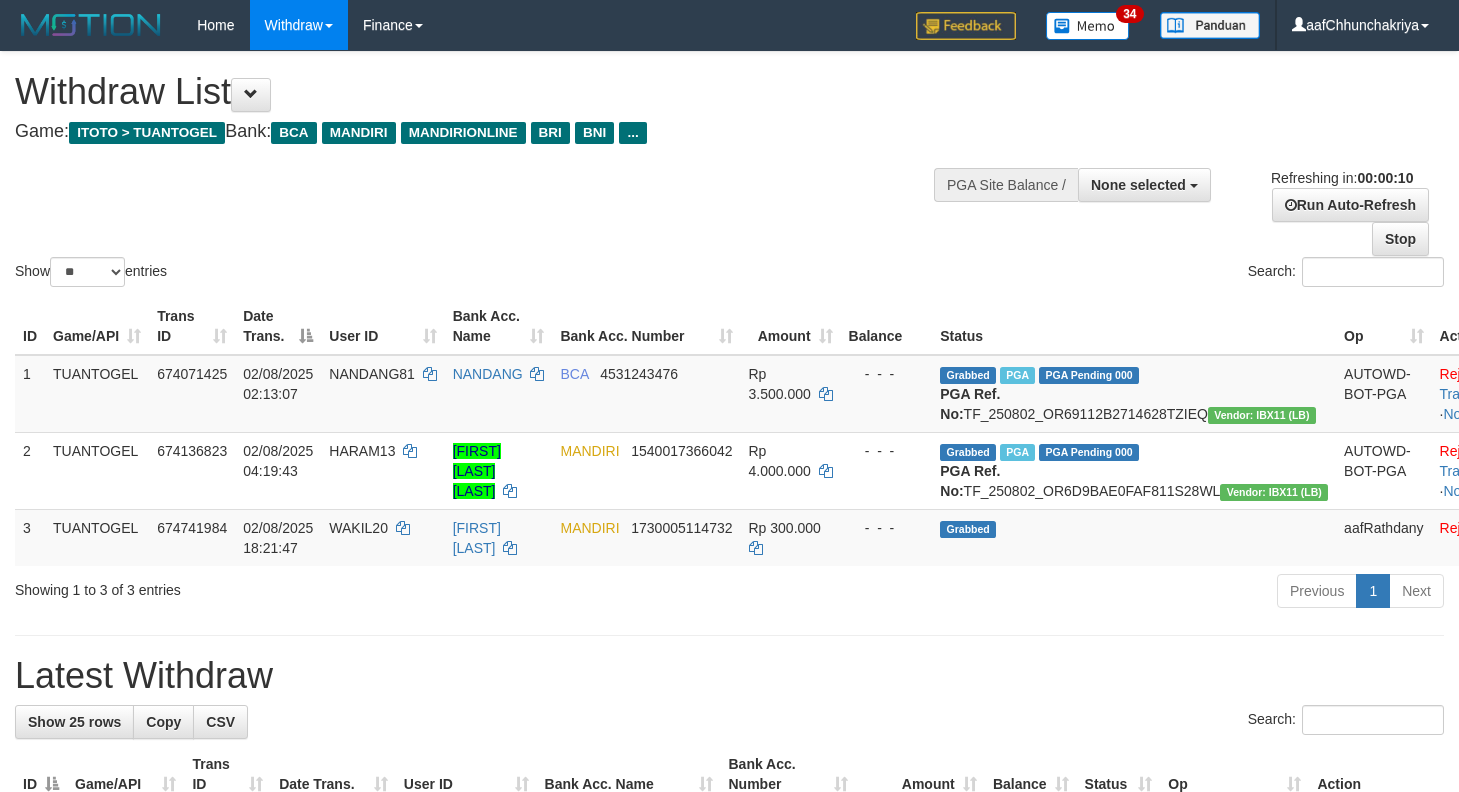 select 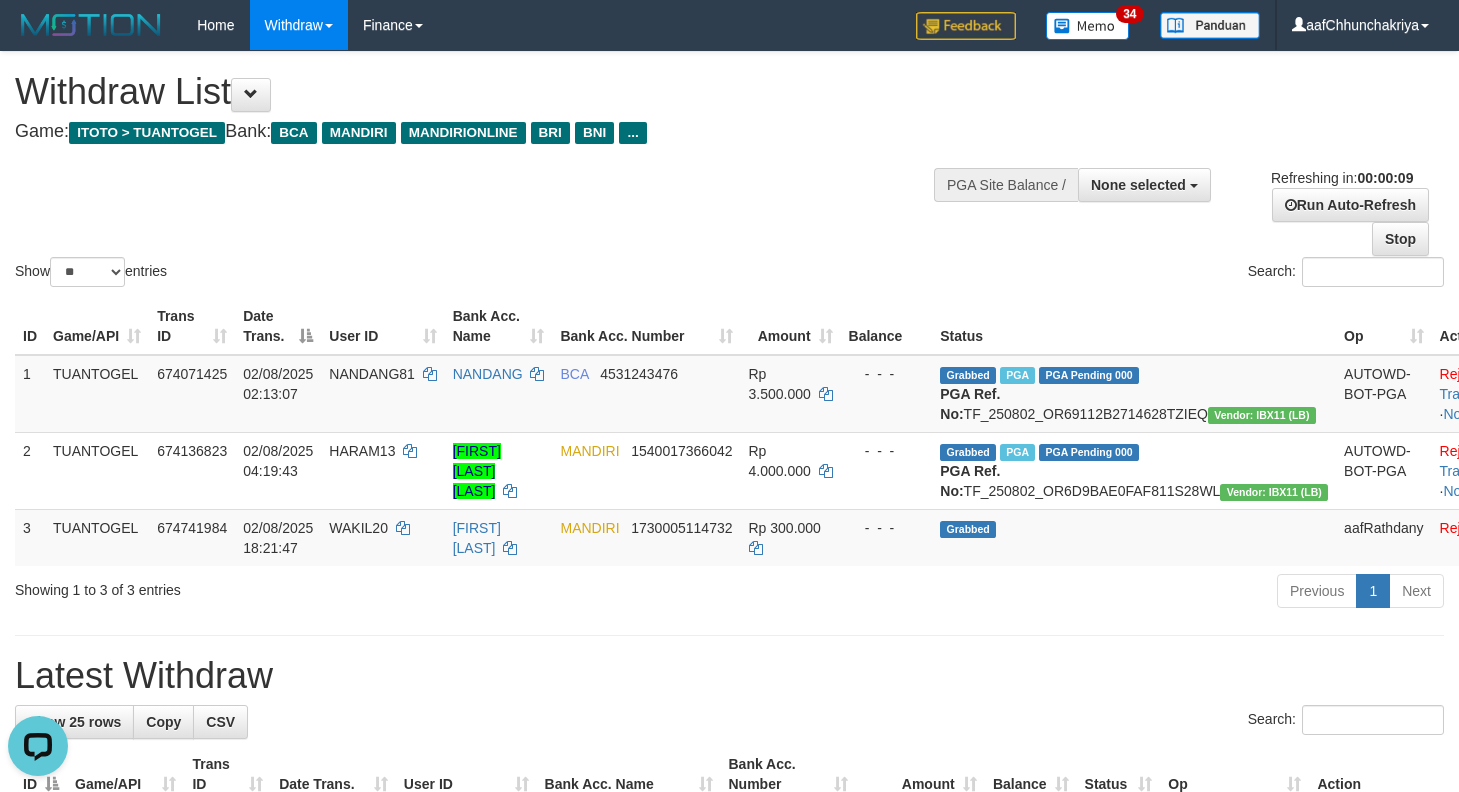 scroll, scrollTop: 0, scrollLeft: 0, axis: both 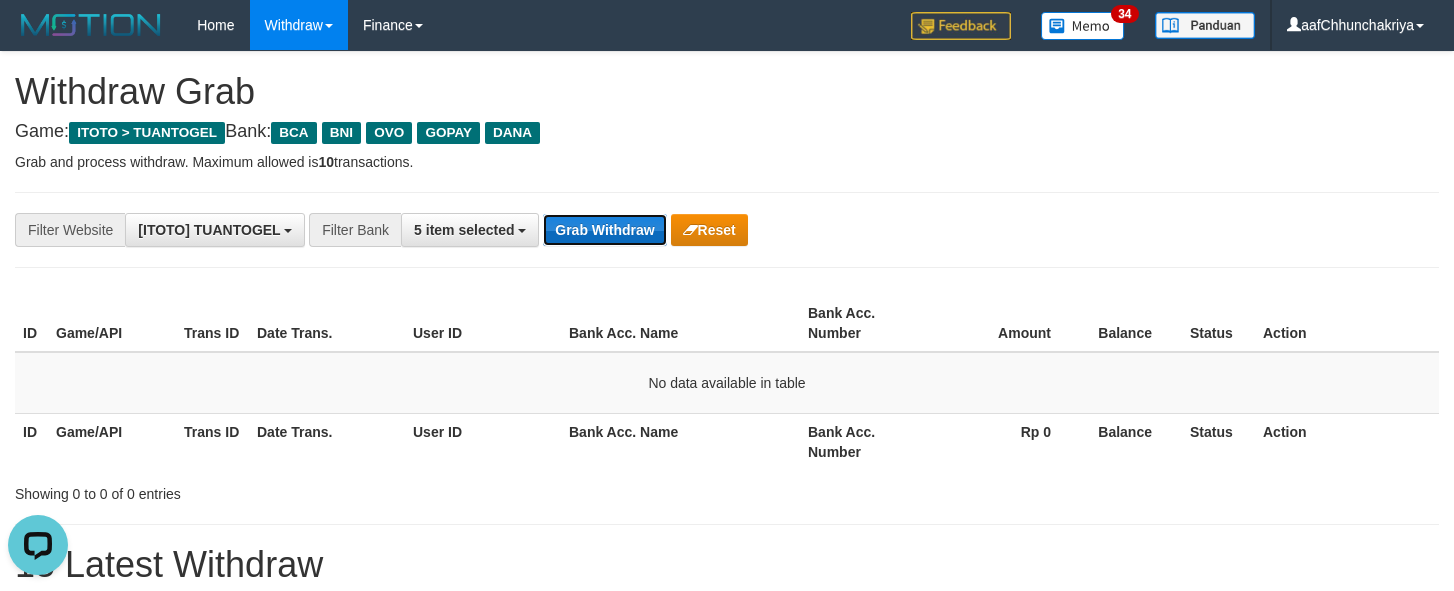 click on "Grab Withdraw" at bounding box center [604, 230] 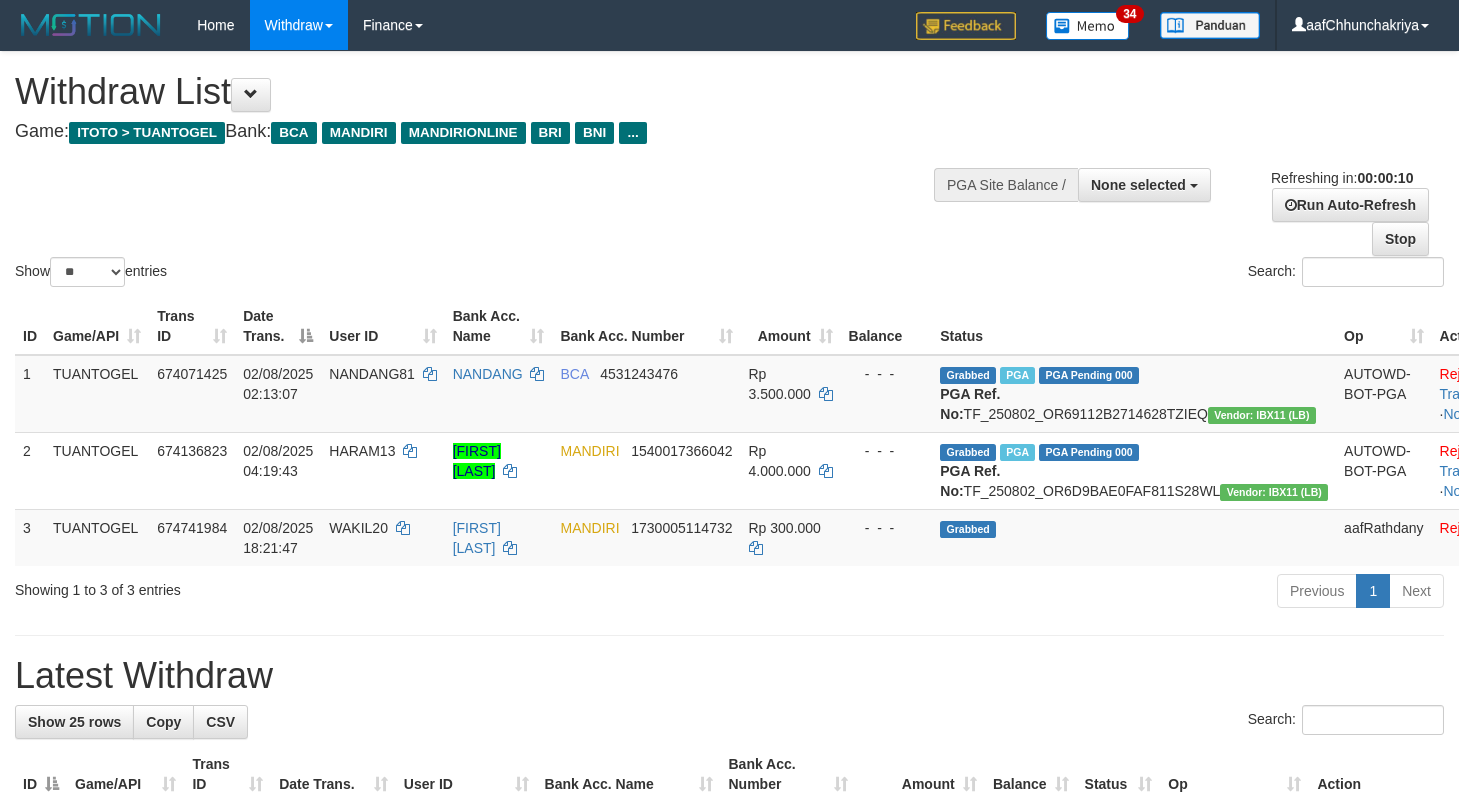 select 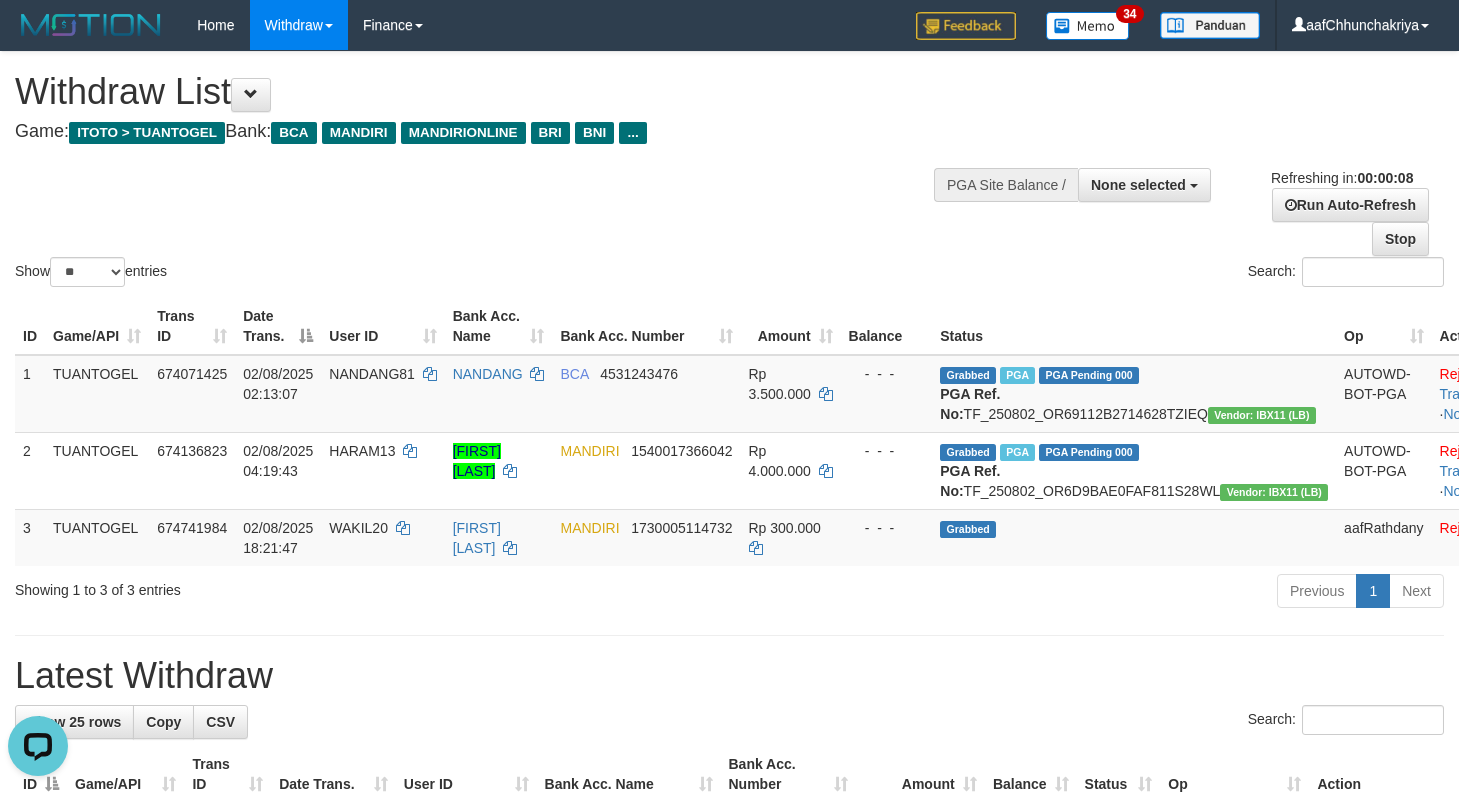 scroll, scrollTop: 0, scrollLeft: 0, axis: both 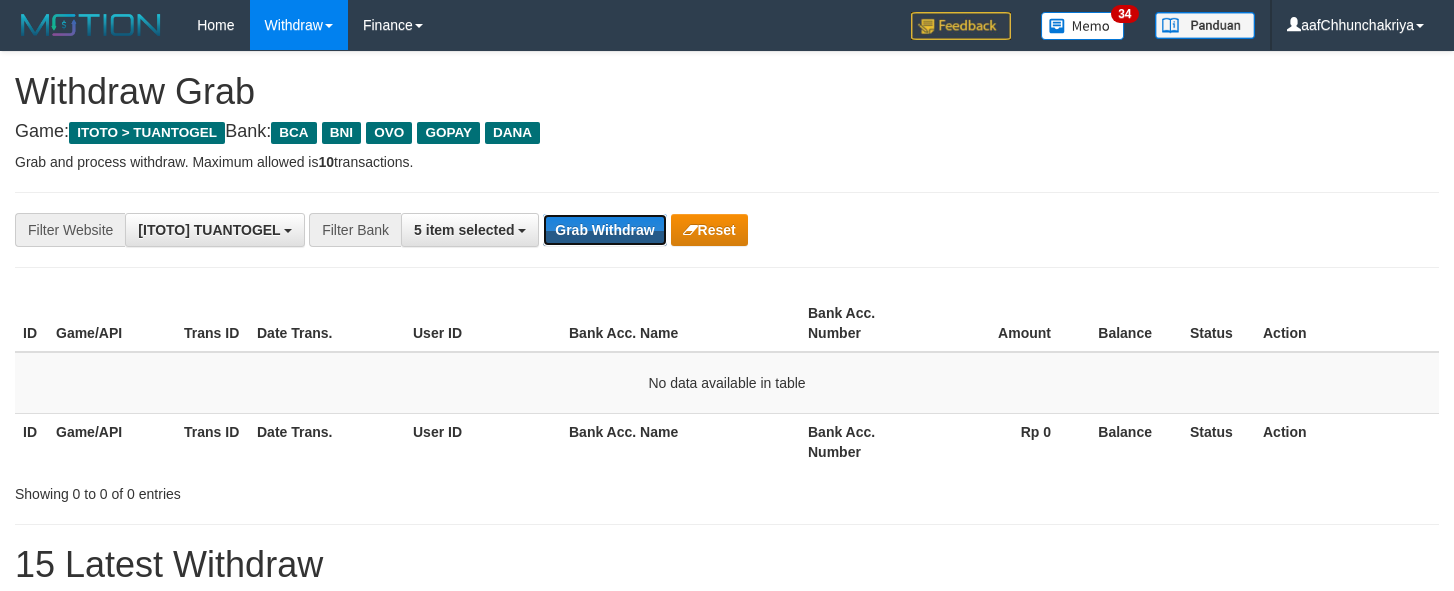click on "Grab Withdraw" at bounding box center (604, 230) 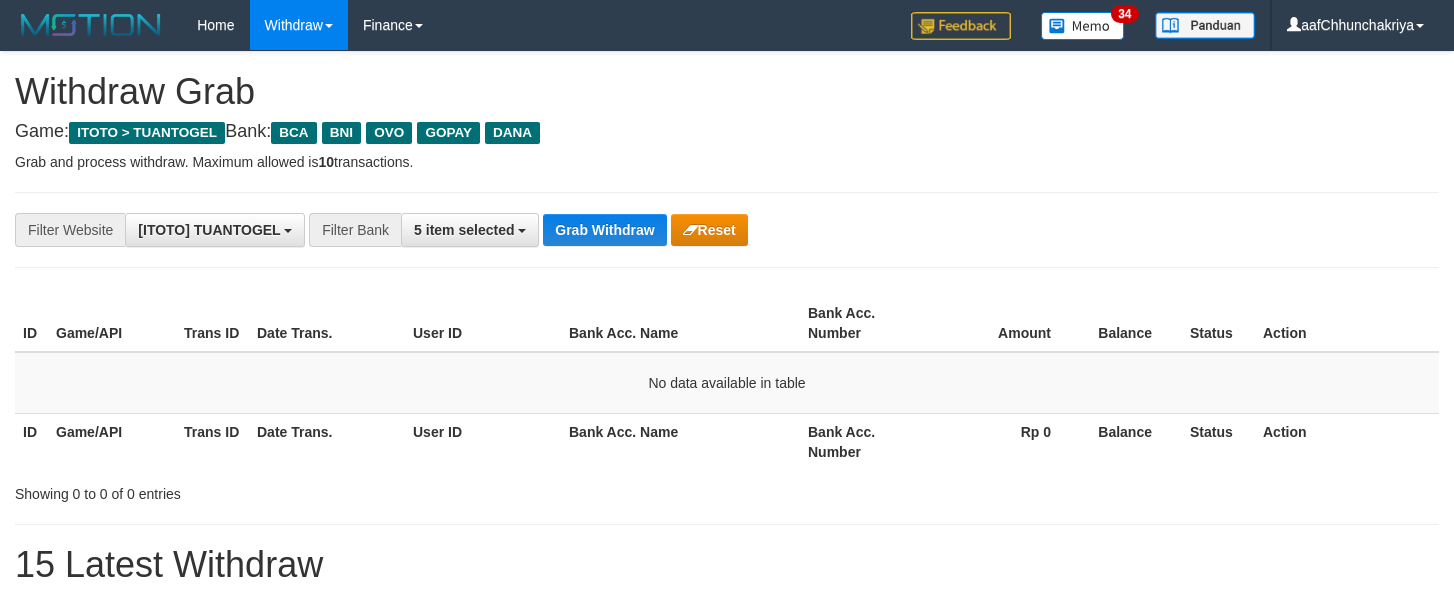 scroll, scrollTop: 0, scrollLeft: 0, axis: both 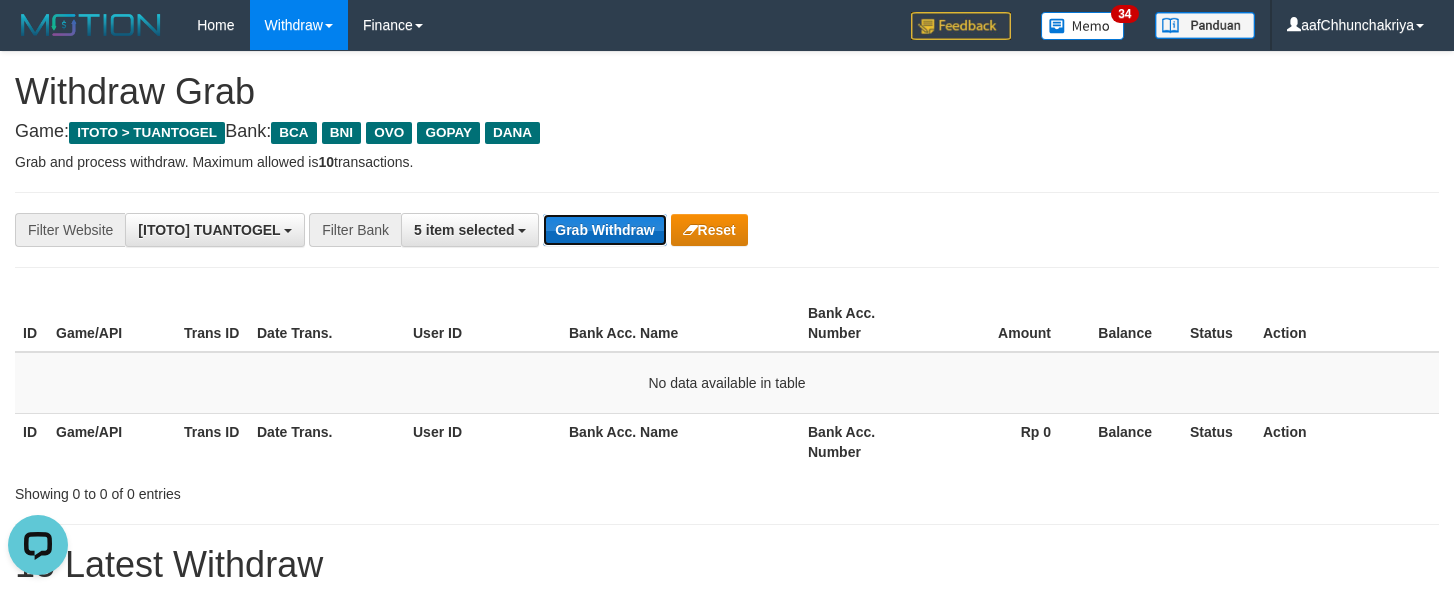 click on "Grab Withdraw" at bounding box center (604, 230) 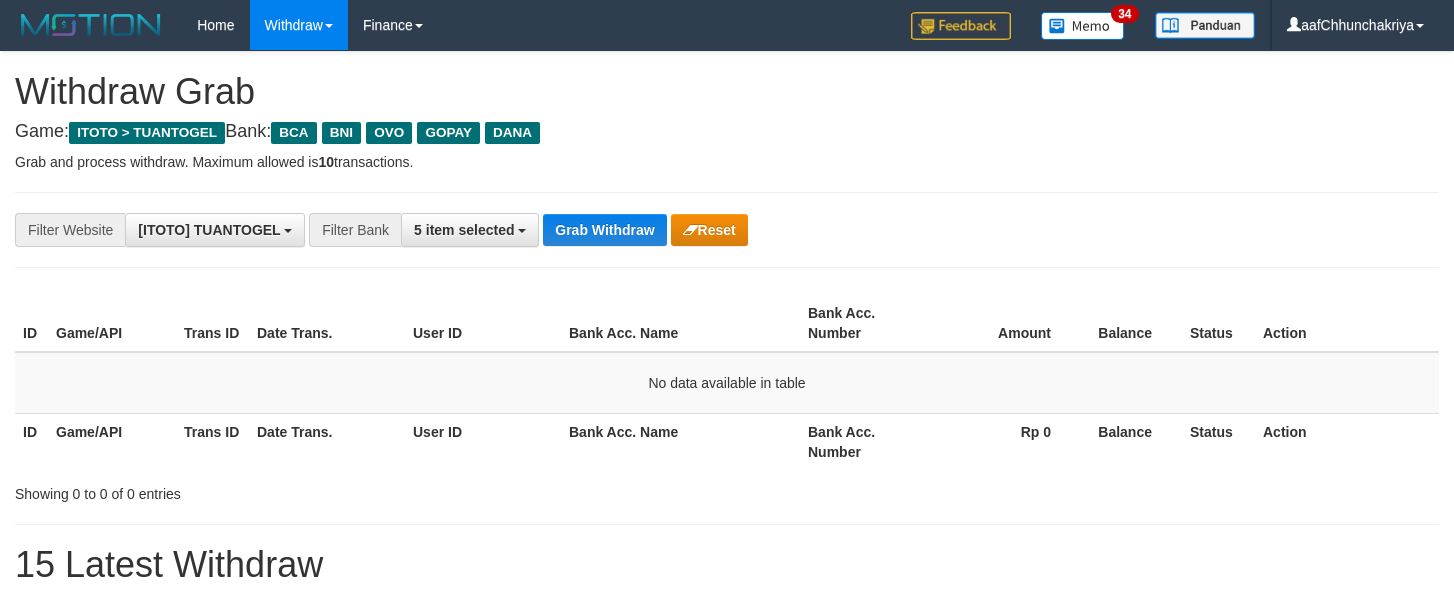 scroll, scrollTop: 0, scrollLeft: 0, axis: both 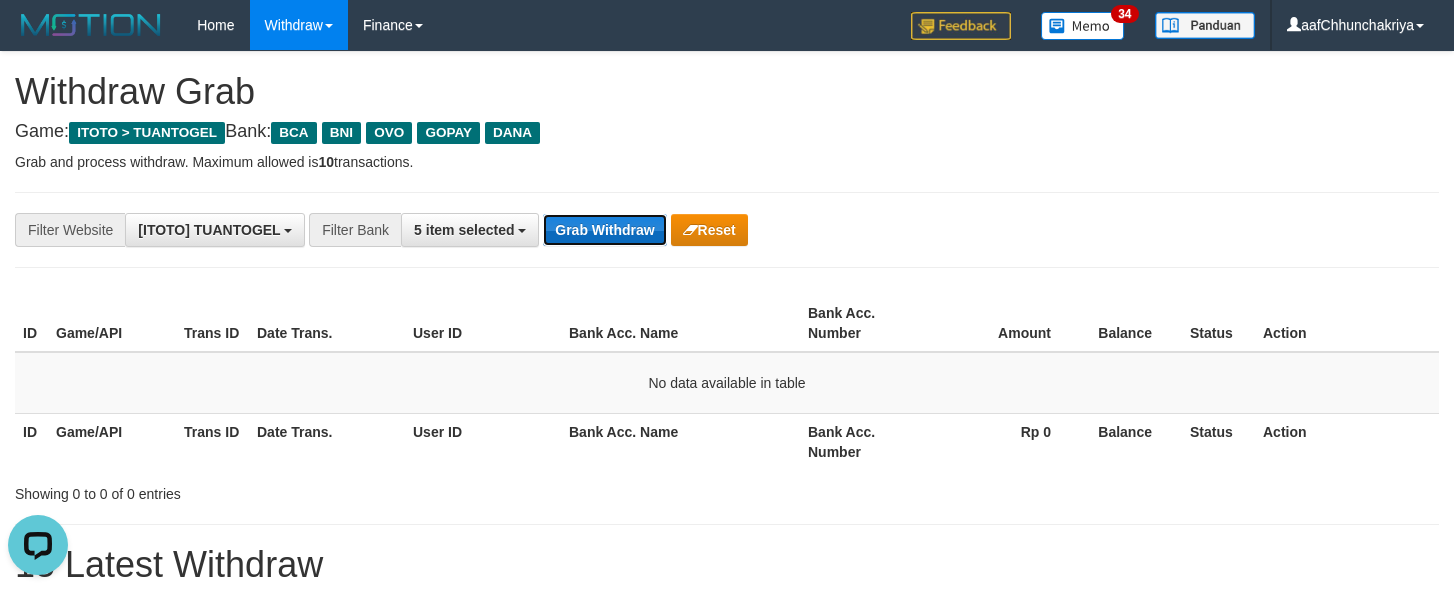 click on "Grab Withdraw" at bounding box center (604, 230) 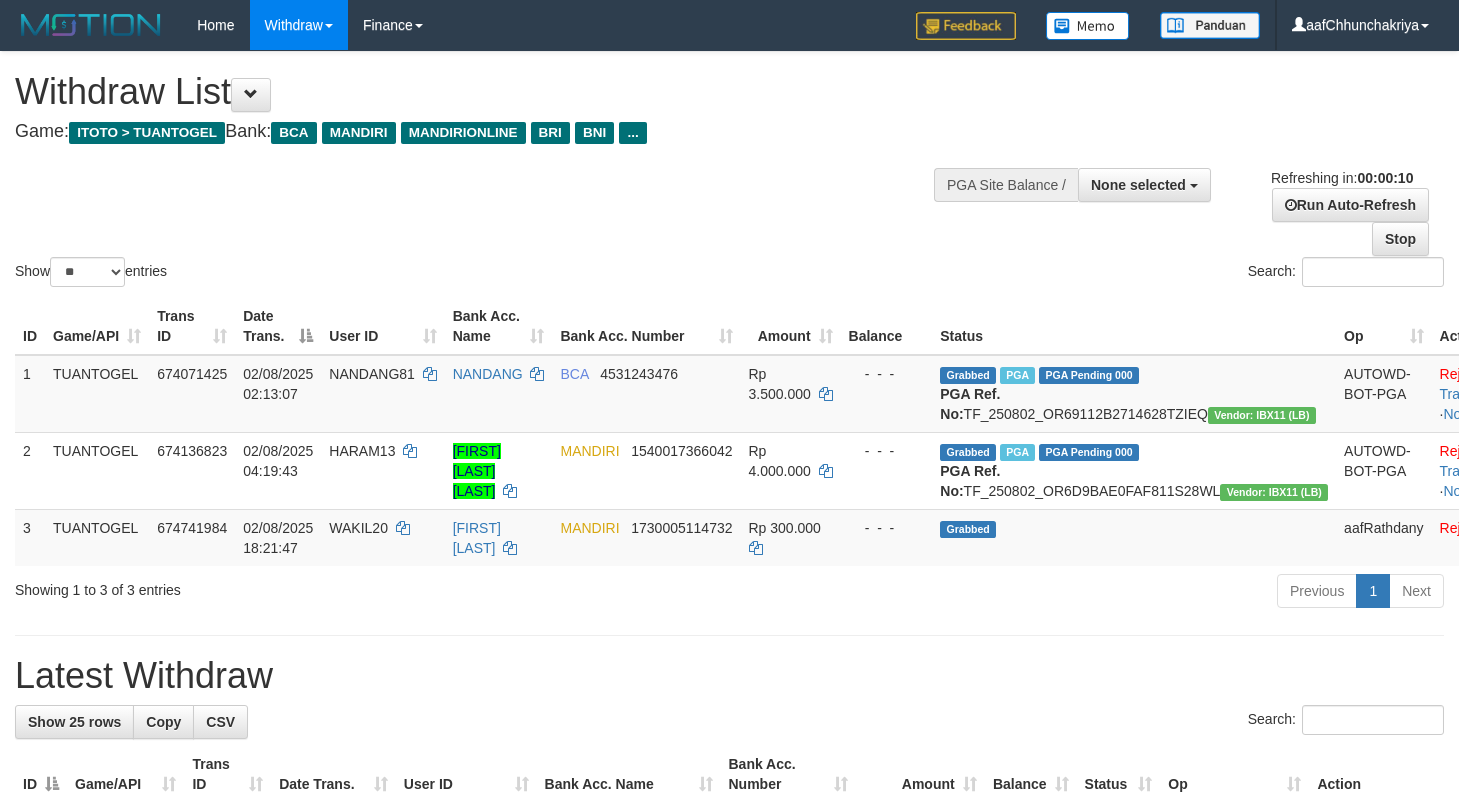 select 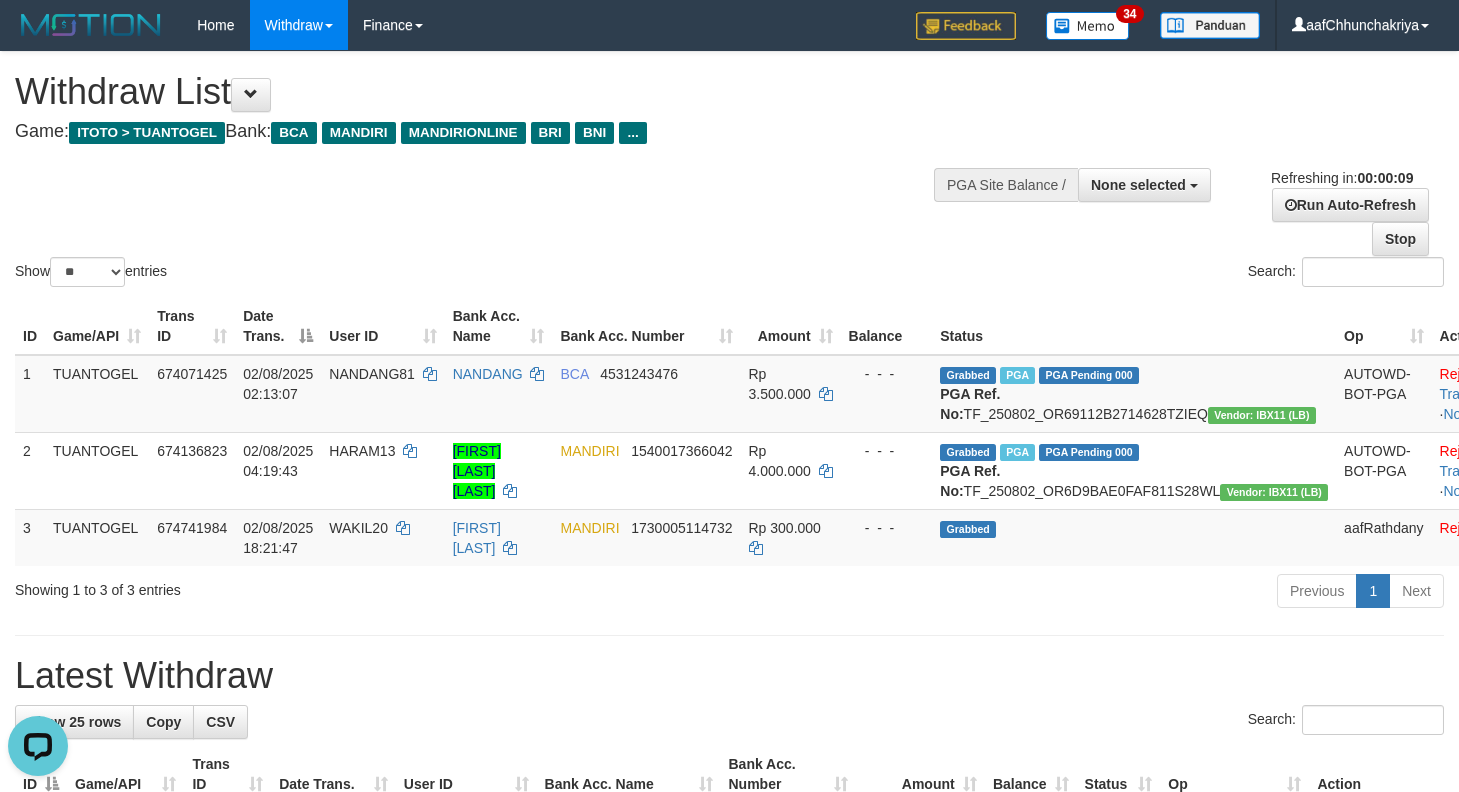 scroll, scrollTop: 0, scrollLeft: 0, axis: both 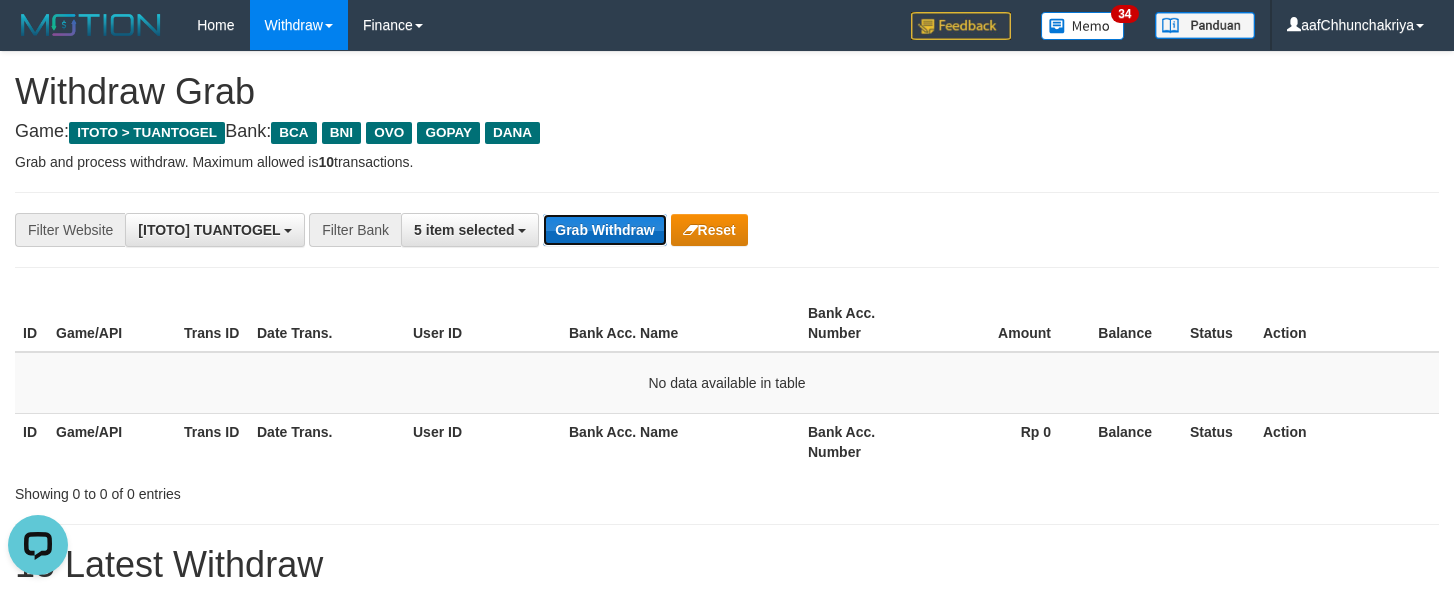 click on "Grab Withdraw" at bounding box center [604, 230] 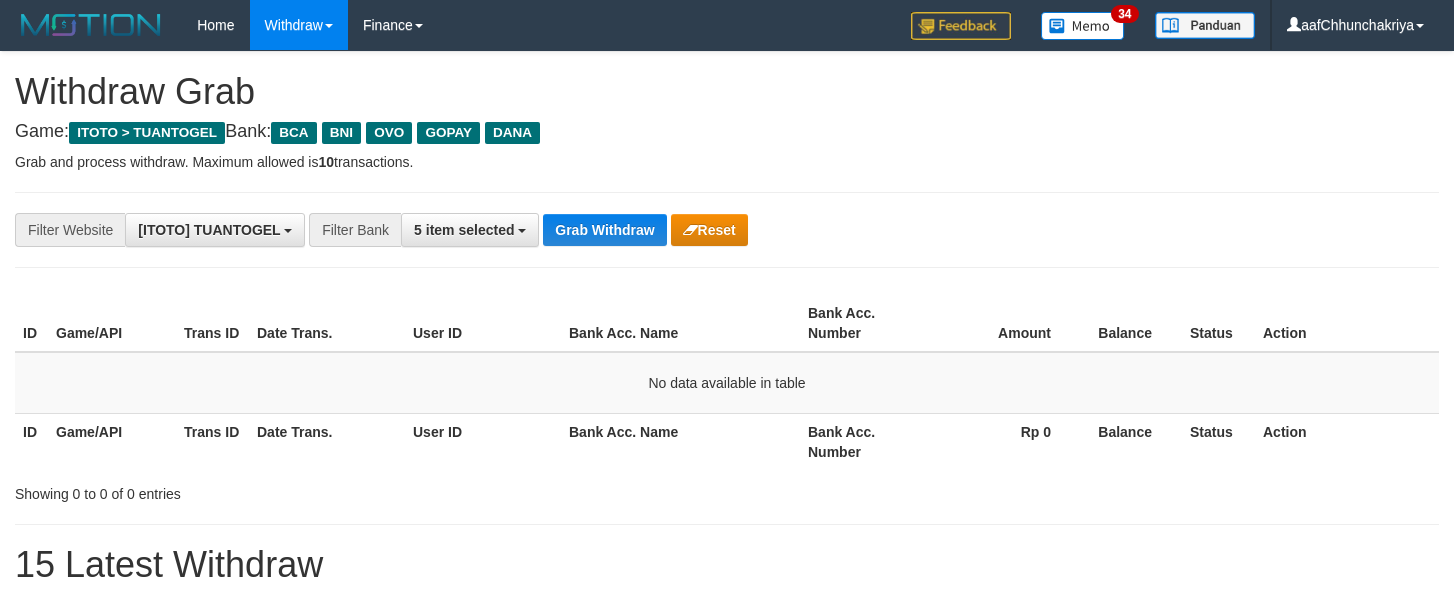 scroll, scrollTop: 0, scrollLeft: 0, axis: both 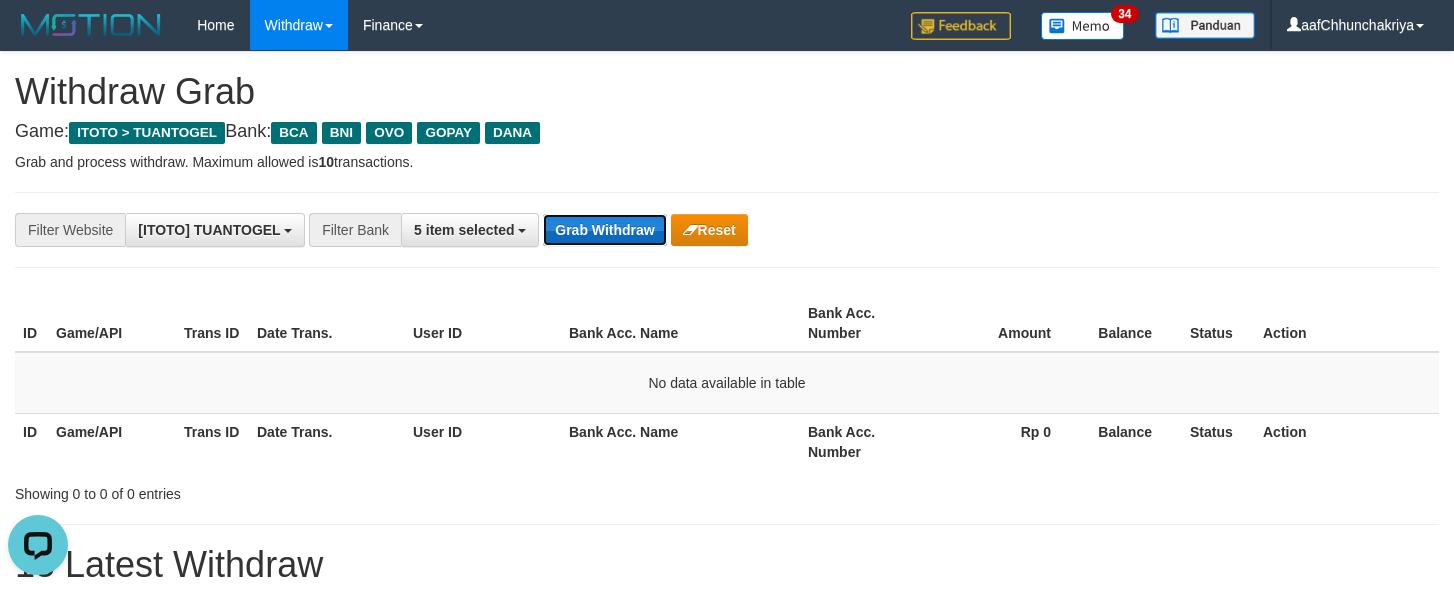 click on "Grab Withdraw" at bounding box center (604, 230) 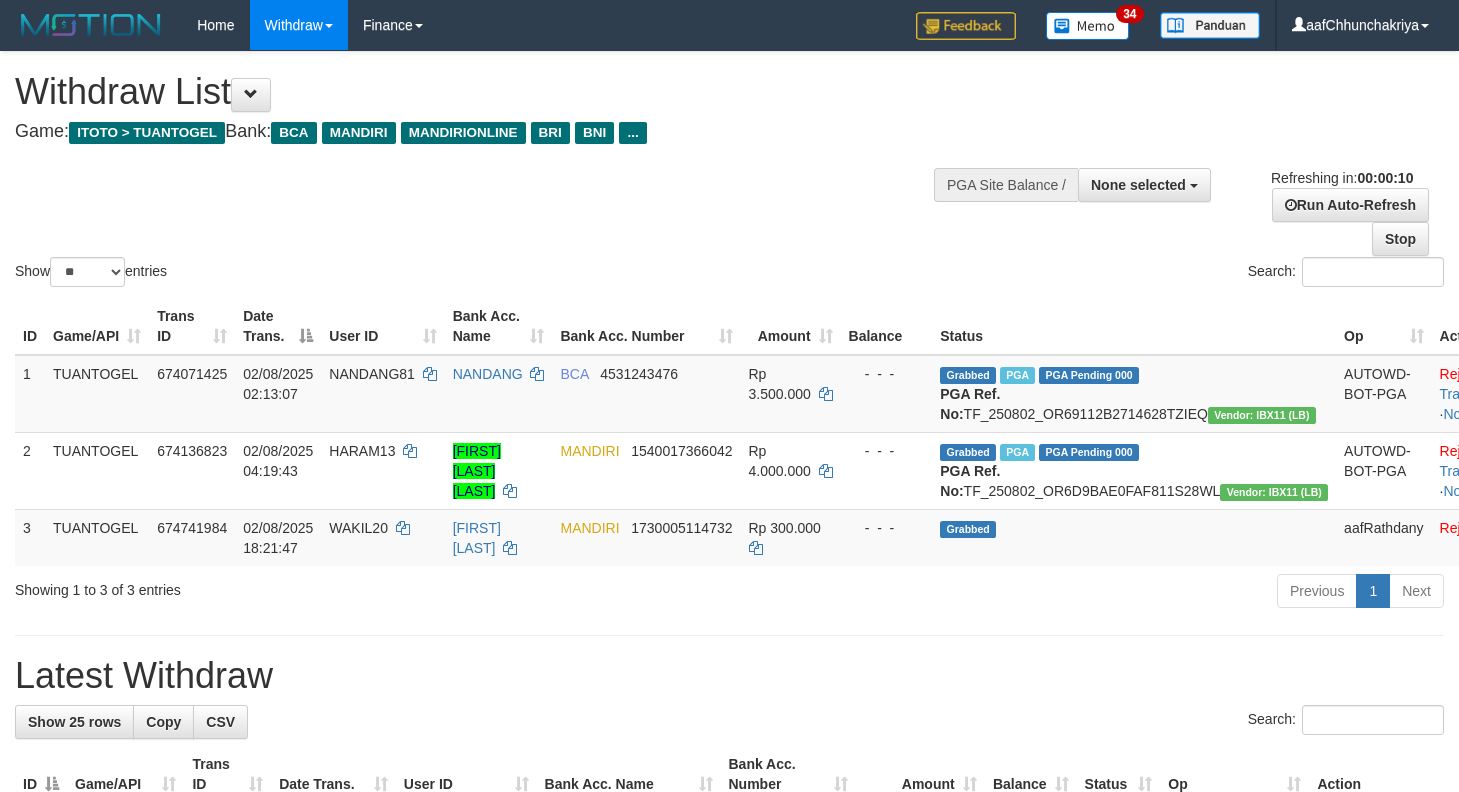 select 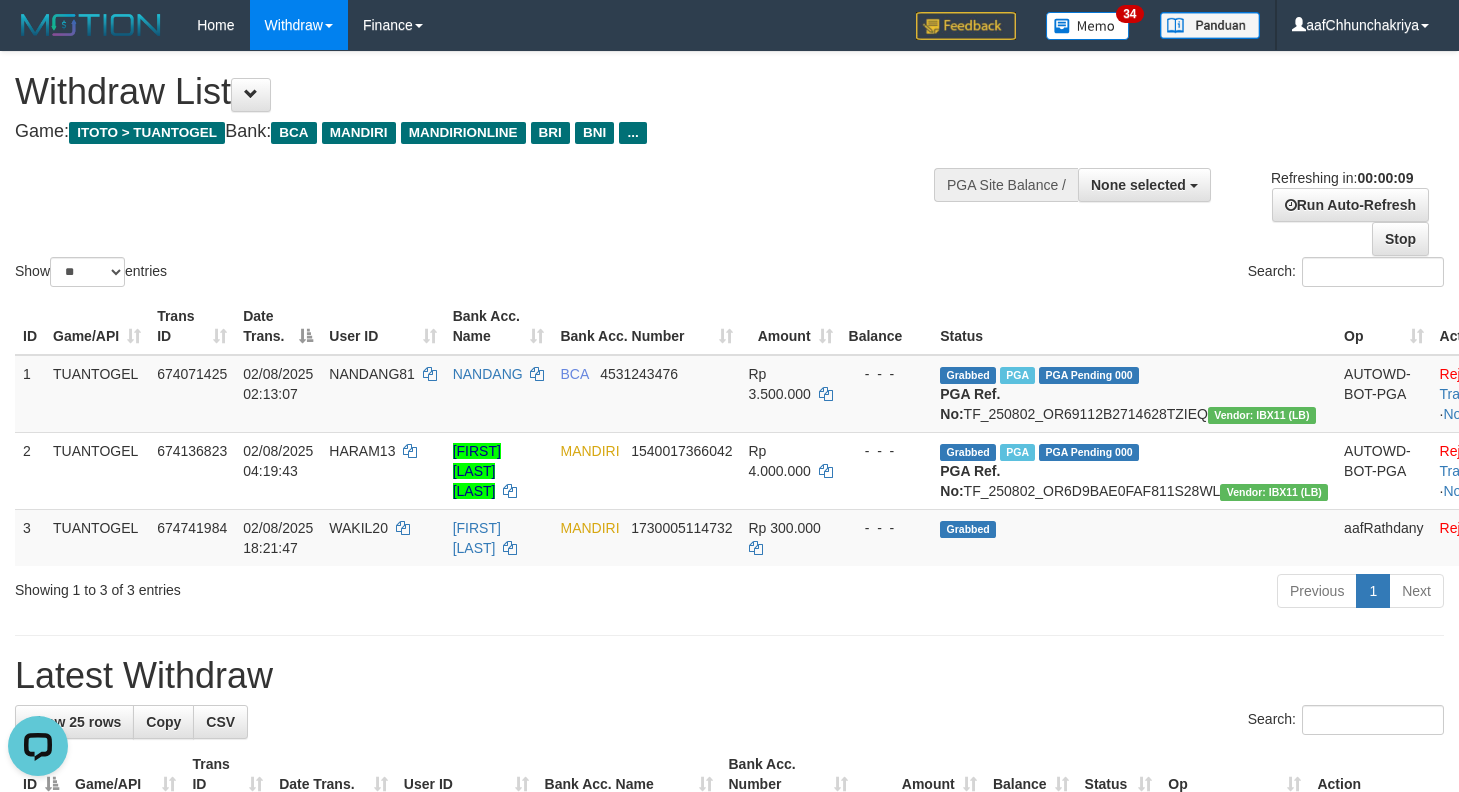 scroll, scrollTop: 0, scrollLeft: 0, axis: both 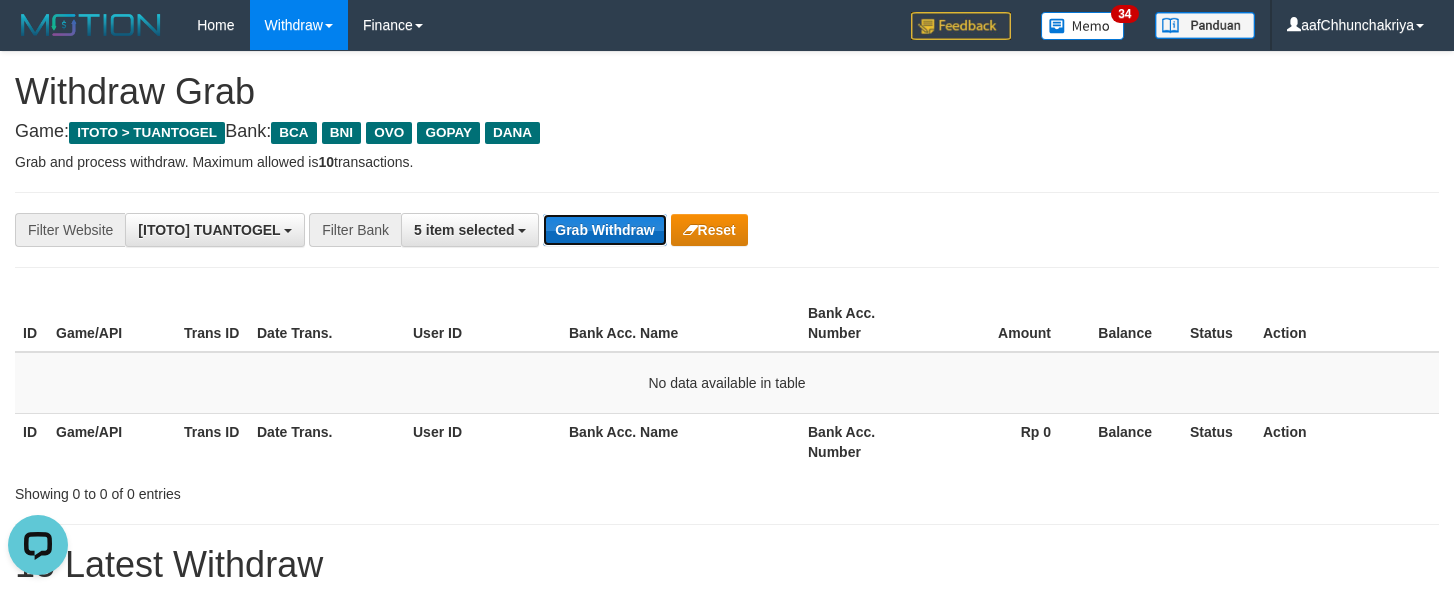 click on "Grab Withdraw" at bounding box center (604, 230) 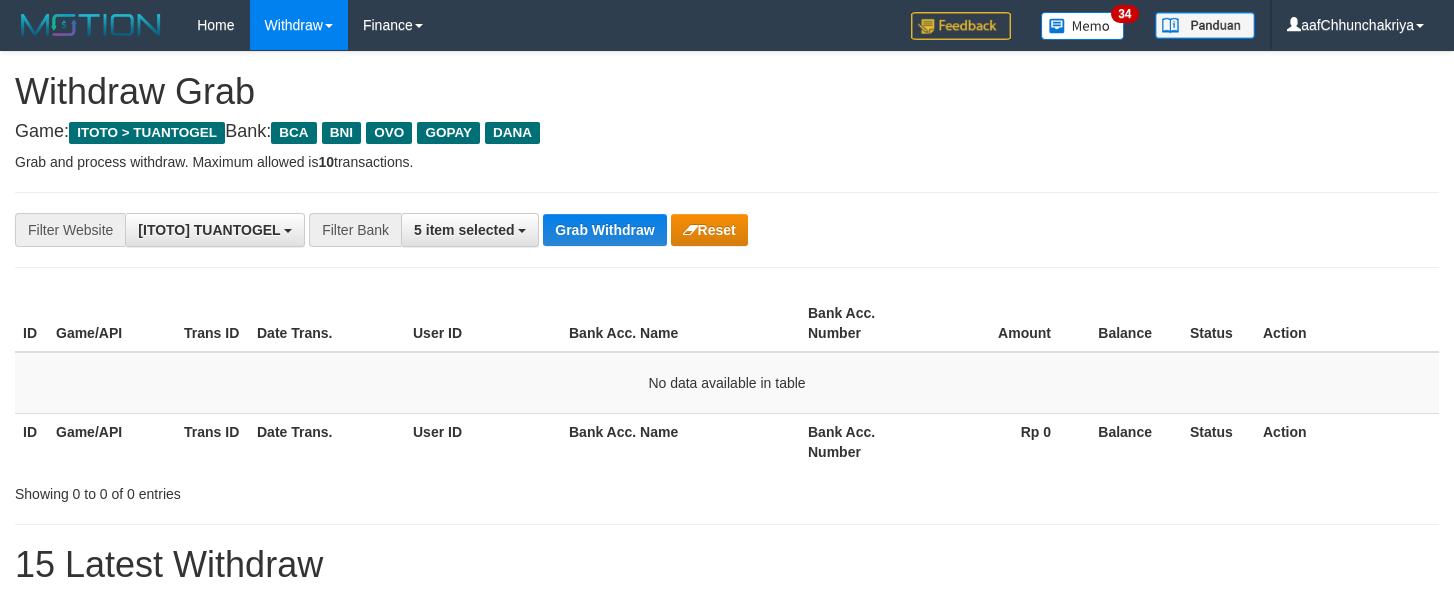 scroll, scrollTop: 0, scrollLeft: 0, axis: both 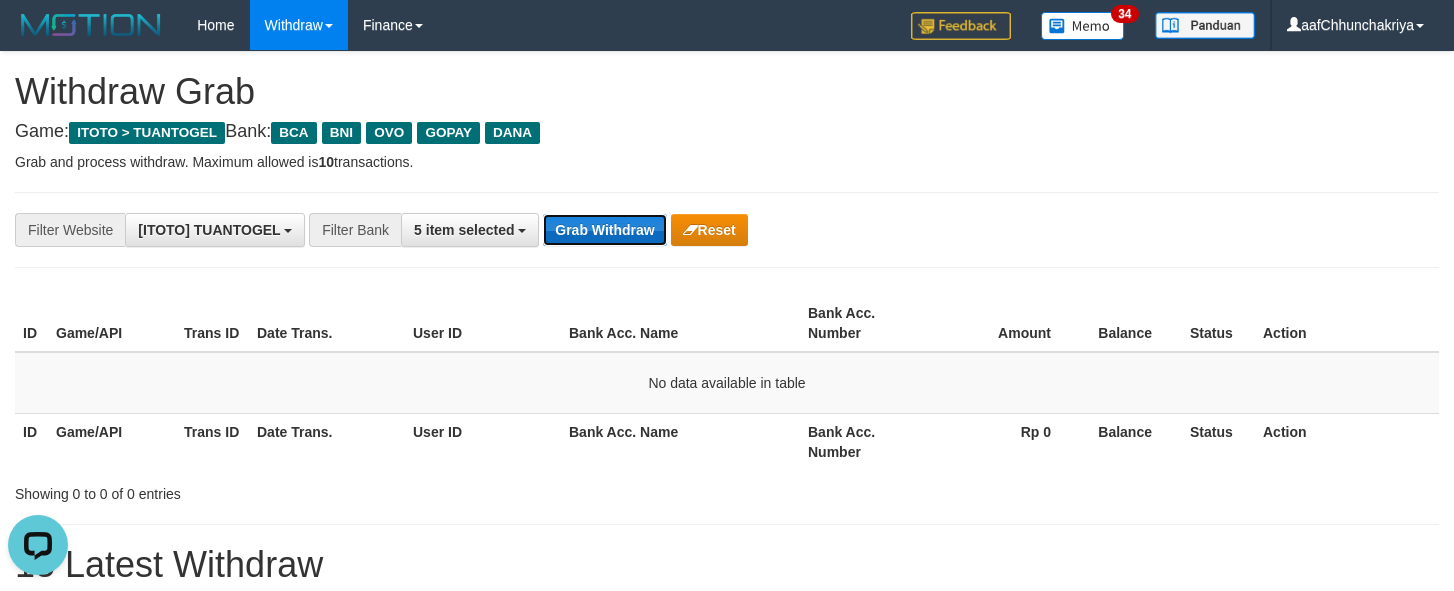 click on "Grab Withdraw" at bounding box center [604, 230] 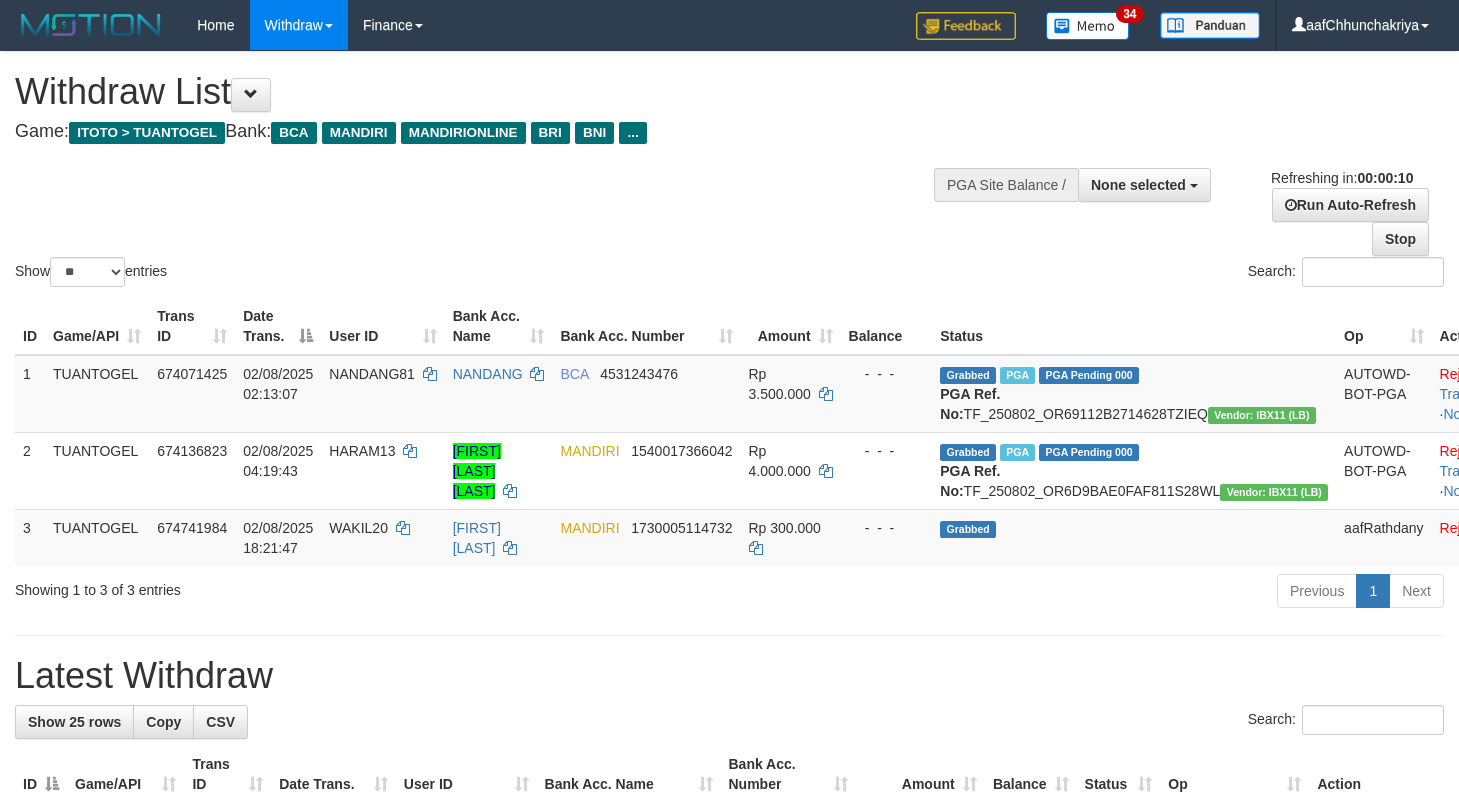 select 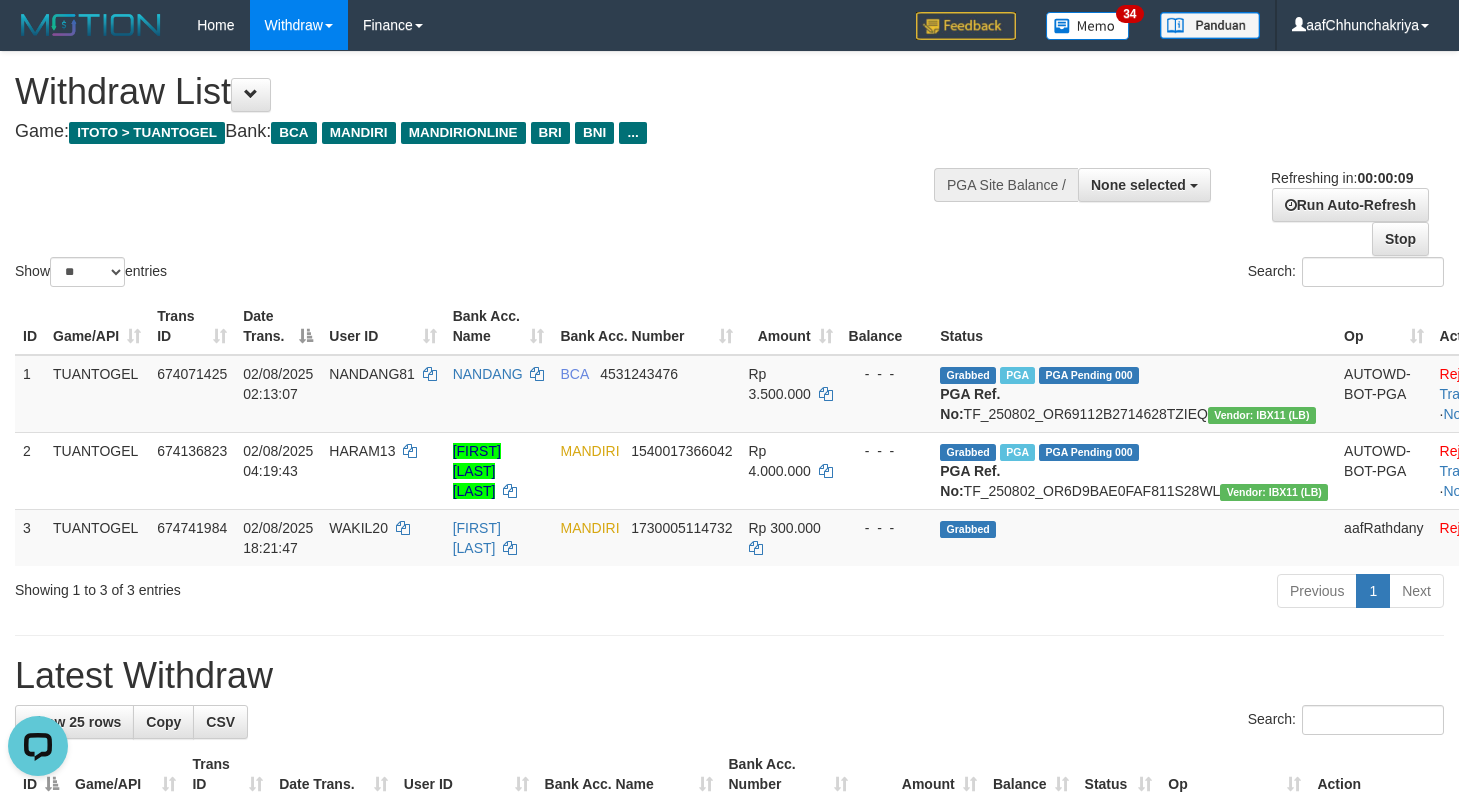 scroll, scrollTop: 0, scrollLeft: 0, axis: both 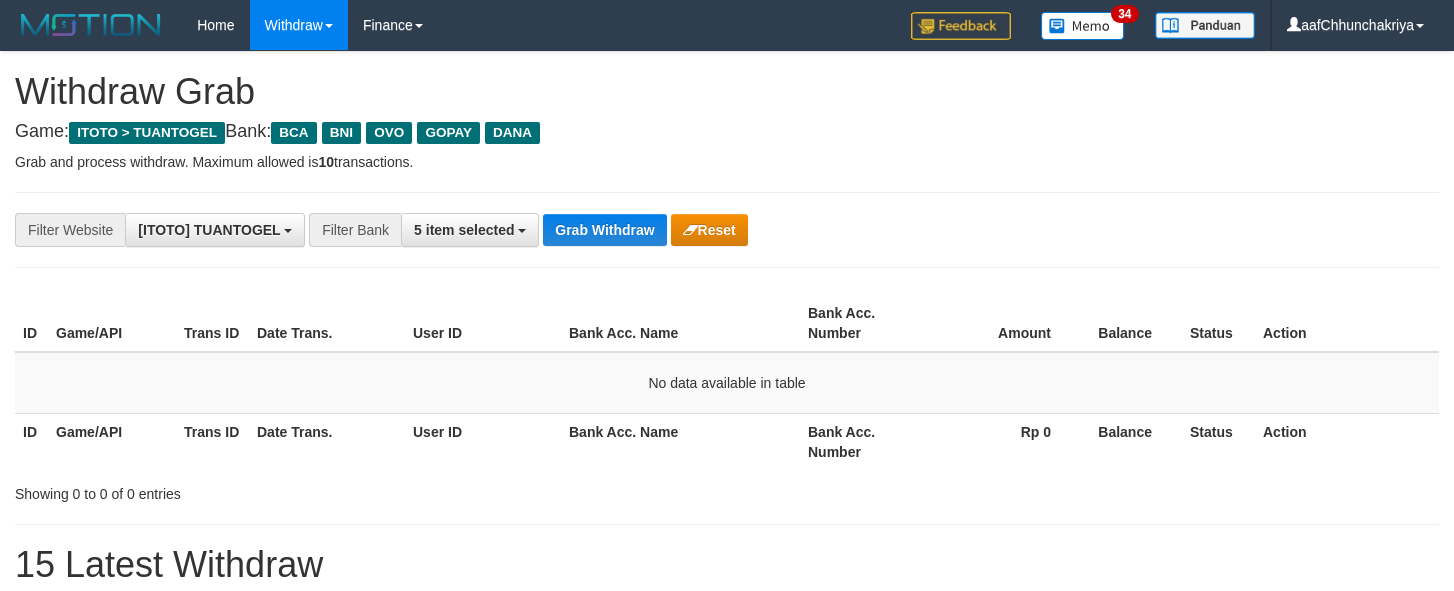 click on "Grab Withdraw" at bounding box center (604, 230) 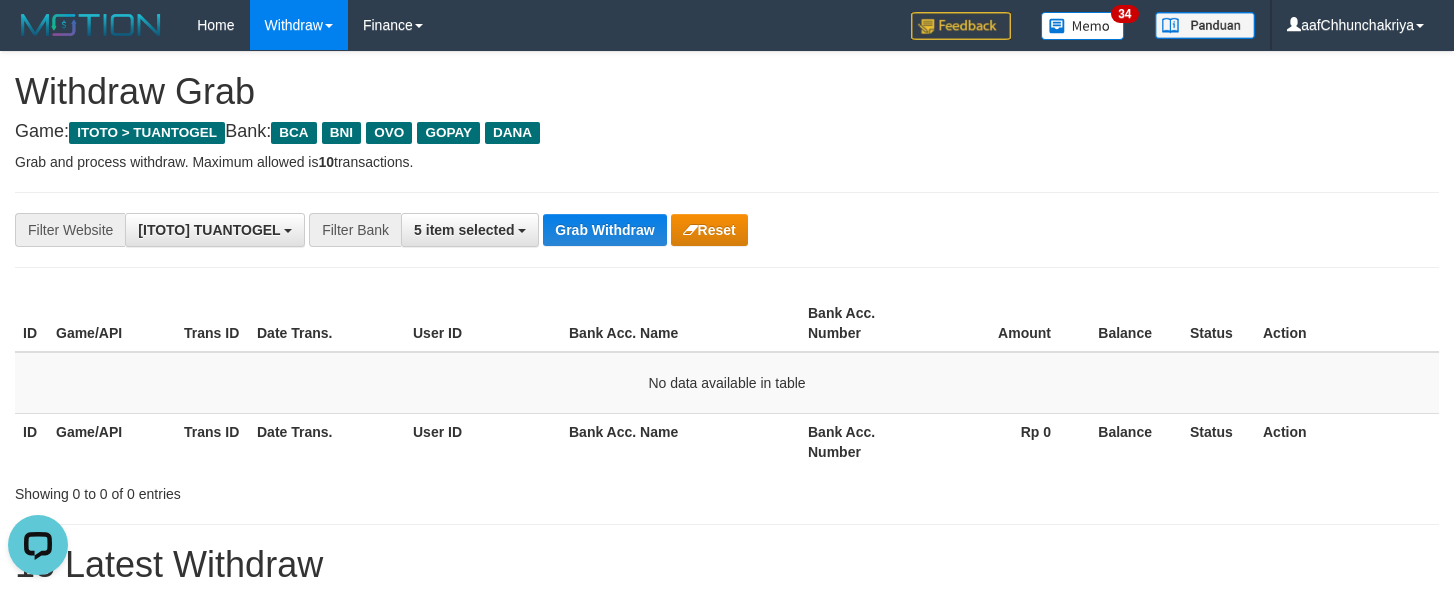 scroll, scrollTop: 0, scrollLeft: 0, axis: both 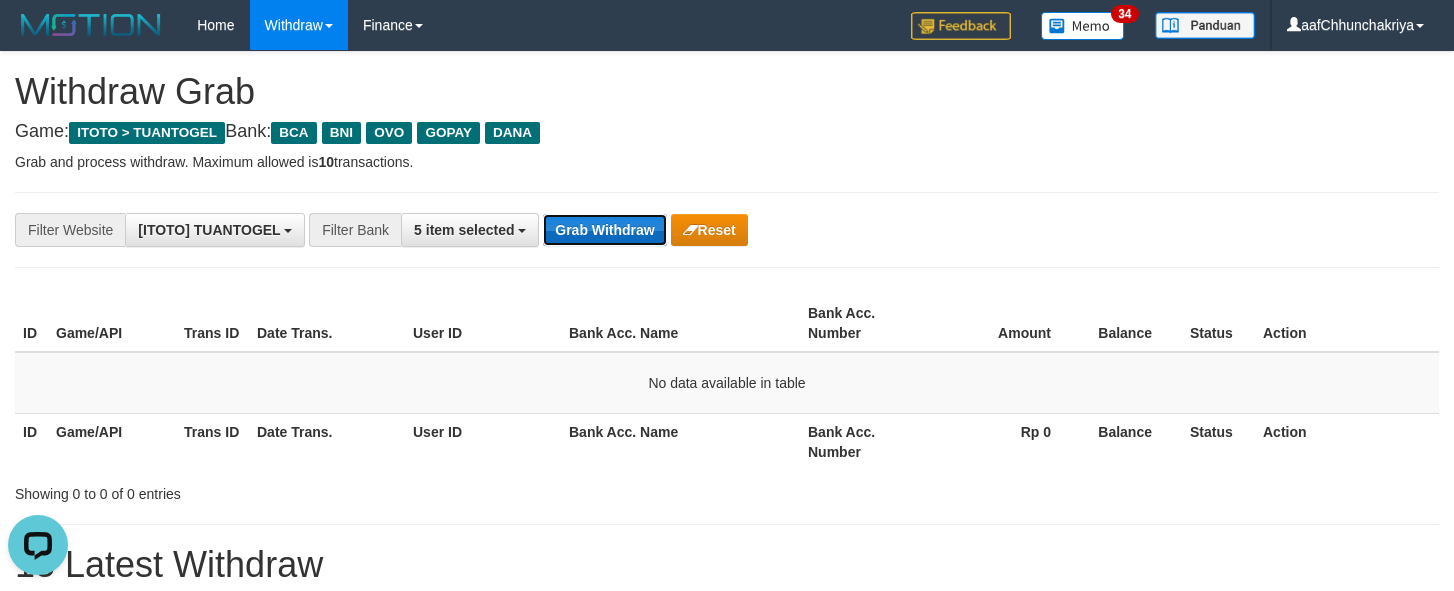 click on "Grab Withdraw" at bounding box center [604, 230] 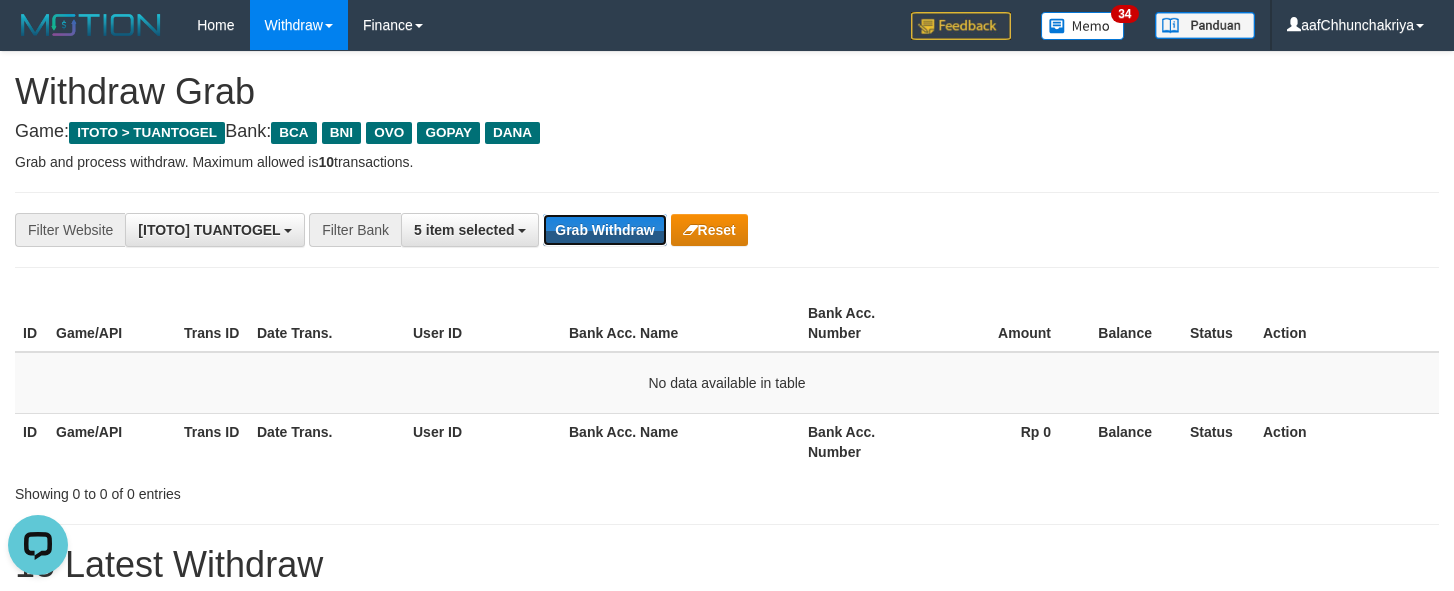 drag, startPoint x: 656, startPoint y: 225, endPoint x: 671, endPoint y: 269, distance: 46.486557 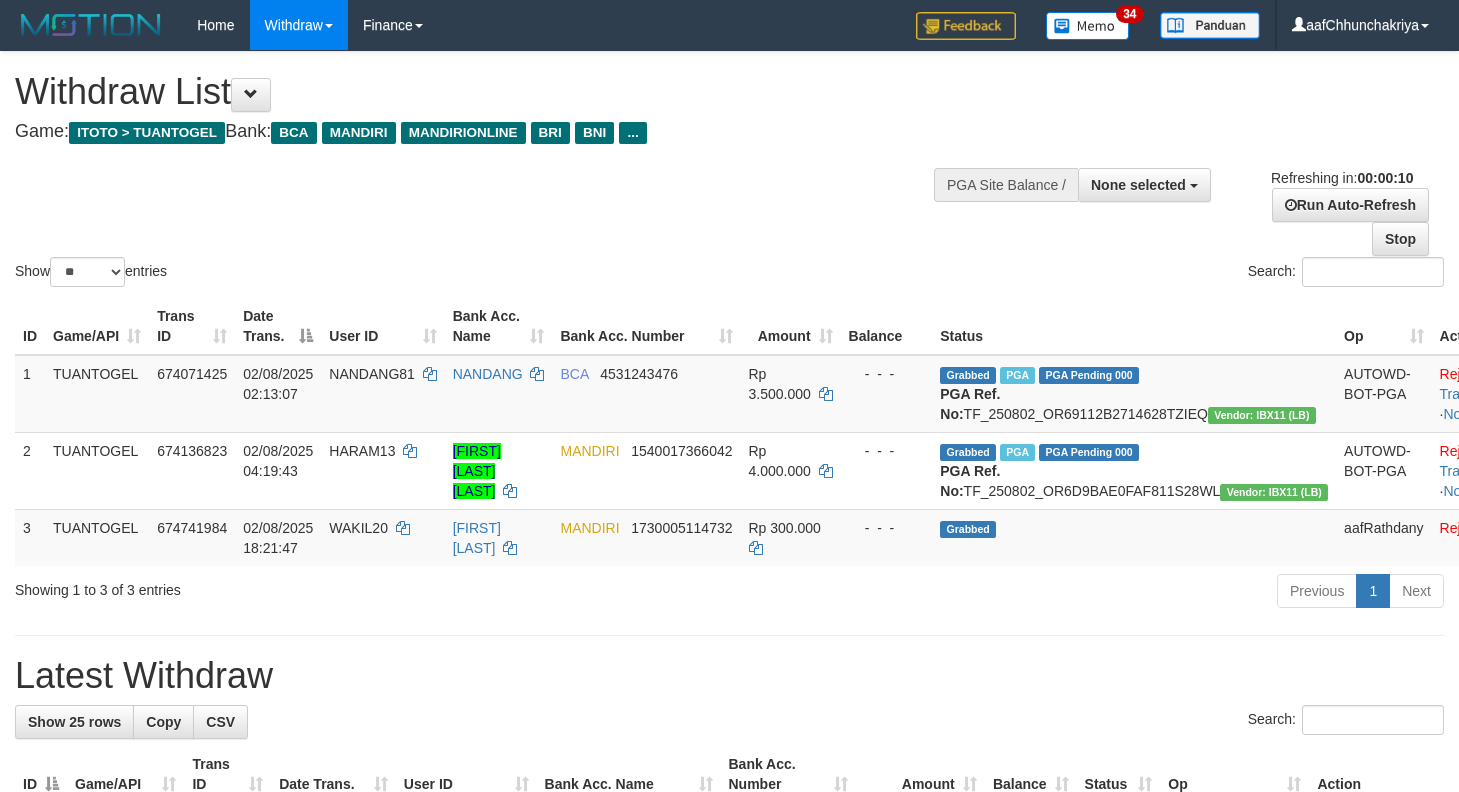 select 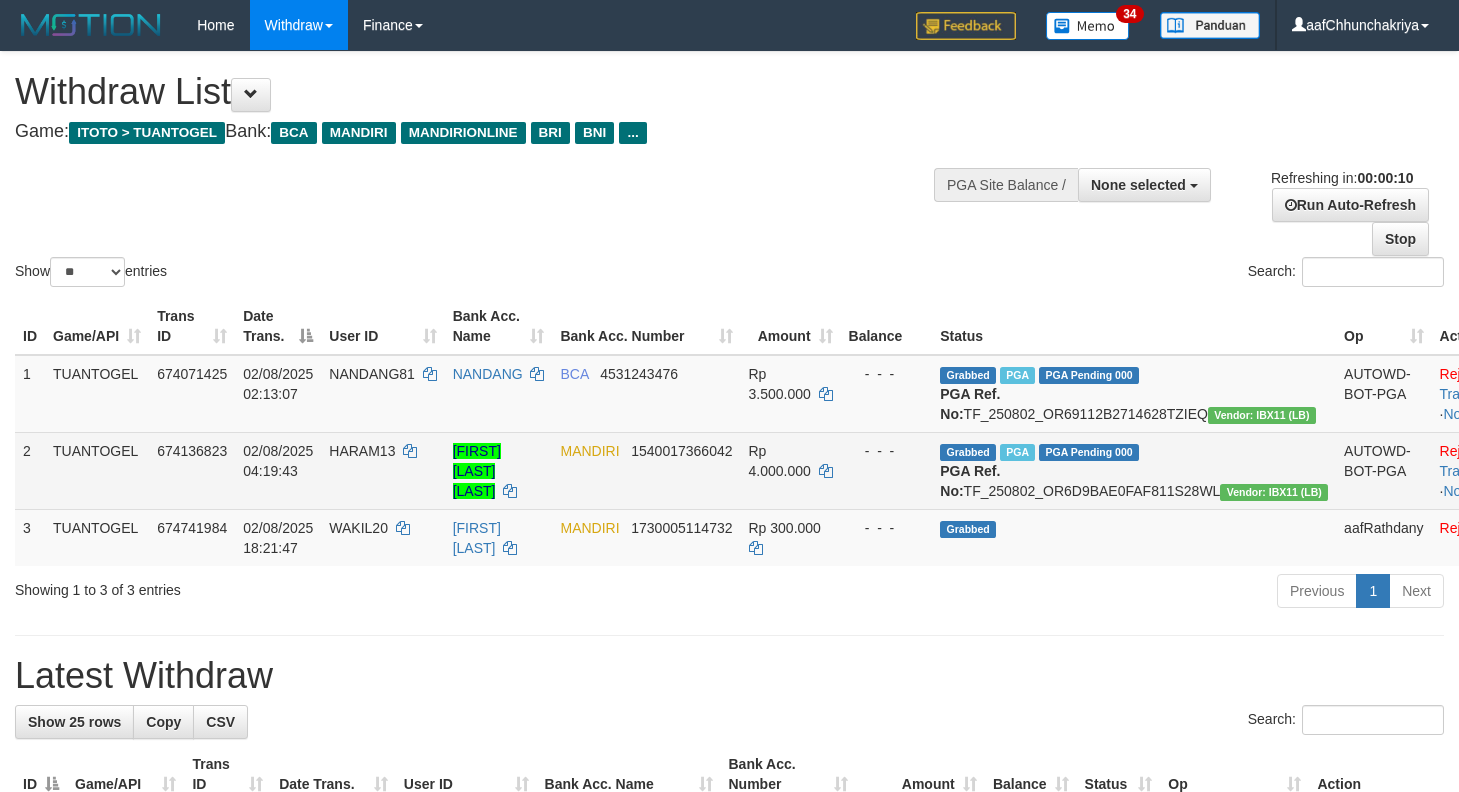 drag, startPoint x: 670, startPoint y: 700, endPoint x: 737, endPoint y: 460, distance: 249.17665 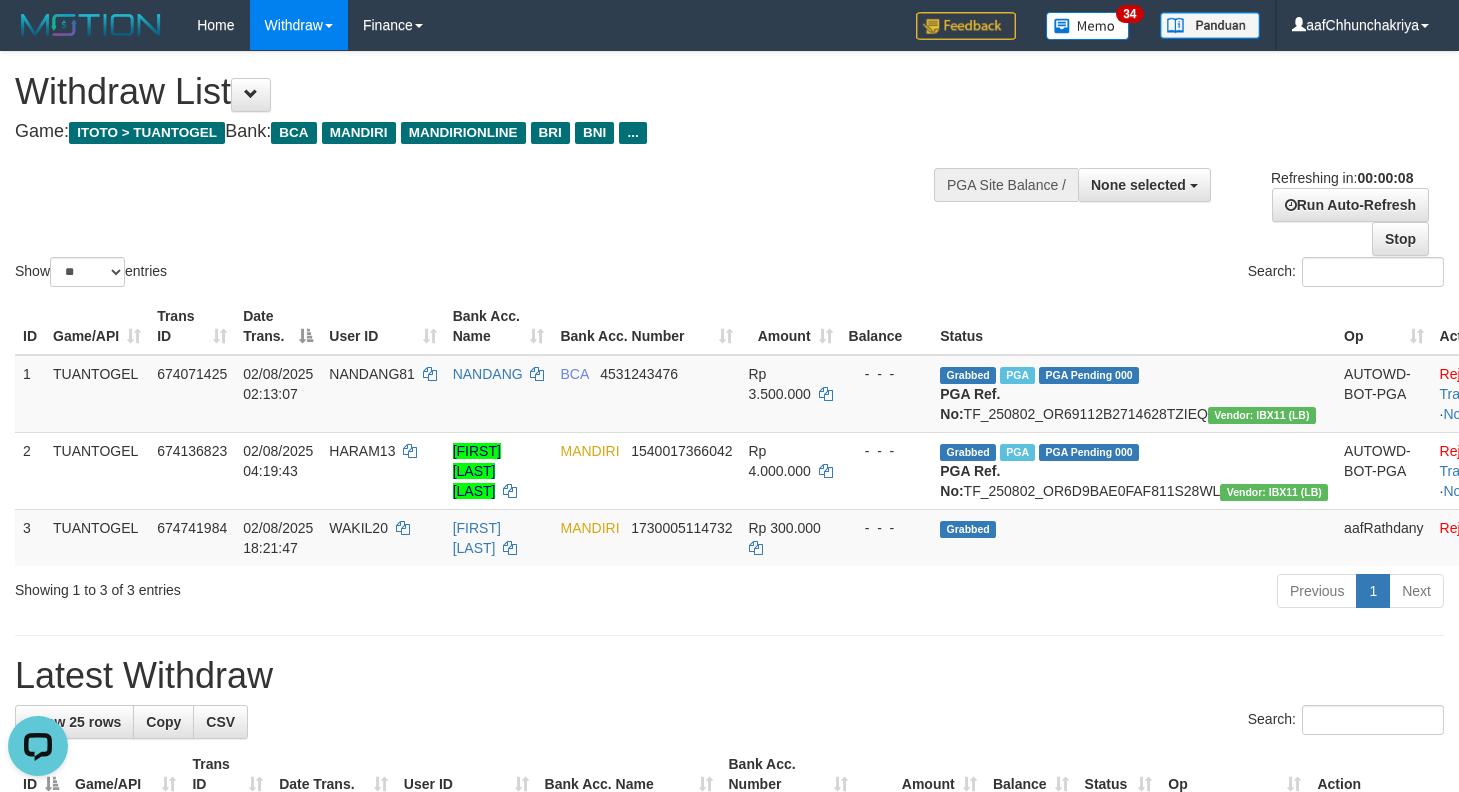 scroll, scrollTop: 0, scrollLeft: 0, axis: both 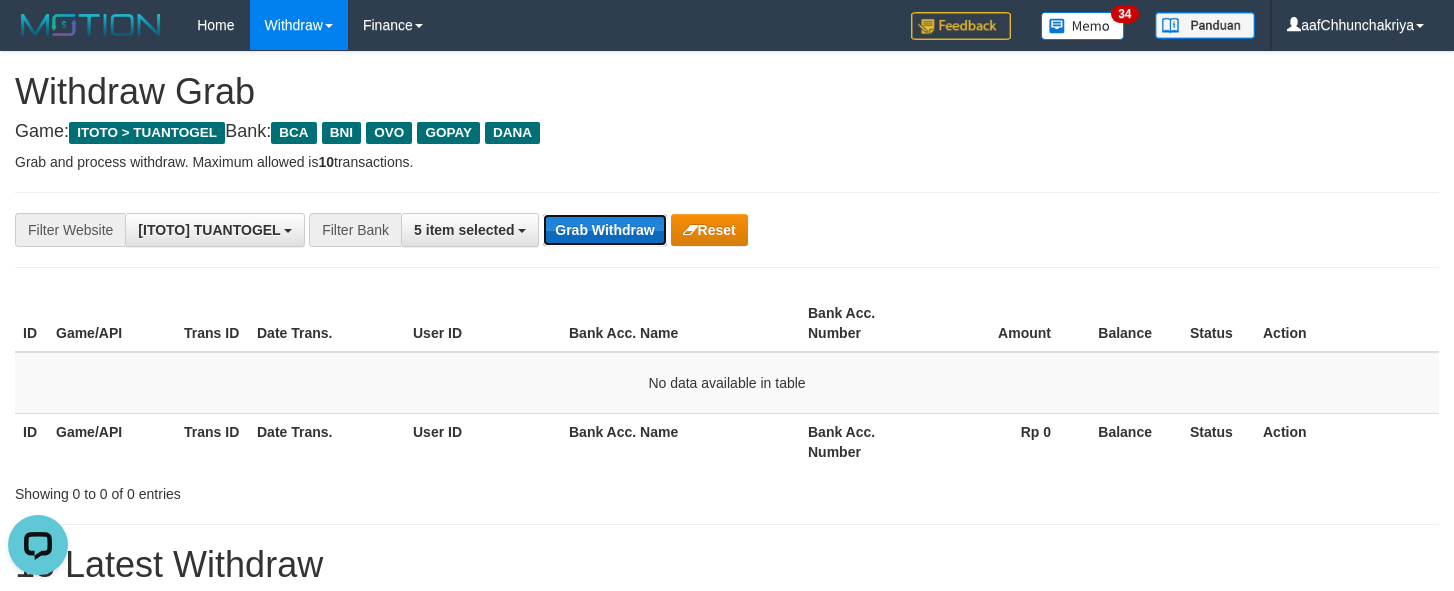 click on "Grab Withdraw" at bounding box center [604, 230] 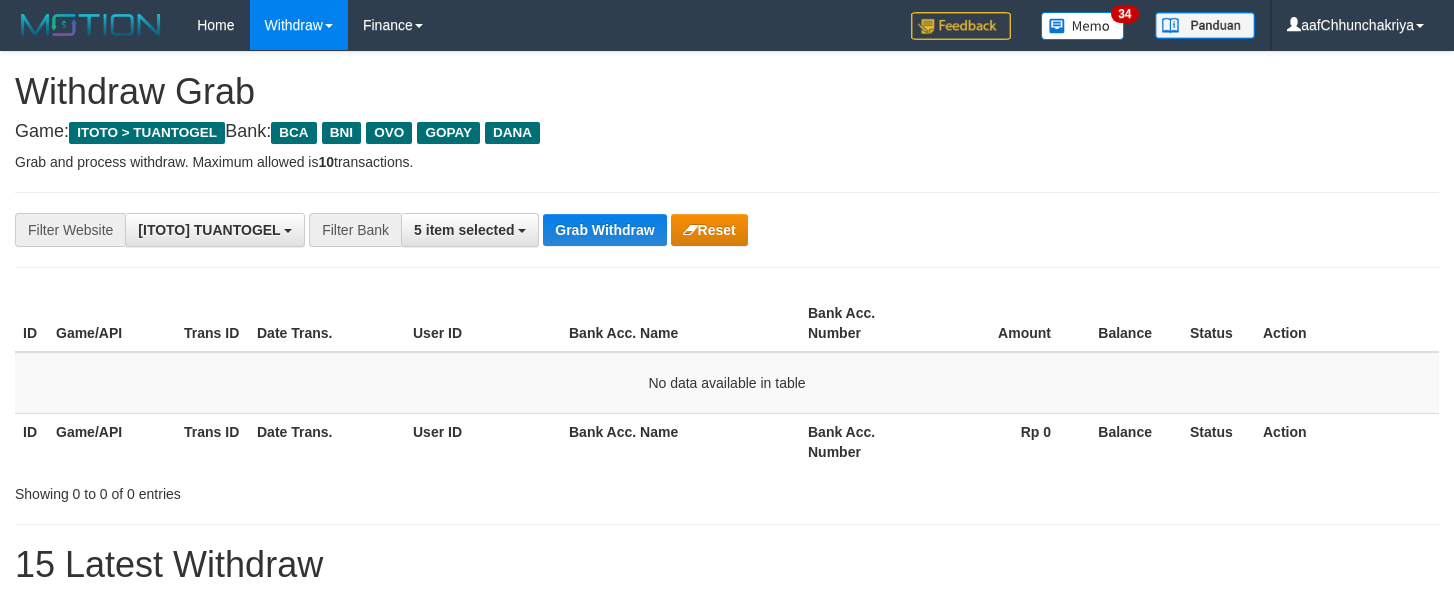 scroll, scrollTop: 0, scrollLeft: 0, axis: both 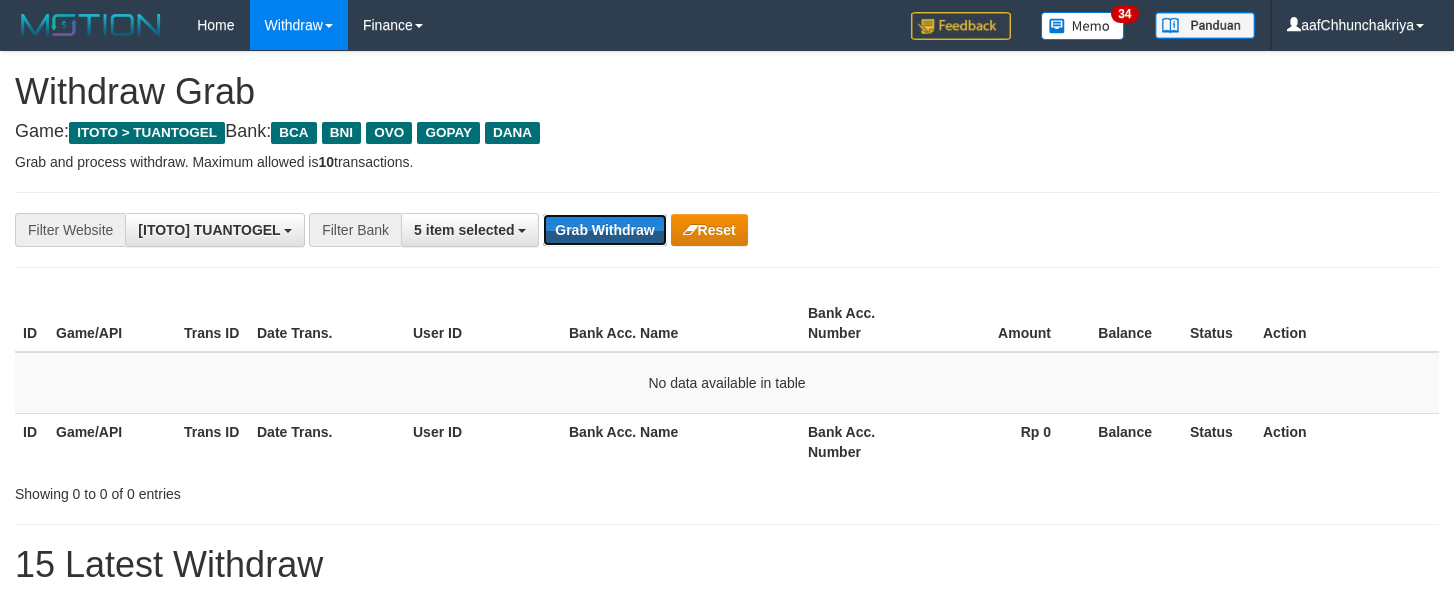 click on "Grab Withdraw" at bounding box center (604, 230) 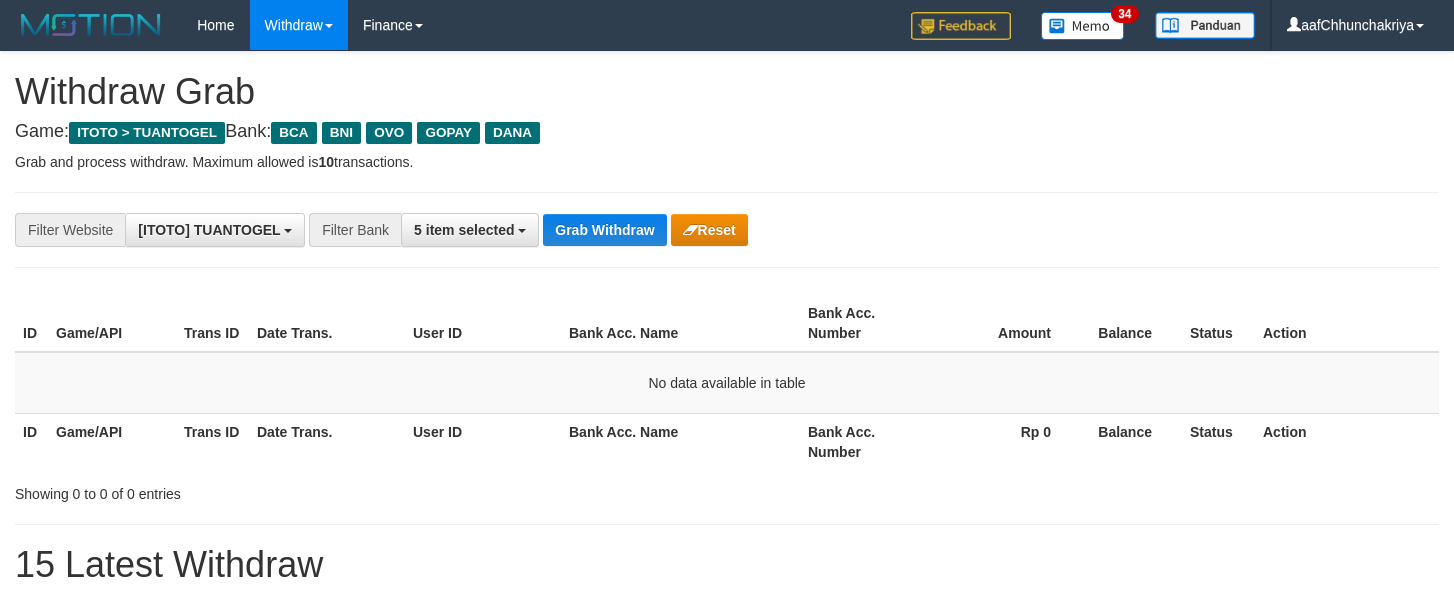 click on "Grab Withdraw" at bounding box center [604, 230] 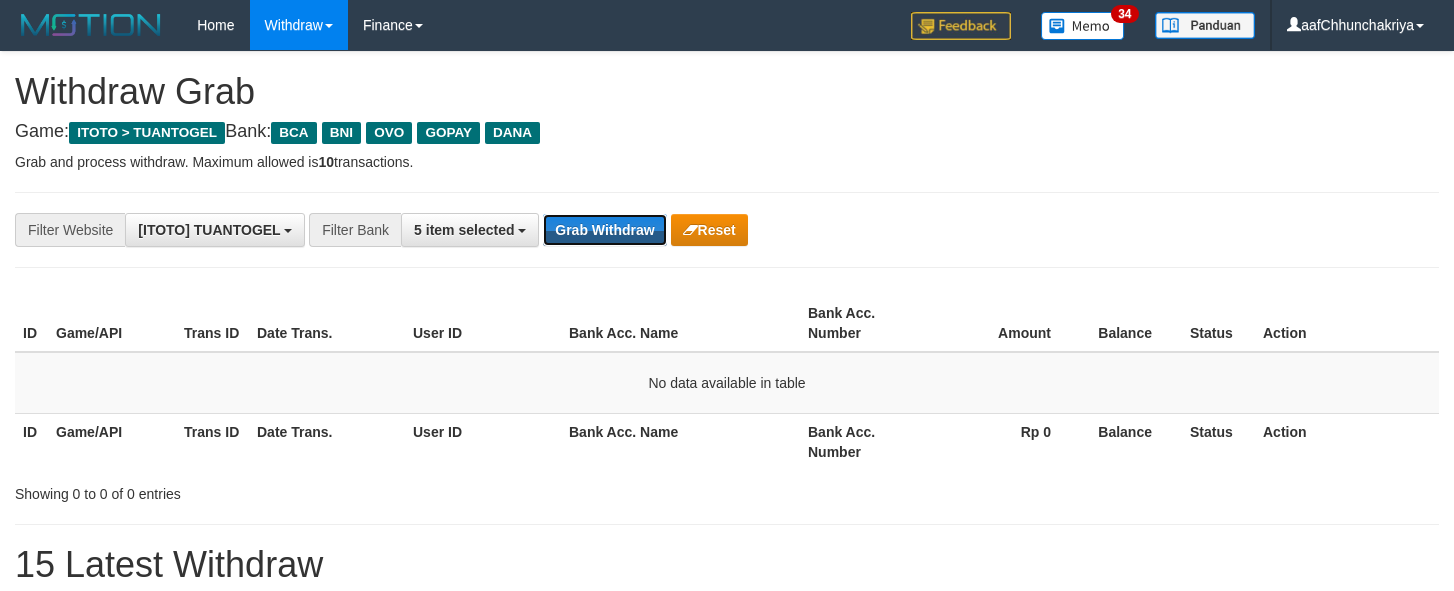 click on "Grab Withdraw" at bounding box center [604, 230] 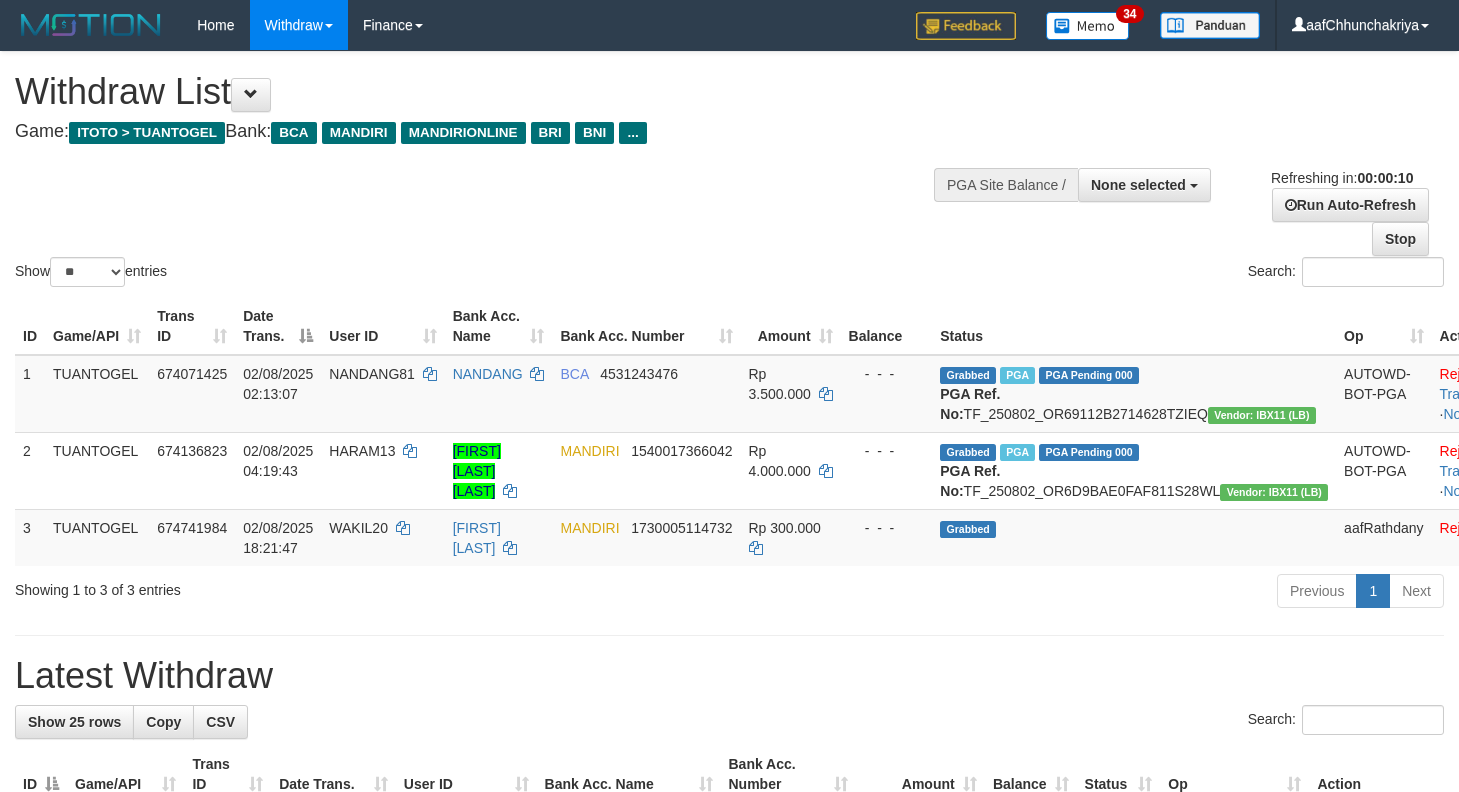 select 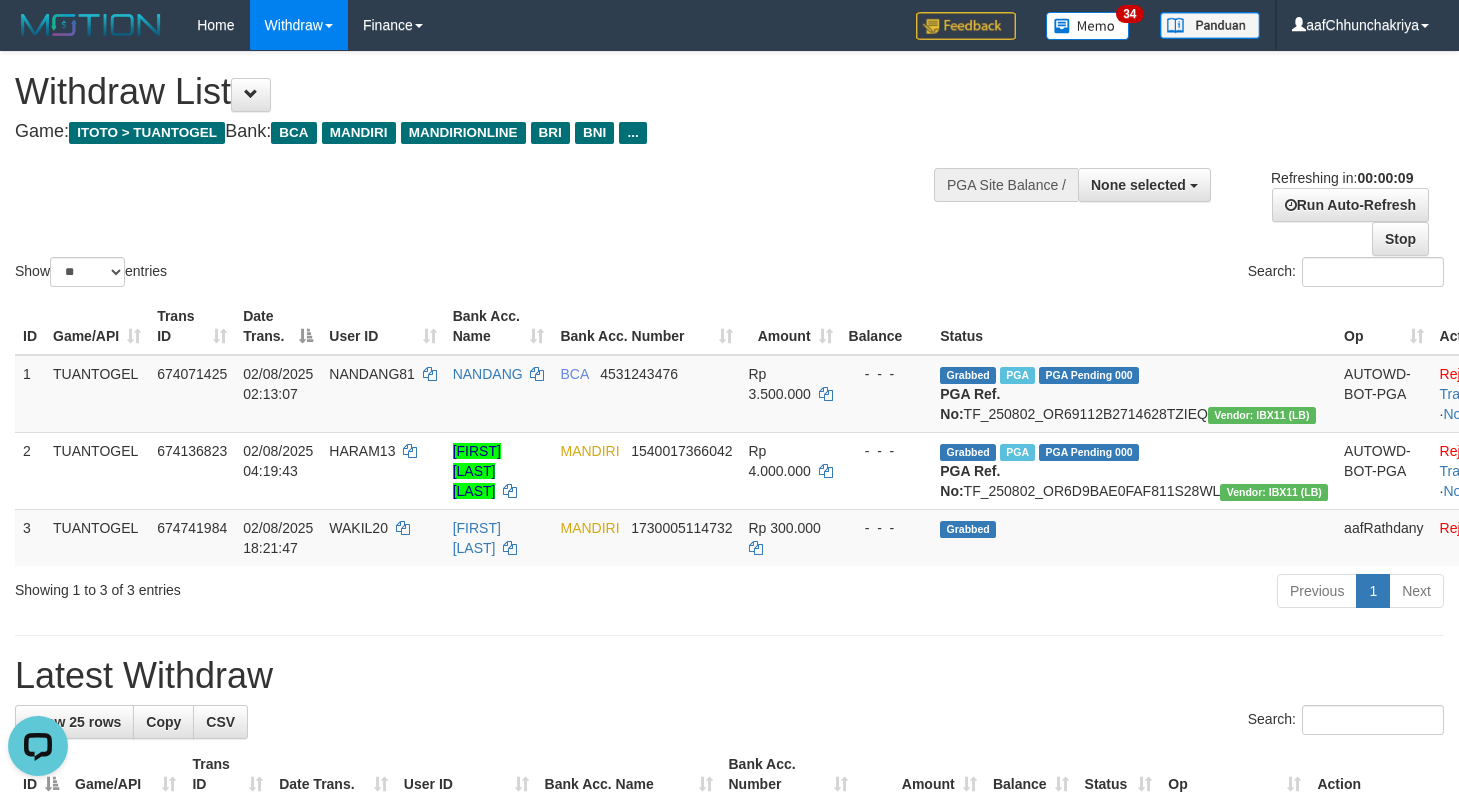 scroll, scrollTop: 0, scrollLeft: 0, axis: both 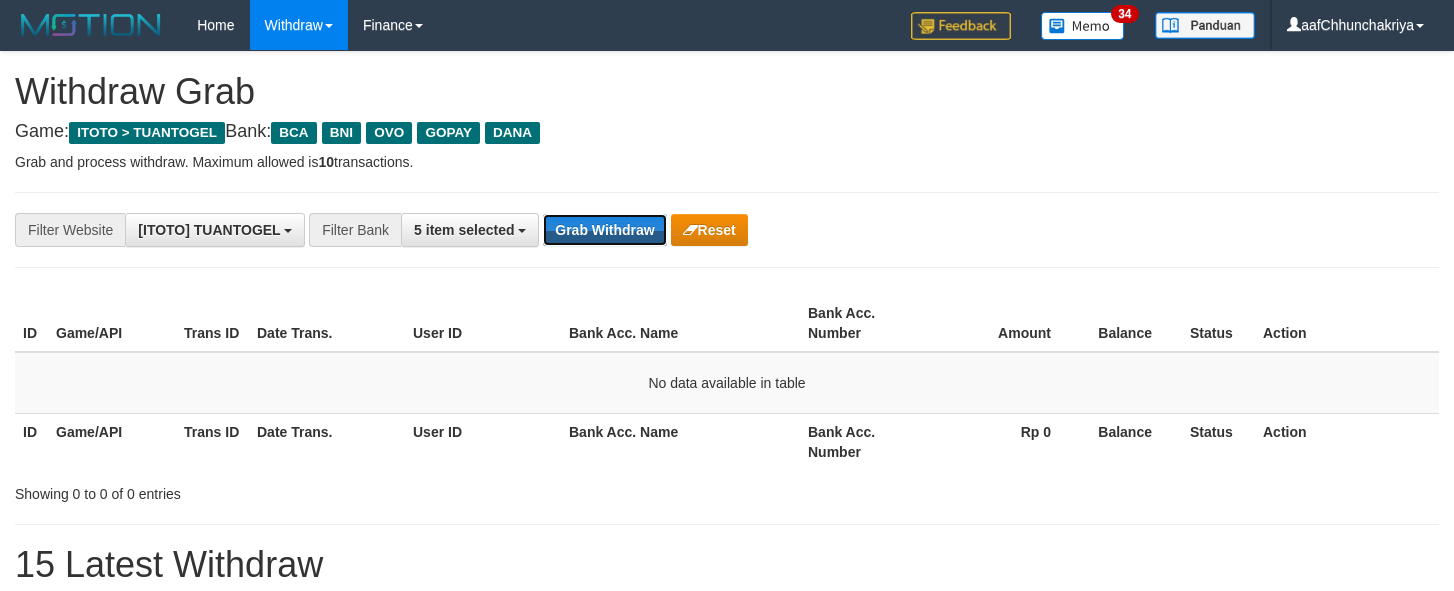 click on "Grab Withdraw" at bounding box center (604, 230) 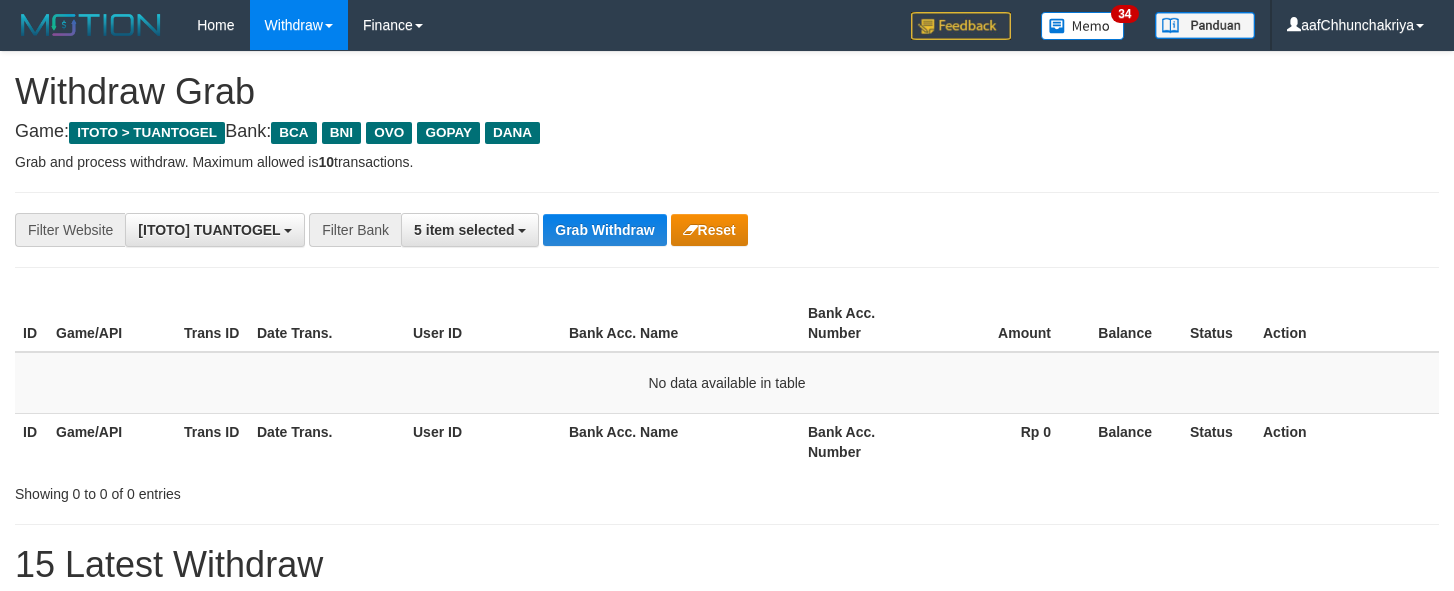 scroll, scrollTop: 0, scrollLeft: 0, axis: both 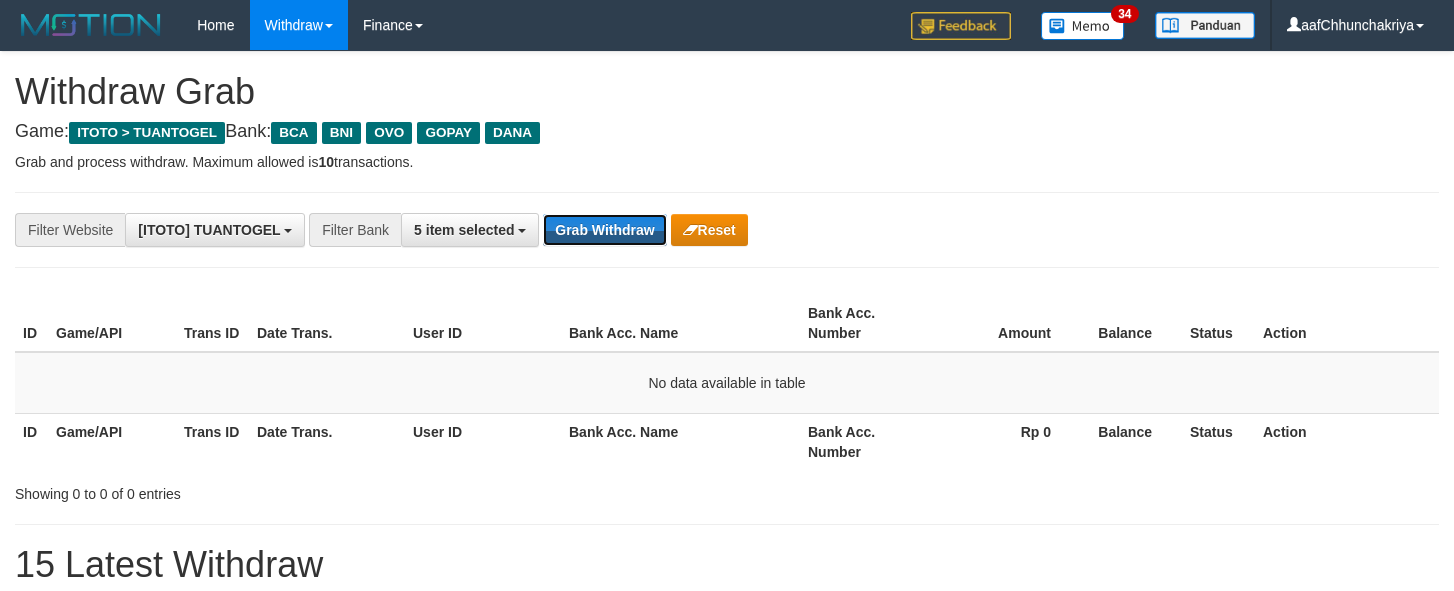 click on "Grab Withdraw" at bounding box center [604, 230] 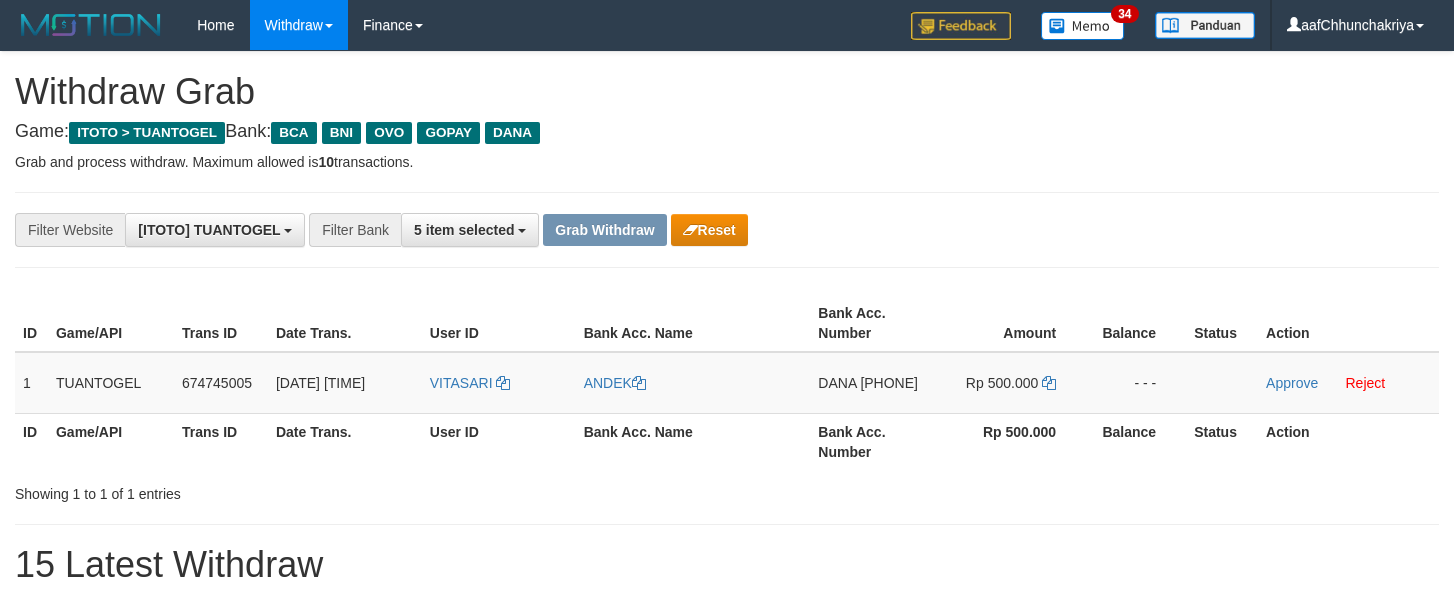 scroll, scrollTop: 0, scrollLeft: 0, axis: both 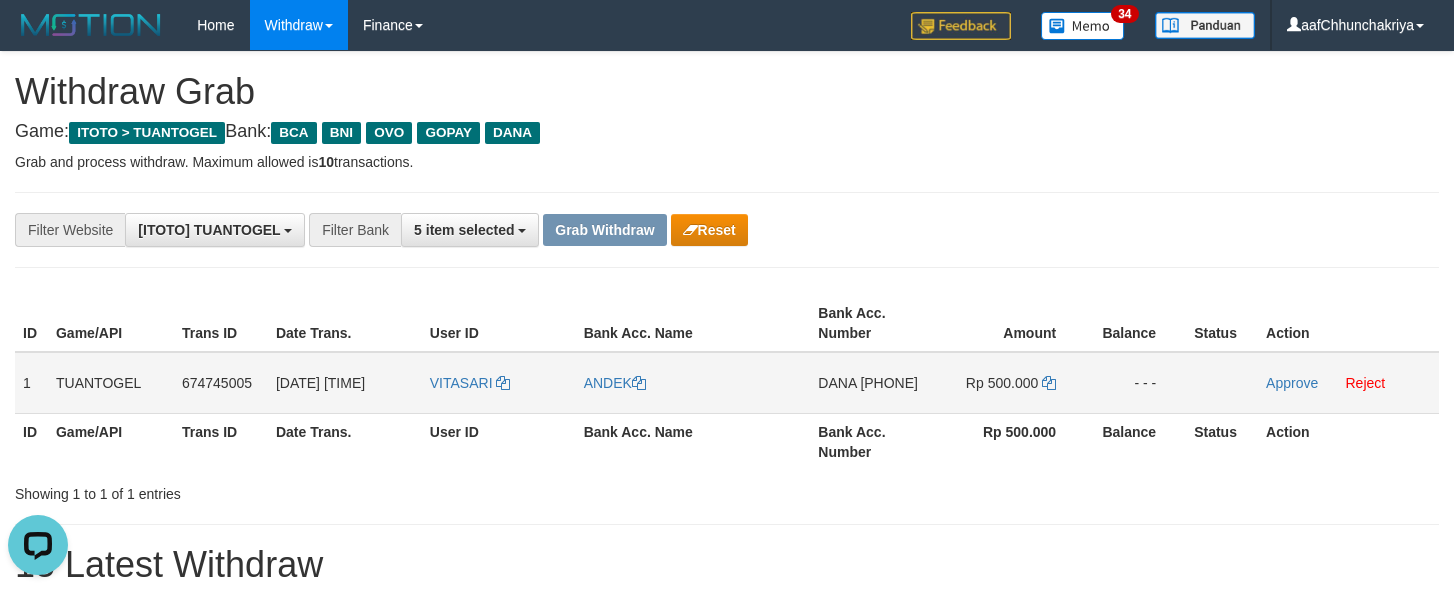 click on "VITASARI" at bounding box center [499, 383] 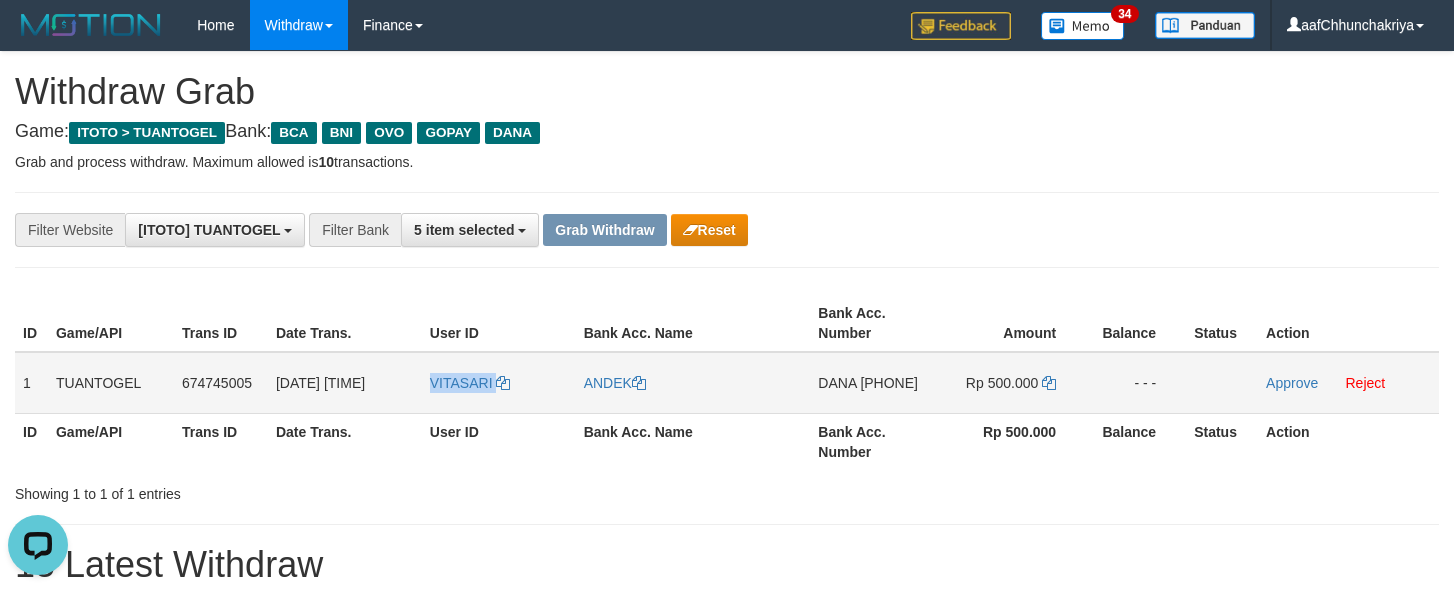 click on "VITASARI" at bounding box center [499, 383] 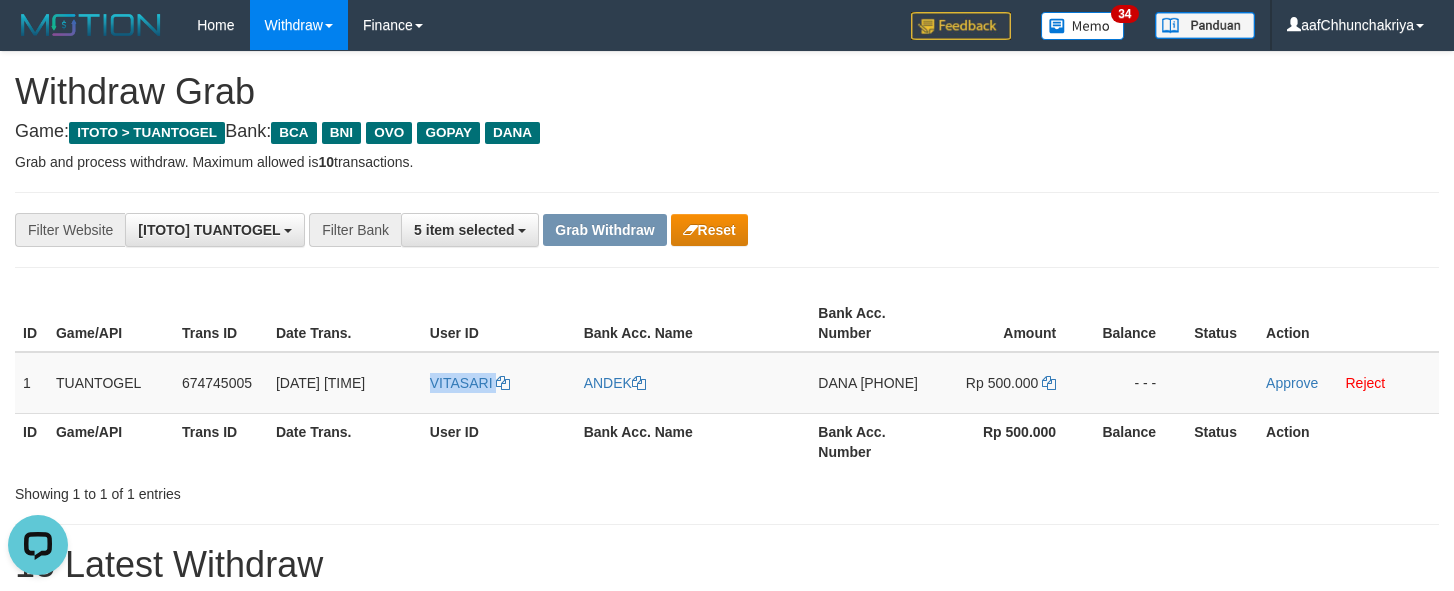 copy on "VITASARI" 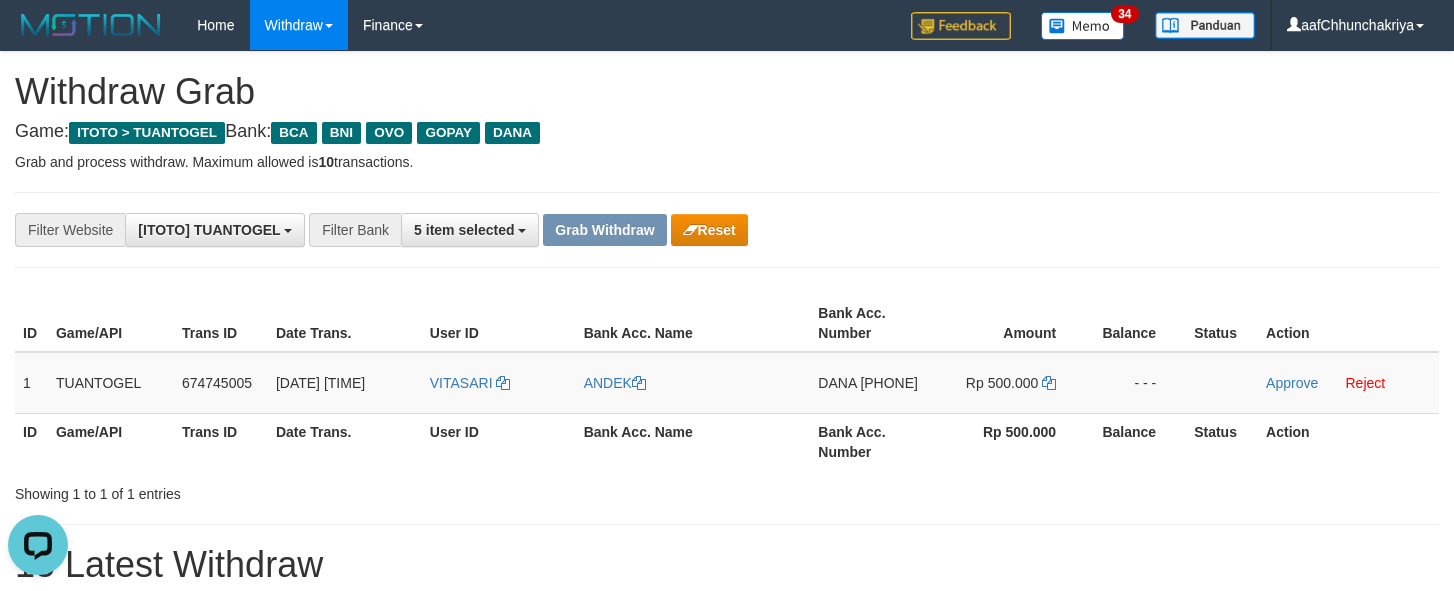 click on "**********" at bounding box center [727, 1033] 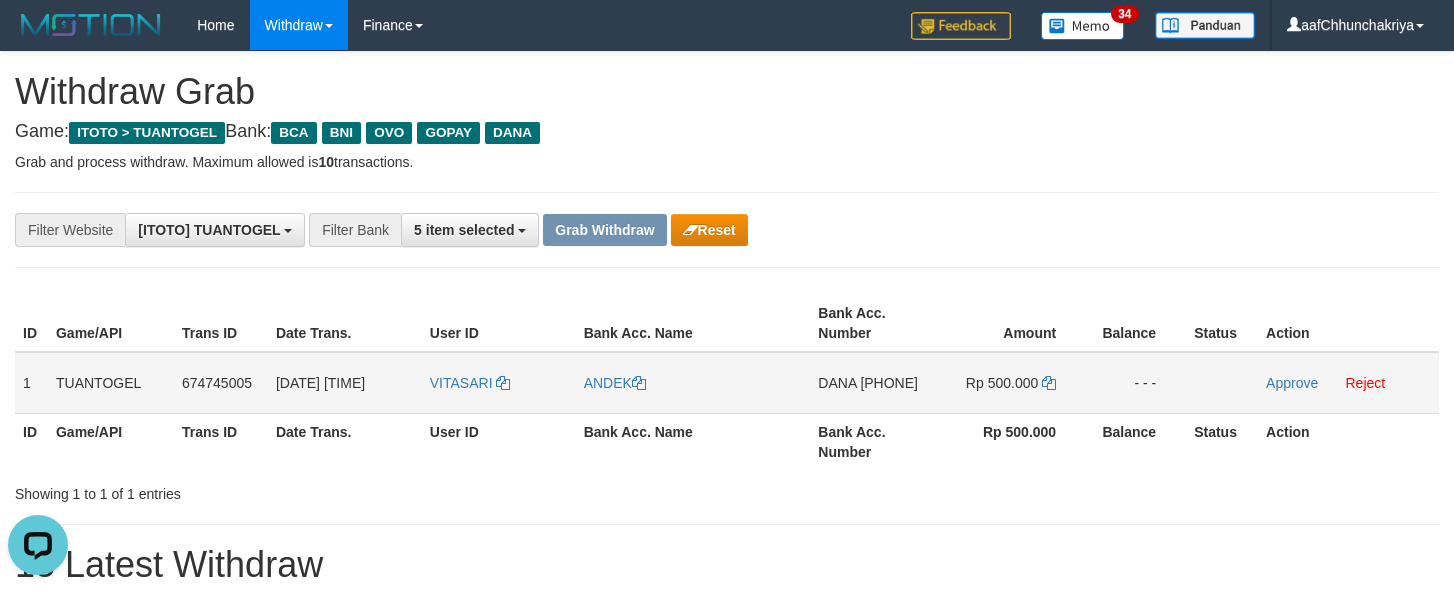 click on "[NAME]
[PHONE]" at bounding box center (873, 383) 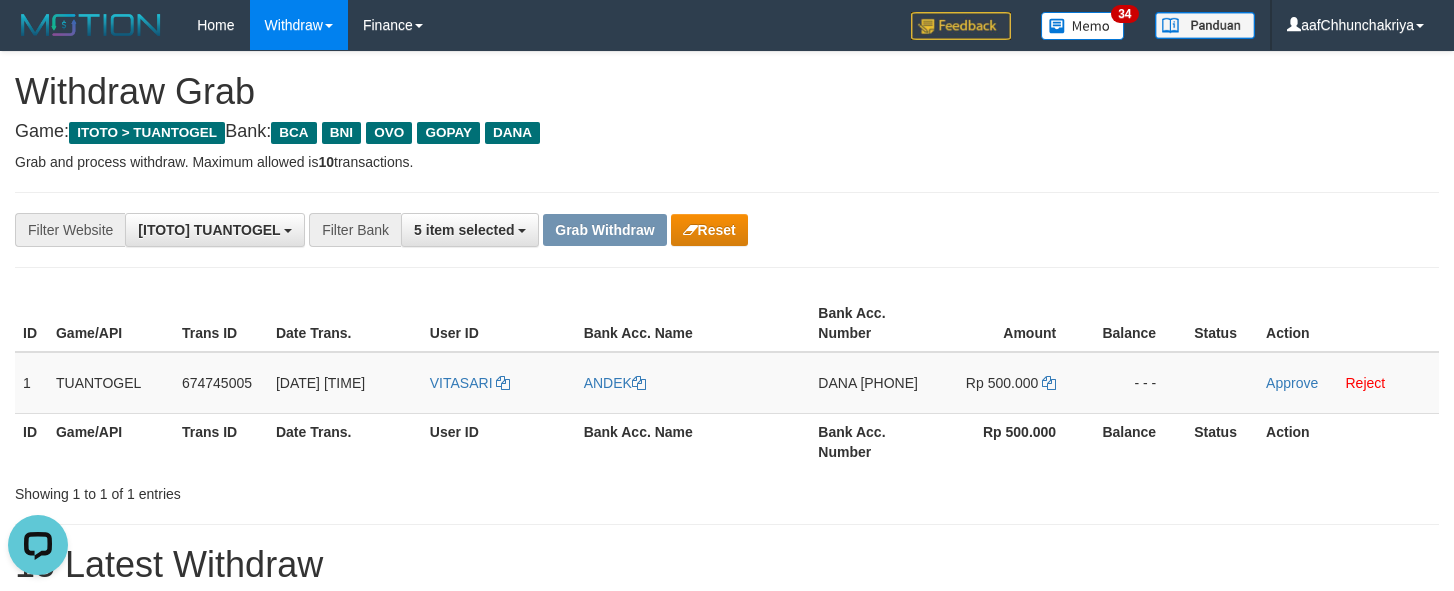 copy on "[PHONE]" 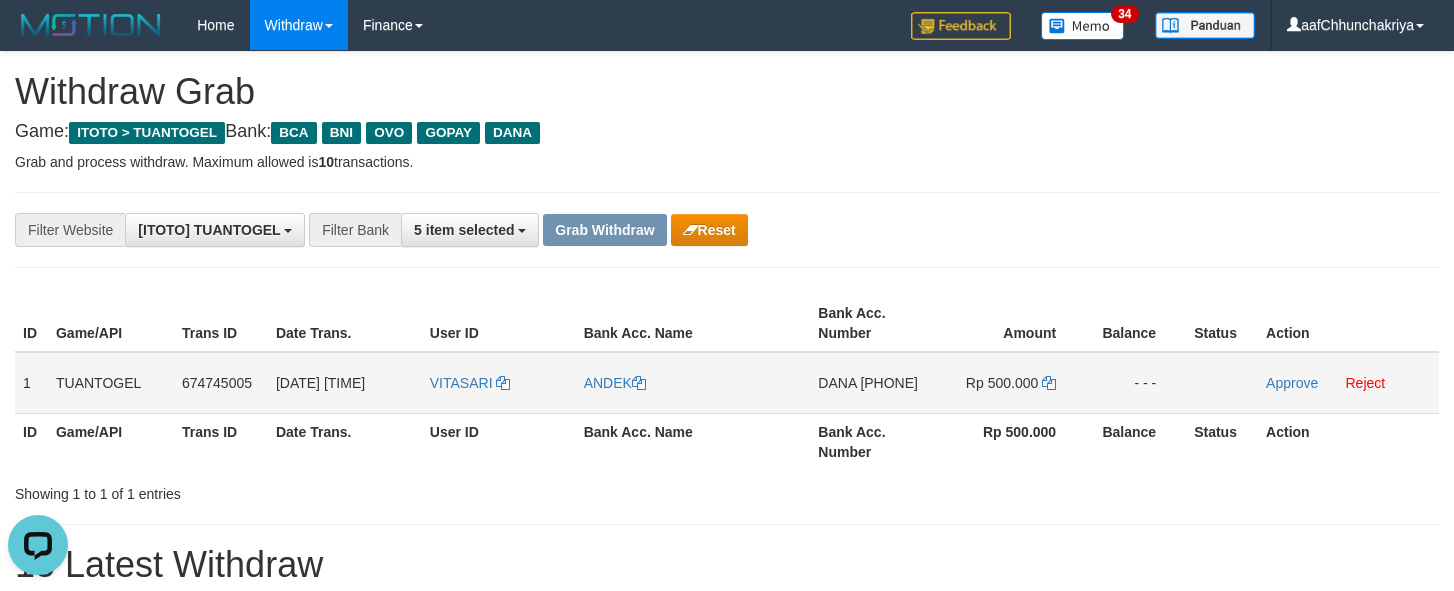 click on "Rp 500.000" at bounding box center (1011, 383) 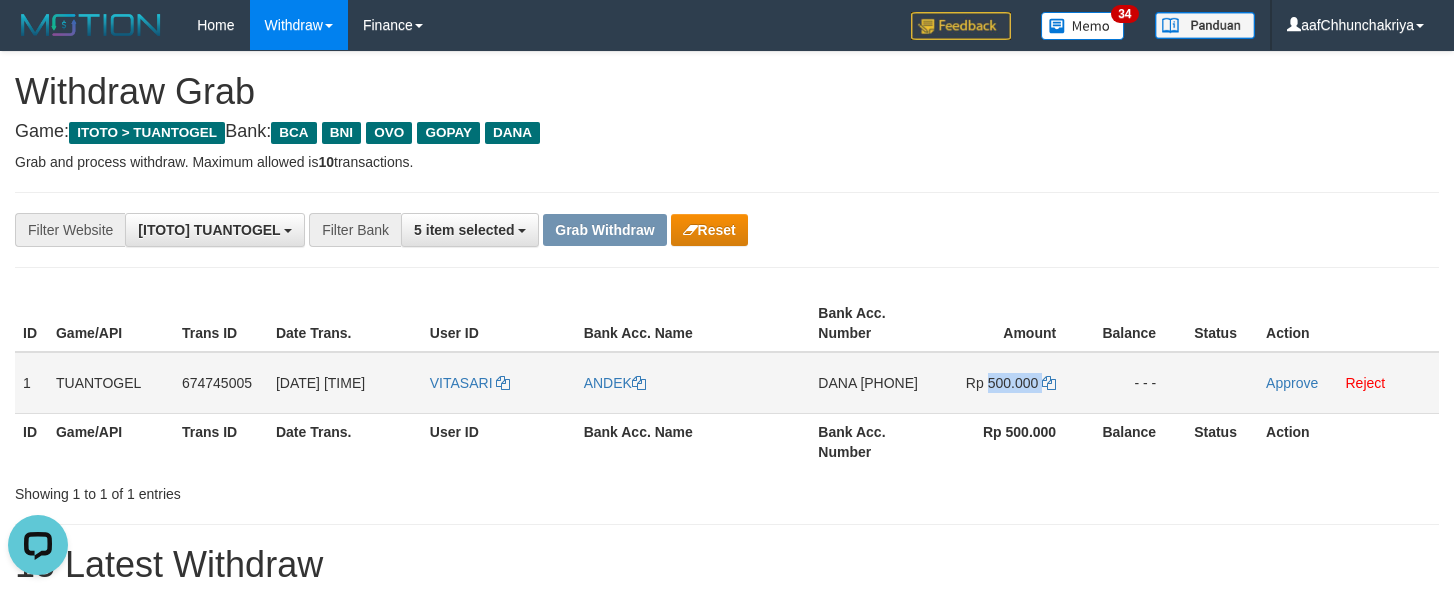 click on "Rp 500.000" at bounding box center (1011, 383) 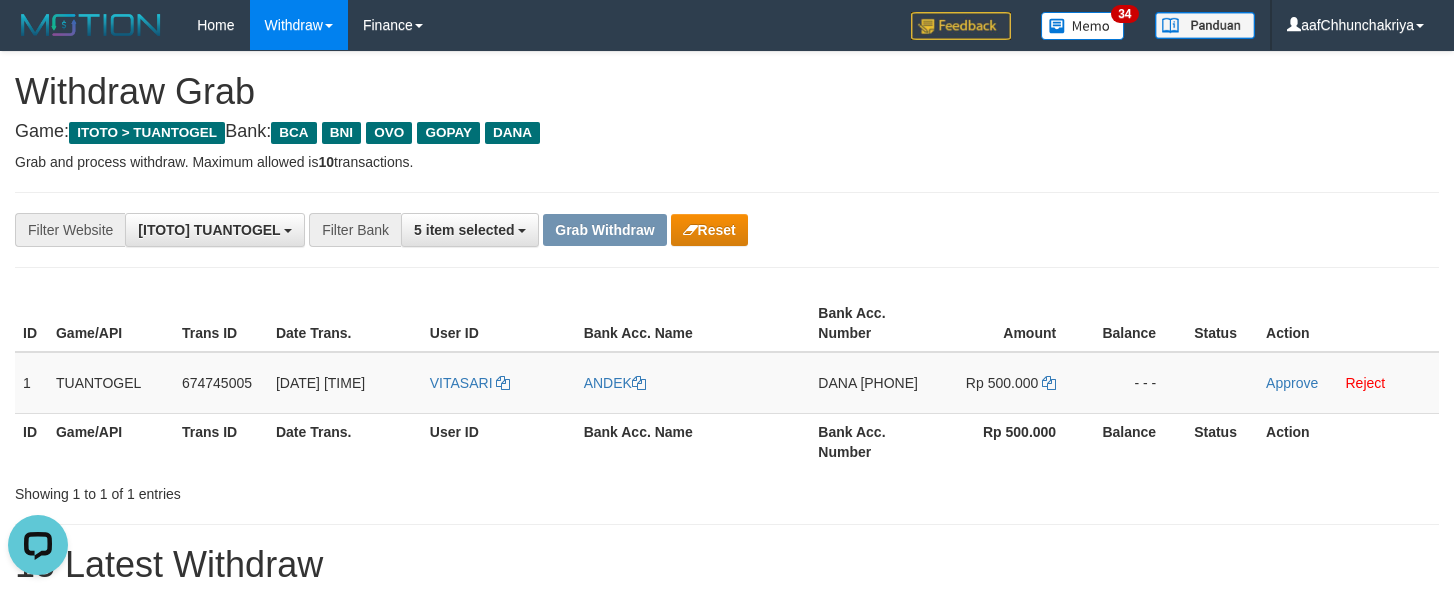 click on "**********" at bounding box center [727, 1033] 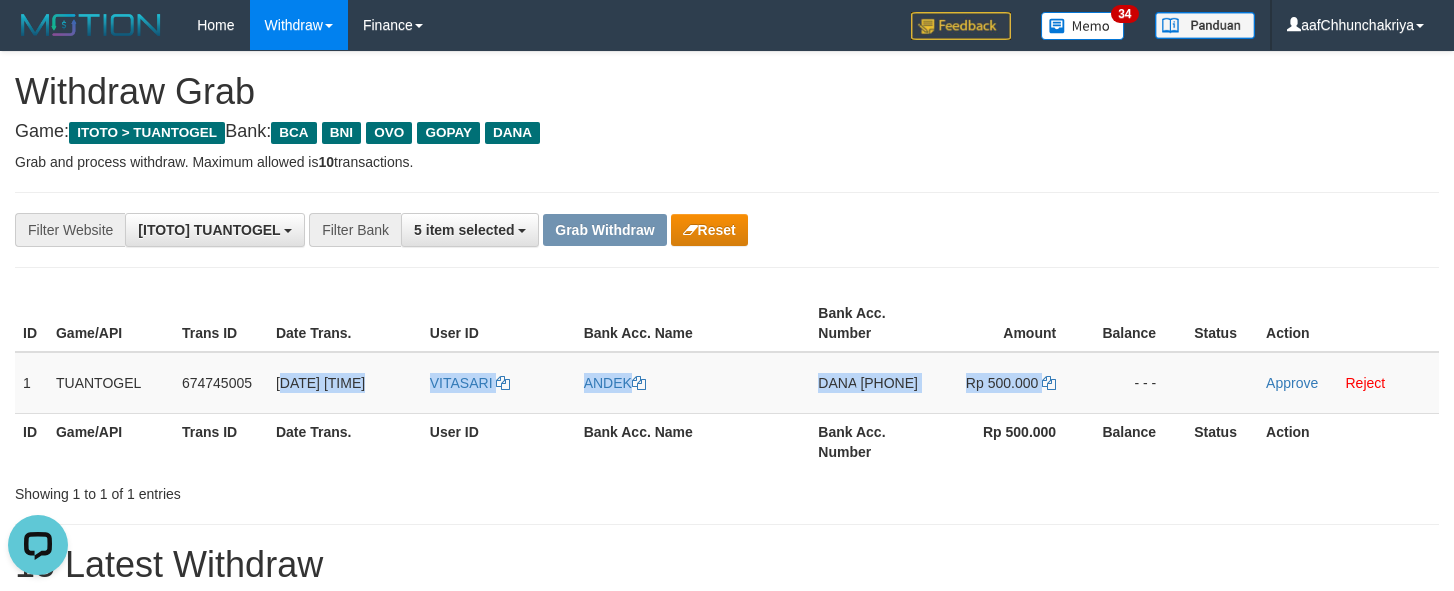 drag, startPoint x: 280, startPoint y: 378, endPoint x: 771, endPoint y: 439, distance: 494.7747 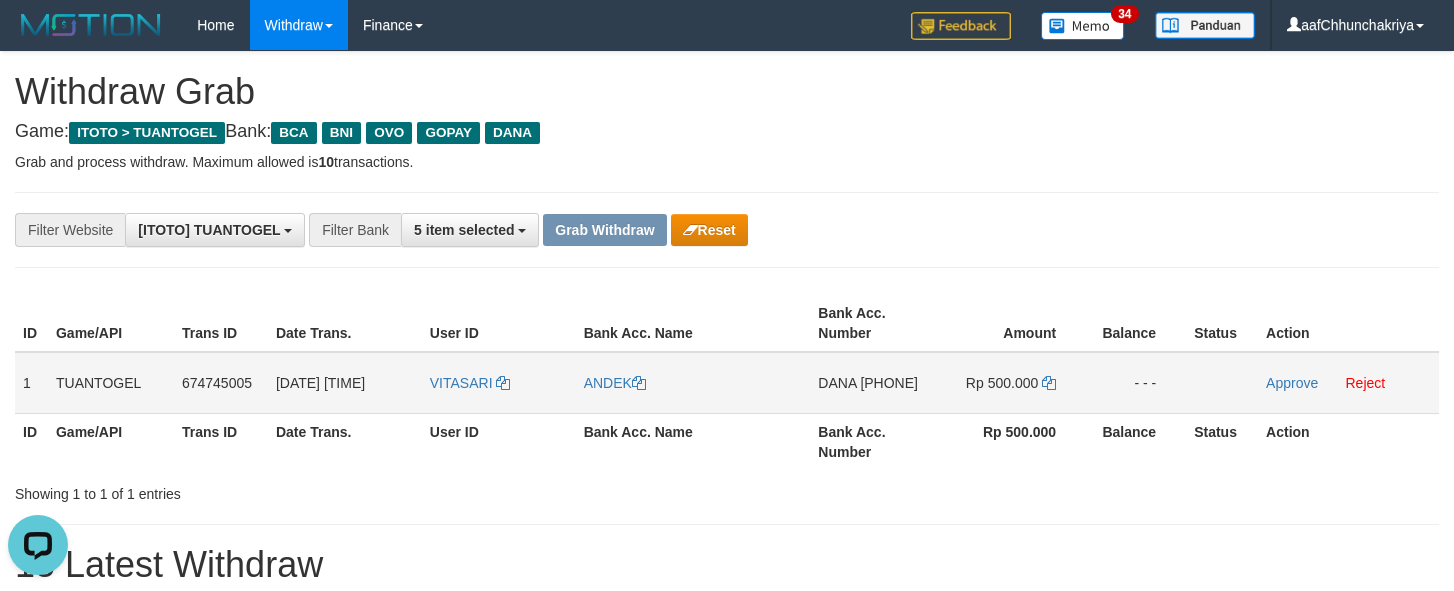 drag, startPoint x: 253, startPoint y: 427, endPoint x: 272, endPoint y: 395, distance: 37.215588 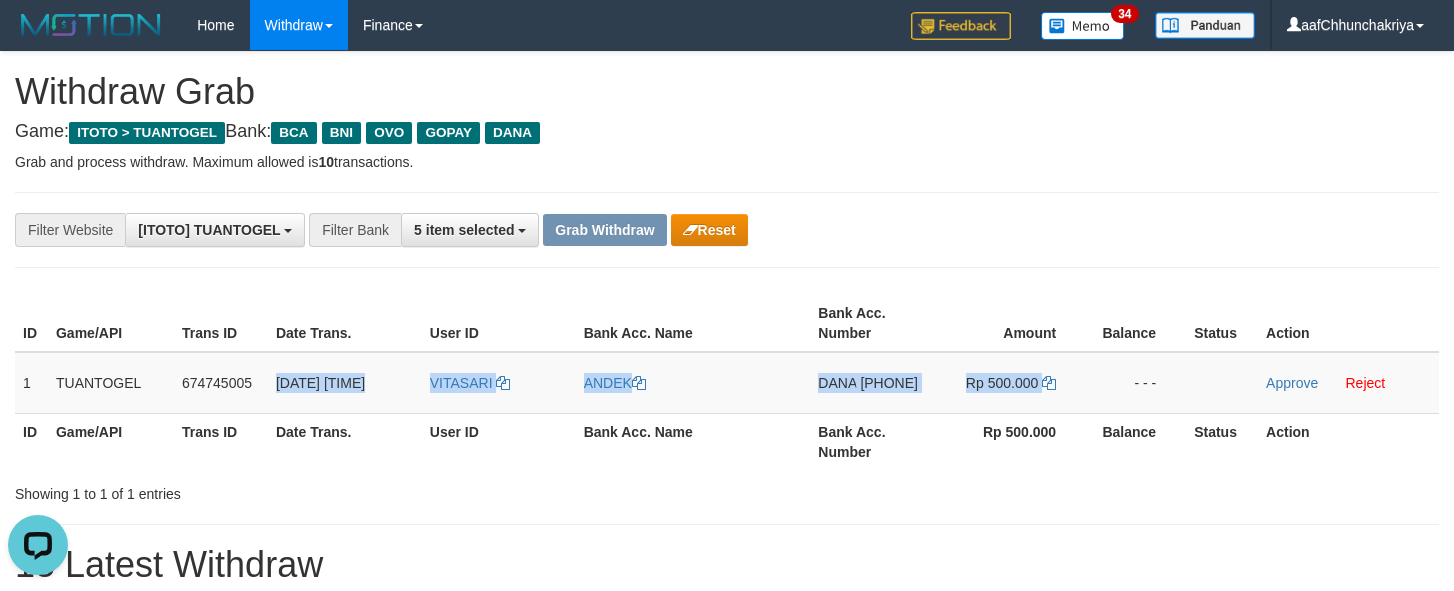 drag, startPoint x: 274, startPoint y: 386, endPoint x: 1153, endPoint y: 547, distance: 893.623 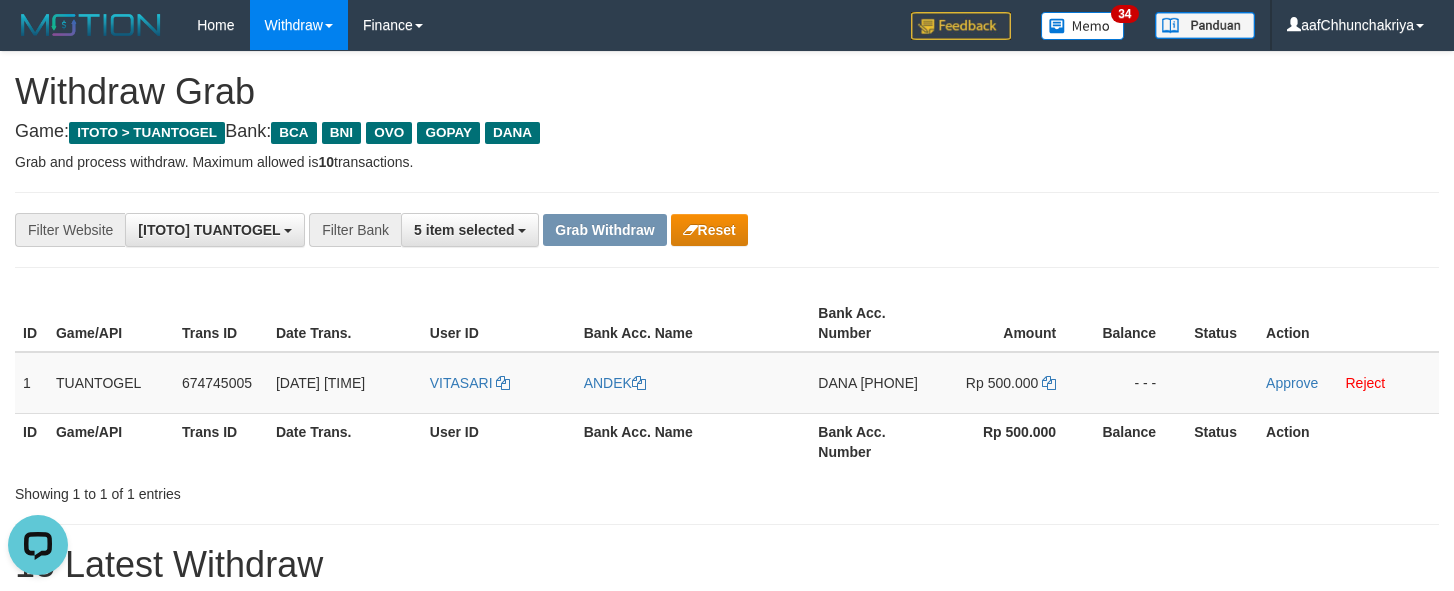 click on "Withdraw Grab" at bounding box center (727, 92) 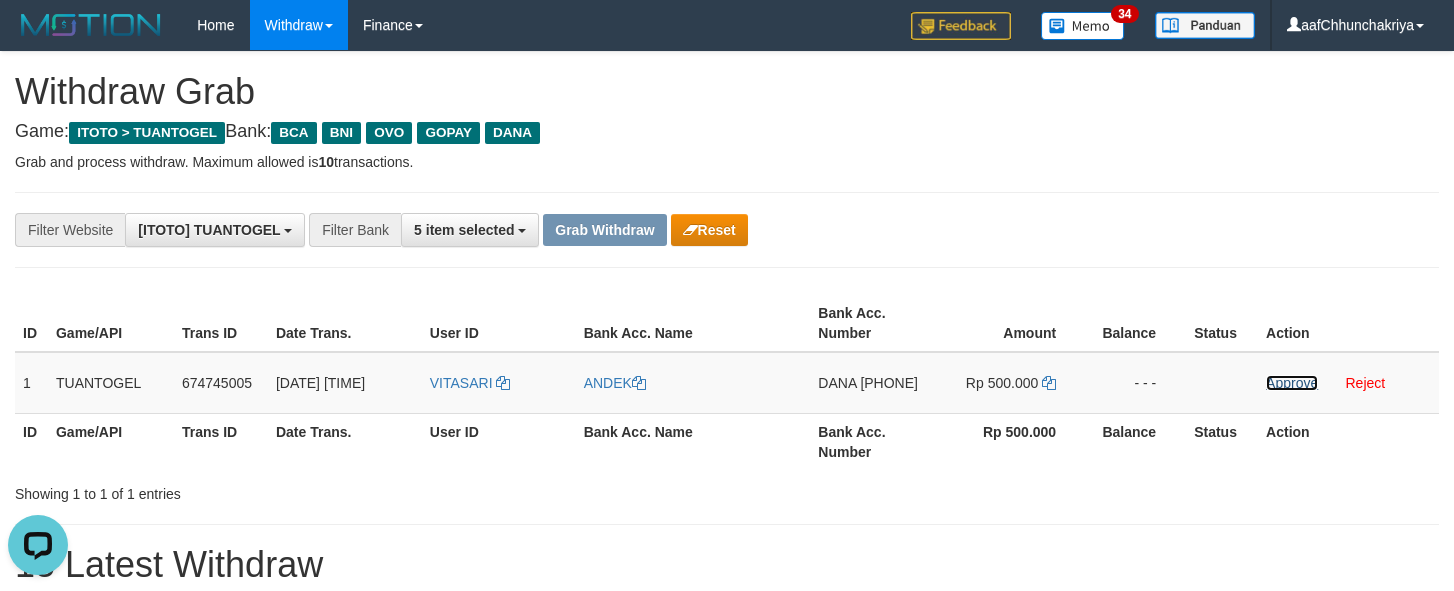 click on "Approve" at bounding box center (1292, 383) 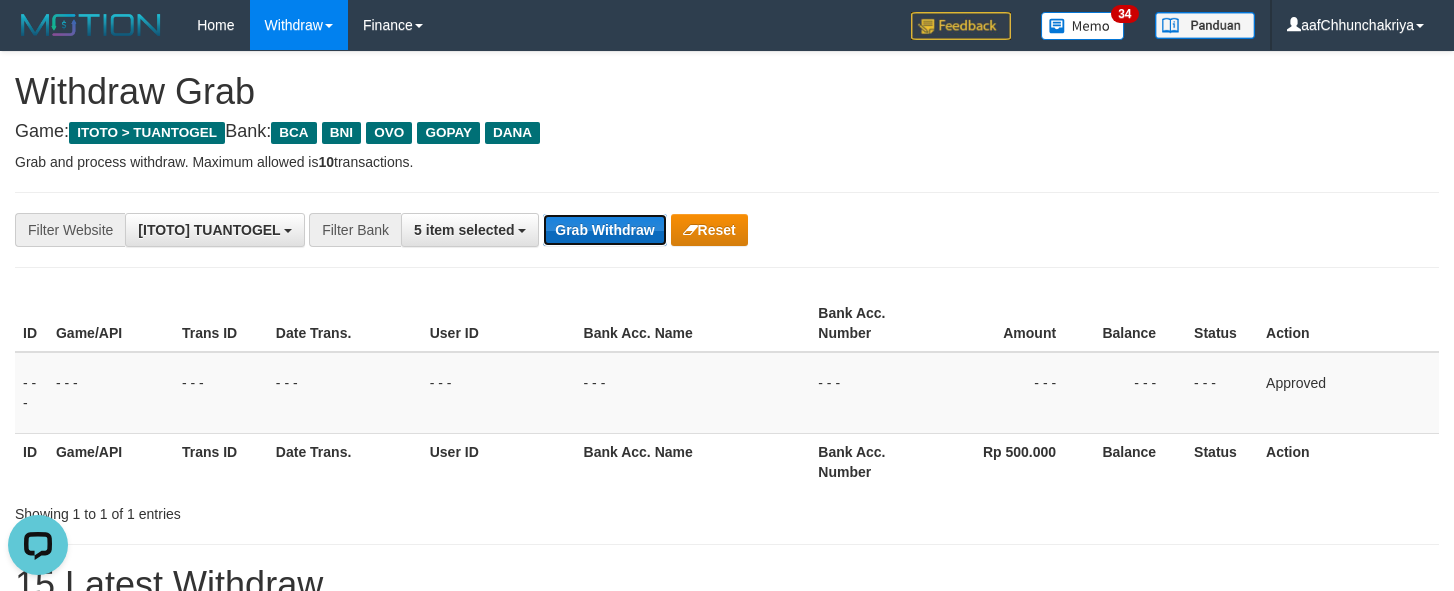 drag, startPoint x: 655, startPoint y: 235, endPoint x: 650, endPoint y: 564, distance: 329.038 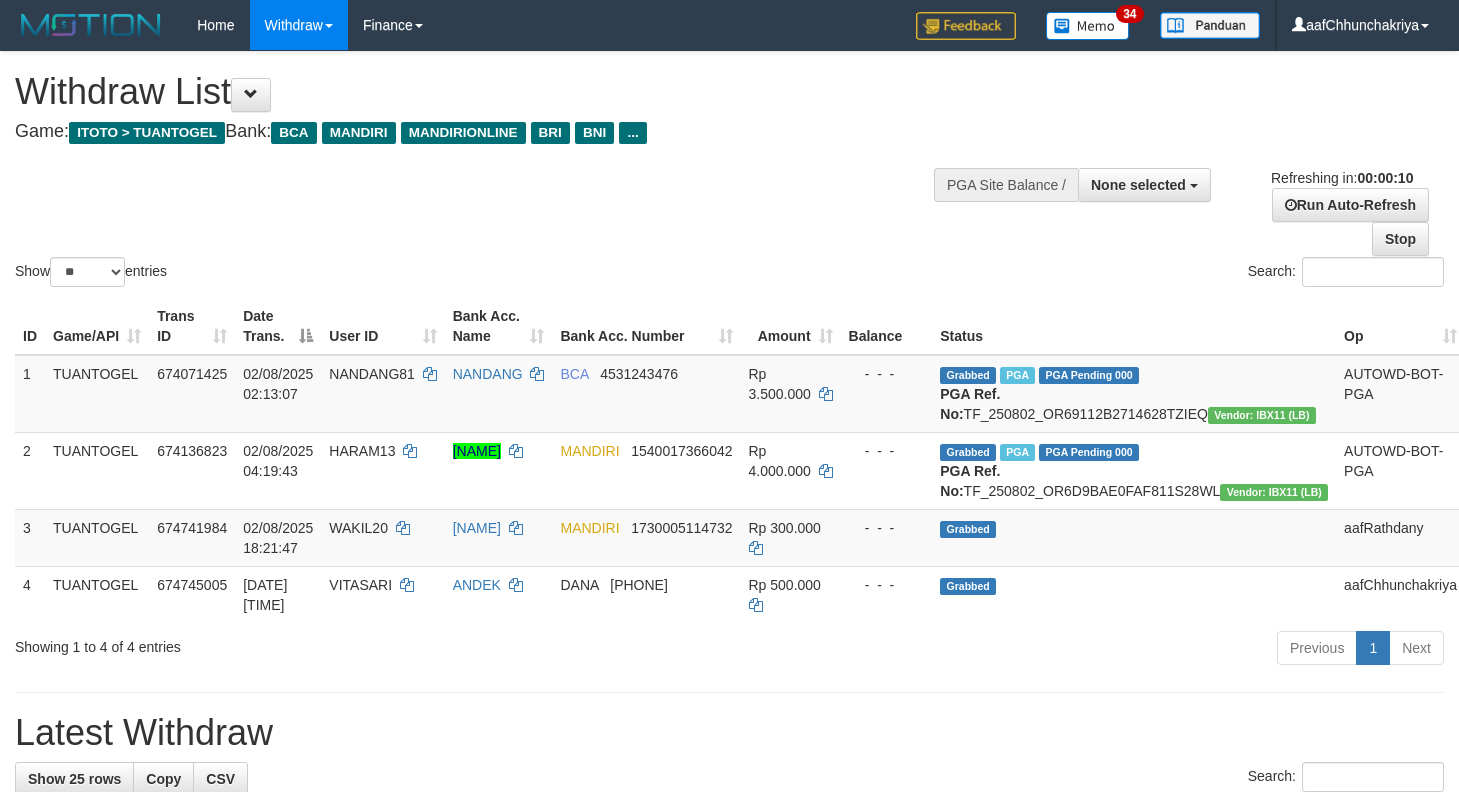 select 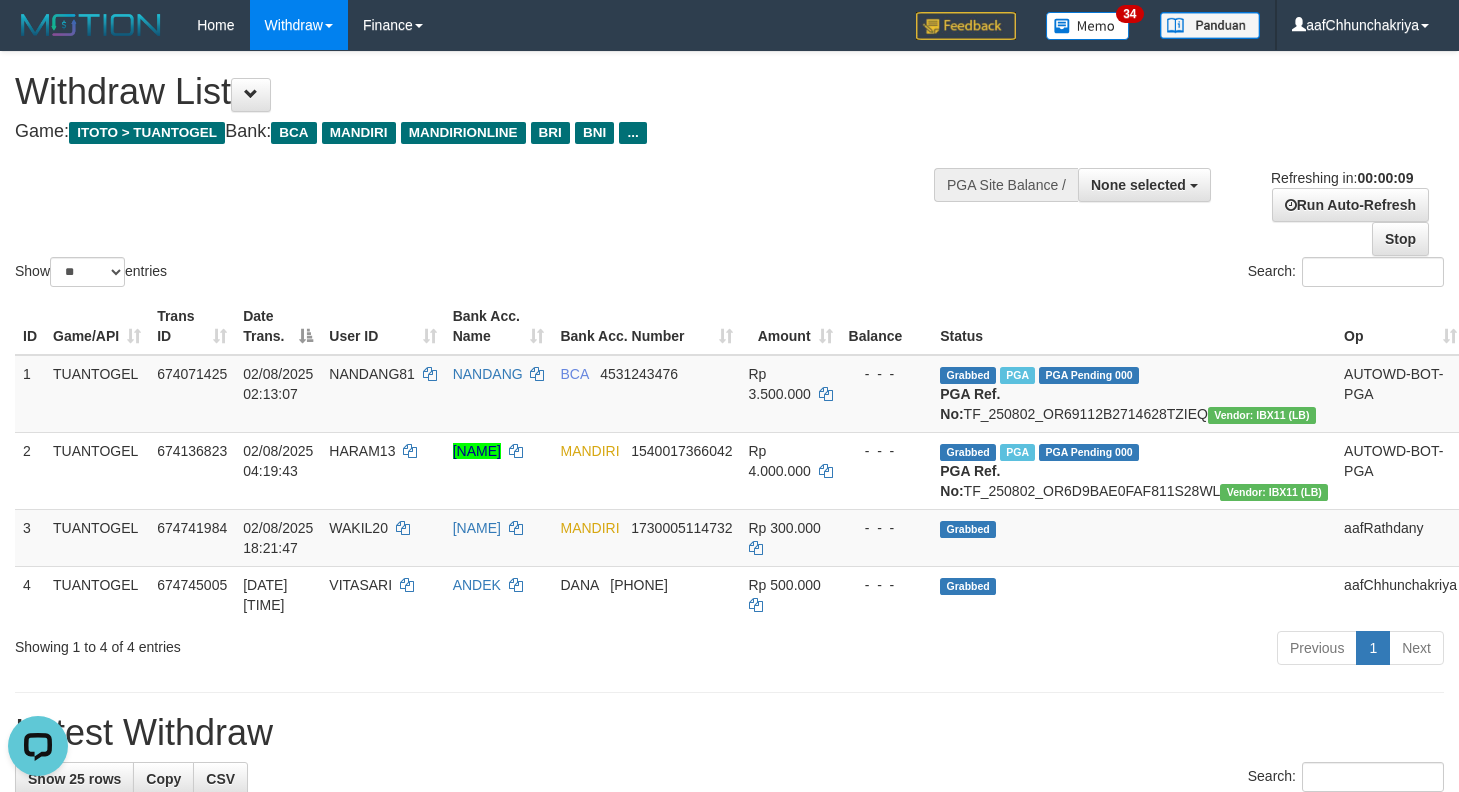 scroll, scrollTop: 0, scrollLeft: 0, axis: both 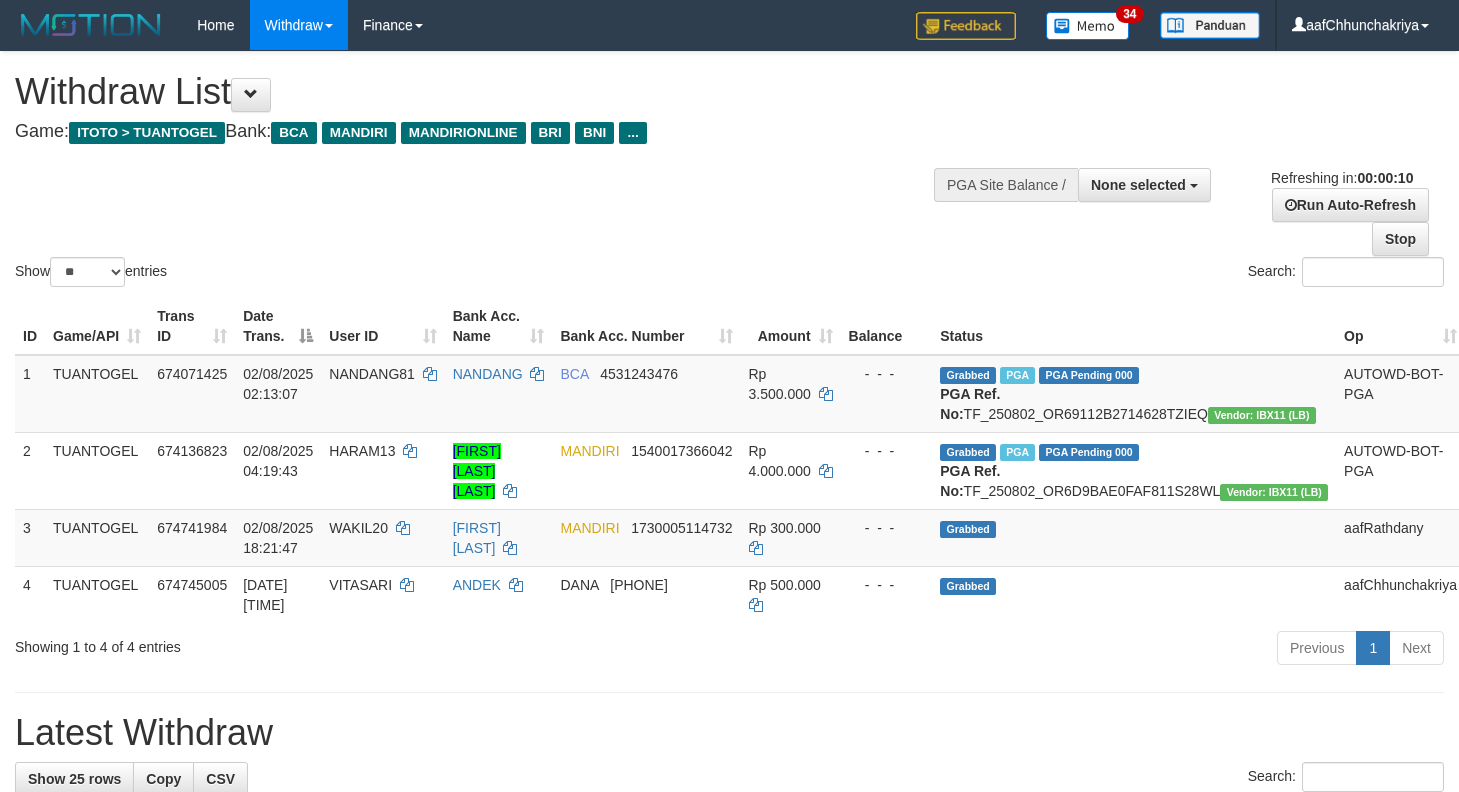 select 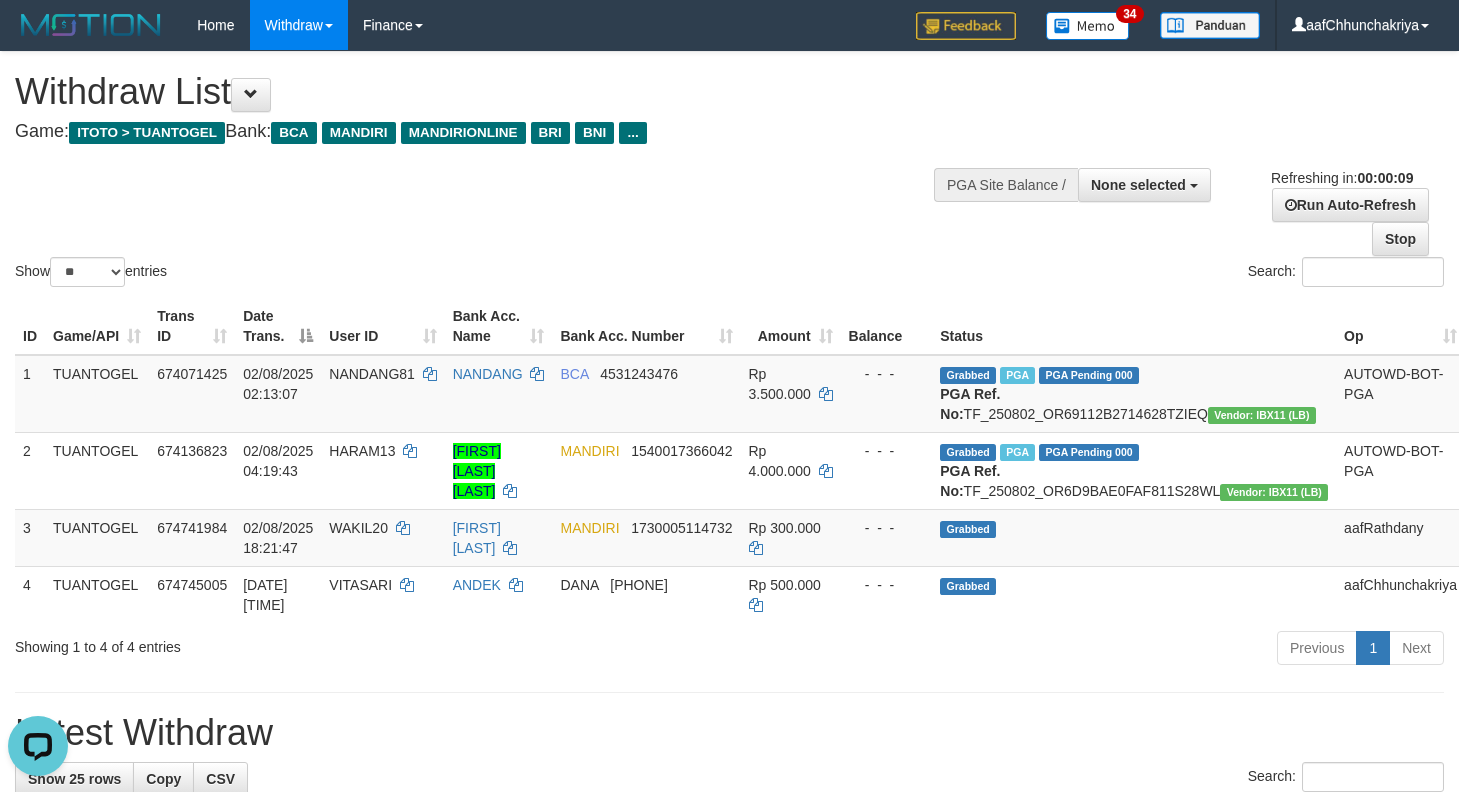 scroll, scrollTop: 0, scrollLeft: 0, axis: both 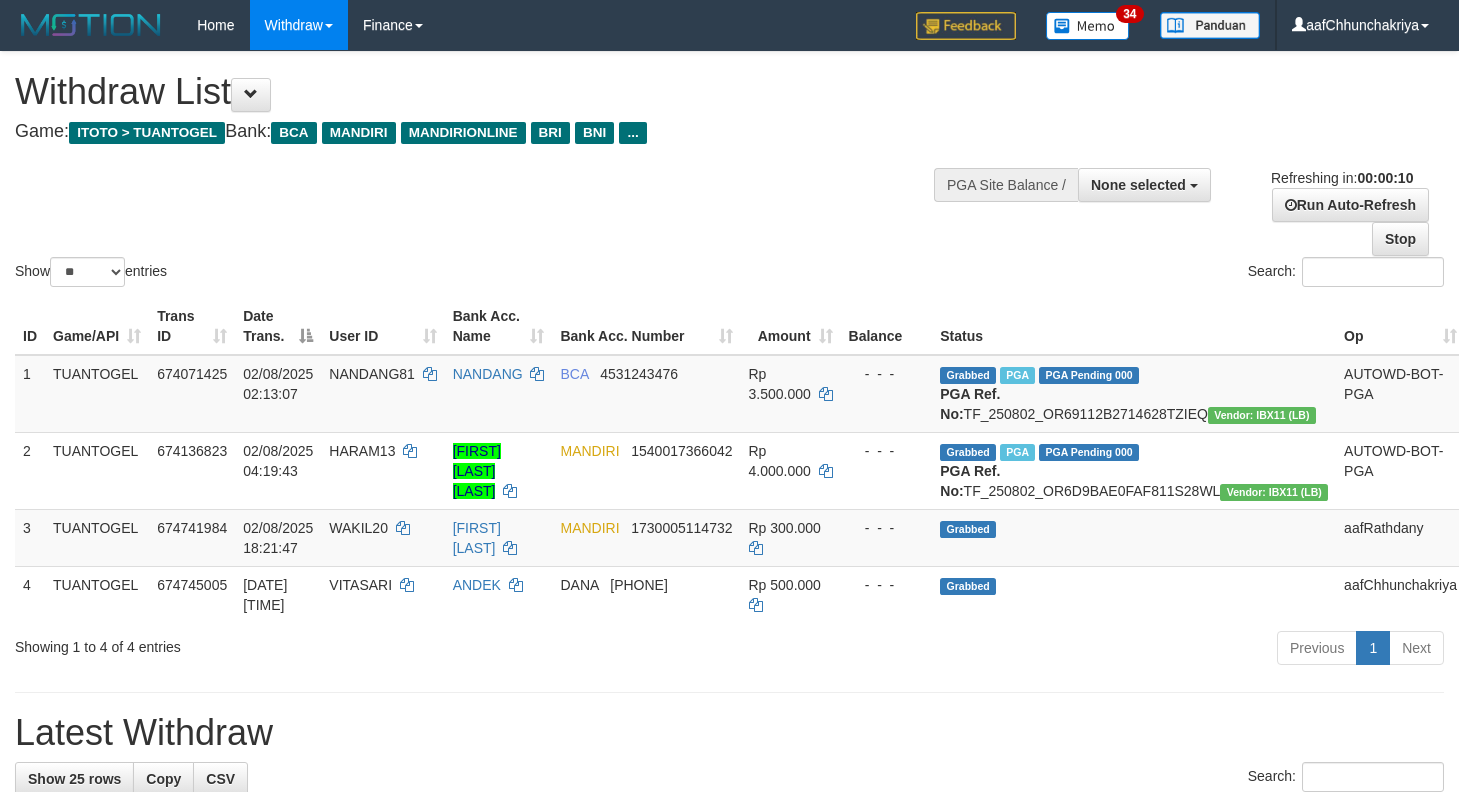 select 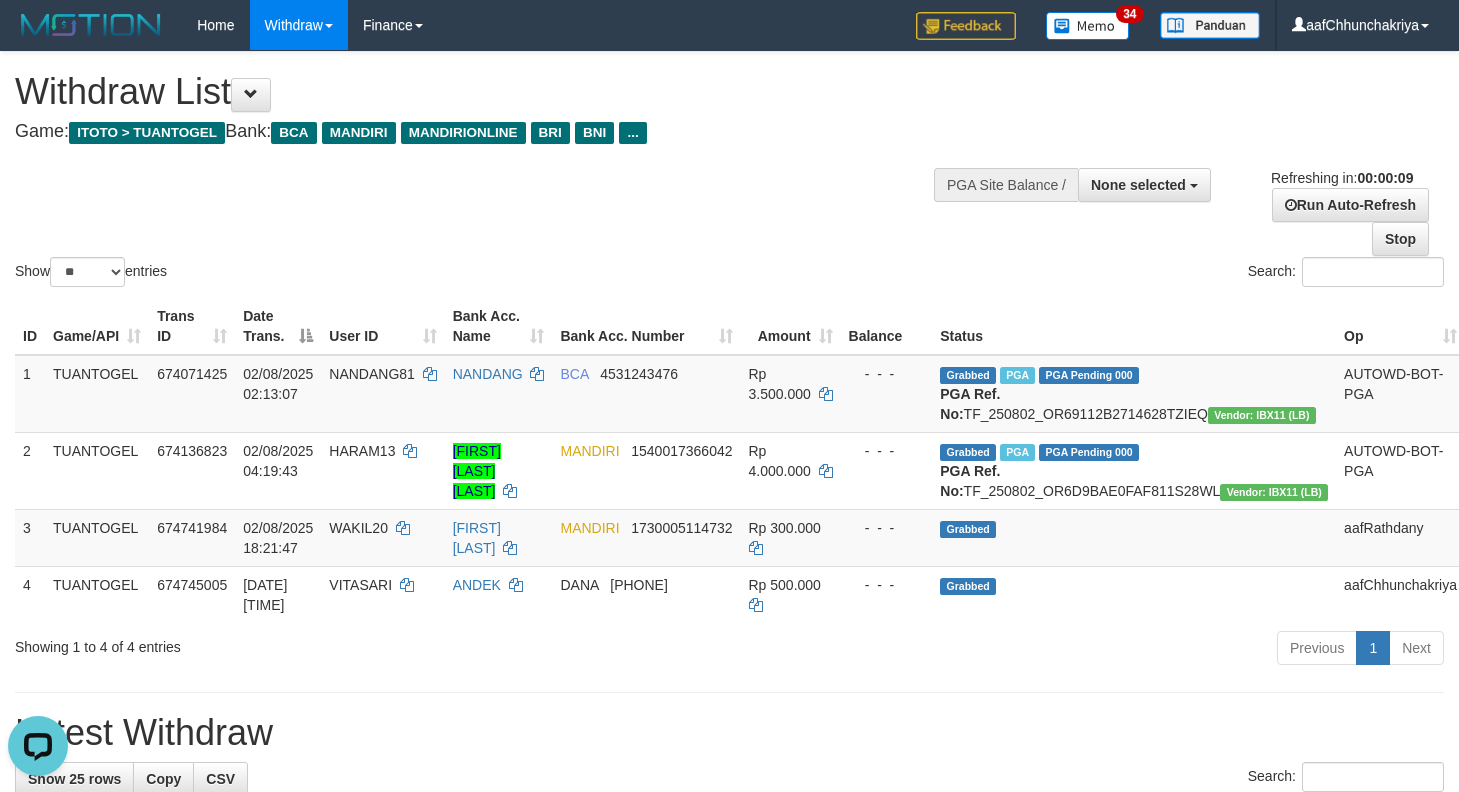 scroll, scrollTop: 0, scrollLeft: 0, axis: both 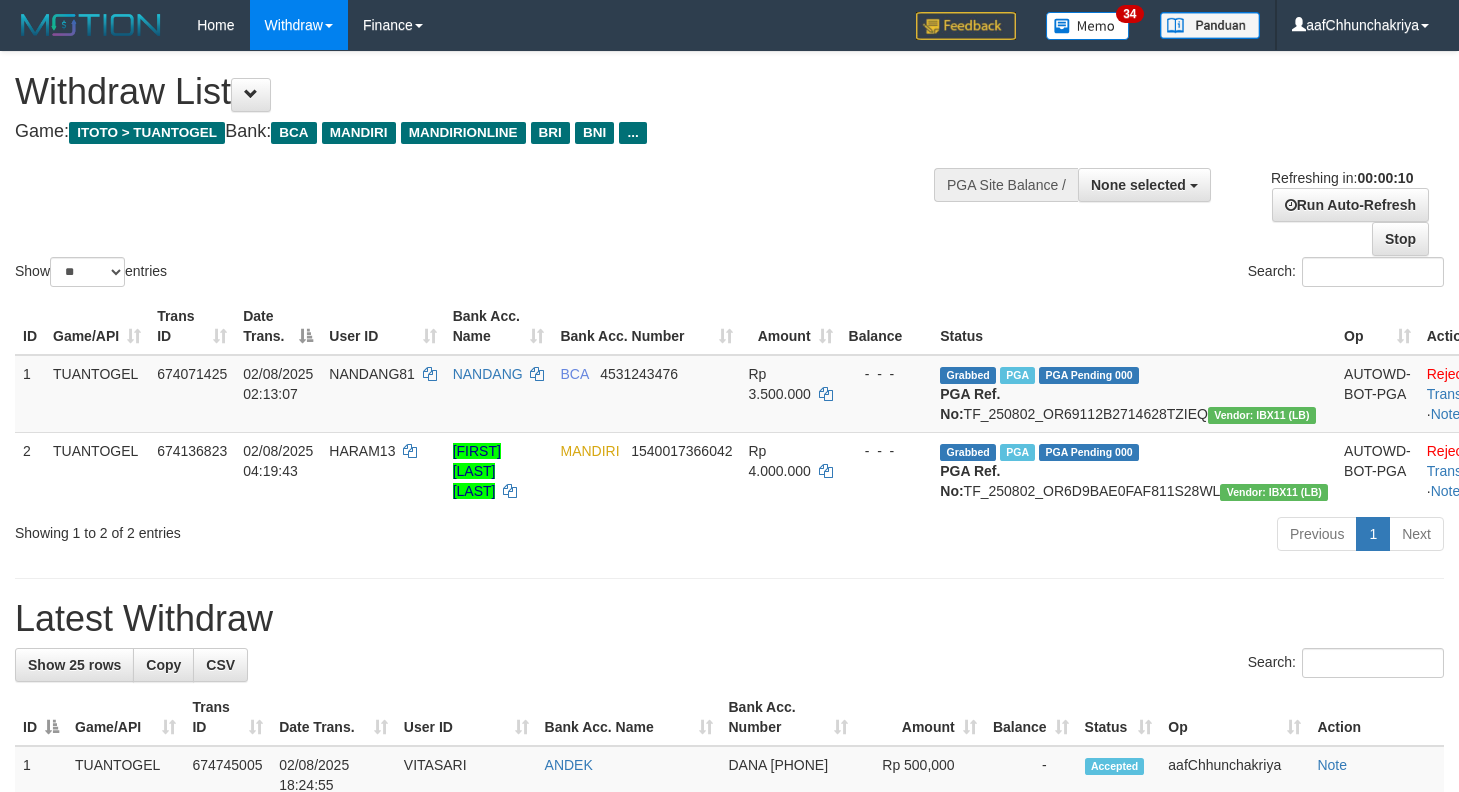select 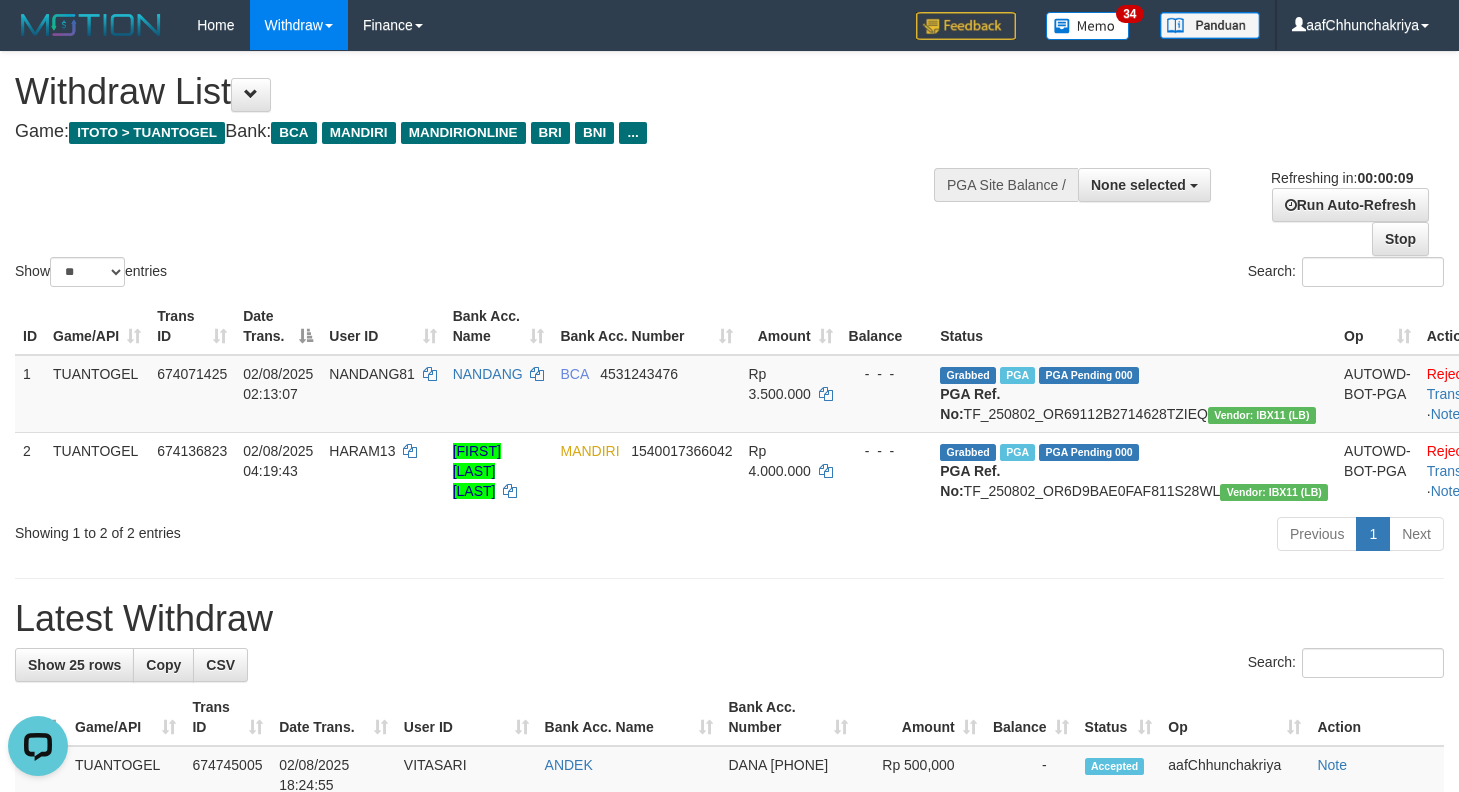 scroll, scrollTop: 0, scrollLeft: 0, axis: both 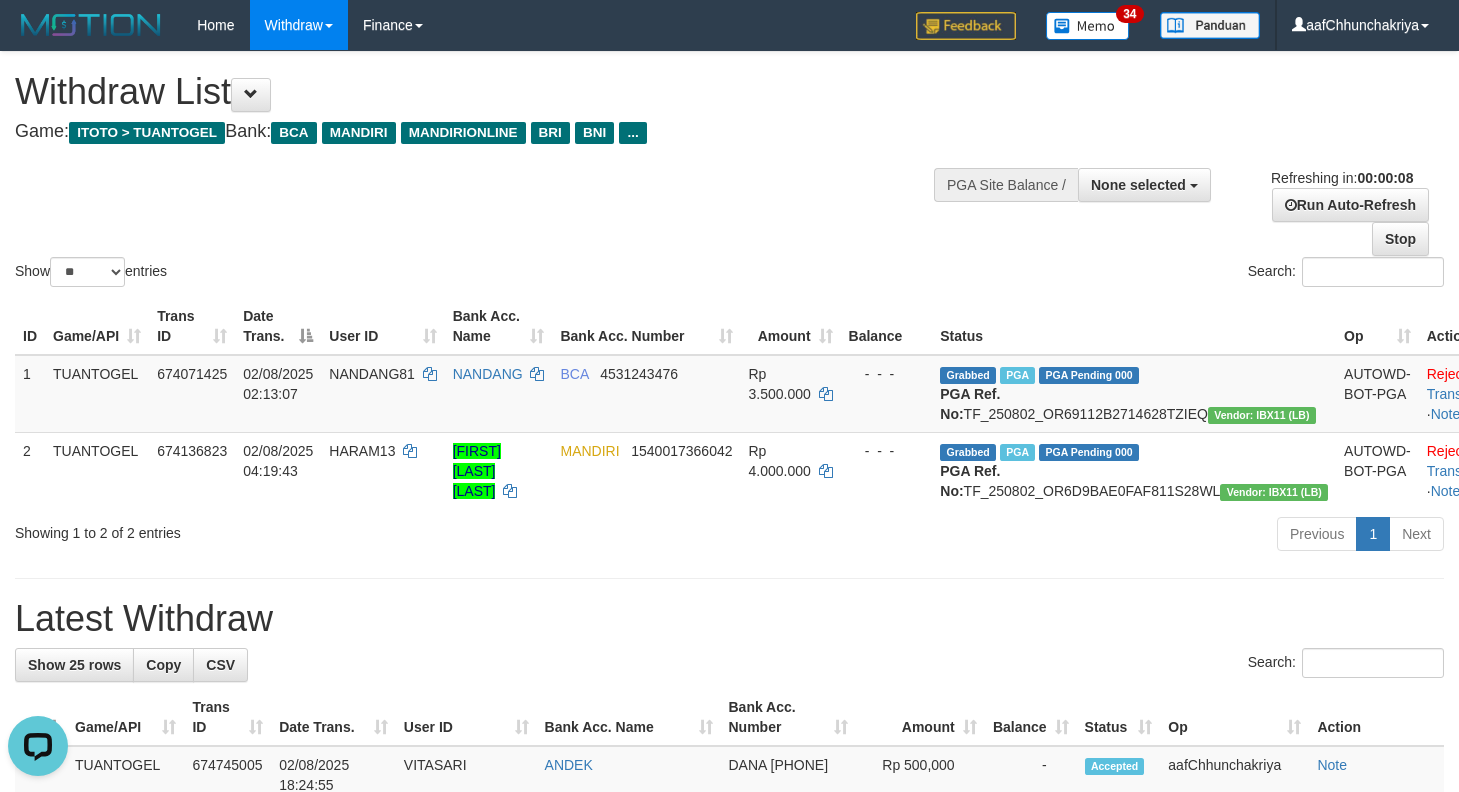 click on "Previous 1 Next" at bounding box center [1033, 536] 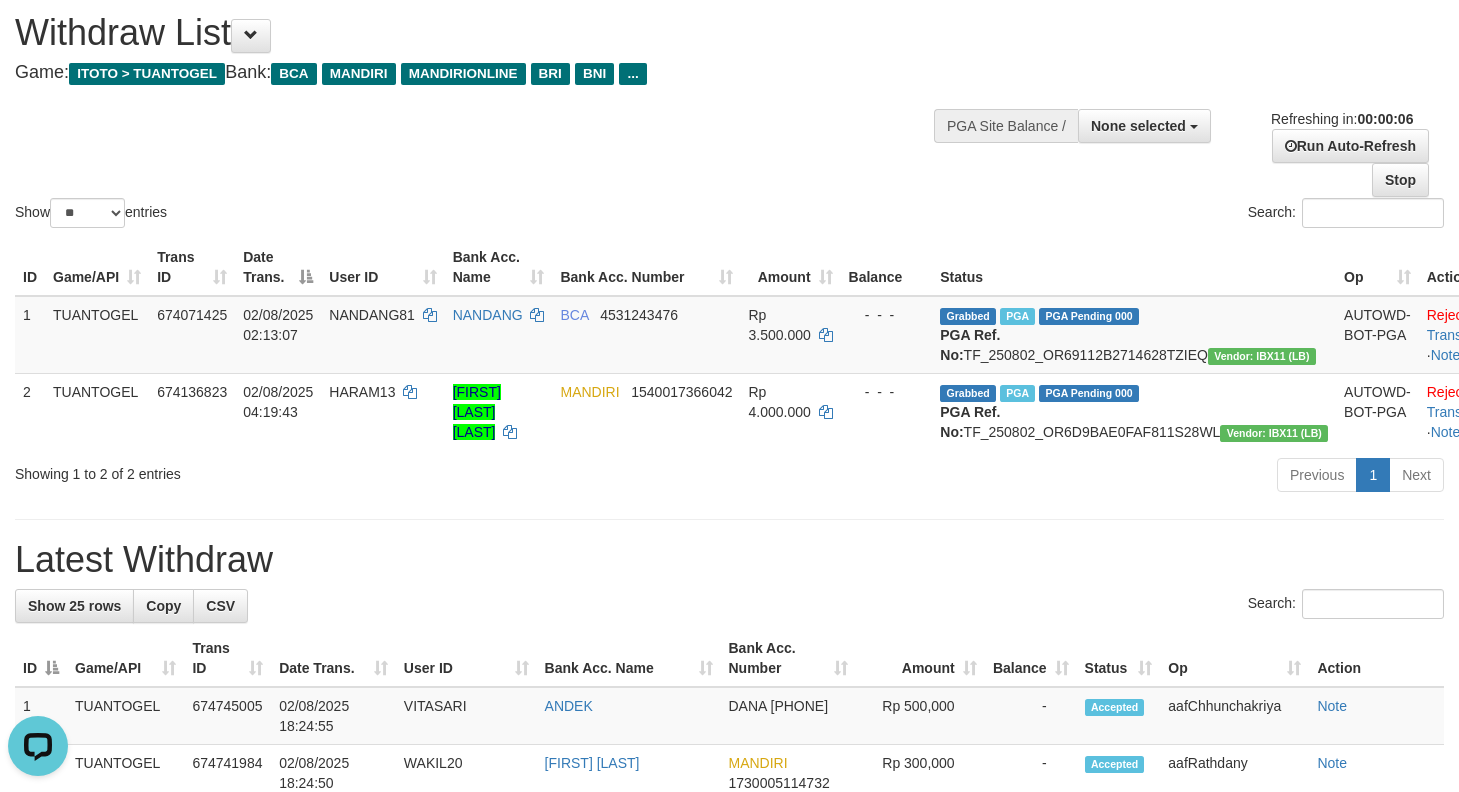 scroll, scrollTop: 0, scrollLeft: 0, axis: both 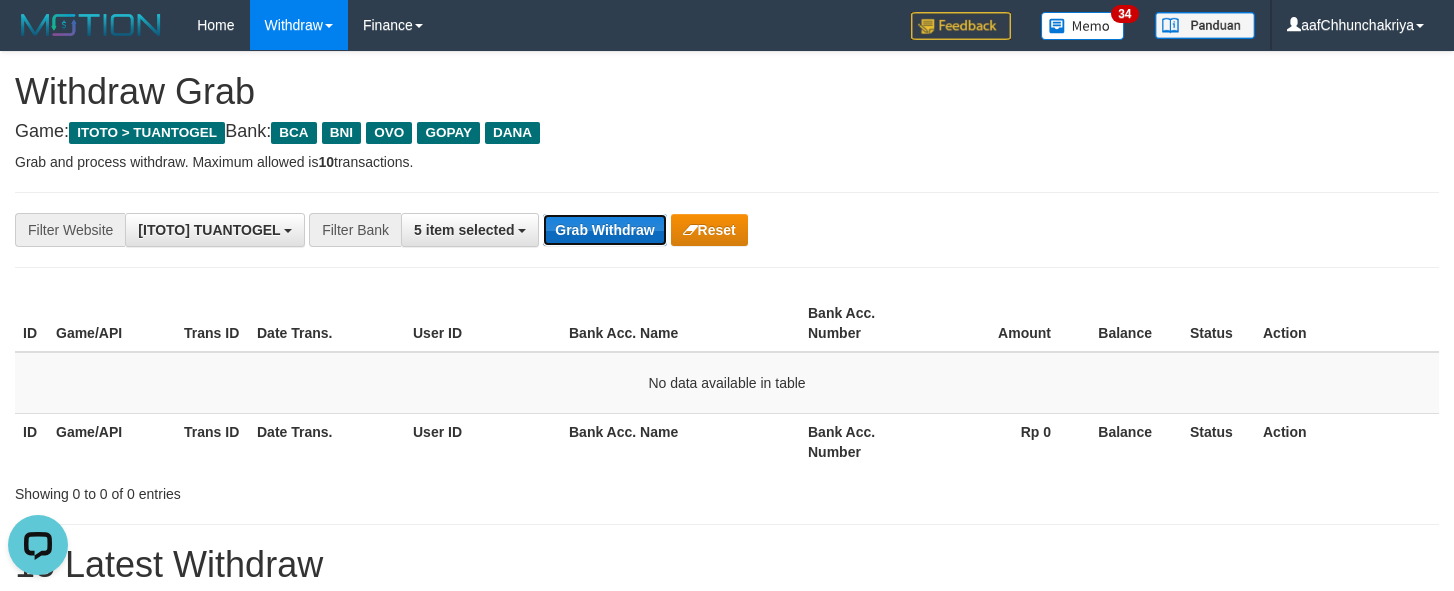 click on "Grab Withdraw" at bounding box center [604, 230] 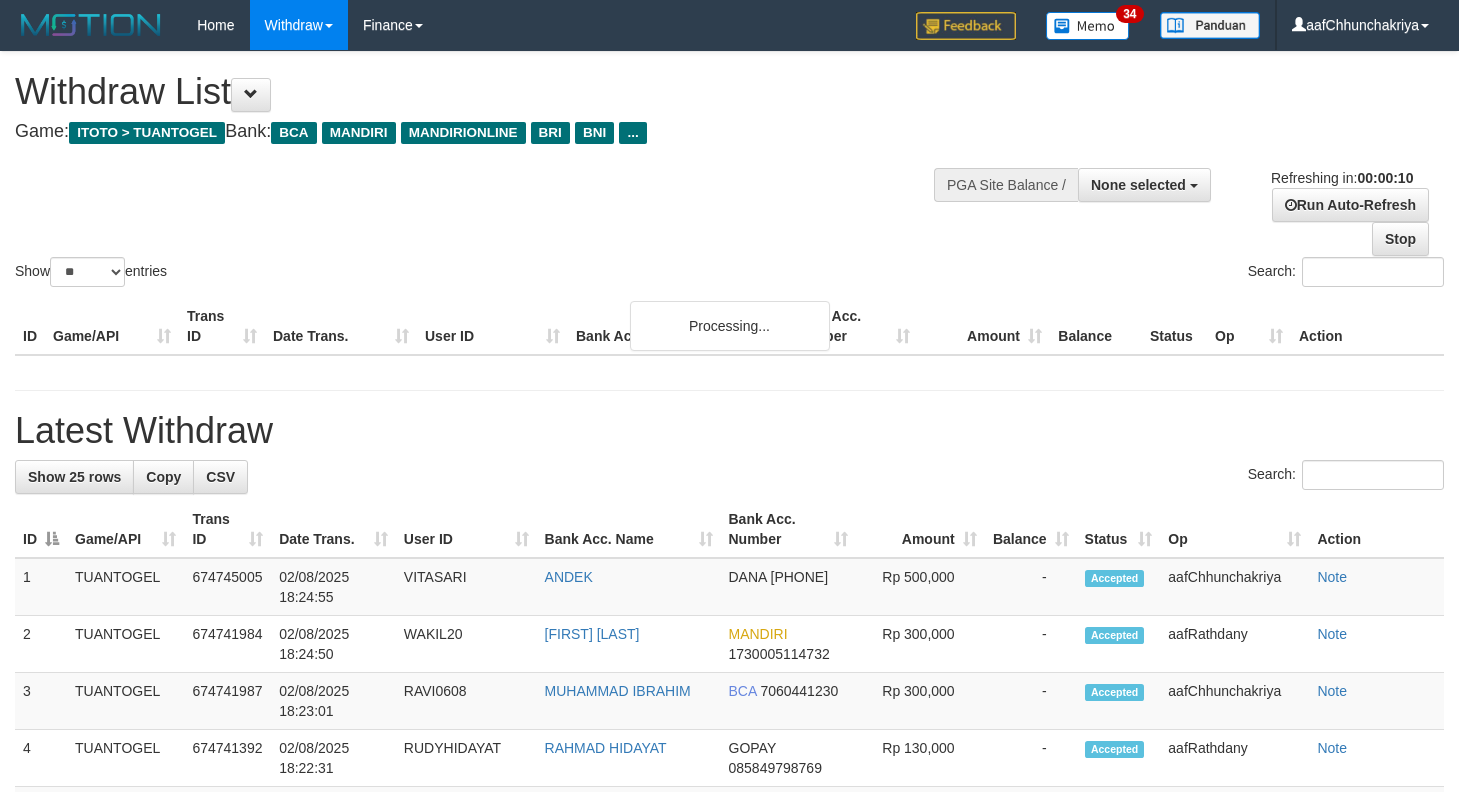 select 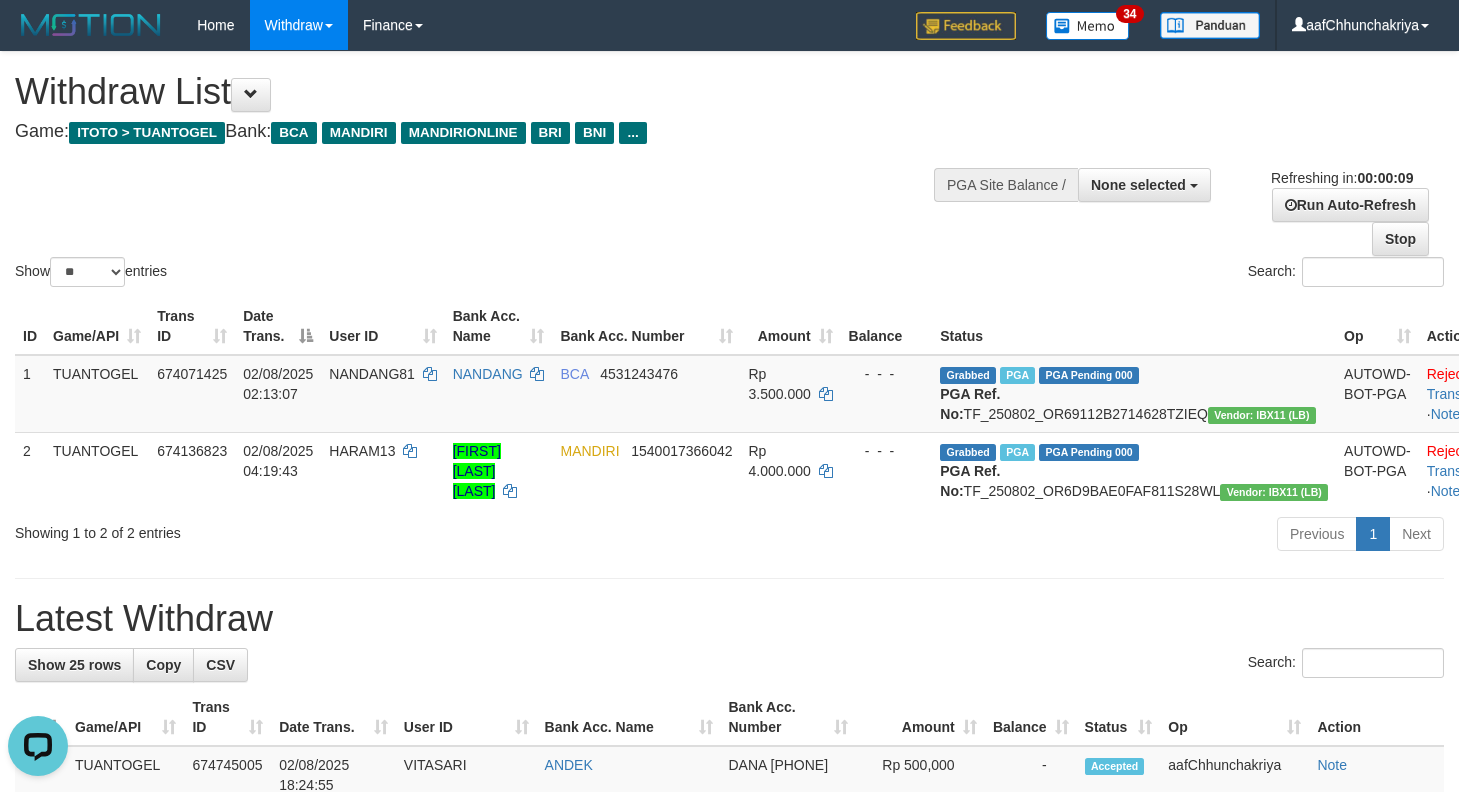 scroll, scrollTop: 0, scrollLeft: 0, axis: both 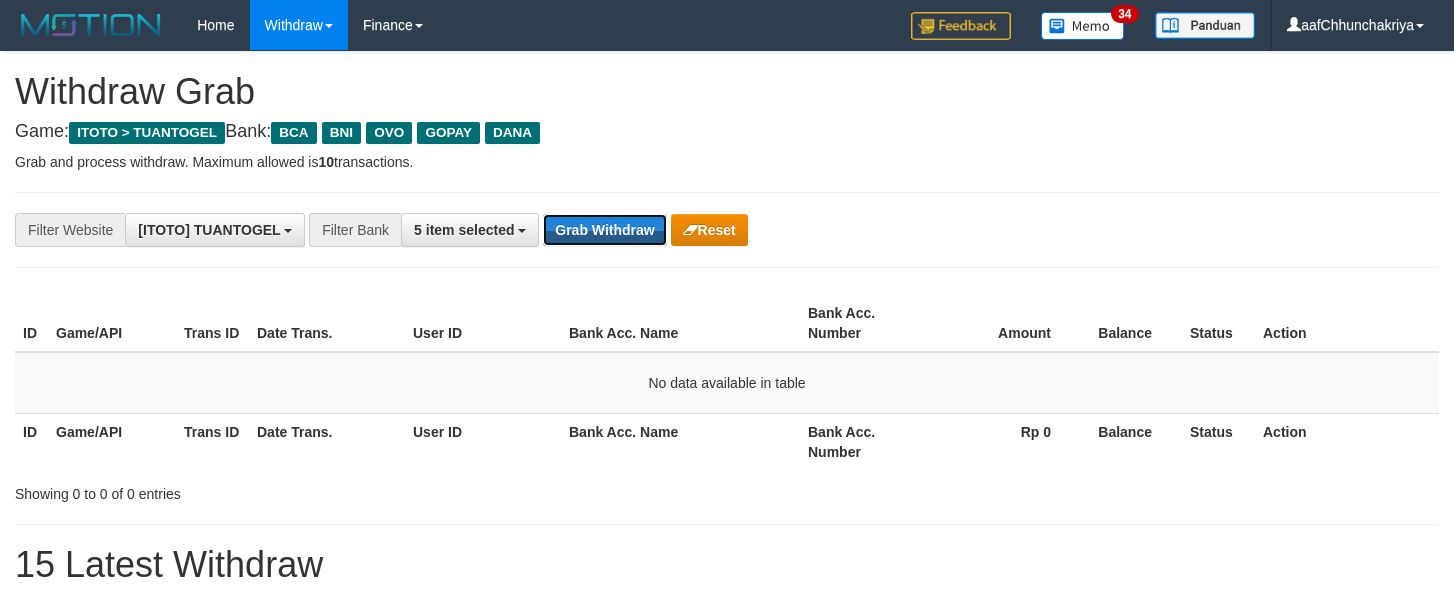 click on "Grab Withdraw" at bounding box center (604, 230) 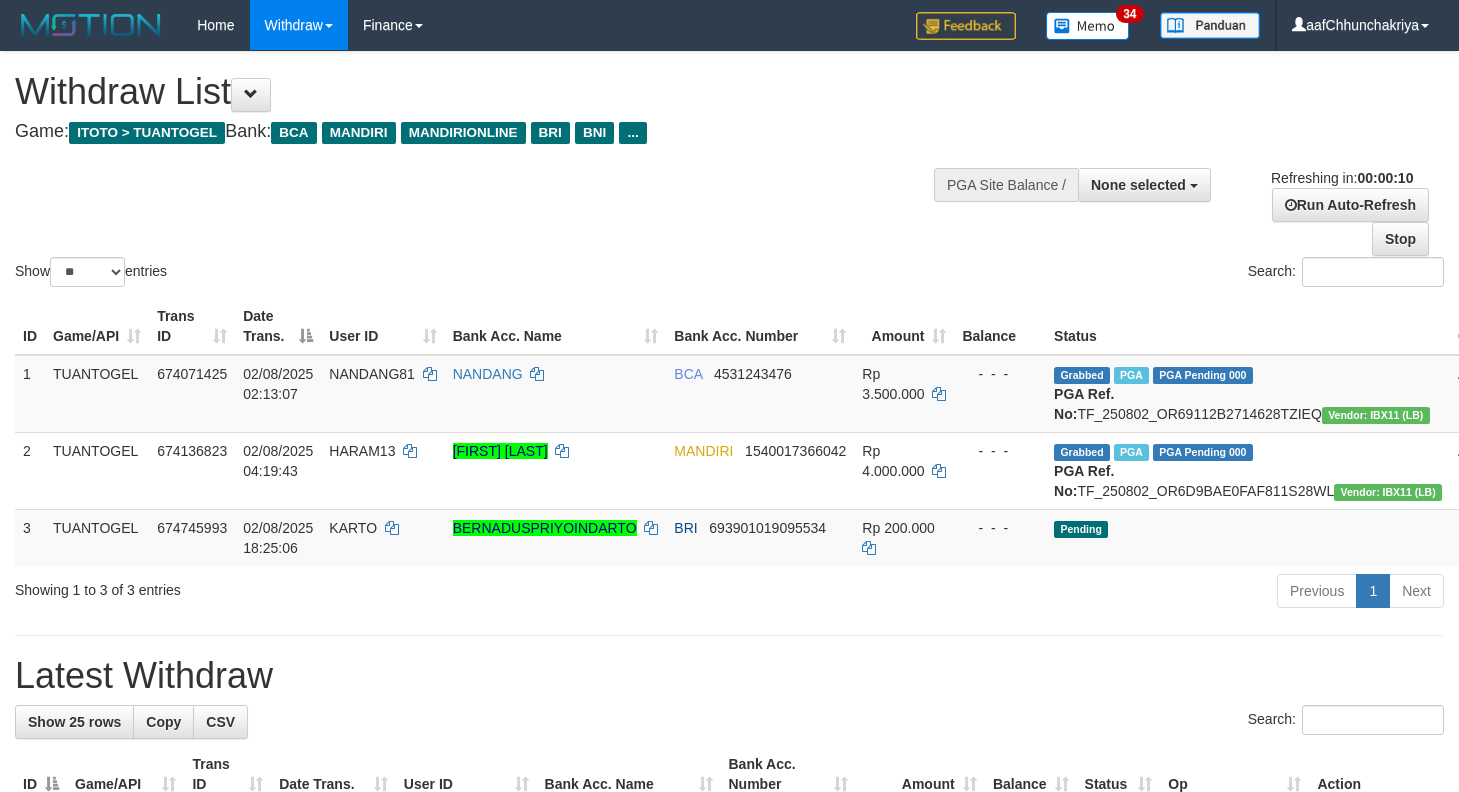 select 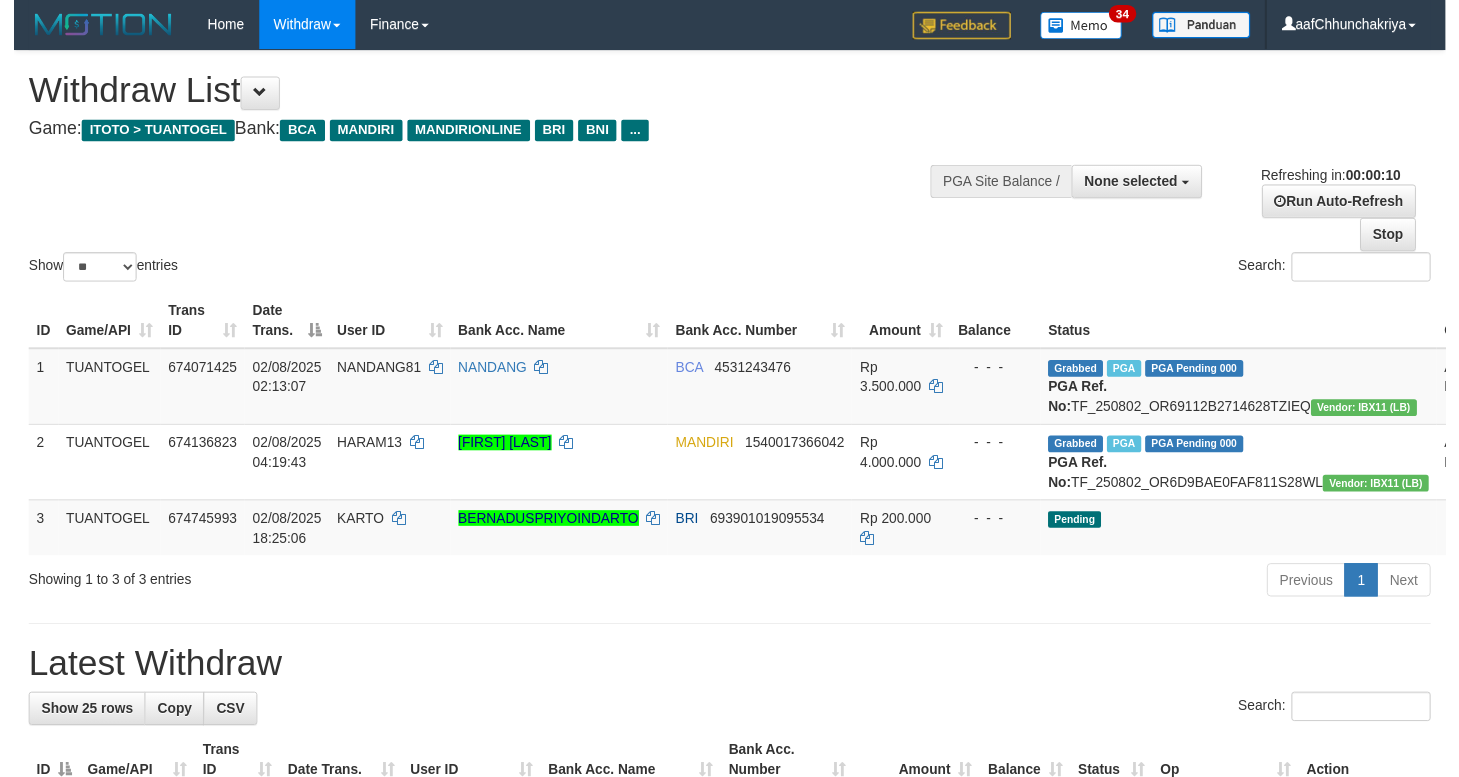 scroll, scrollTop: 0, scrollLeft: 0, axis: both 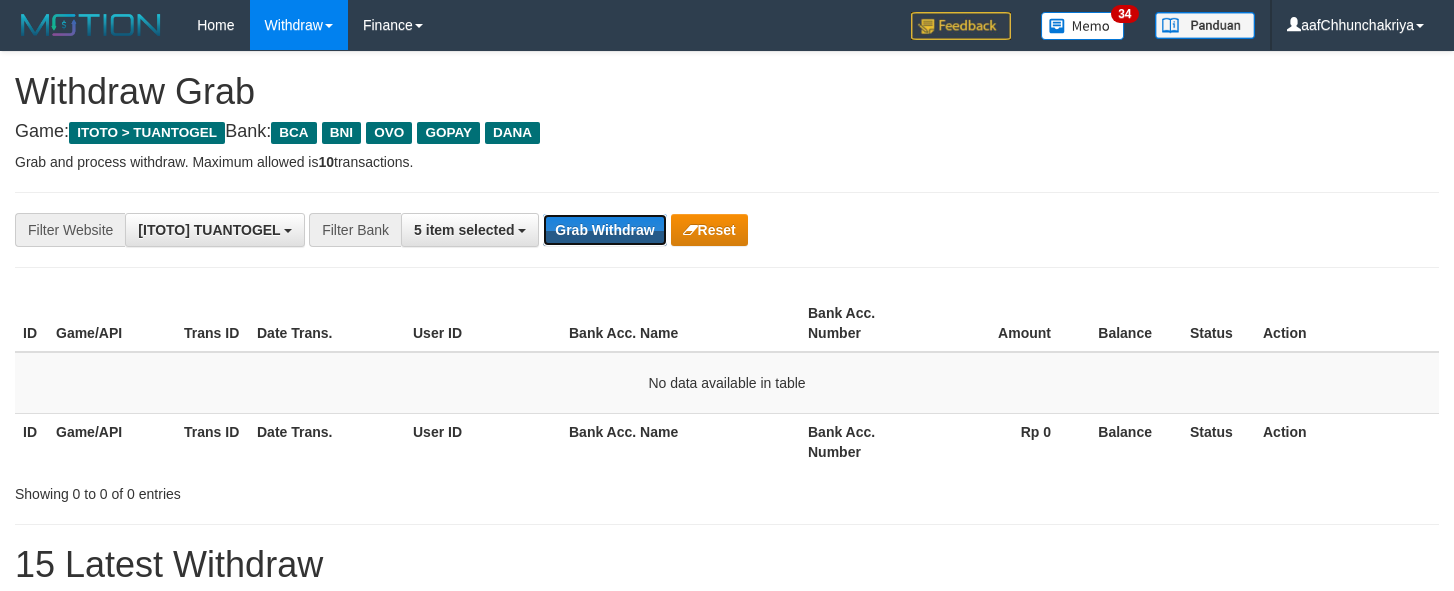 click on "Grab Withdraw" at bounding box center (604, 230) 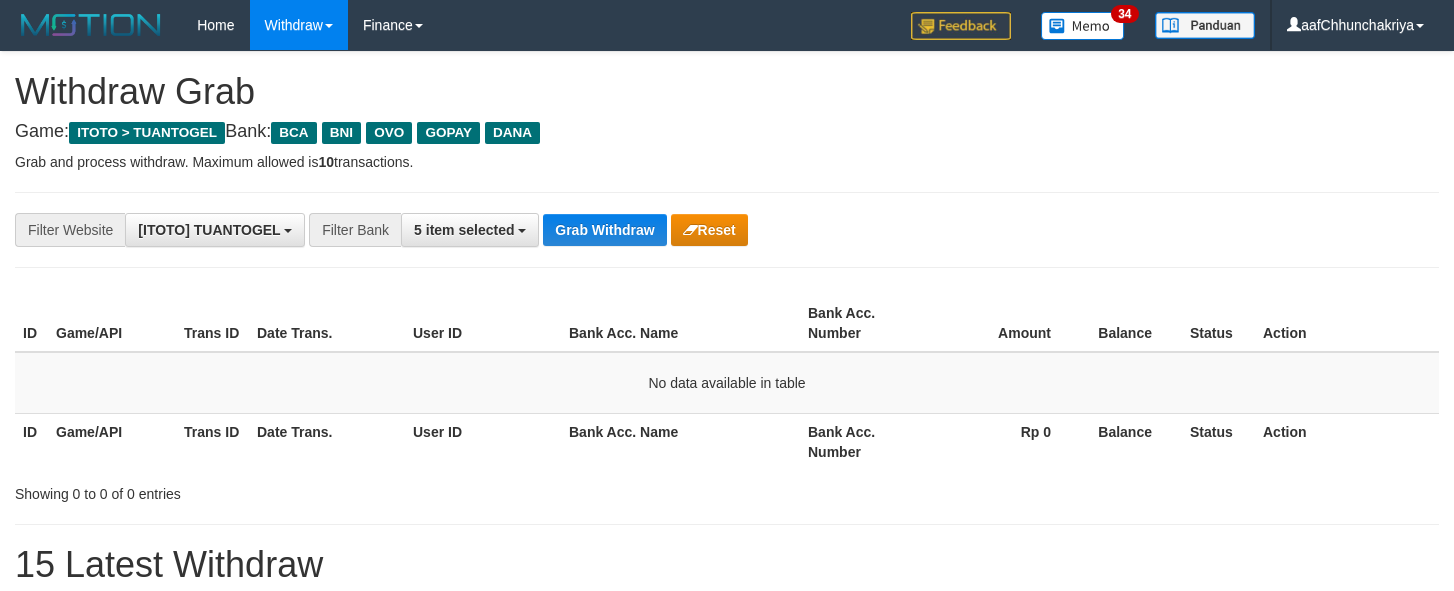 scroll, scrollTop: 0, scrollLeft: 0, axis: both 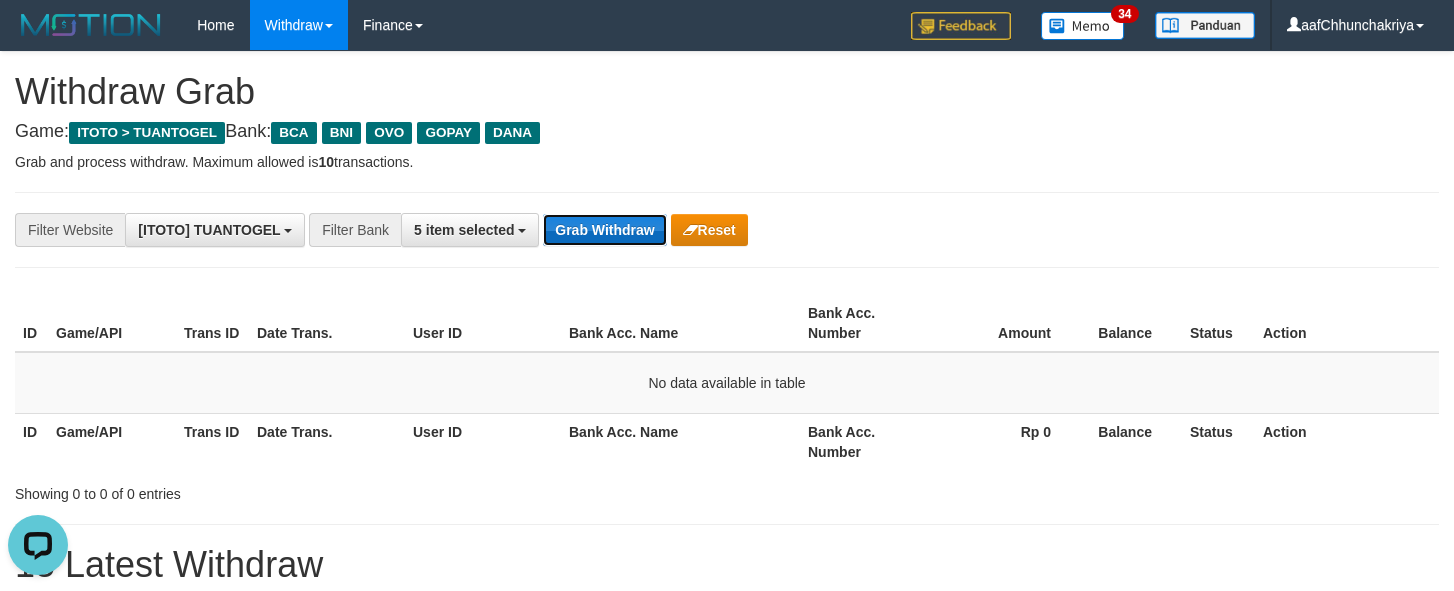 click on "Grab Withdraw" at bounding box center (604, 230) 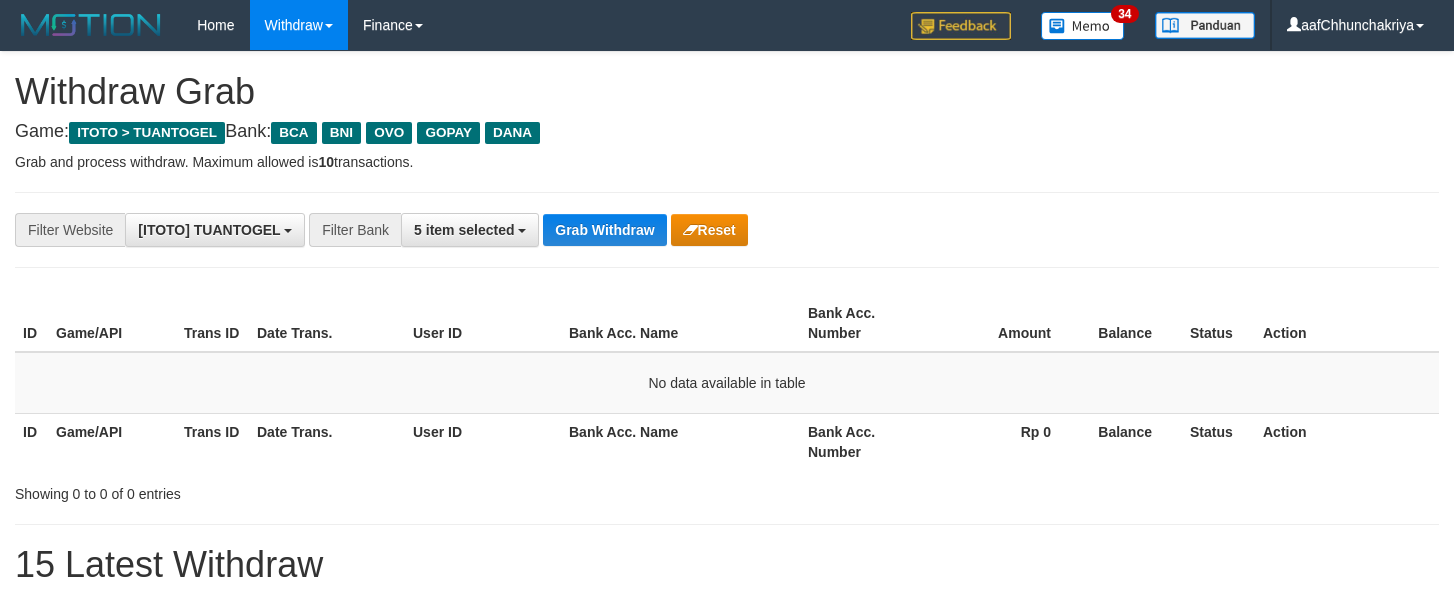 scroll, scrollTop: 0, scrollLeft: 0, axis: both 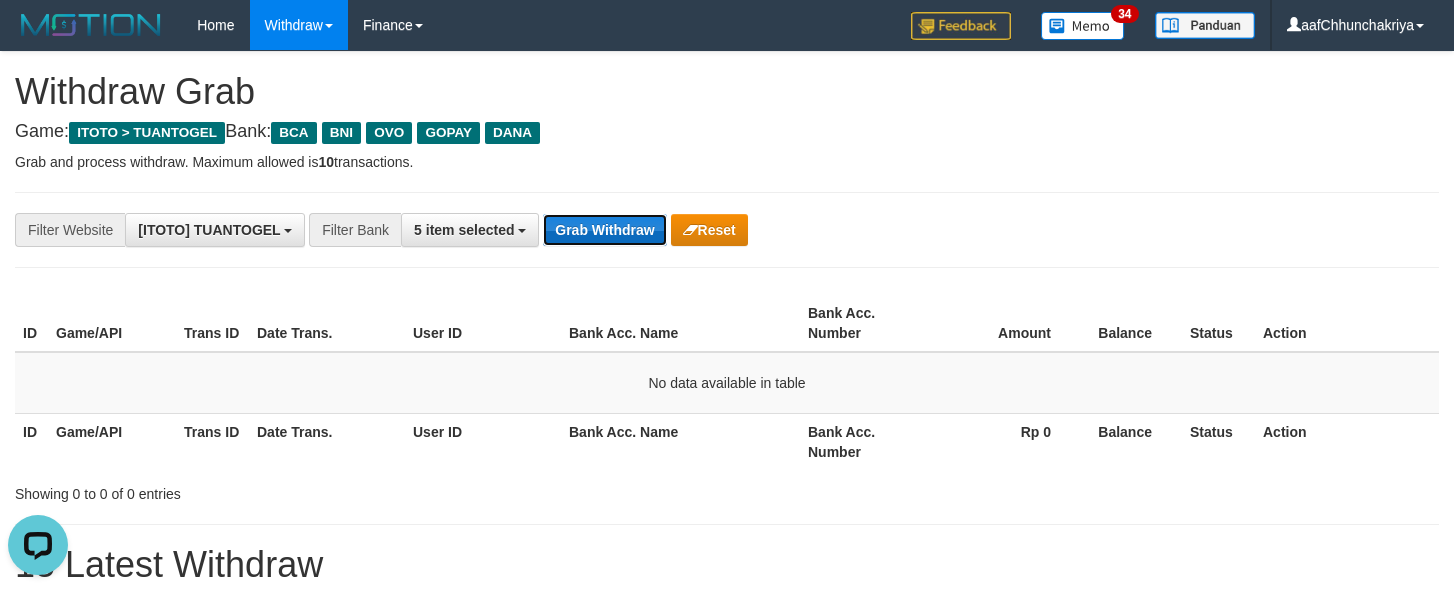 click on "Grab Withdraw" at bounding box center [604, 230] 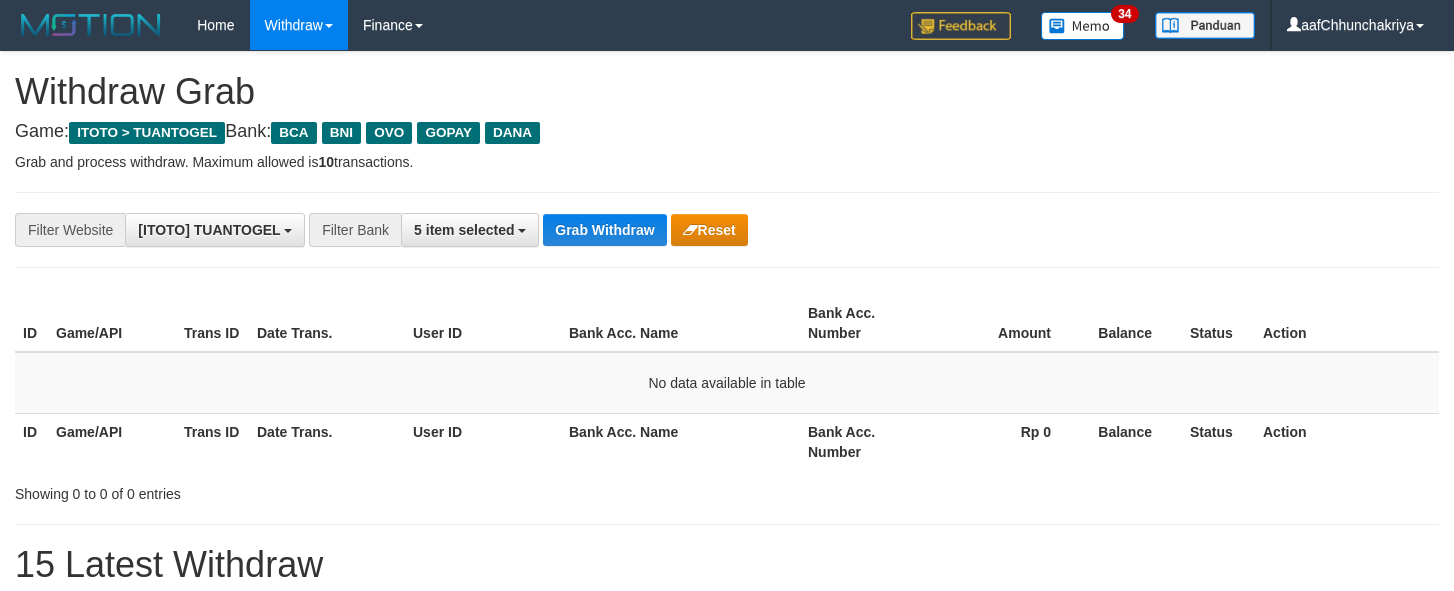 scroll, scrollTop: 0, scrollLeft: 0, axis: both 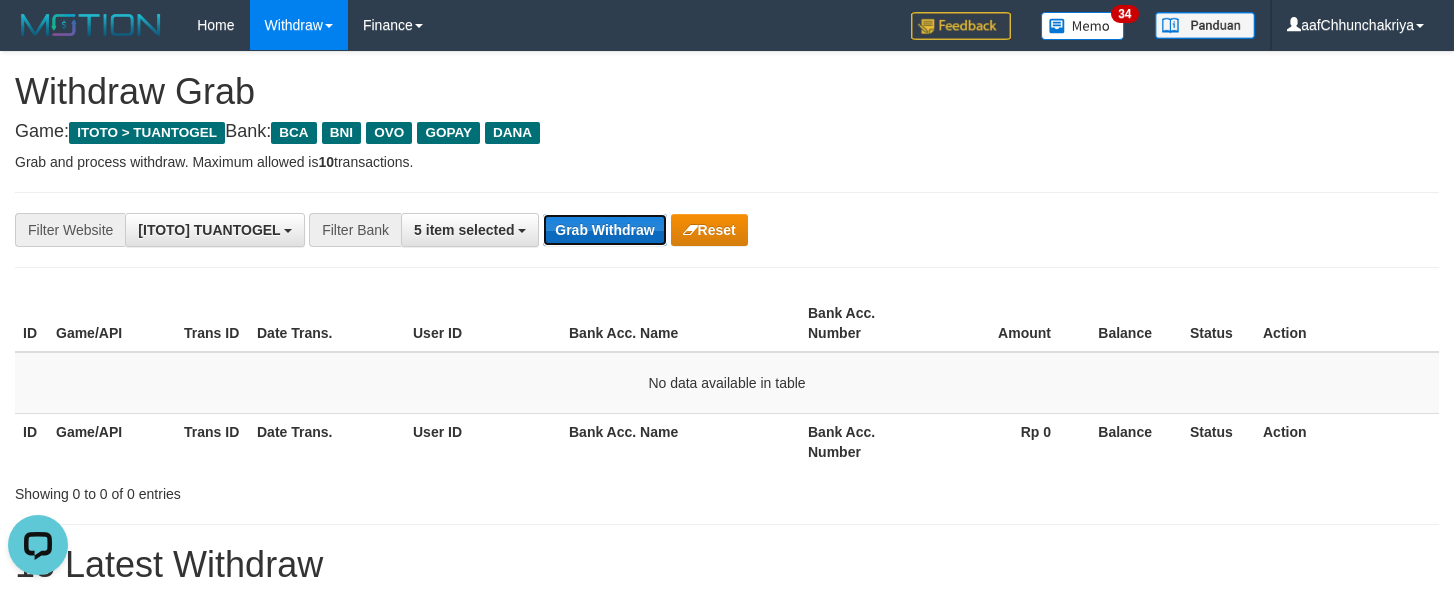click on "Grab Withdraw" at bounding box center [604, 230] 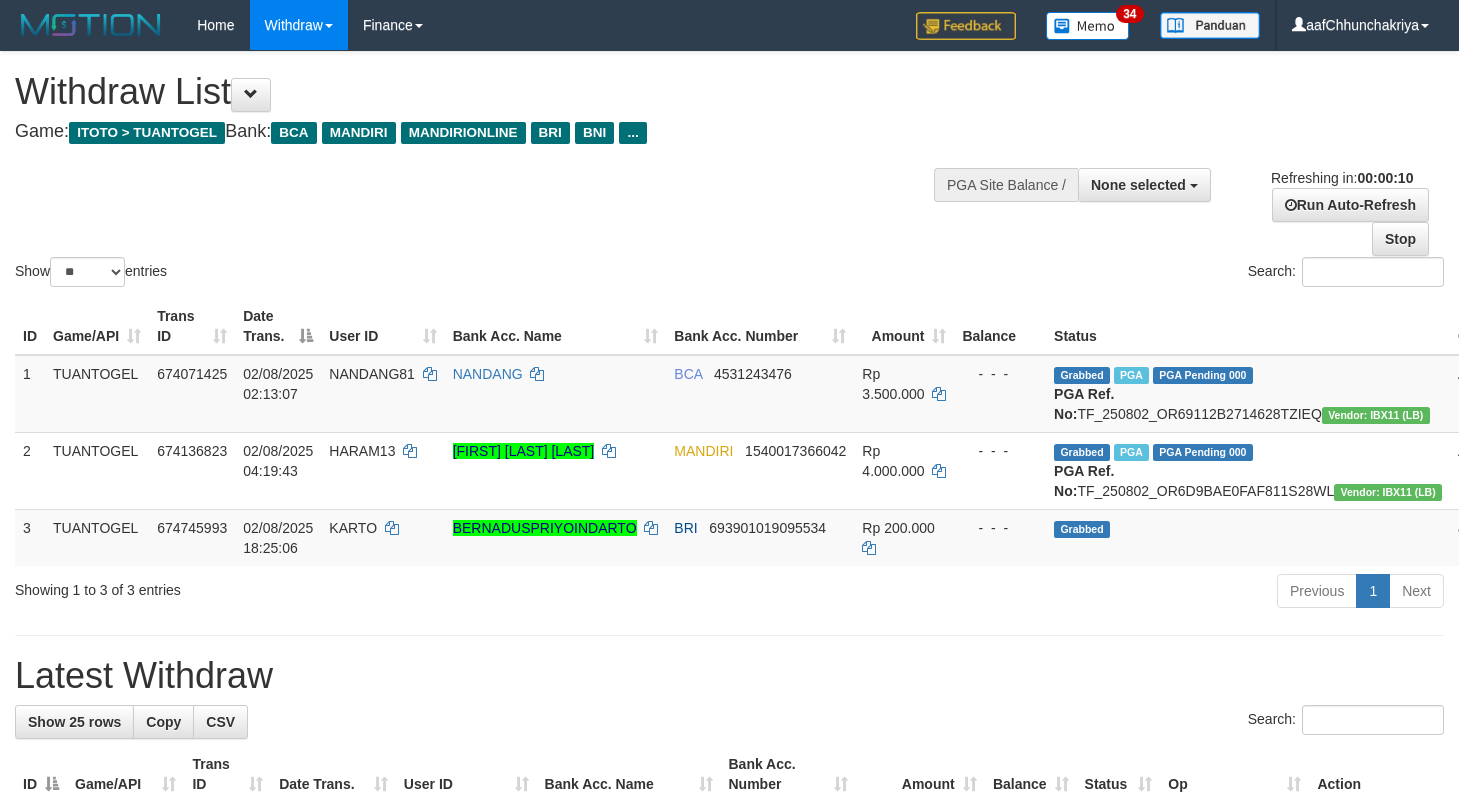 select 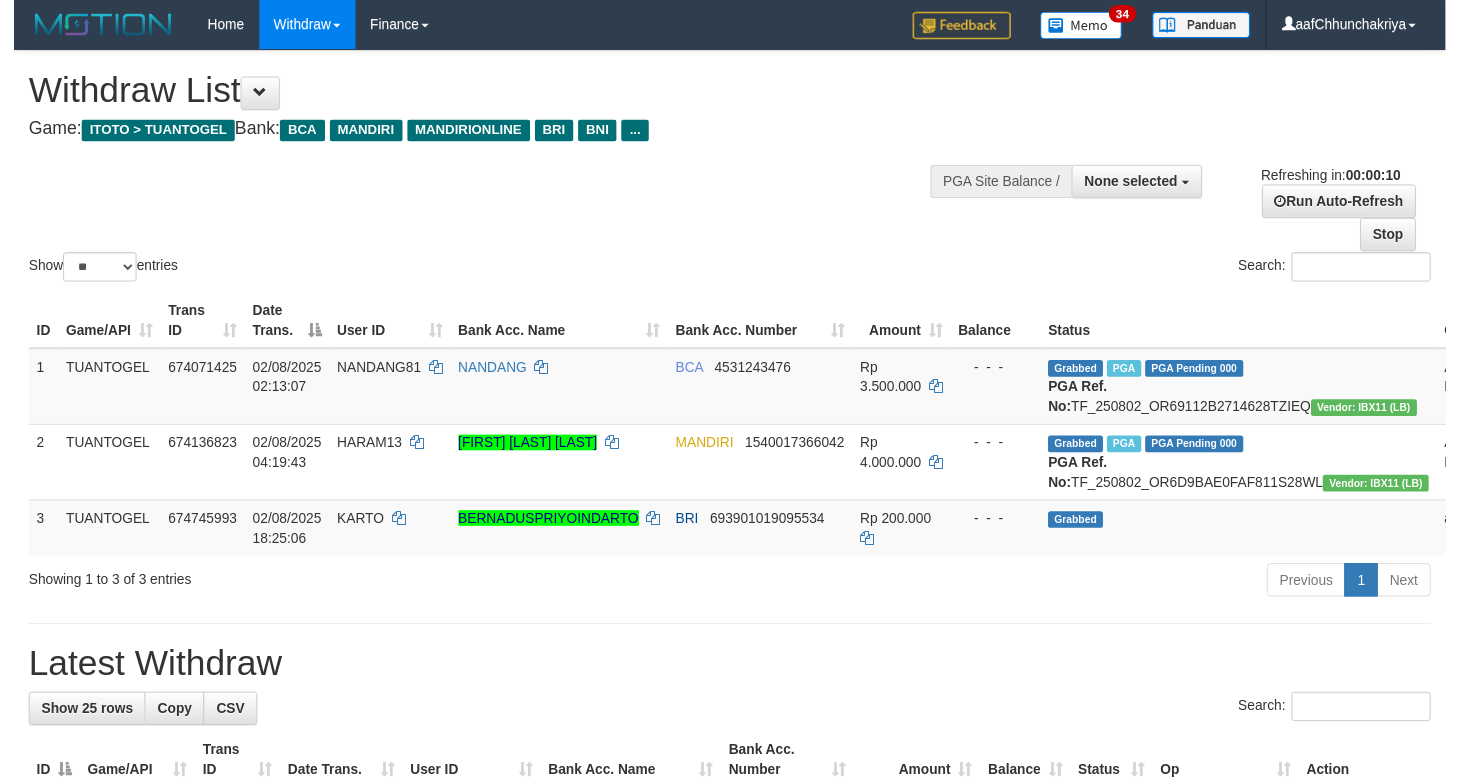 scroll, scrollTop: 0, scrollLeft: 0, axis: both 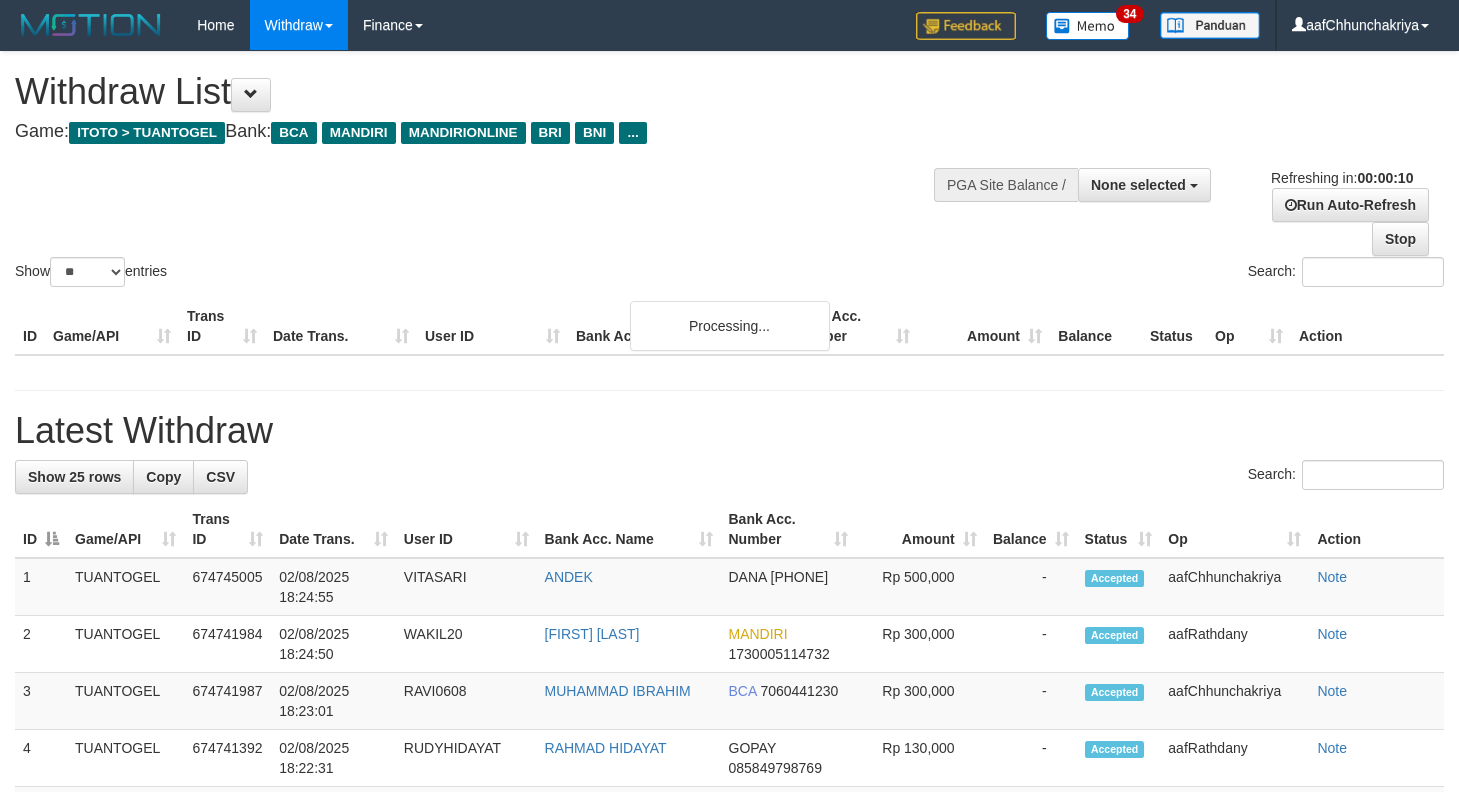 select 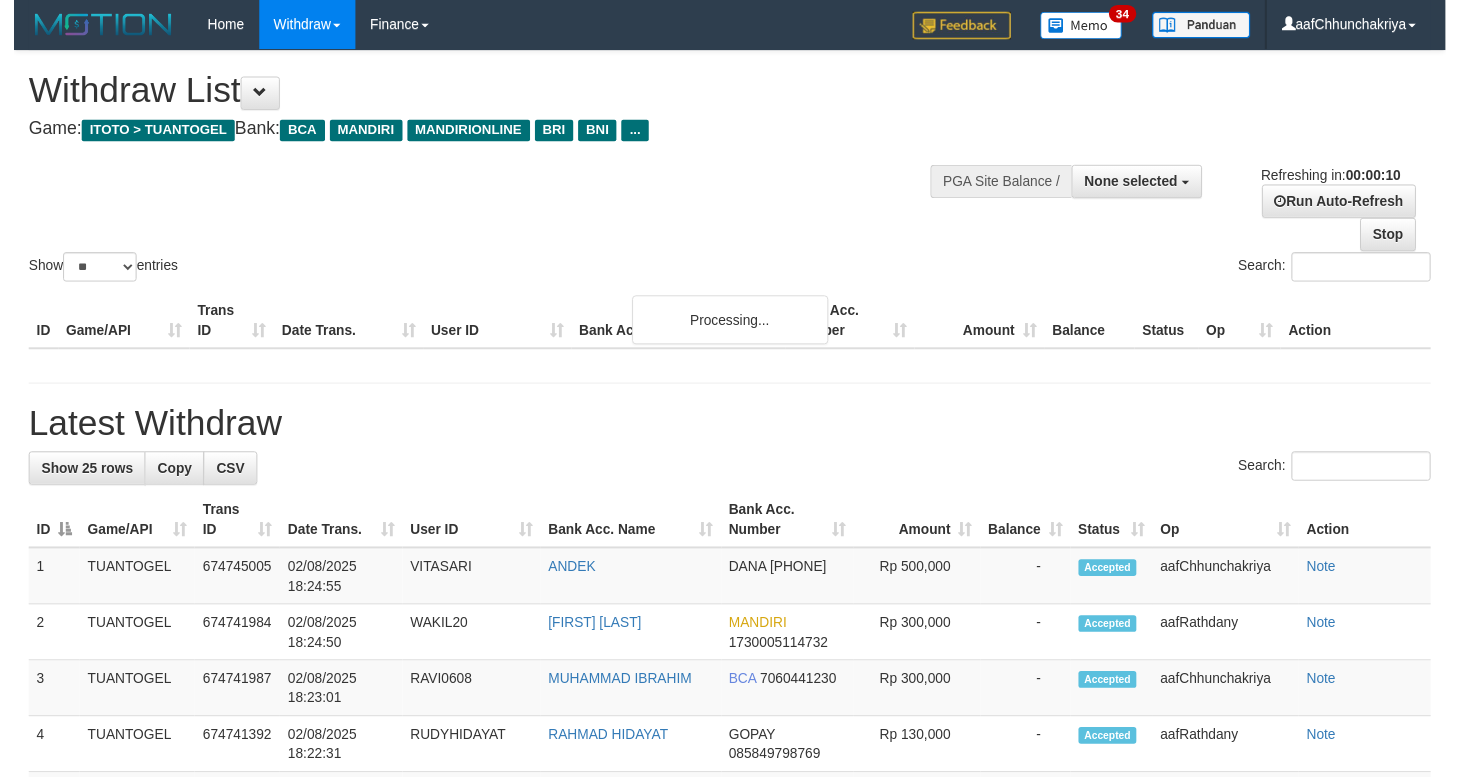 scroll, scrollTop: 0, scrollLeft: 0, axis: both 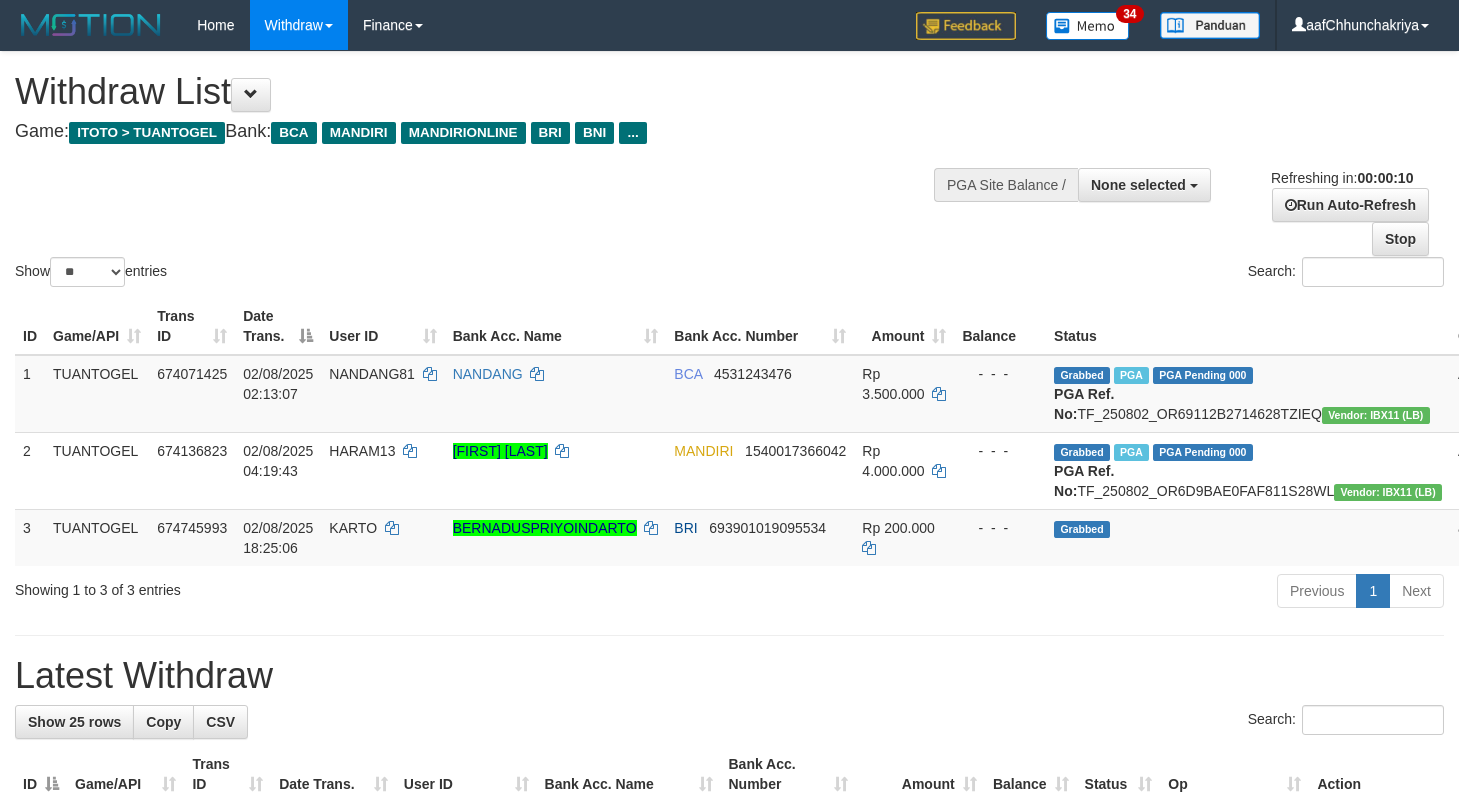 select 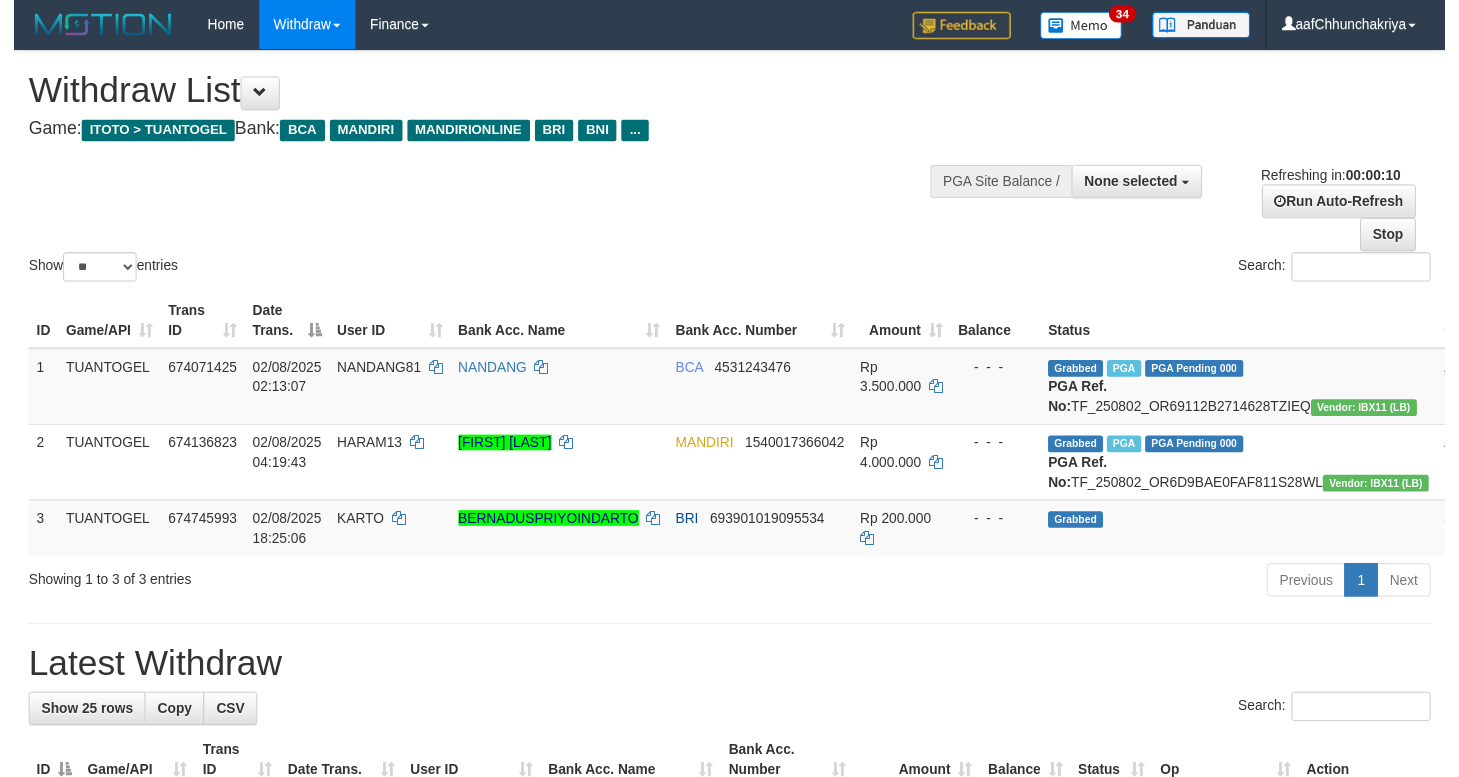scroll, scrollTop: 0, scrollLeft: 0, axis: both 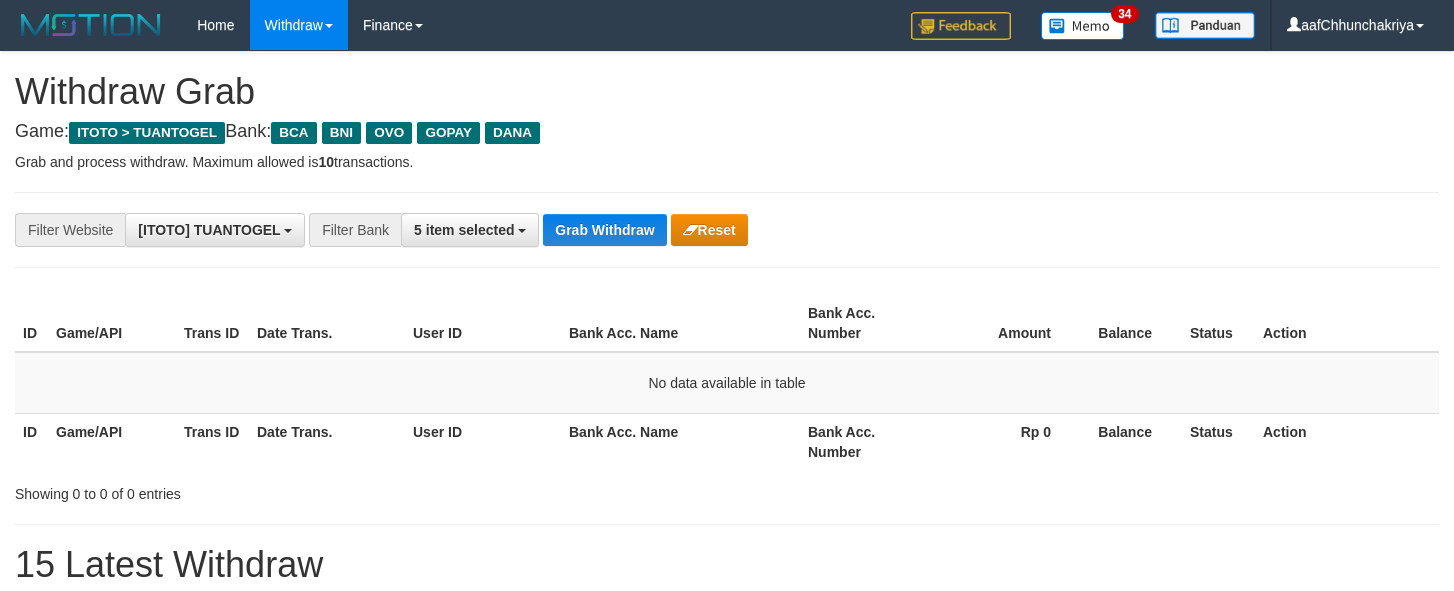 click on "Grab Withdraw" at bounding box center (604, 230) 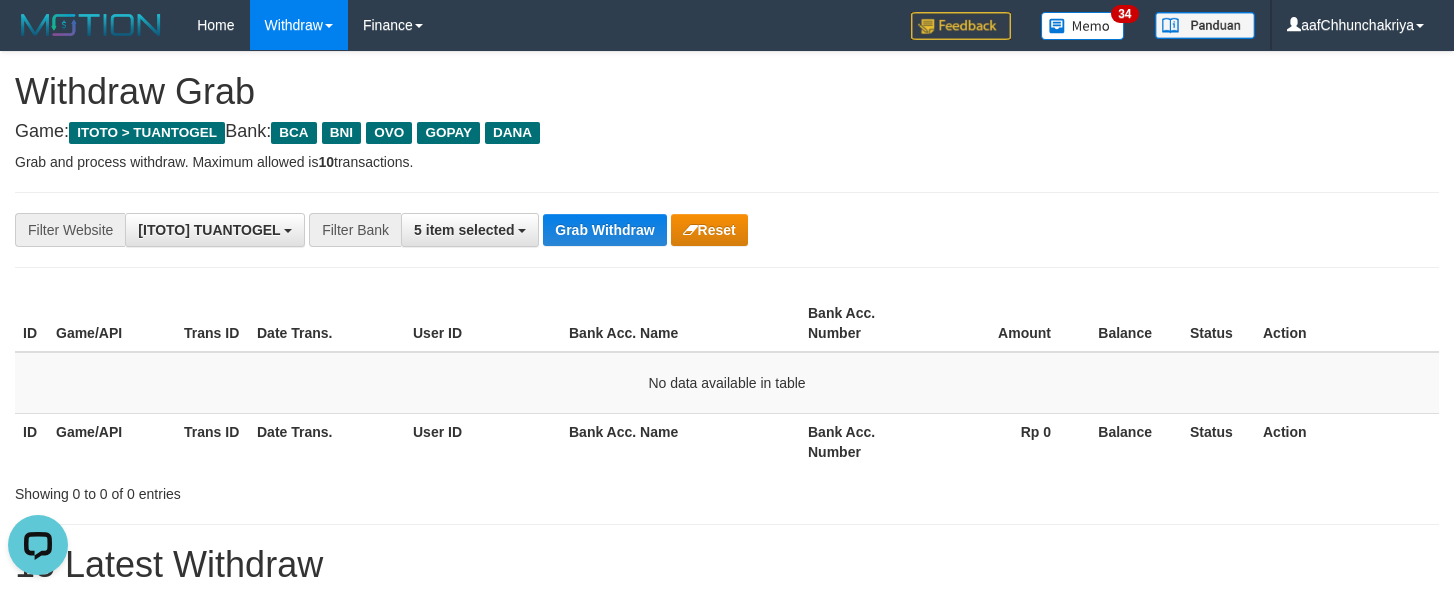 scroll, scrollTop: 0, scrollLeft: 0, axis: both 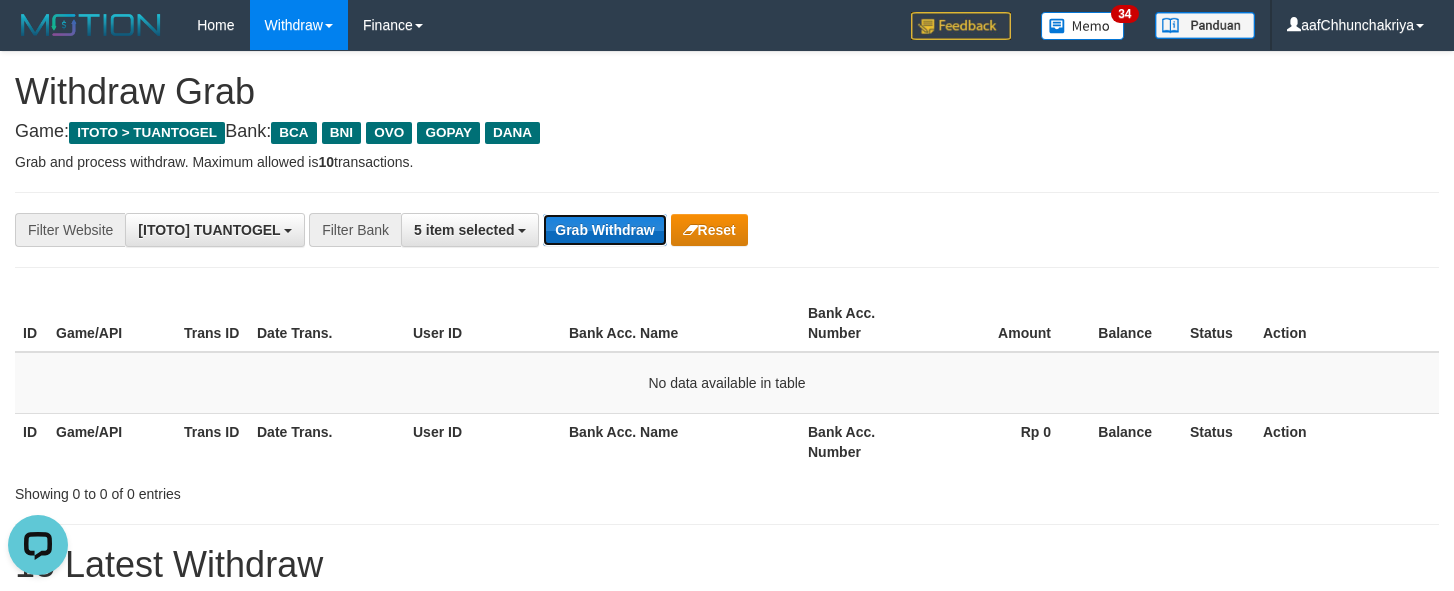 click on "Grab Withdraw" at bounding box center (604, 230) 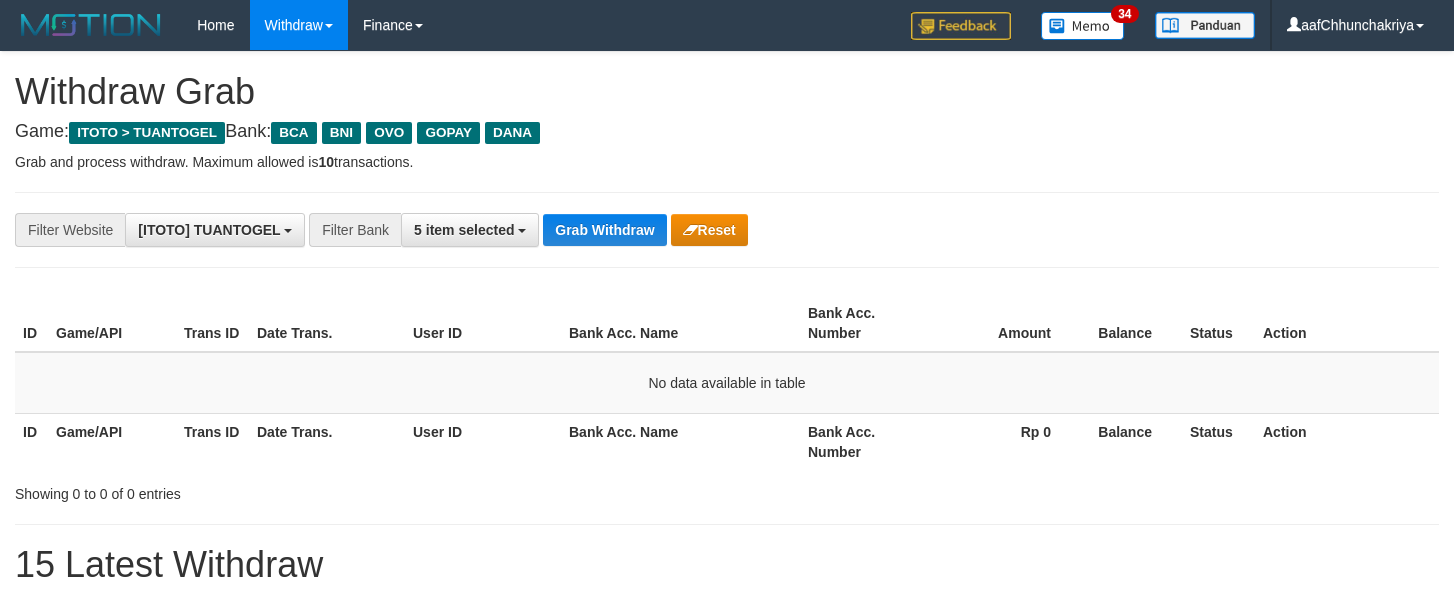 scroll, scrollTop: 0, scrollLeft: 0, axis: both 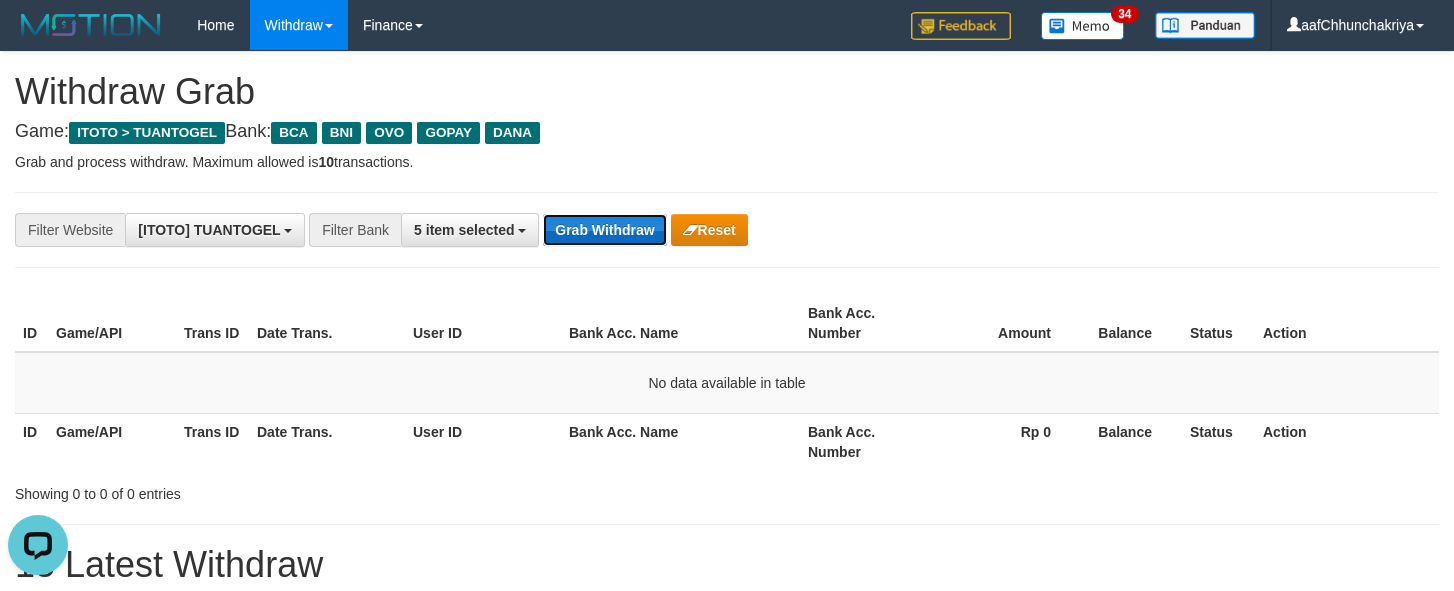 click on "Grab Withdraw" at bounding box center (604, 230) 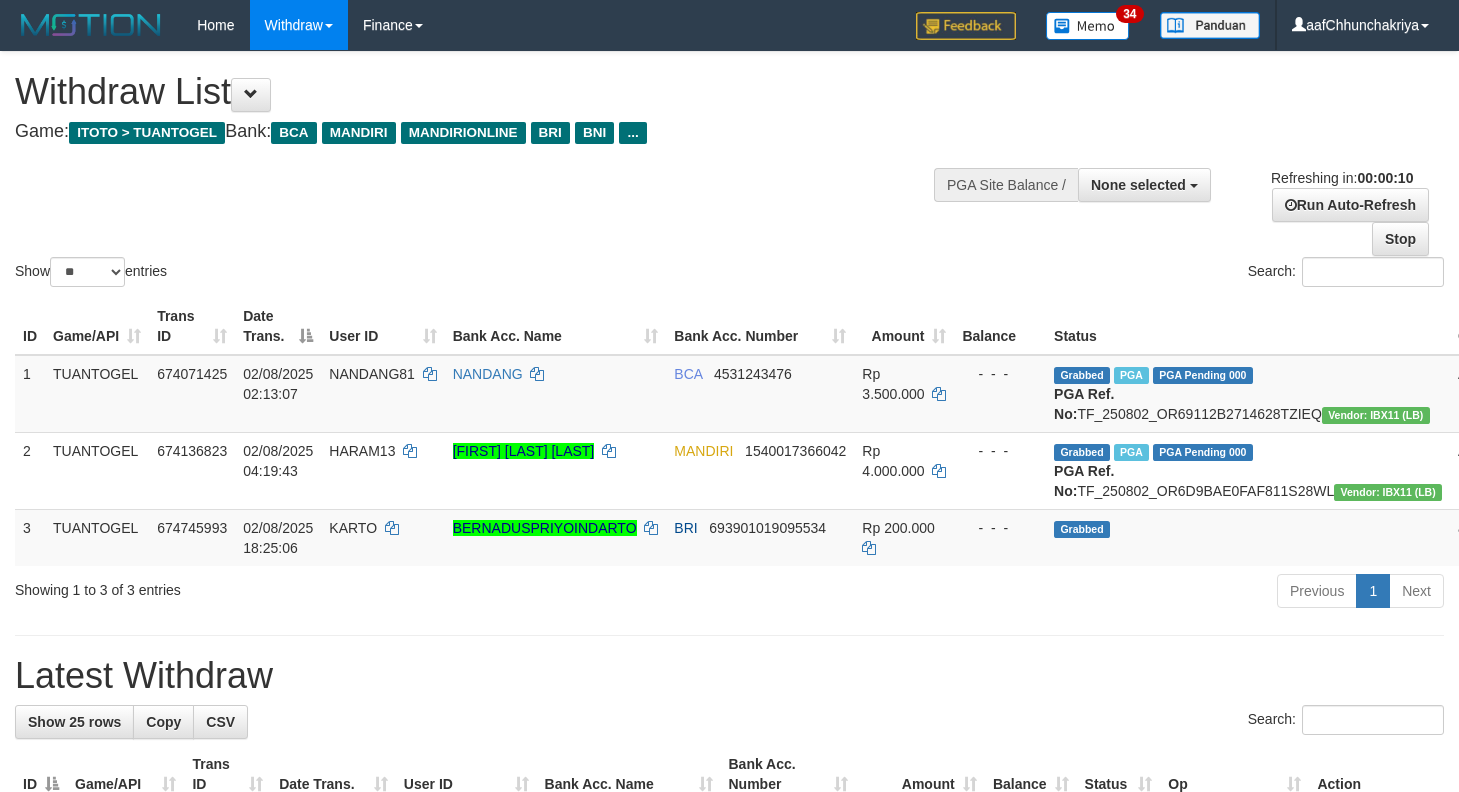 select 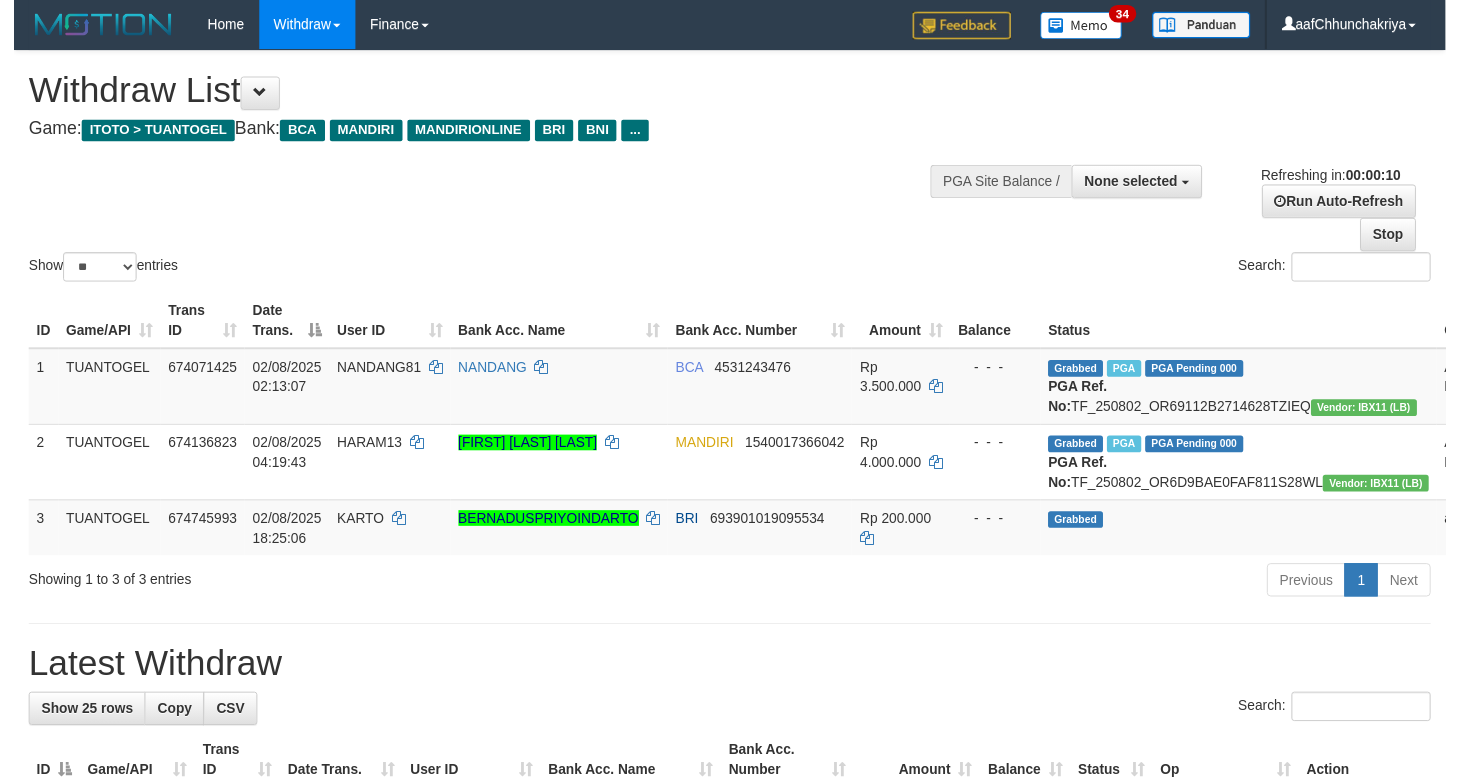scroll, scrollTop: 0, scrollLeft: 0, axis: both 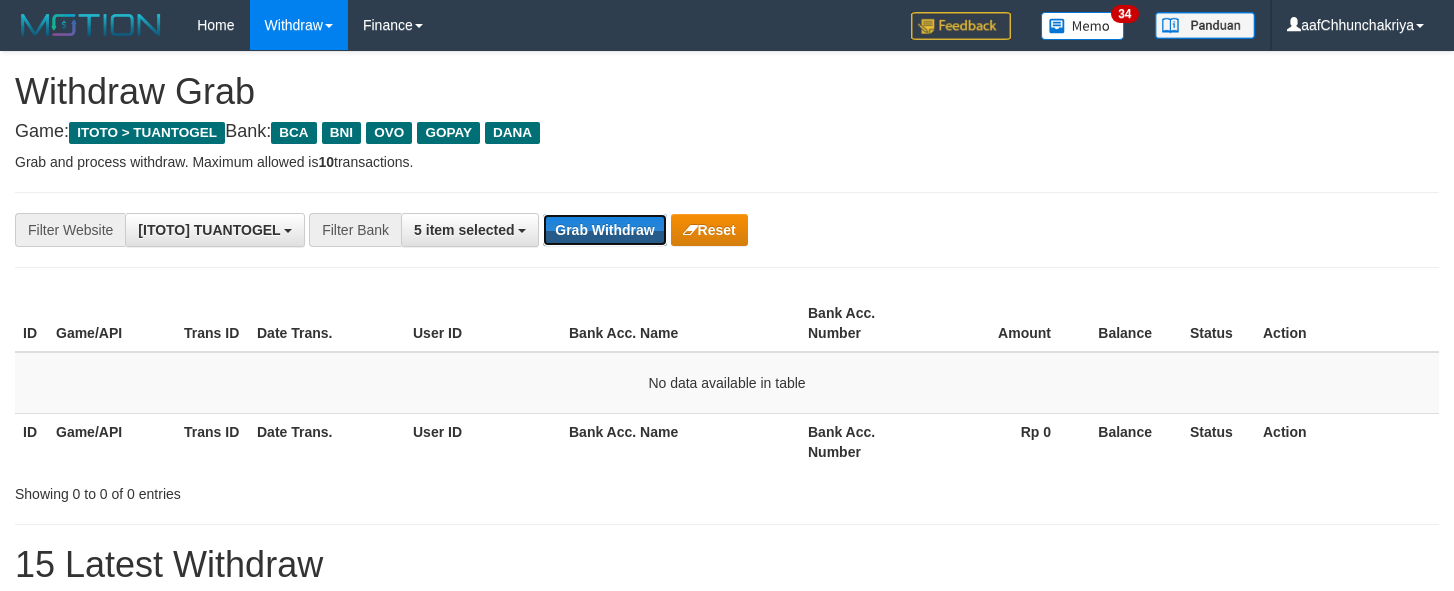 click on "Grab Withdraw" at bounding box center [604, 230] 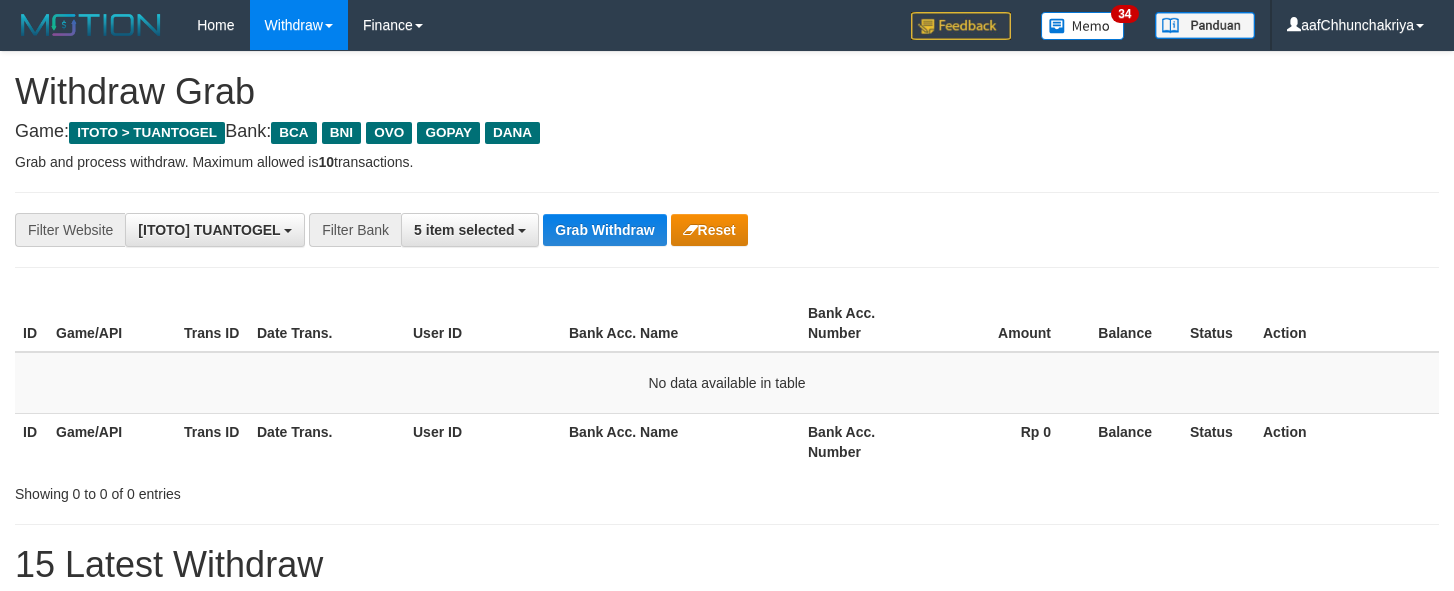 click on "Grab Withdraw" at bounding box center (604, 230) 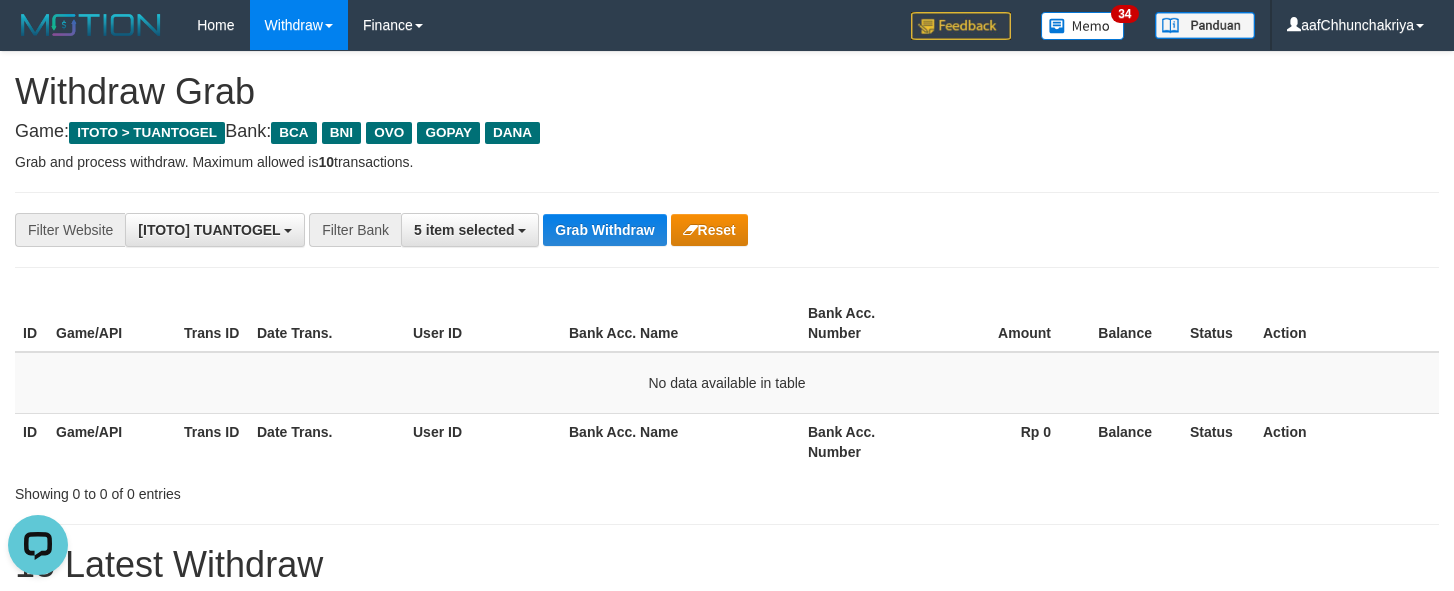 scroll, scrollTop: 0, scrollLeft: 0, axis: both 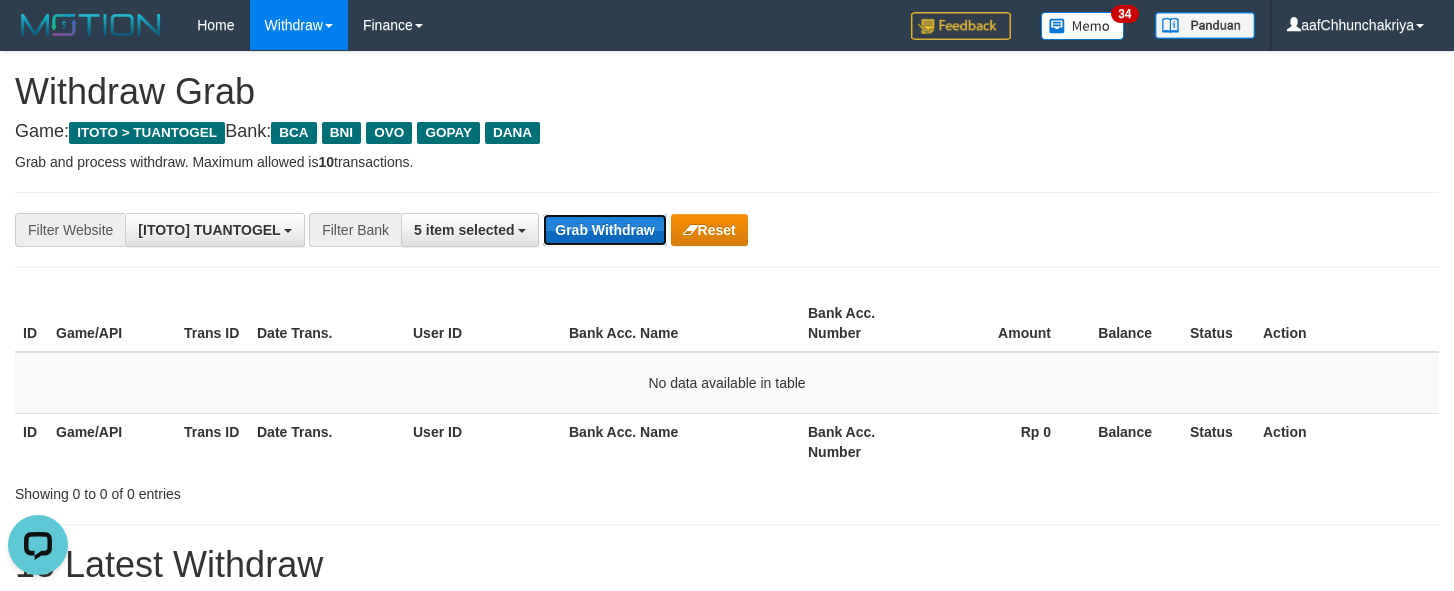 click on "Grab Withdraw" at bounding box center (604, 230) 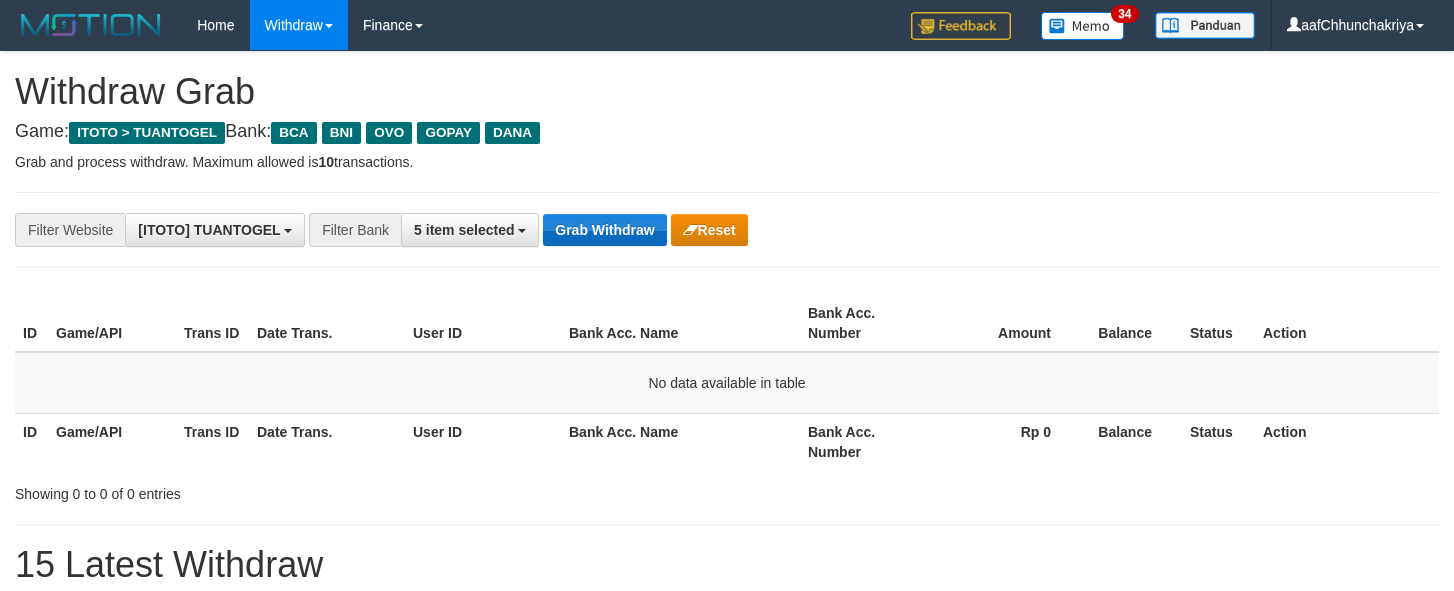 scroll, scrollTop: 0, scrollLeft: 0, axis: both 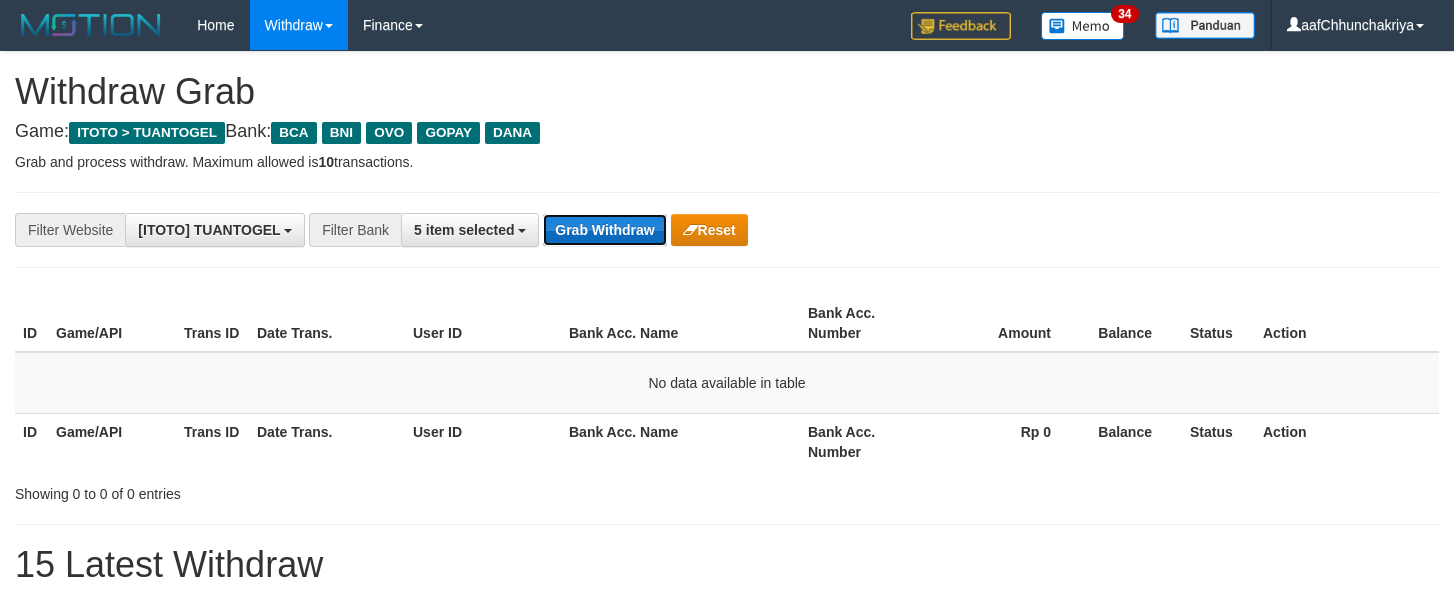 click on "Grab Withdraw" at bounding box center [604, 230] 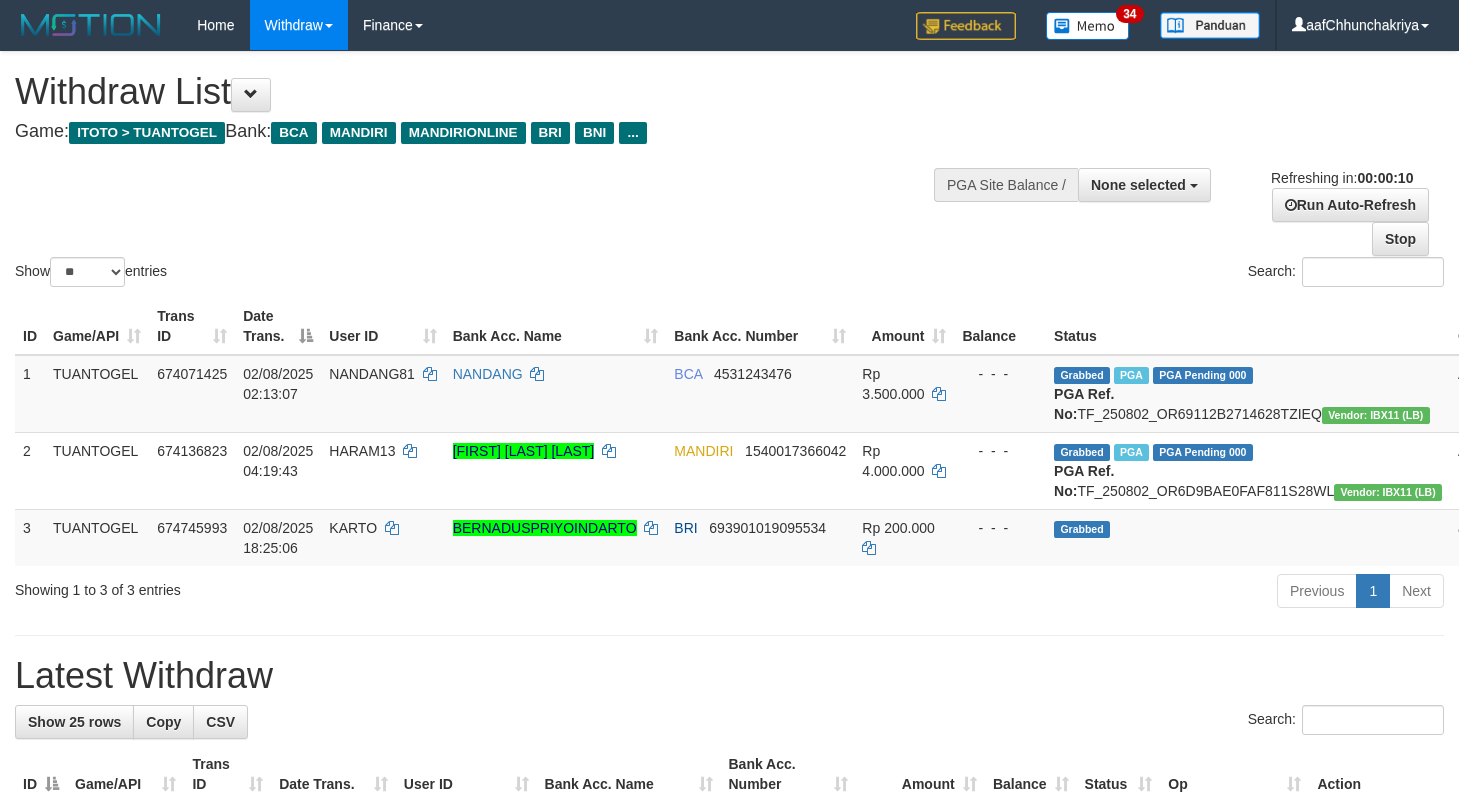 select 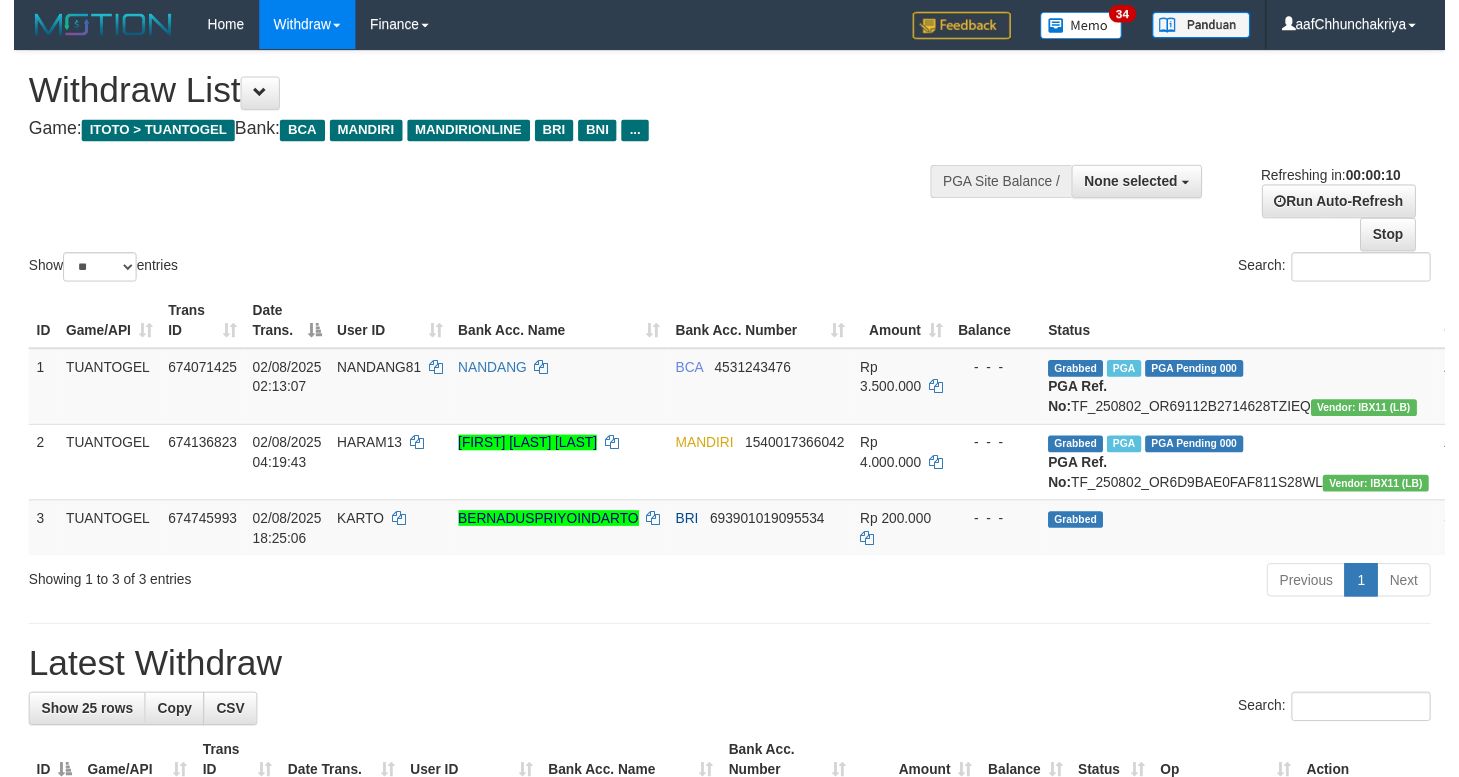scroll, scrollTop: 0, scrollLeft: 0, axis: both 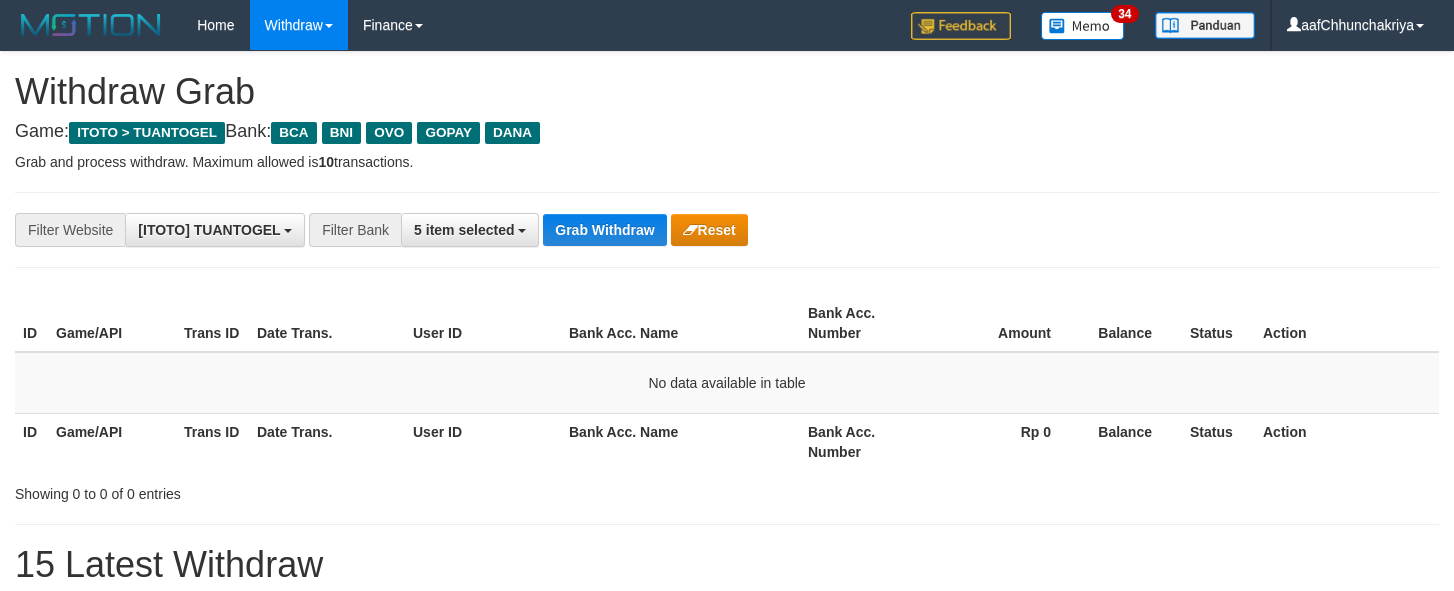 click on "Grab Withdraw" at bounding box center (604, 230) 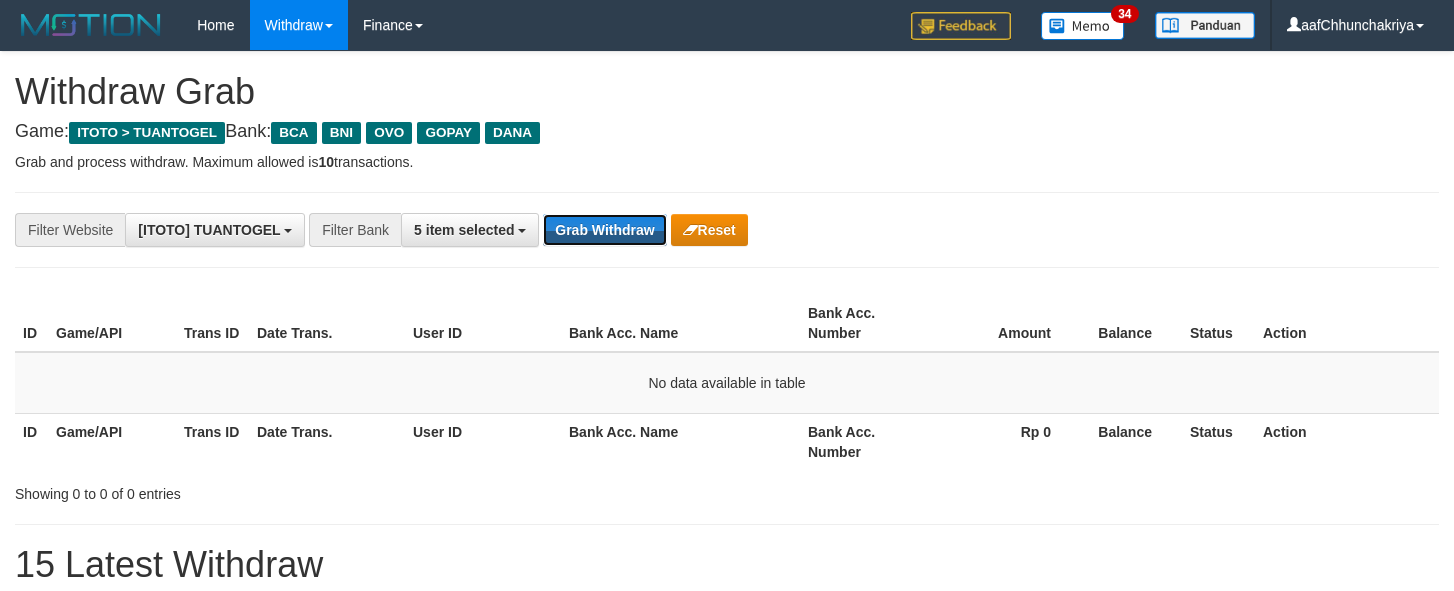 click on "Grab Withdraw" at bounding box center [604, 230] 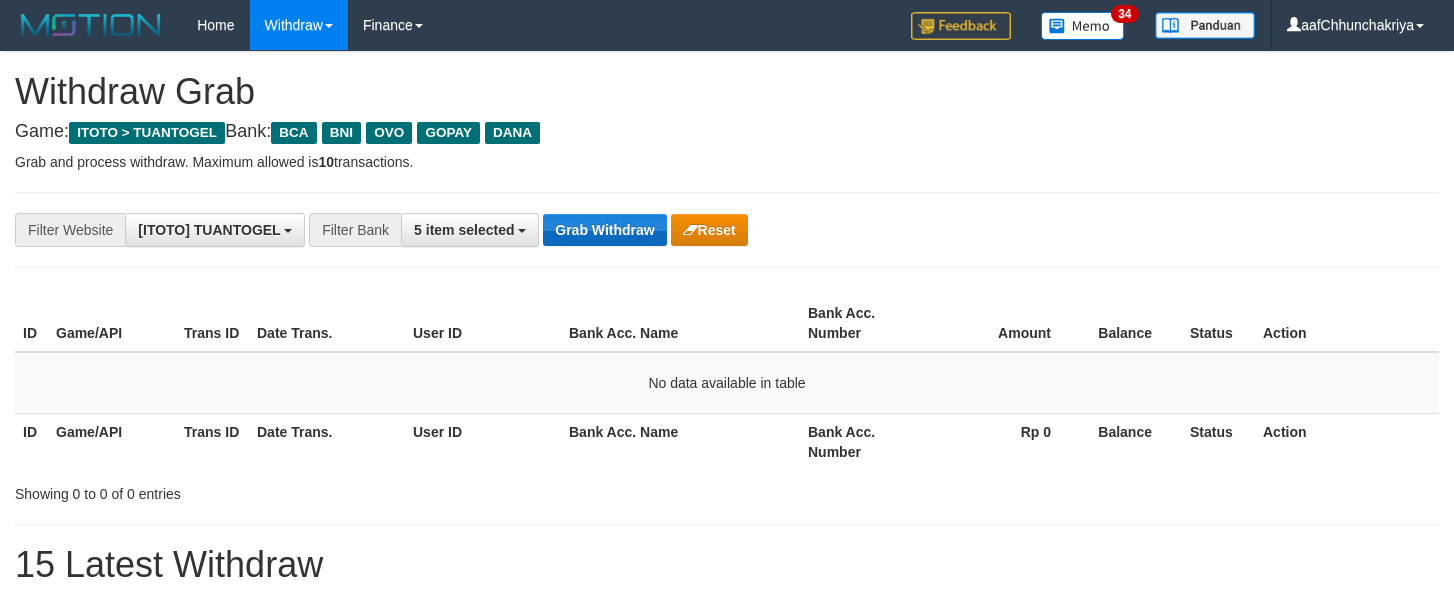 scroll, scrollTop: 0, scrollLeft: 0, axis: both 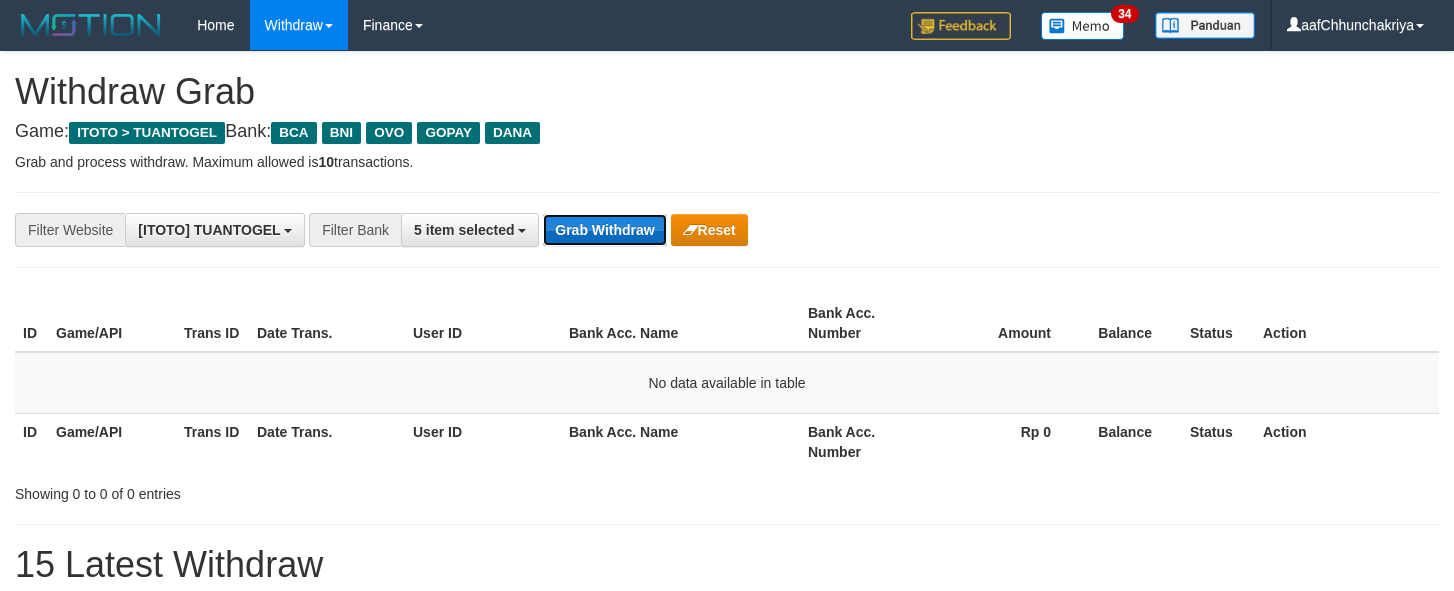 click on "Grab Withdraw" at bounding box center [604, 230] 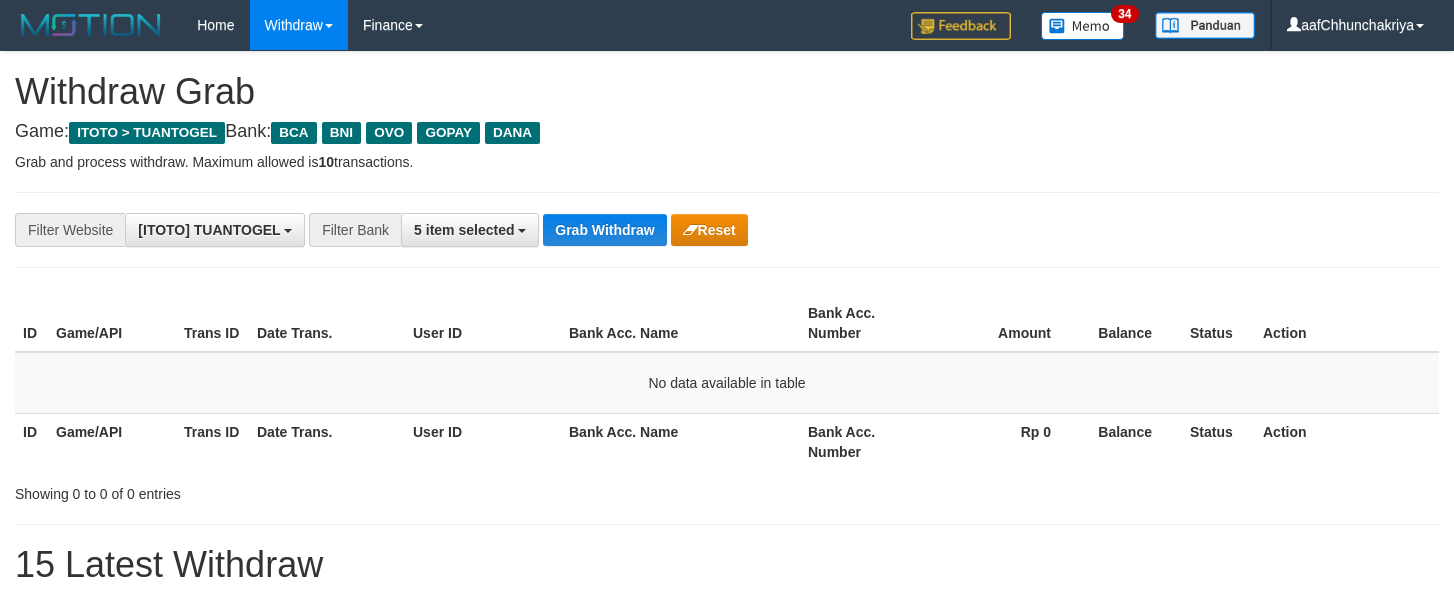 scroll, scrollTop: 0, scrollLeft: 0, axis: both 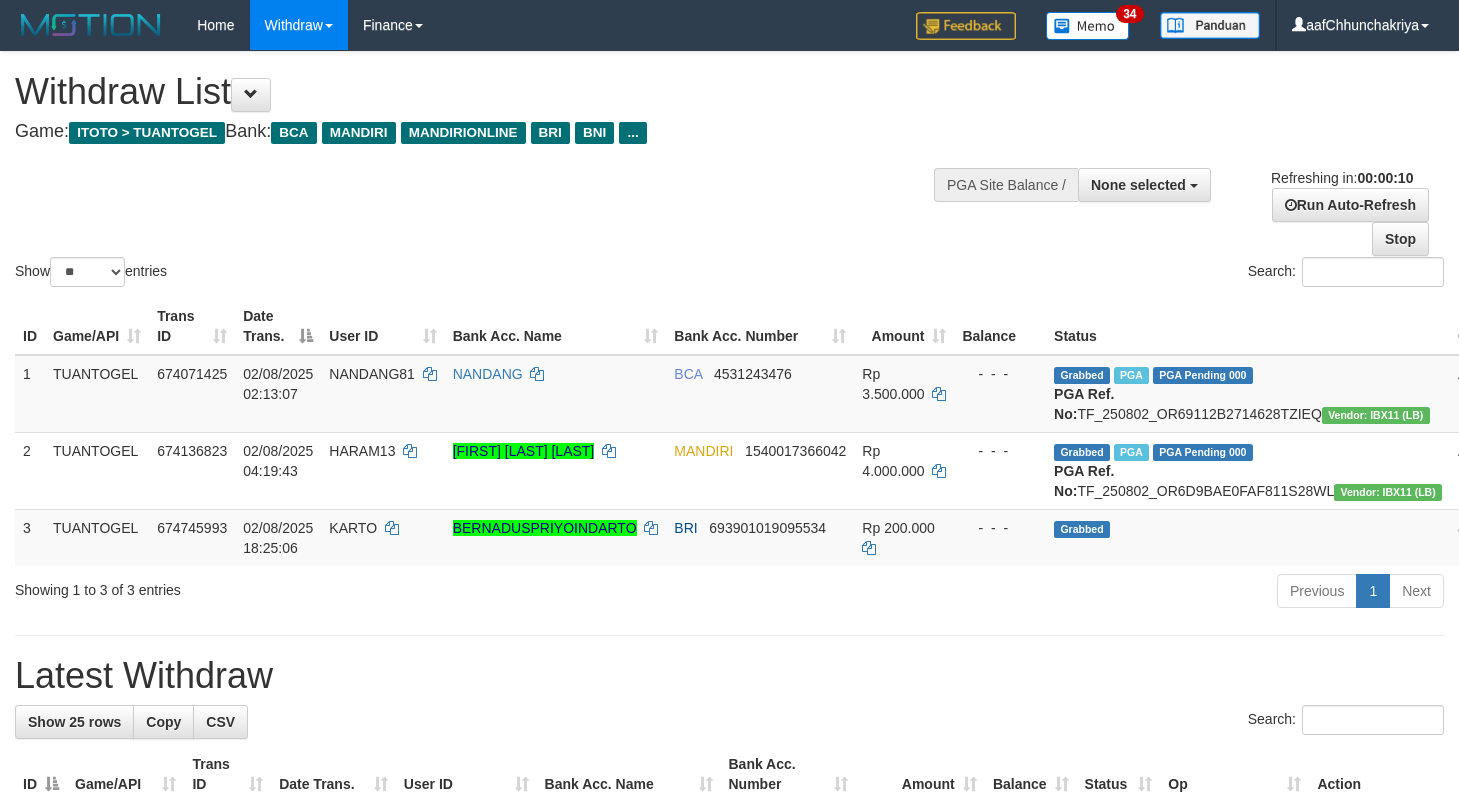 select 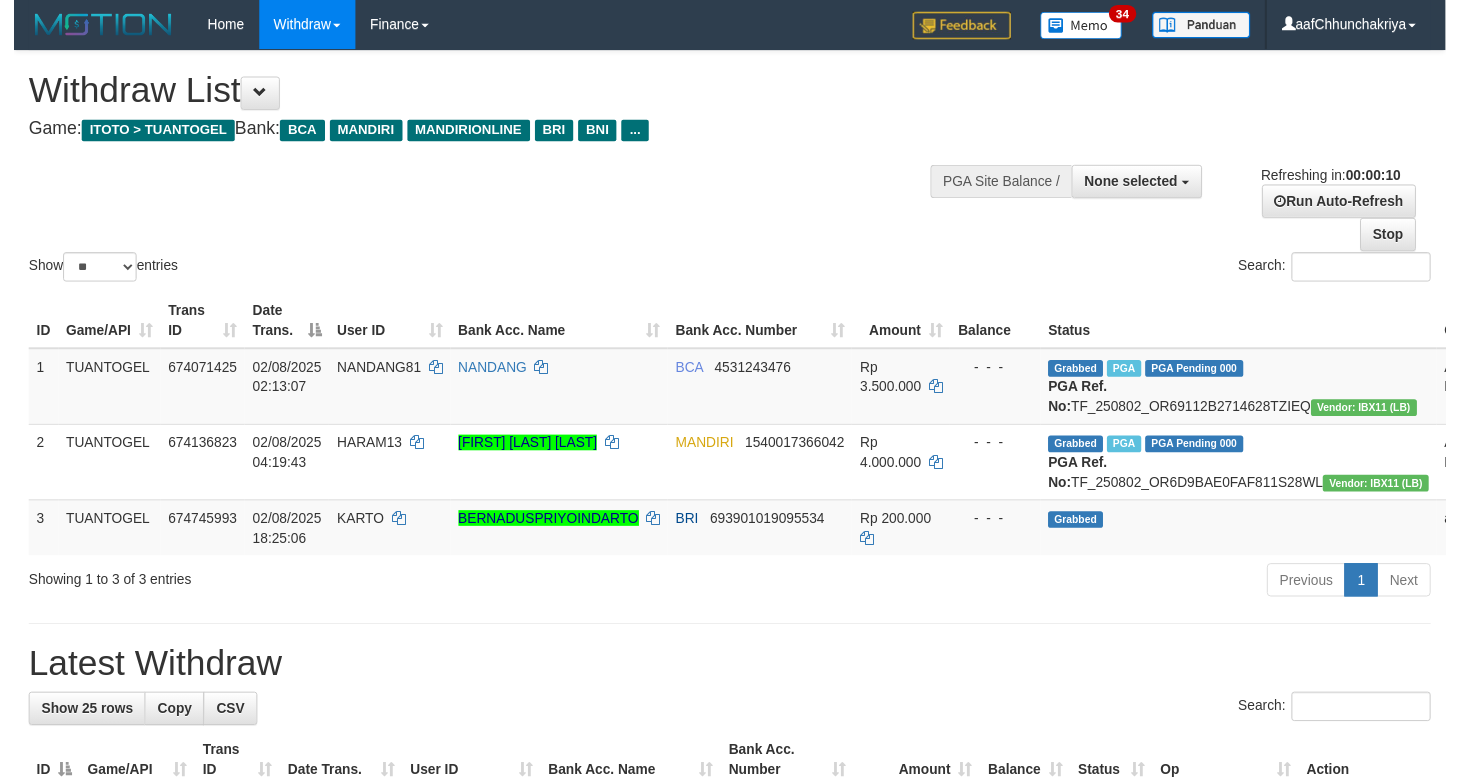 scroll, scrollTop: 0, scrollLeft: 0, axis: both 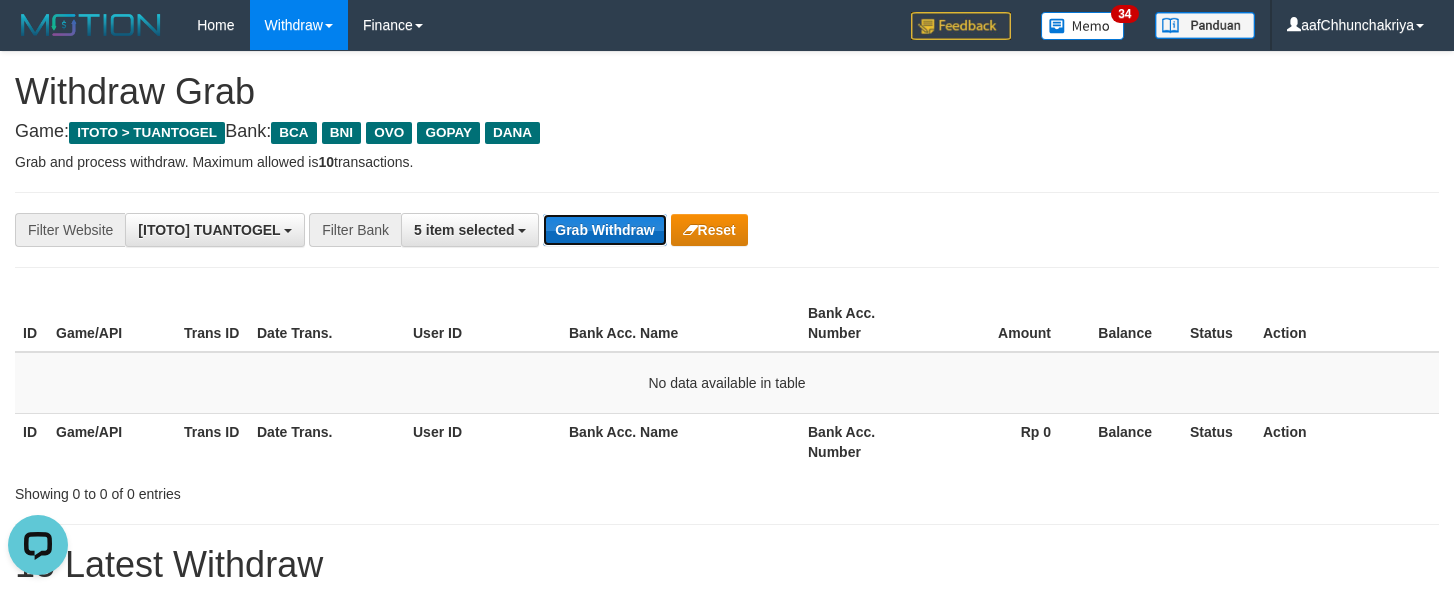 click on "Grab Withdraw" at bounding box center [604, 230] 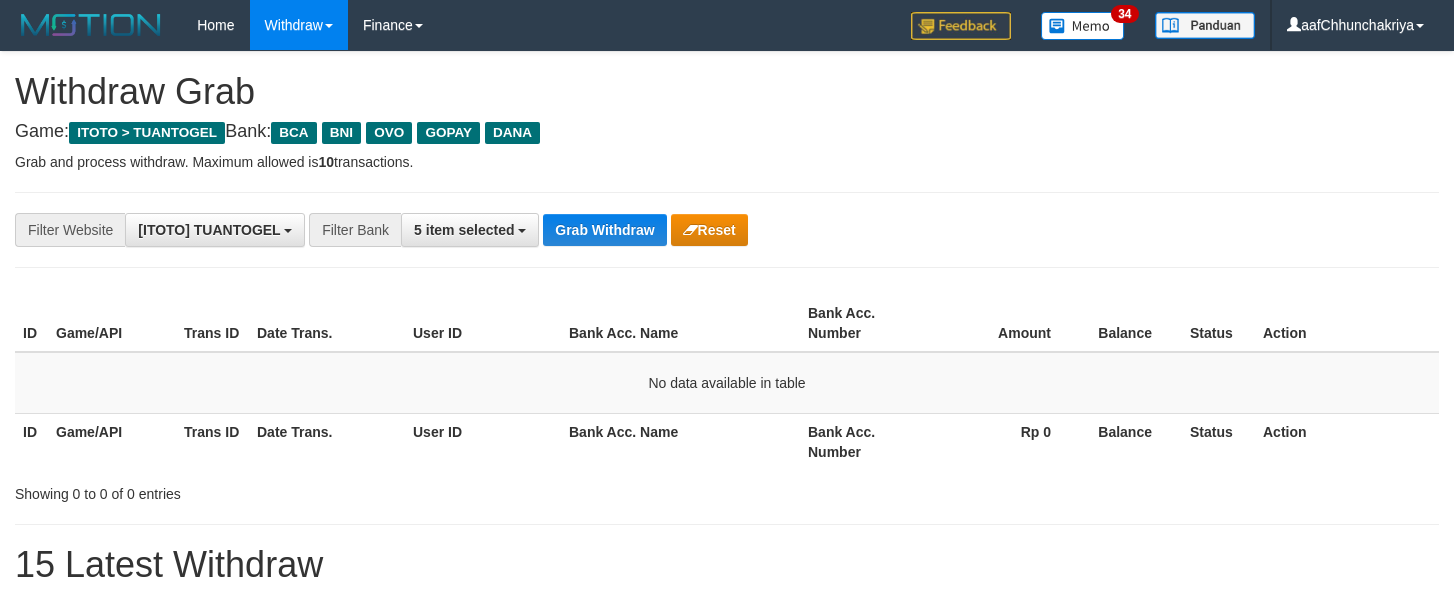 scroll, scrollTop: 0, scrollLeft: 0, axis: both 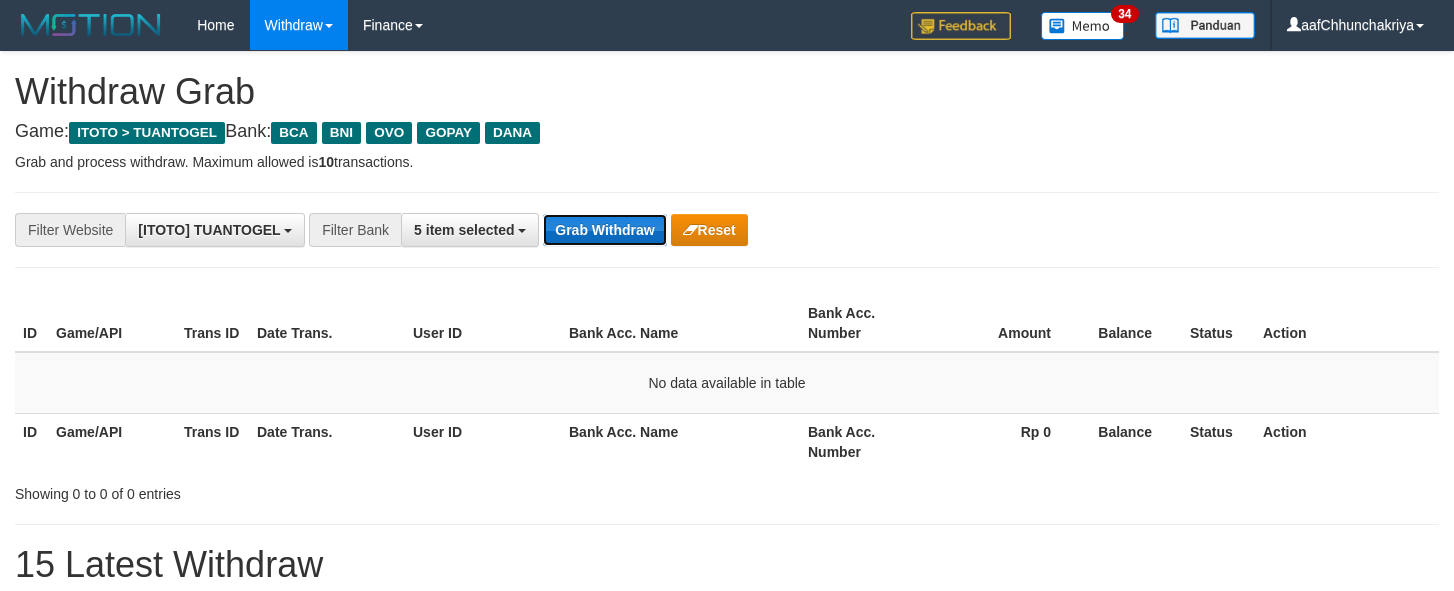 click on "Grab Withdraw" at bounding box center [604, 230] 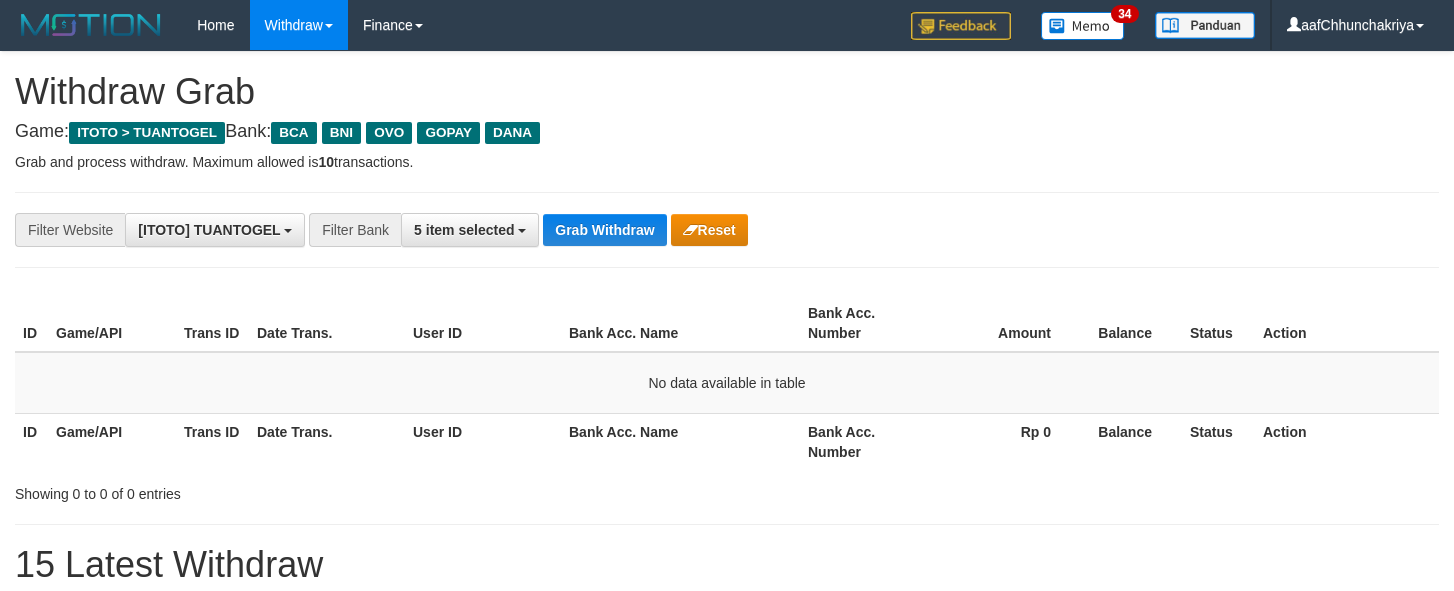 scroll, scrollTop: 0, scrollLeft: 0, axis: both 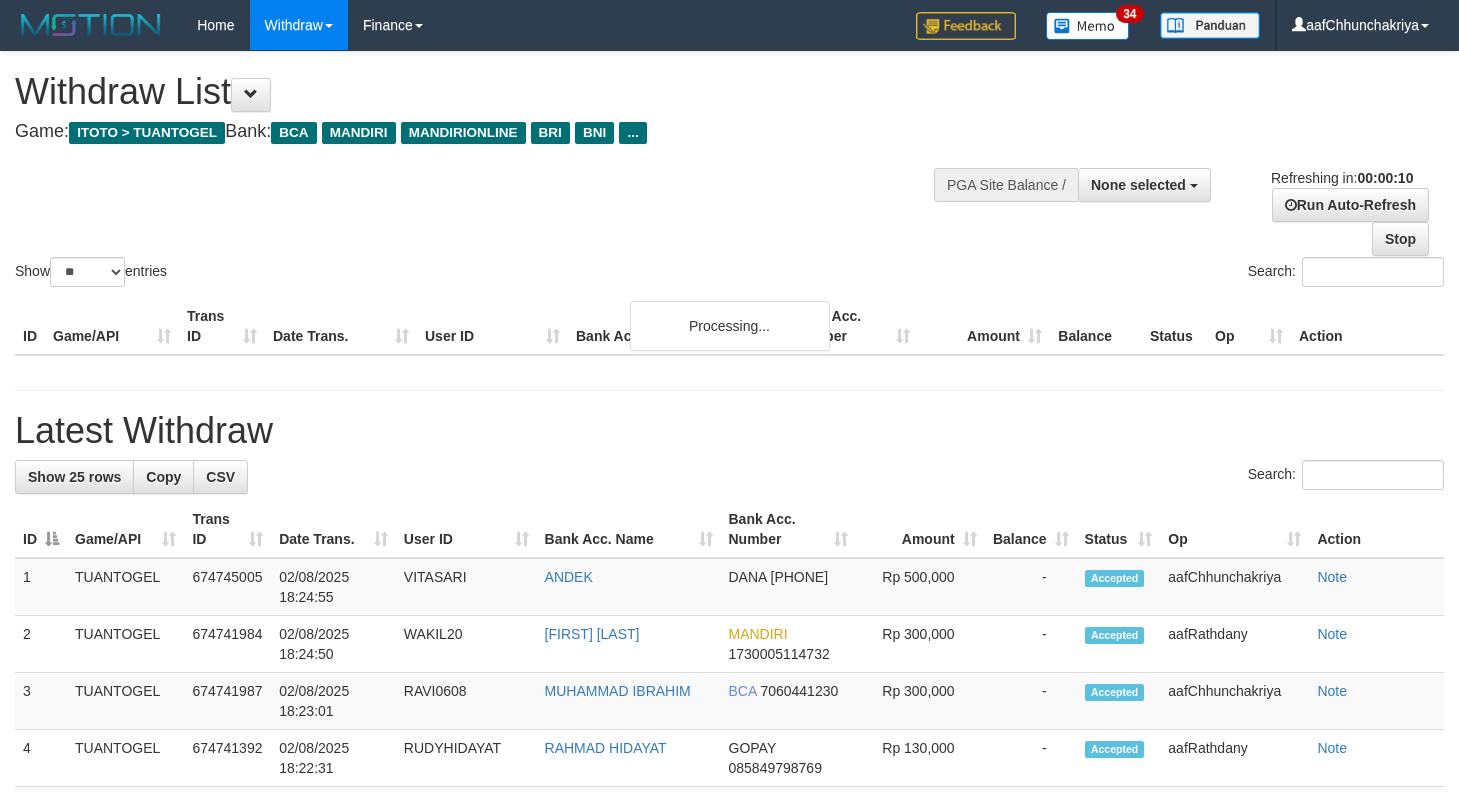 select 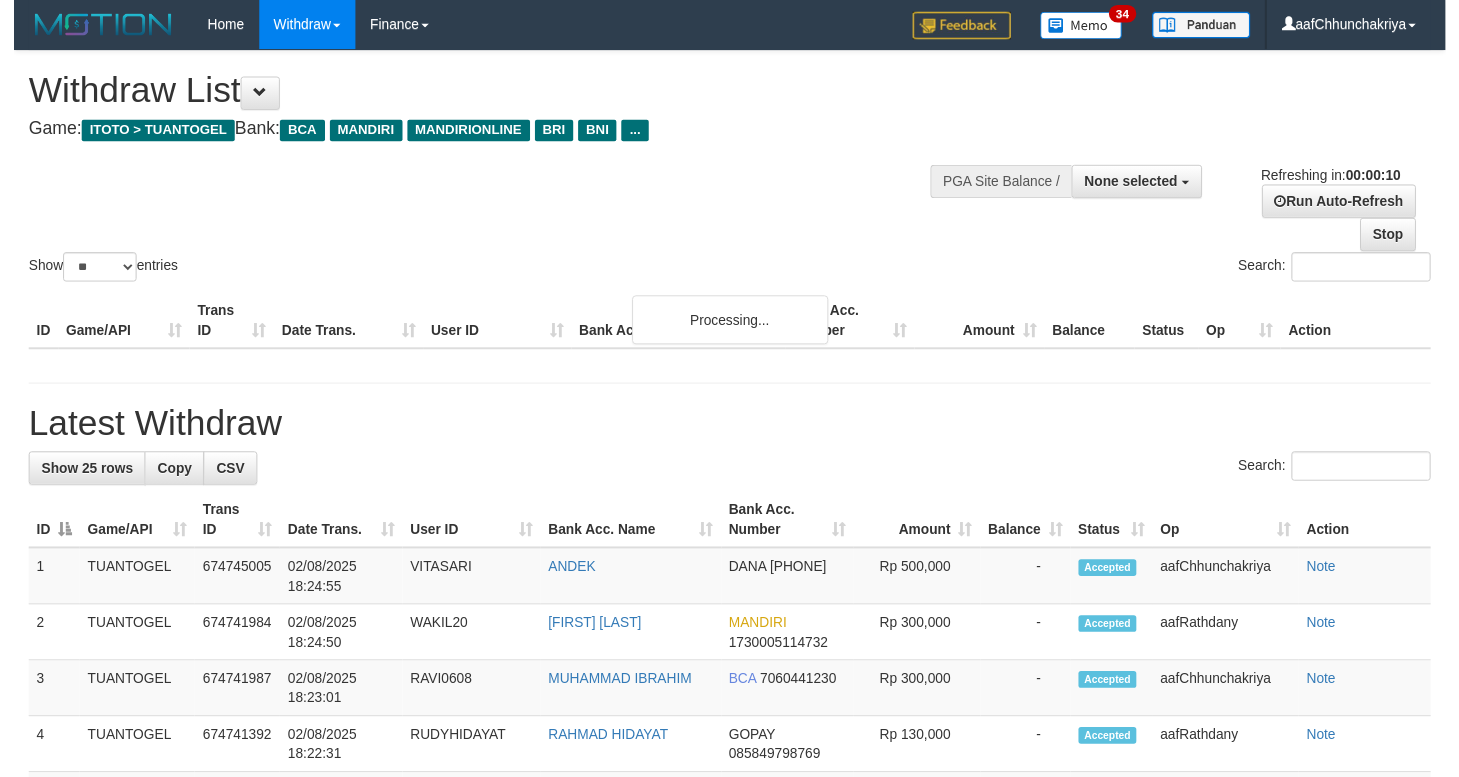 scroll, scrollTop: 0, scrollLeft: 0, axis: both 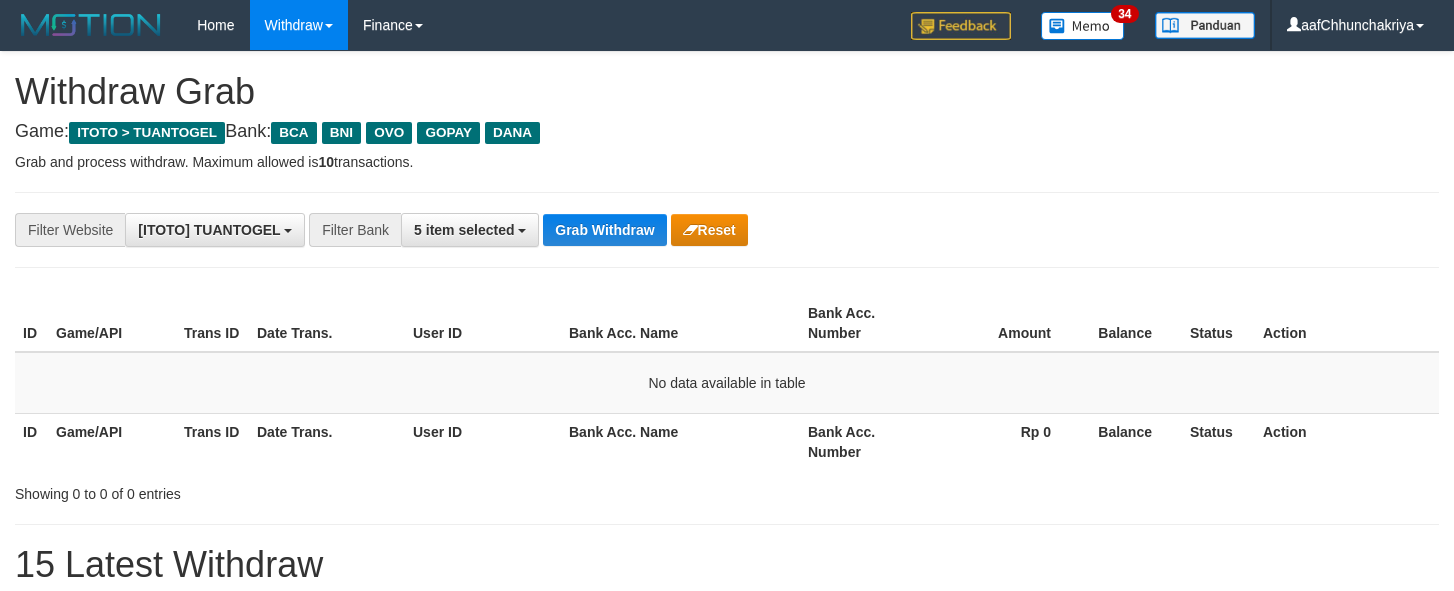 click on "Grab Withdraw" at bounding box center [604, 230] 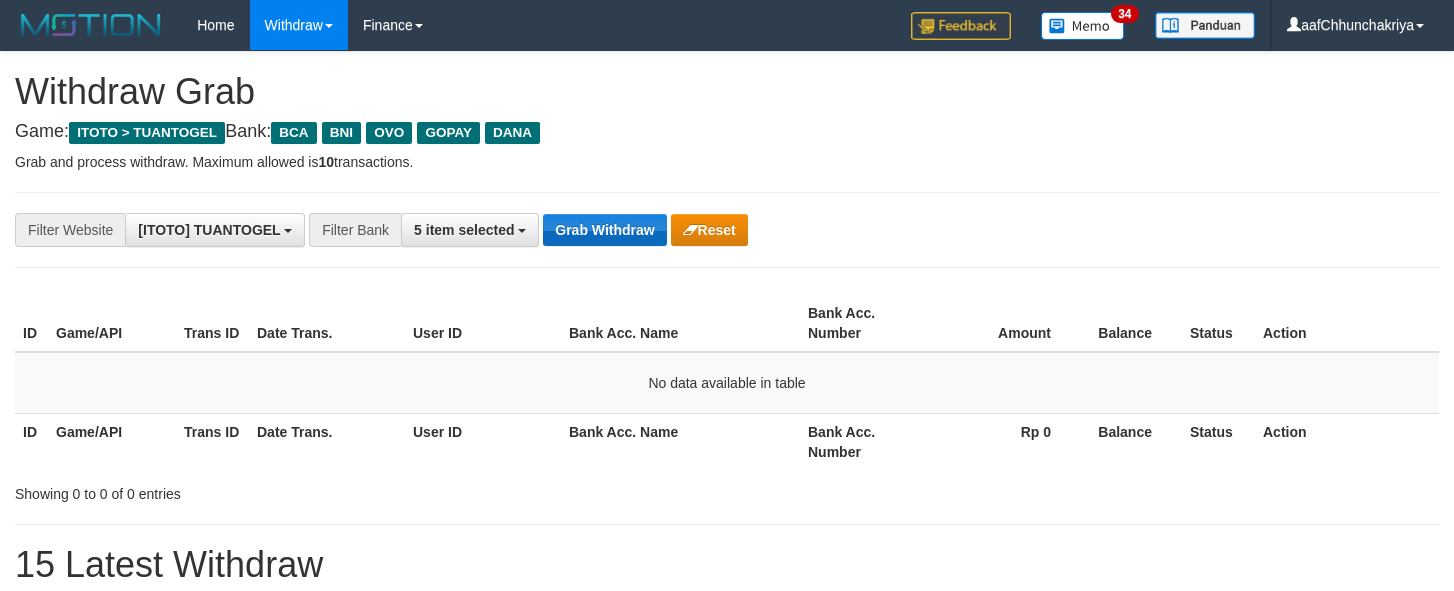 click on "Grab Withdraw" at bounding box center (604, 230) 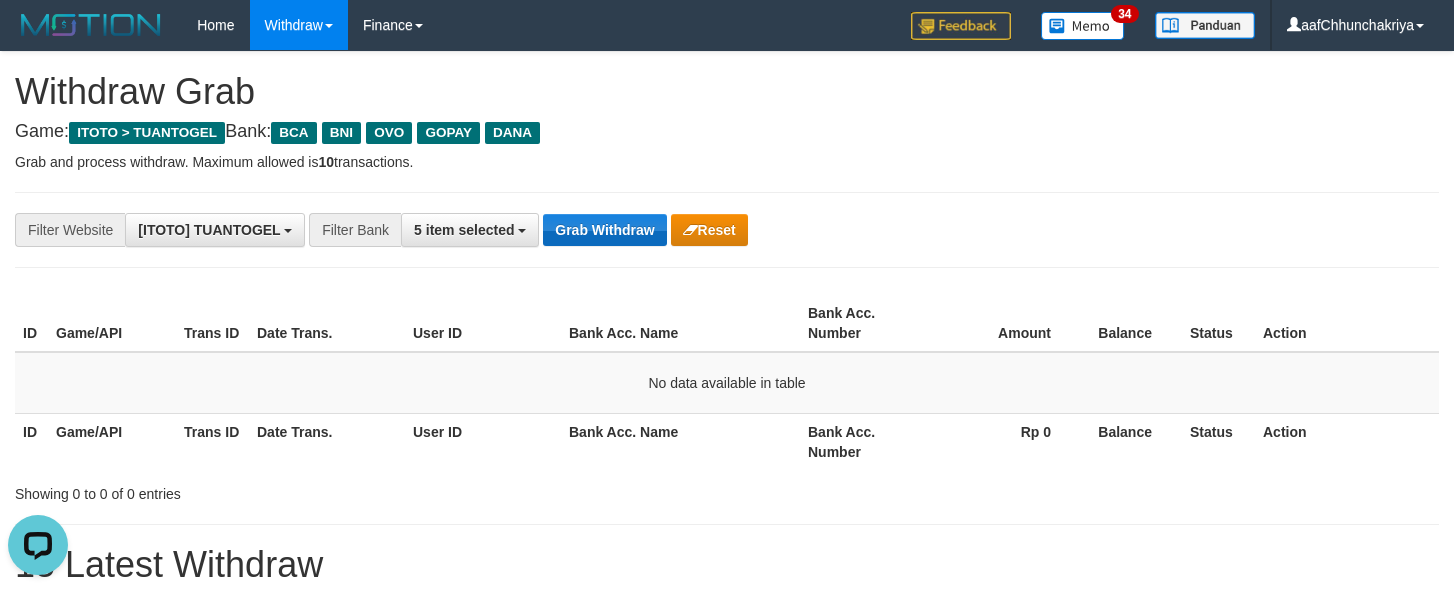 scroll, scrollTop: 0, scrollLeft: 0, axis: both 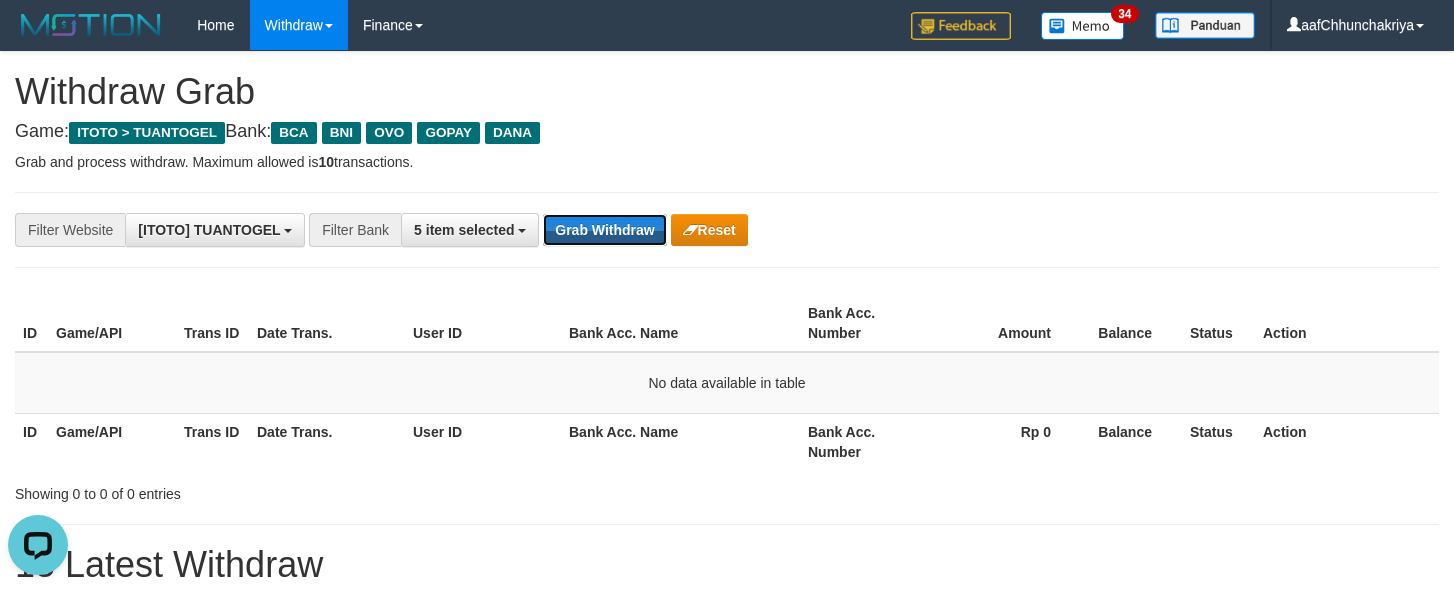 click on "Grab Withdraw" at bounding box center [604, 230] 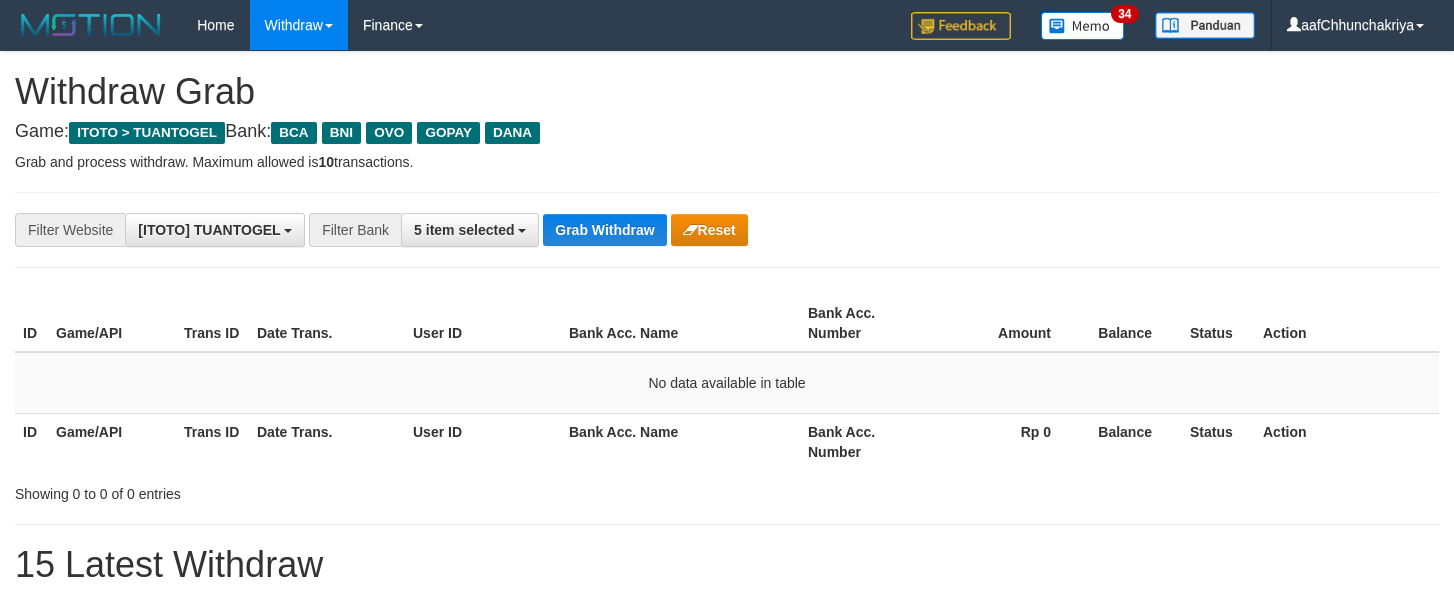 scroll, scrollTop: 0, scrollLeft: 0, axis: both 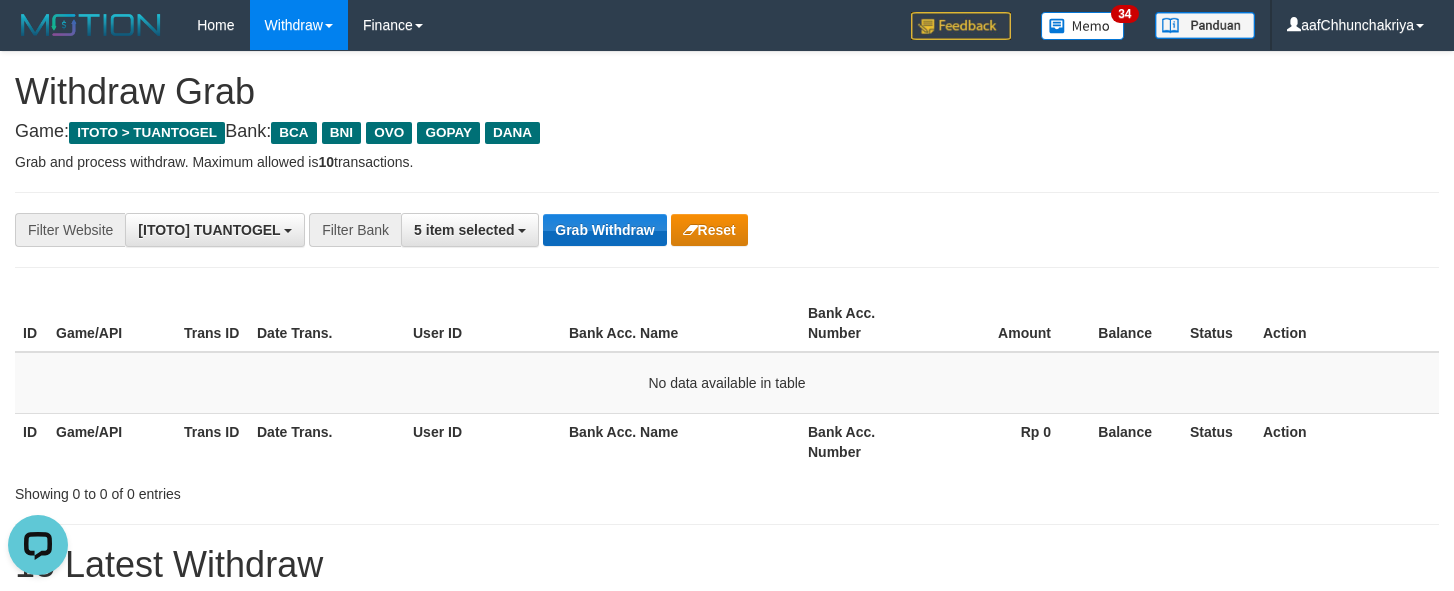 click on "**********" at bounding box center [727, 230] 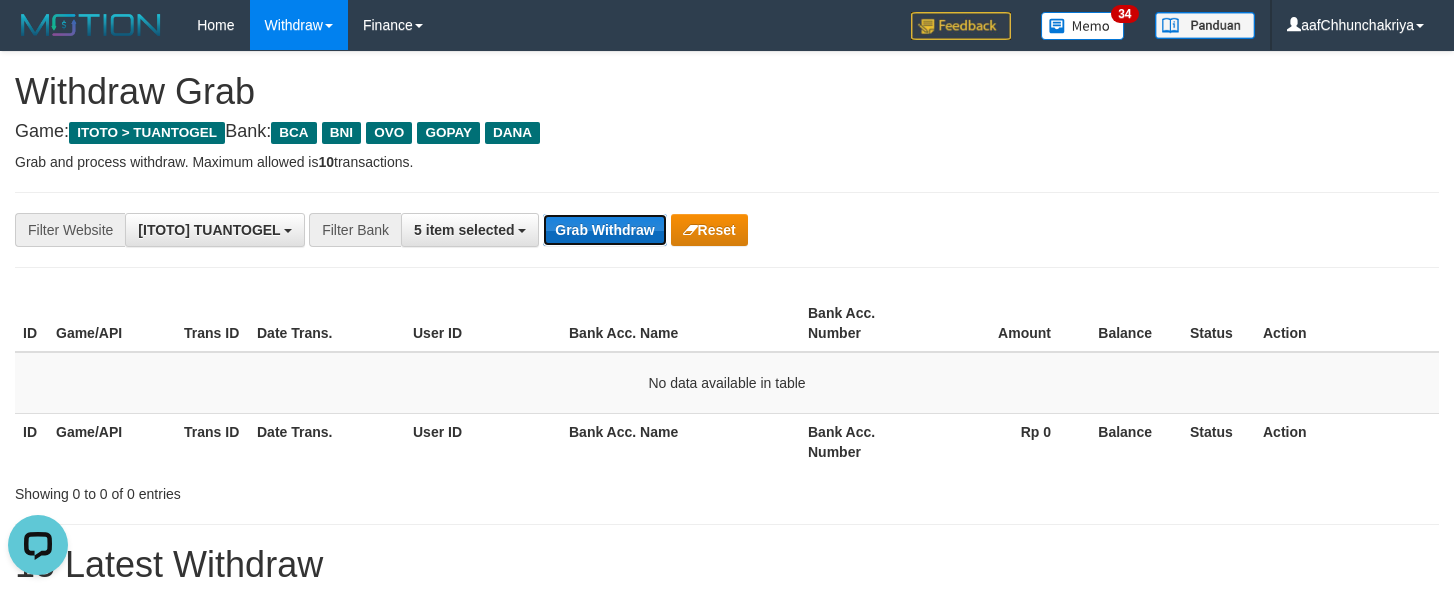 click on "Grab Withdraw" at bounding box center (604, 230) 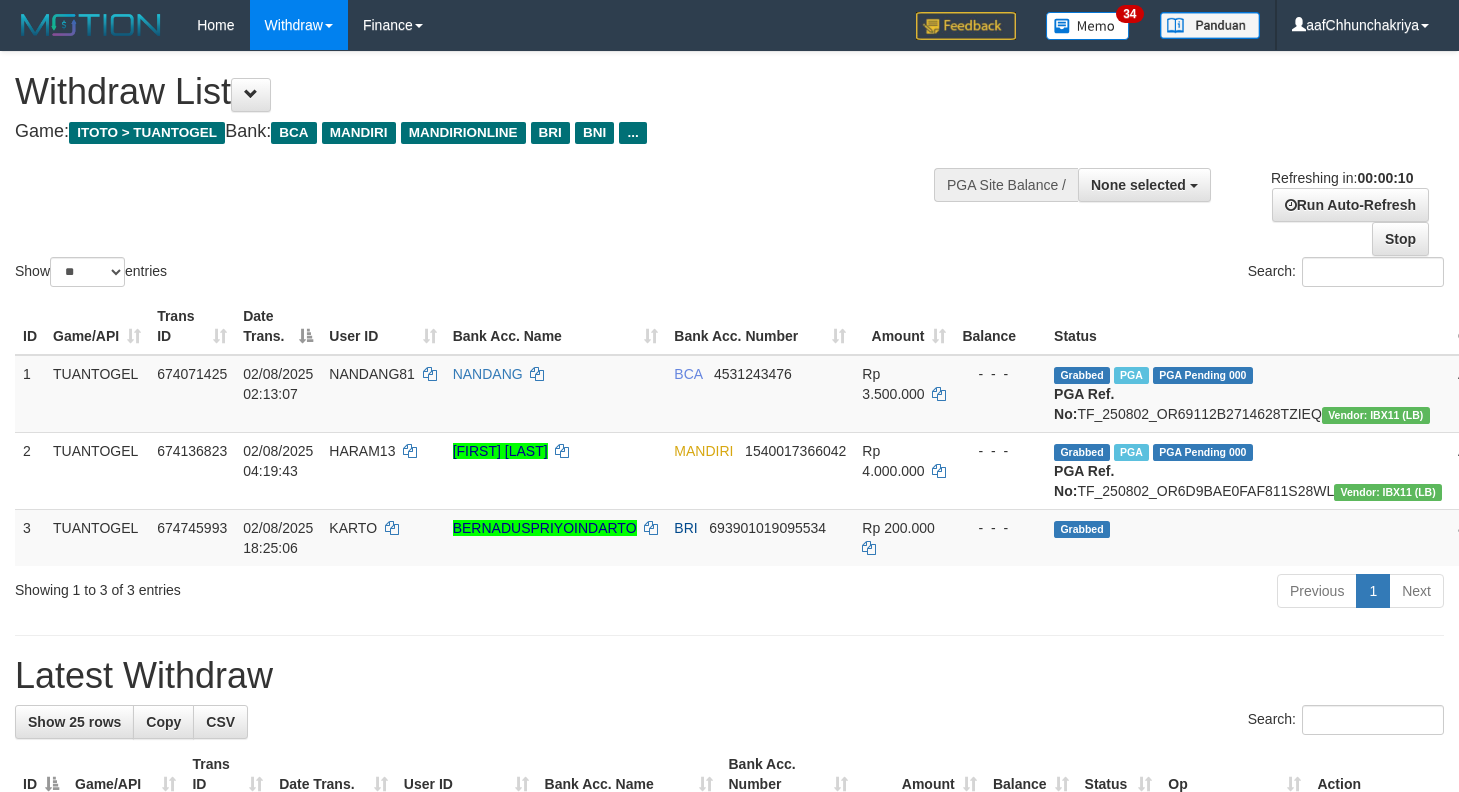 select 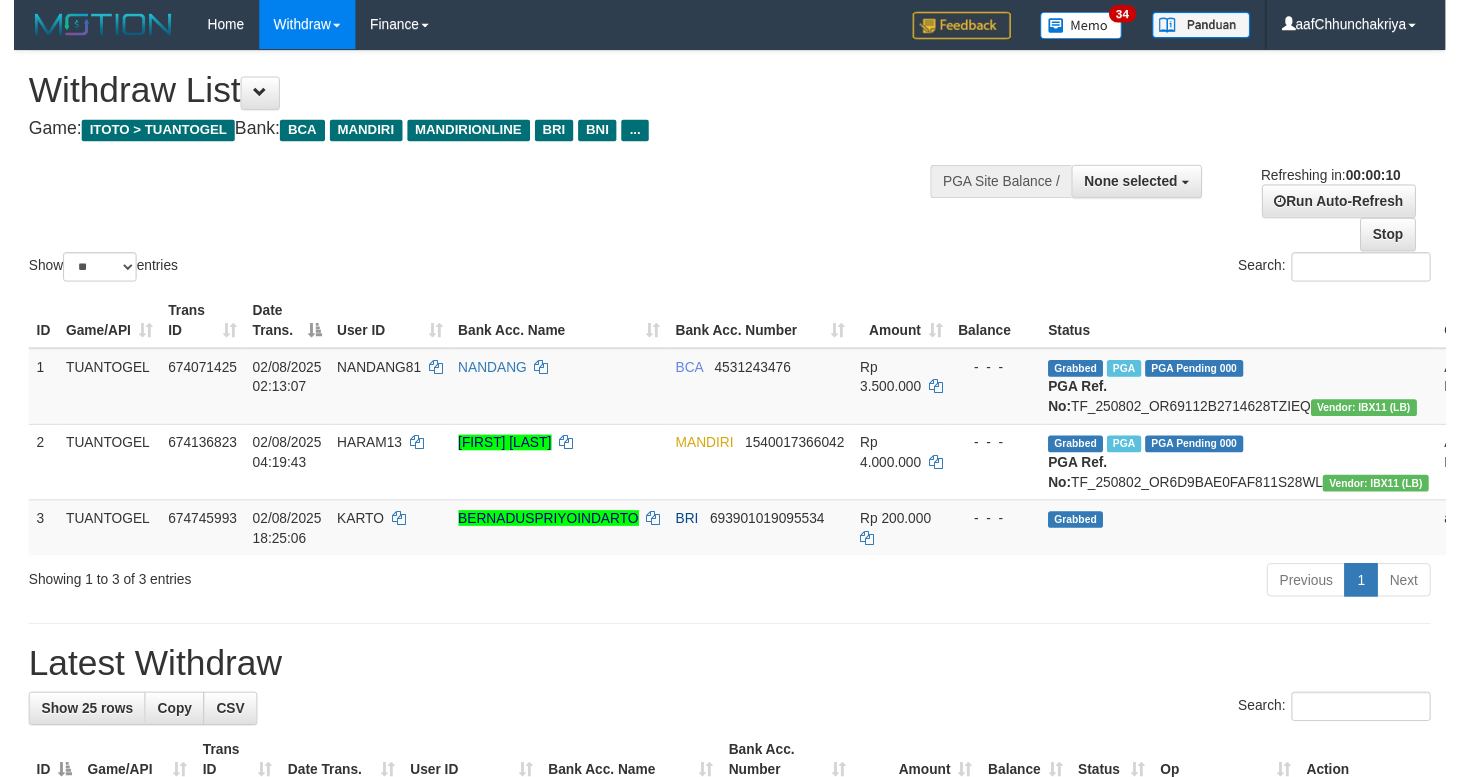 scroll, scrollTop: 0, scrollLeft: 0, axis: both 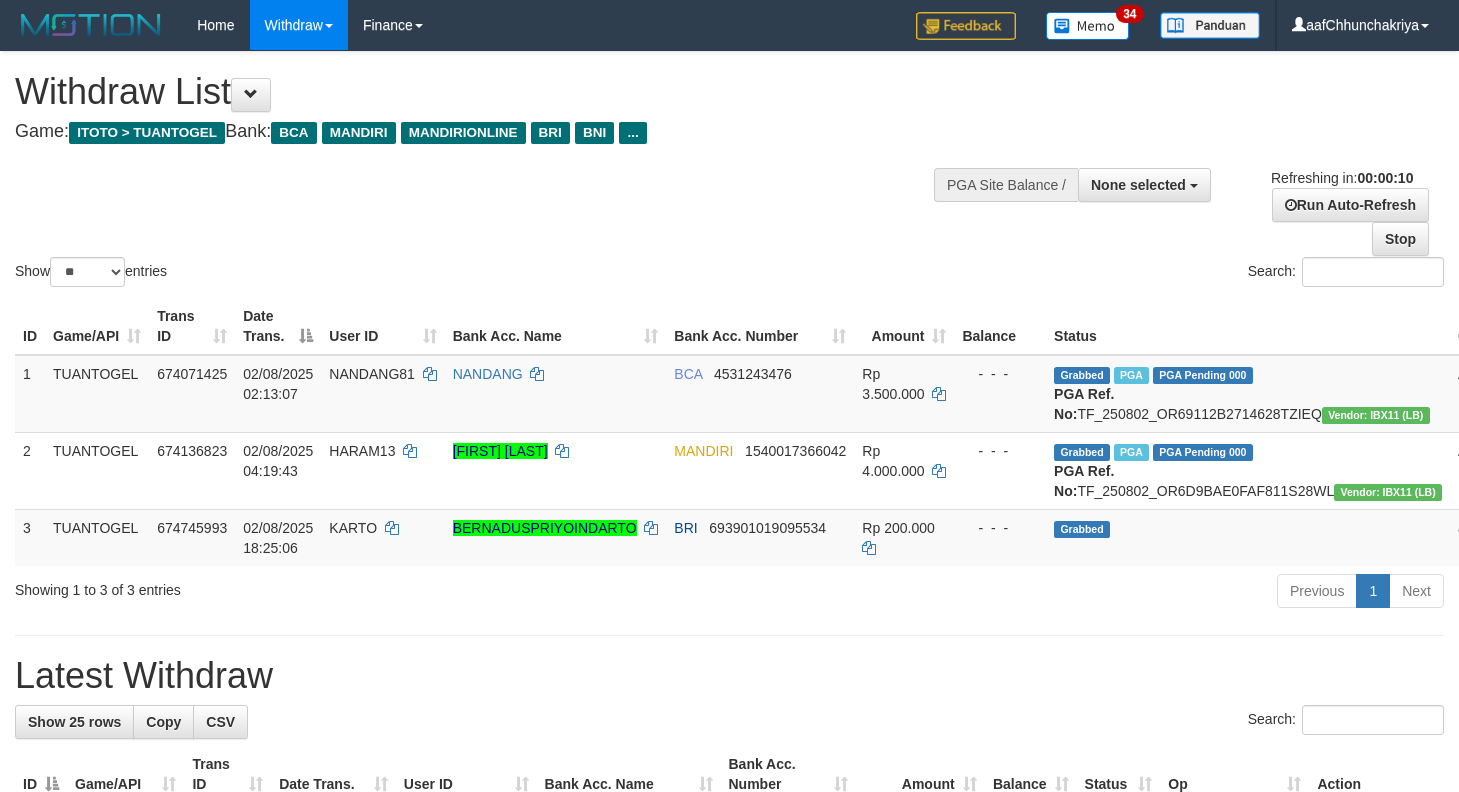 select 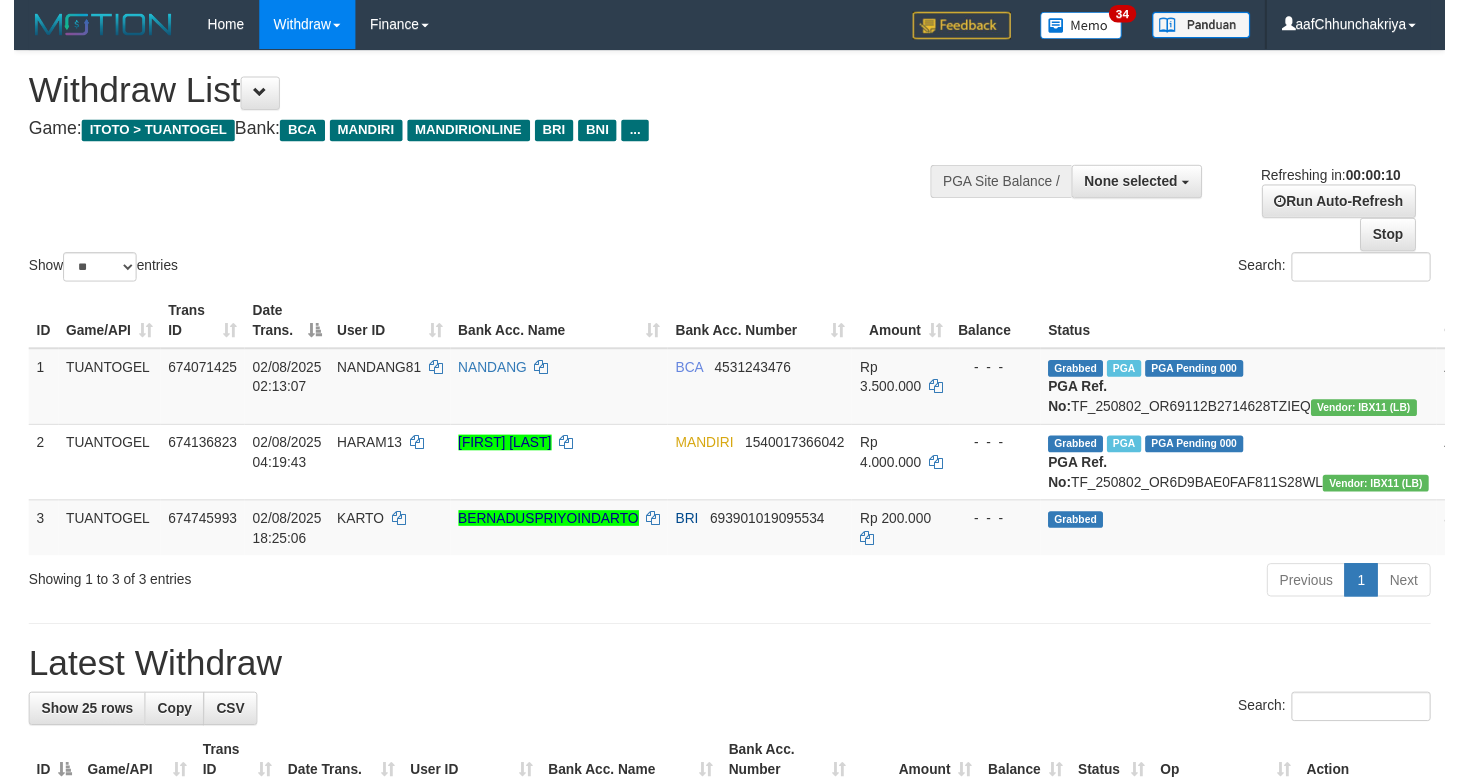 scroll, scrollTop: 0, scrollLeft: 0, axis: both 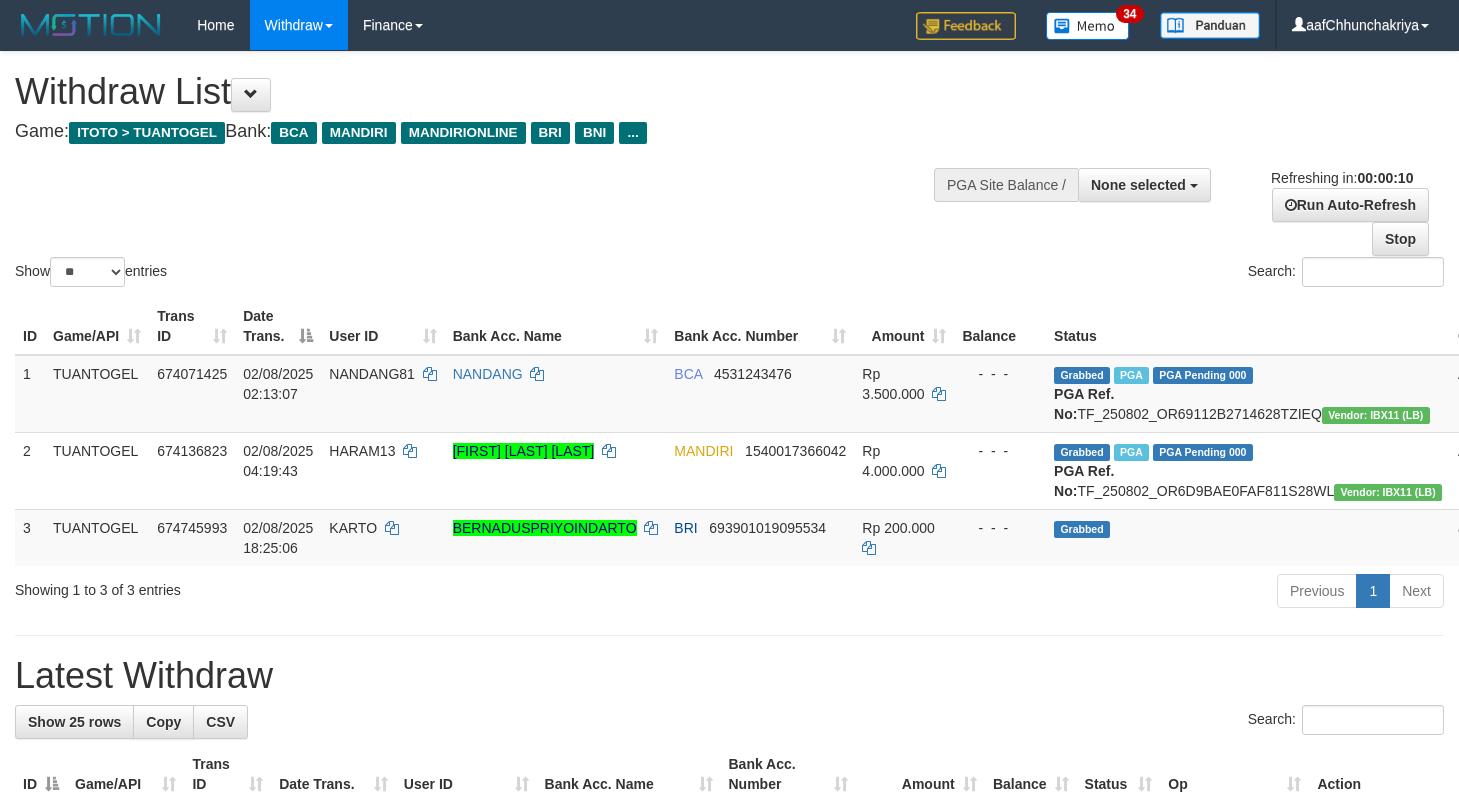 select 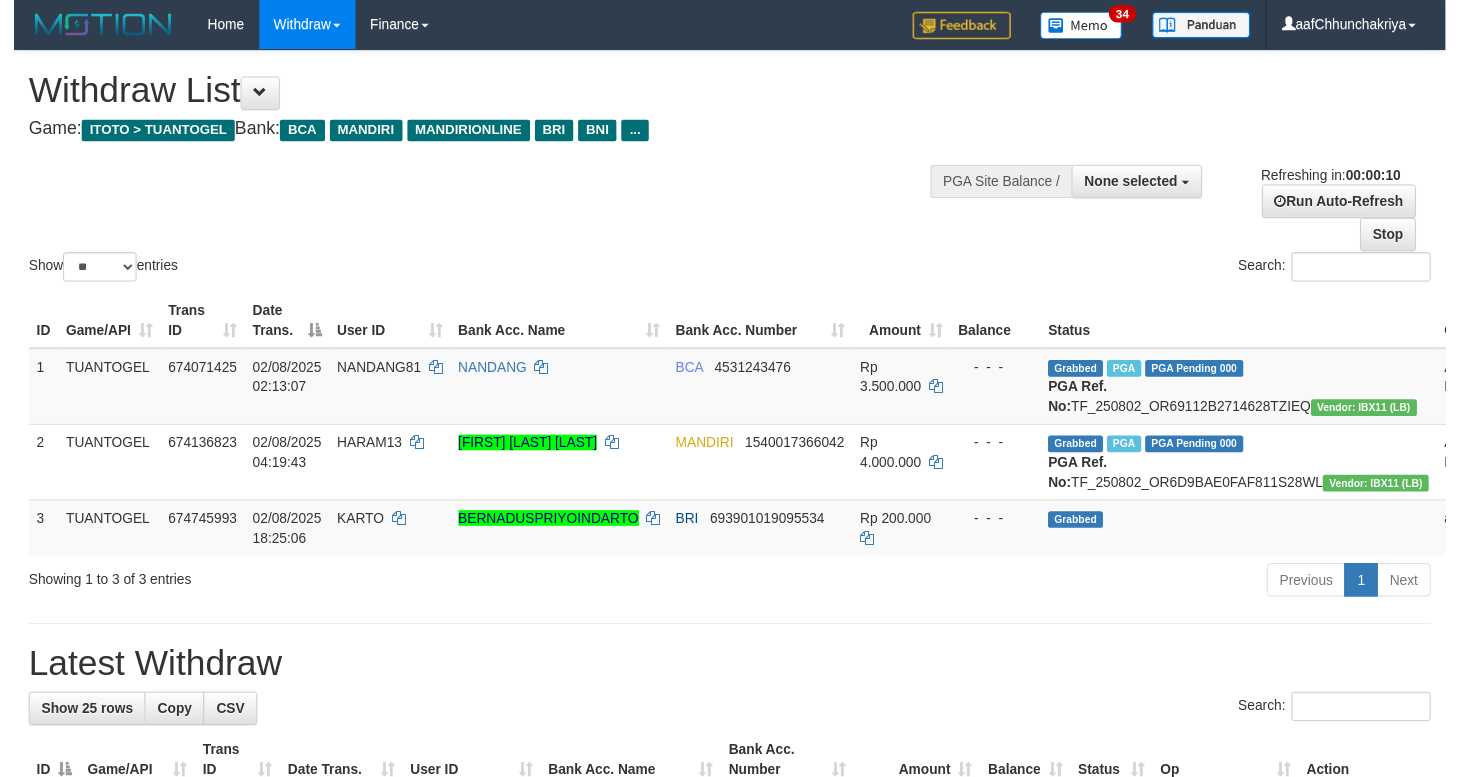 scroll, scrollTop: 0, scrollLeft: 0, axis: both 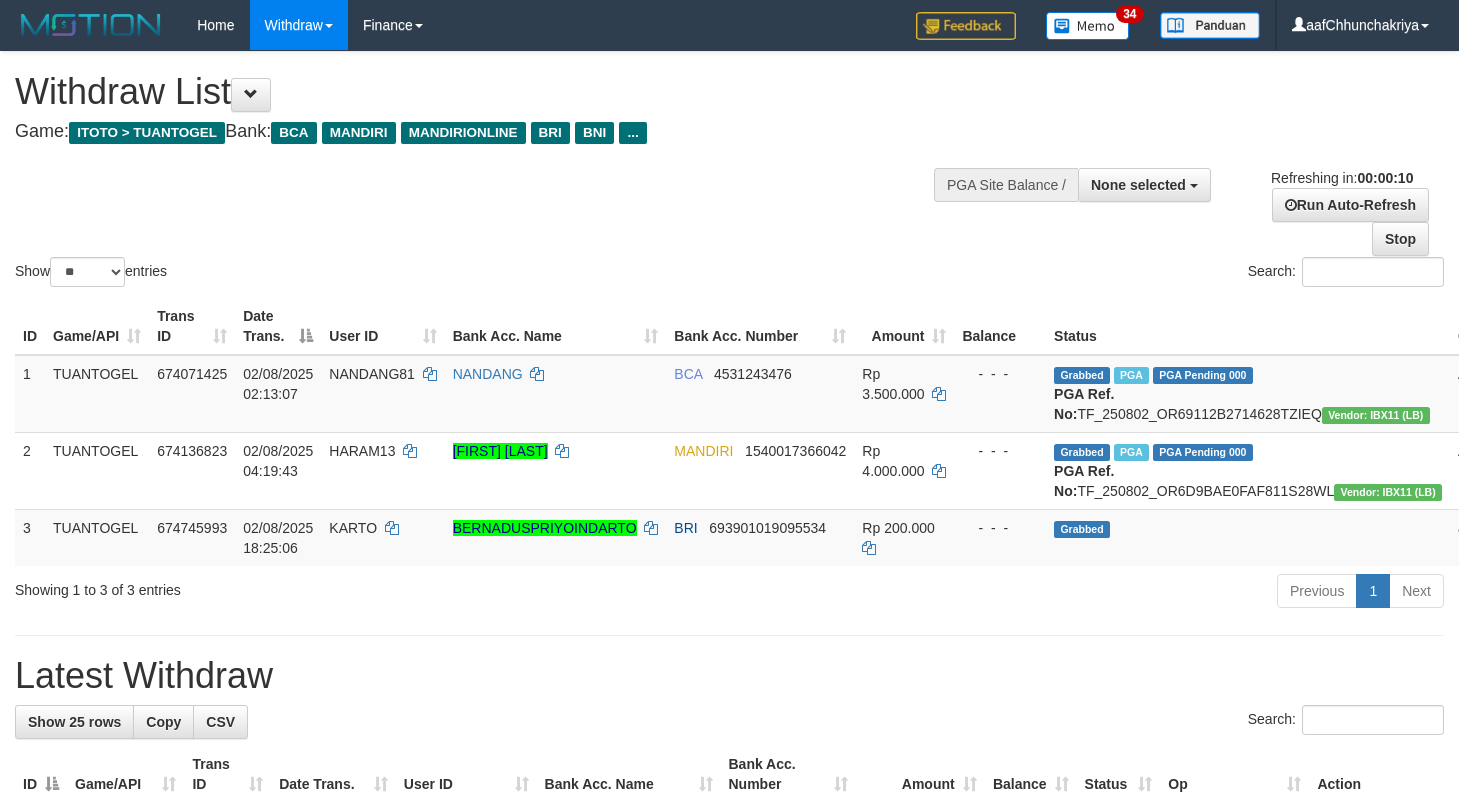 select 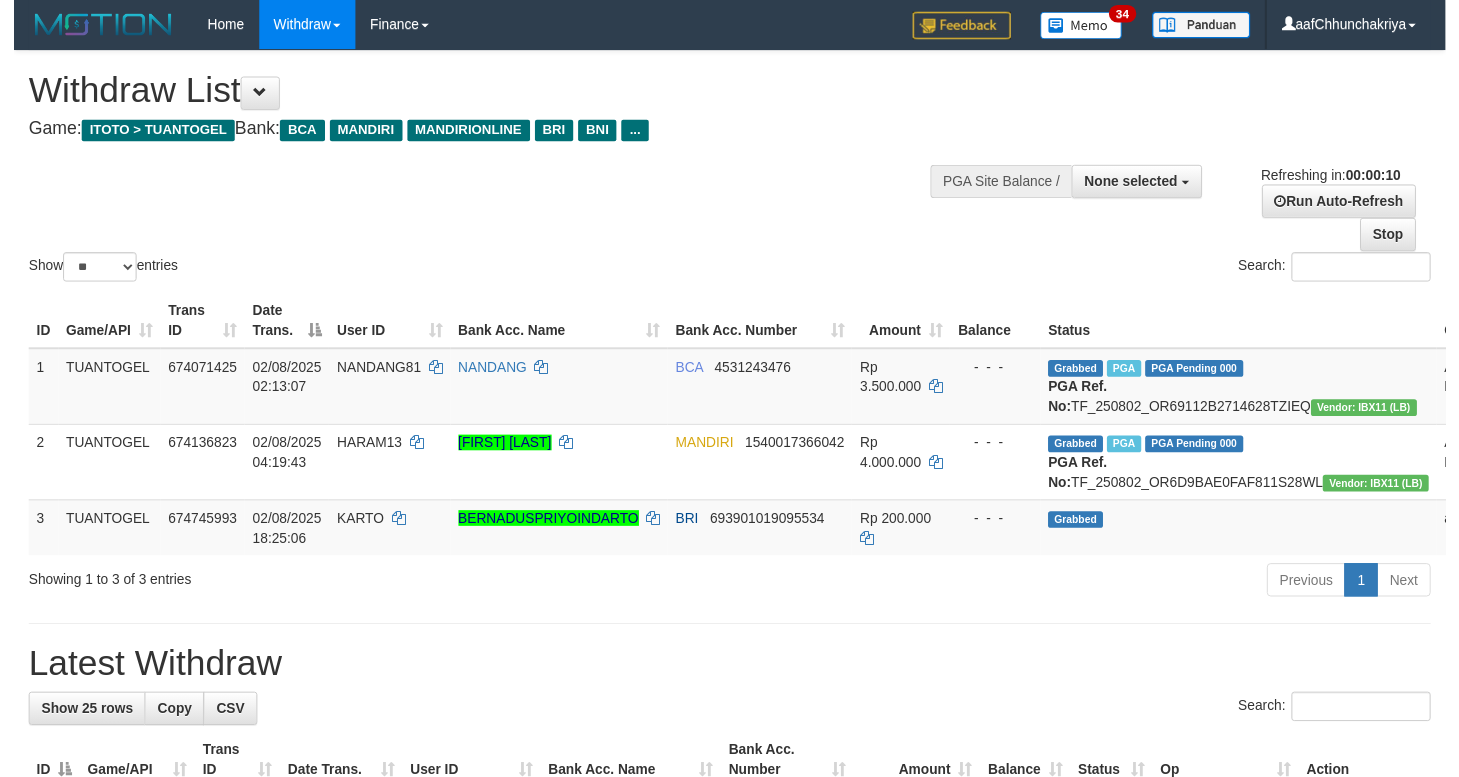 scroll, scrollTop: 0, scrollLeft: 0, axis: both 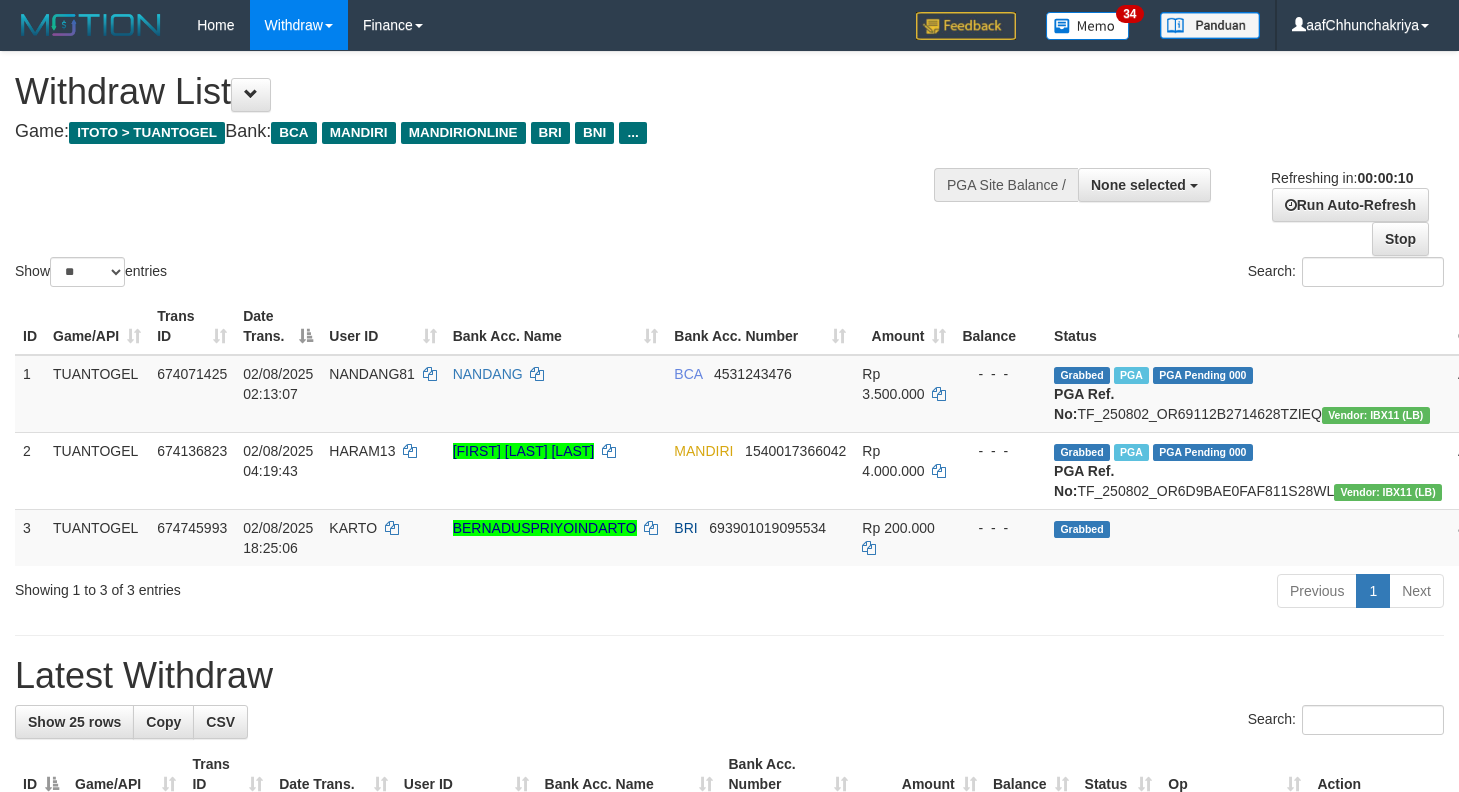 select 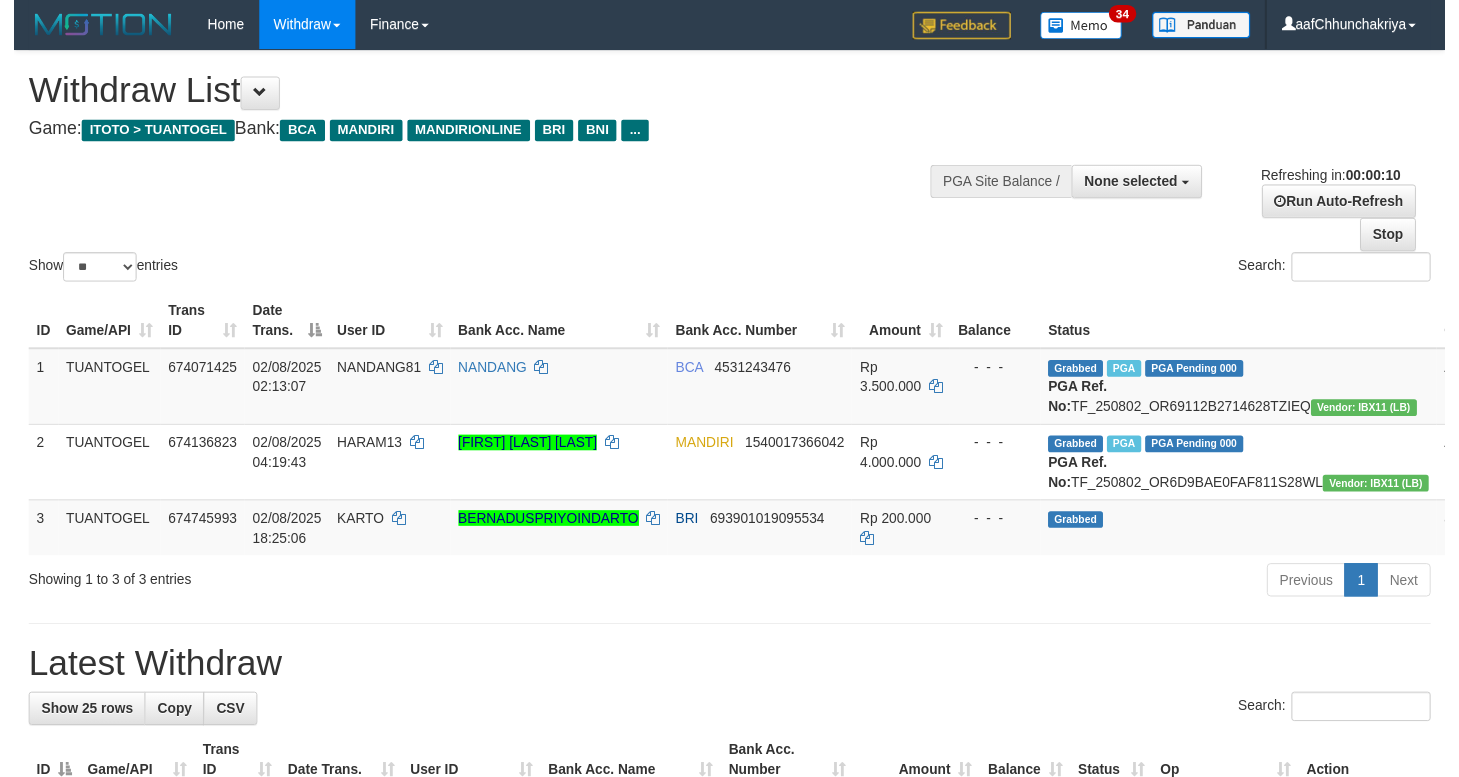 scroll, scrollTop: 0, scrollLeft: 0, axis: both 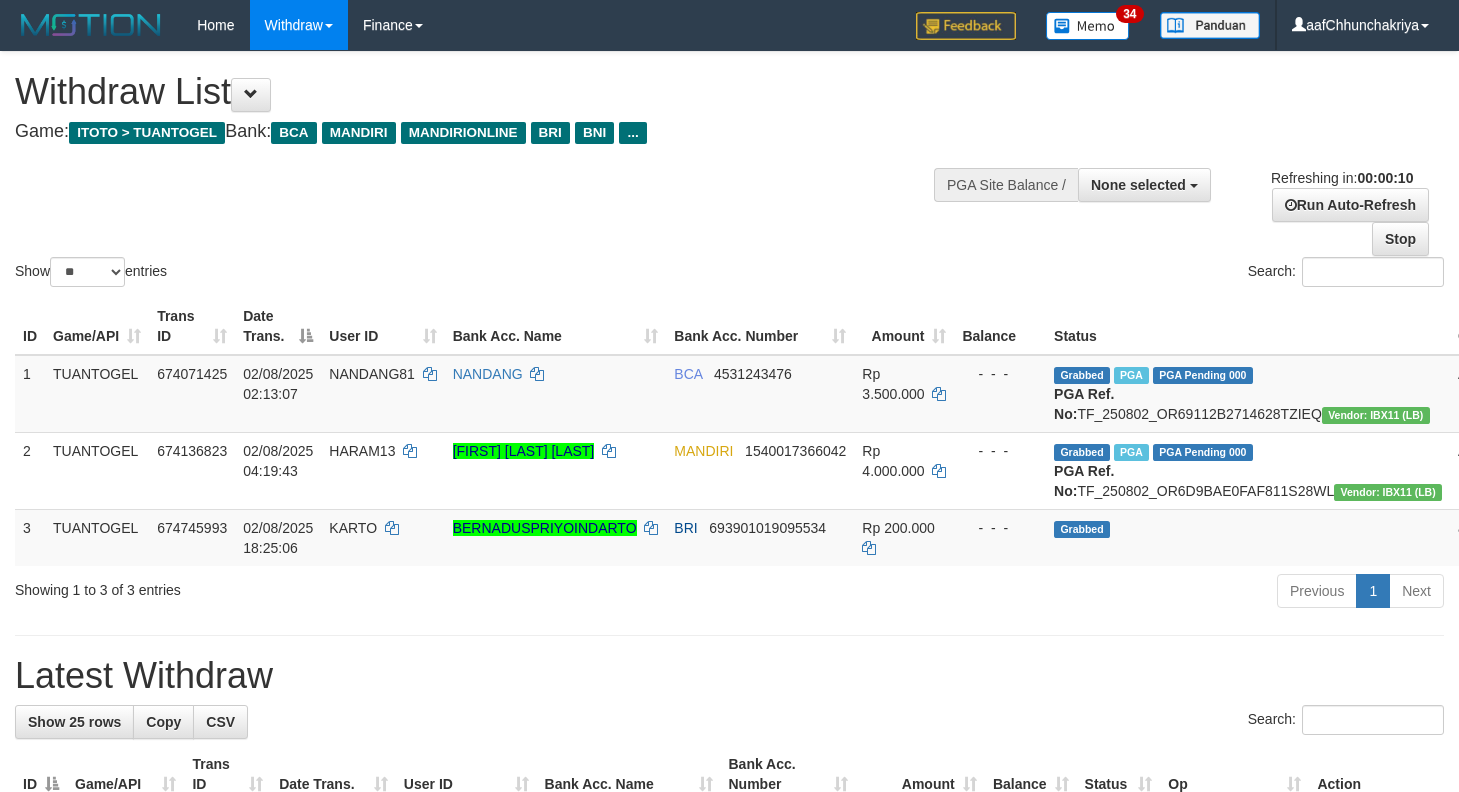 select 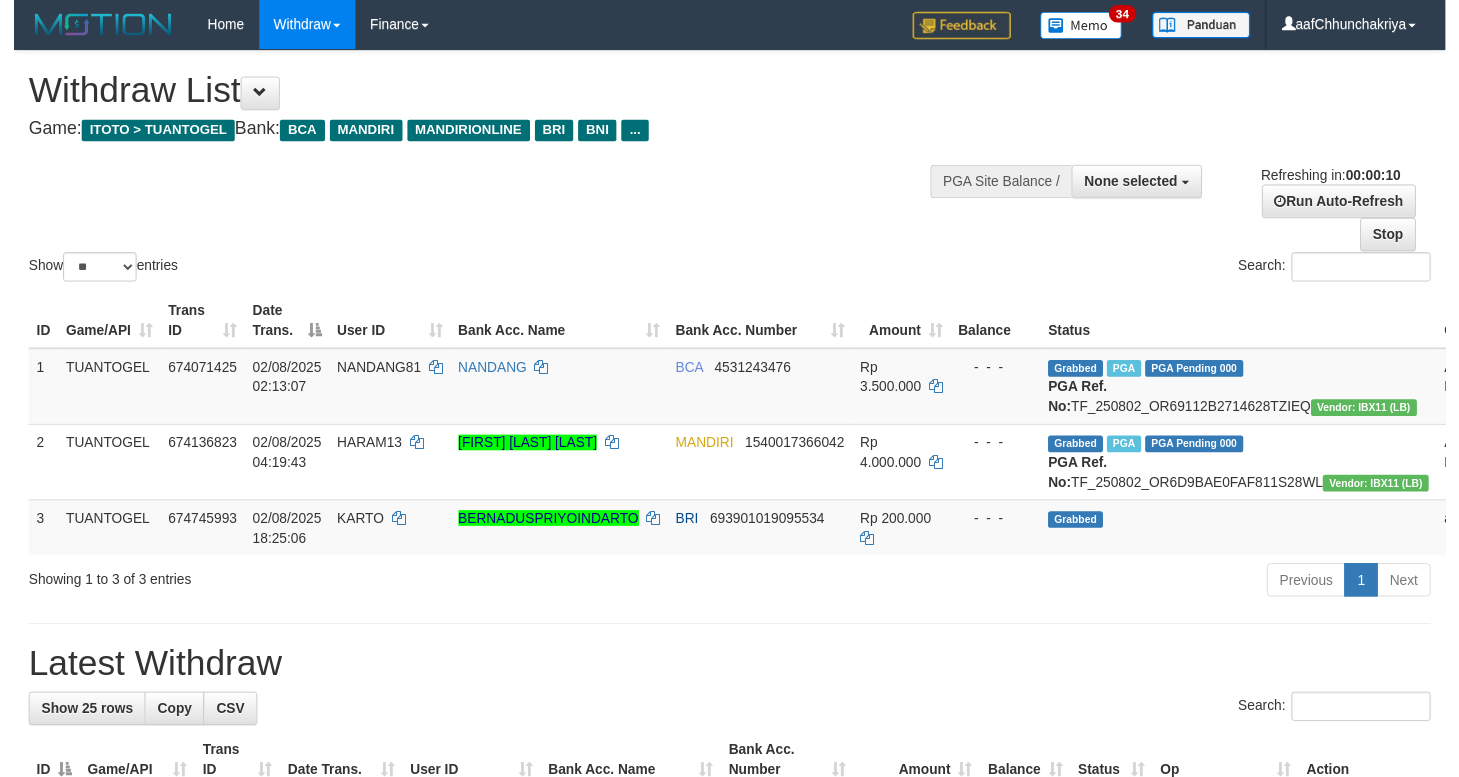 scroll, scrollTop: 0, scrollLeft: 0, axis: both 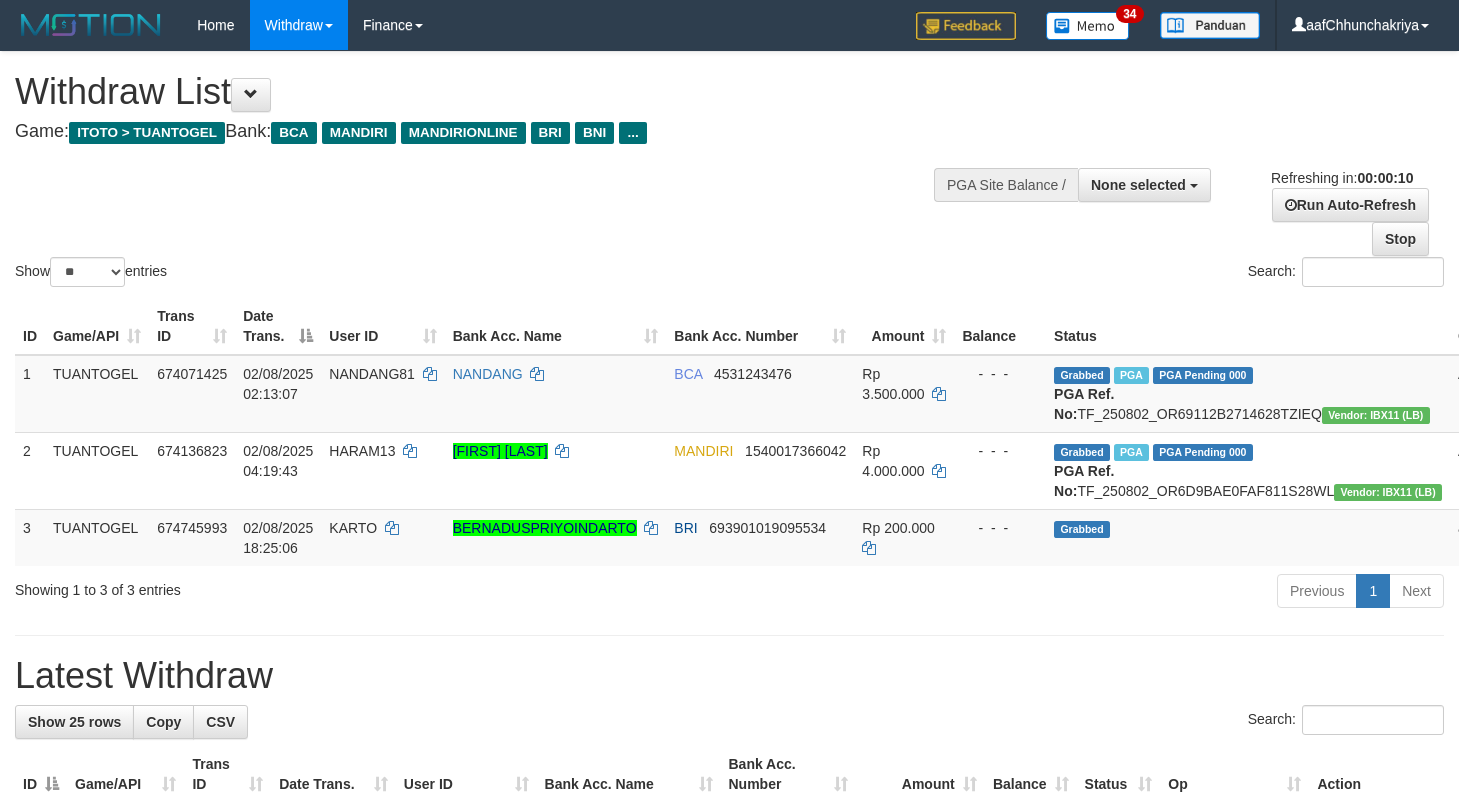 select 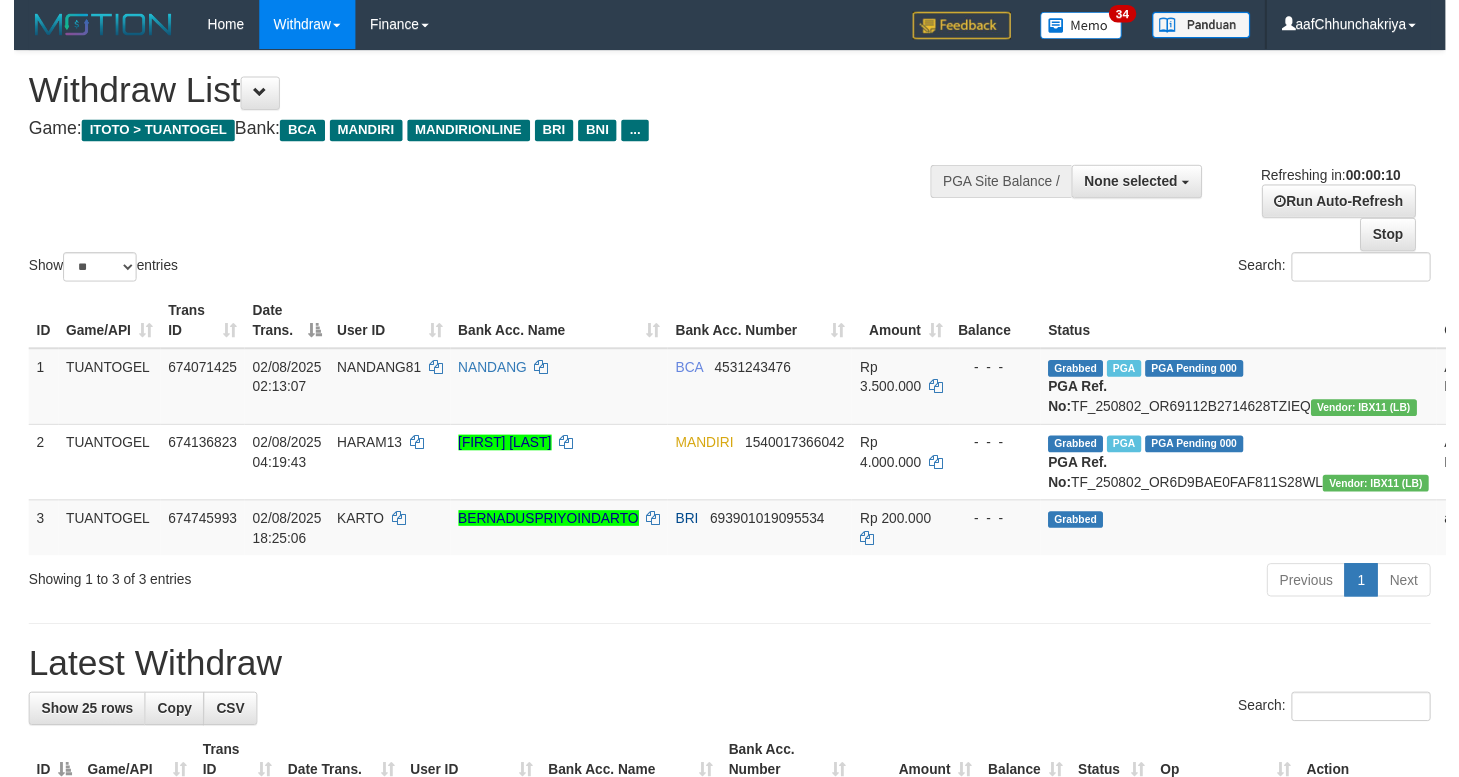 scroll, scrollTop: 0, scrollLeft: 0, axis: both 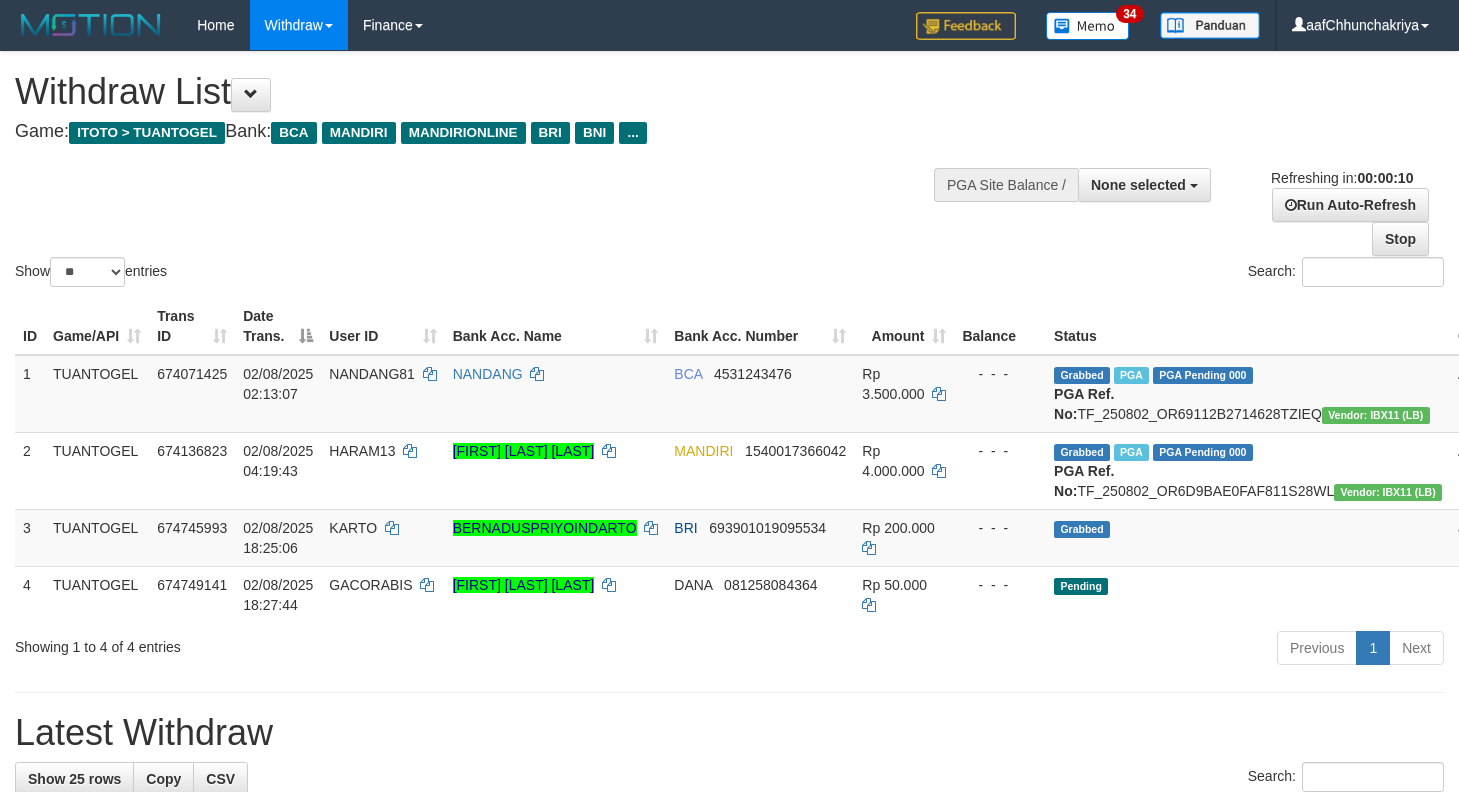 select 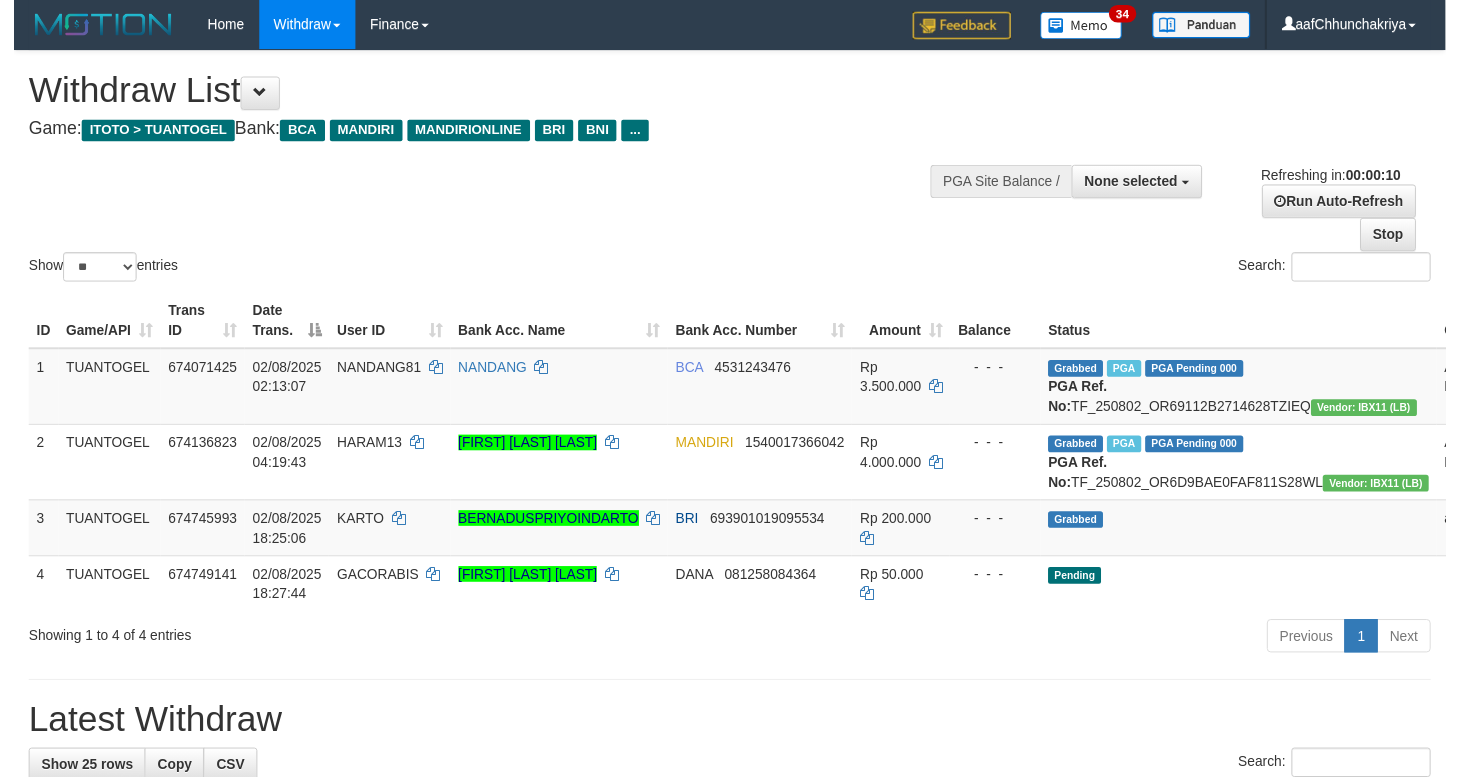 scroll, scrollTop: 0, scrollLeft: 0, axis: both 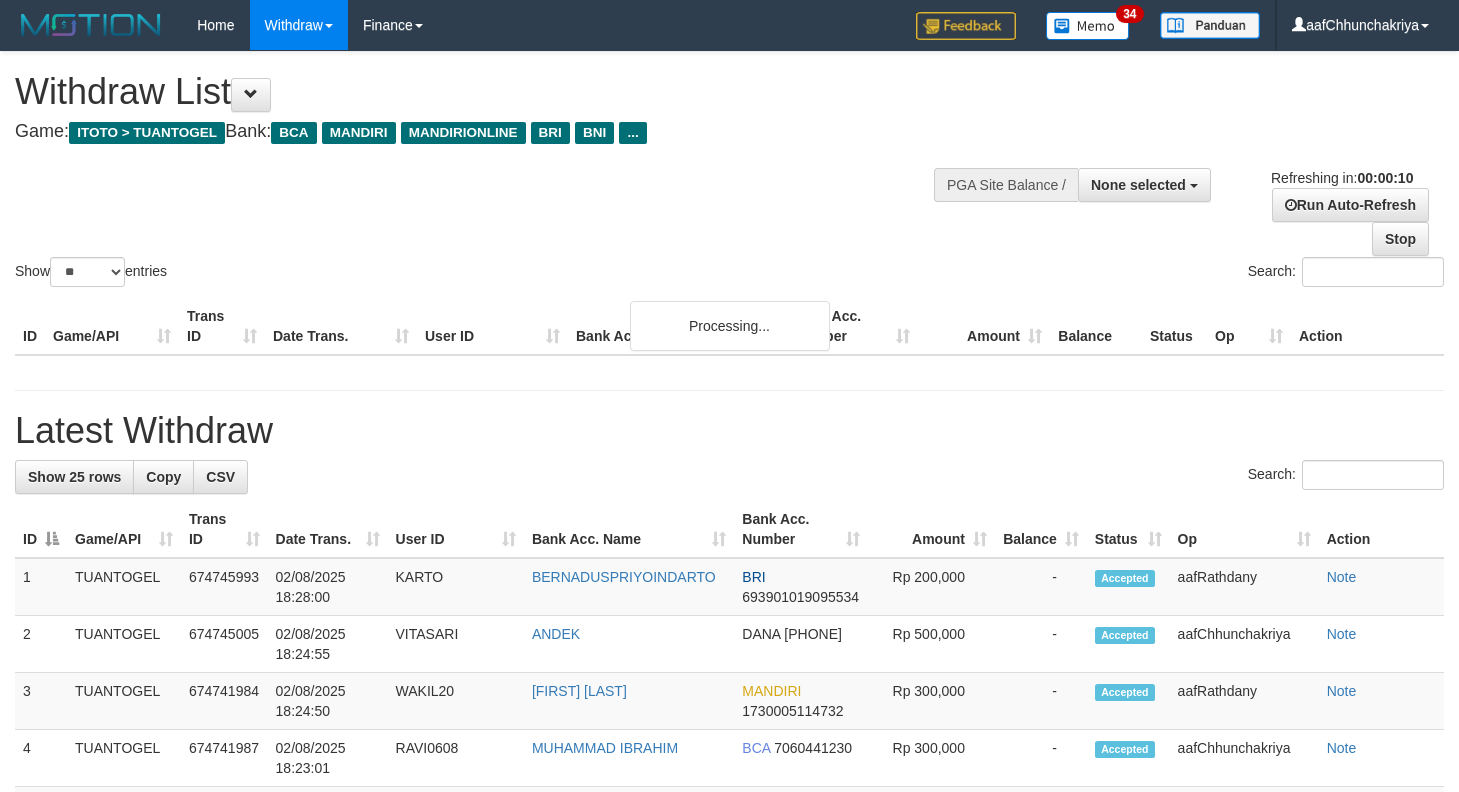 select 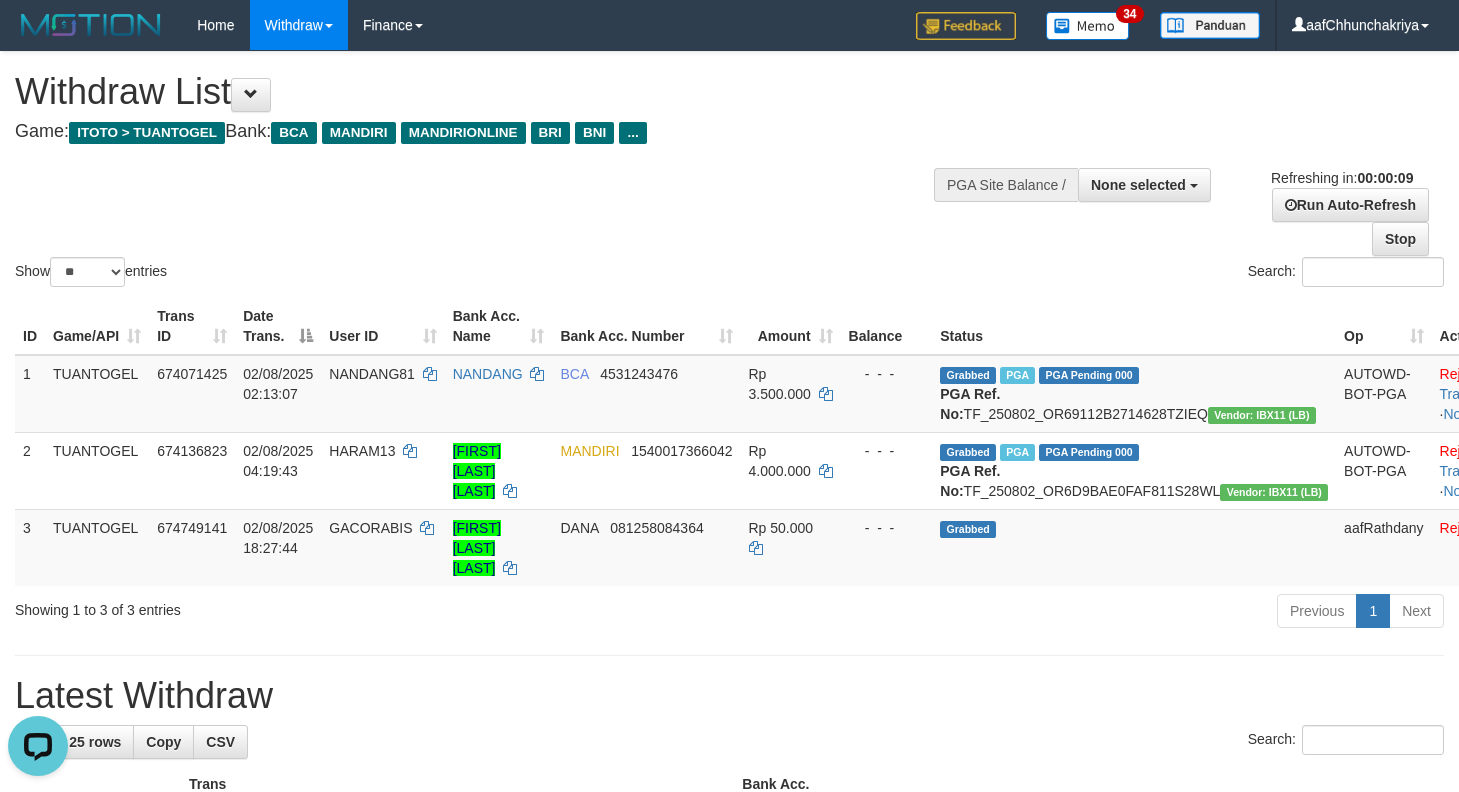 scroll, scrollTop: 0, scrollLeft: 0, axis: both 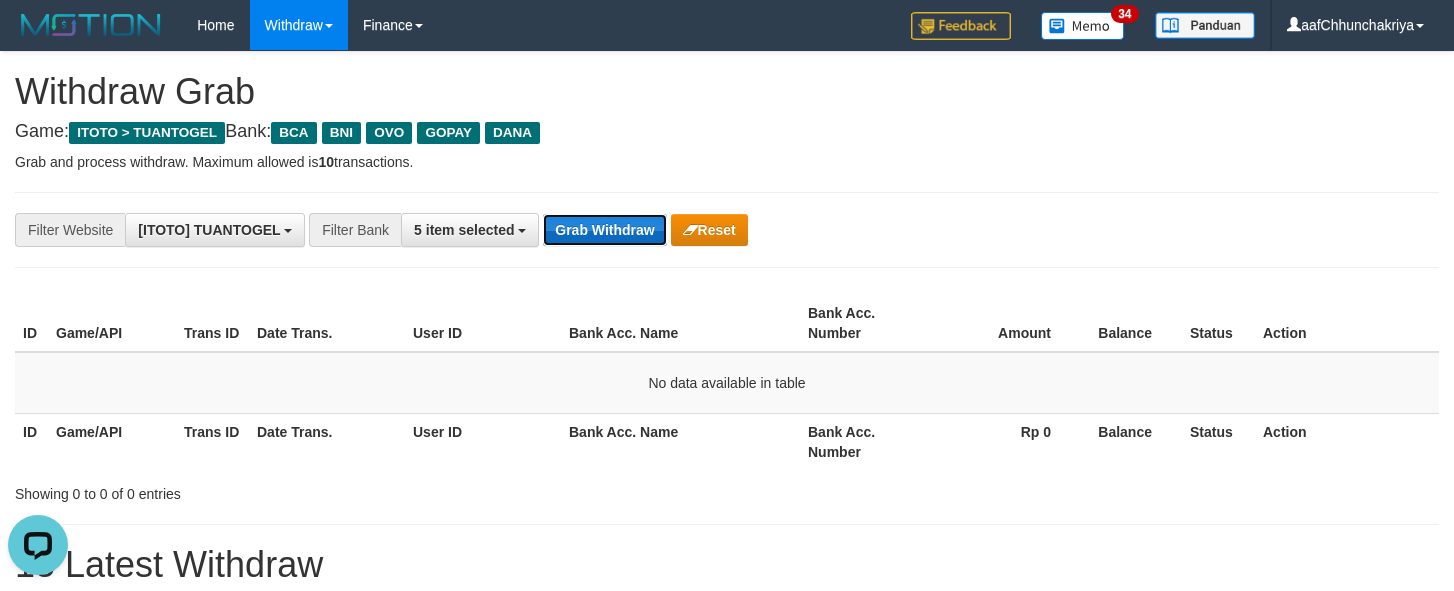 click on "Grab Withdraw" at bounding box center [604, 230] 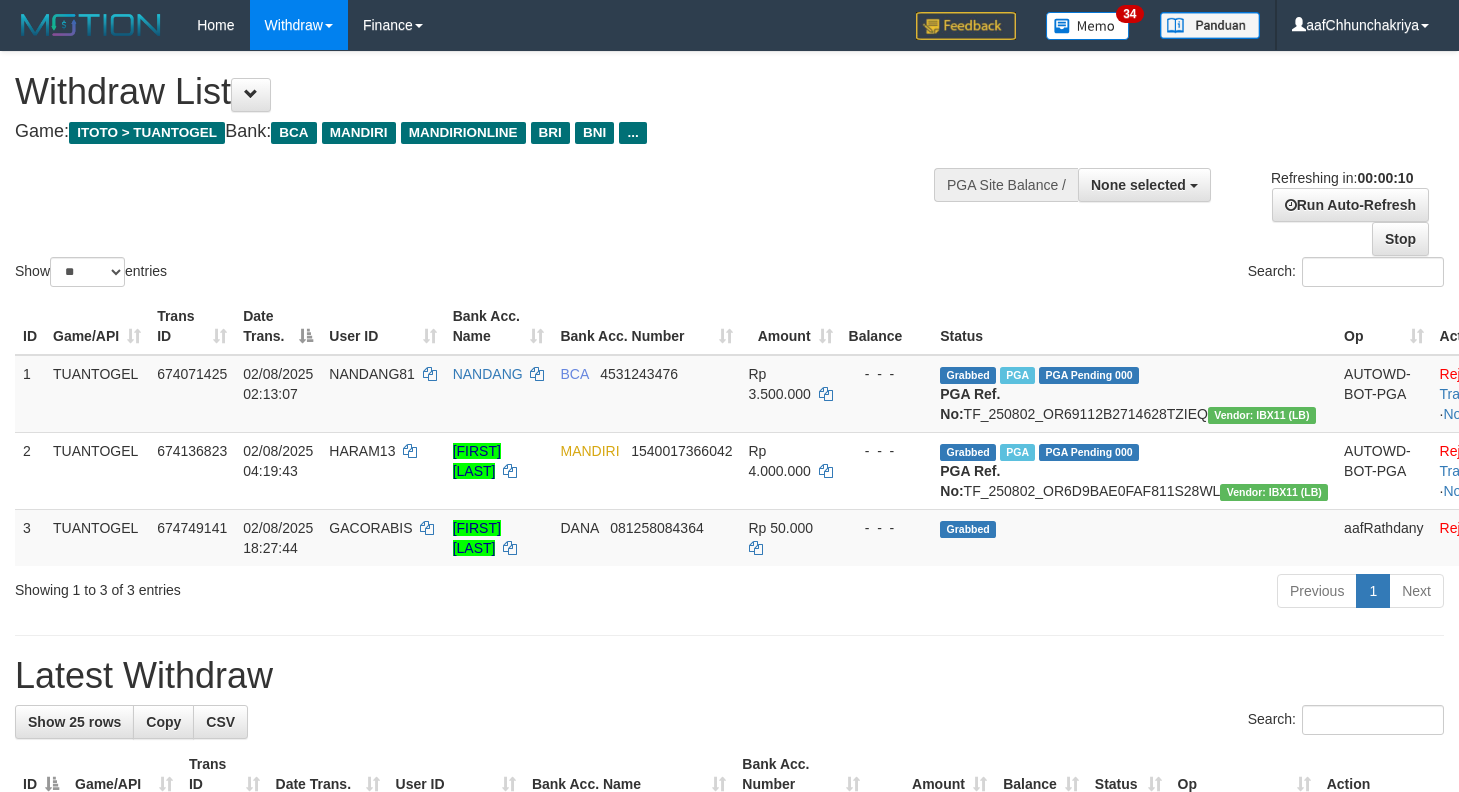 select 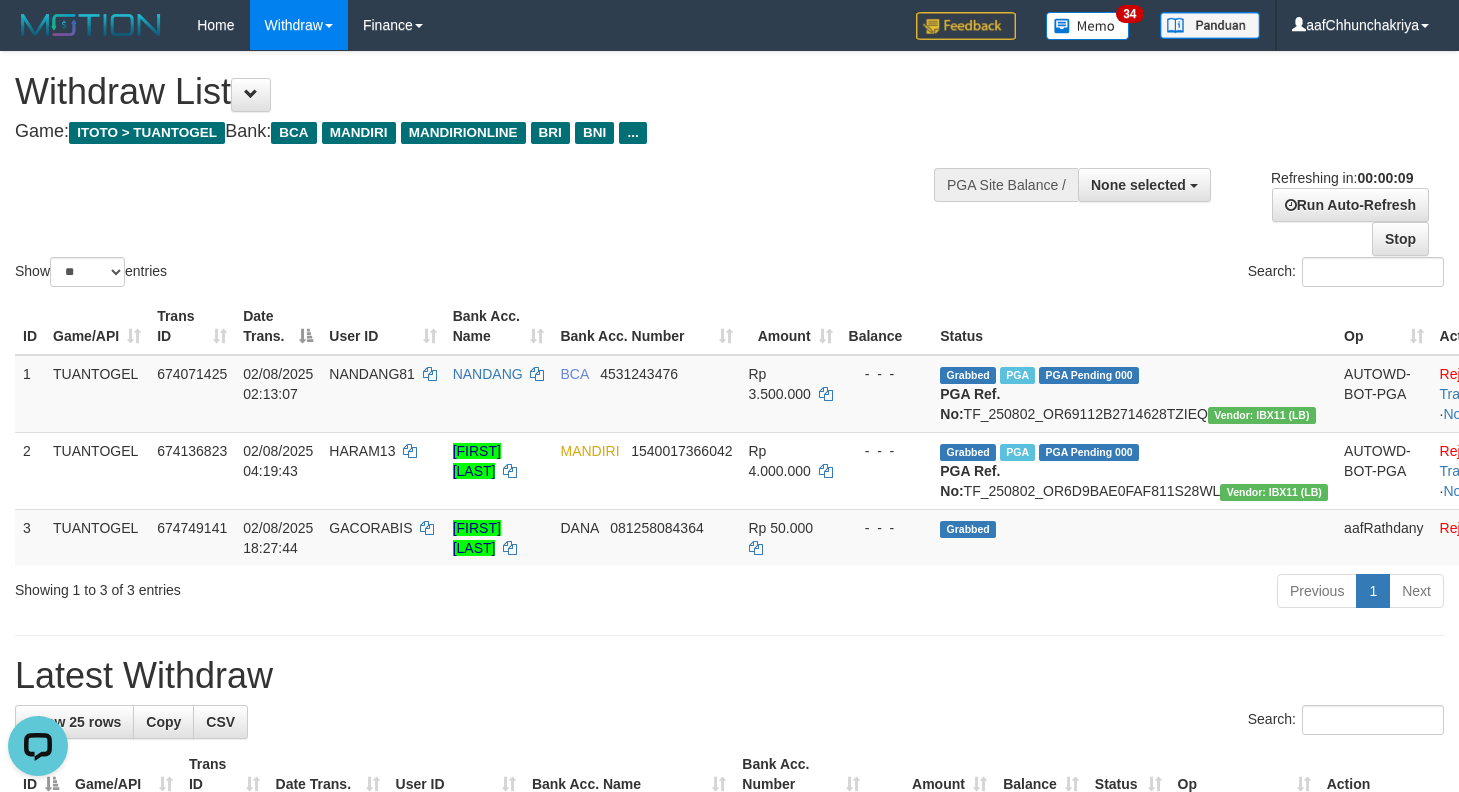 scroll, scrollTop: 0, scrollLeft: 0, axis: both 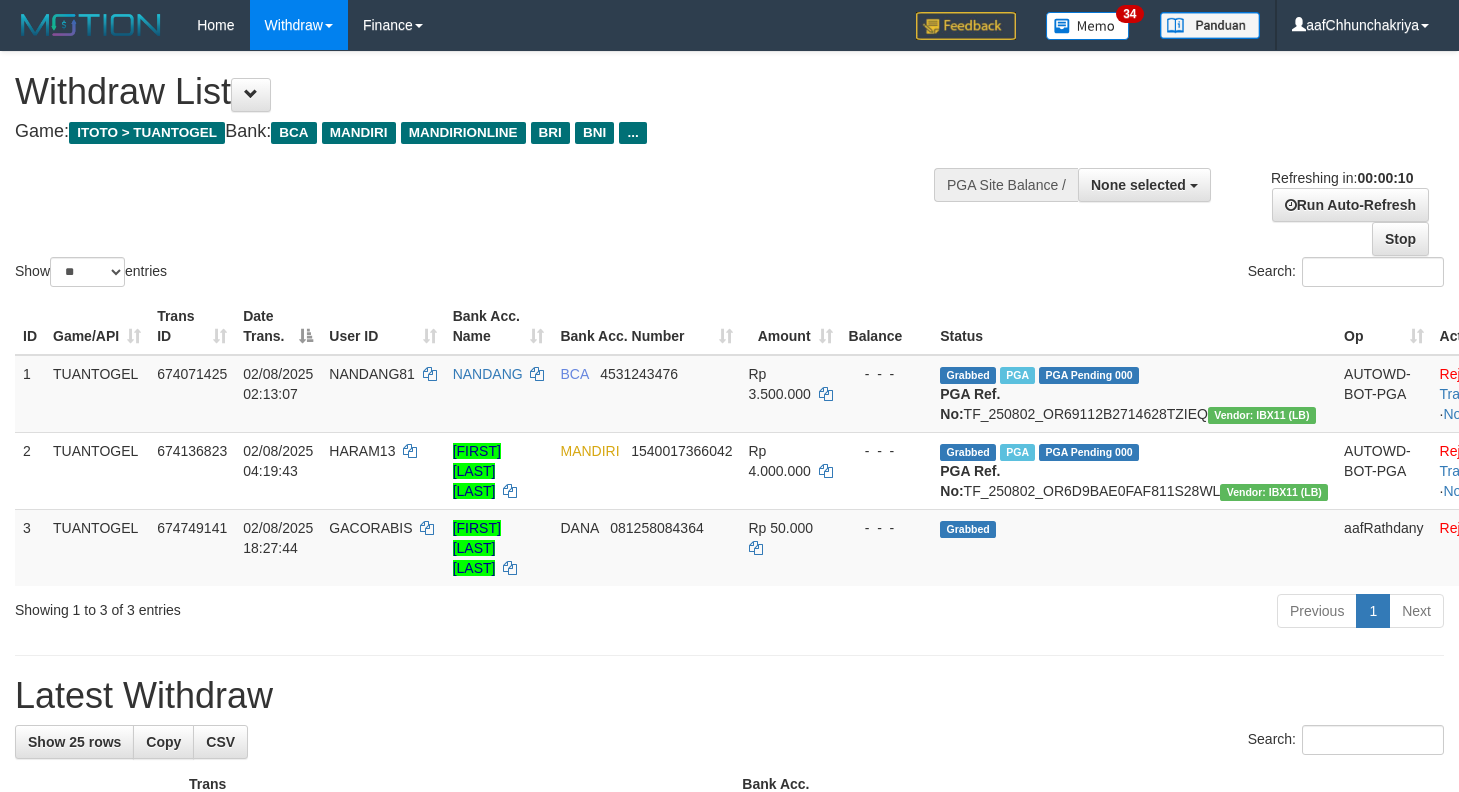 select 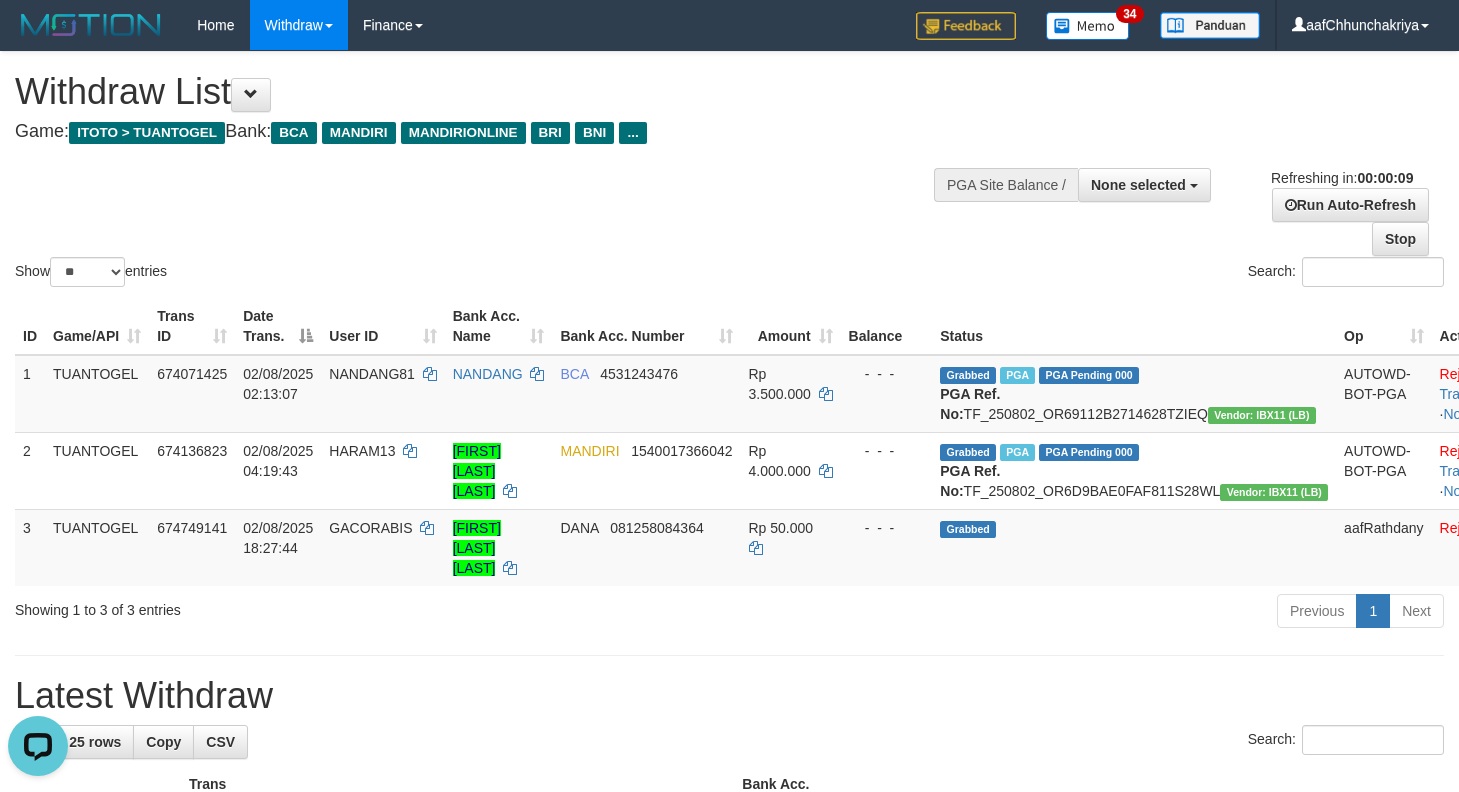 scroll, scrollTop: 0, scrollLeft: 0, axis: both 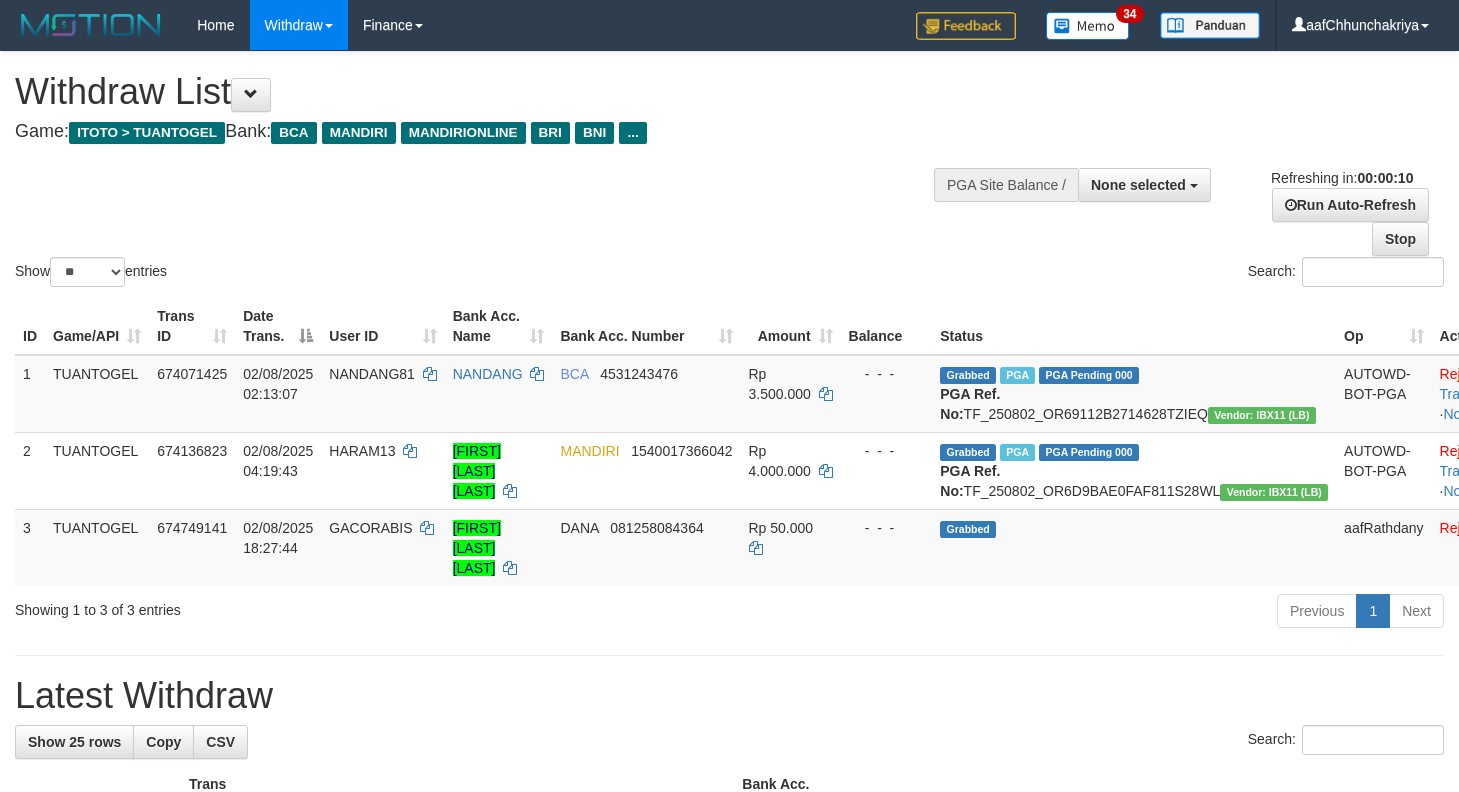 select 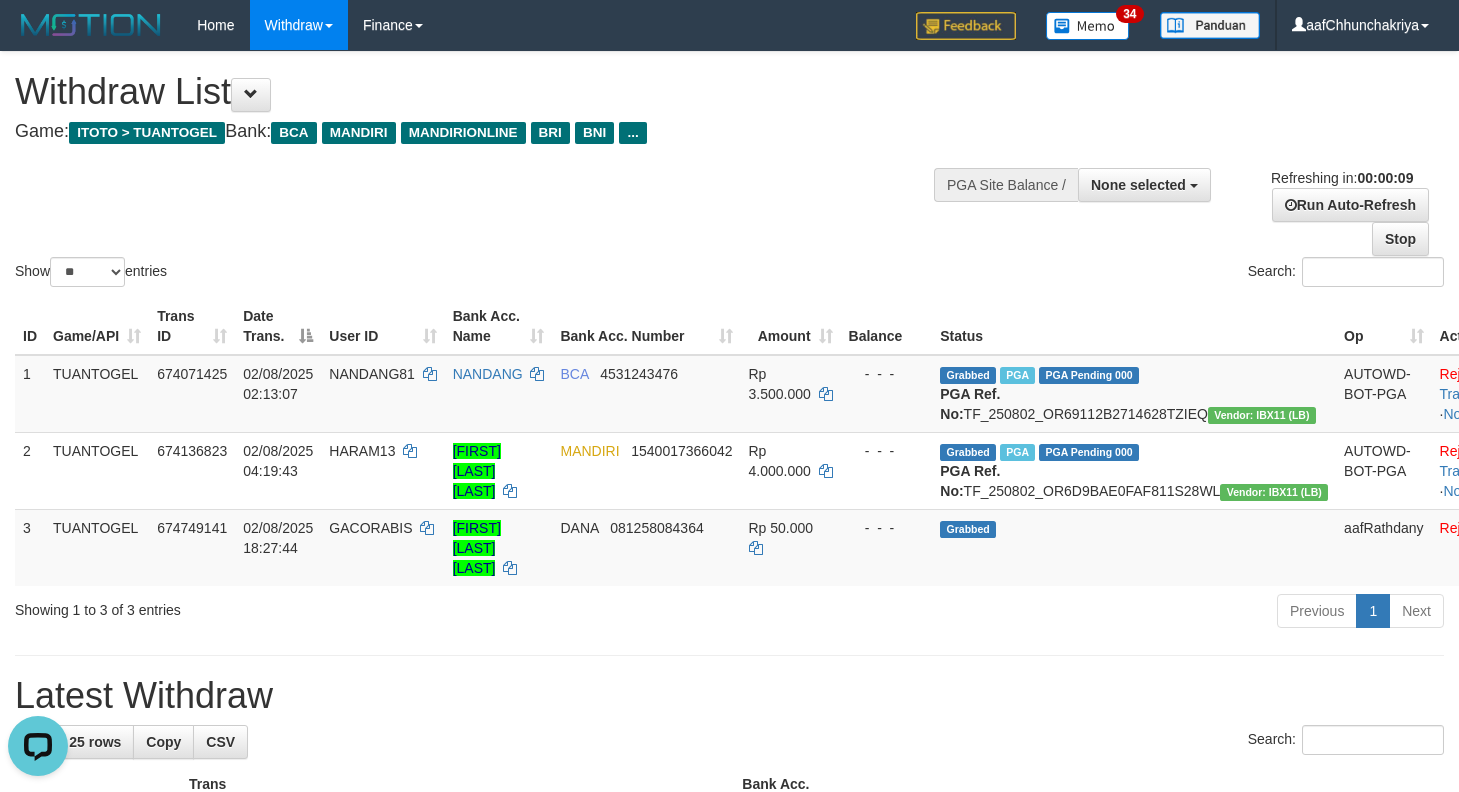 scroll, scrollTop: 0, scrollLeft: 0, axis: both 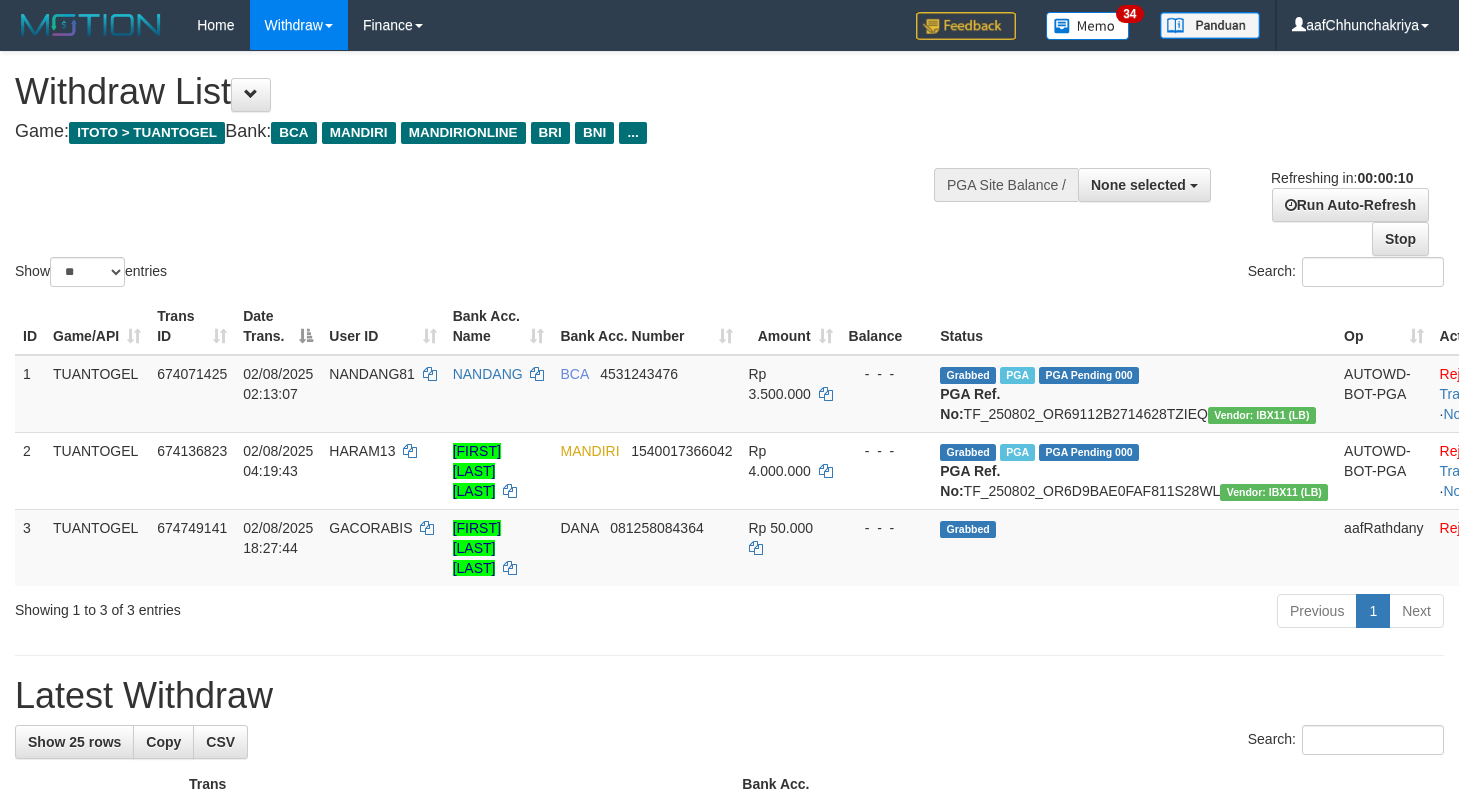 select 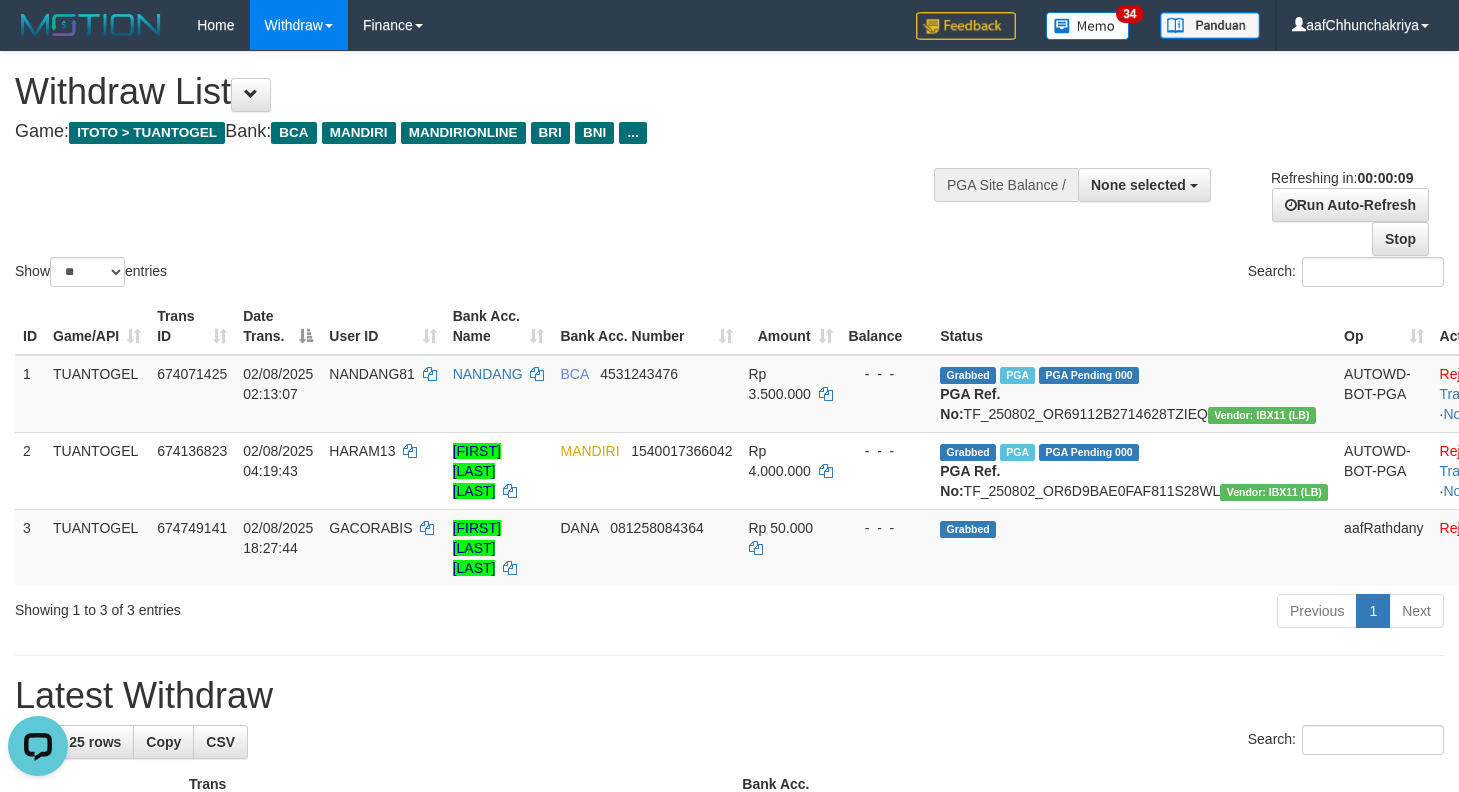 scroll, scrollTop: 0, scrollLeft: 0, axis: both 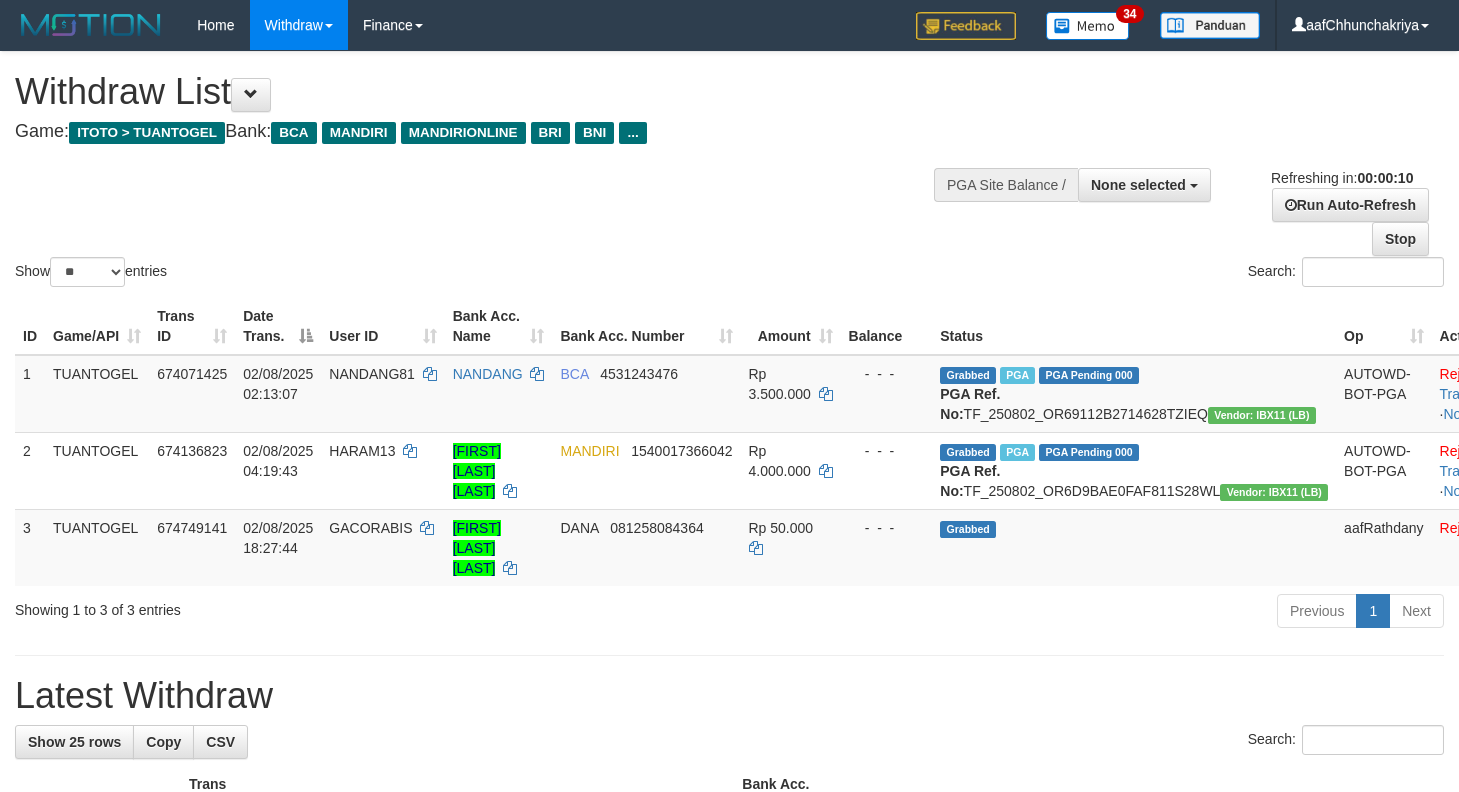 select 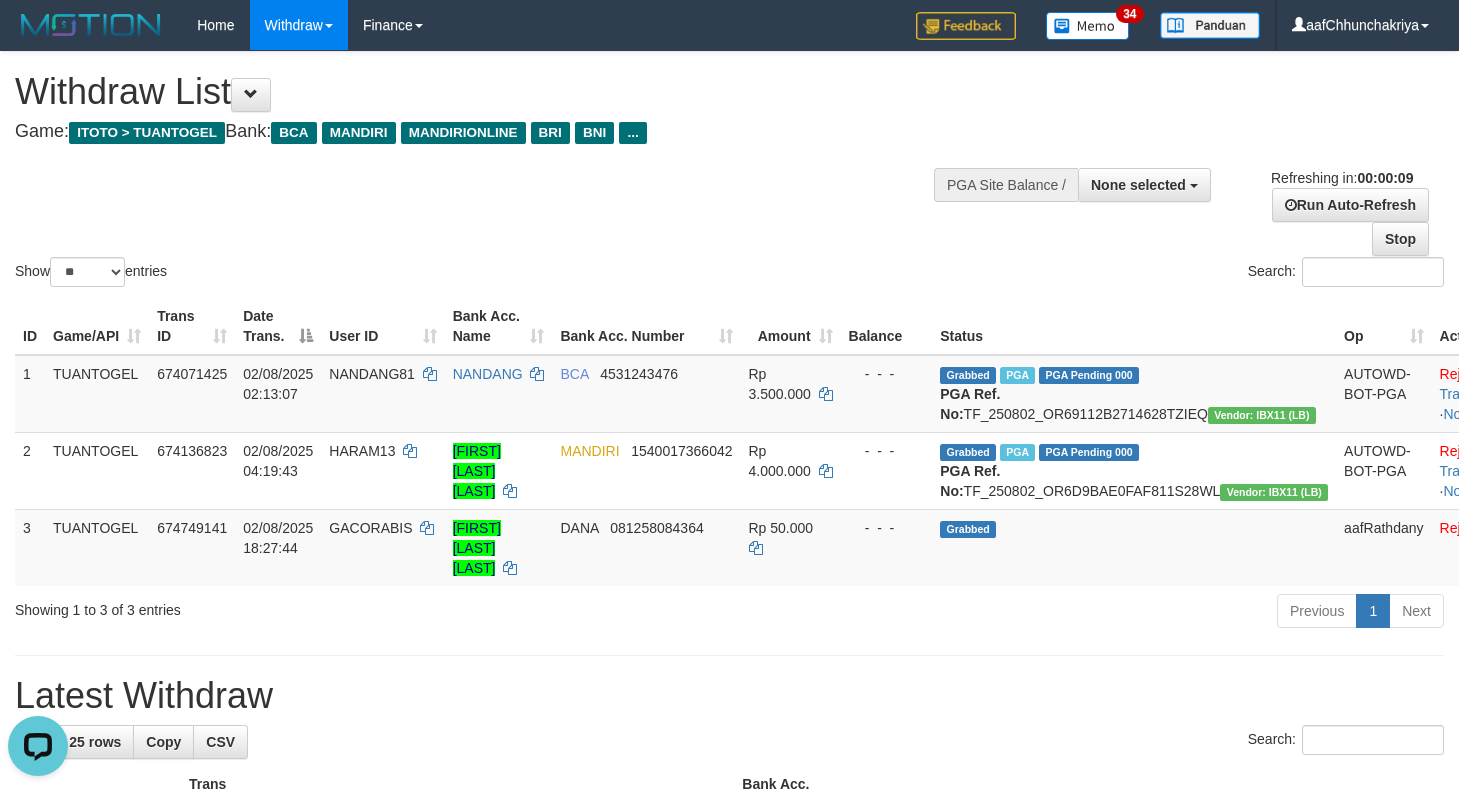 scroll, scrollTop: 0, scrollLeft: 0, axis: both 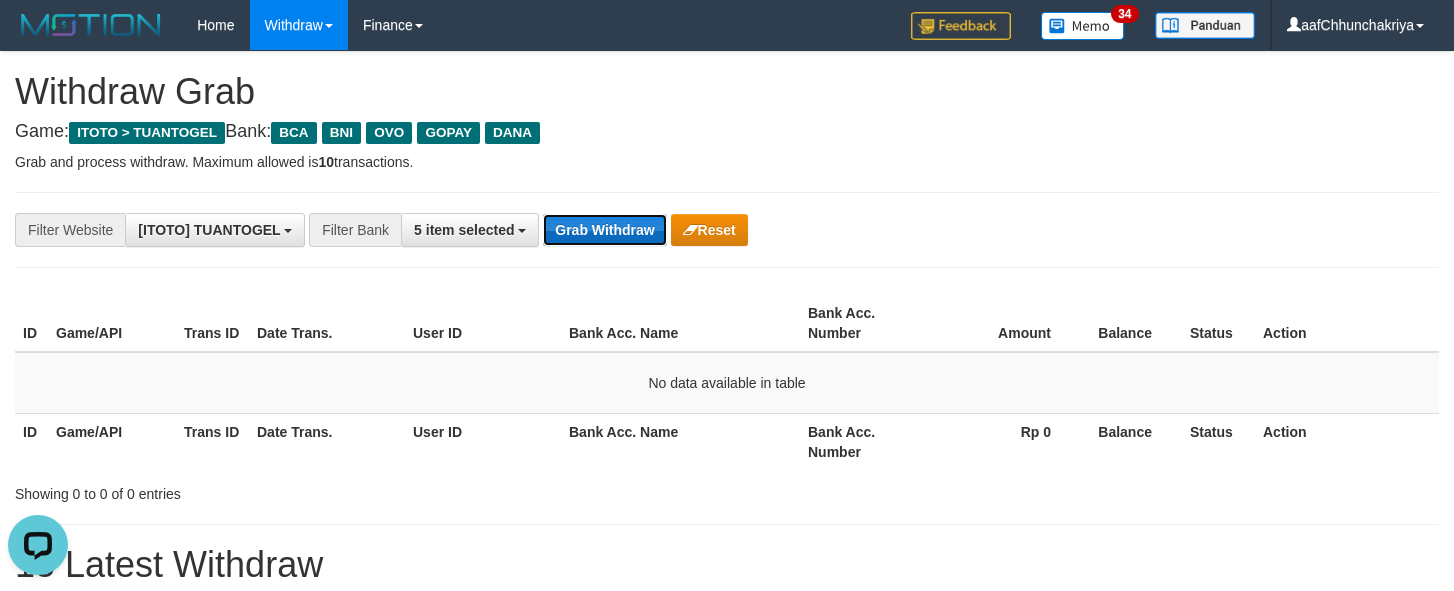 click on "Grab Withdraw" at bounding box center (604, 230) 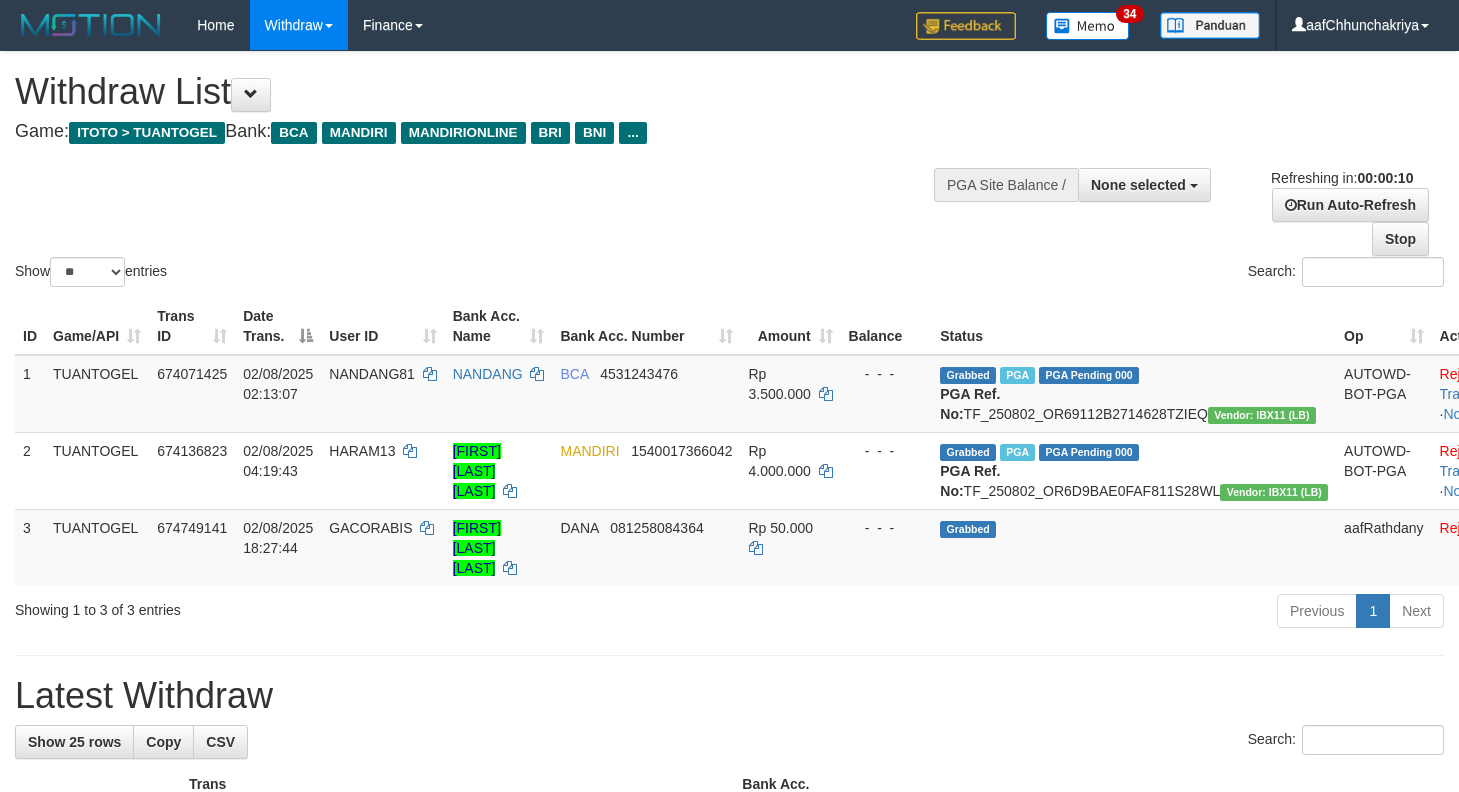 select 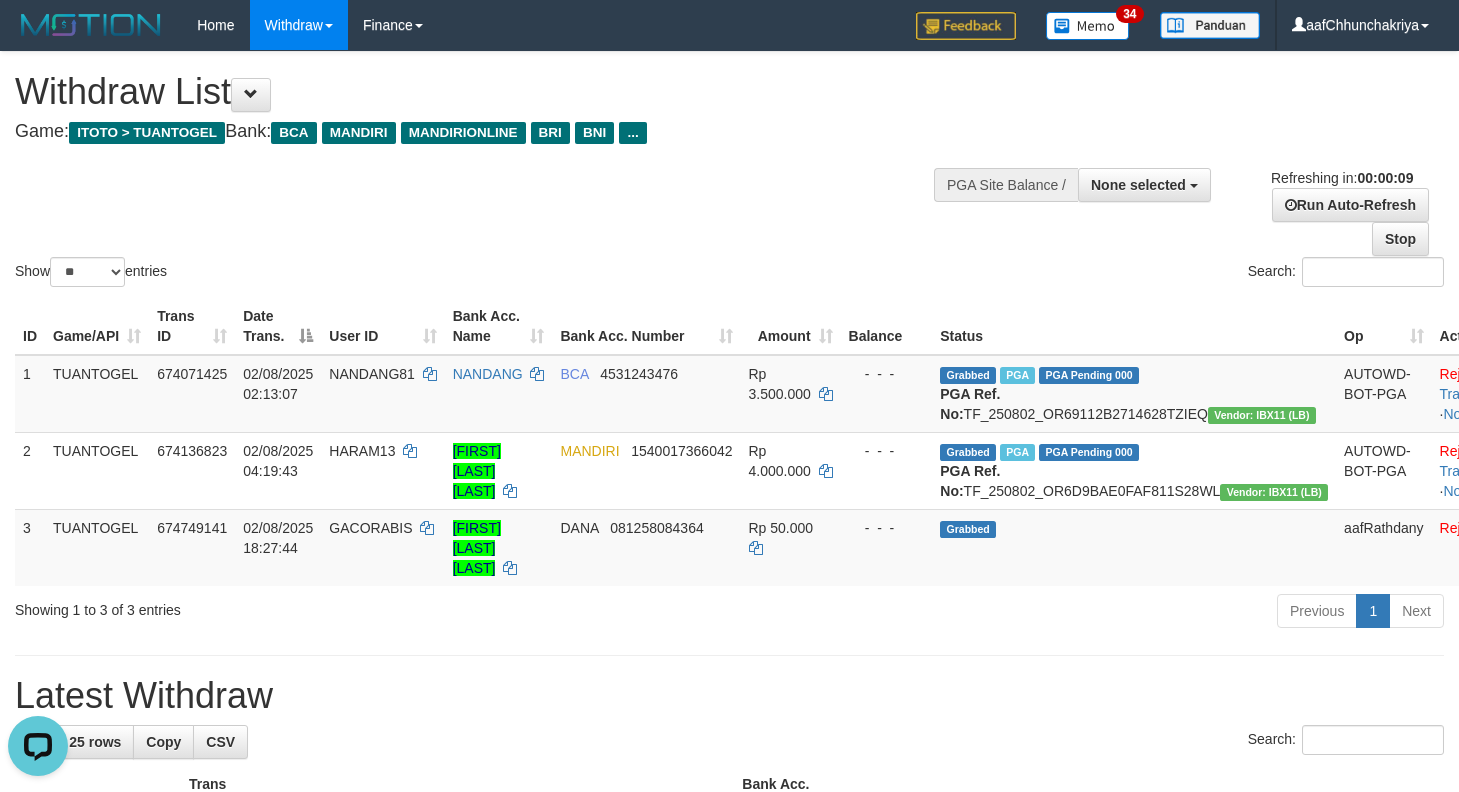 scroll, scrollTop: 0, scrollLeft: 0, axis: both 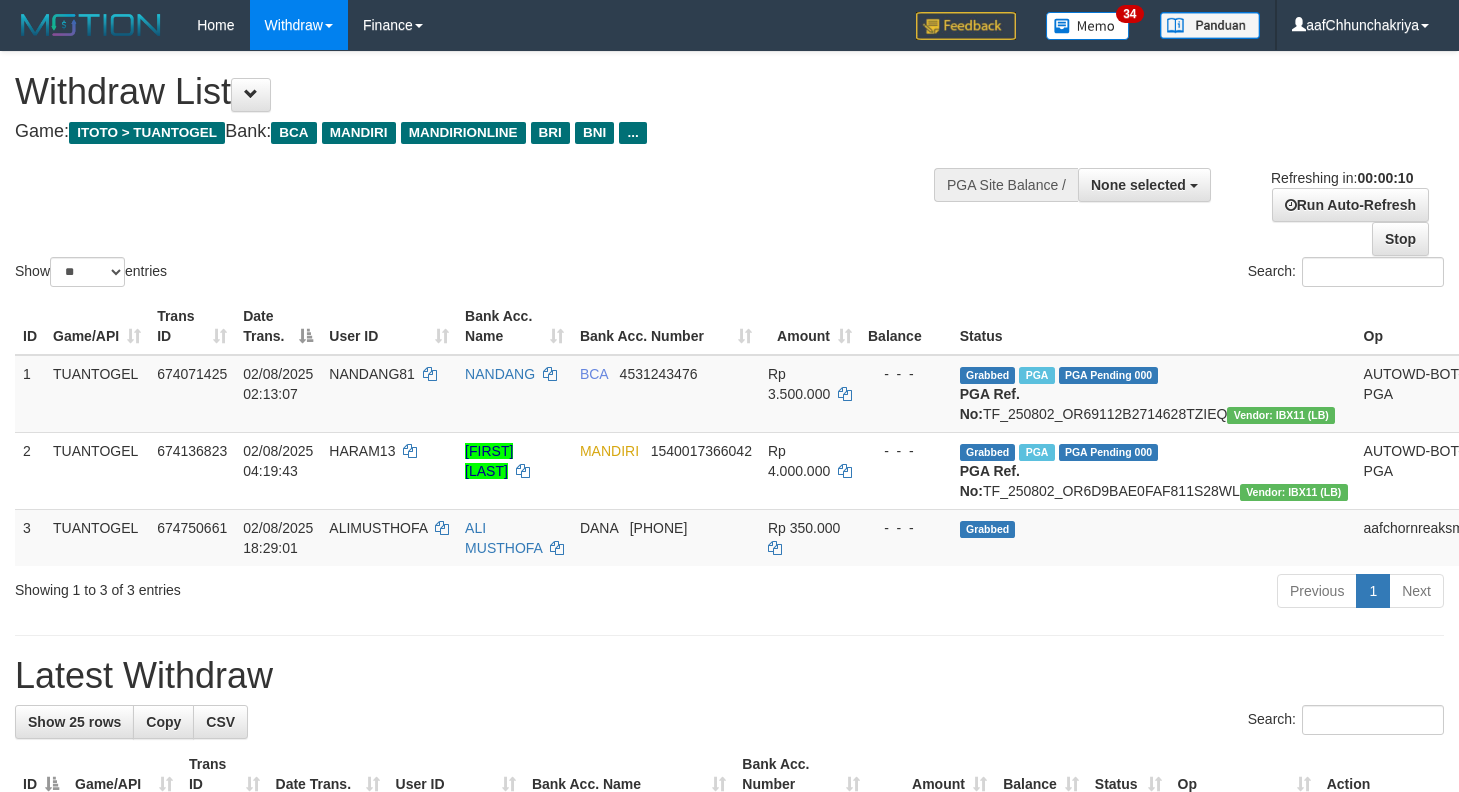 select 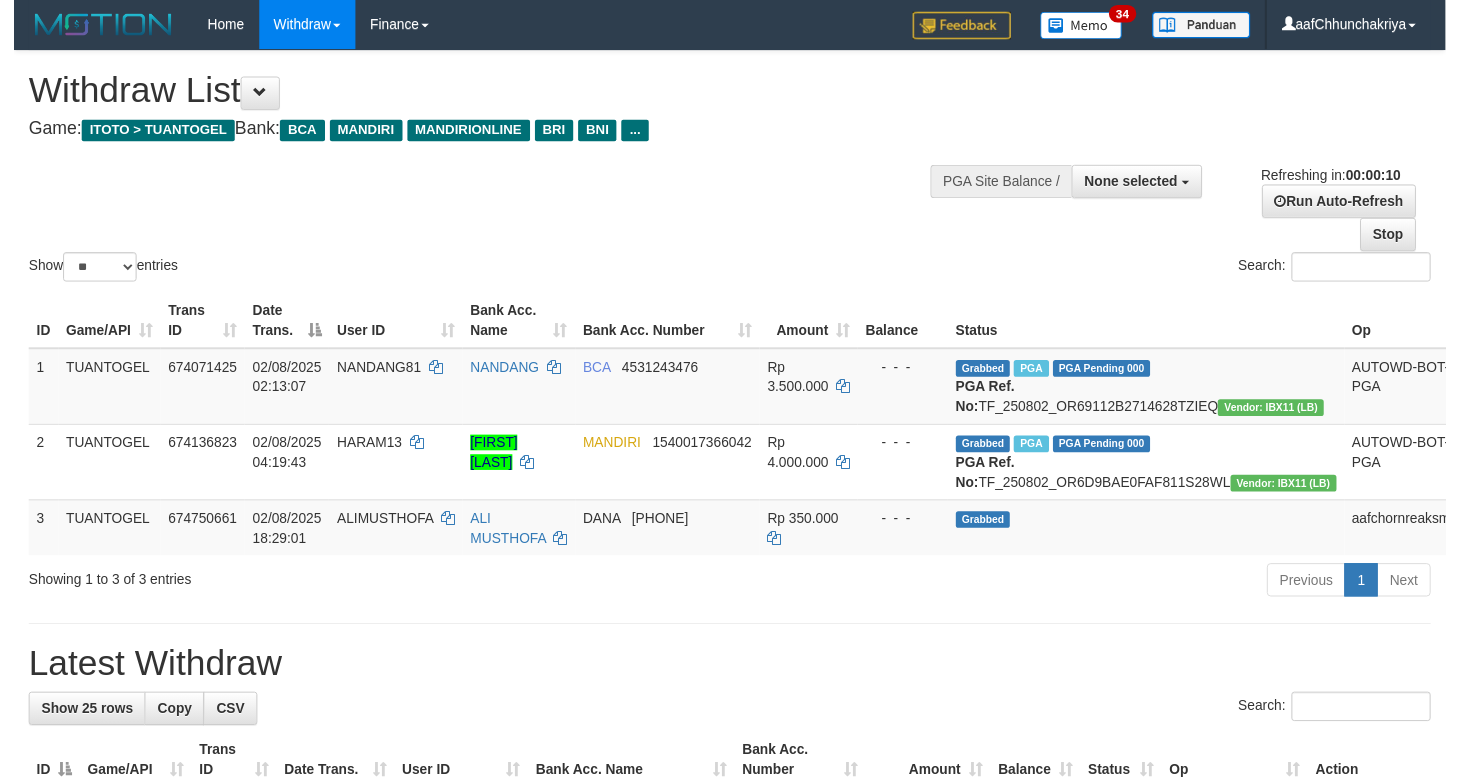 scroll, scrollTop: 0, scrollLeft: 0, axis: both 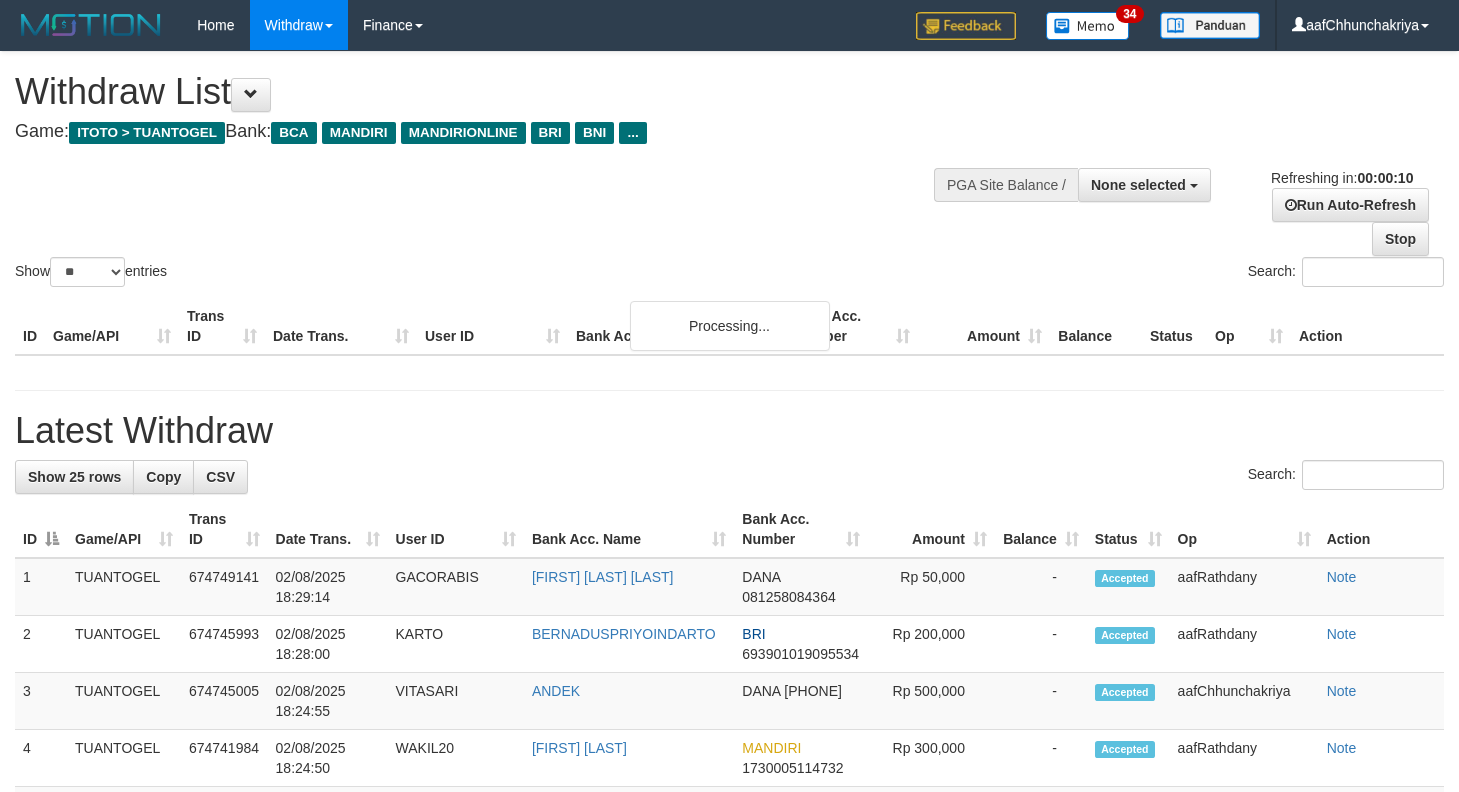 select 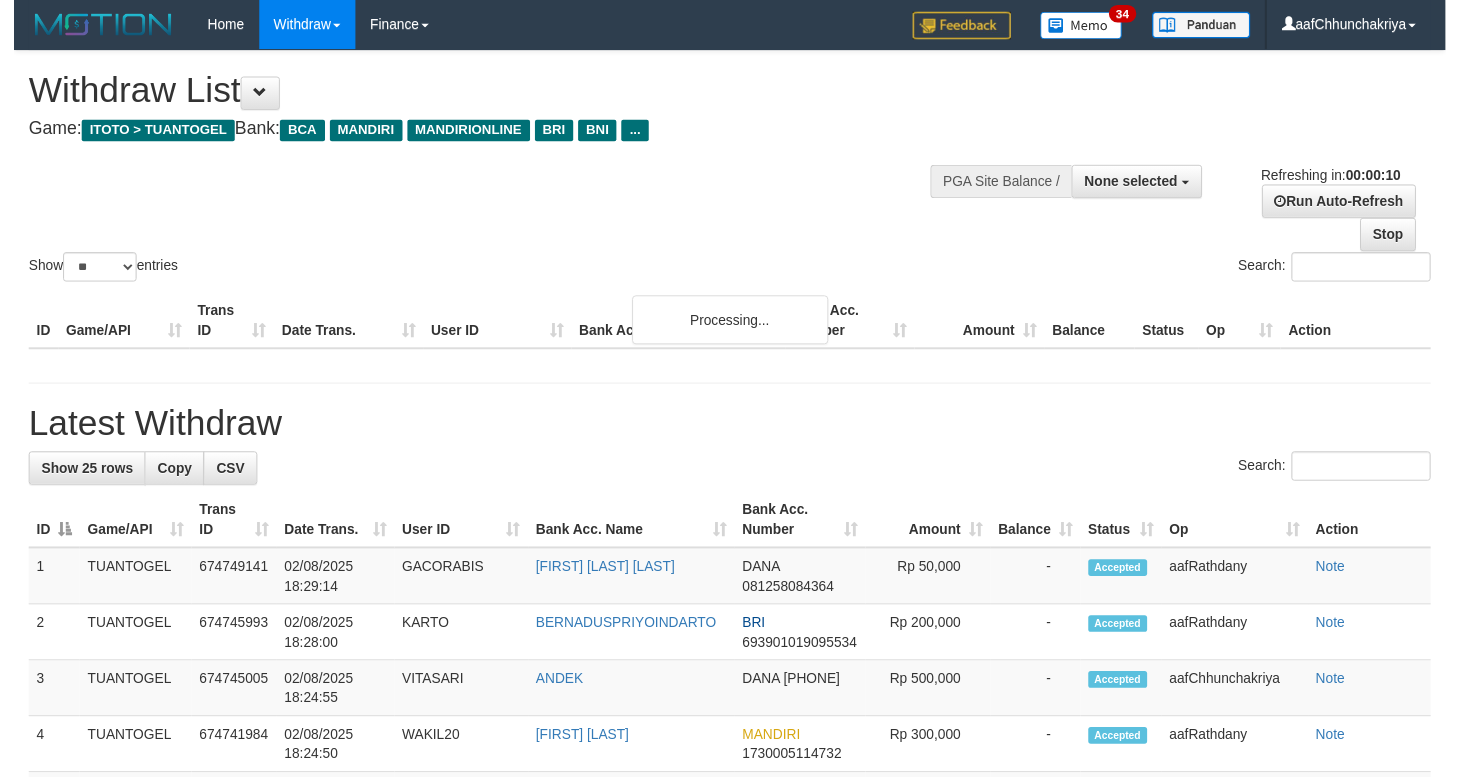 scroll, scrollTop: 0, scrollLeft: 0, axis: both 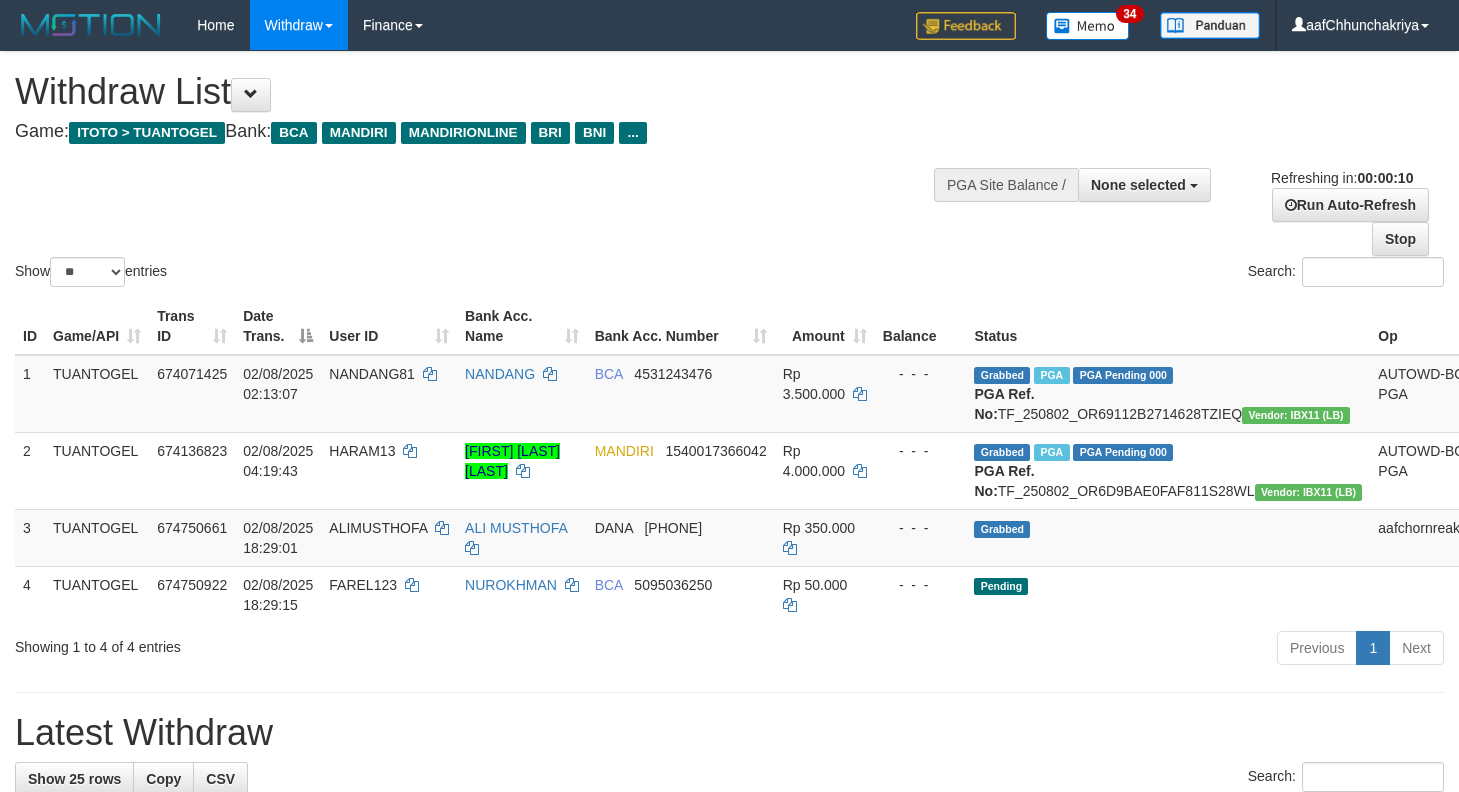 select 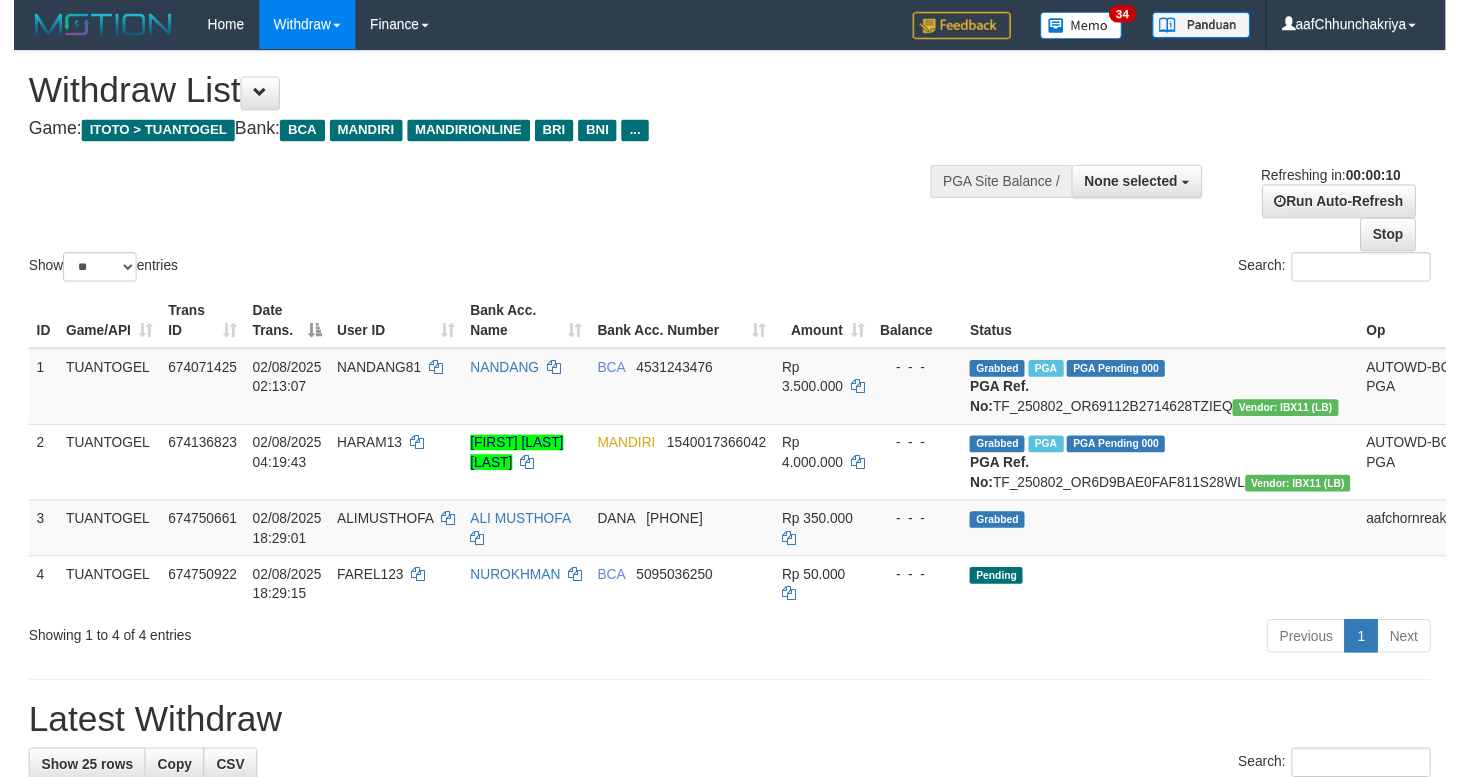 scroll, scrollTop: 0, scrollLeft: 0, axis: both 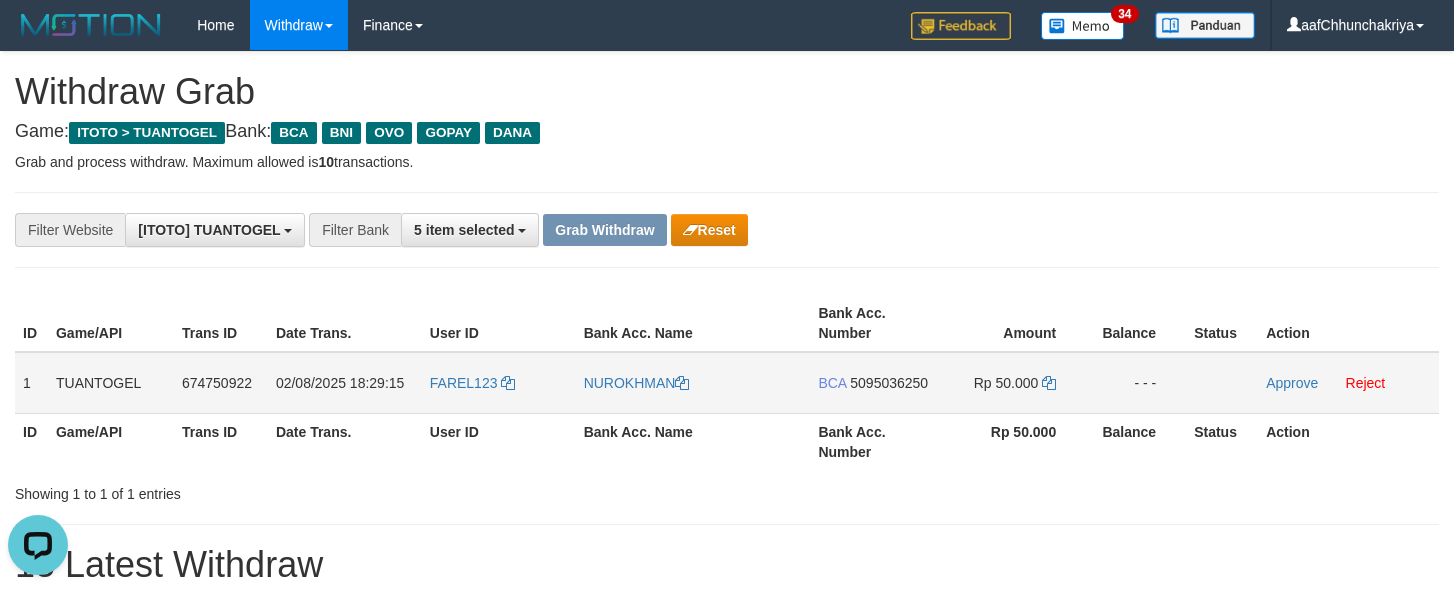 click on "FAREL123" at bounding box center (499, 383) 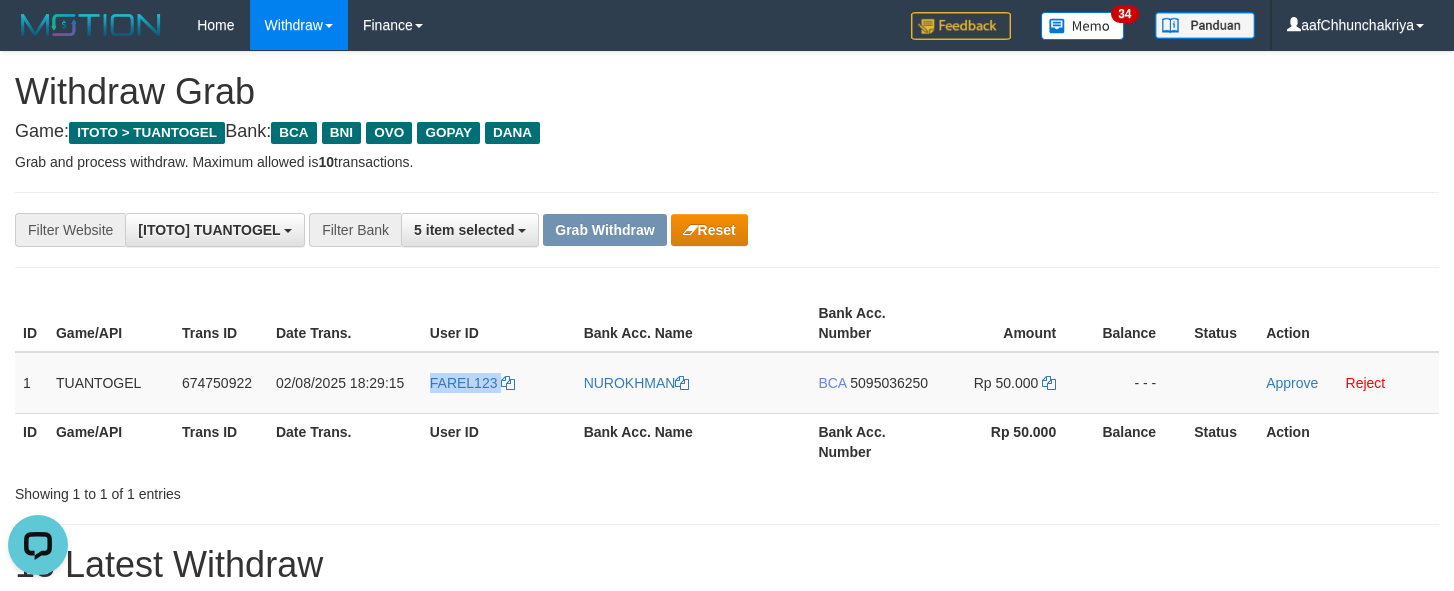drag, startPoint x: 468, startPoint y: 398, endPoint x: 826, endPoint y: 588, distance: 405.29495 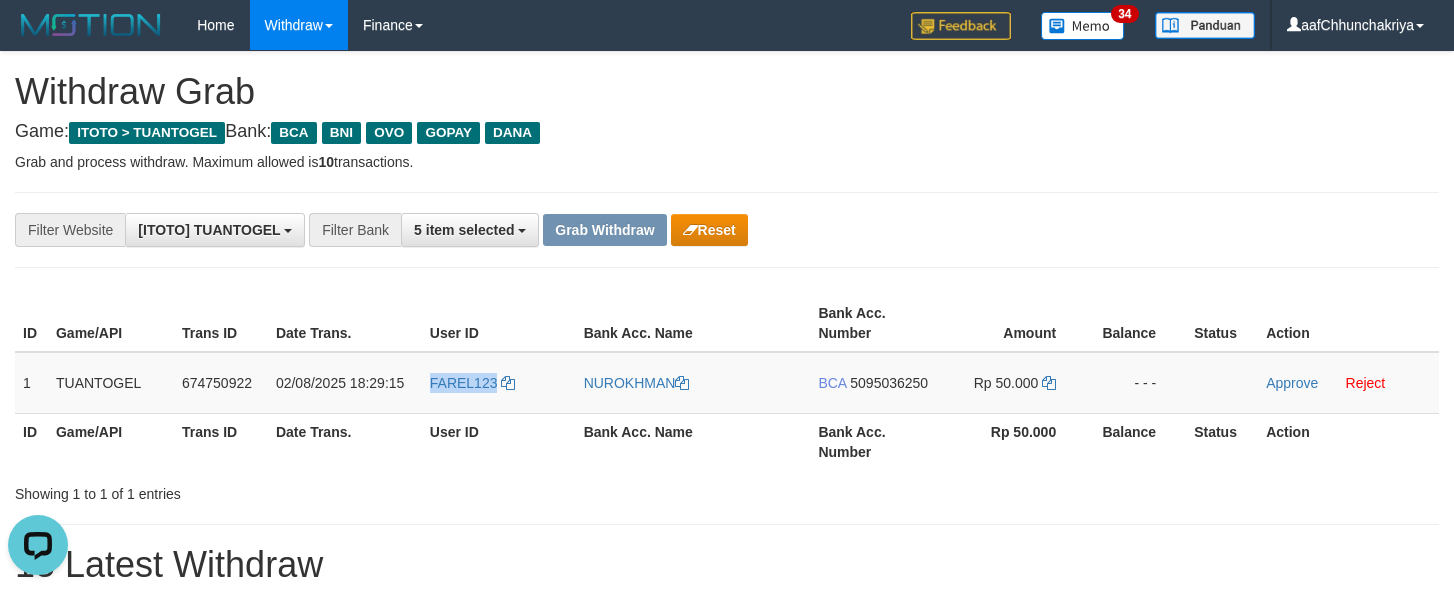 copy on "FAREL123" 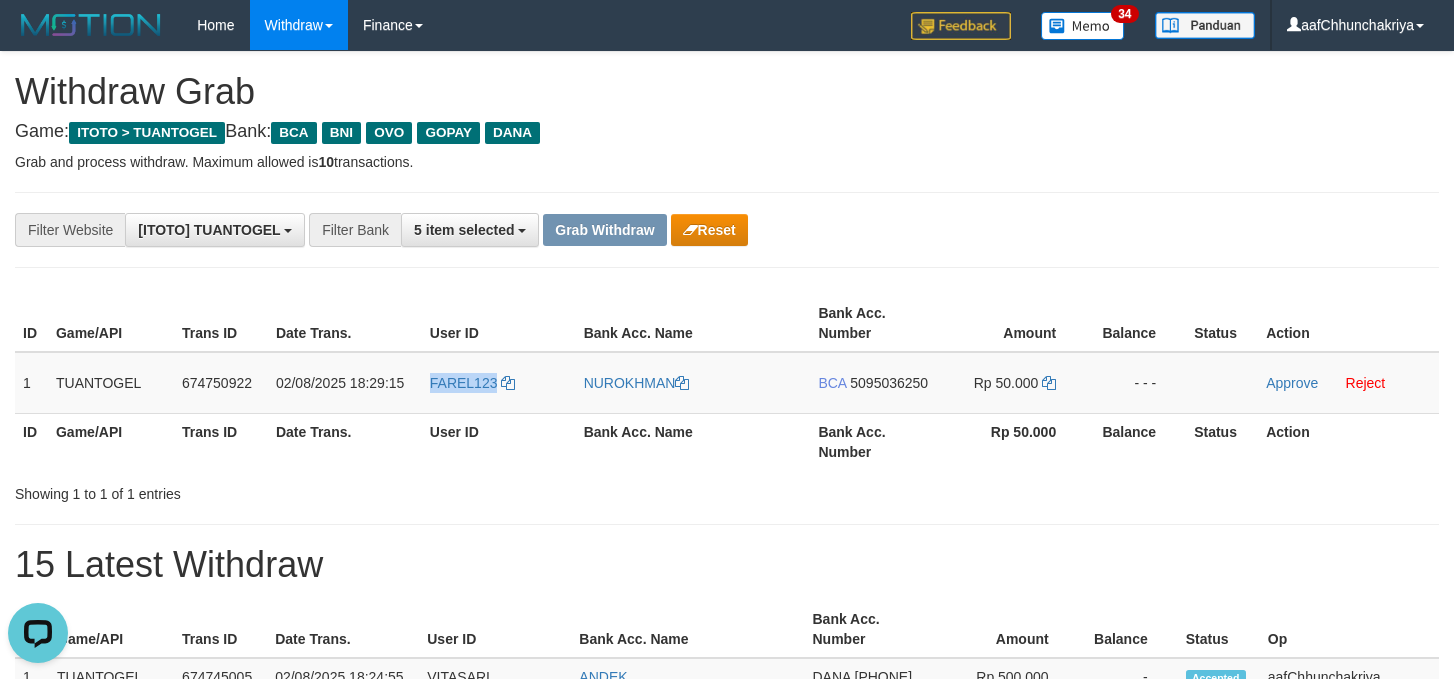 click on "15 Latest Withdraw" at bounding box center [727, 565] 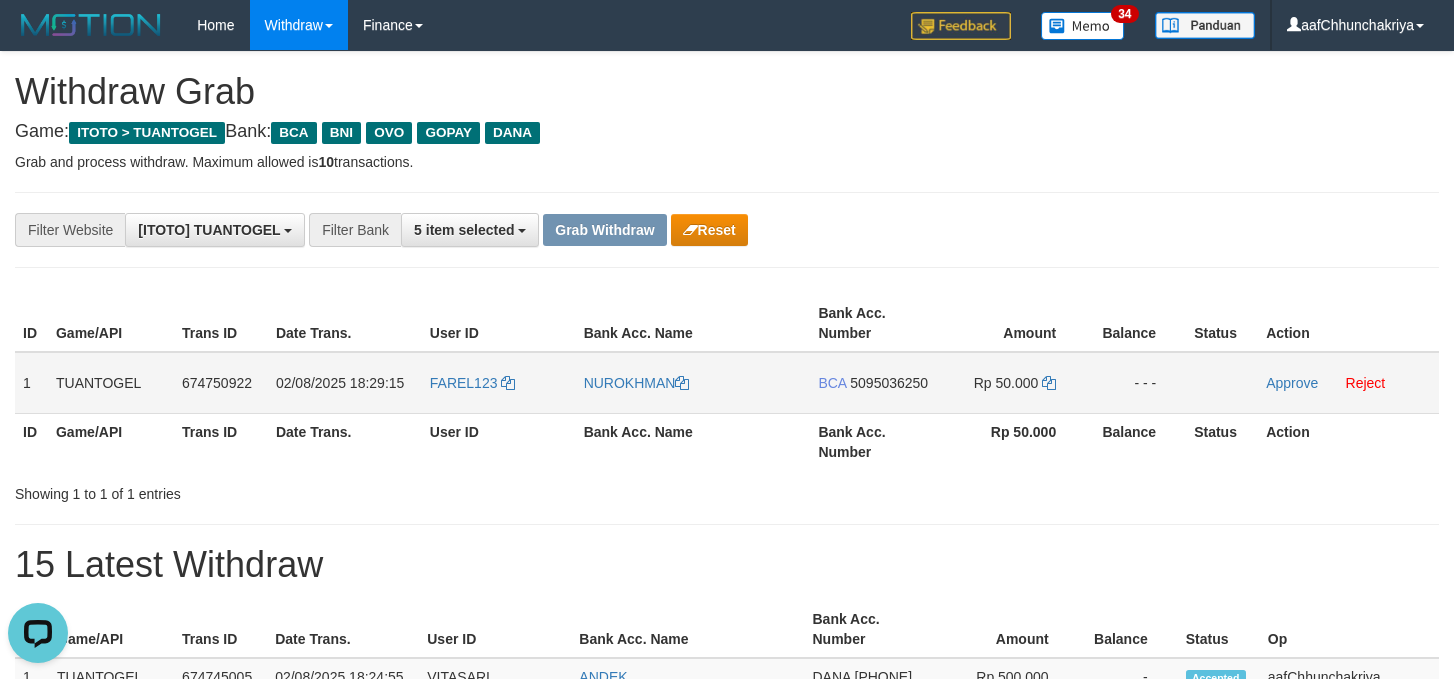 click on "FAREL123" at bounding box center (499, 383) 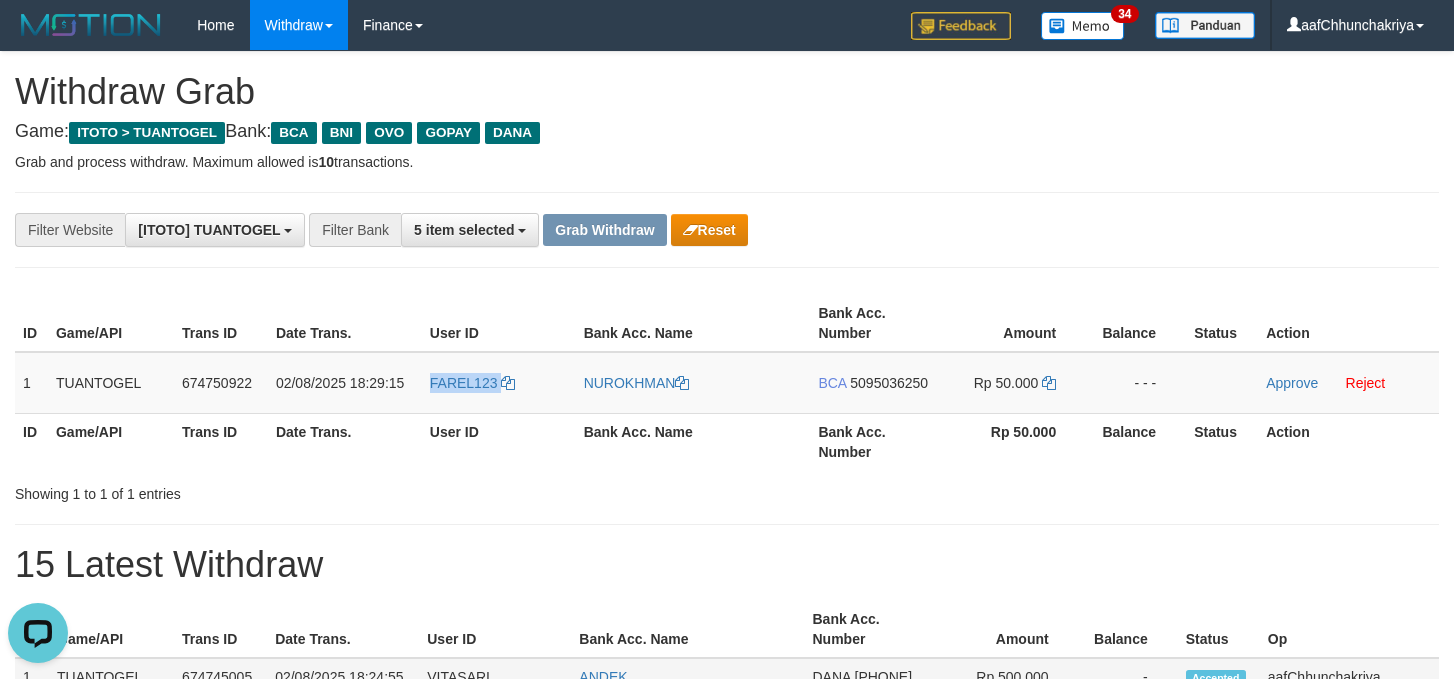 drag, startPoint x: 449, startPoint y: 396, endPoint x: 1189, endPoint y: 676, distance: 791.2016 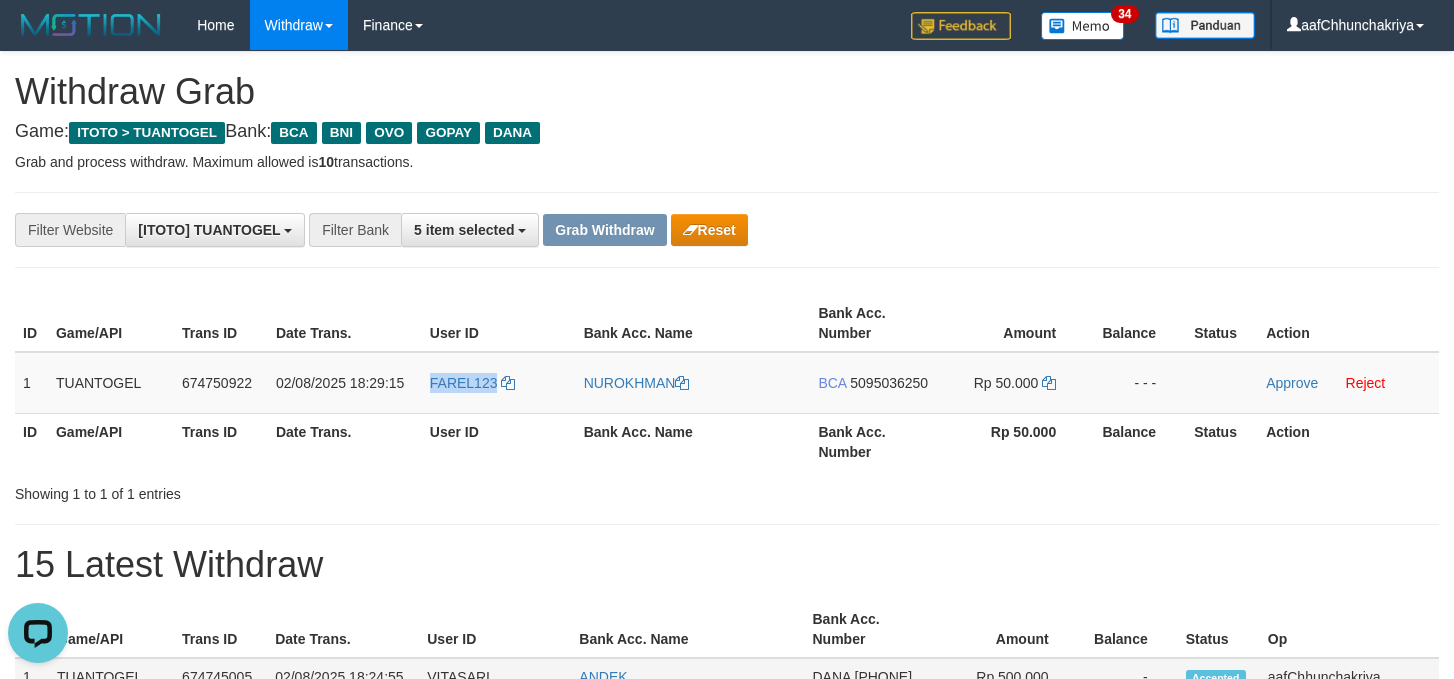copy on "FAREL123" 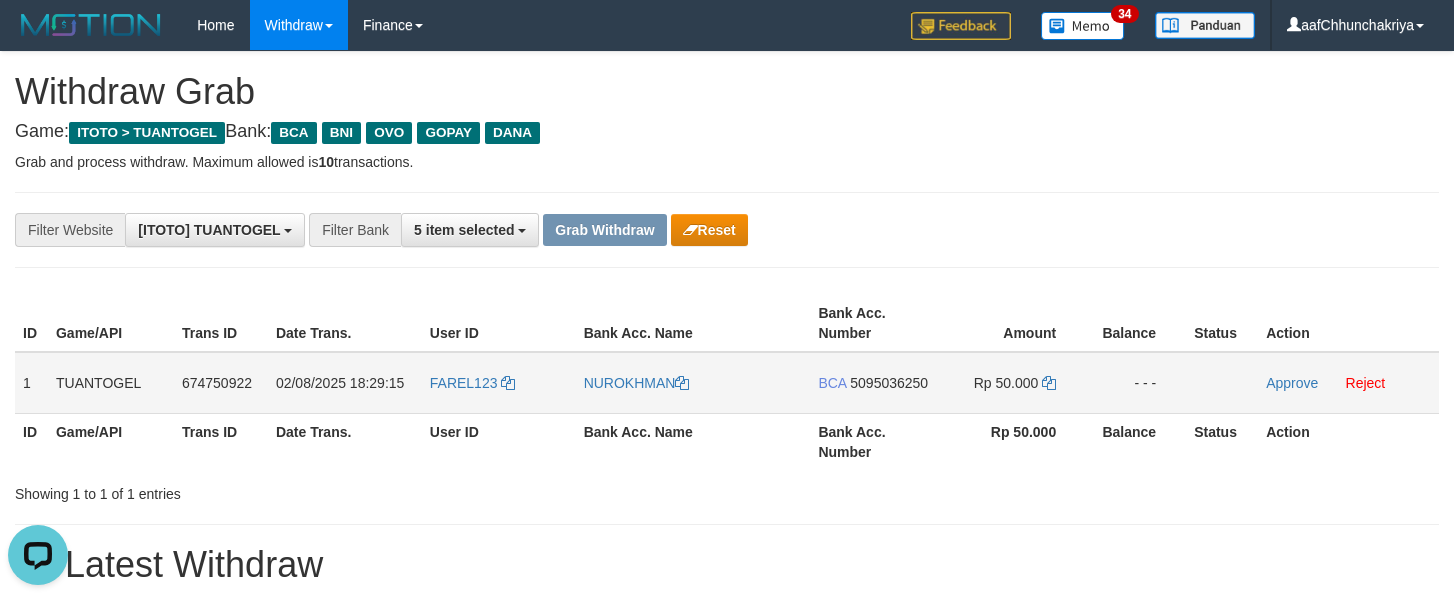 click on "BCA
5095036250" at bounding box center [873, 383] 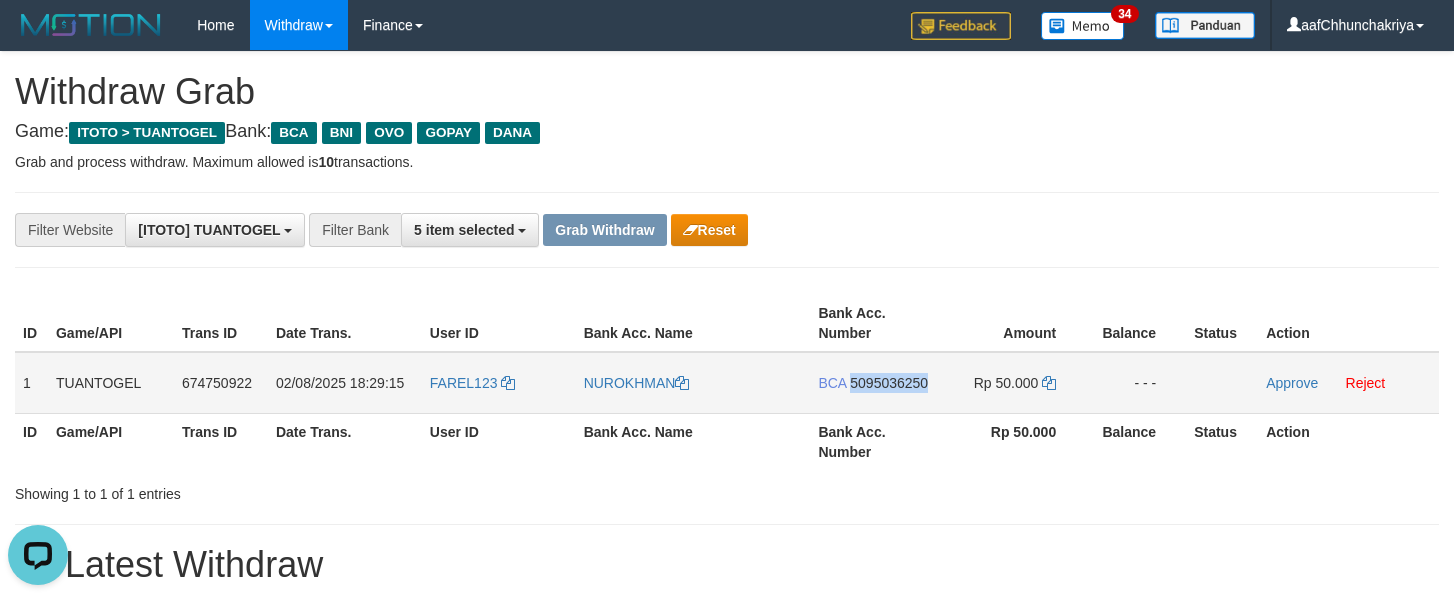 click on "BCA
5095036250" at bounding box center [873, 383] 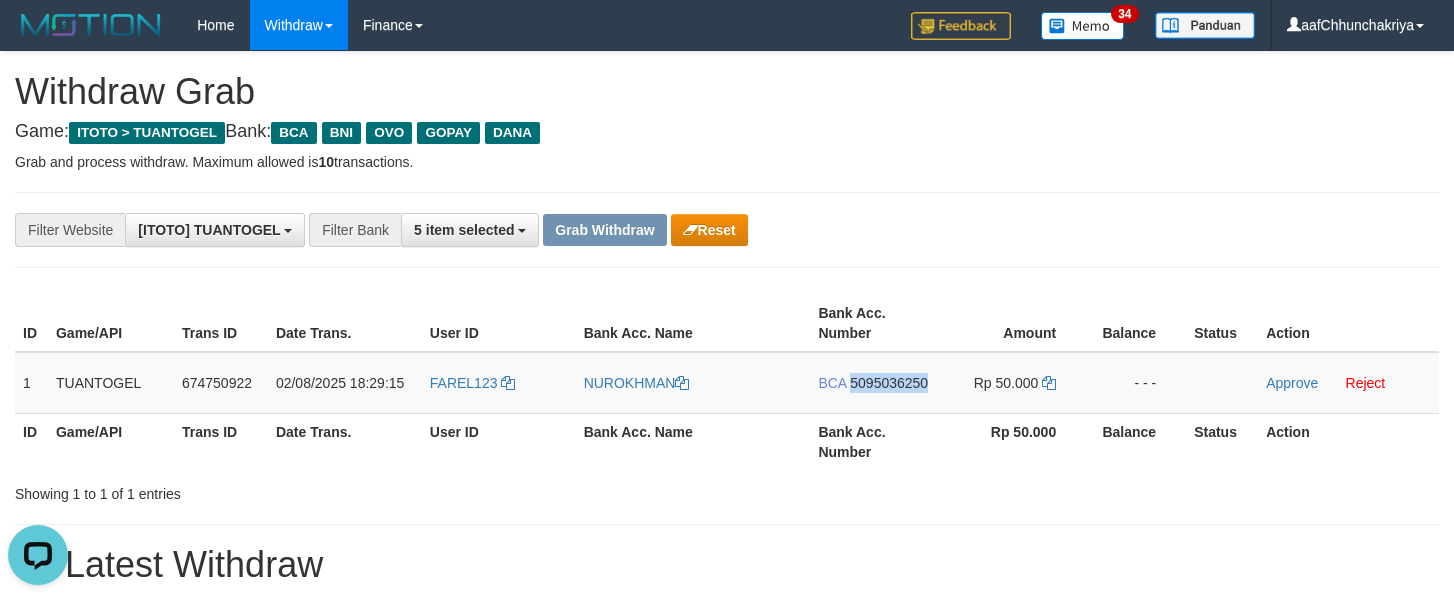 copy on "5095036250" 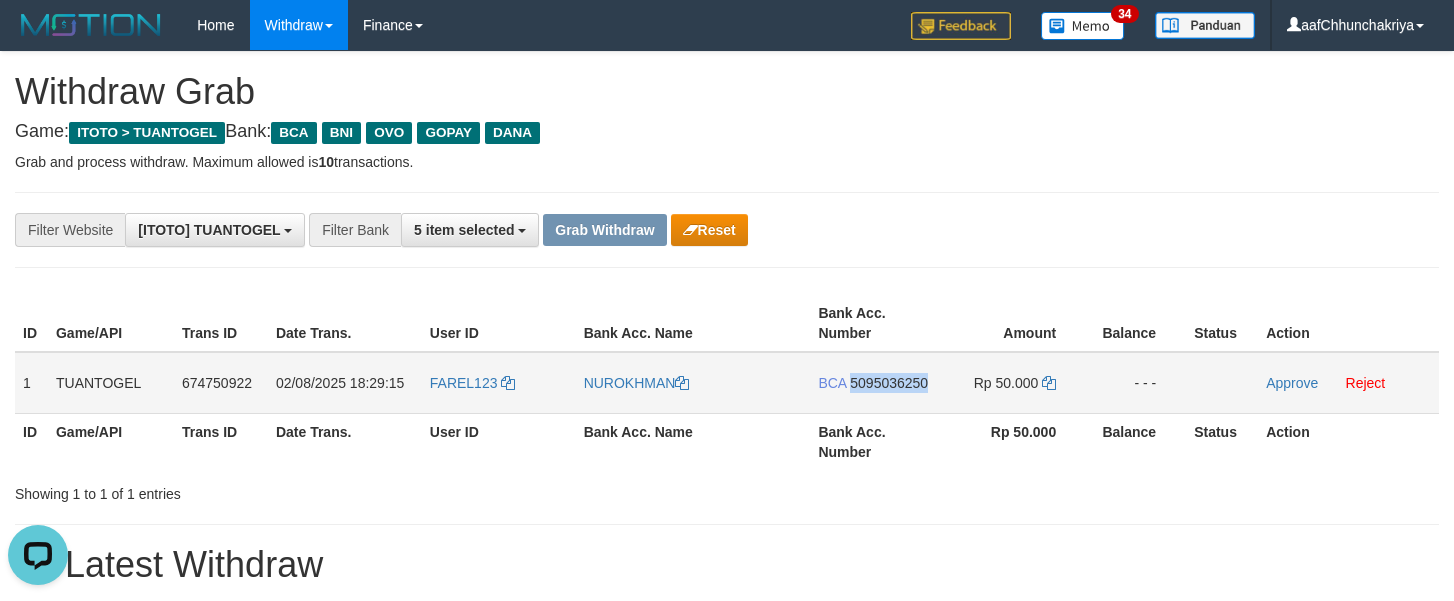 click on "BCA
5095036250" at bounding box center [873, 383] 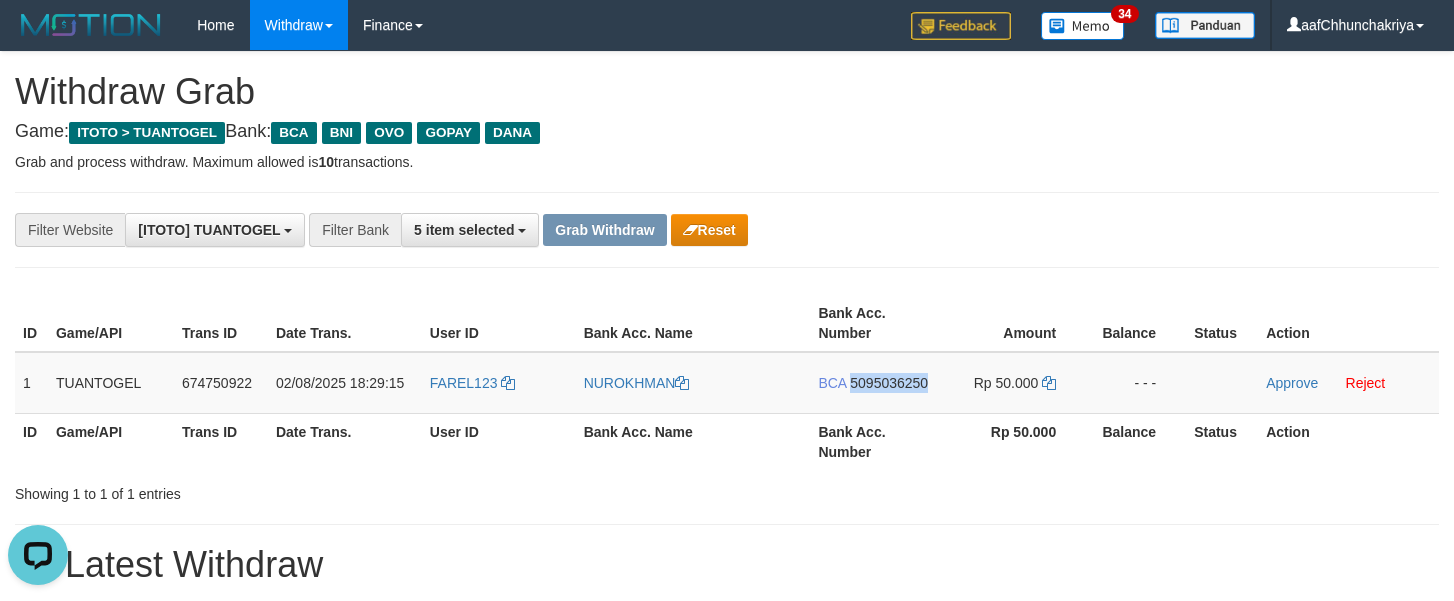drag, startPoint x: 891, startPoint y: 405, endPoint x: 1336, endPoint y: 304, distance: 456.31787 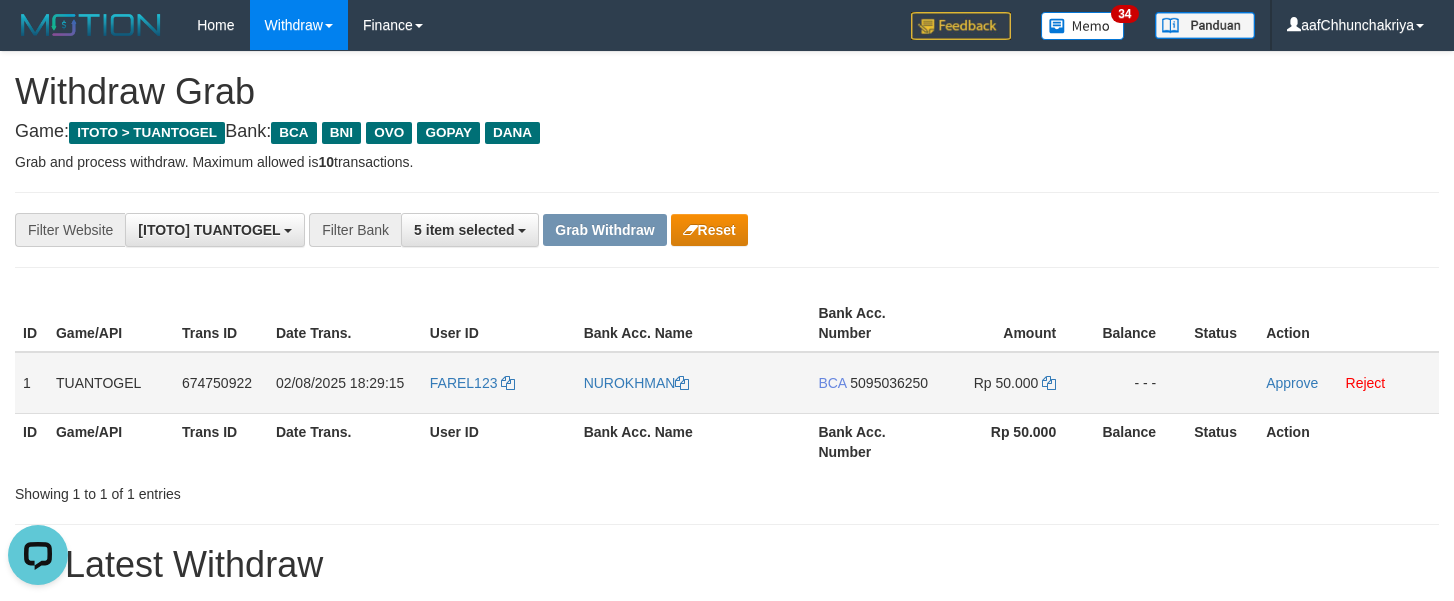 click on "Rp 50.000" at bounding box center (1006, 383) 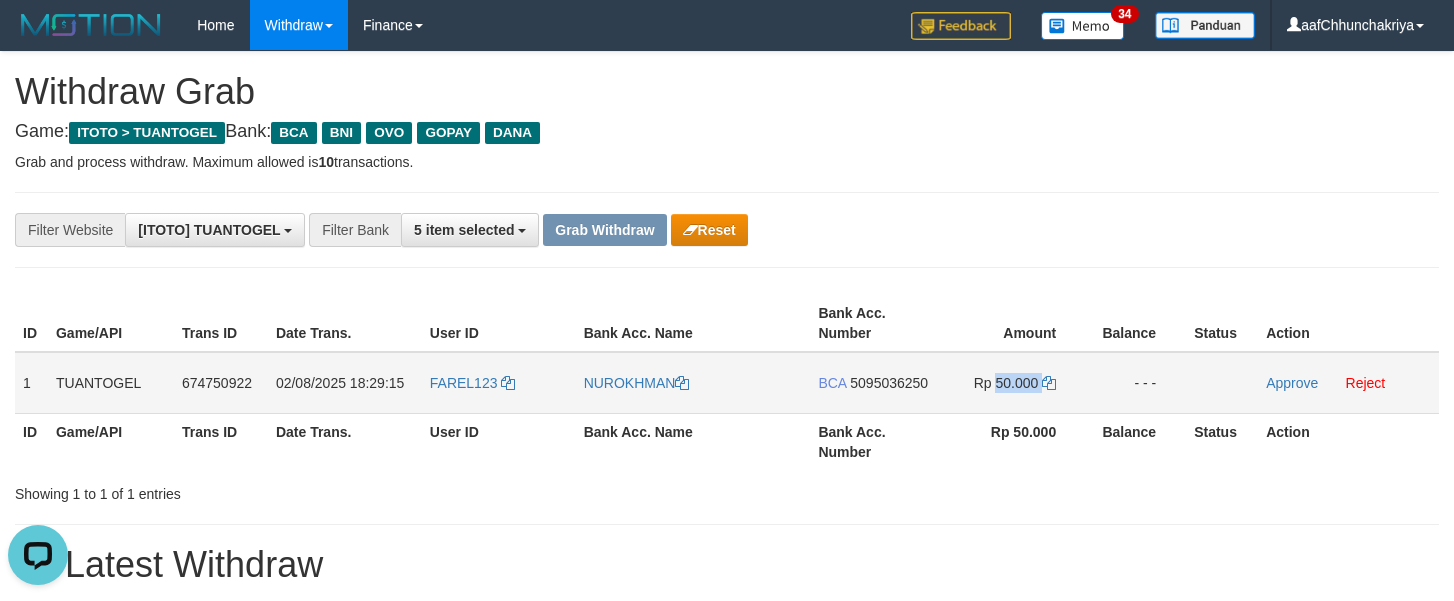 click on "Rp 50.000" at bounding box center (1006, 383) 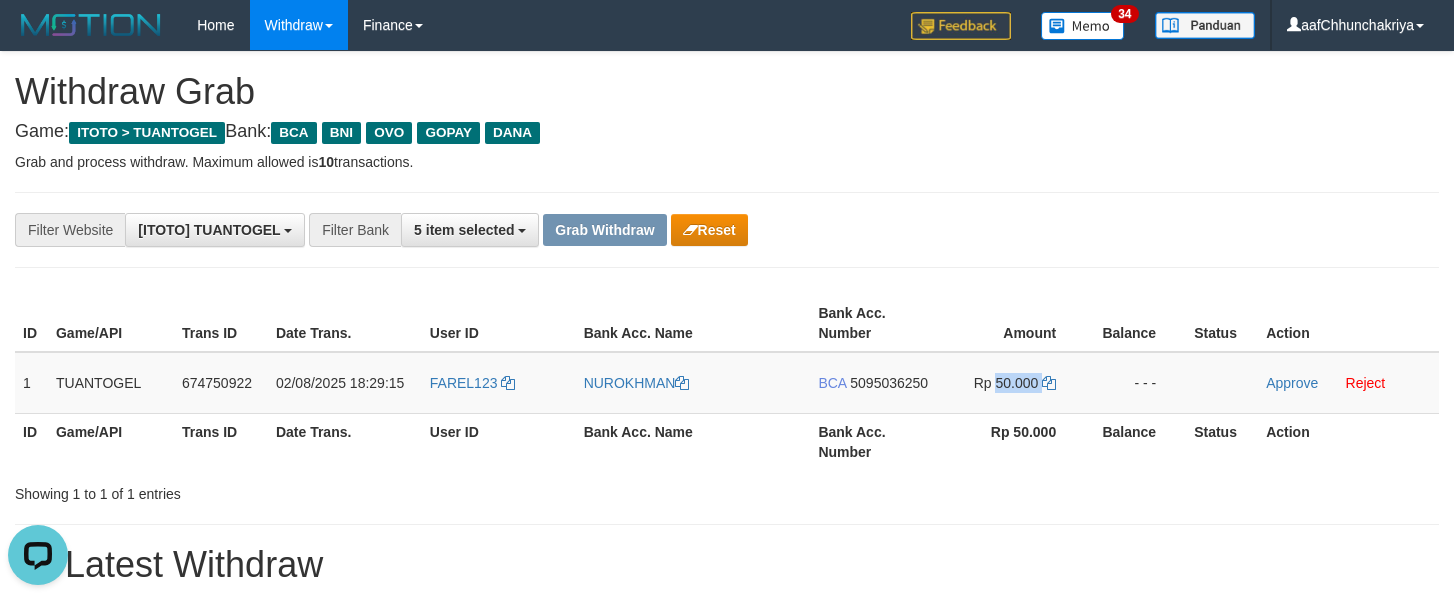 copy on "50.000" 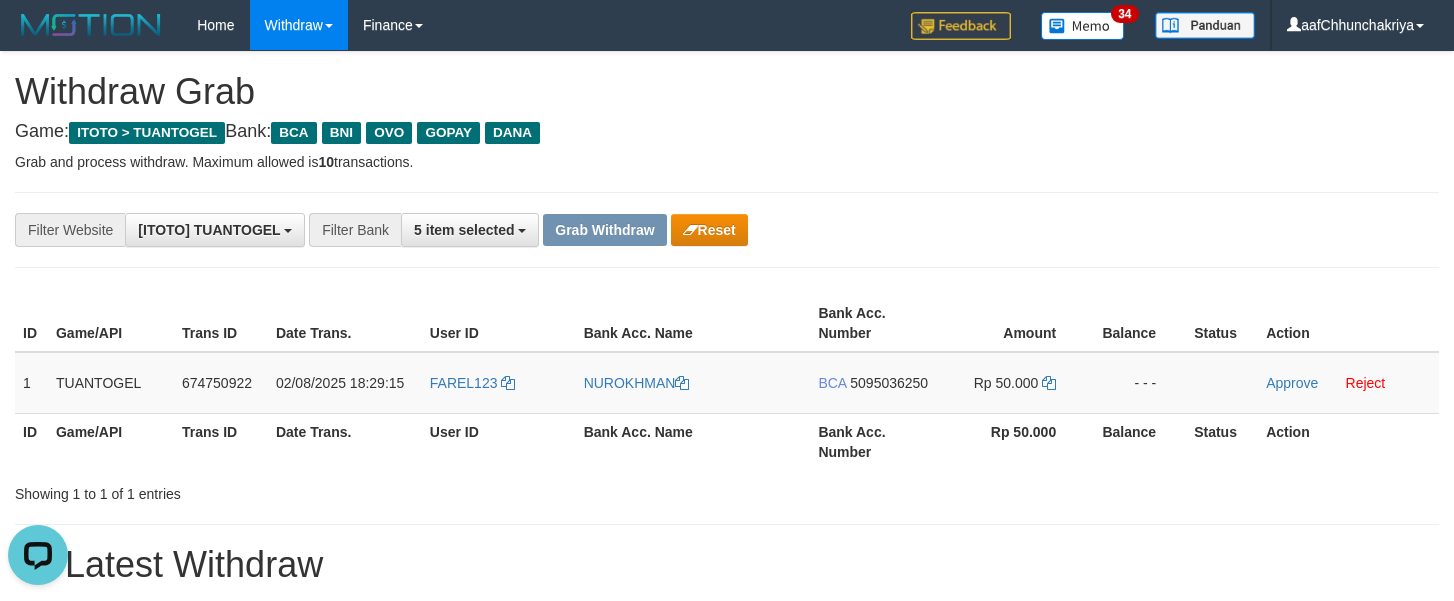 click on "**********" at bounding box center [727, 1033] 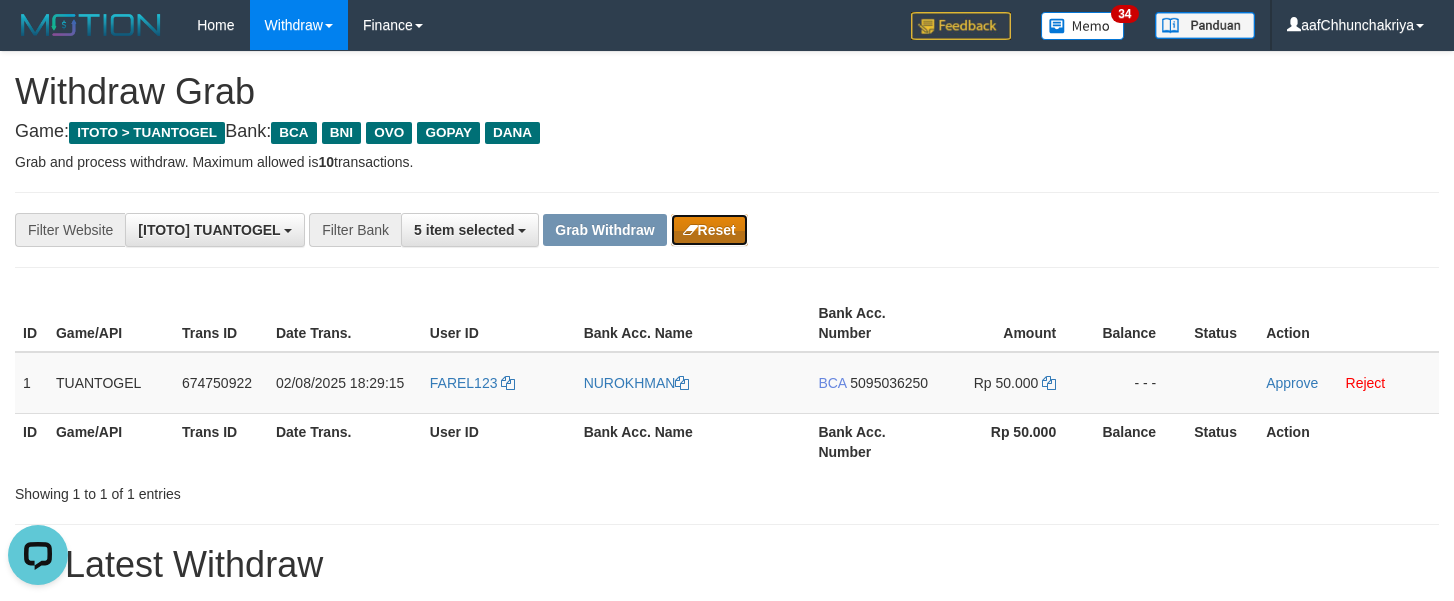 click on "Reset" at bounding box center (709, 230) 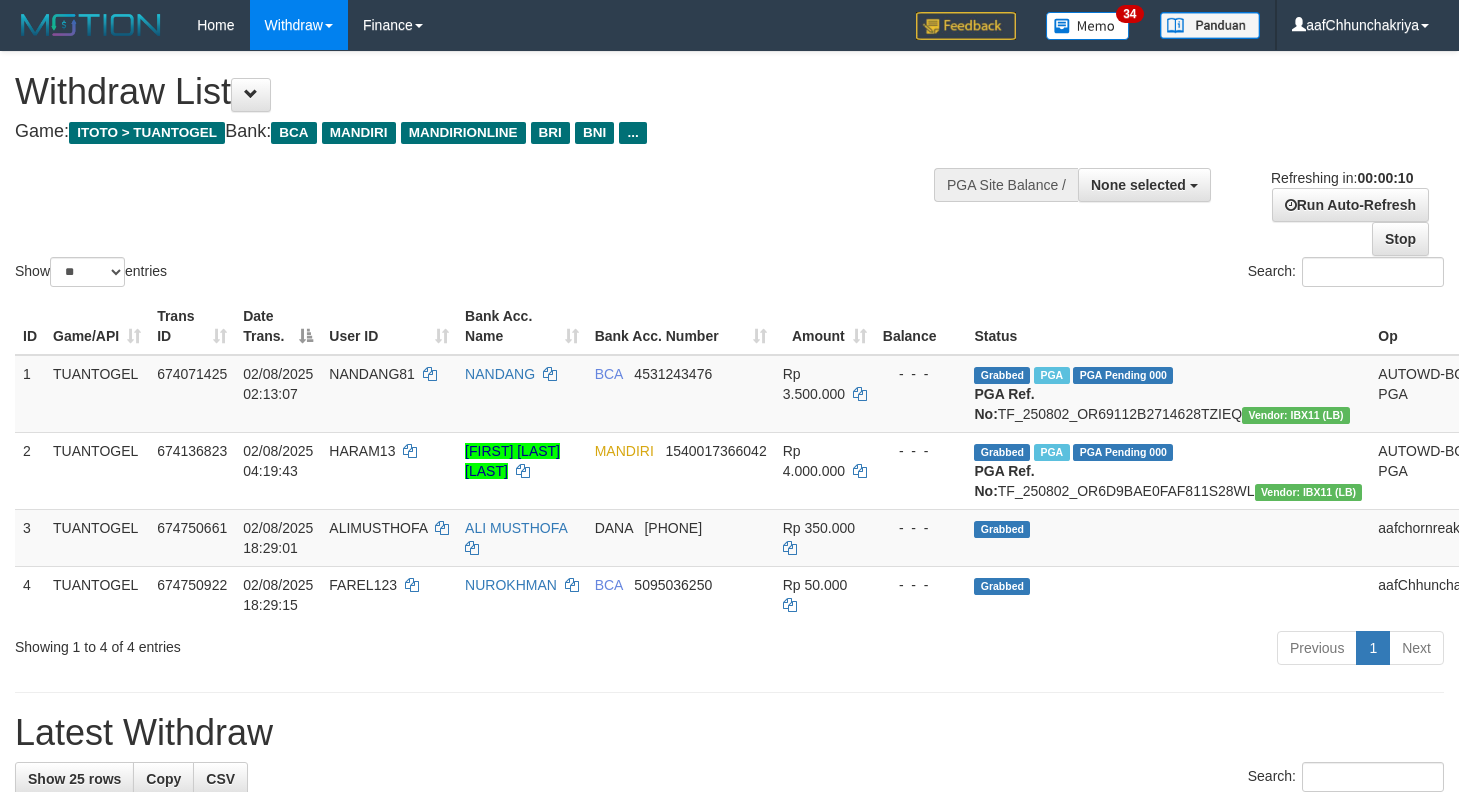 select 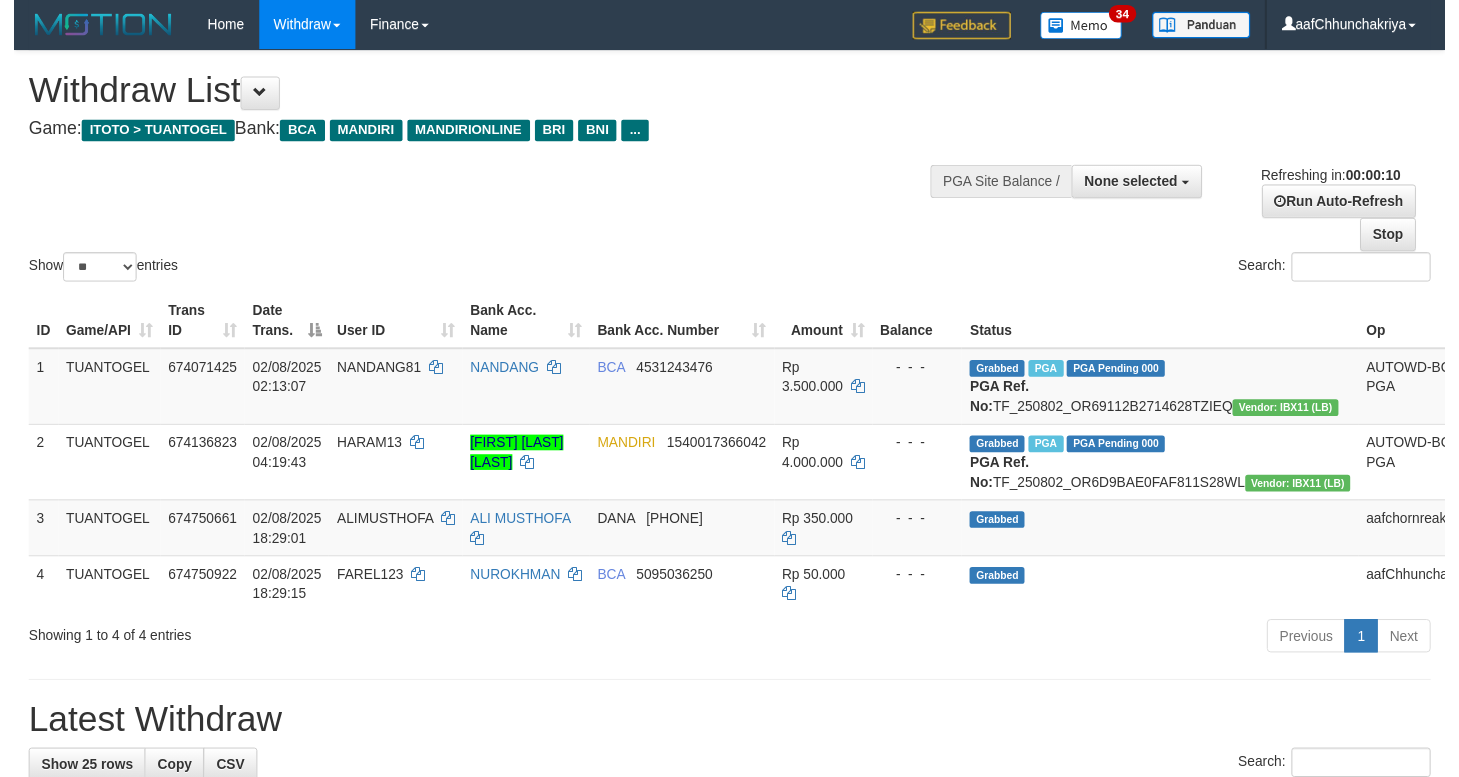 scroll, scrollTop: 0, scrollLeft: 0, axis: both 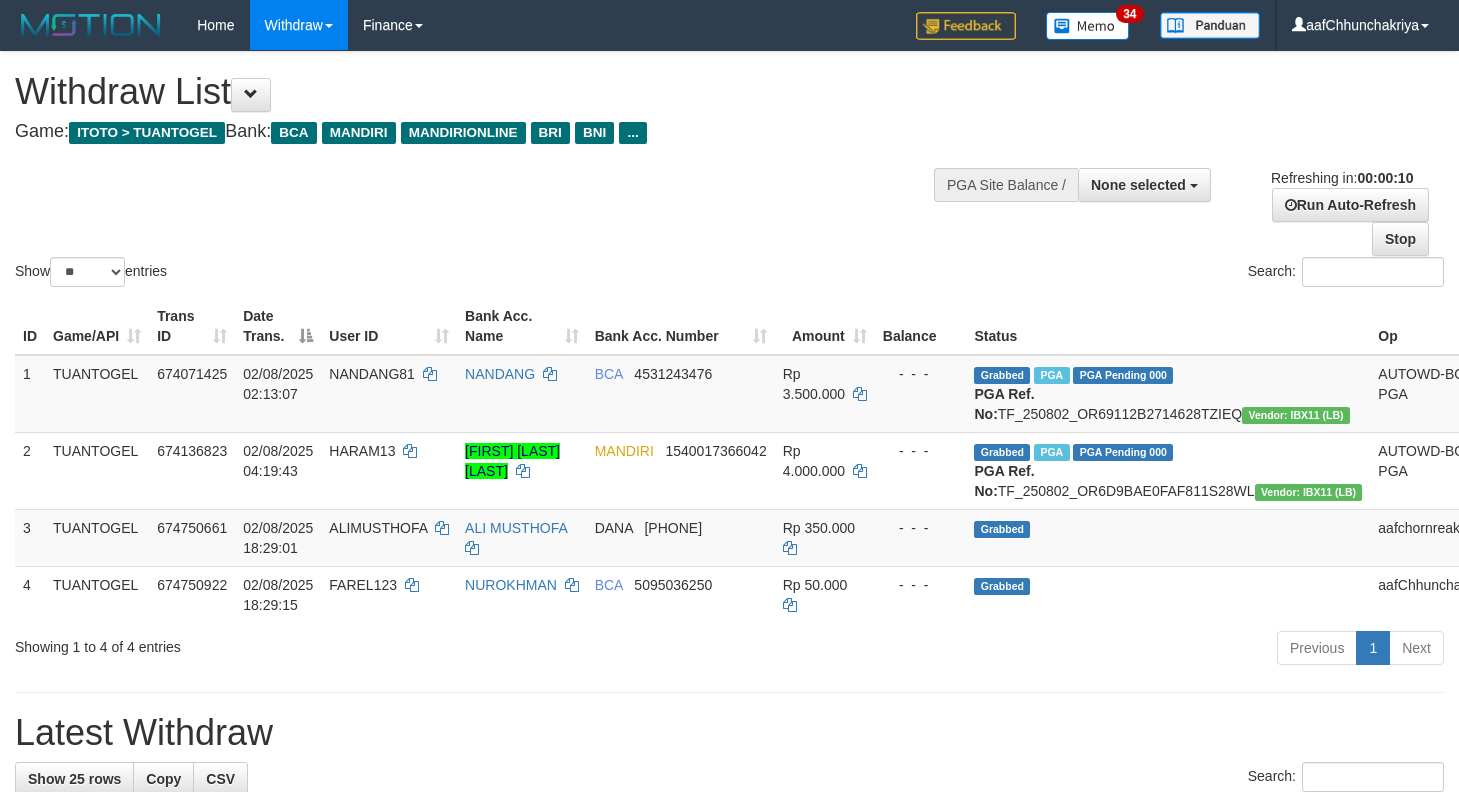 select 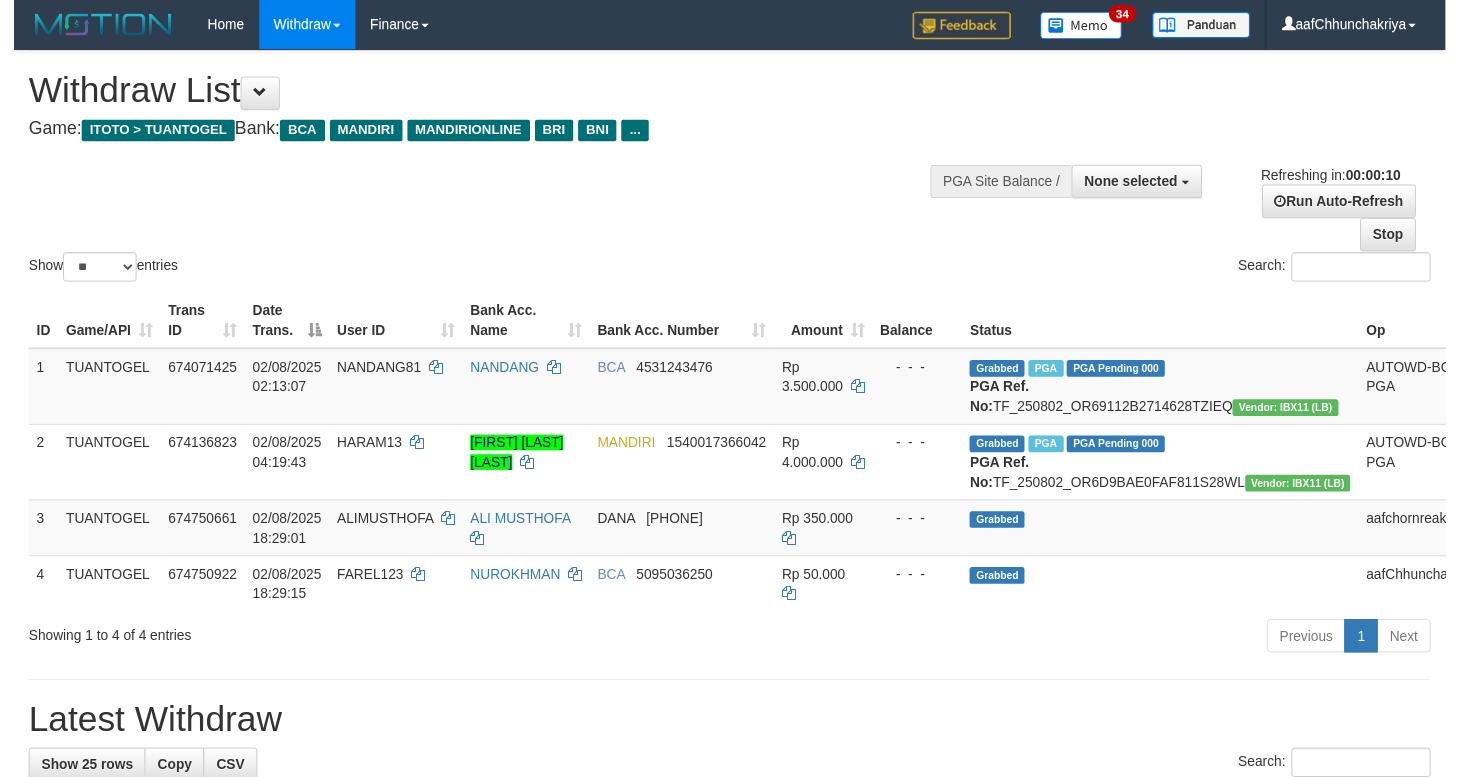 scroll, scrollTop: 0, scrollLeft: 0, axis: both 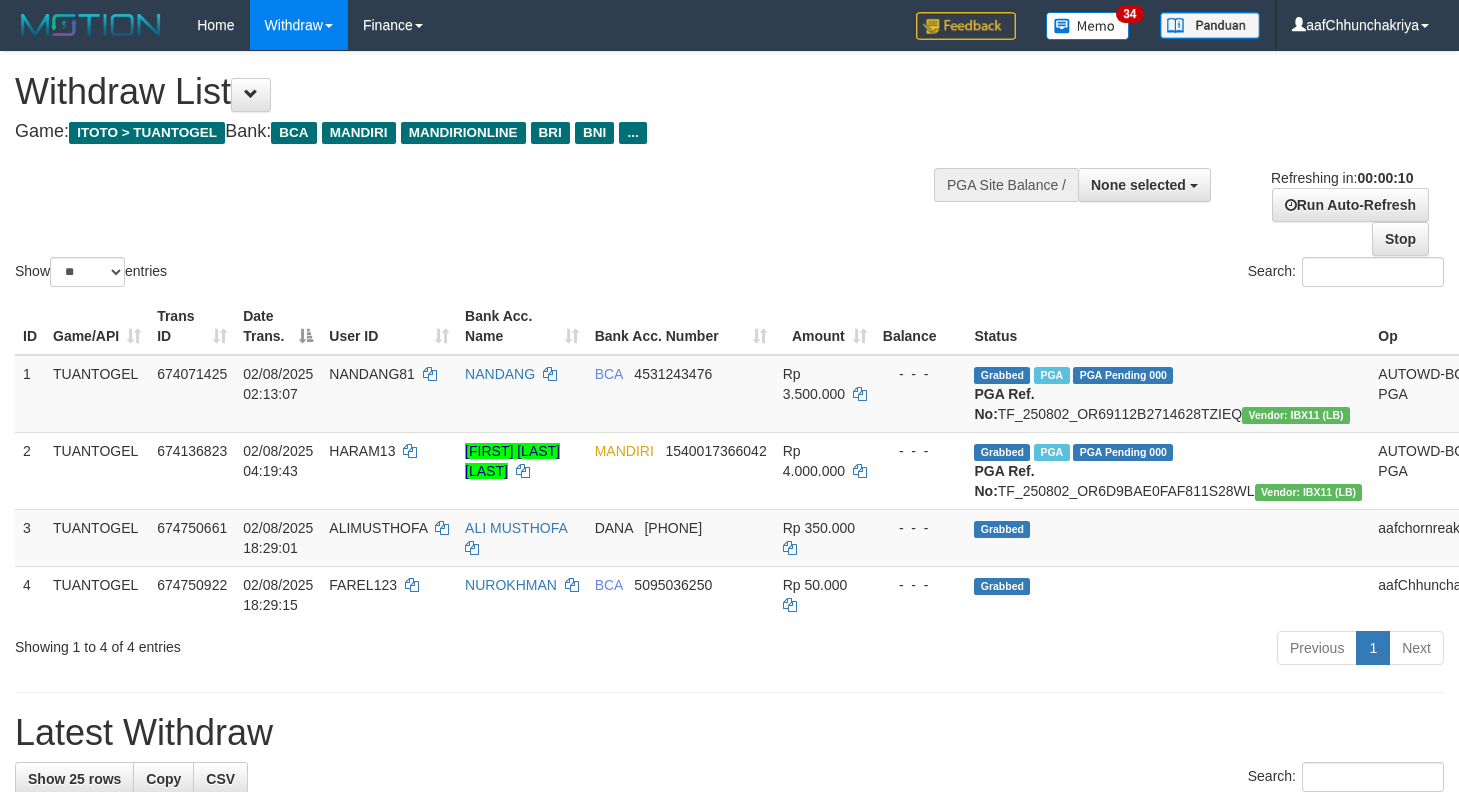 select 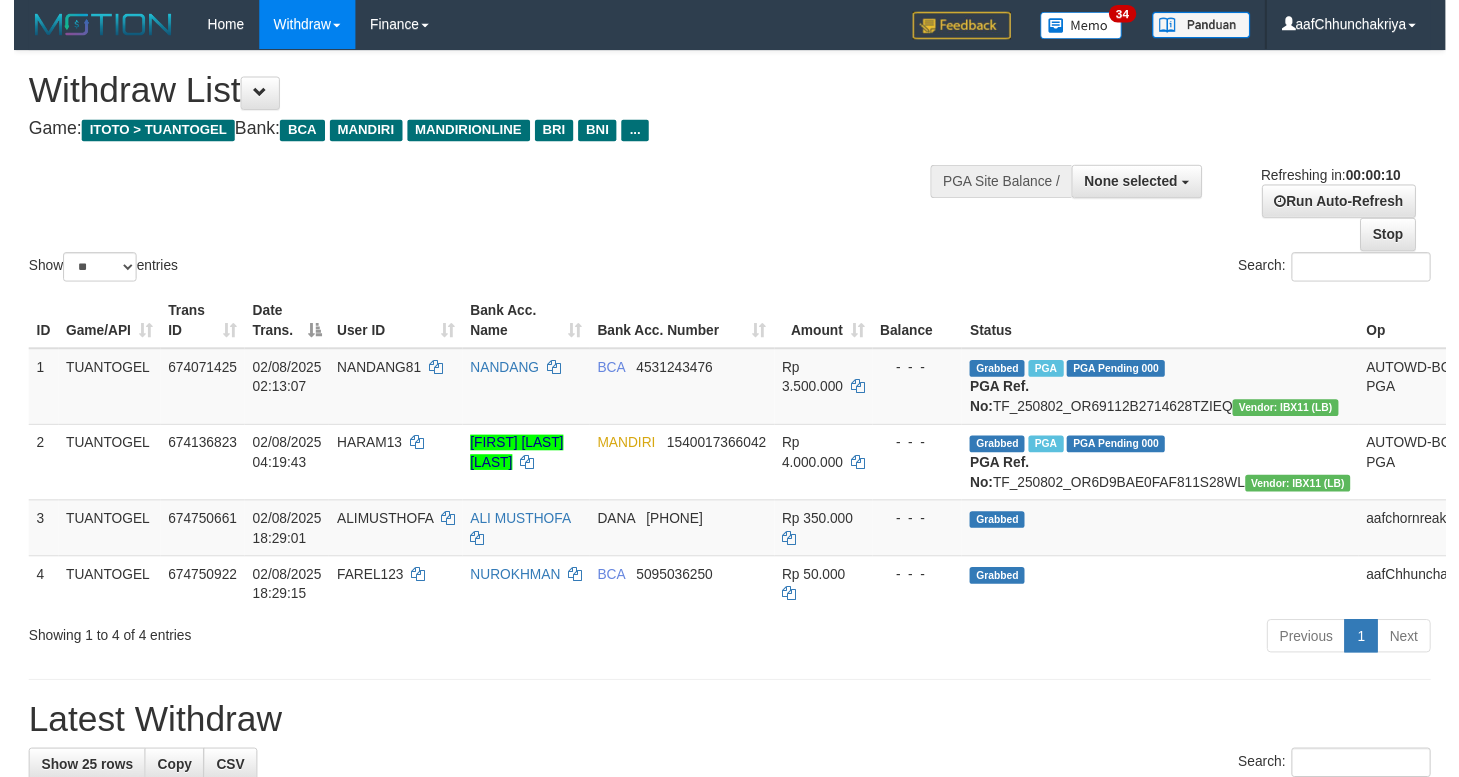 scroll, scrollTop: 0, scrollLeft: 0, axis: both 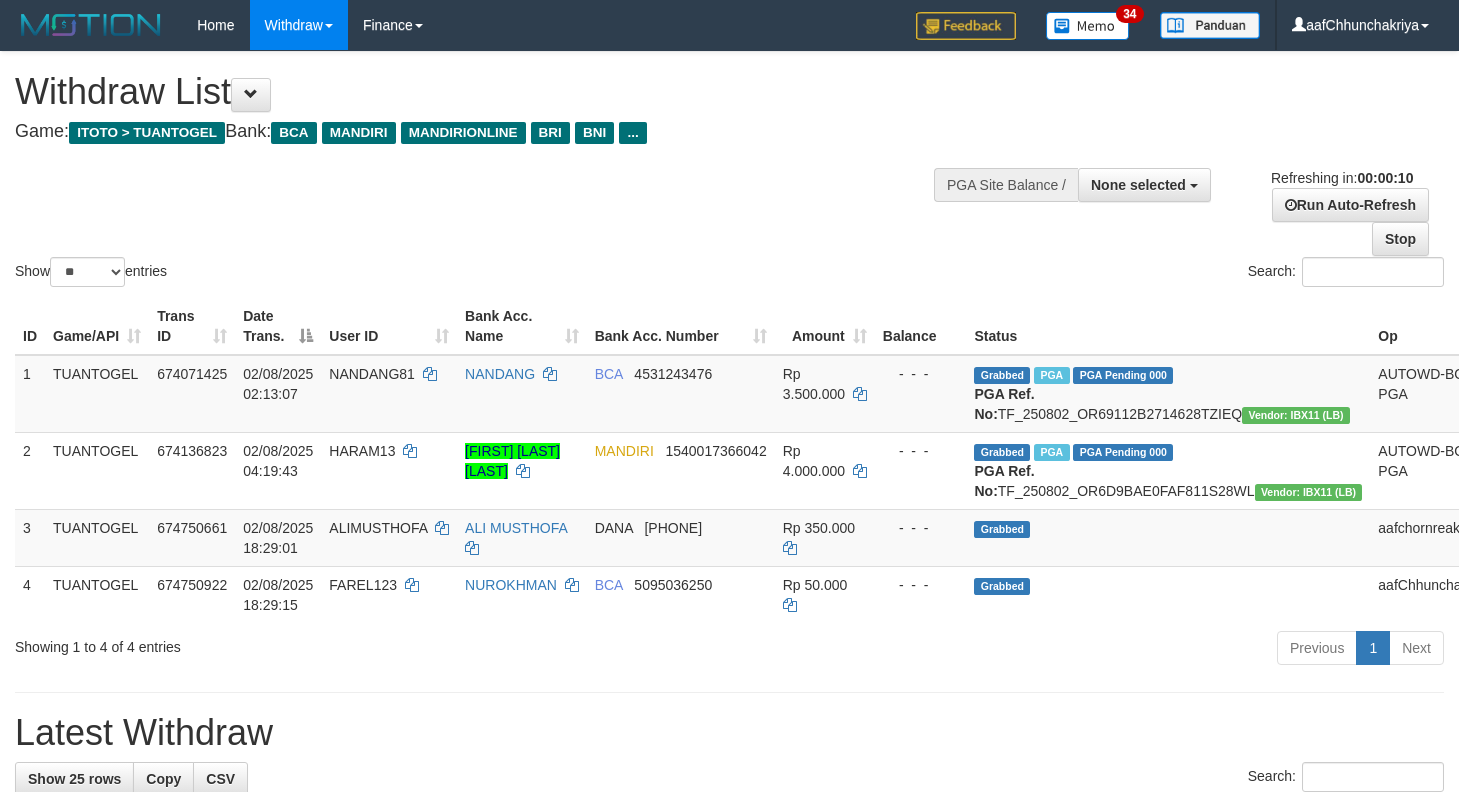 select 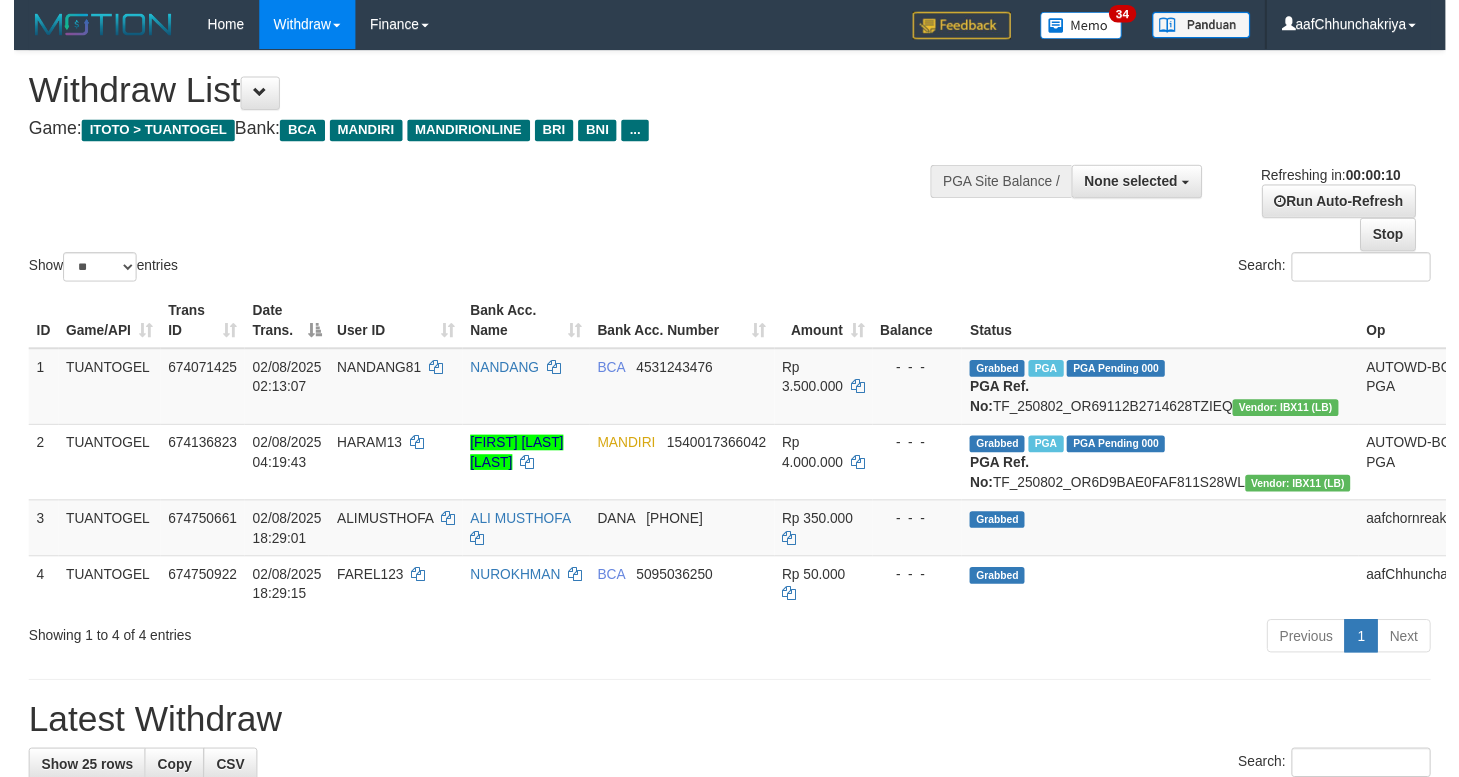 scroll, scrollTop: 0, scrollLeft: 0, axis: both 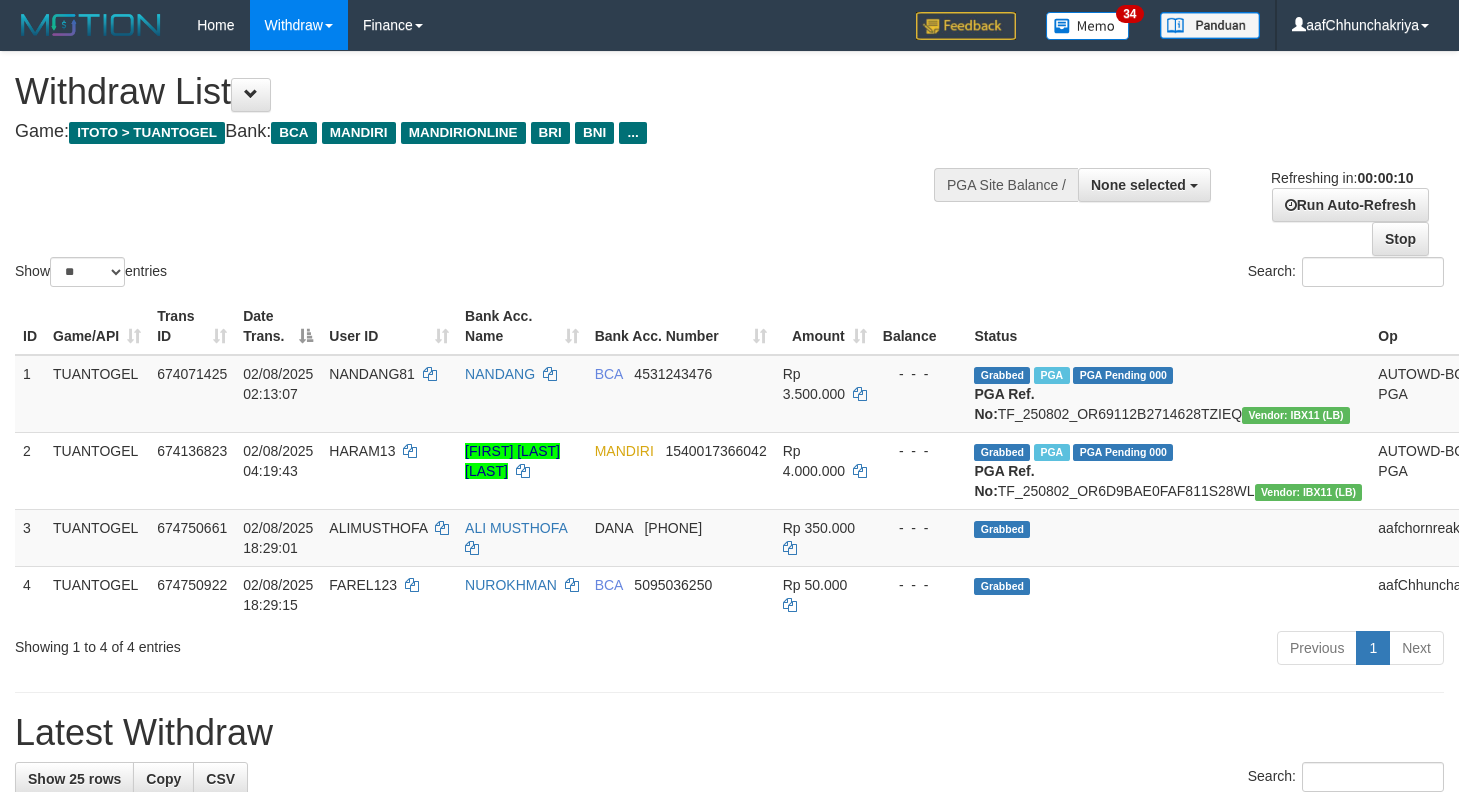 select 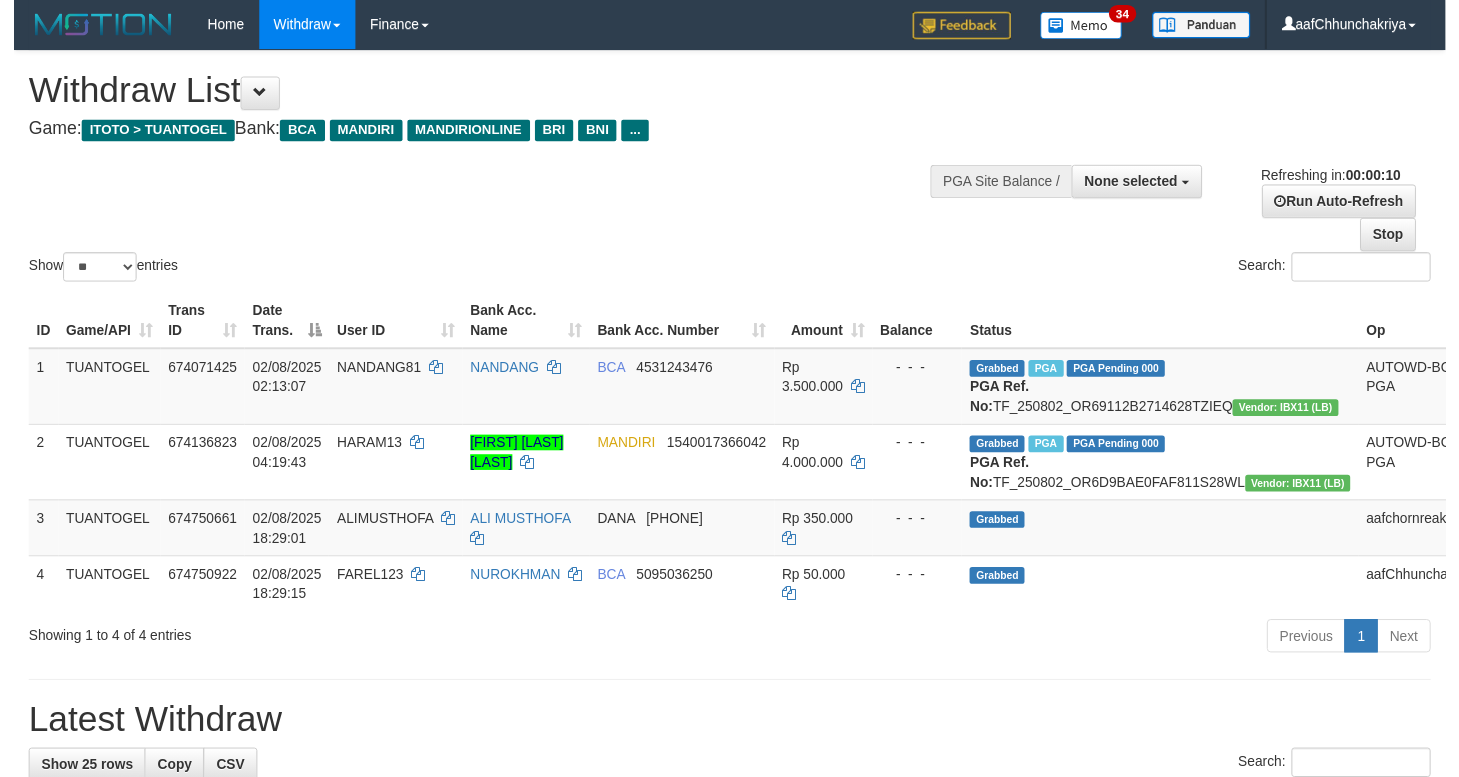 scroll, scrollTop: 0, scrollLeft: 0, axis: both 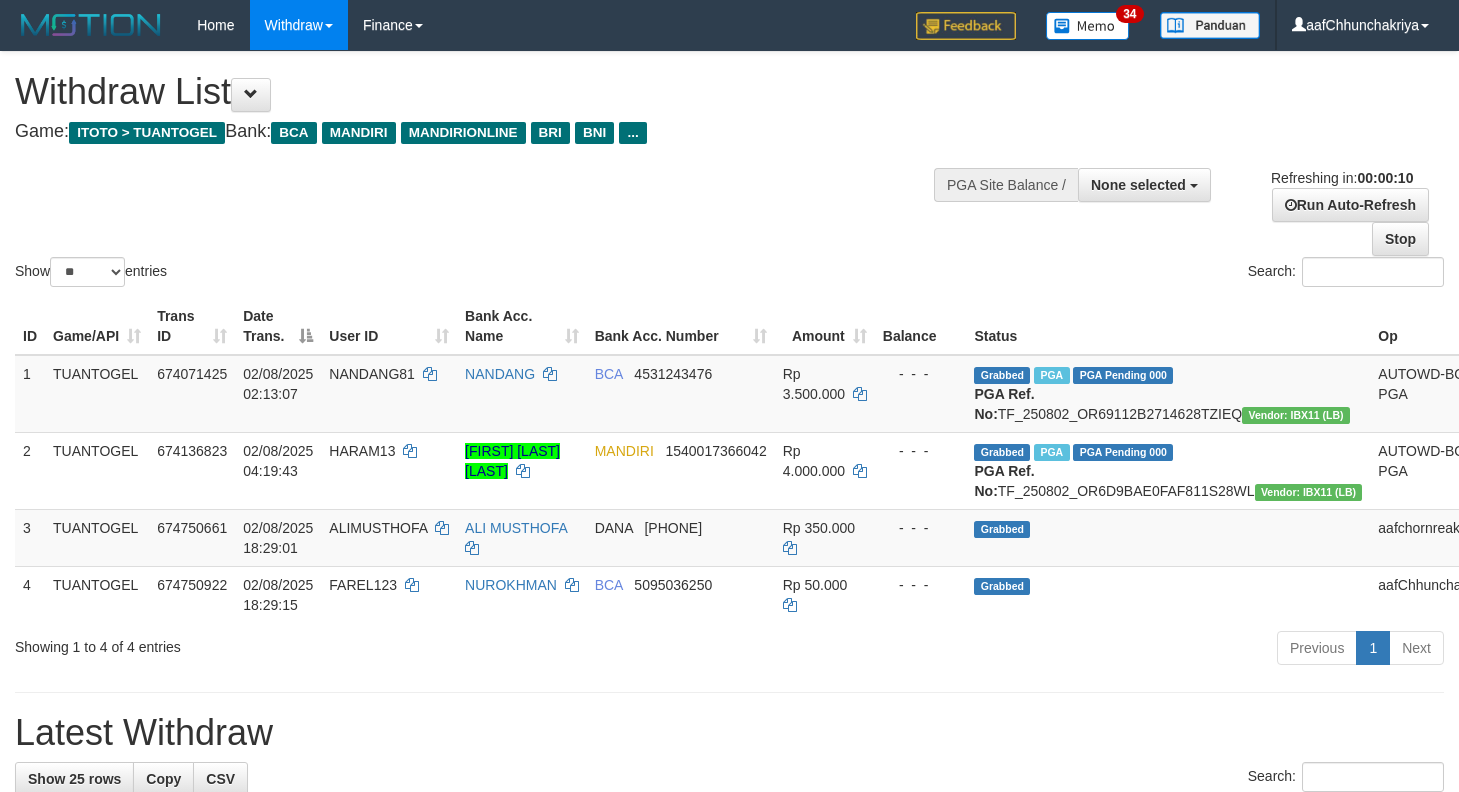 select 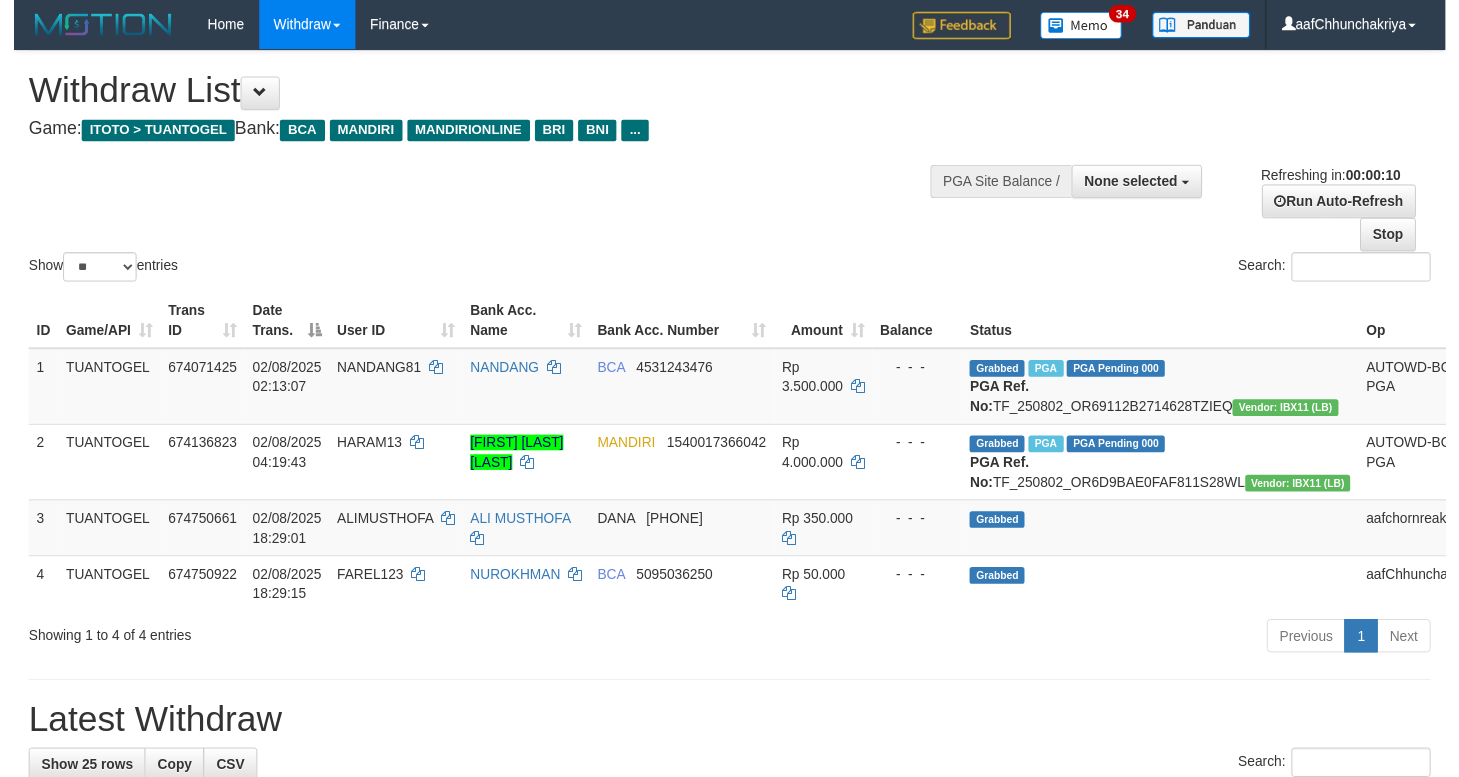 scroll, scrollTop: 0, scrollLeft: 0, axis: both 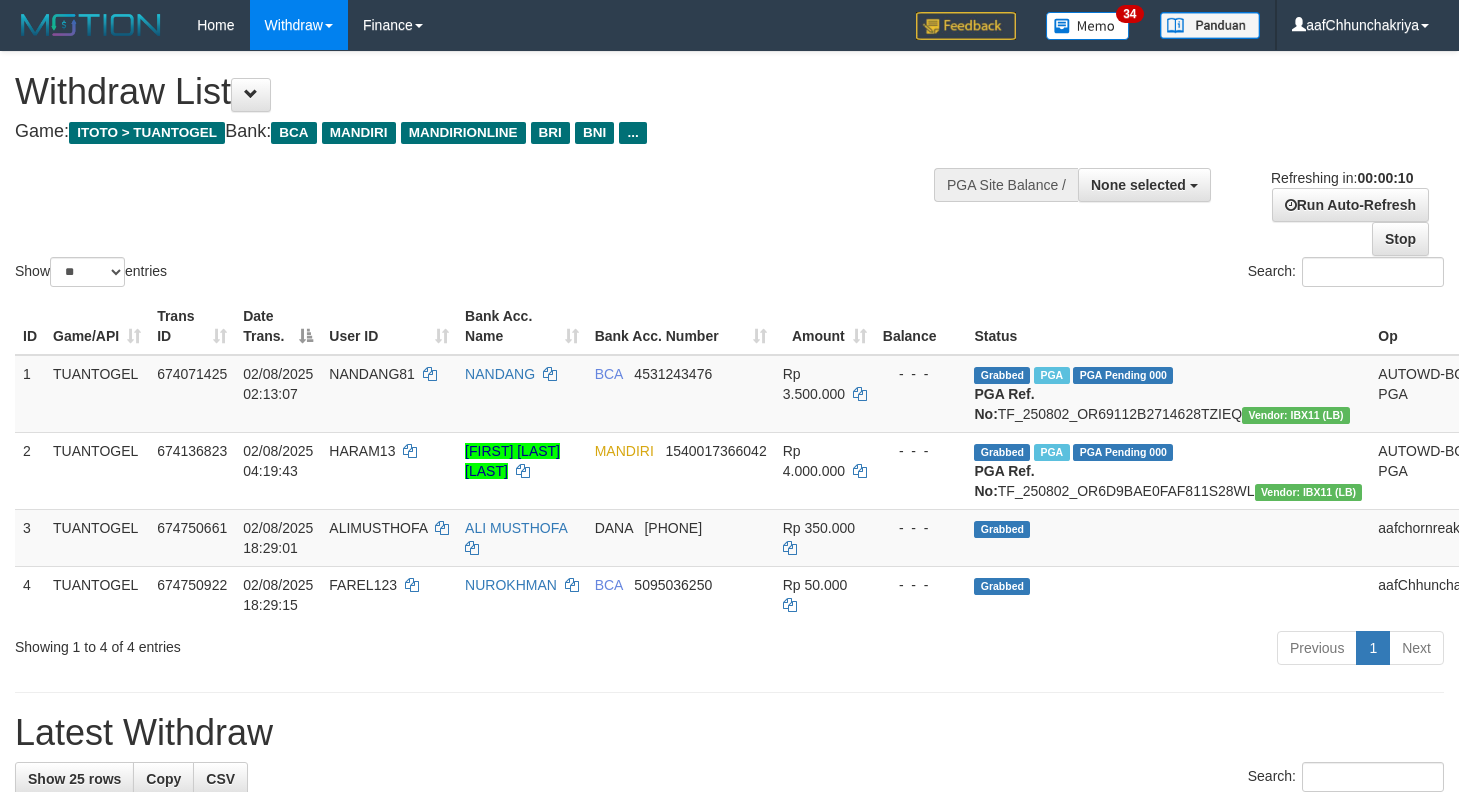 select 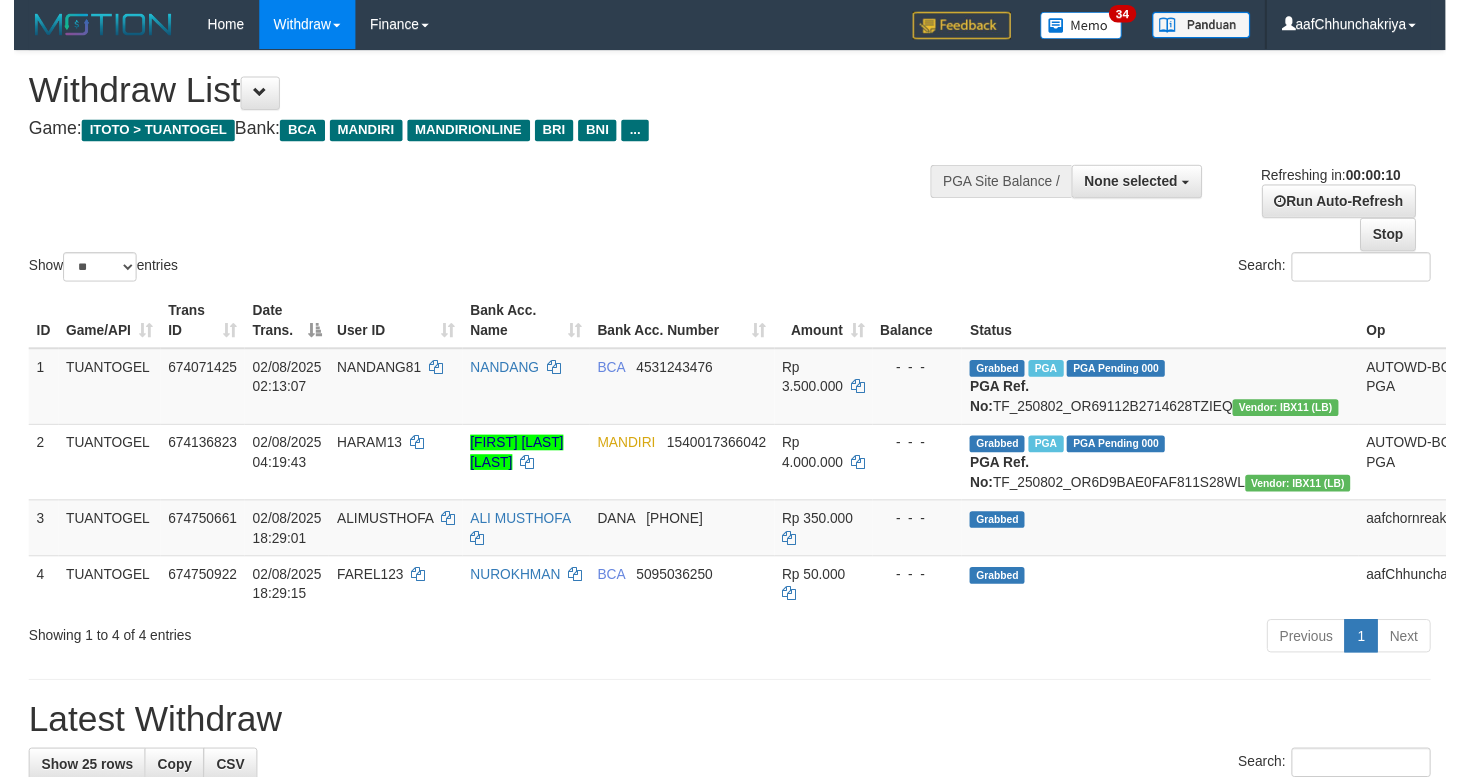 scroll, scrollTop: 0, scrollLeft: 0, axis: both 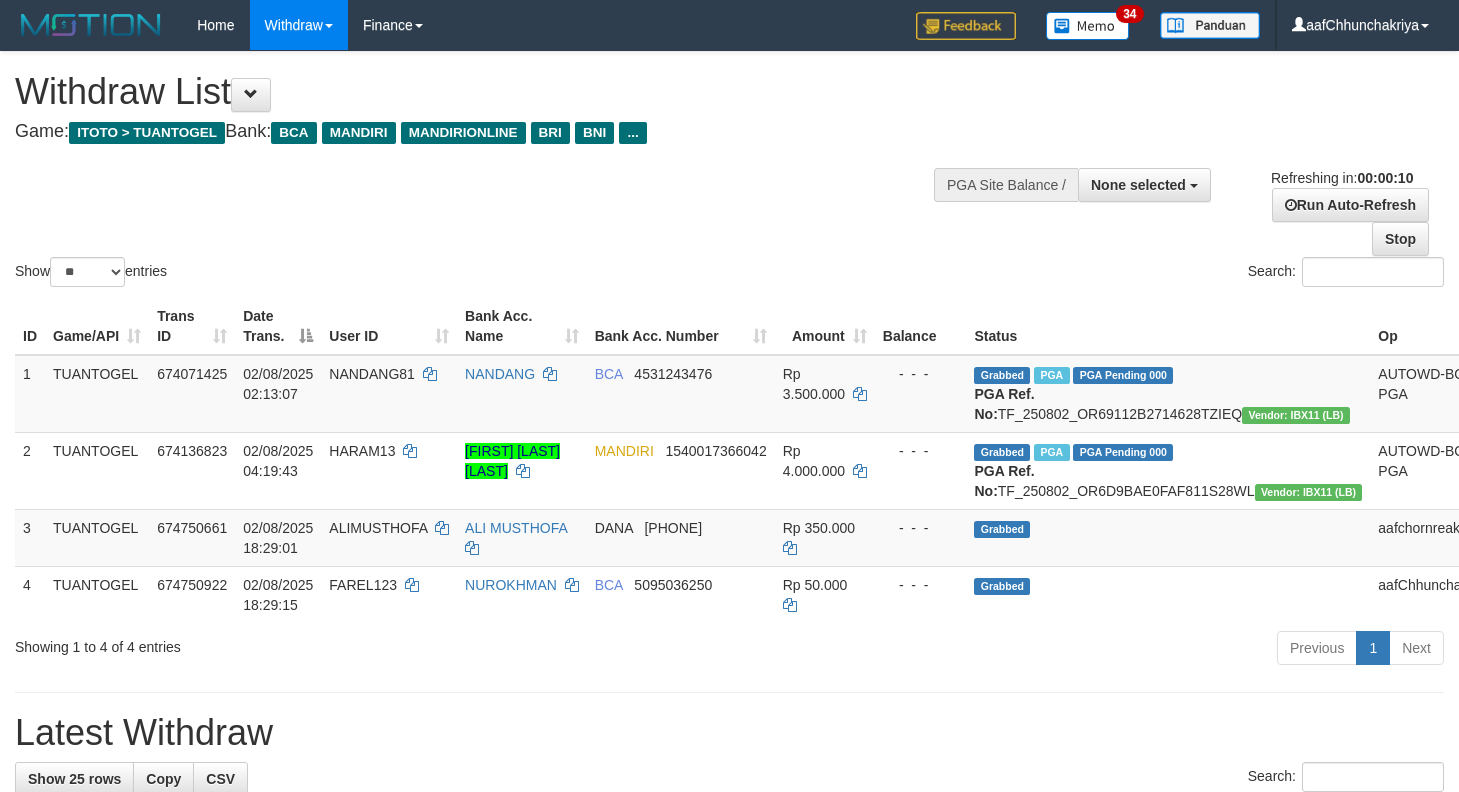select 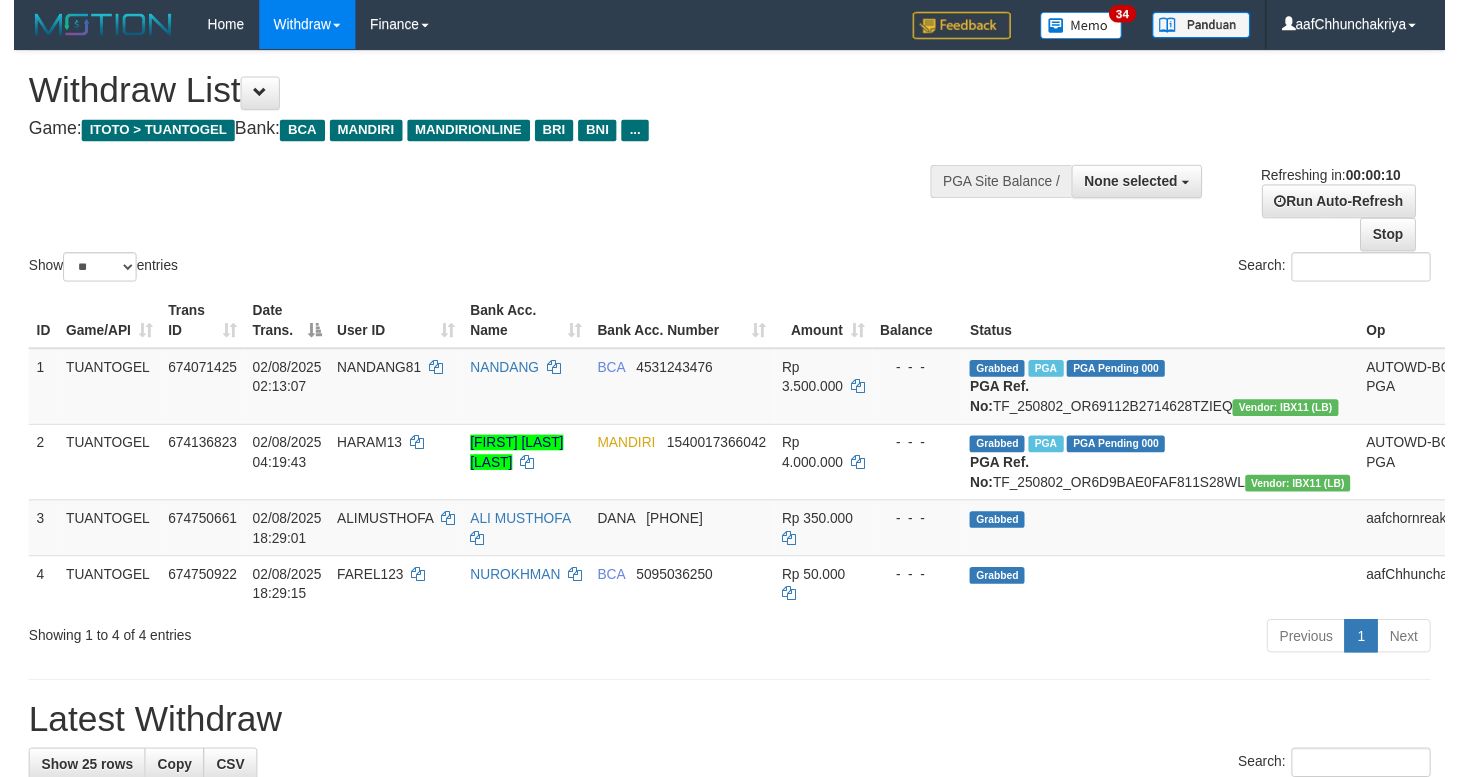 scroll, scrollTop: 0, scrollLeft: 0, axis: both 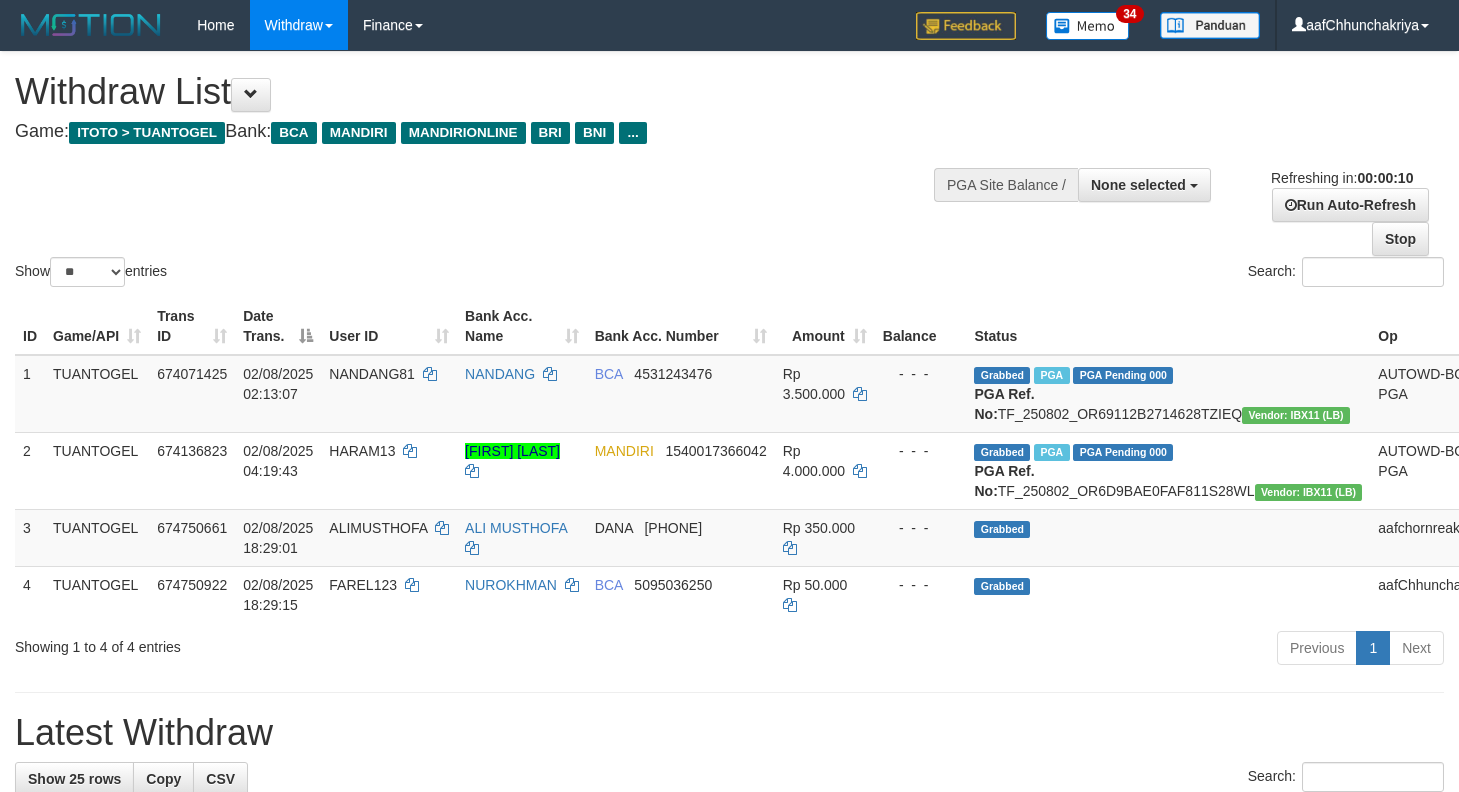 select 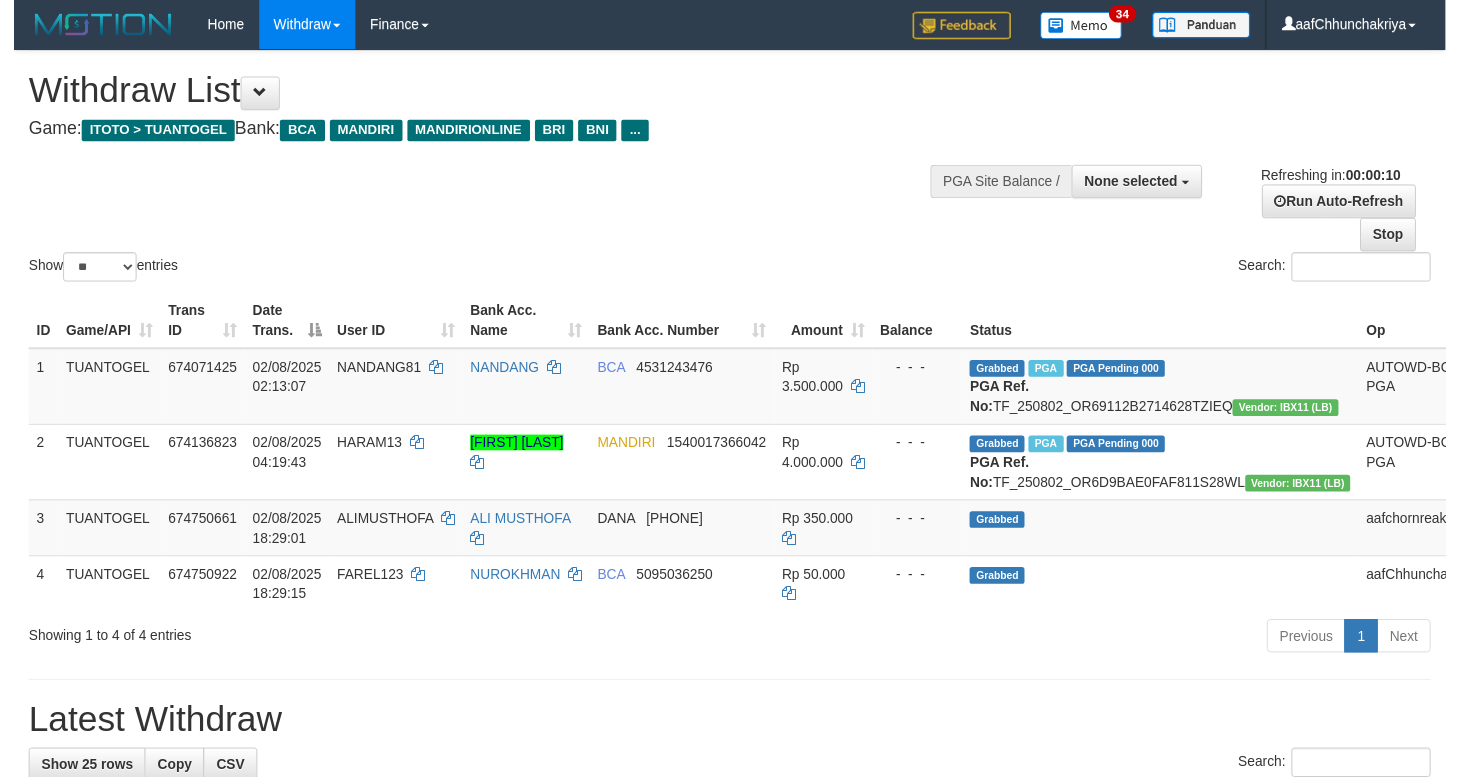 scroll, scrollTop: 0, scrollLeft: 0, axis: both 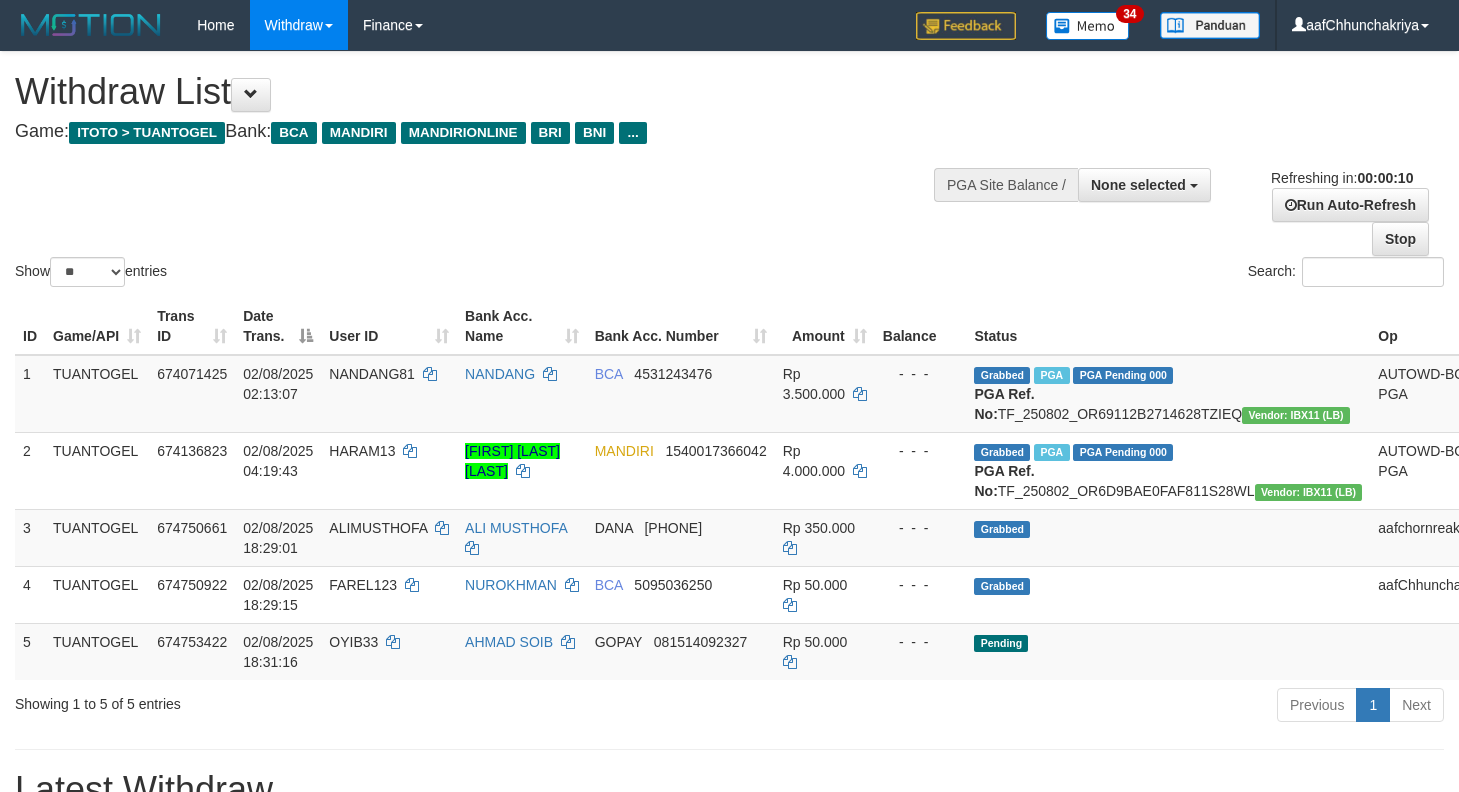 select 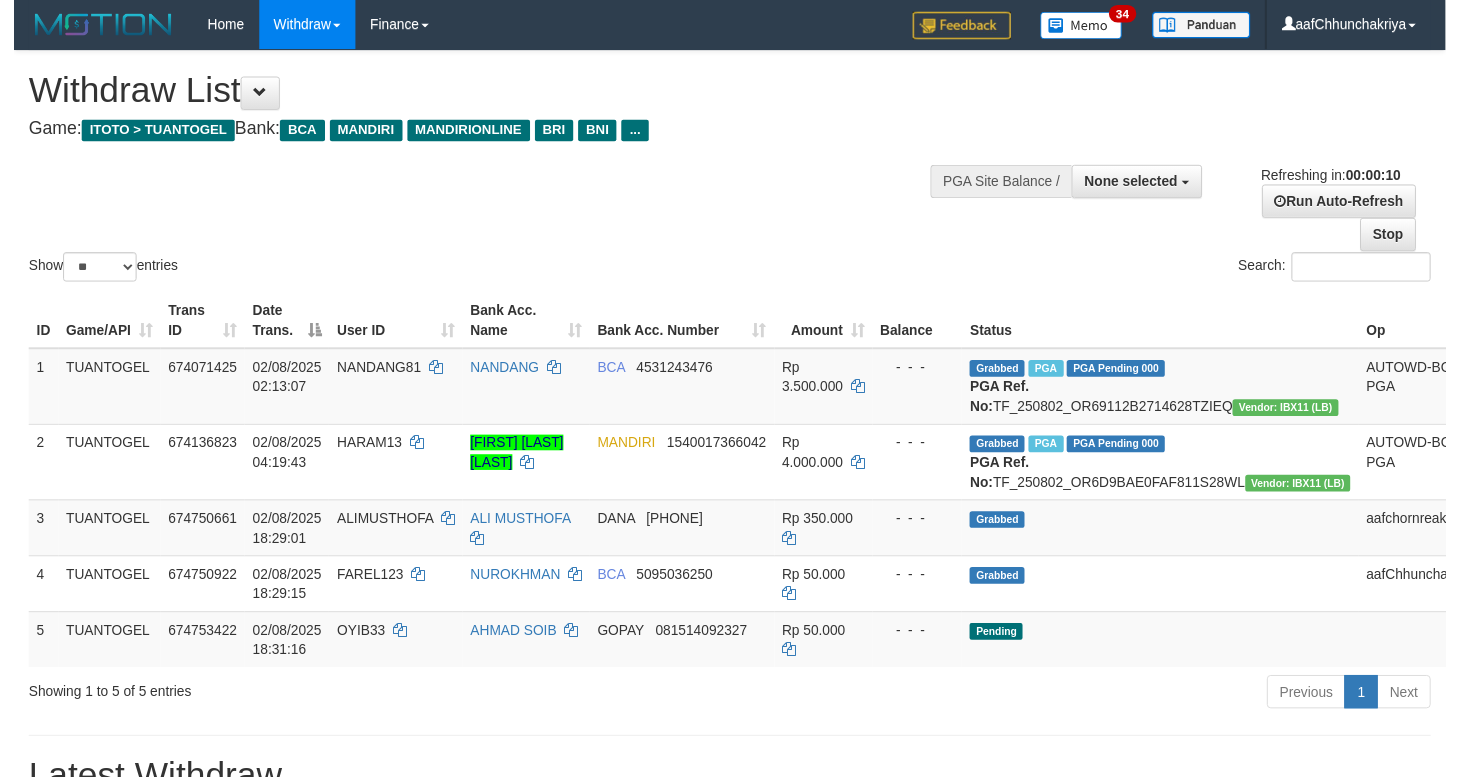 scroll, scrollTop: 0, scrollLeft: 0, axis: both 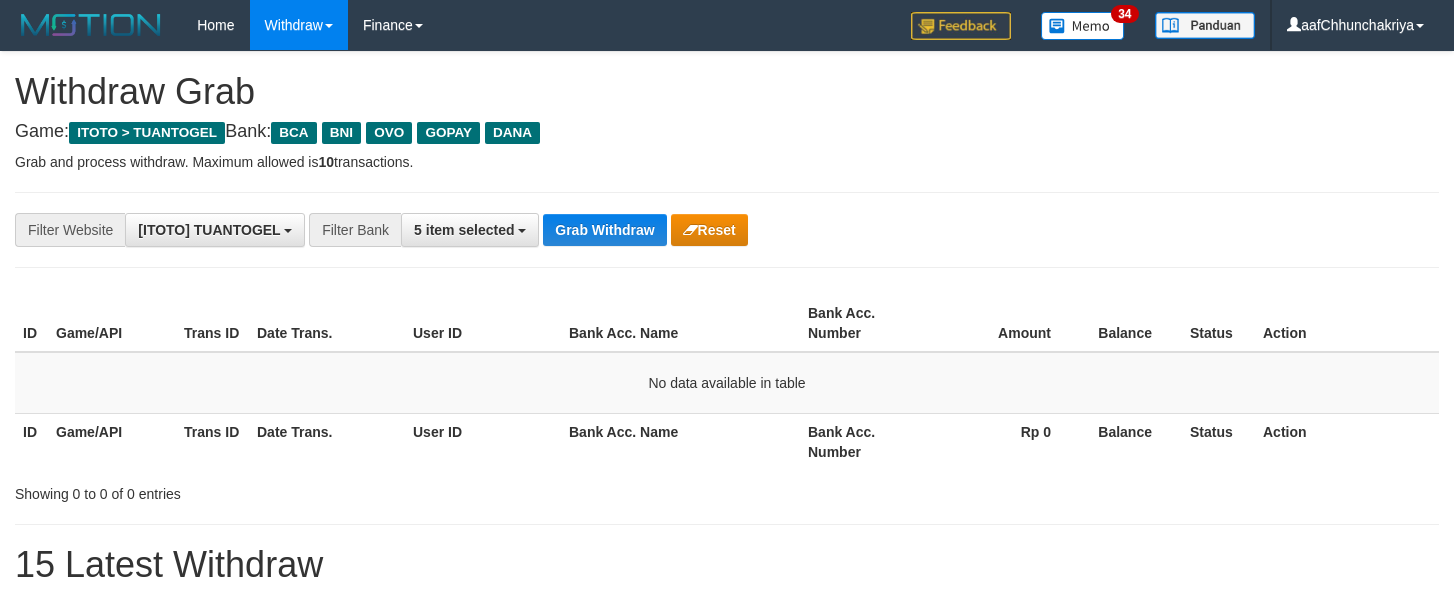 click on "Grab Withdraw" at bounding box center [604, 230] 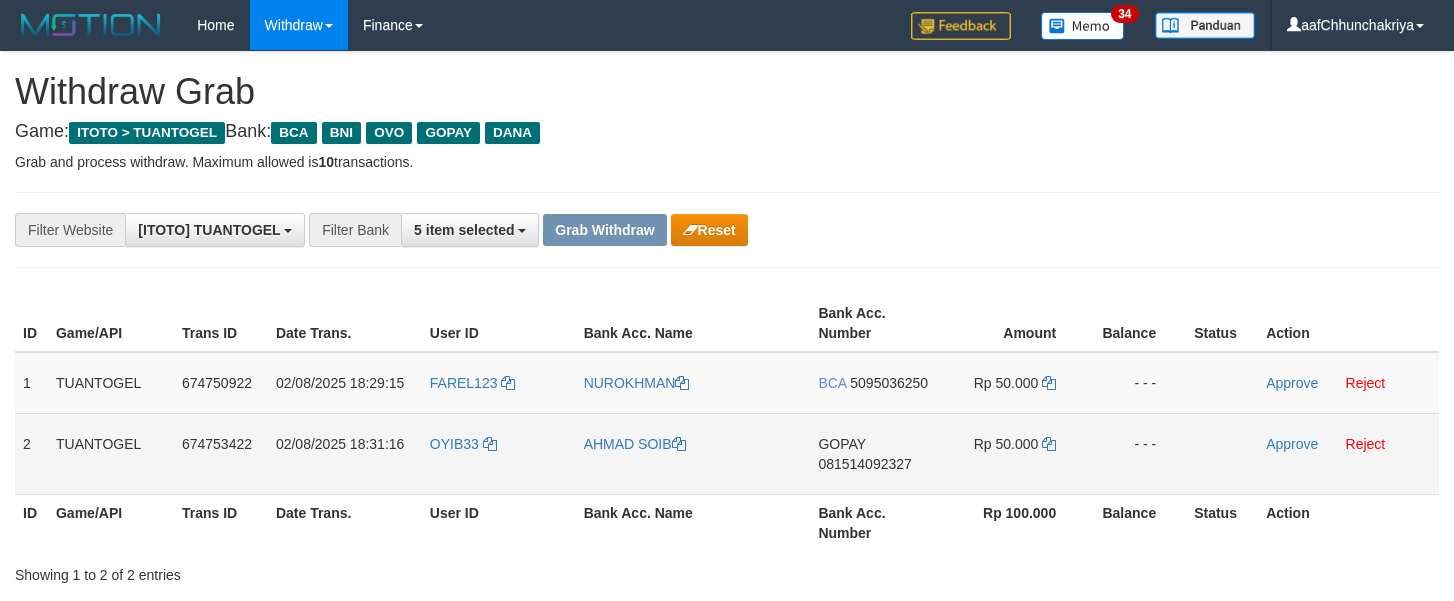 scroll, scrollTop: 0, scrollLeft: 0, axis: both 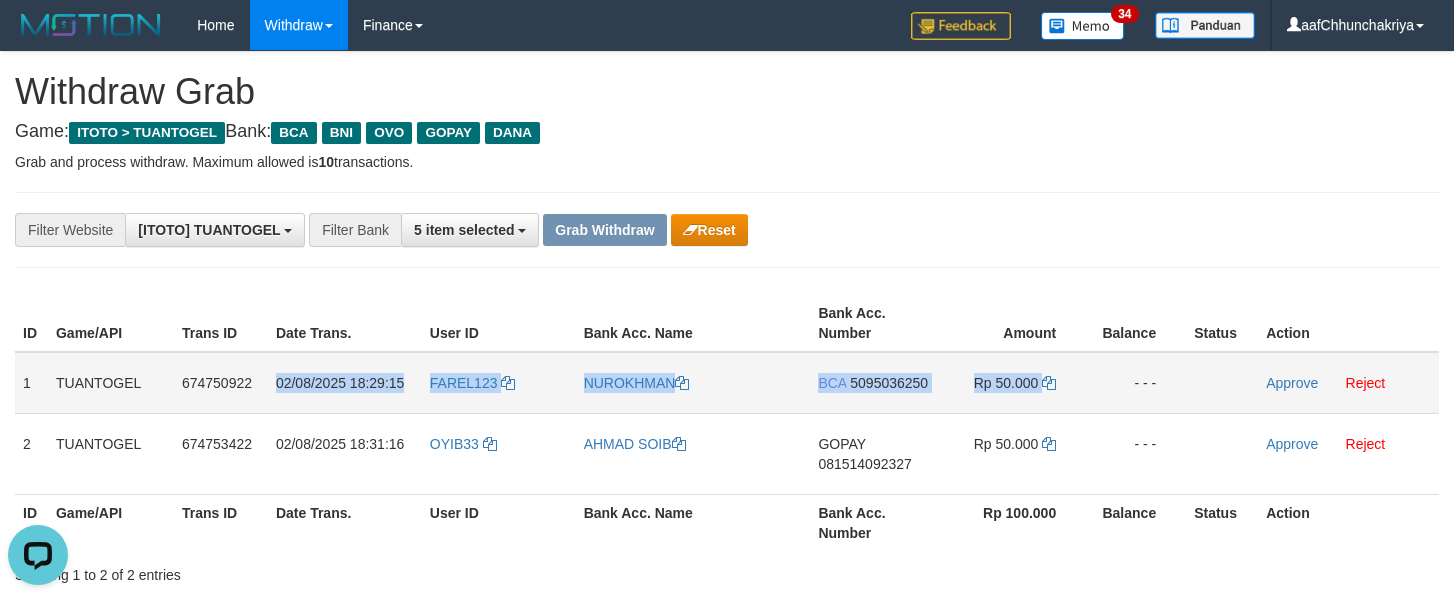 drag, startPoint x: 277, startPoint y: 373, endPoint x: 1068, endPoint y: 377, distance: 791.01013 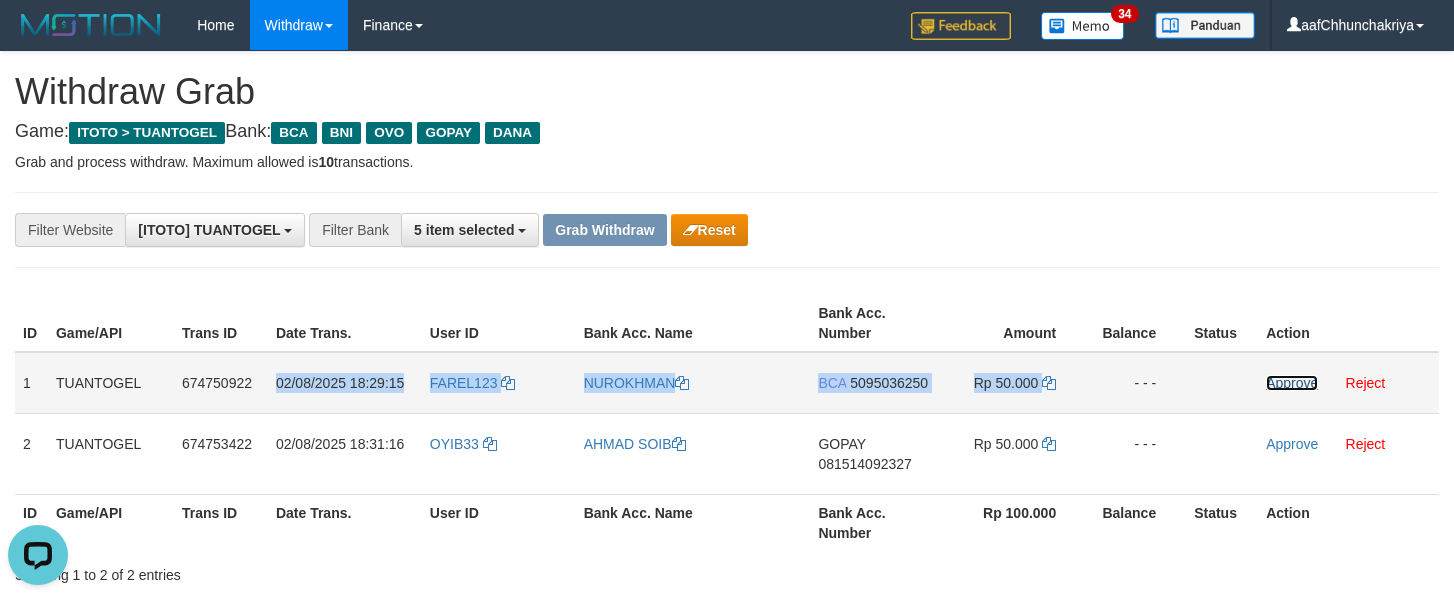 click on "Approve" at bounding box center (1292, 383) 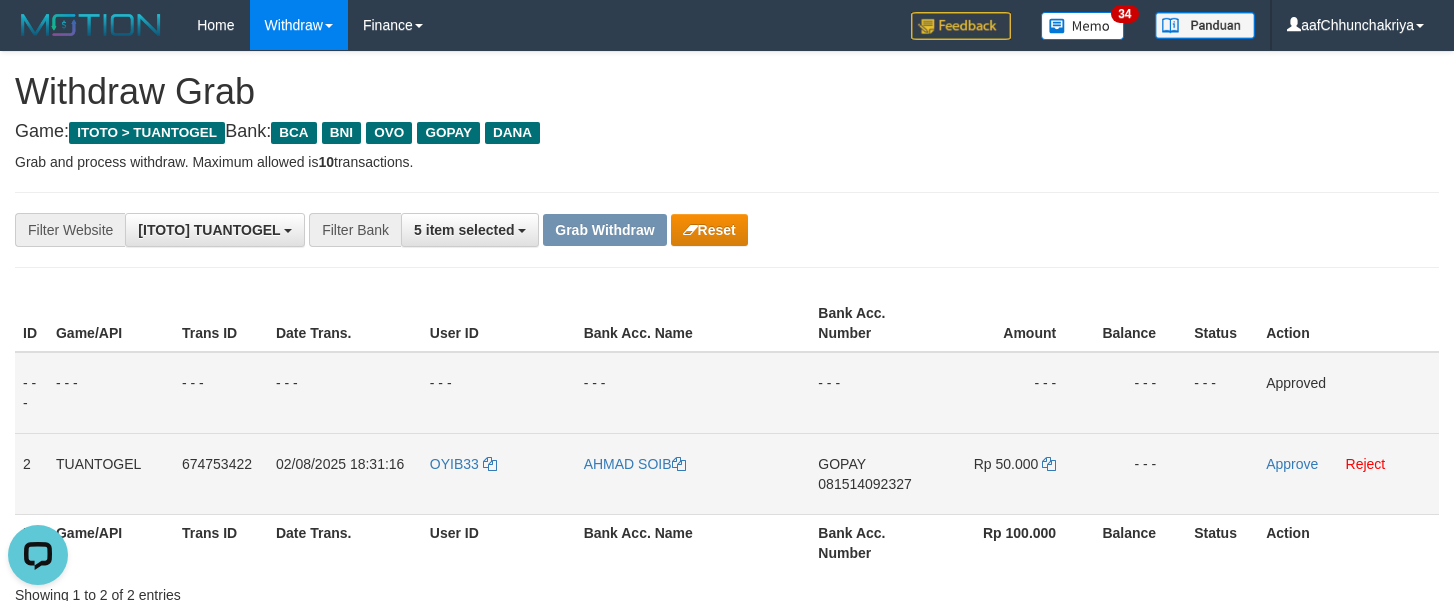 click on "OYIB33" at bounding box center [499, 473] 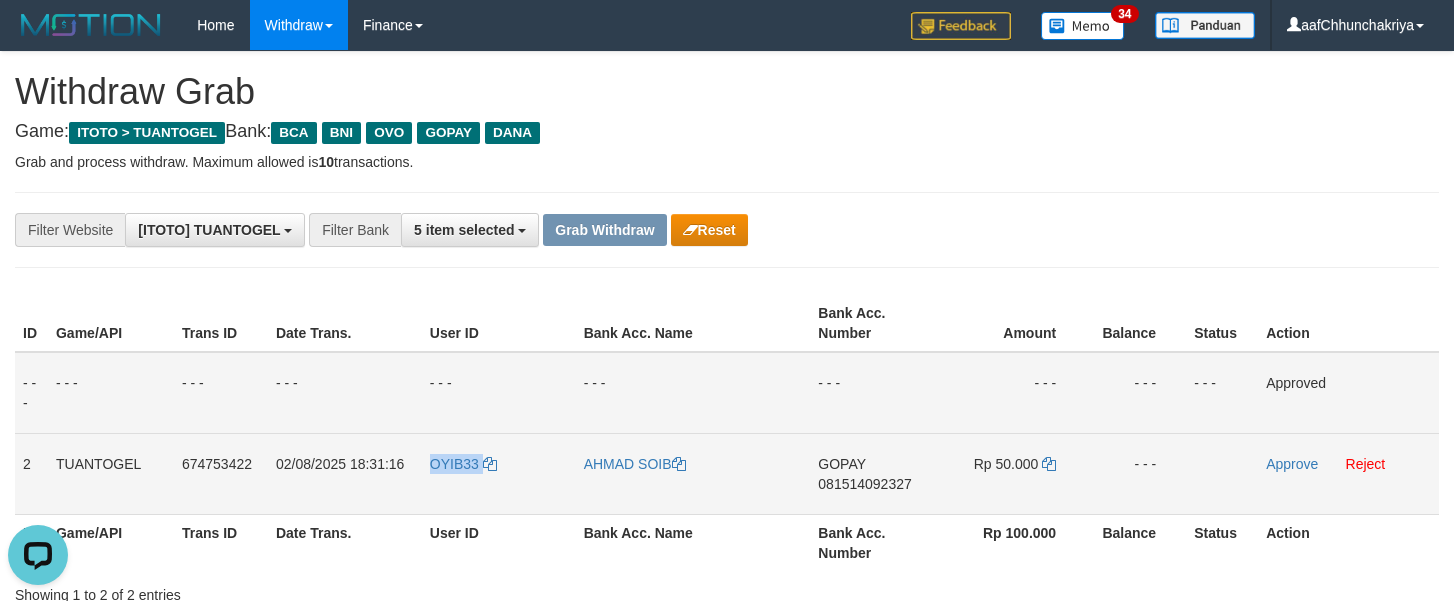 drag, startPoint x: 454, startPoint y: 480, endPoint x: 474, endPoint y: 497, distance: 26.24881 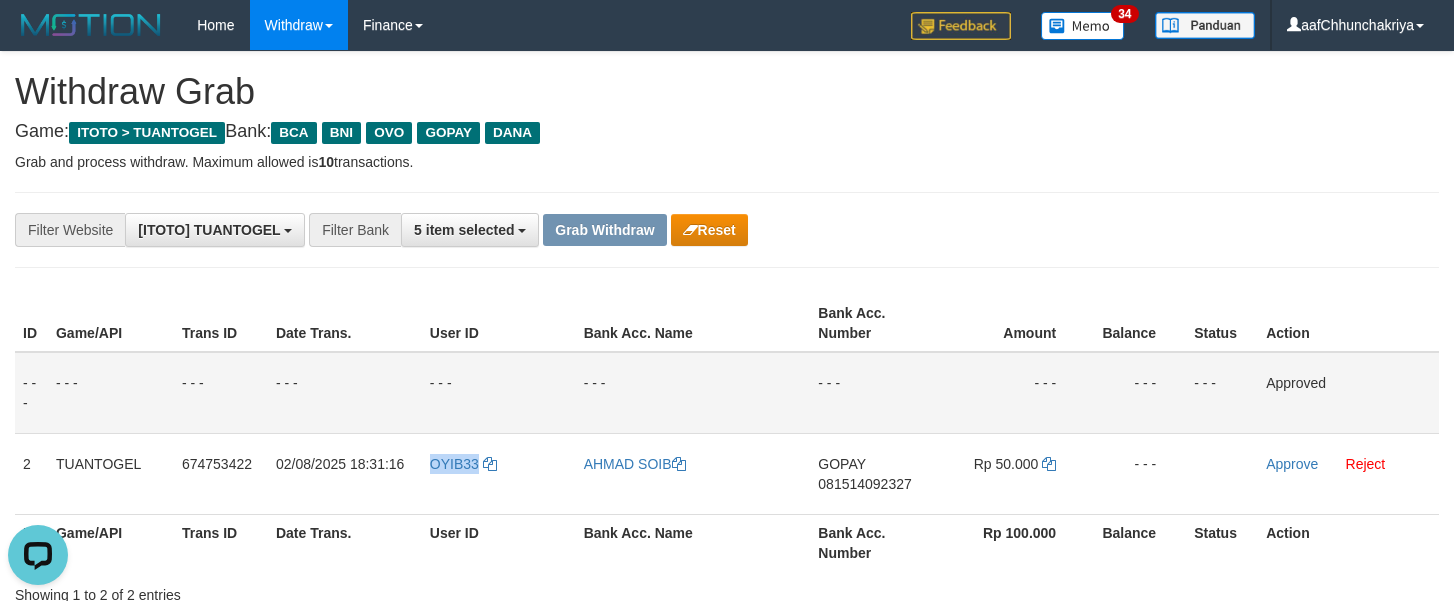 copy on "OYIB33" 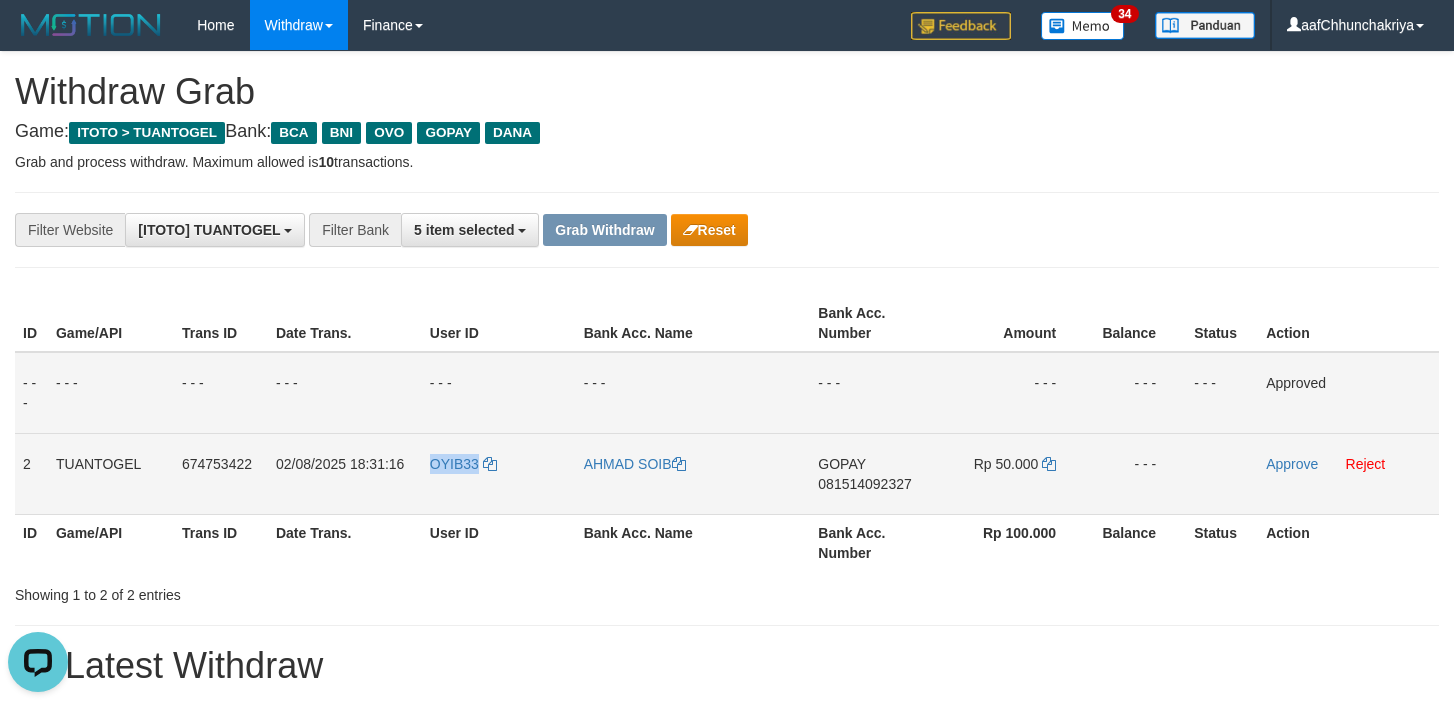 click on "OYIB33" at bounding box center [499, 473] 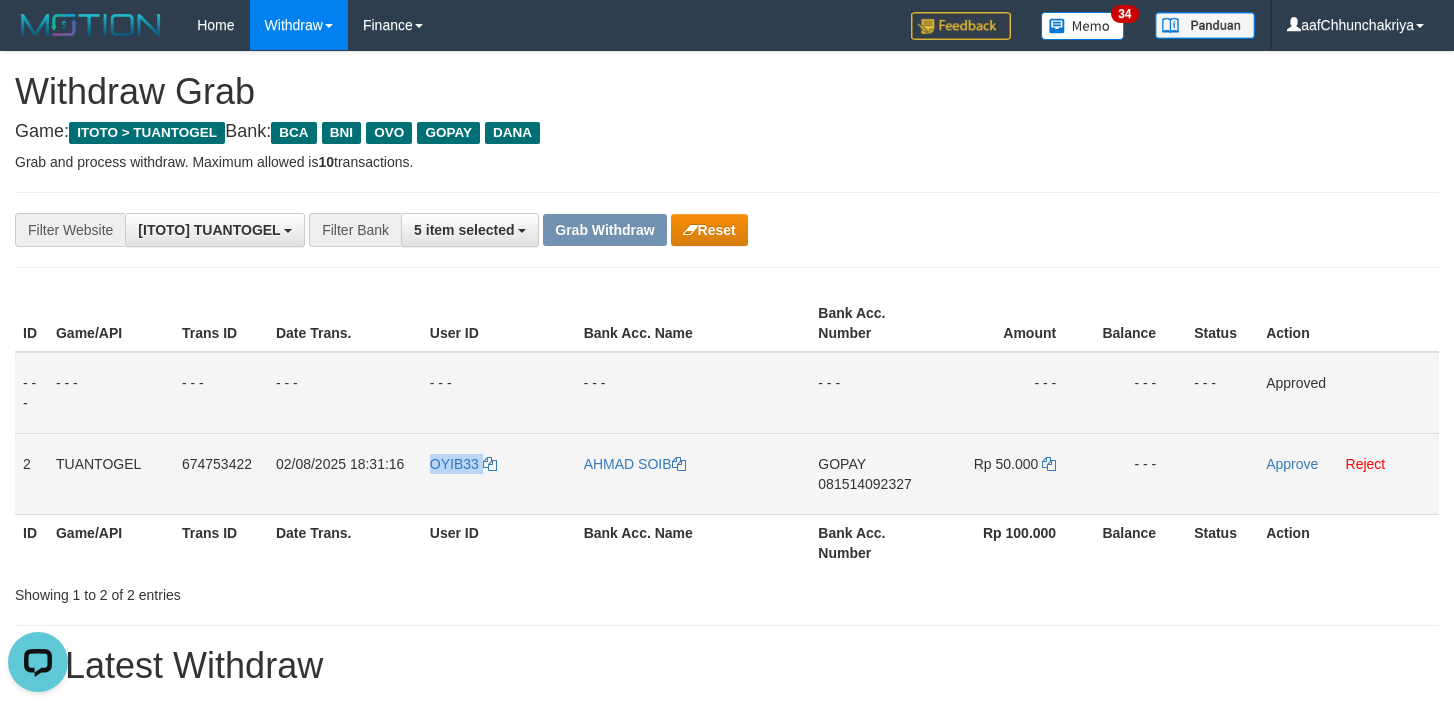 click on "OYIB33" at bounding box center (499, 473) 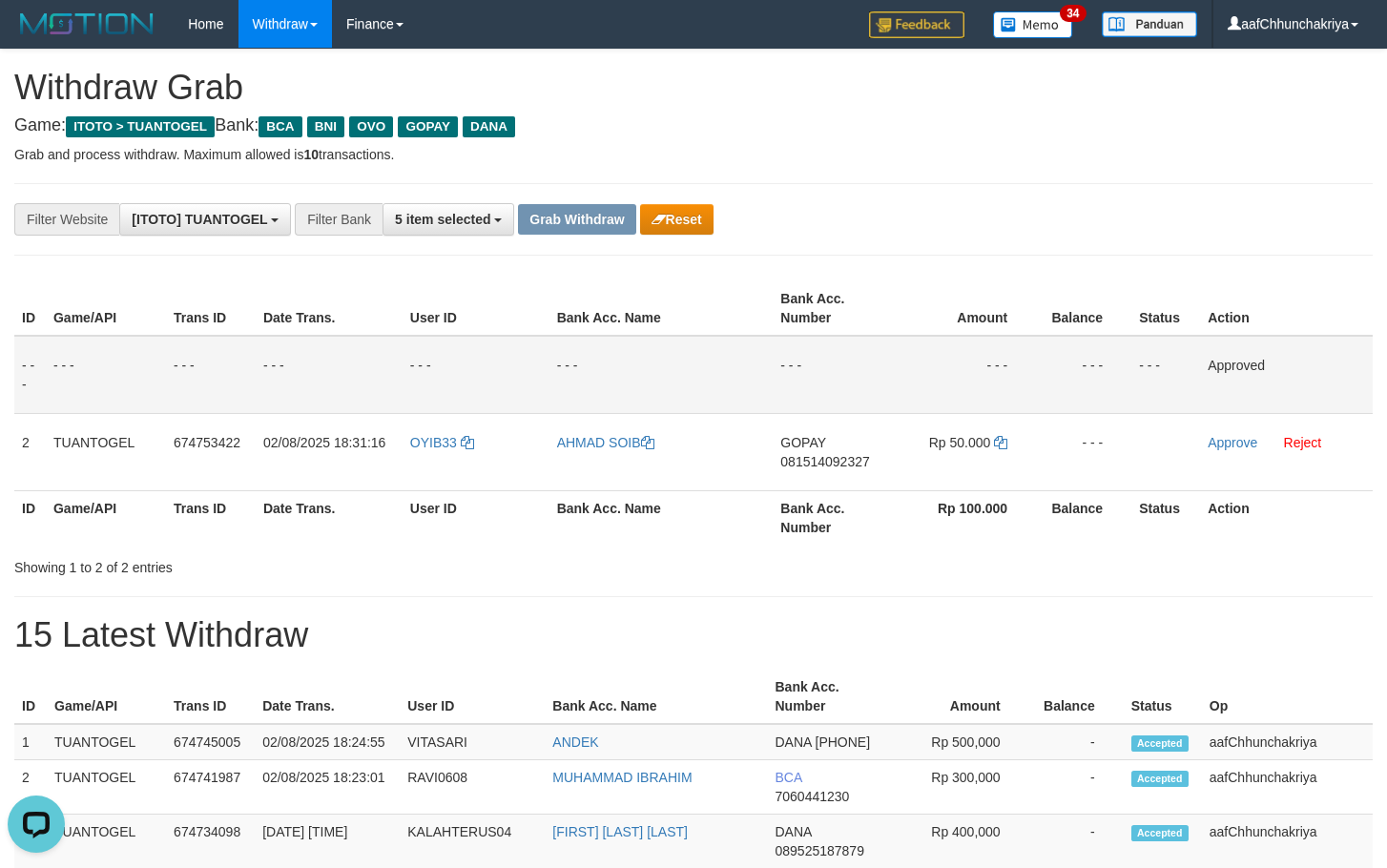 click on "15 Latest Withdraw" at bounding box center (694, 635) 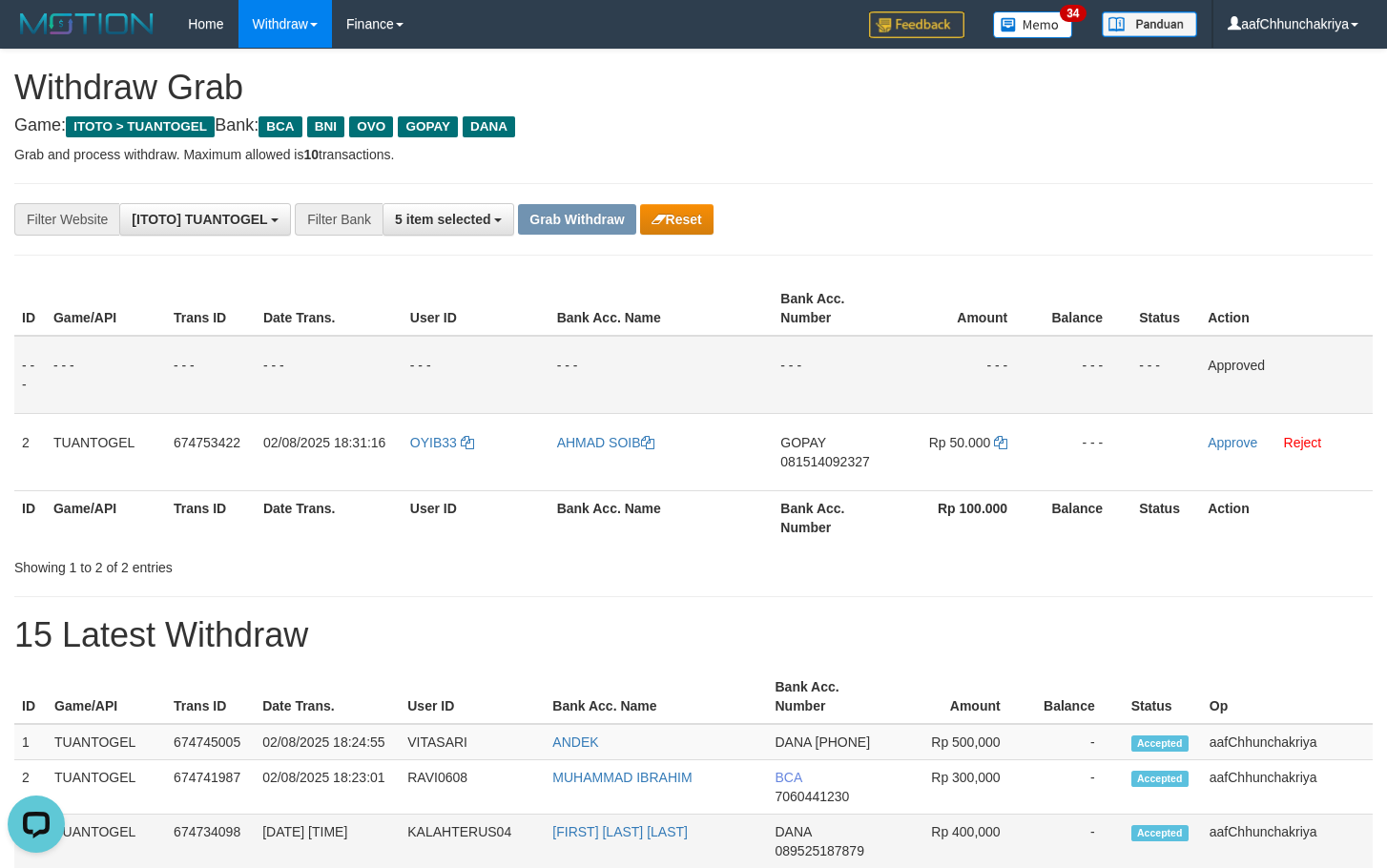 click on "Accepted" at bounding box center (1163, 841) 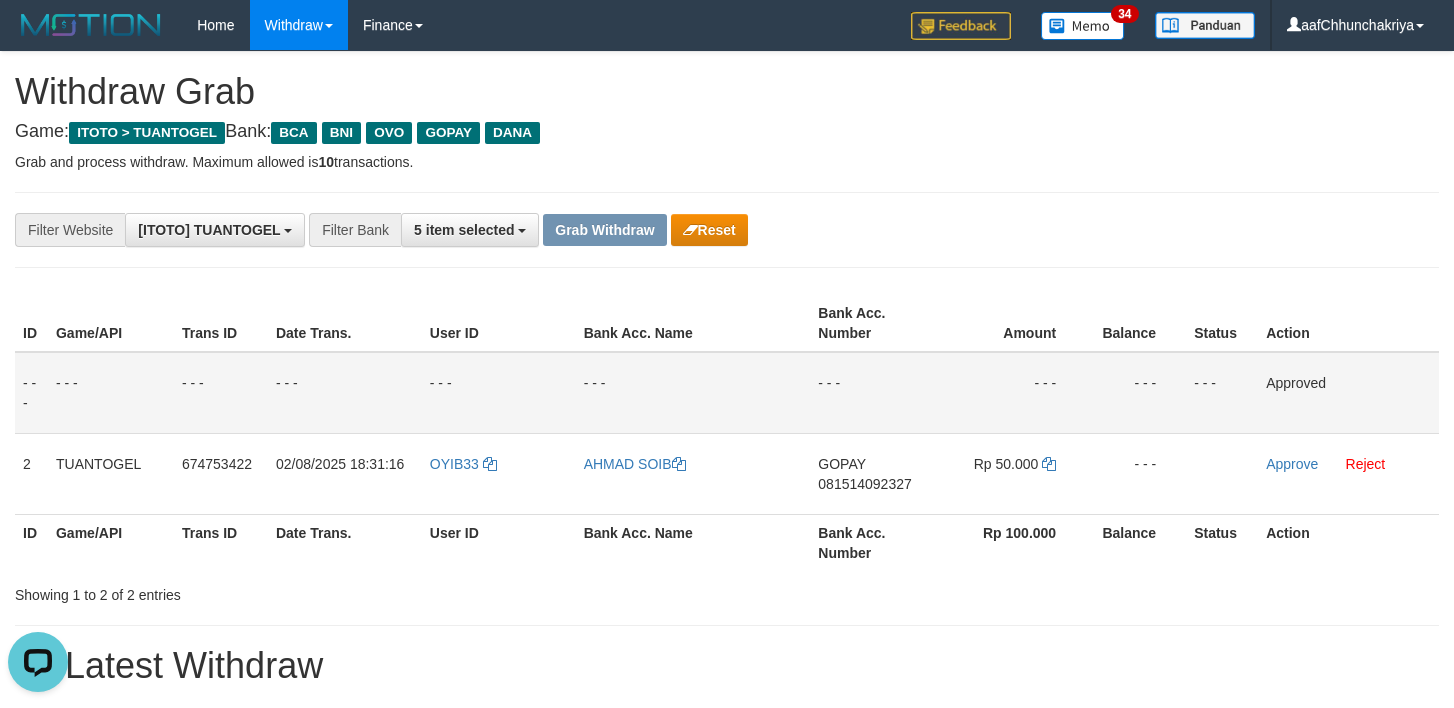 click on "Amount" at bounding box center (1004, 730) 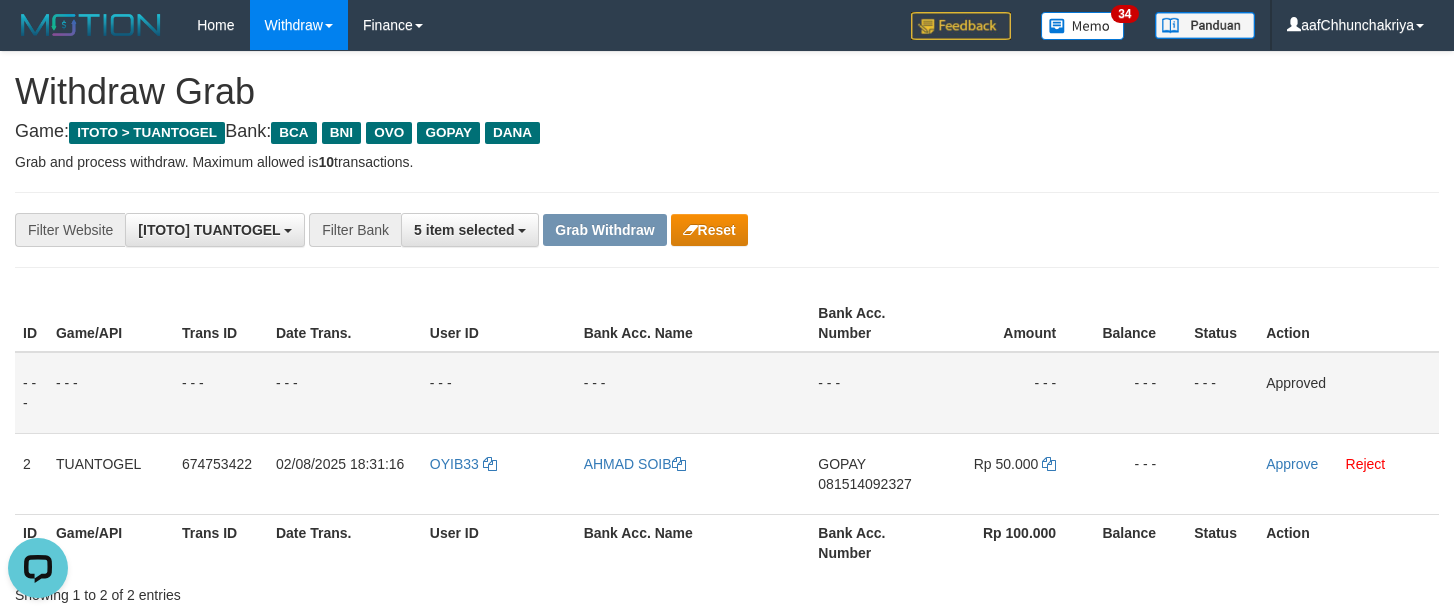 click on "Bank Acc. Name" at bounding box center [693, 542] 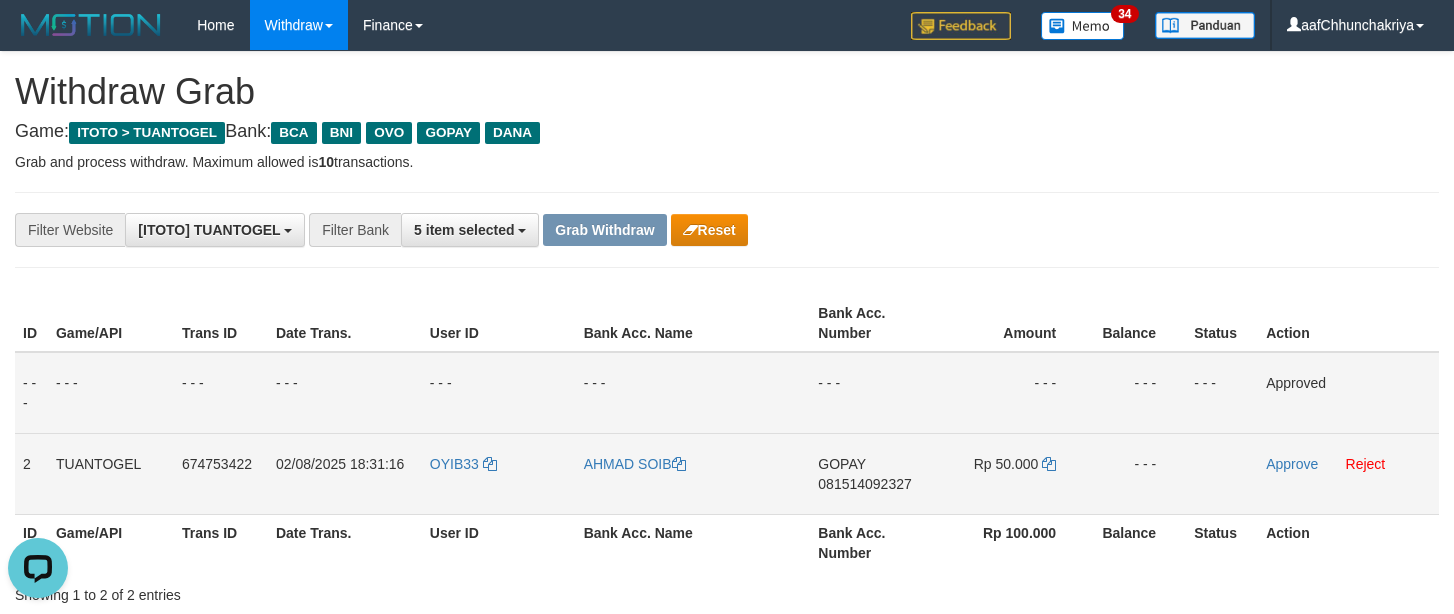 click on "GOPAY
081514092327" at bounding box center [873, 473] 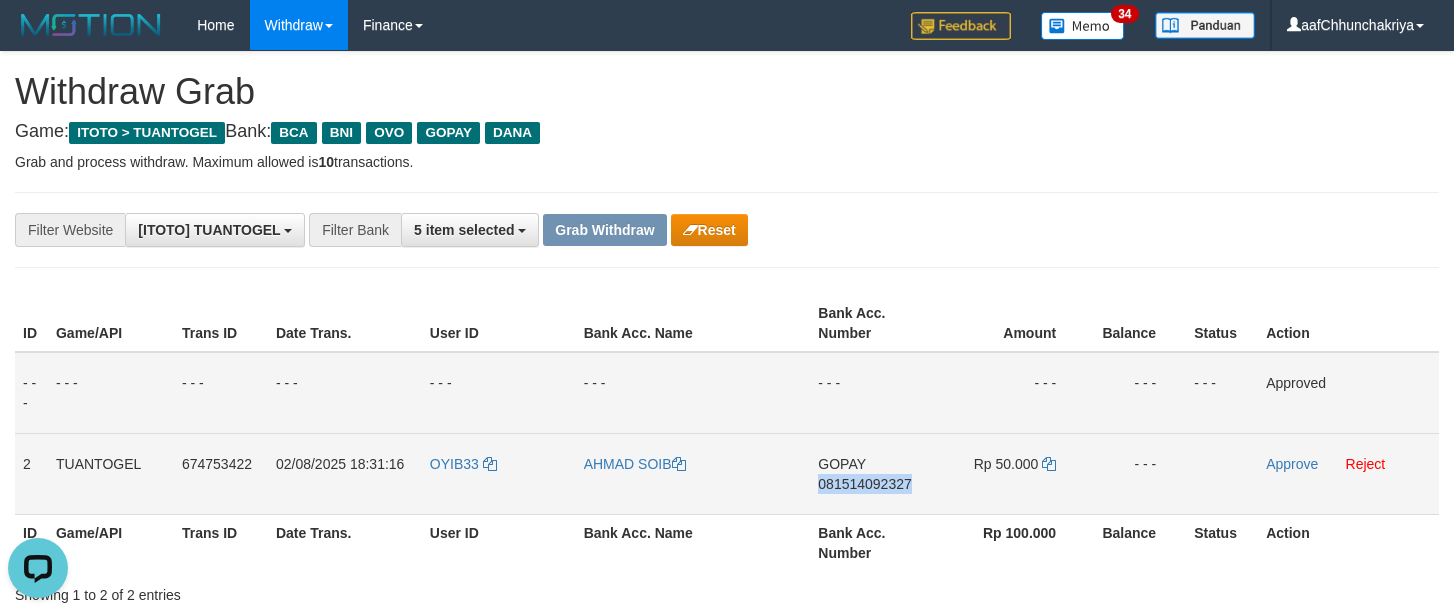 click on "GOPAY
081514092327" at bounding box center [873, 473] 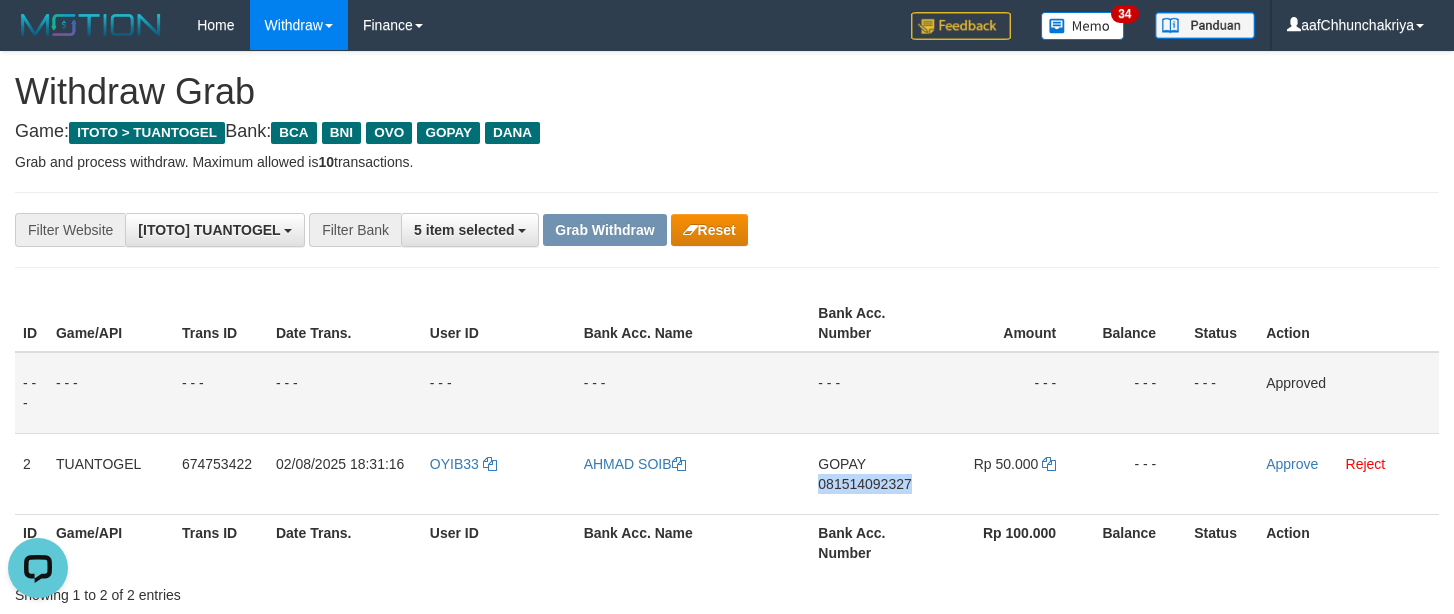 copy on "081514092327" 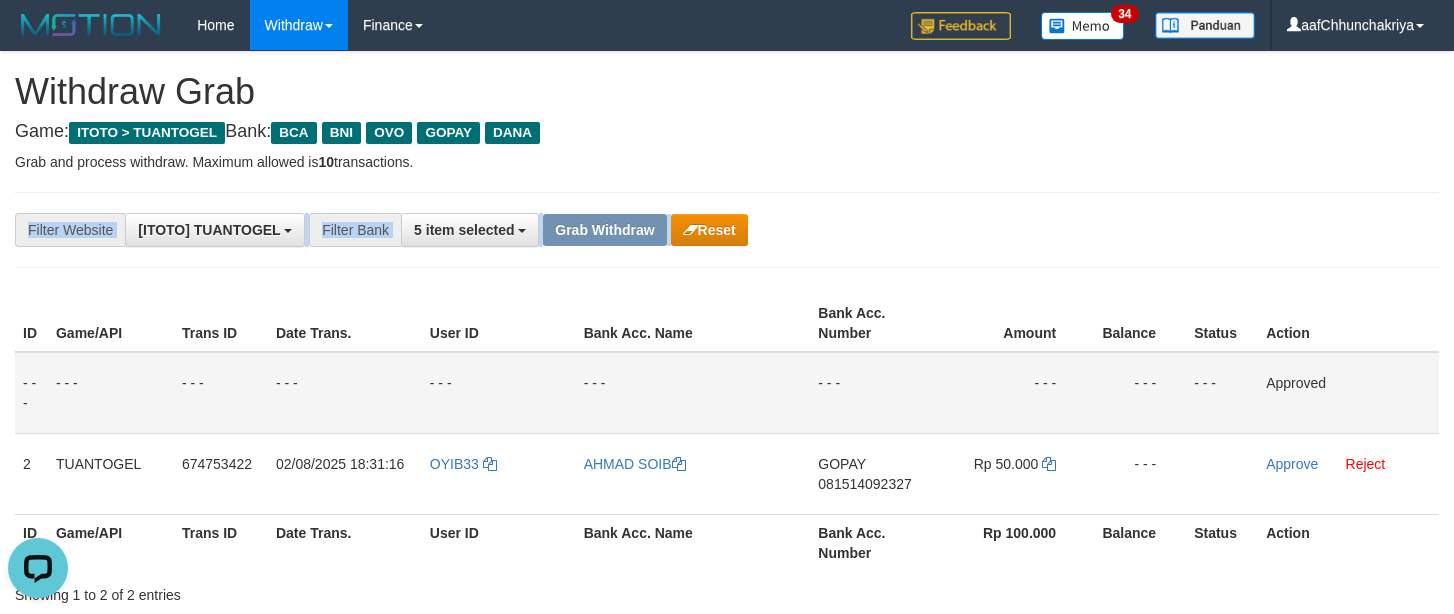 click on "**********" at bounding box center [727, 230] 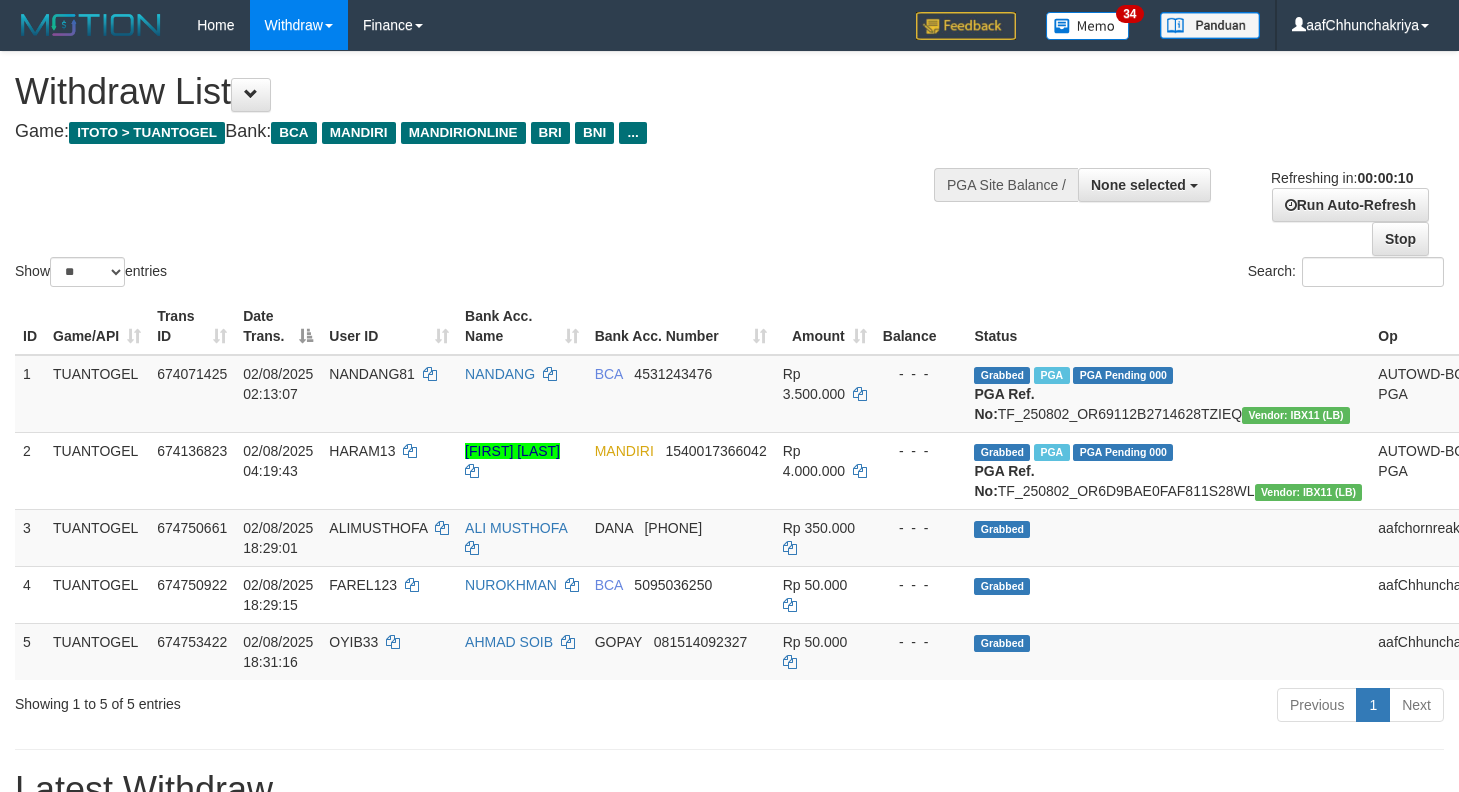 select 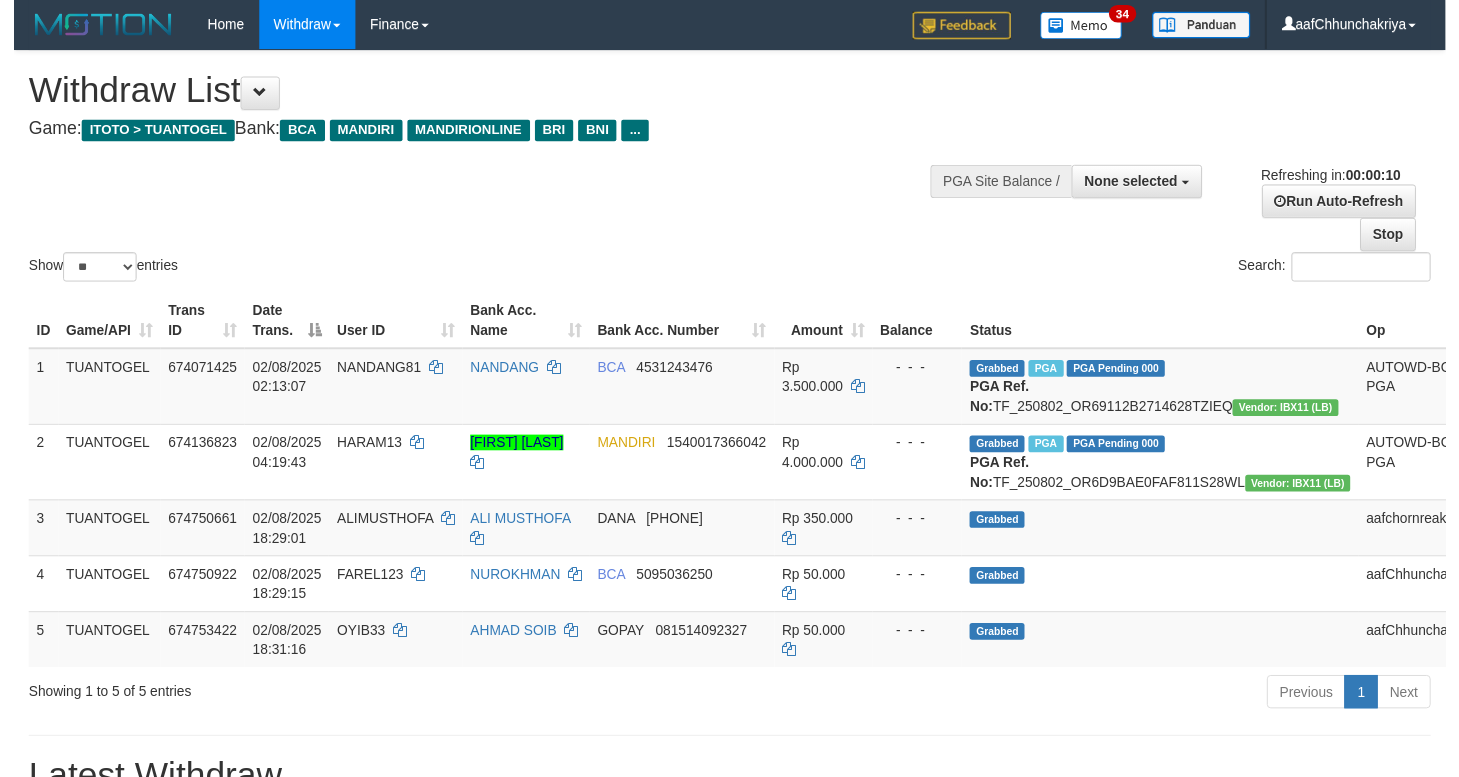 scroll, scrollTop: 0, scrollLeft: 0, axis: both 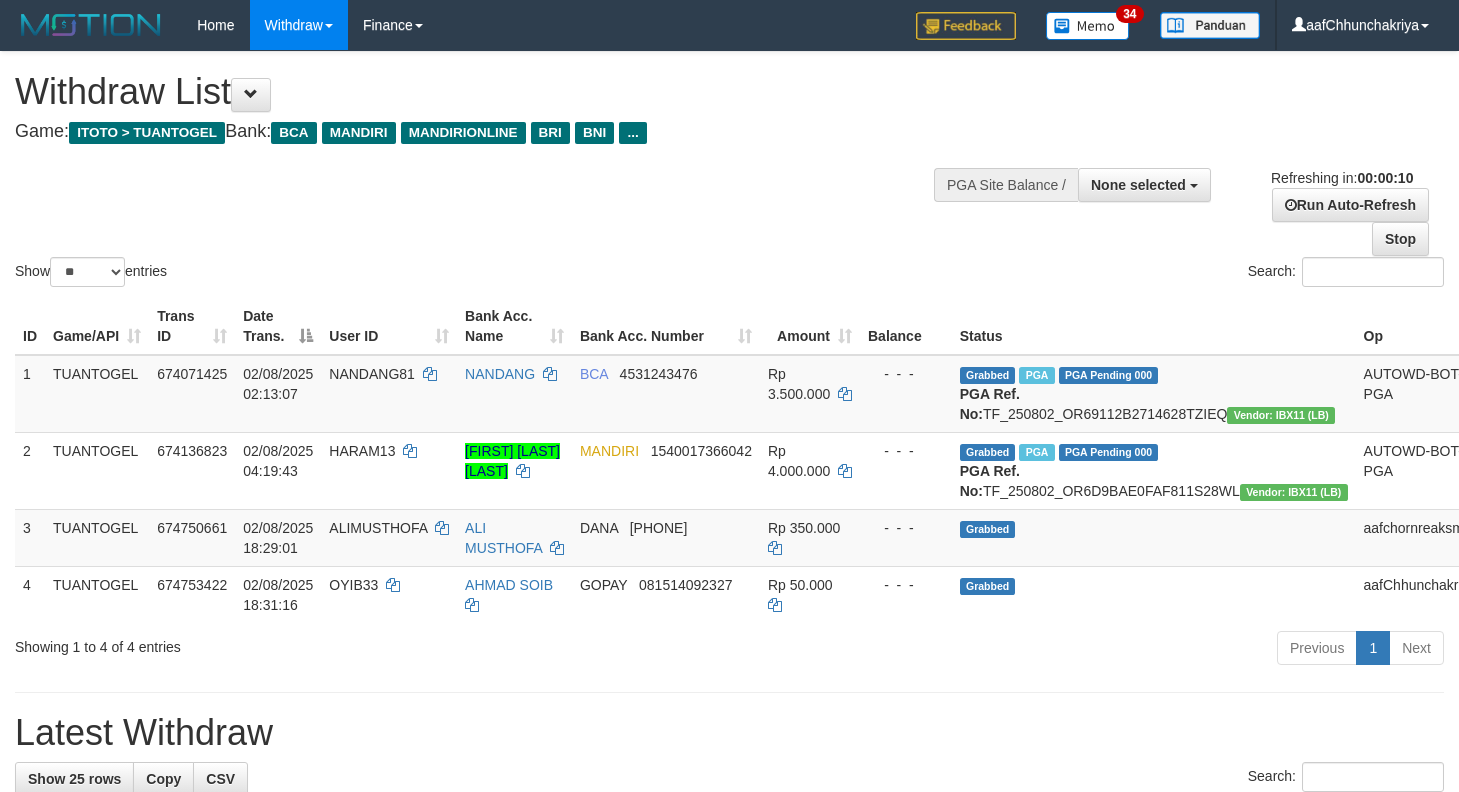 select 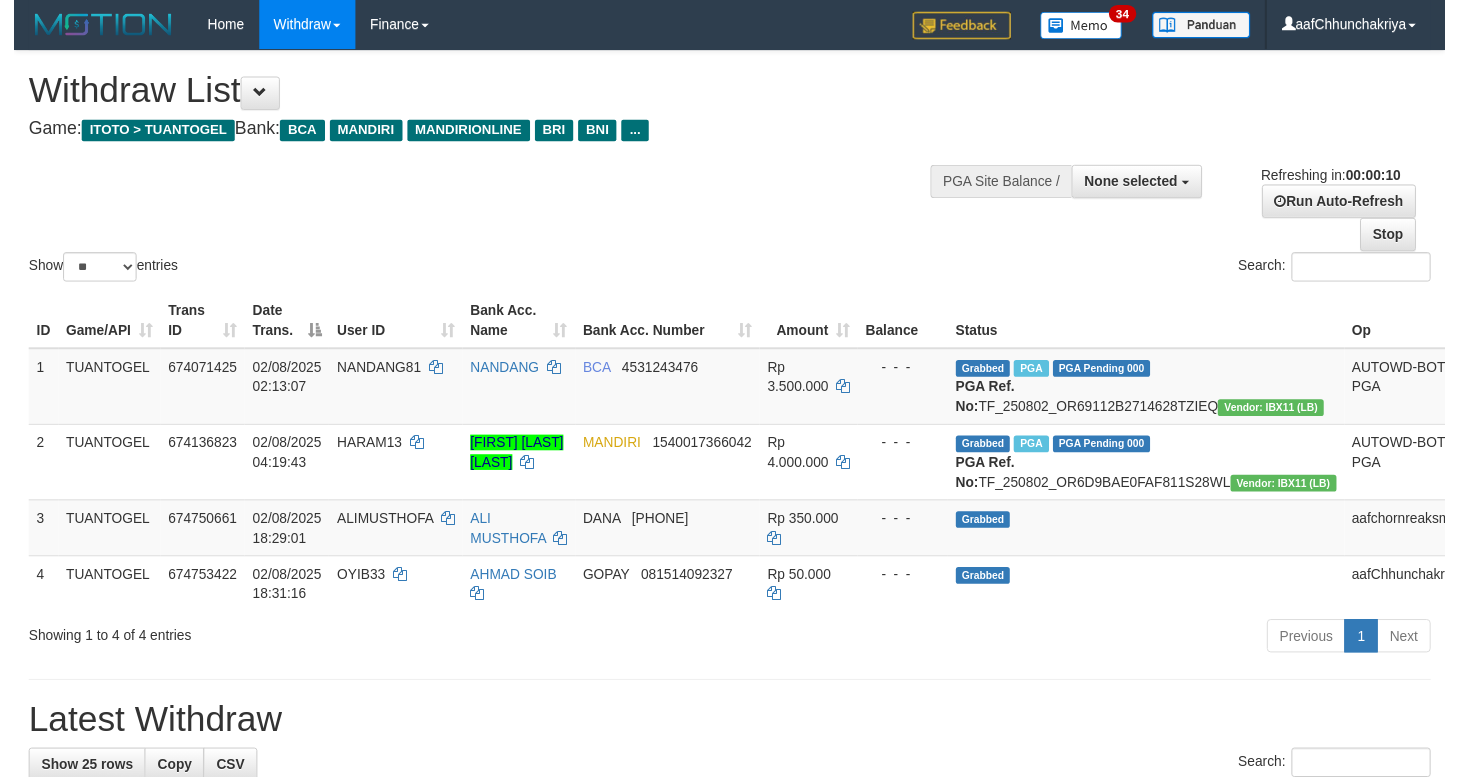 scroll, scrollTop: 0, scrollLeft: 0, axis: both 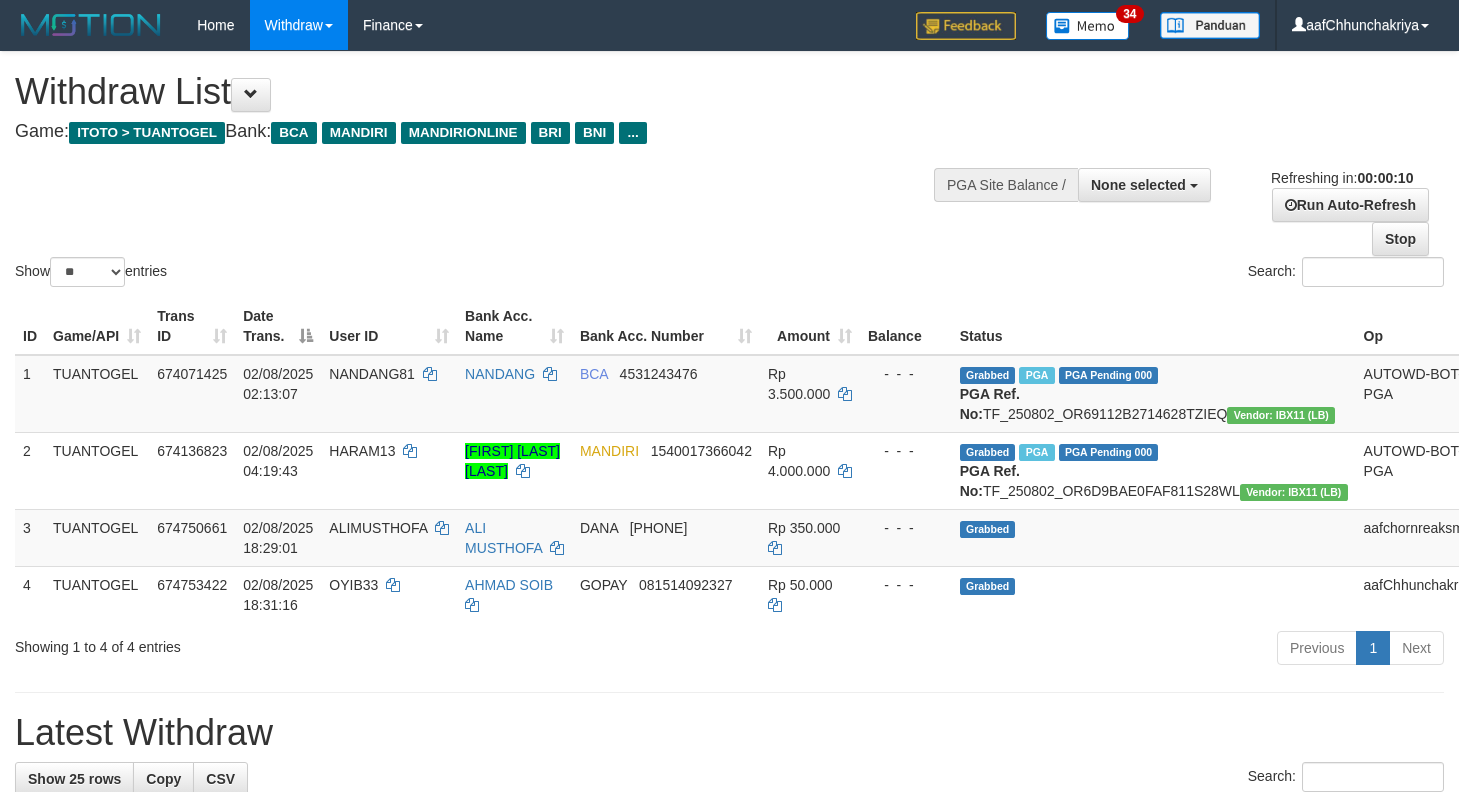 select 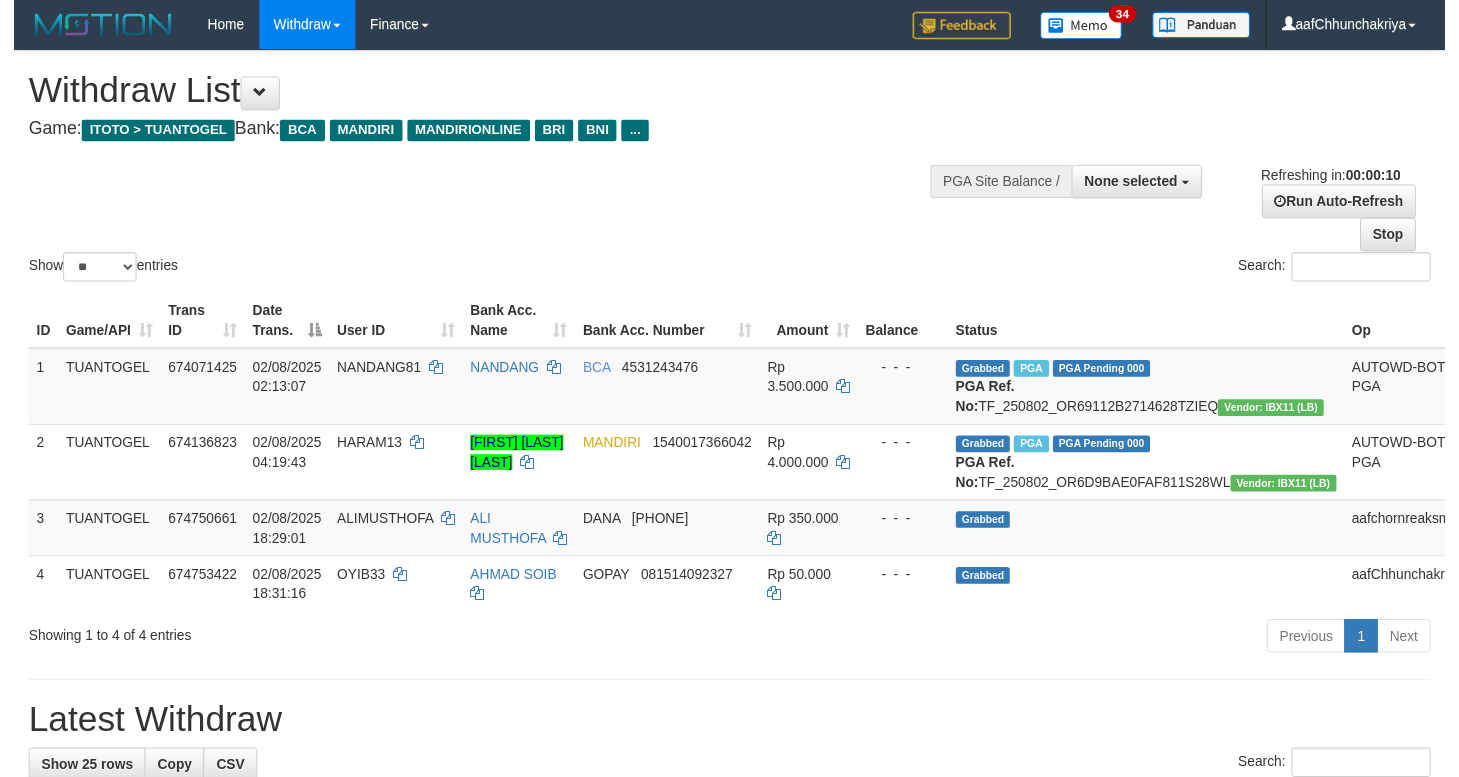 scroll, scrollTop: 0, scrollLeft: 0, axis: both 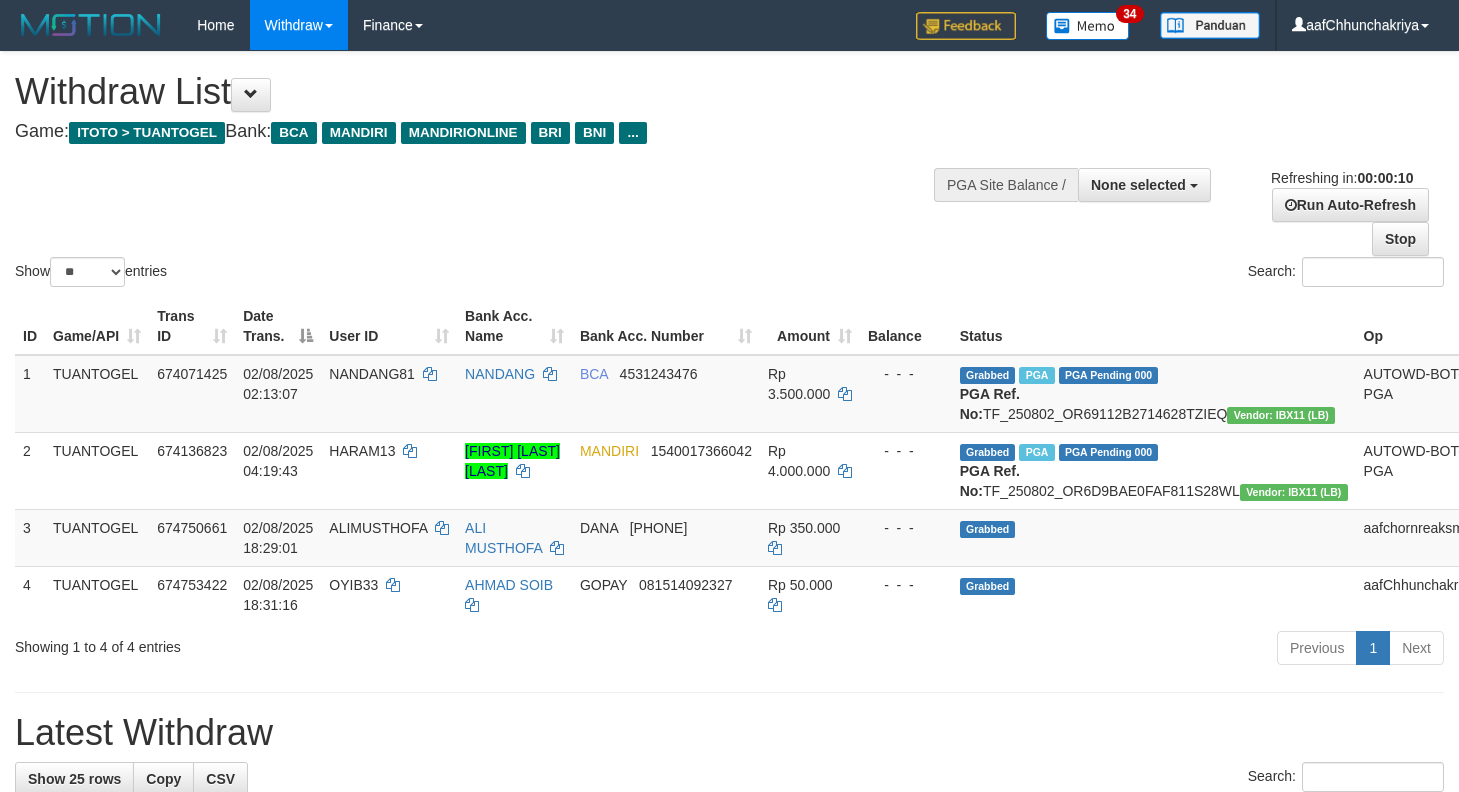 select 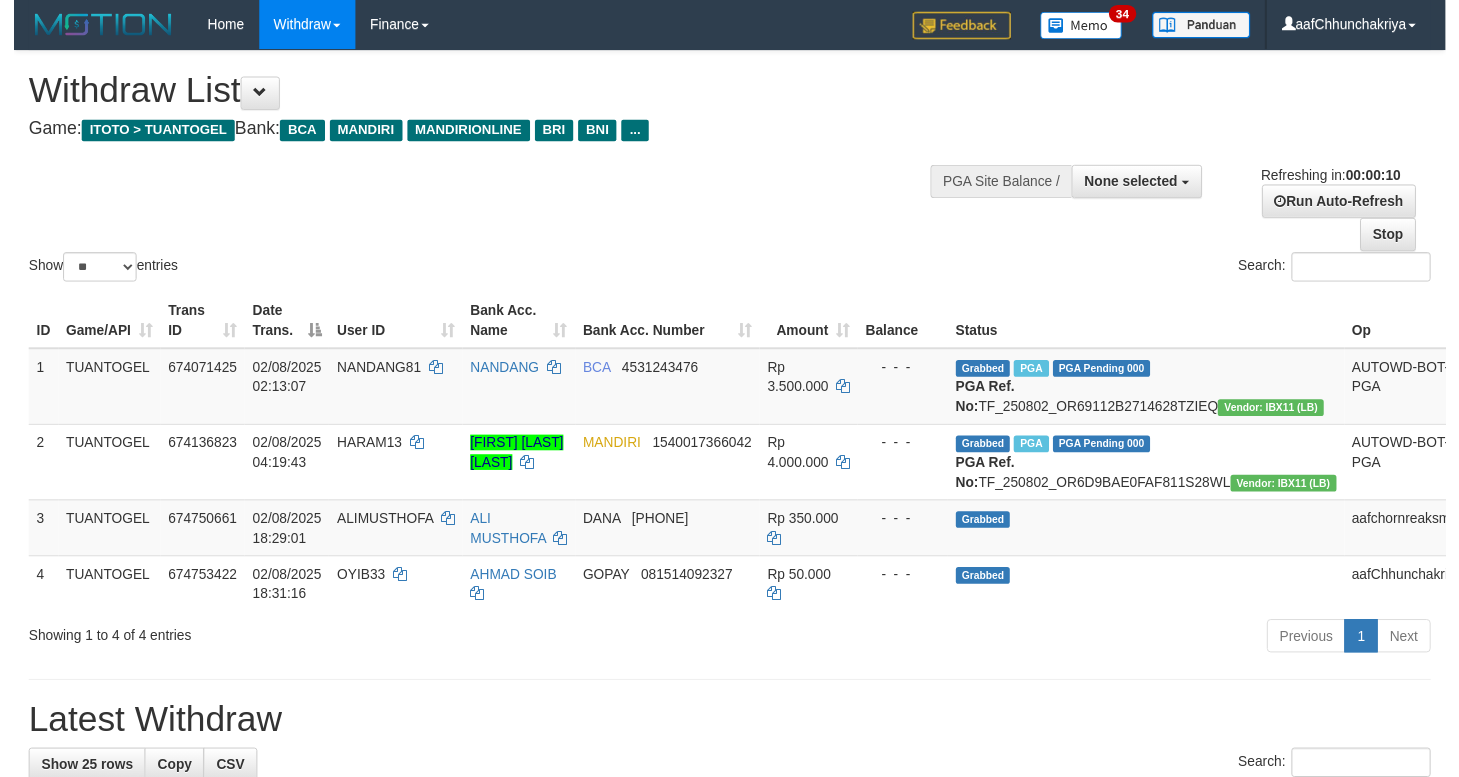 scroll, scrollTop: 0, scrollLeft: 0, axis: both 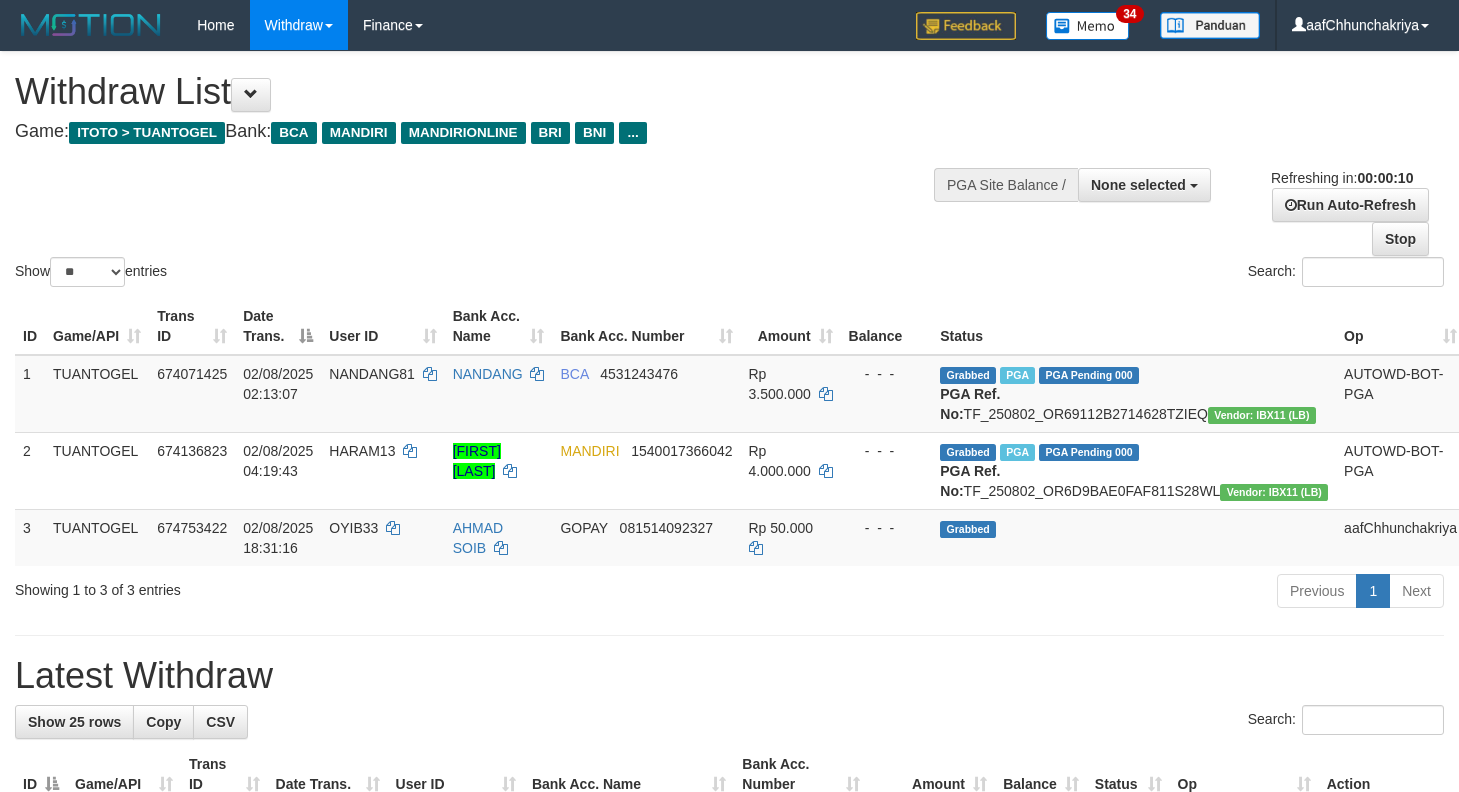 select 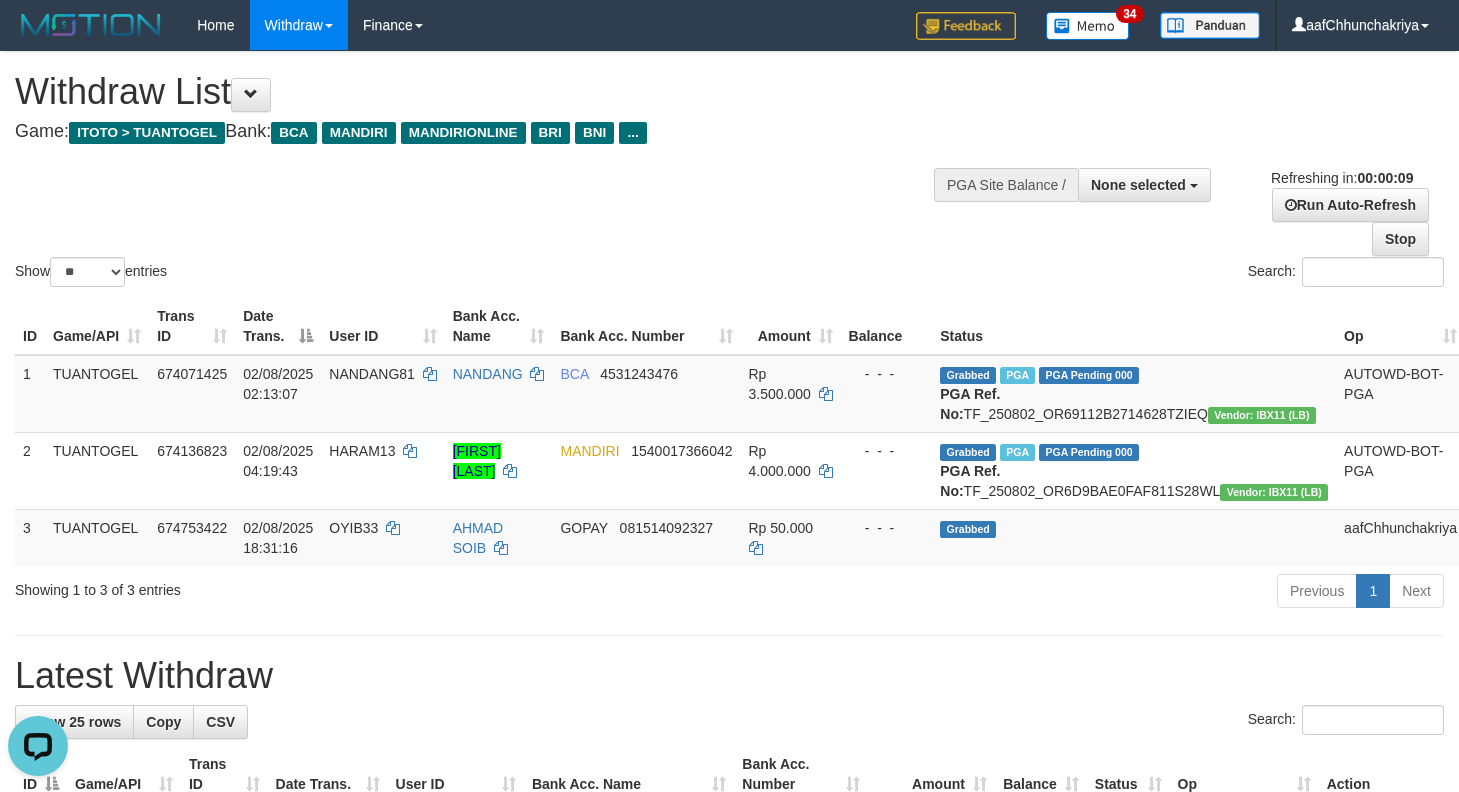 scroll, scrollTop: 0, scrollLeft: 0, axis: both 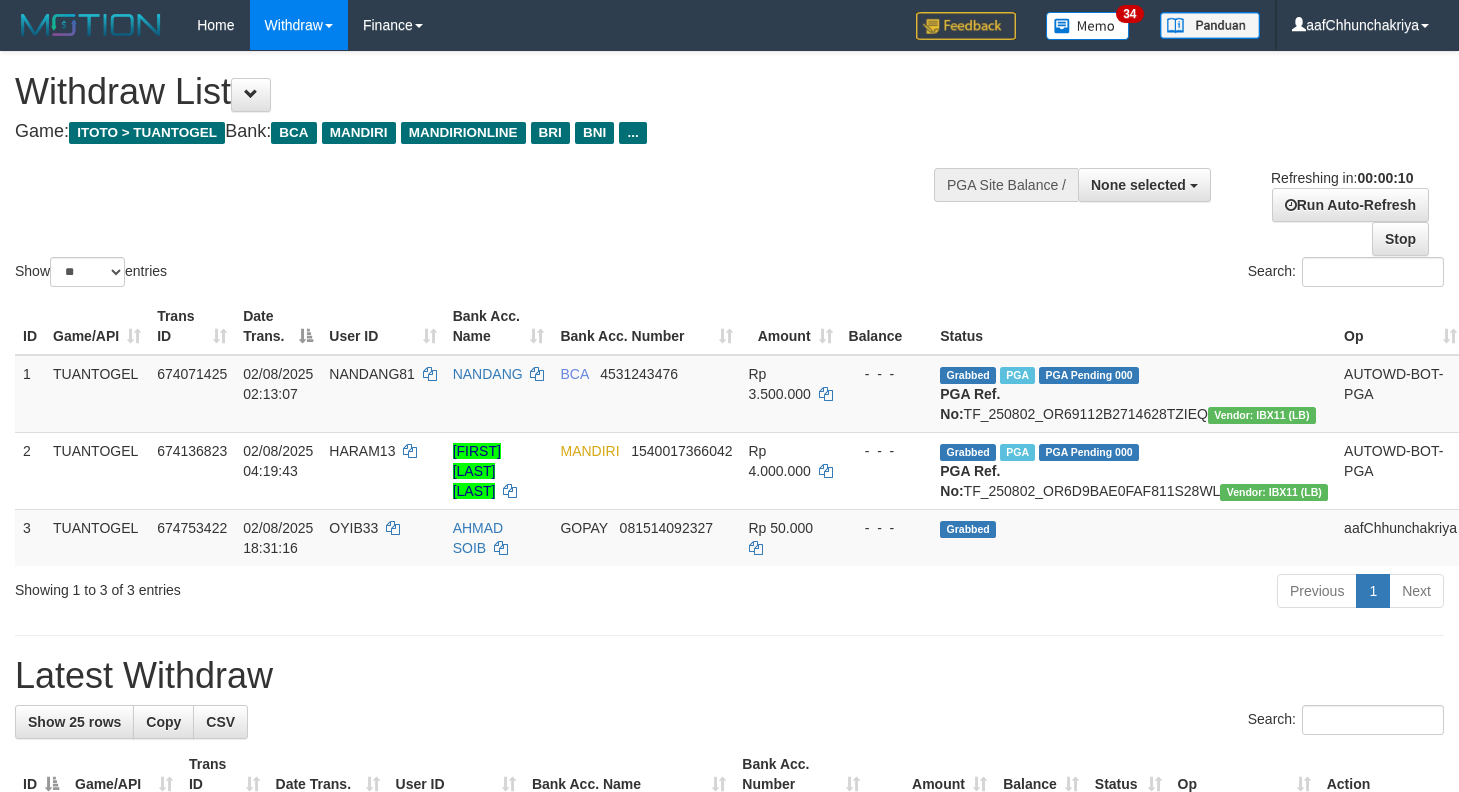 select 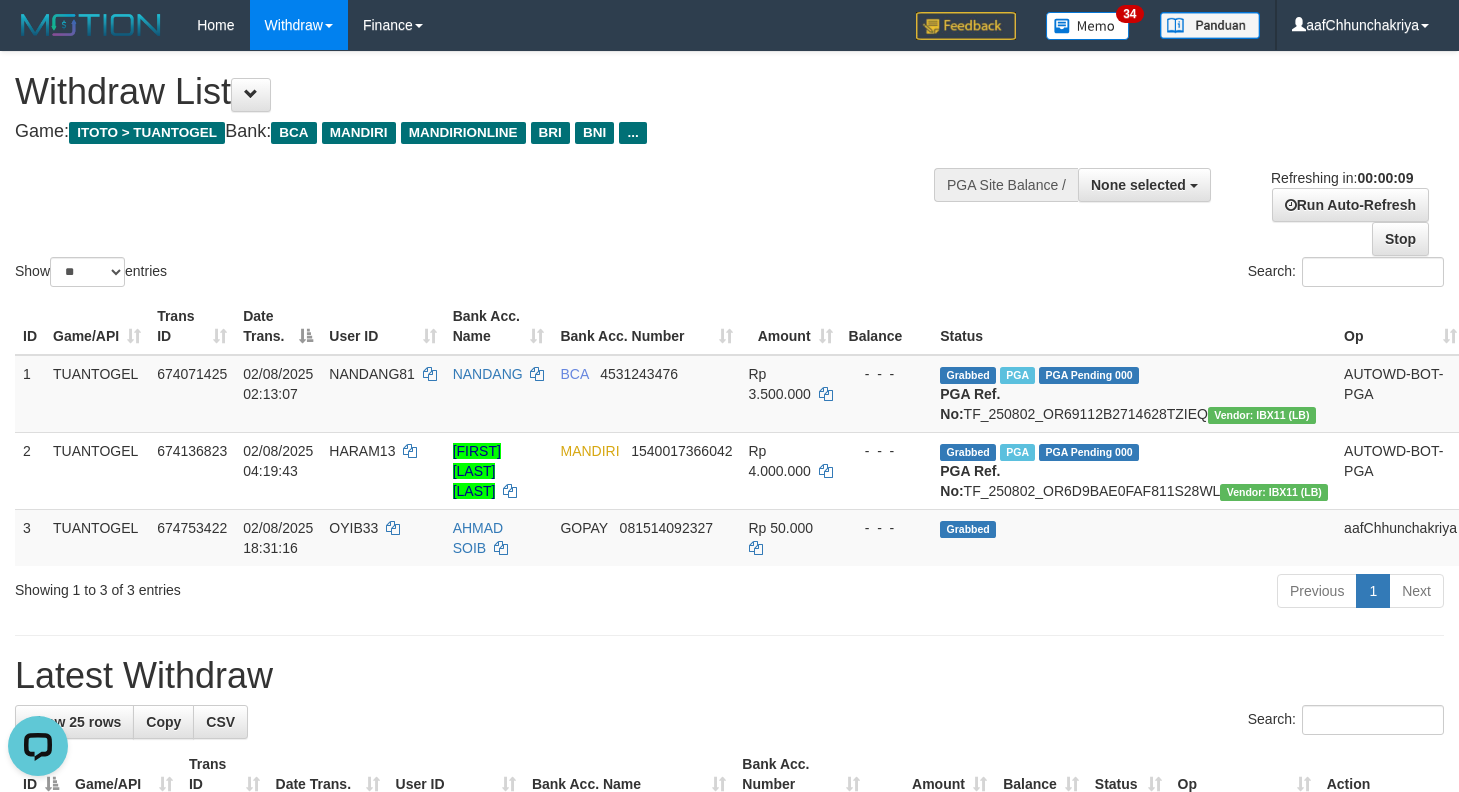 scroll, scrollTop: 0, scrollLeft: 0, axis: both 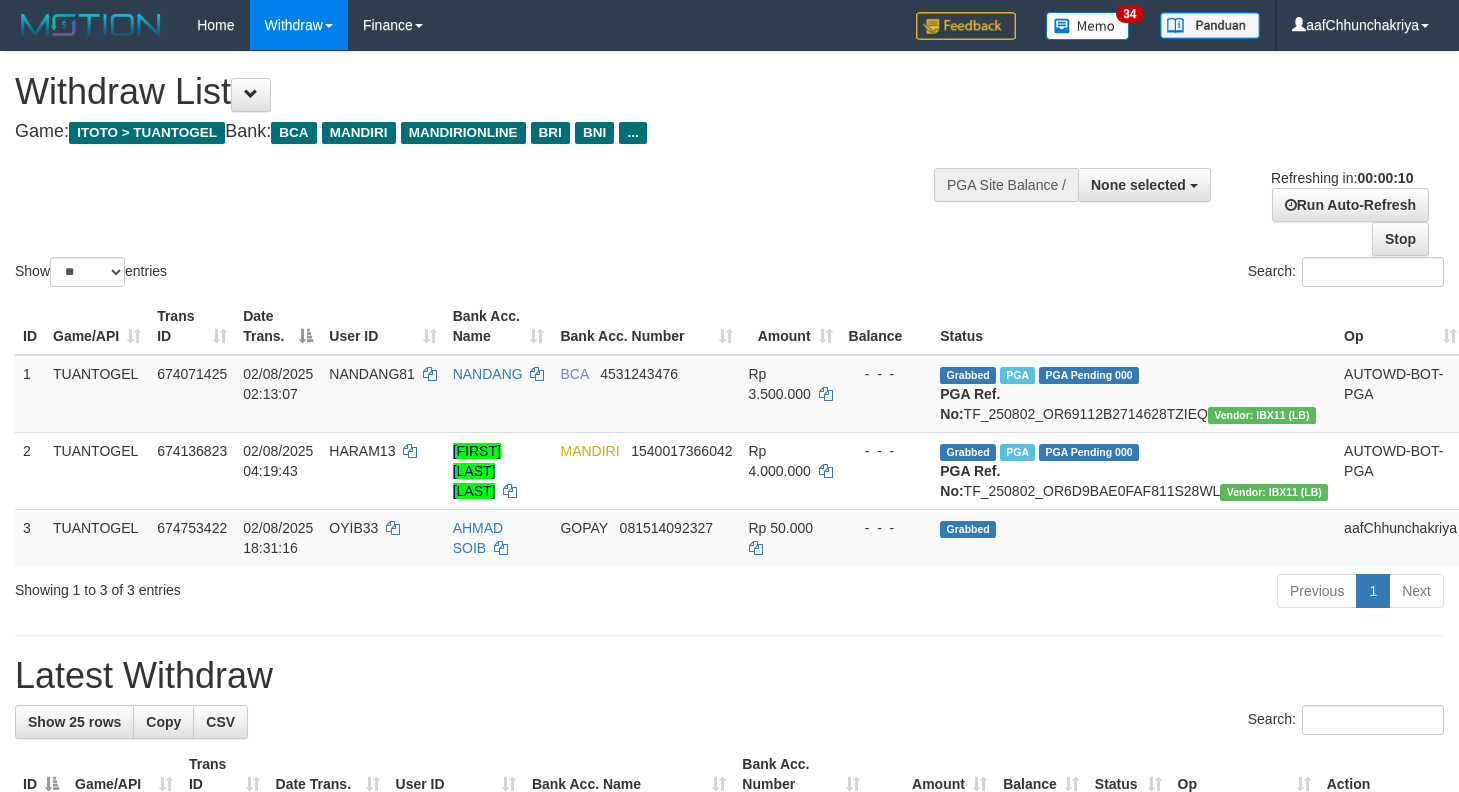 select 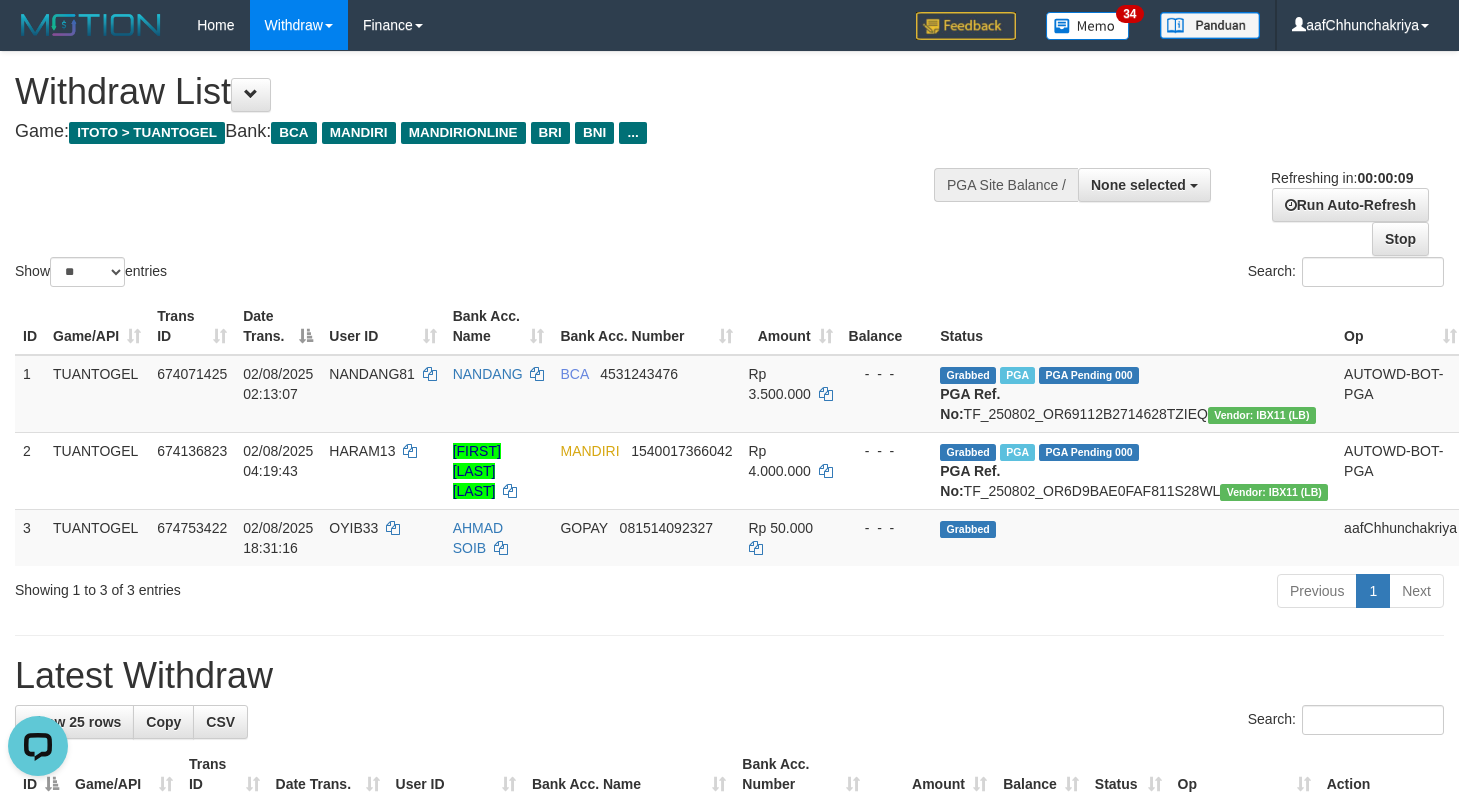 scroll, scrollTop: 0, scrollLeft: 0, axis: both 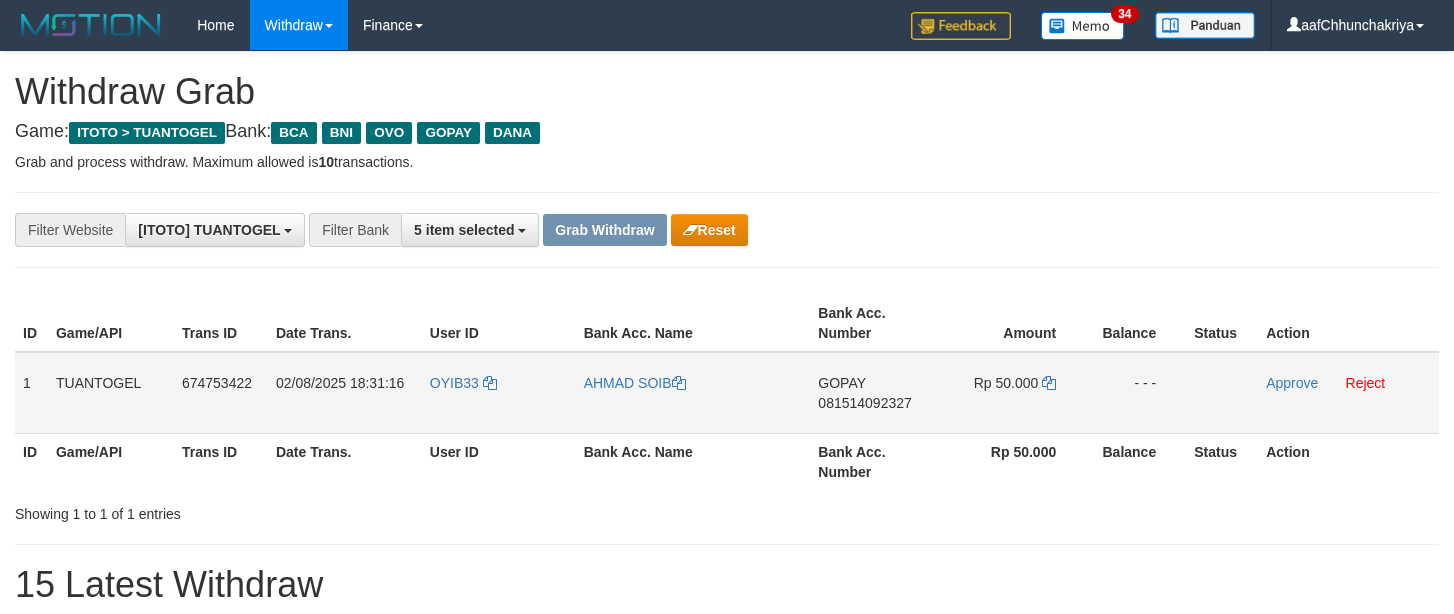 click on "GOPAY
081514092327" at bounding box center [873, 393] 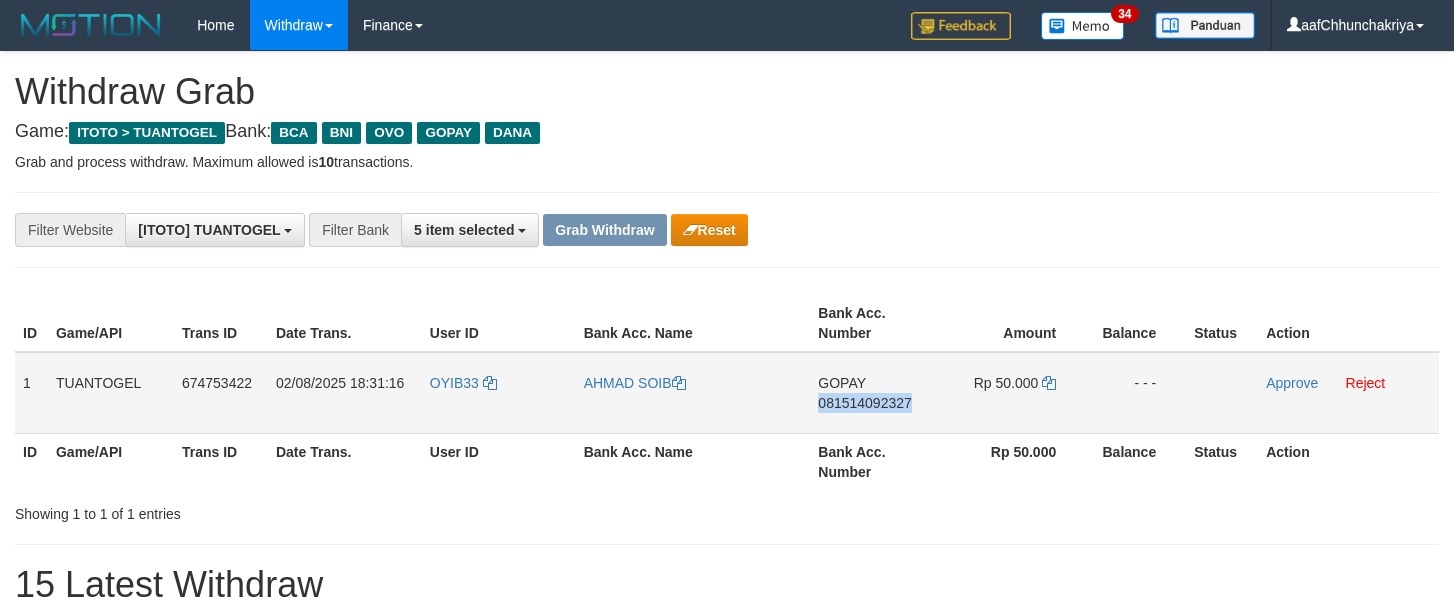 click on "GOPAY
081514092327" at bounding box center (873, 393) 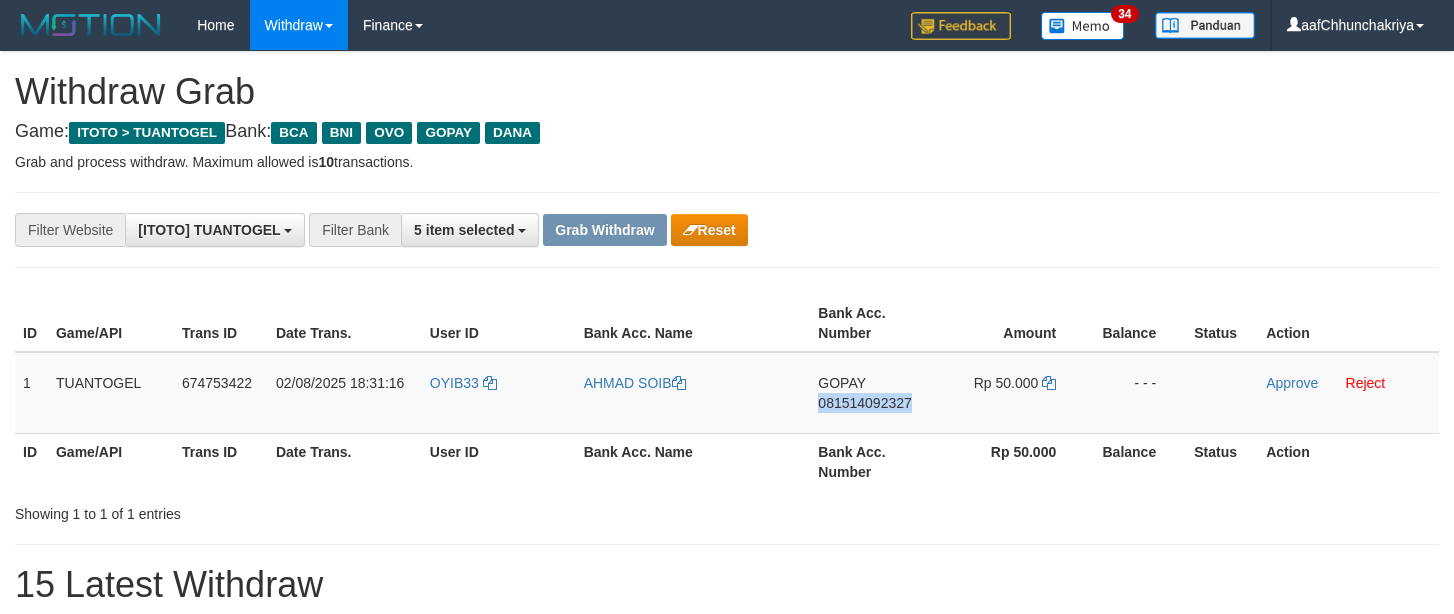 copy on "081514092327" 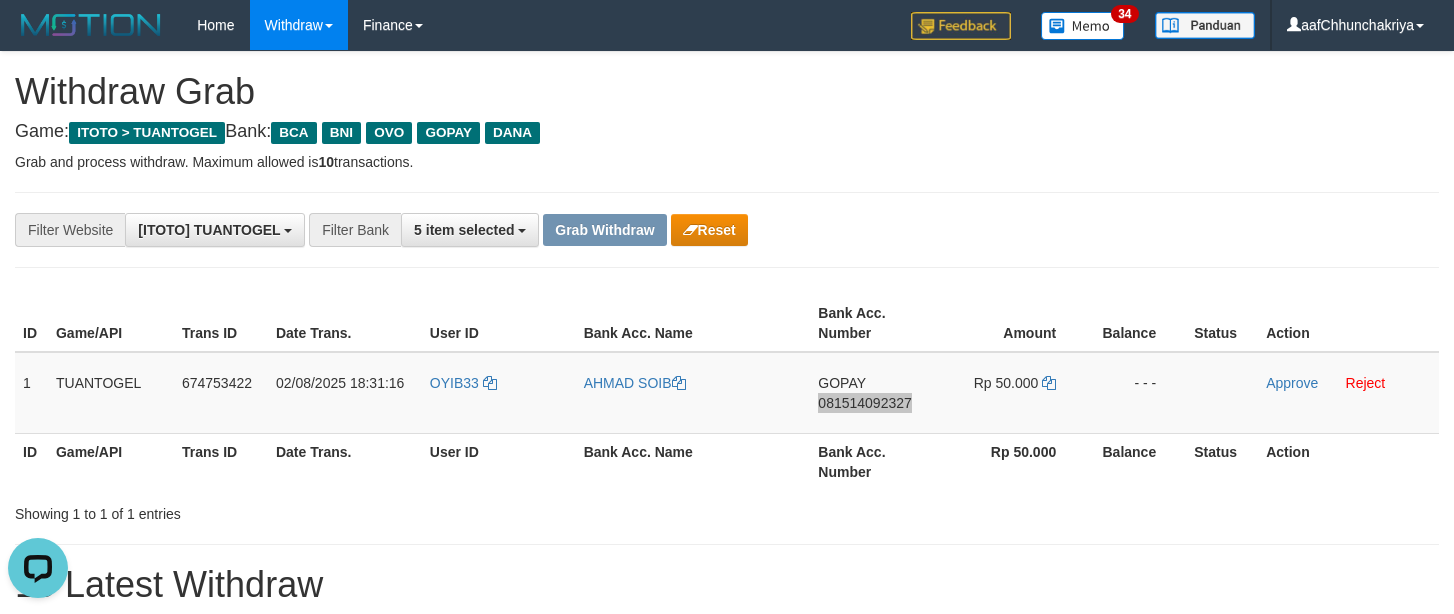 scroll, scrollTop: 0, scrollLeft: 0, axis: both 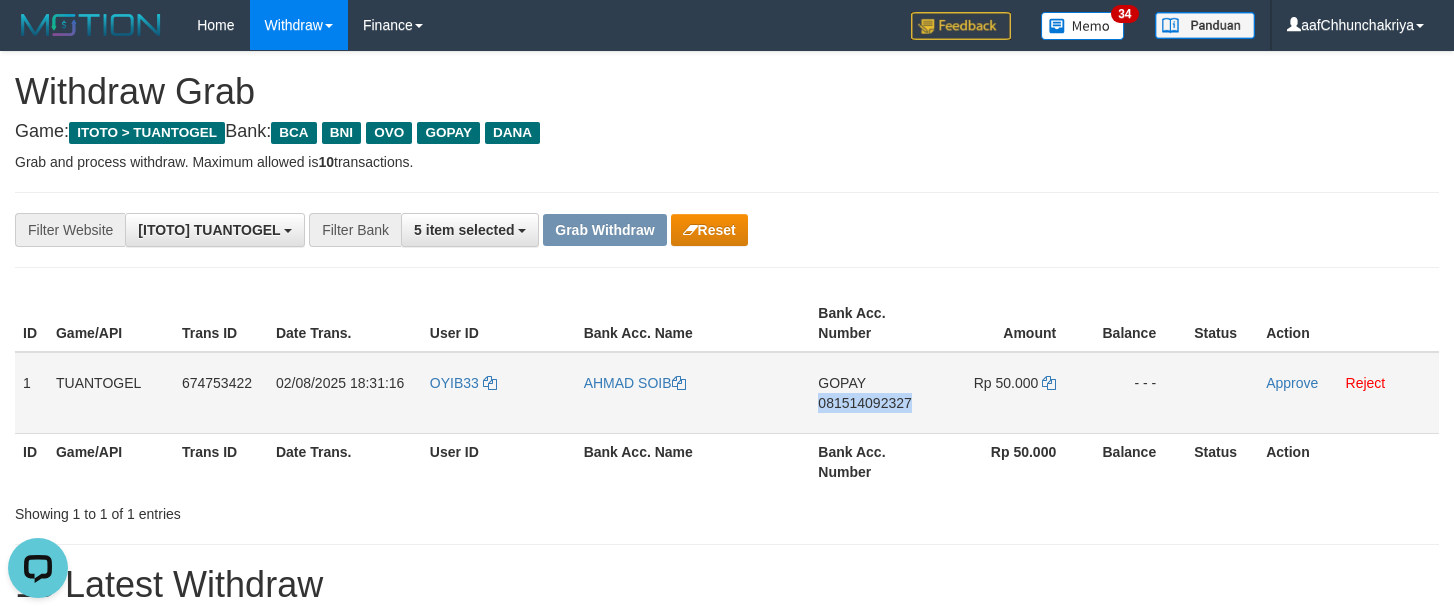 drag, startPoint x: 1013, startPoint y: 387, endPoint x: 1142, endPoint y: 408, distance: 130.69812 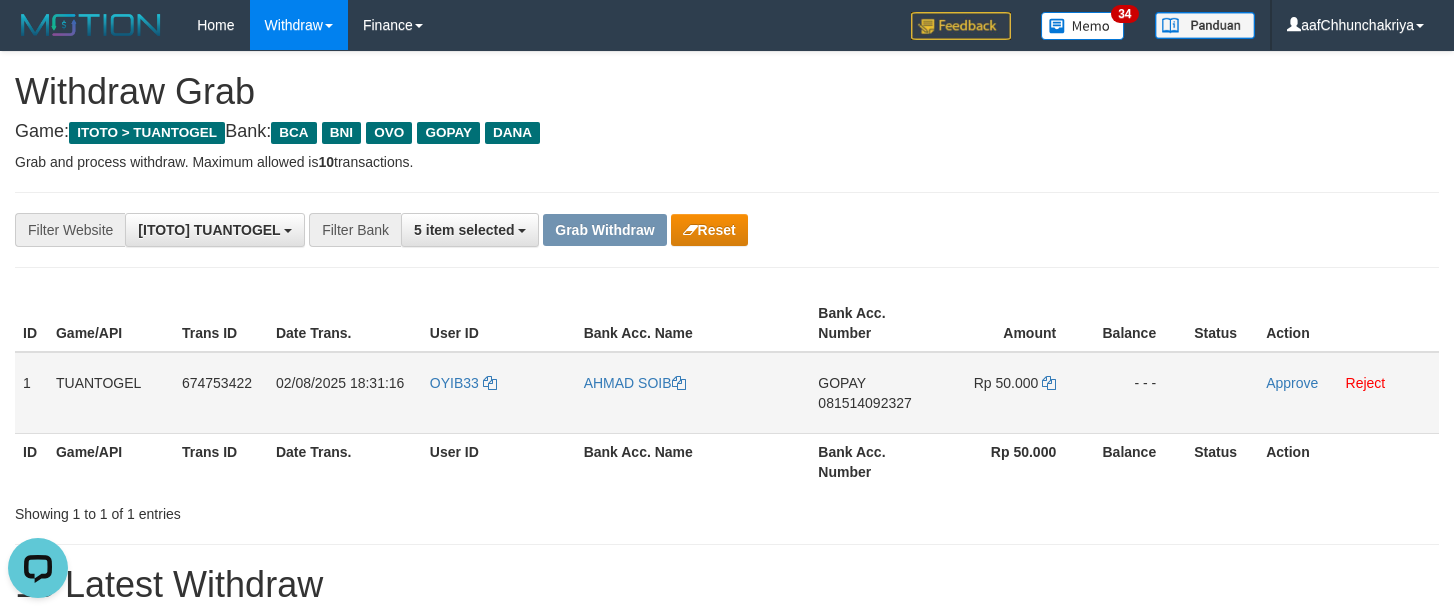 click on "Rp 50.000" at bounding box center (1011, 393) 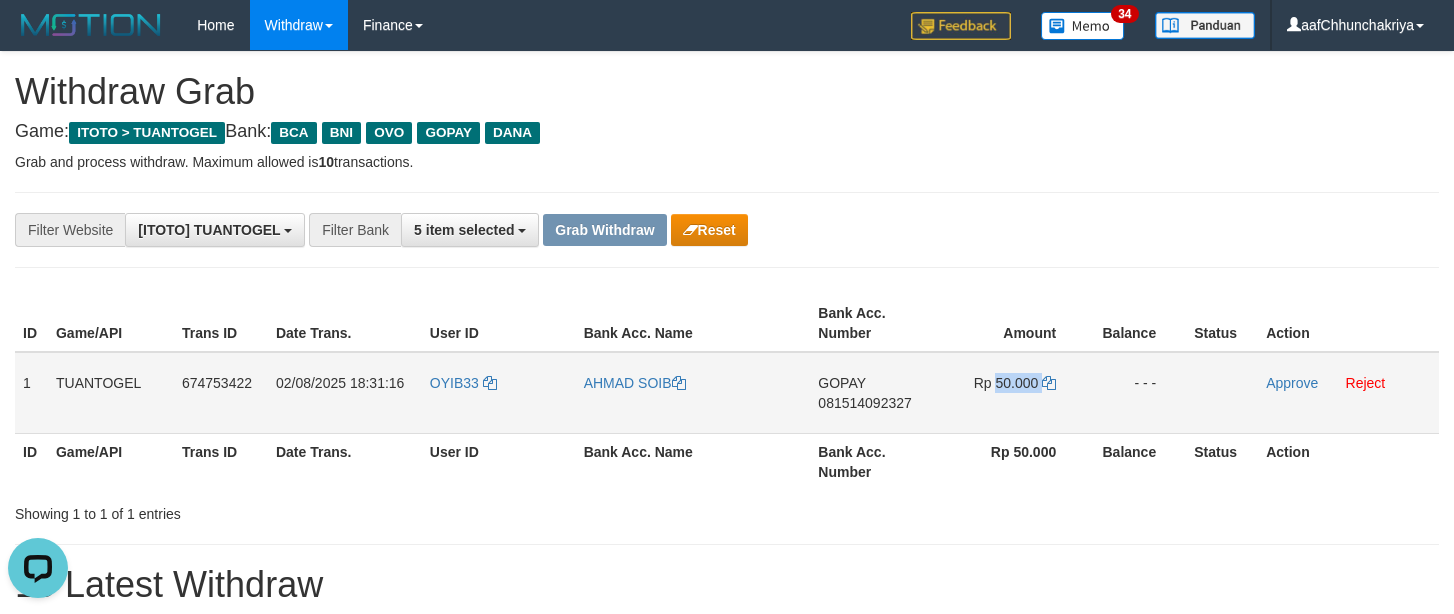 click on "Rp 50.000" at bounding box center (1011, 393) 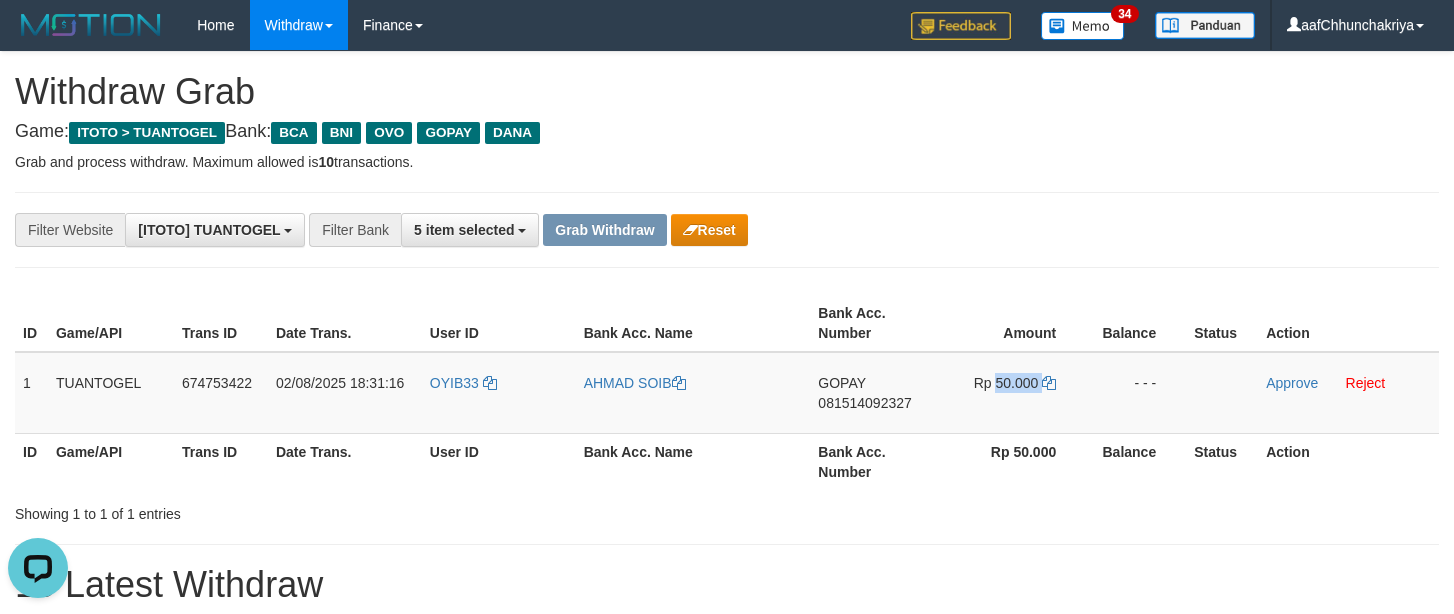 copy on "50.000" 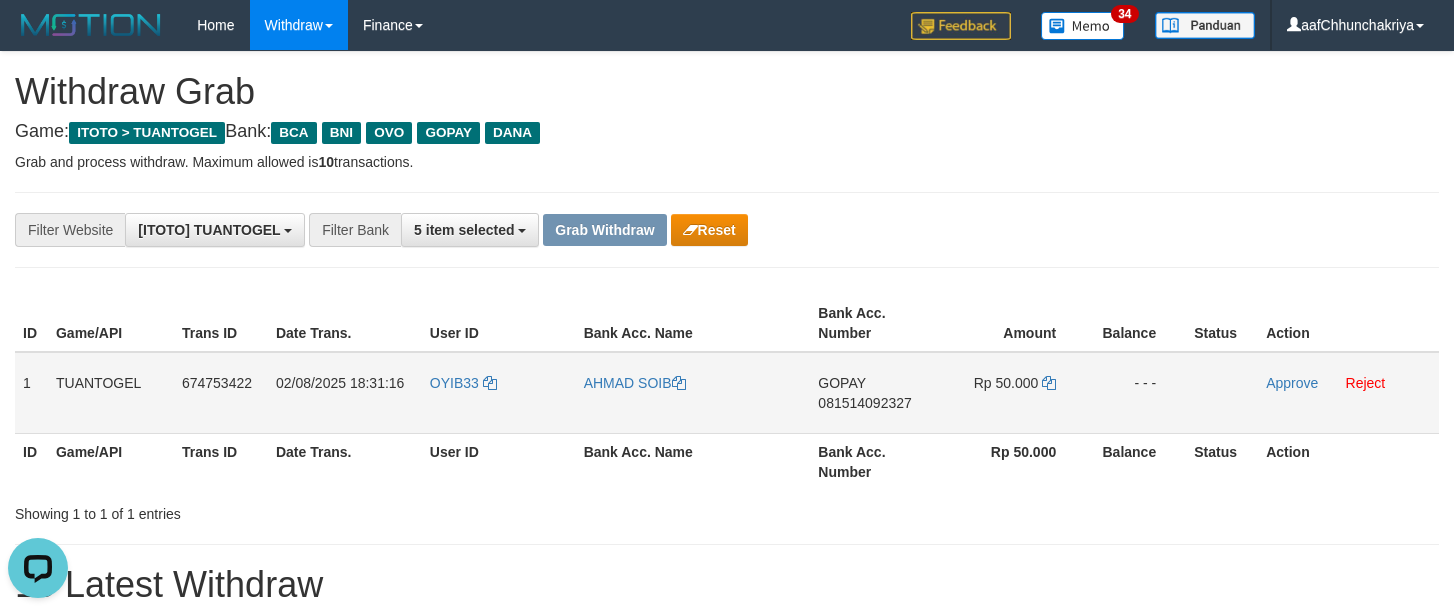 click on "Rp 50.000" at bounding box center (1011, 393) 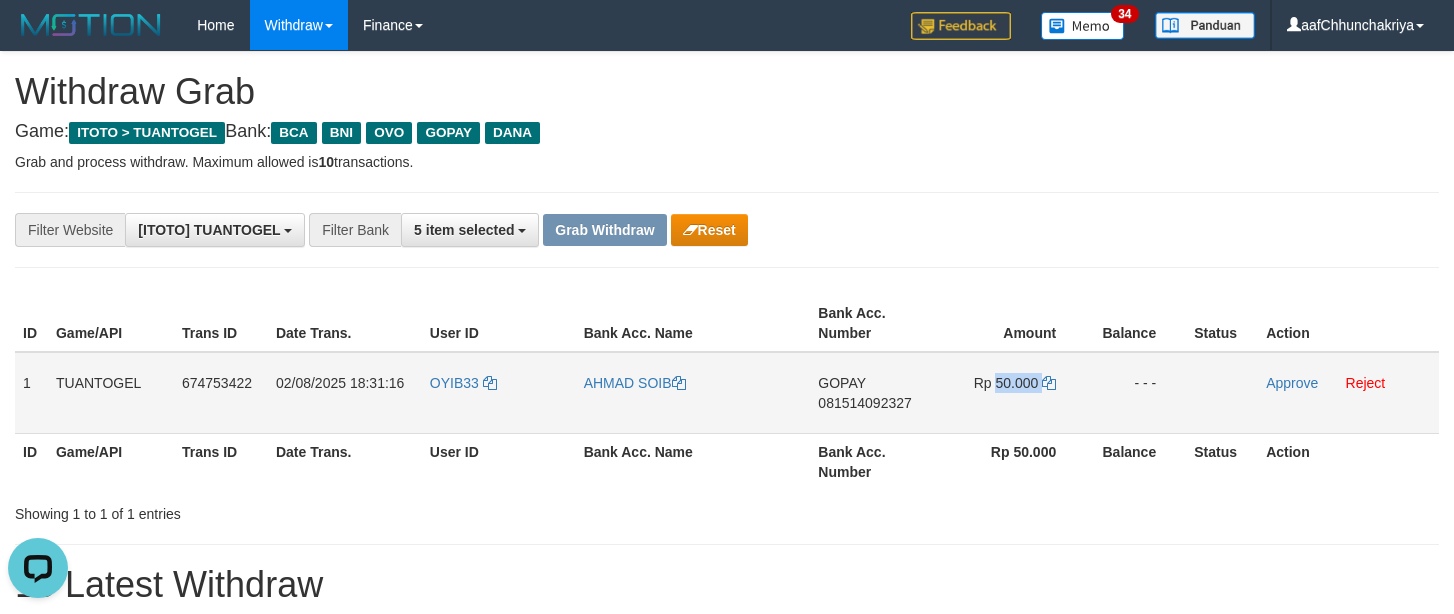 click on "Rp 50.000" at bounding box center [1011, 393] 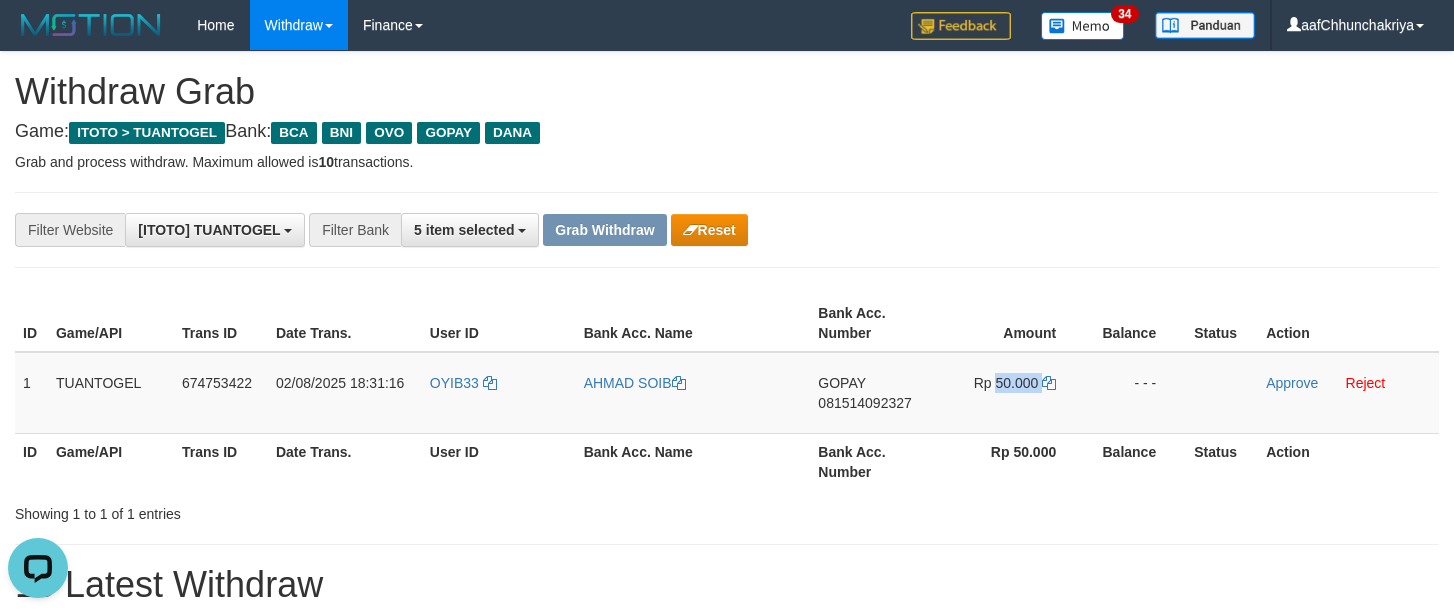 copy on "50.000" 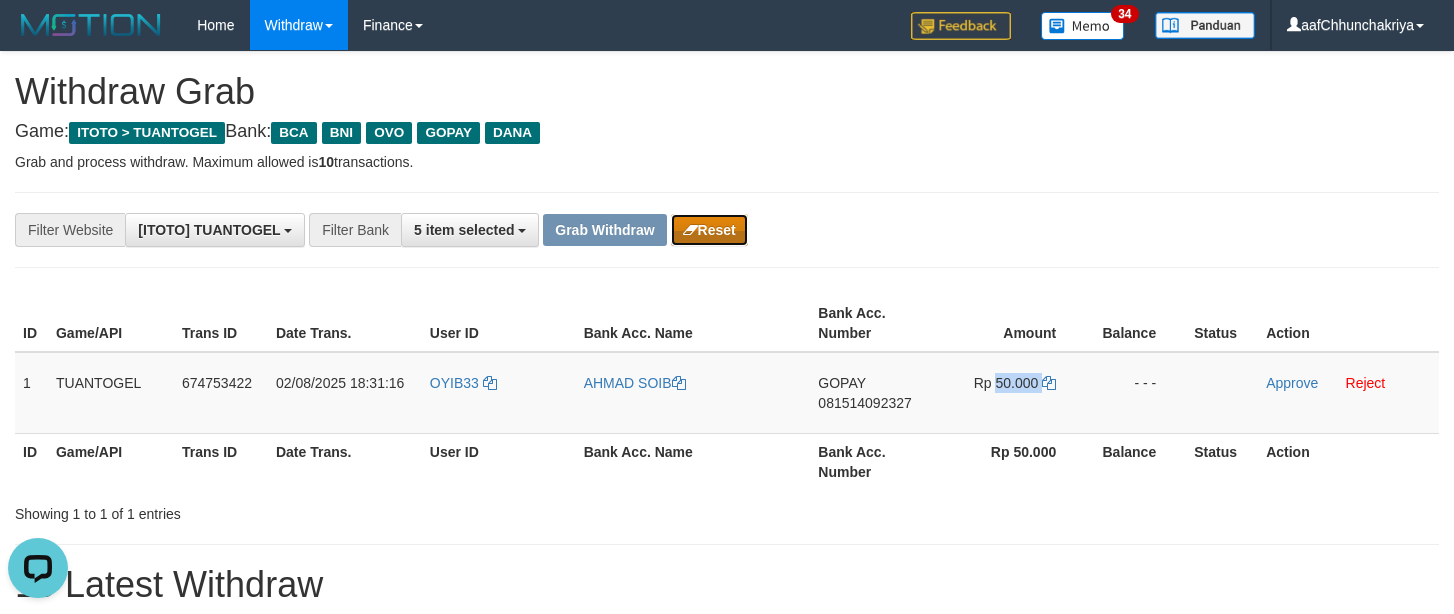 click on "Reset" at bounding box center (709, 230) 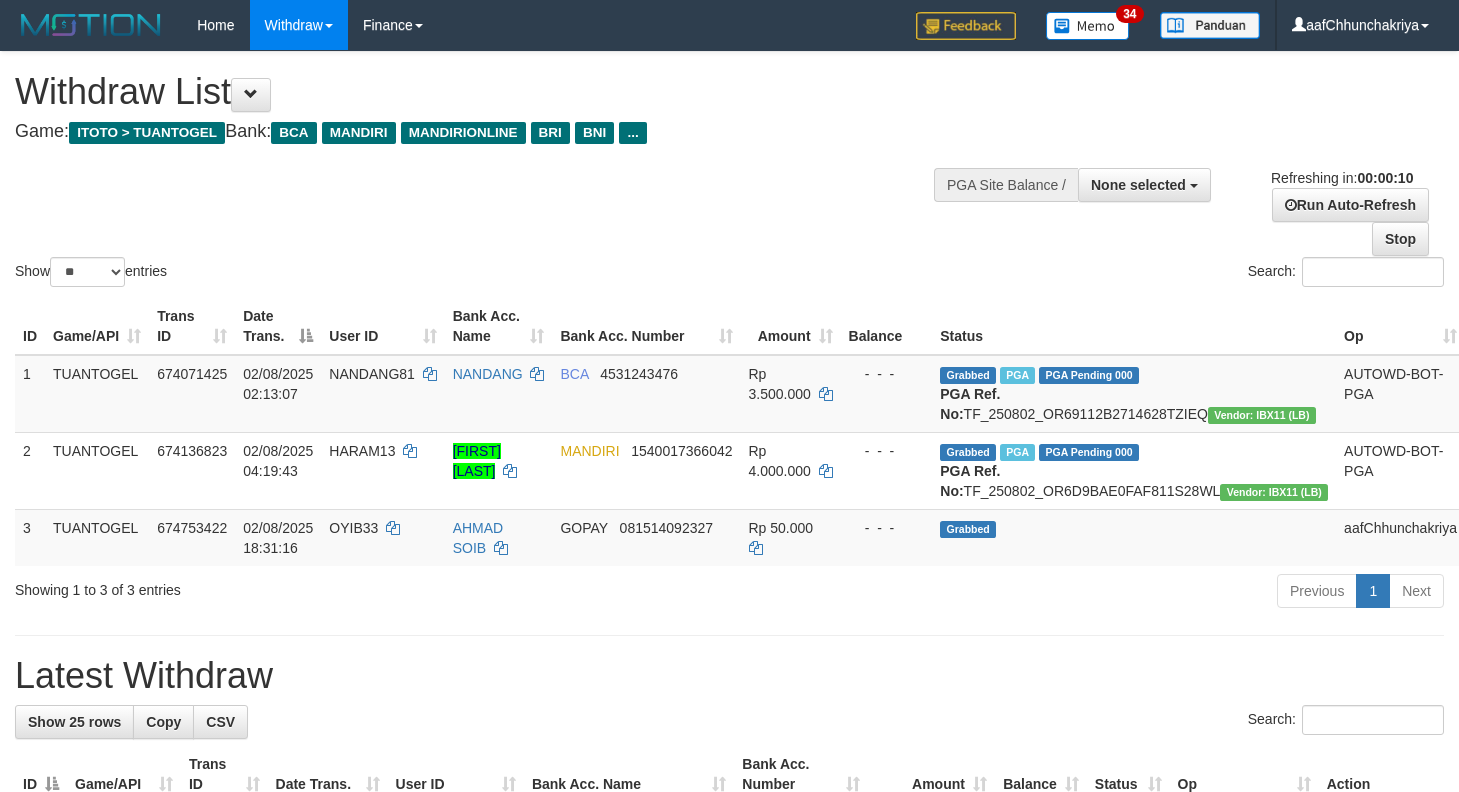 select 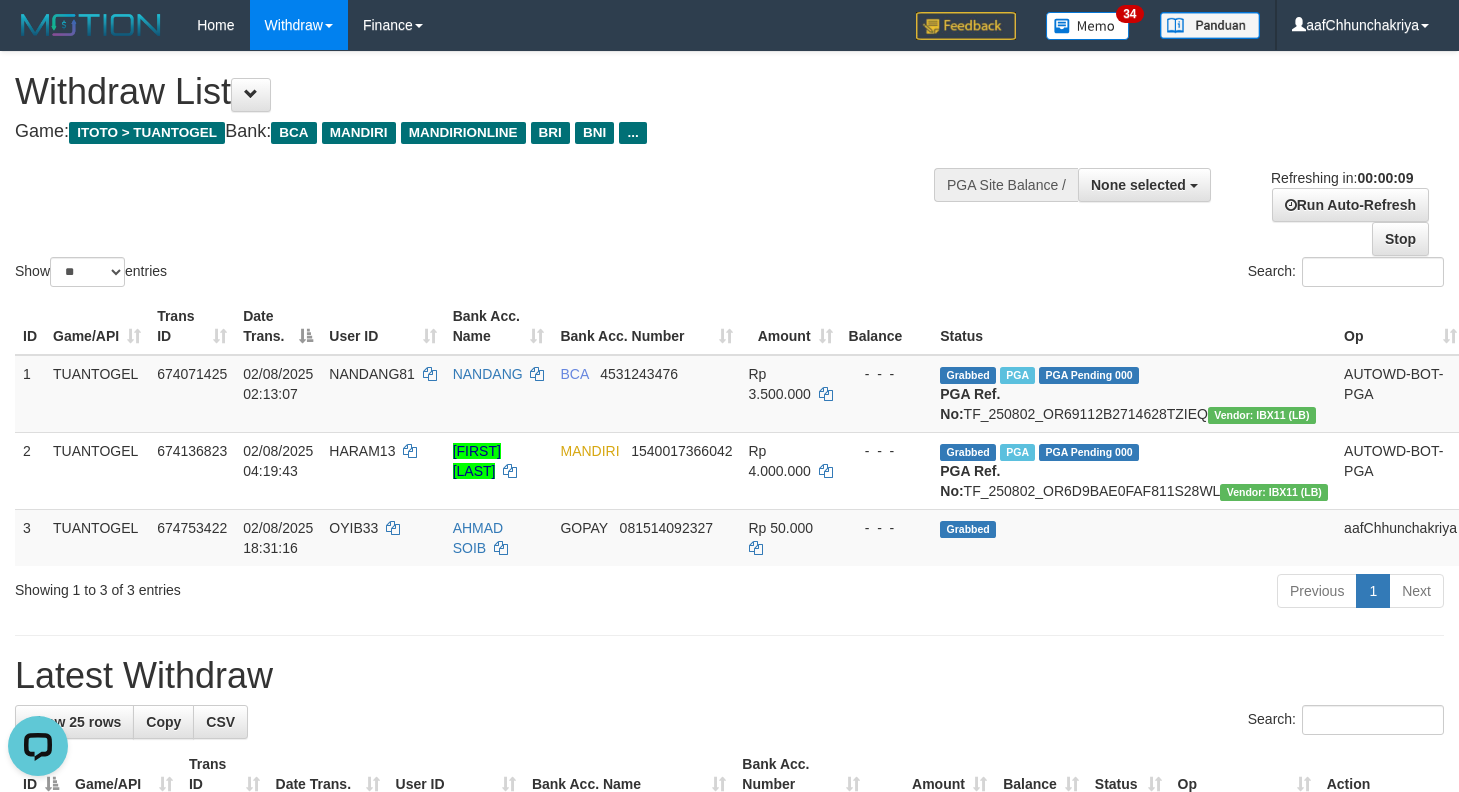 scroll, scrollTop: 0, scrollLeft: 0, axis: both 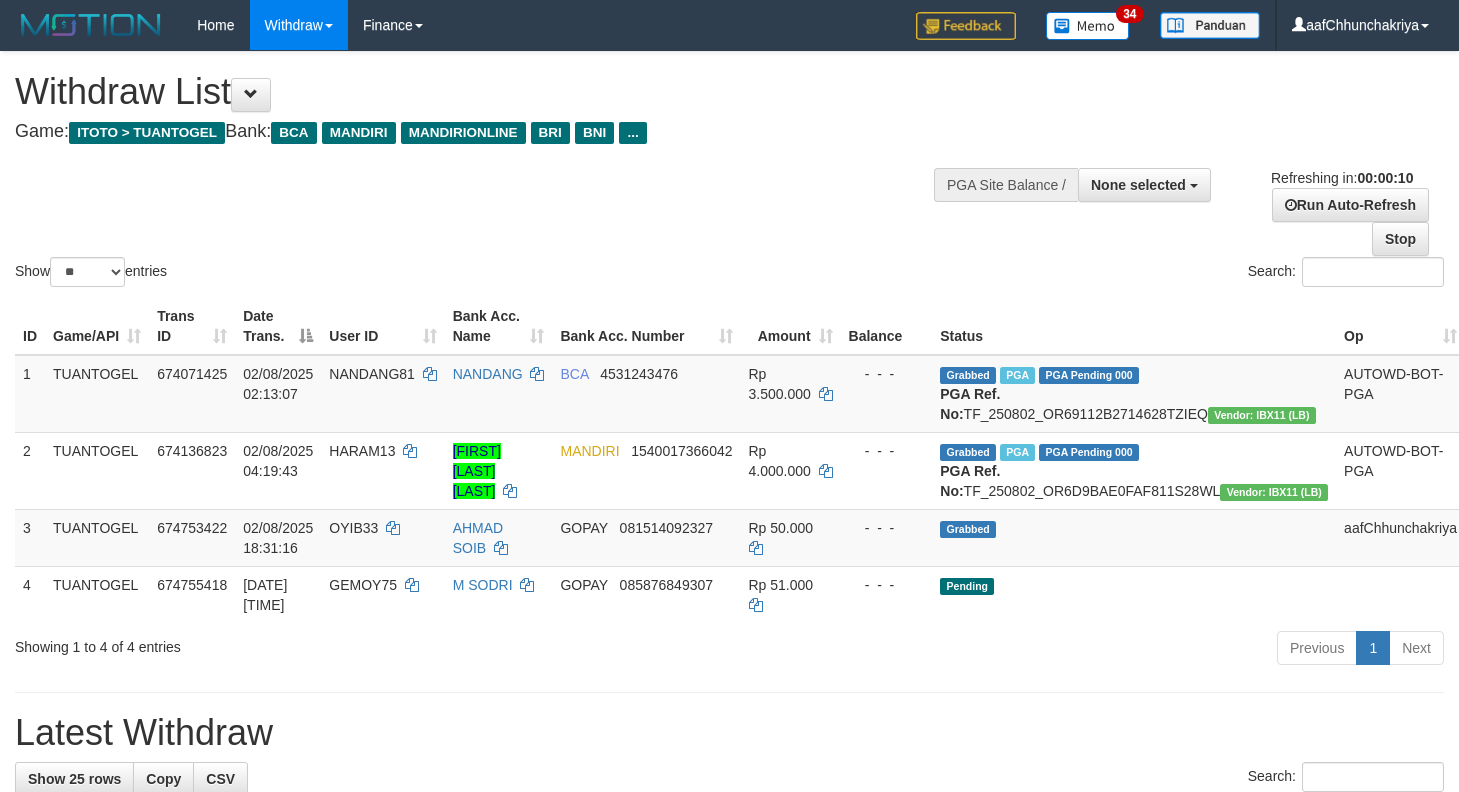 select 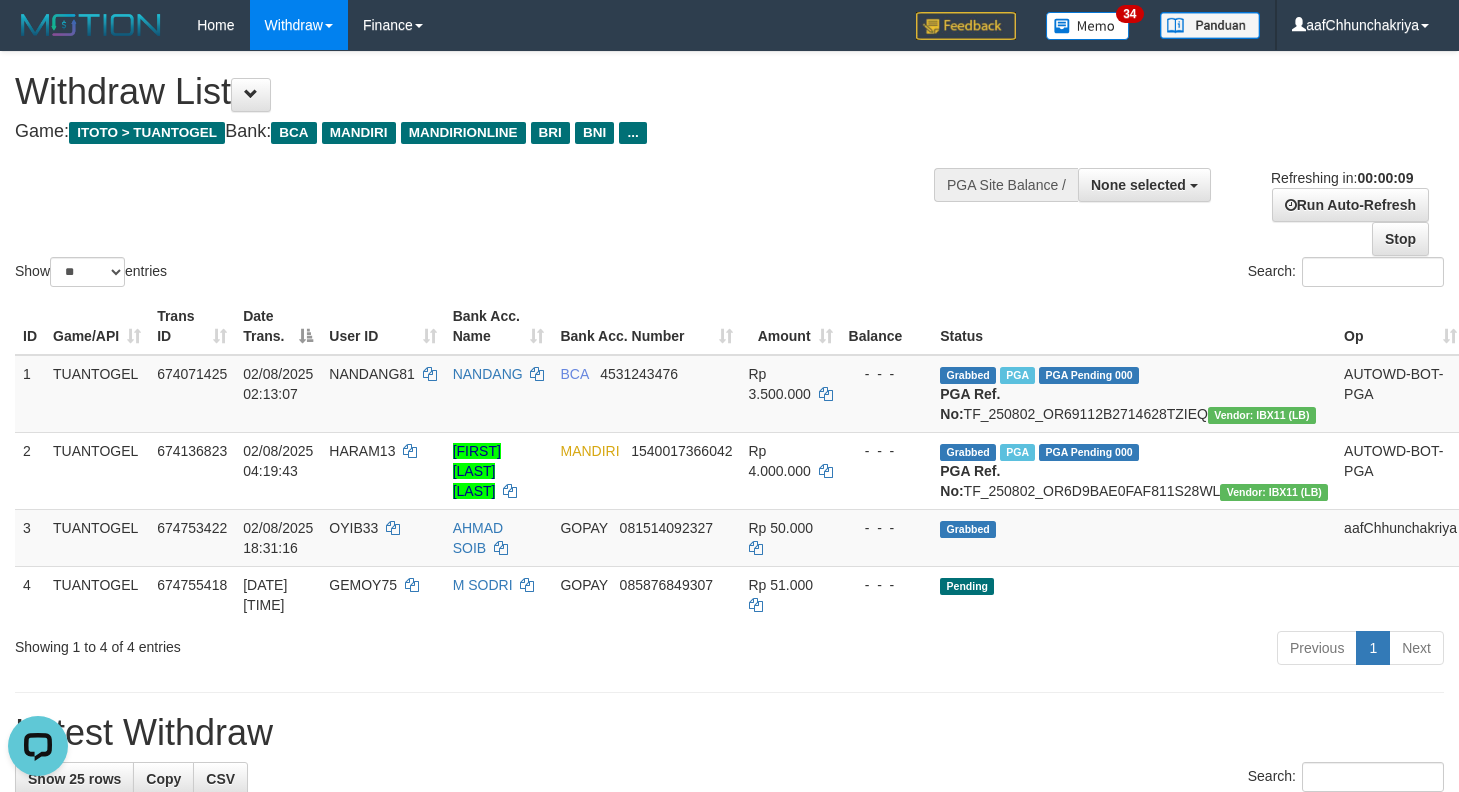 scroll, scrollTop: 0, scrollLeft: 0, axis: both 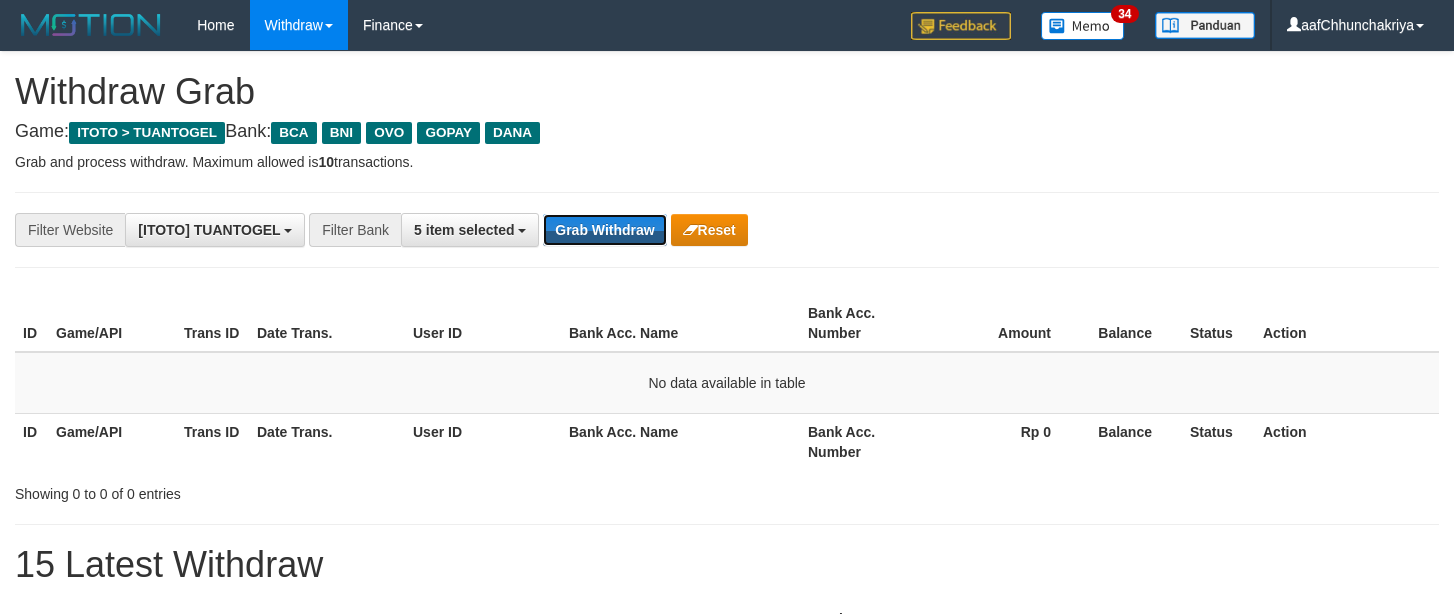 click on "Grab Withdraw" at bounding box center [604, 230] 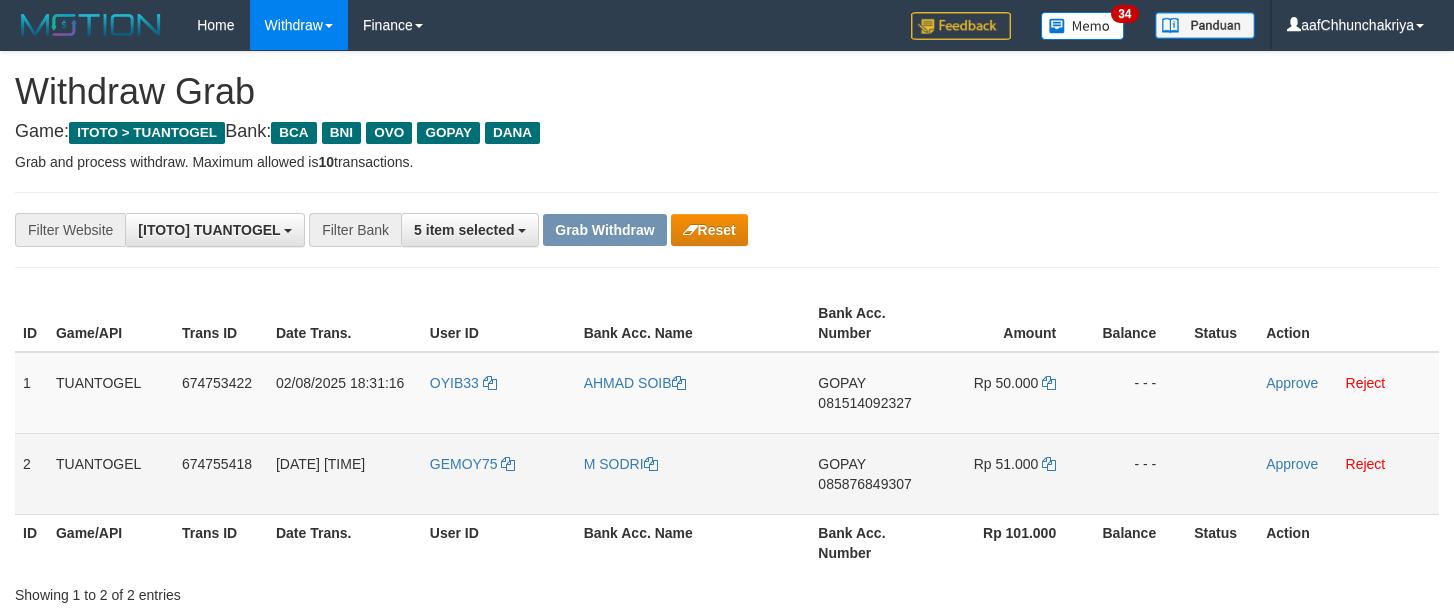 scroll, scrollTop: 0, scrollLeft: 0, axis: both 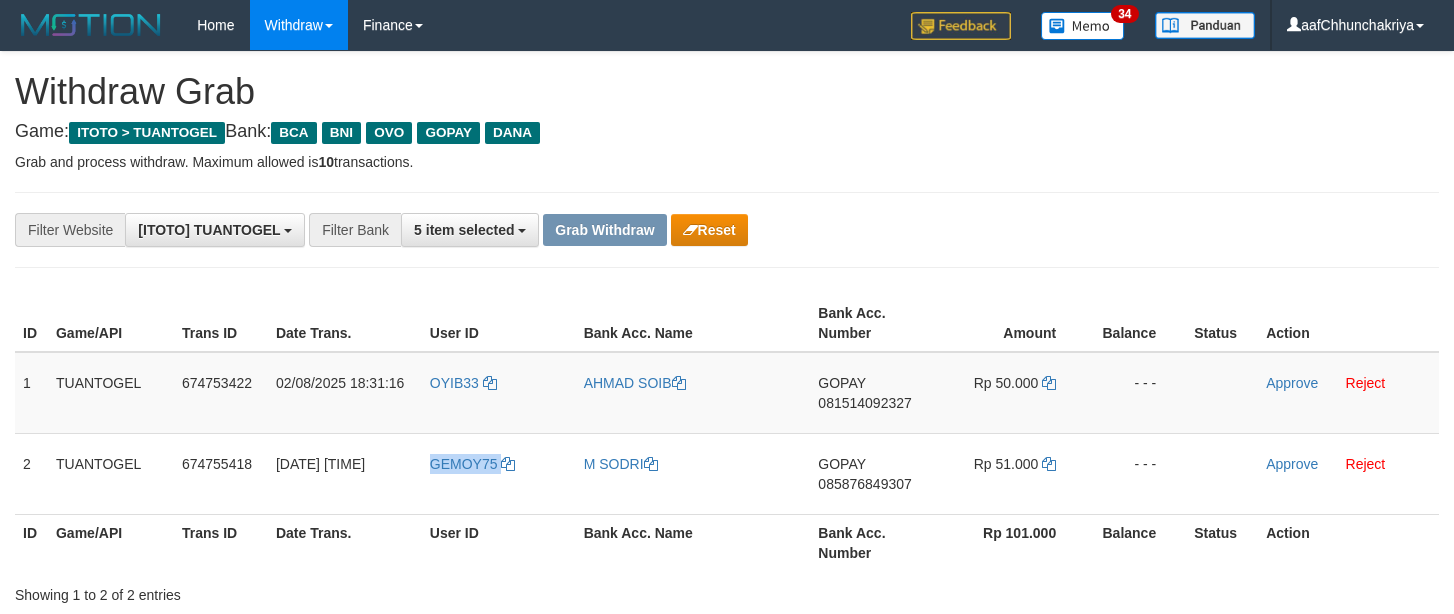 drag, startPoint x: 458, startPoint y: 497, endPoint x: 846, endPoint y: 613, distance: 404.96915 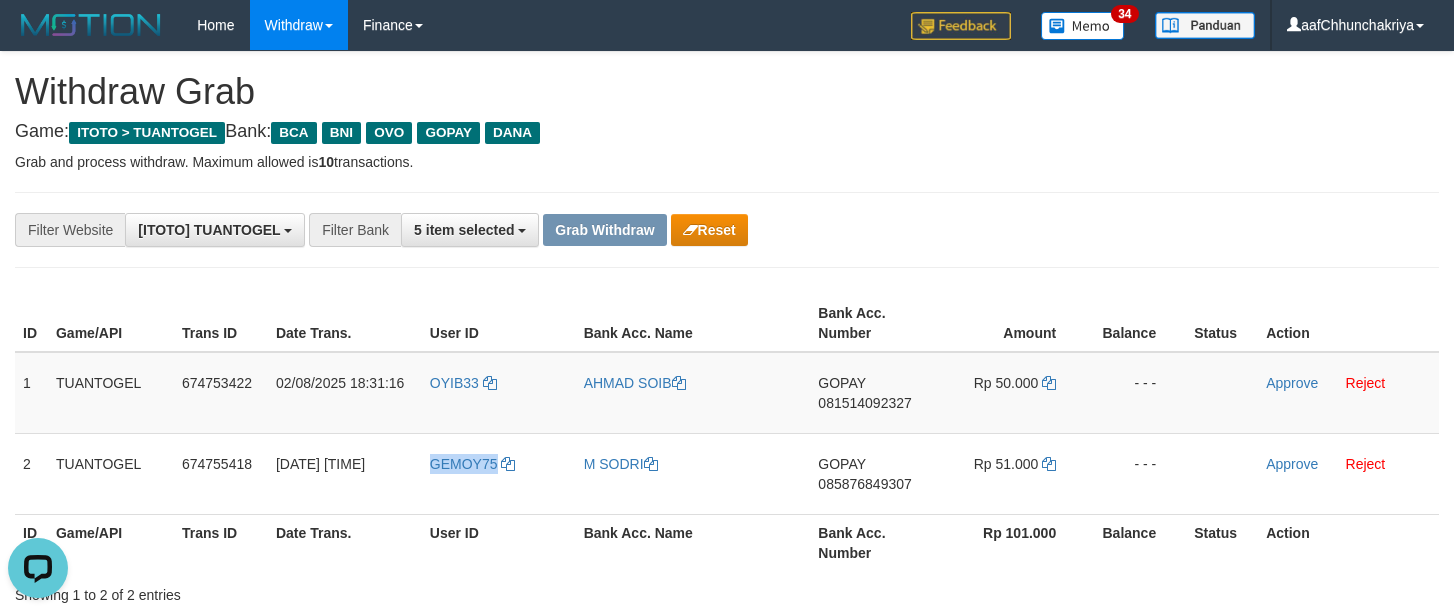 scroll, scrollTop: 0, scrollLeft: 0, axis: both 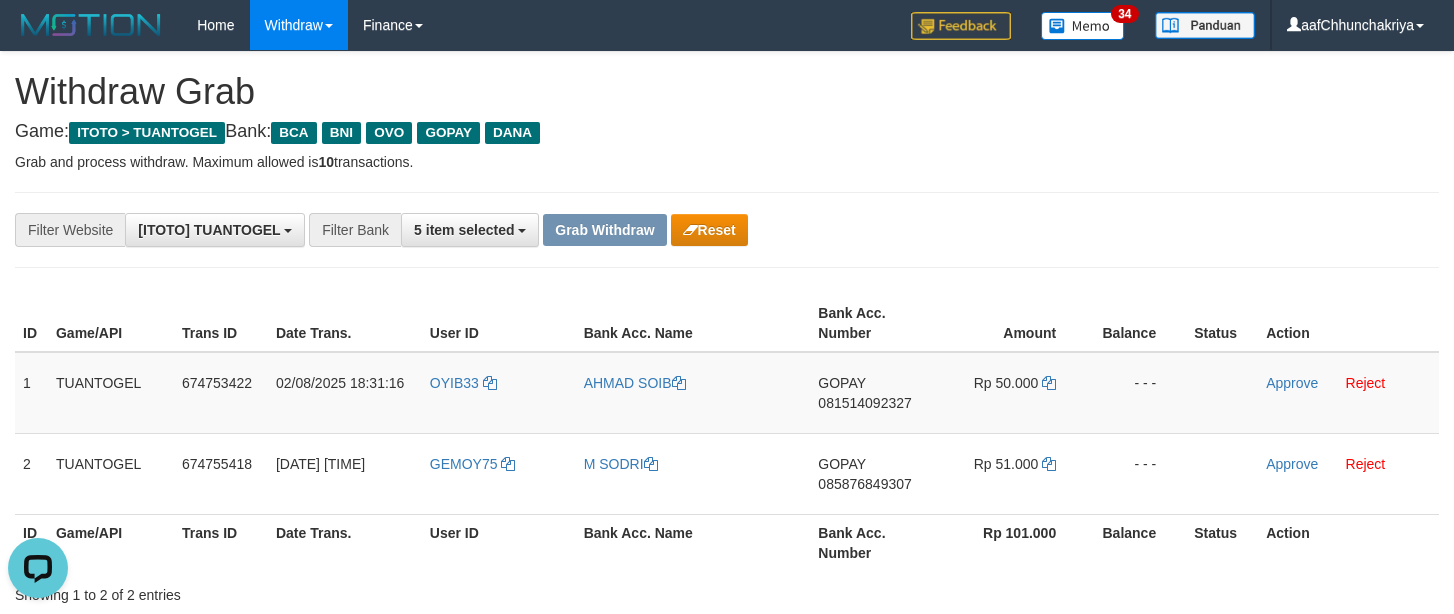 click on "Showing 1 to 2 of 2 entries" at bounding box center (727, 591) 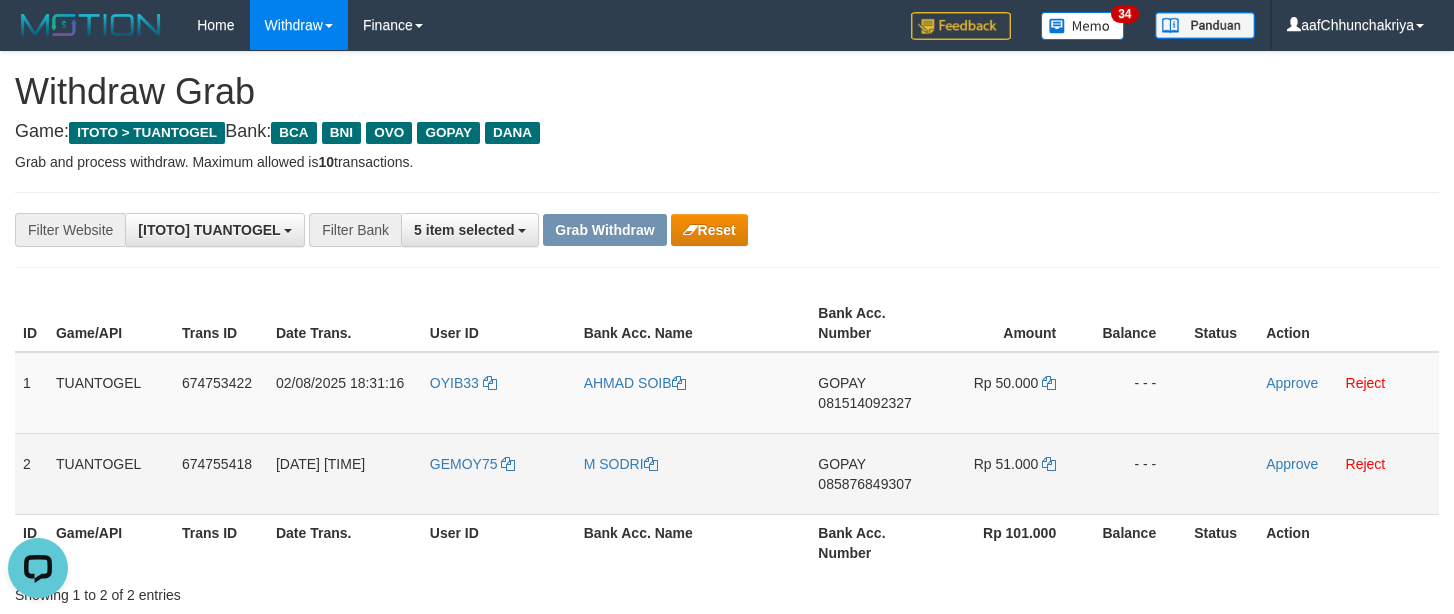 click on "GEMOY75" at bounding box center [499, 473] 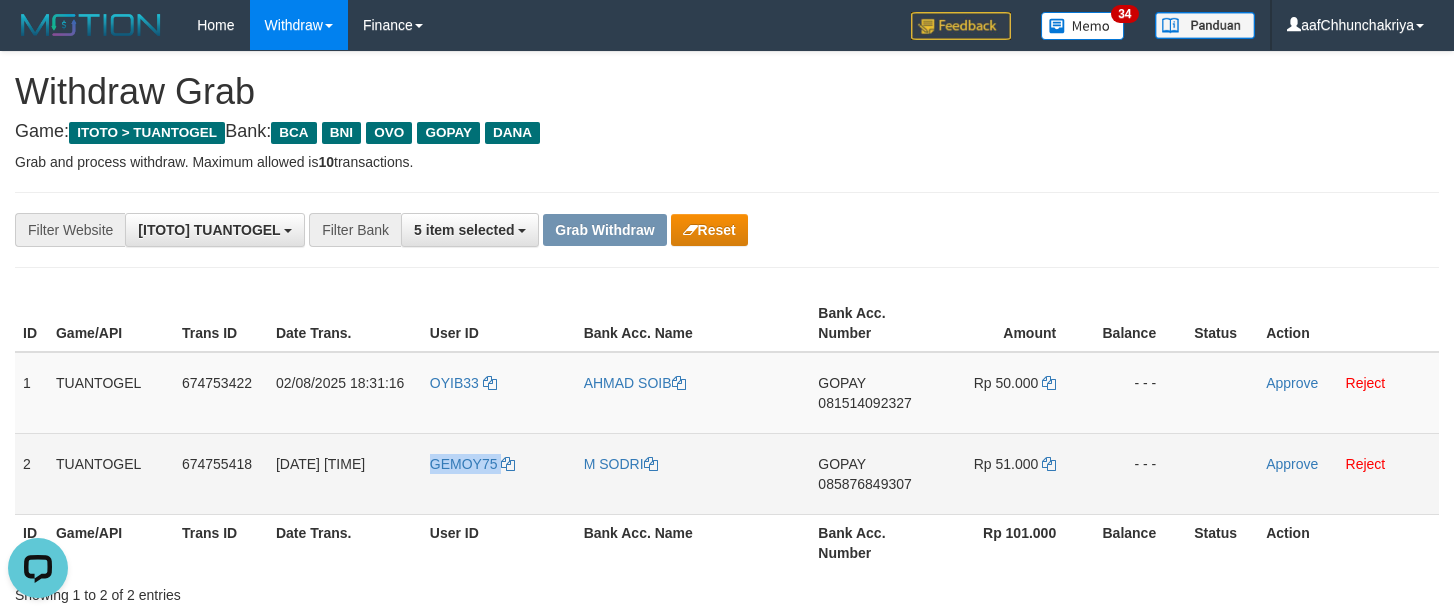 click on "GEMOY75" at bounding box center (499, 473) 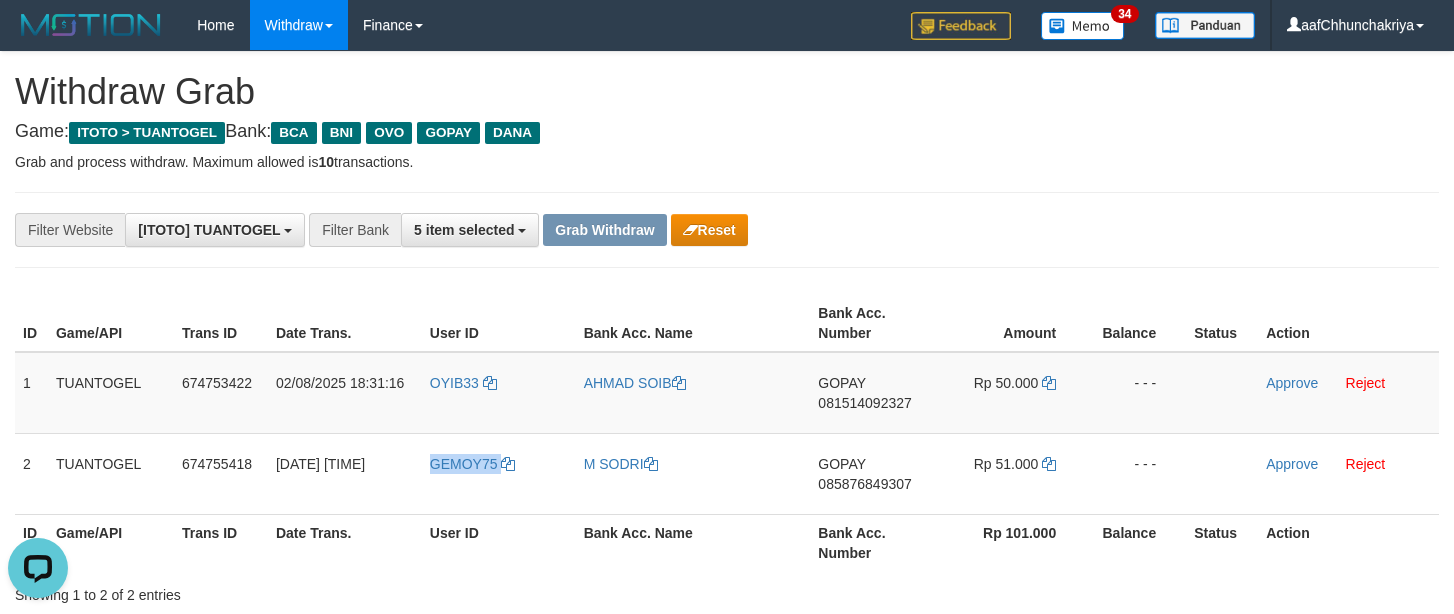 copy on "GEMOY75" 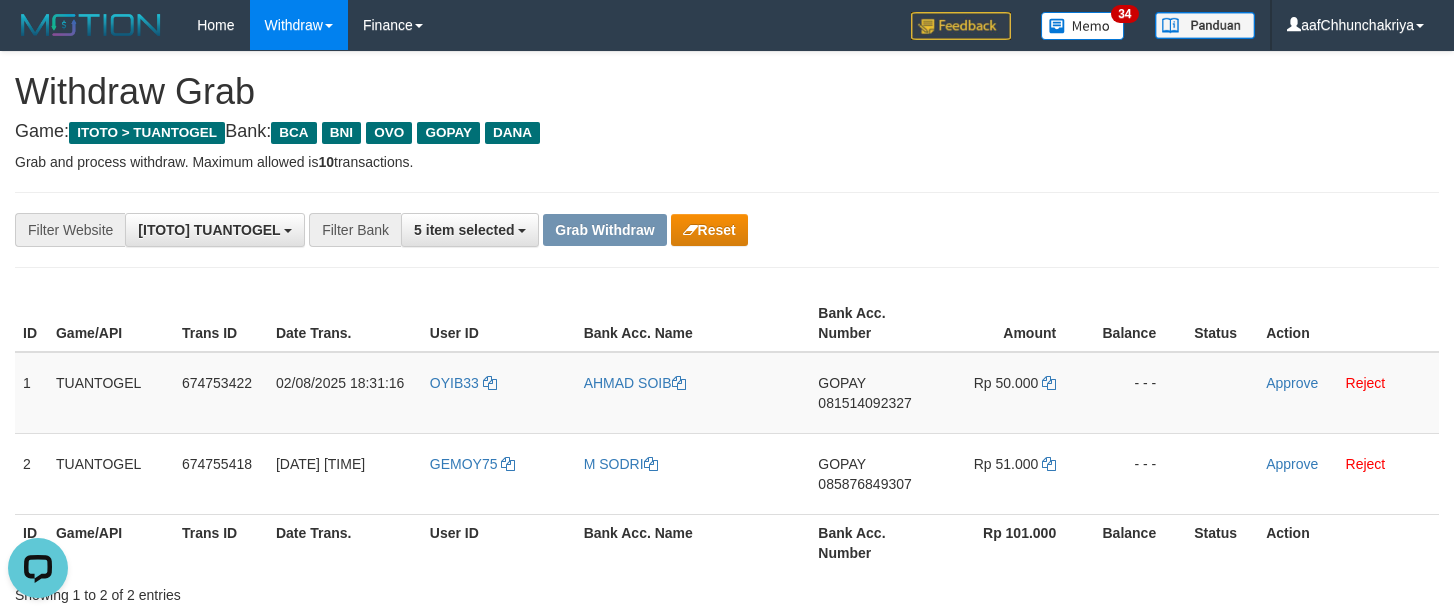 drag, startPoint x: 708, startPoint y: 588, endPoint x: 719, endPoint y: 578, distance: 14.866069 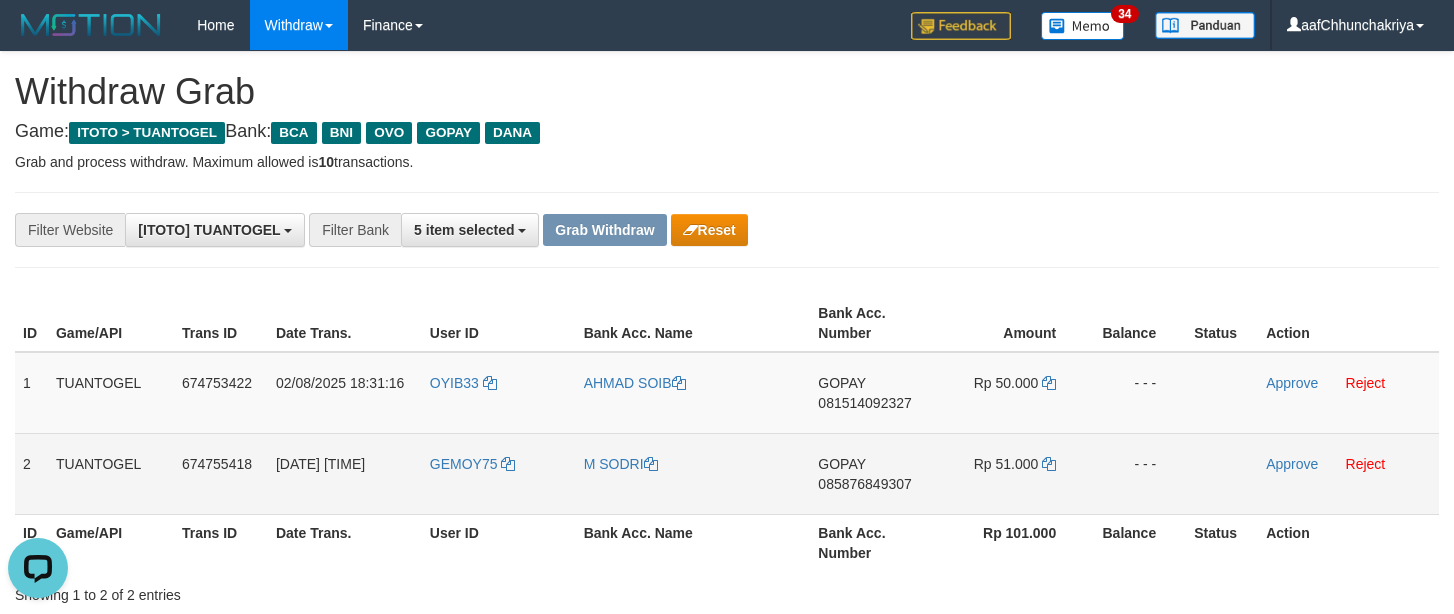 click on "GOPAY
085876849307" at bounding box center (873, 473) 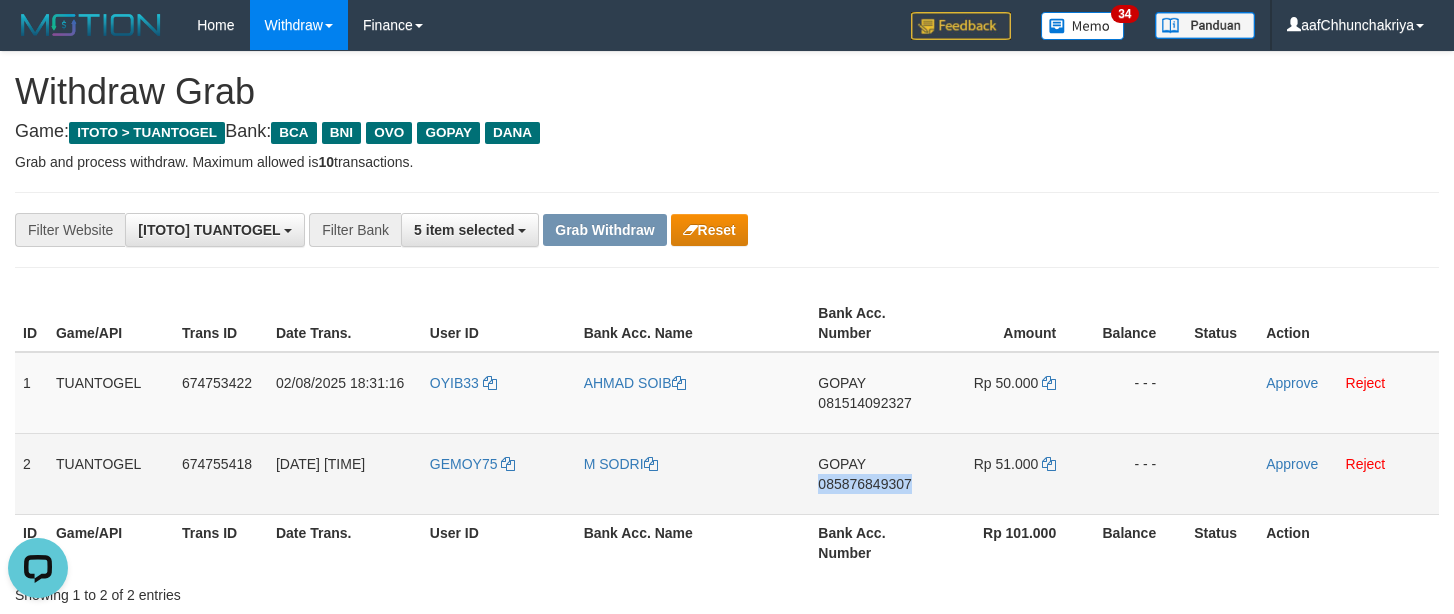 click on "GOPAY
085876849307" at bounding box center (873, 473) 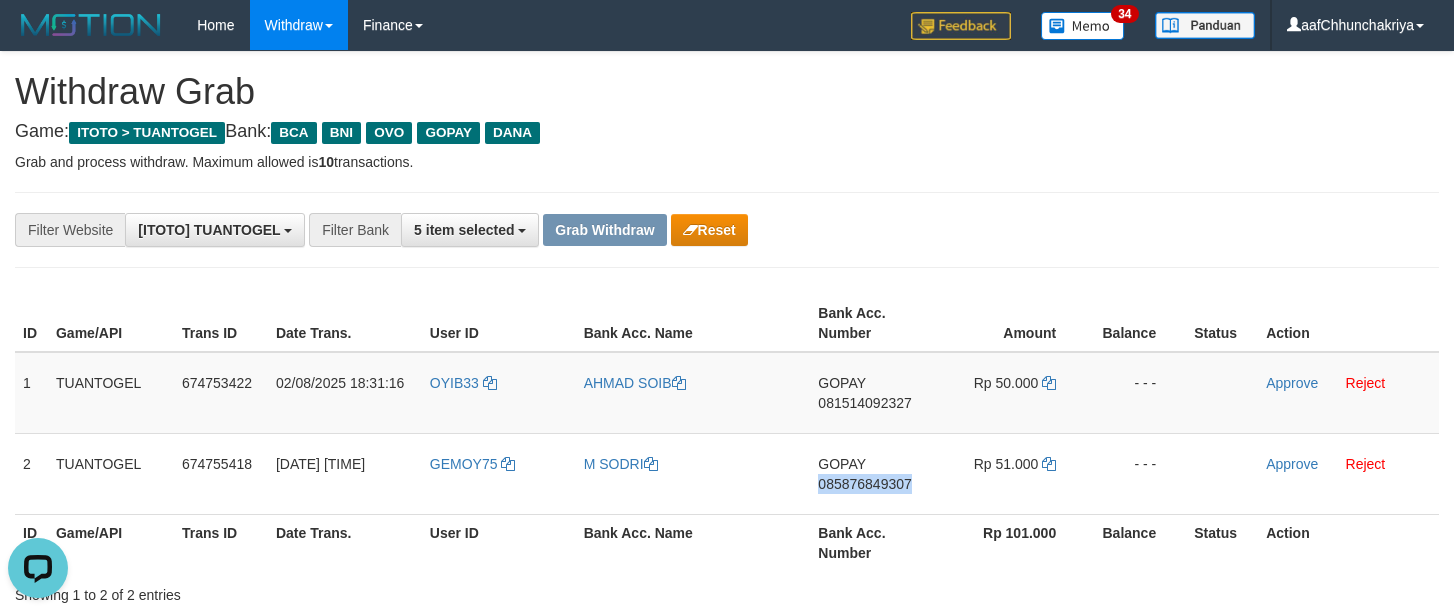 copy on "085876849307" 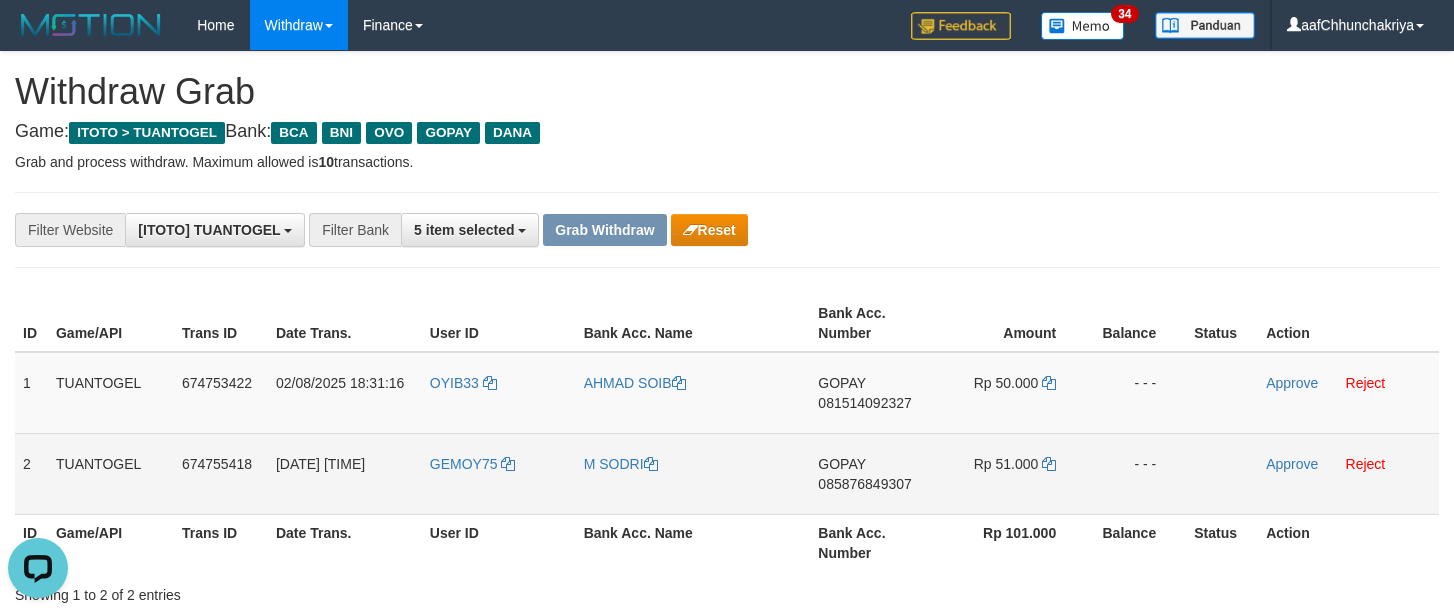 click on "Rp 51.000" at bounding box center [1011, 473] 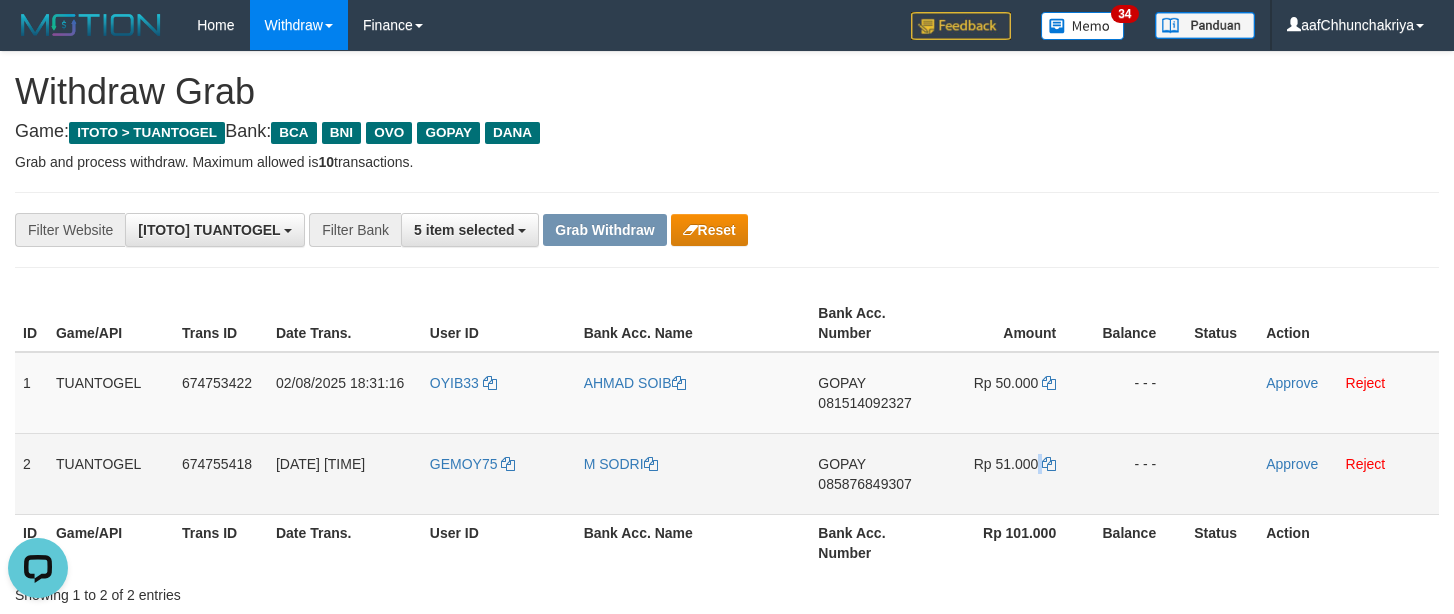 click on "Rp 51.000" at bounding box center (1011, 473) 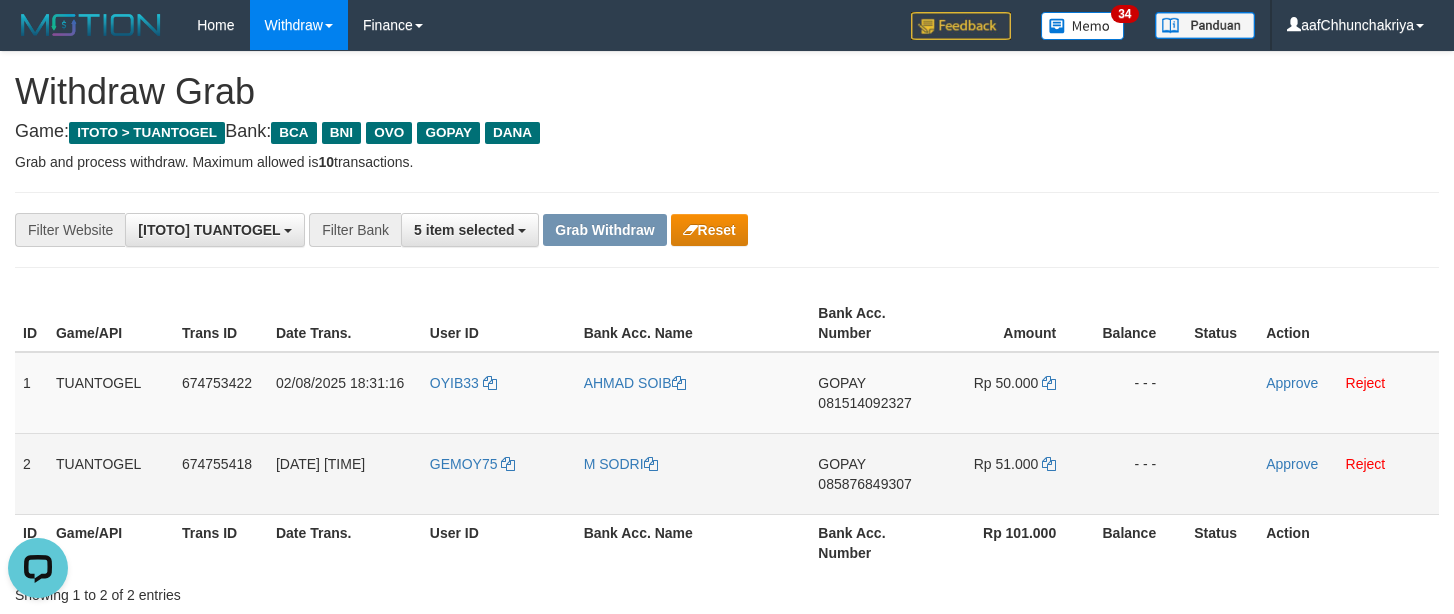 click on "Rp 51.000" at bounding box center (1011, 473) 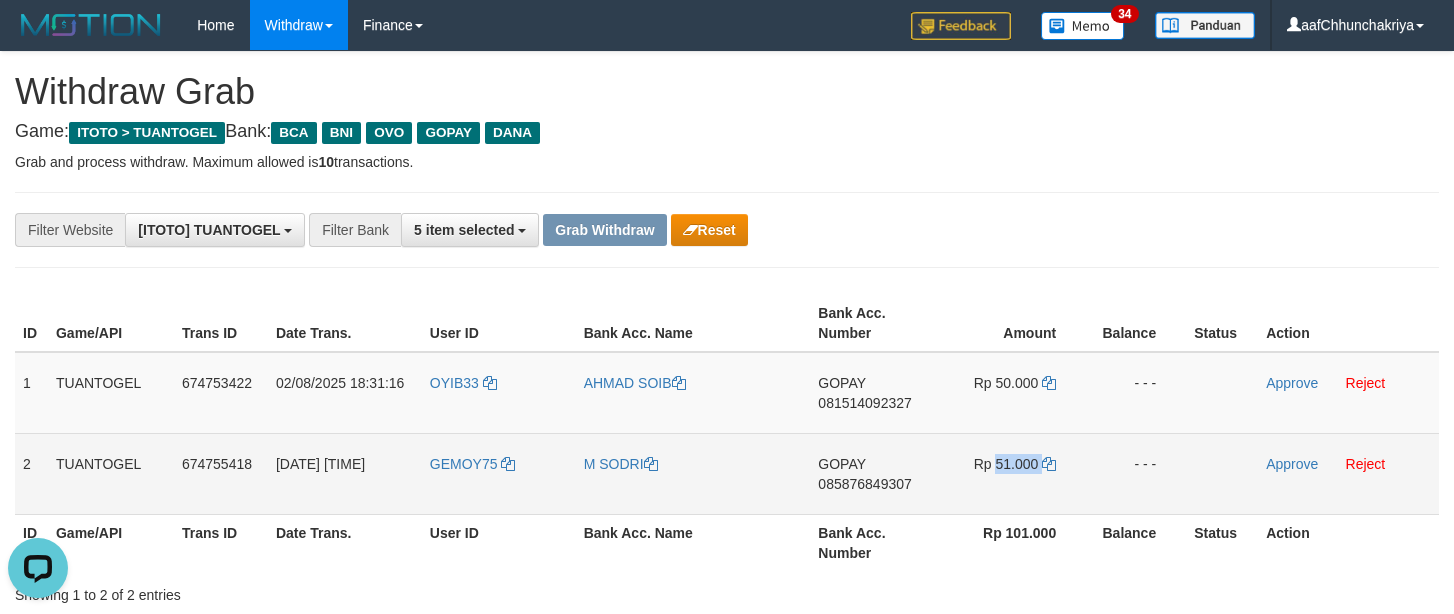 drag, startPoint x: 1023, startPoint y: 475, endPoint x: 1056, endPoint y: 476, distance: 33.01515 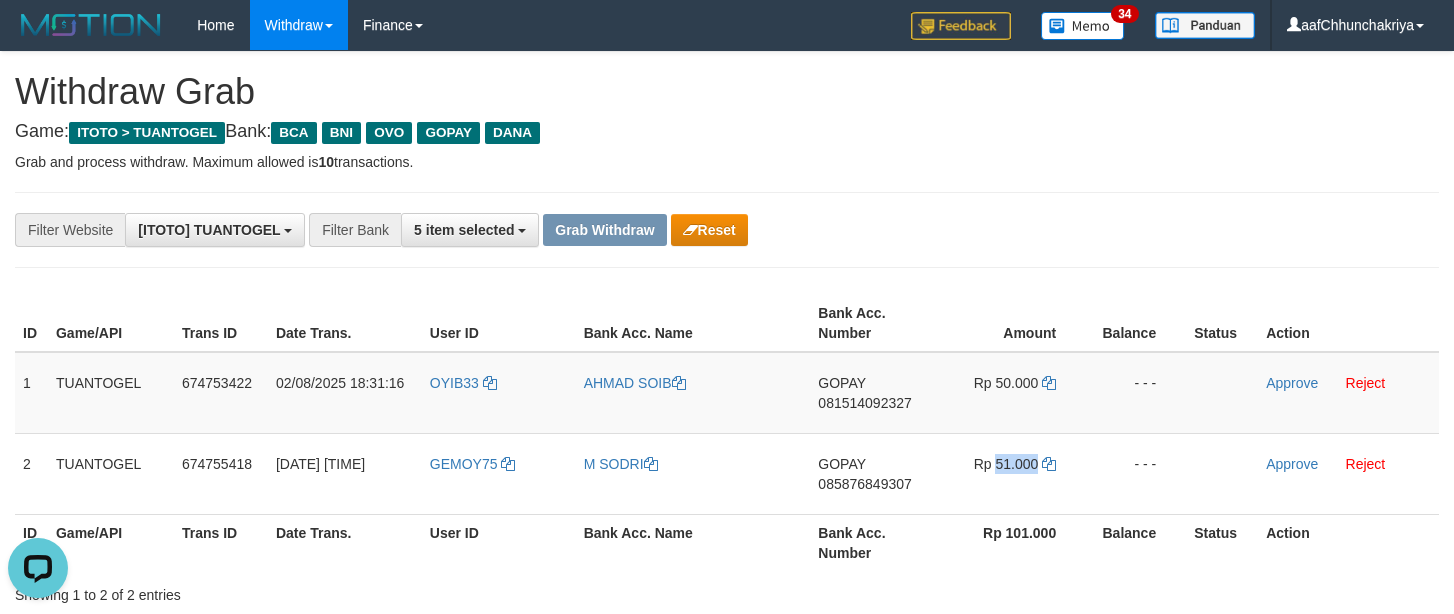 copy on "51.000" 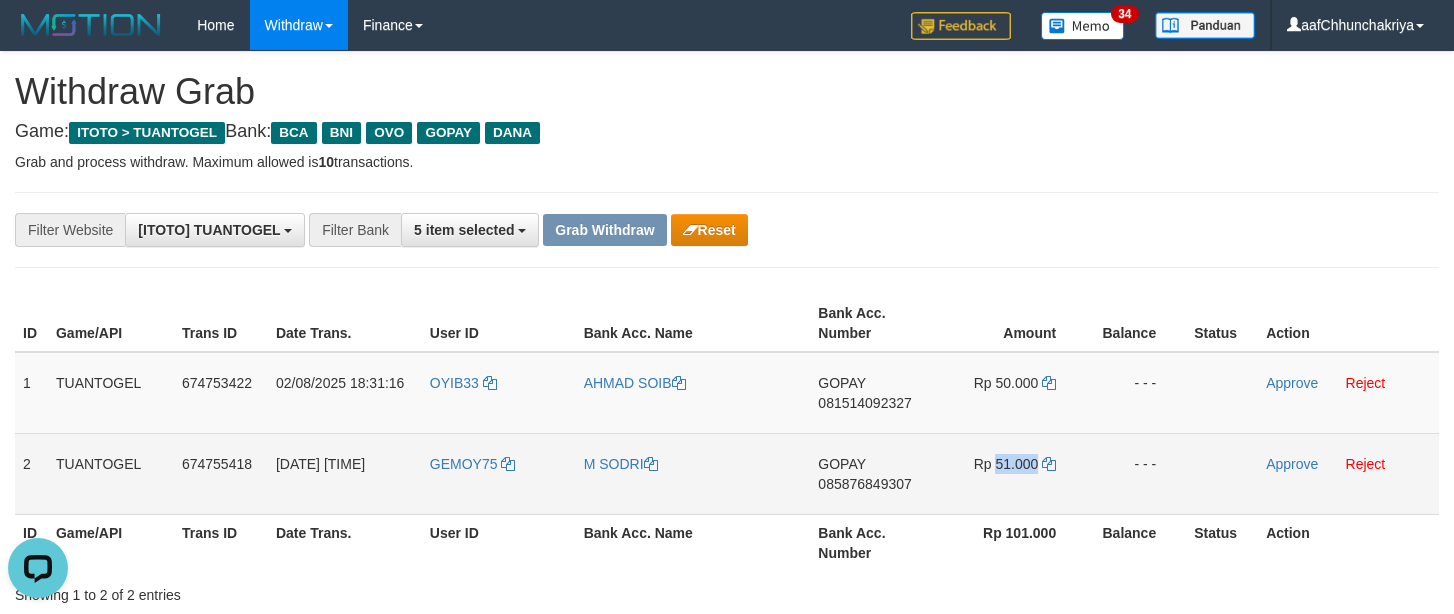 drag, startPoint x: 275, startPoint y: 463, endPoint x: 1465, endPoint y: 446, distance: 1190.1215 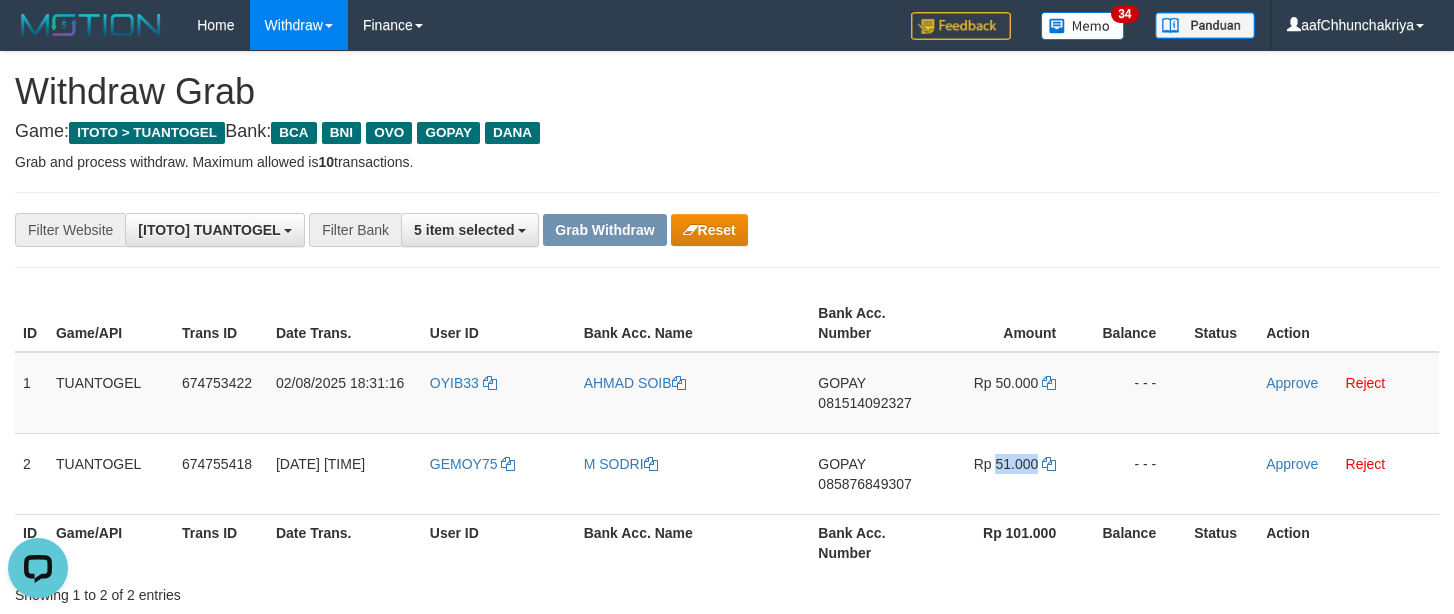 click on "2
TUANTOGEL
674755418
02/08/2025 18:32:56
GEMOY75
M SODRI
GOPAY
085876849307
Rp 51.000
- - -
Approve
Reject" at bounding box center [727, 473] 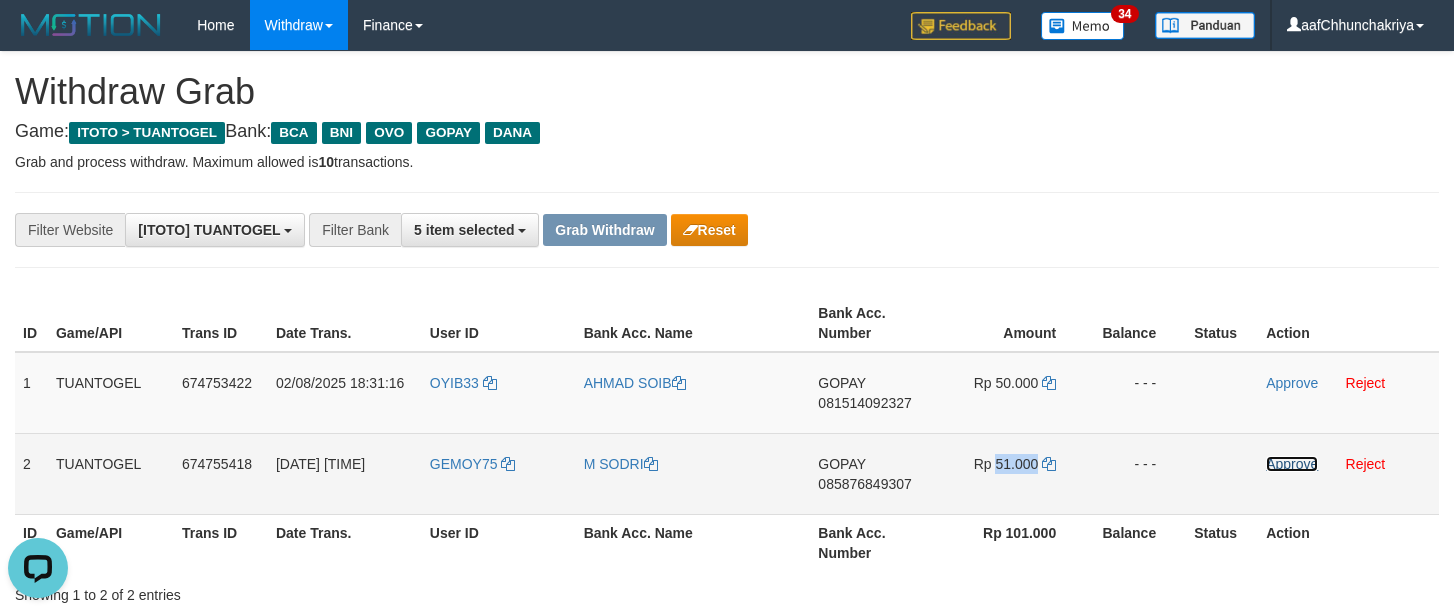 click on "Approve" at bounding box center [1292, 464] 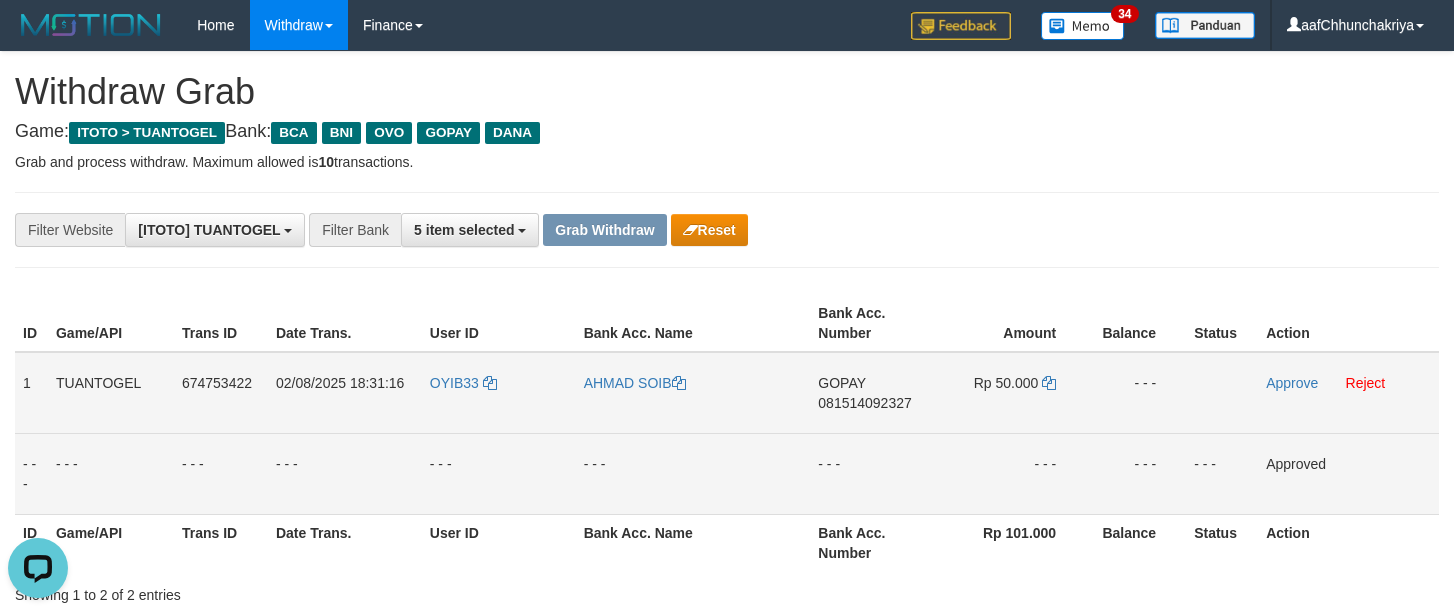 click on "GOPAY
081514092327" at bounding box center [873, 393] 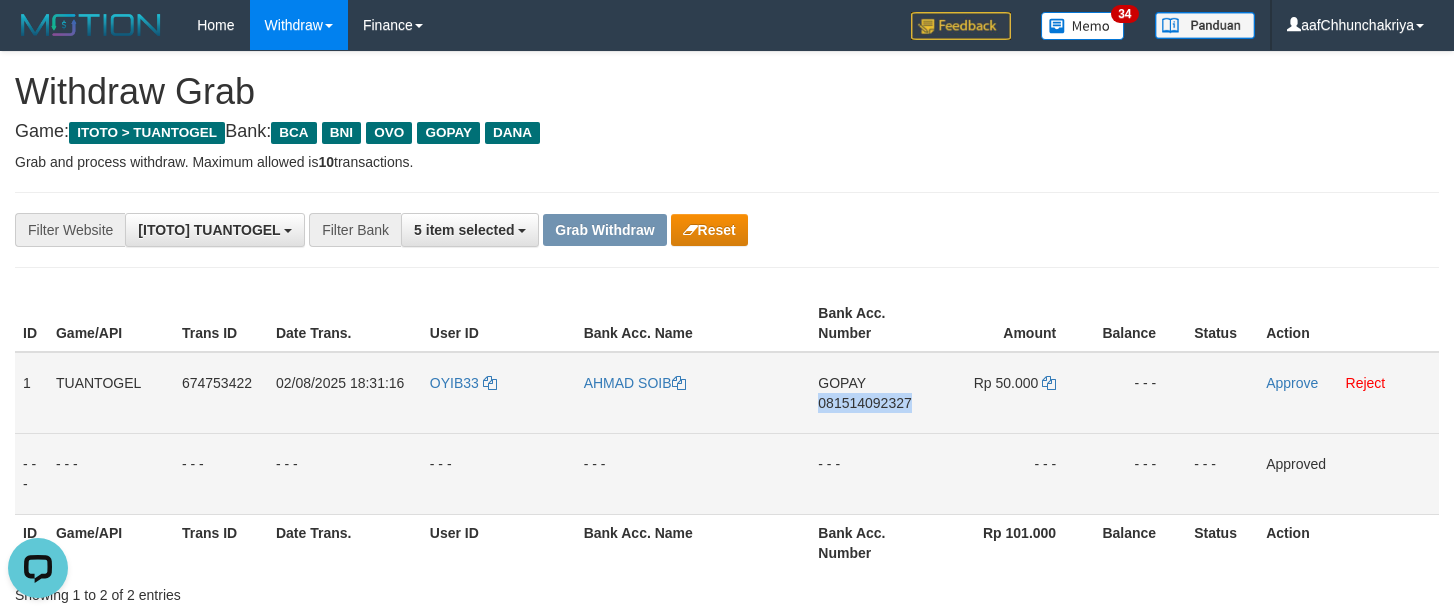 drag, startPoint x: 858, startPoint y: 422, endPoint x: 954, endPoint y: 393, distance: 100.28459 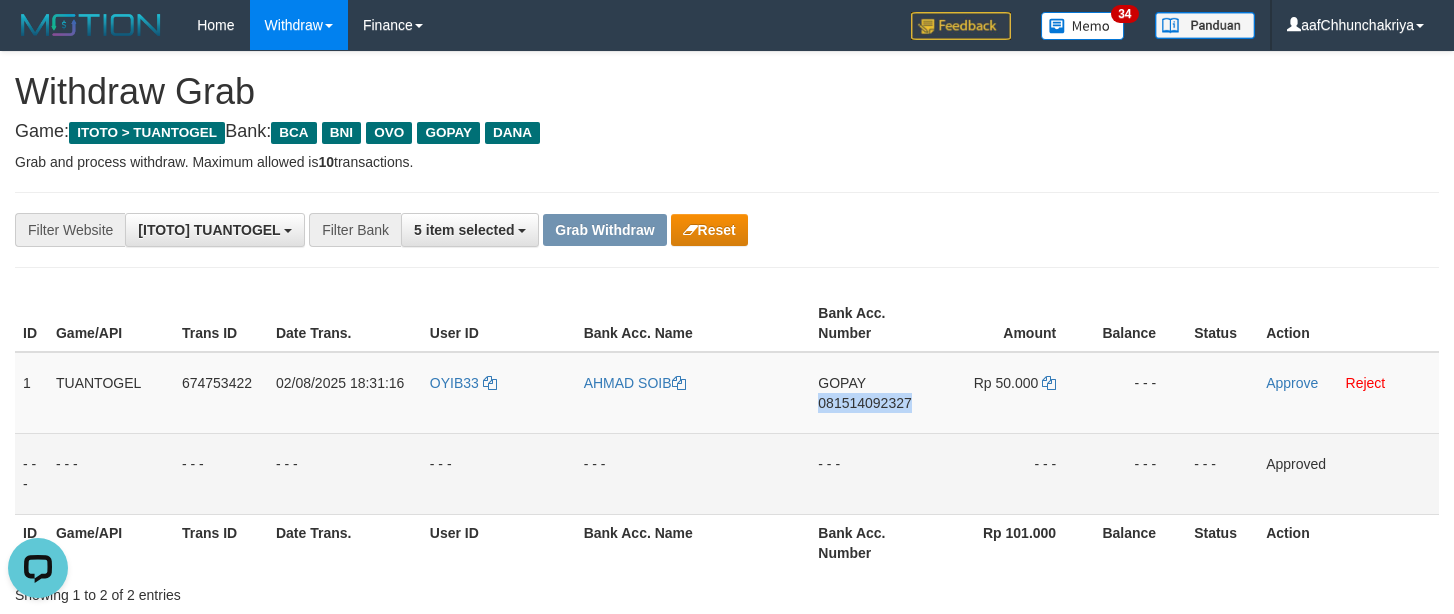 copy on "081514092327" 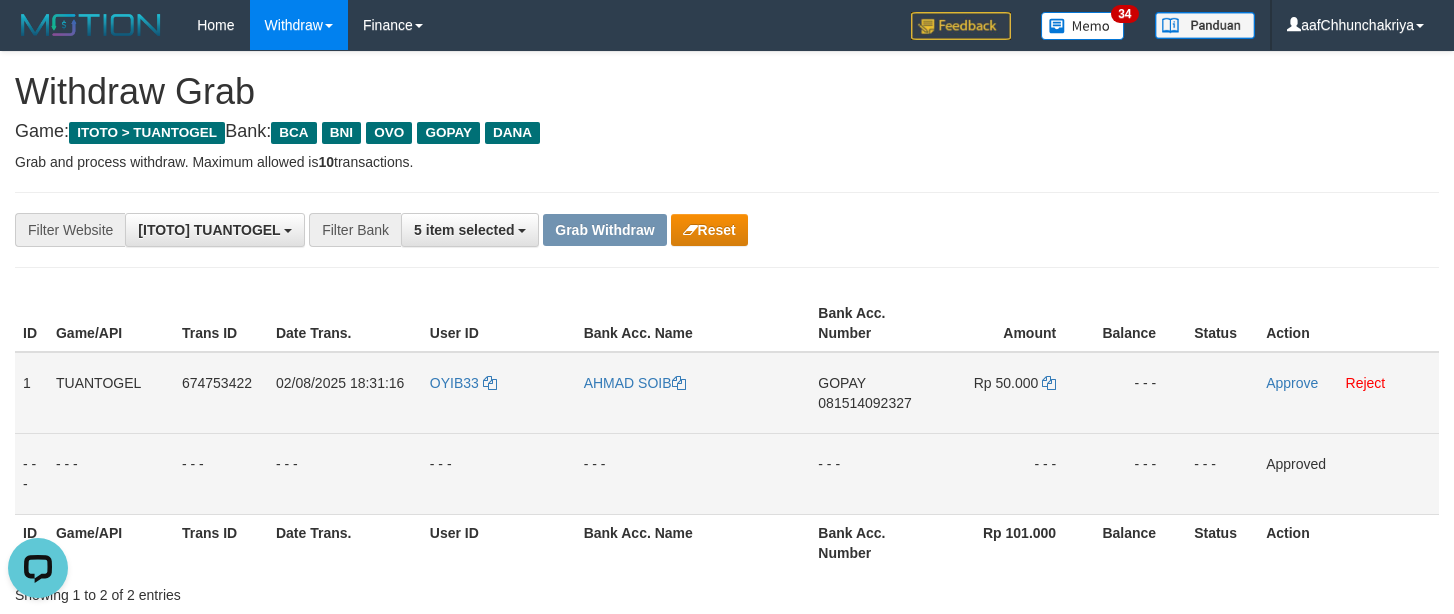 click on "Rp 50.000" at bounding box center [1011, 393] 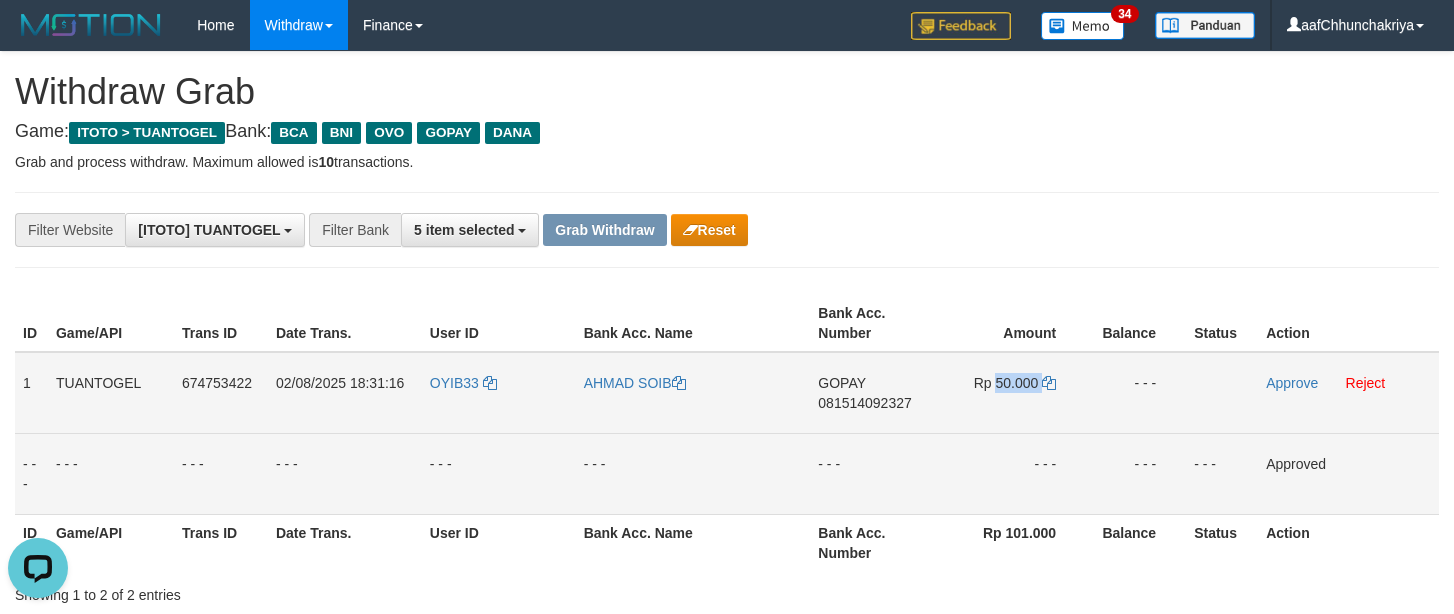 click on "Rp 50.000" at bounding box center [1011, 393] 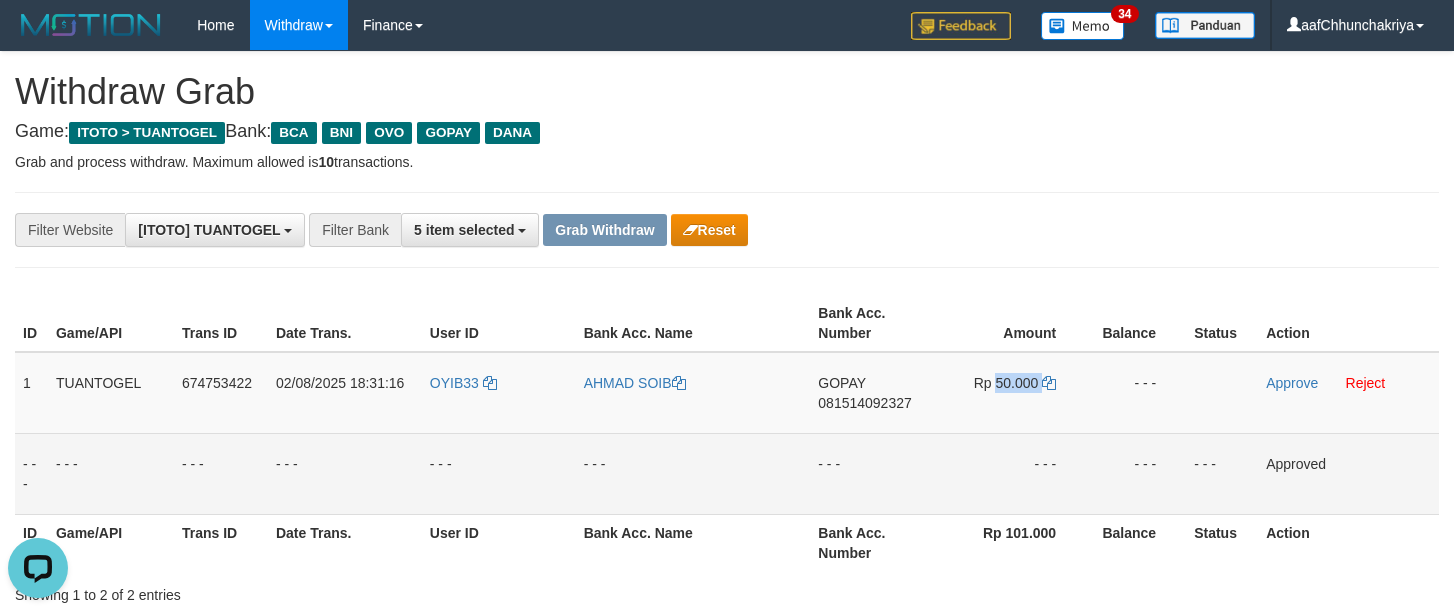 copy on "50.000" 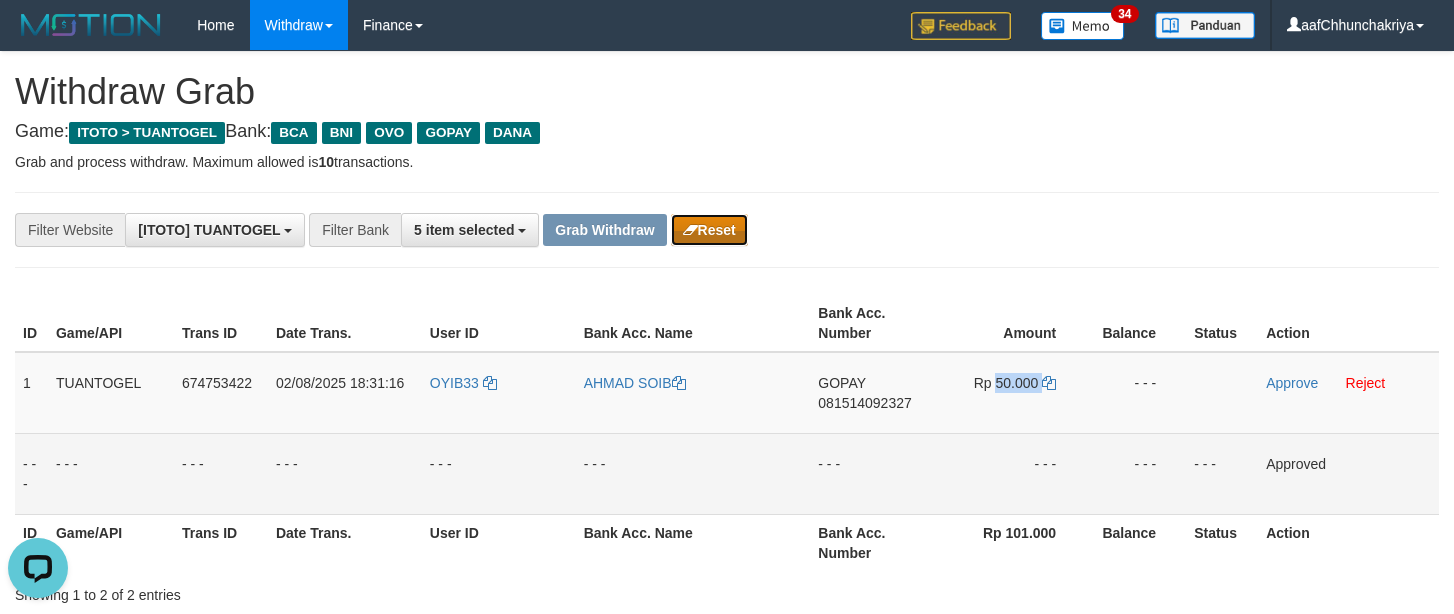 click on "Reset" at bounding box center (709, 230) 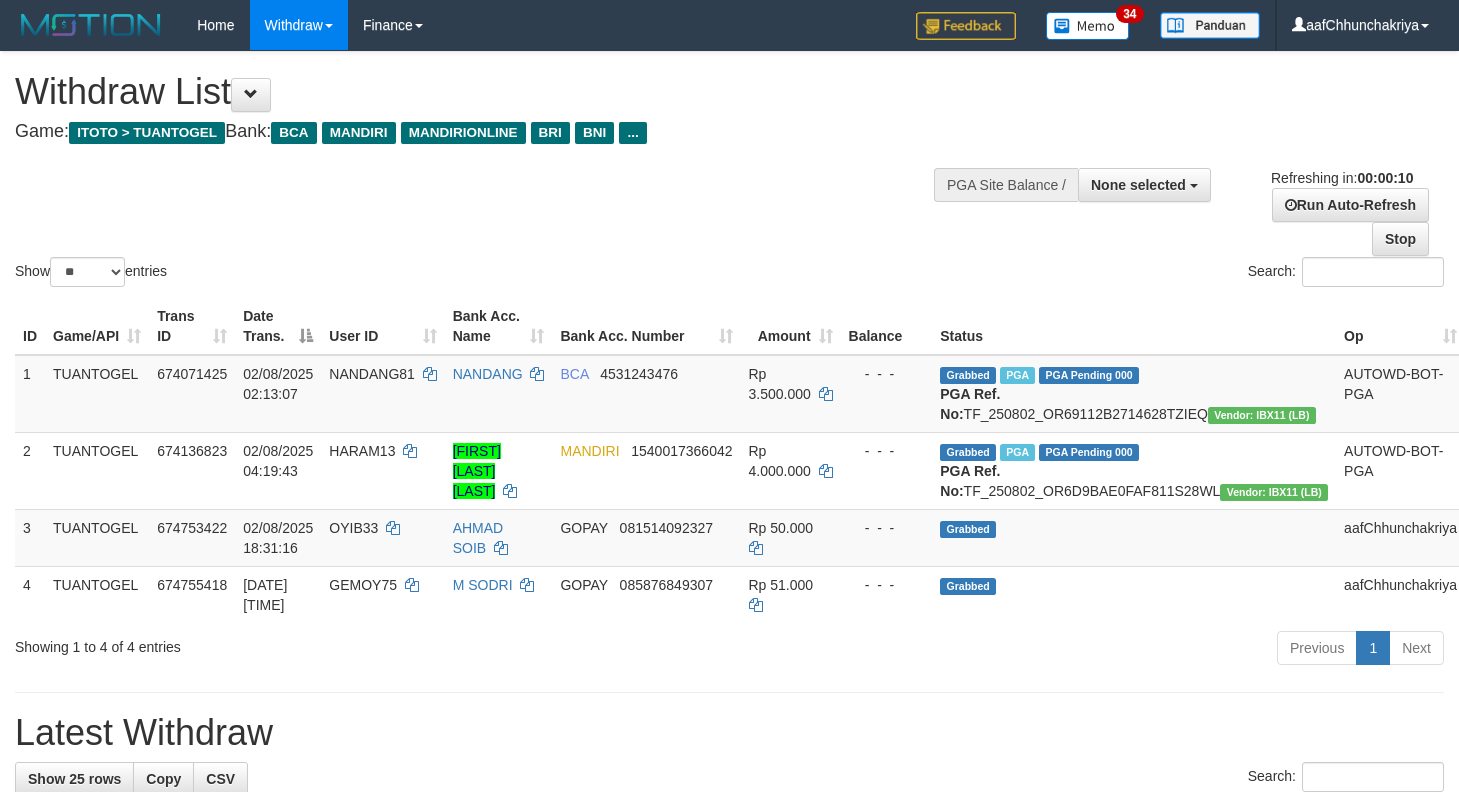 select 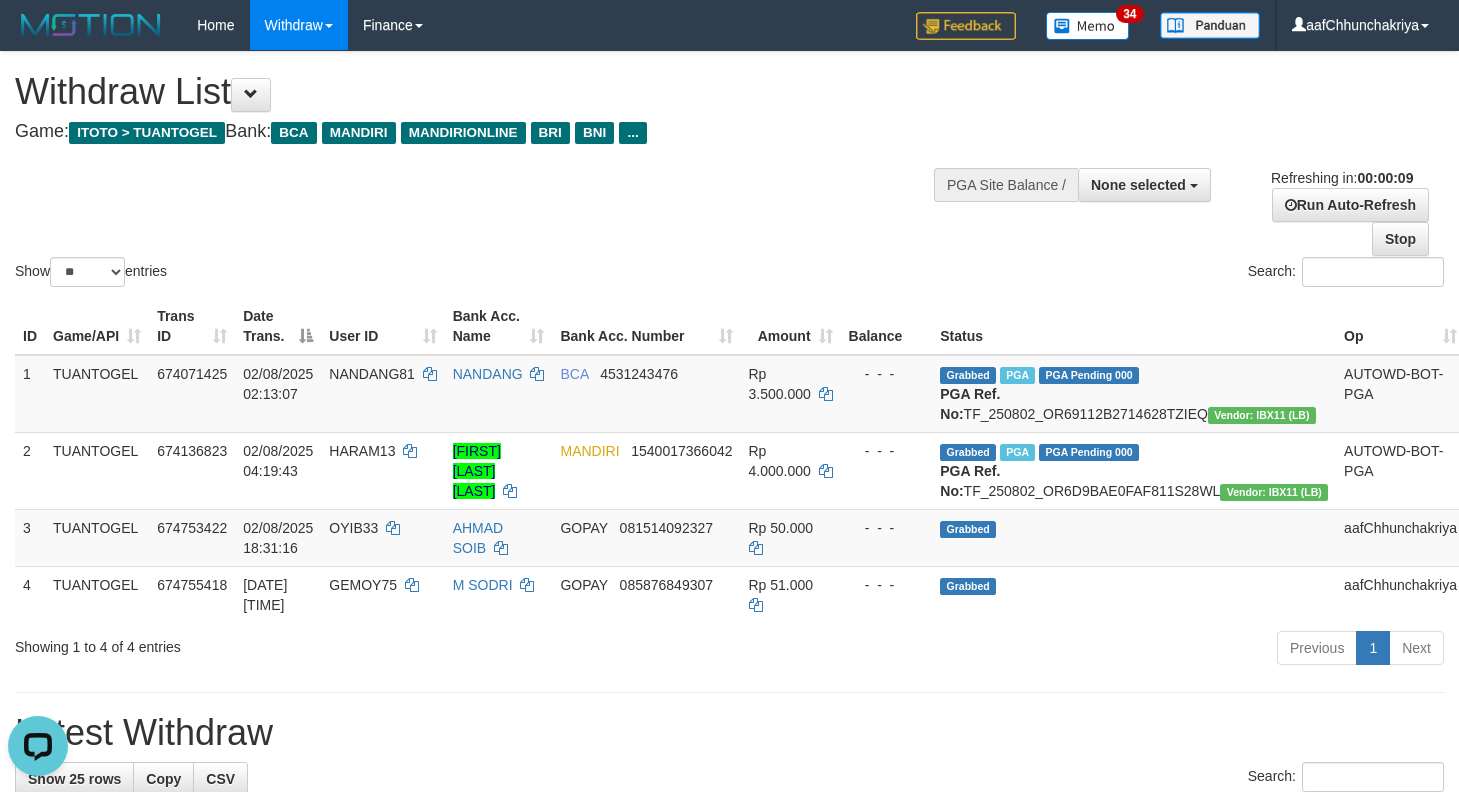 scroll, scrollTop: 0, scrollLeft: 0, axis: both 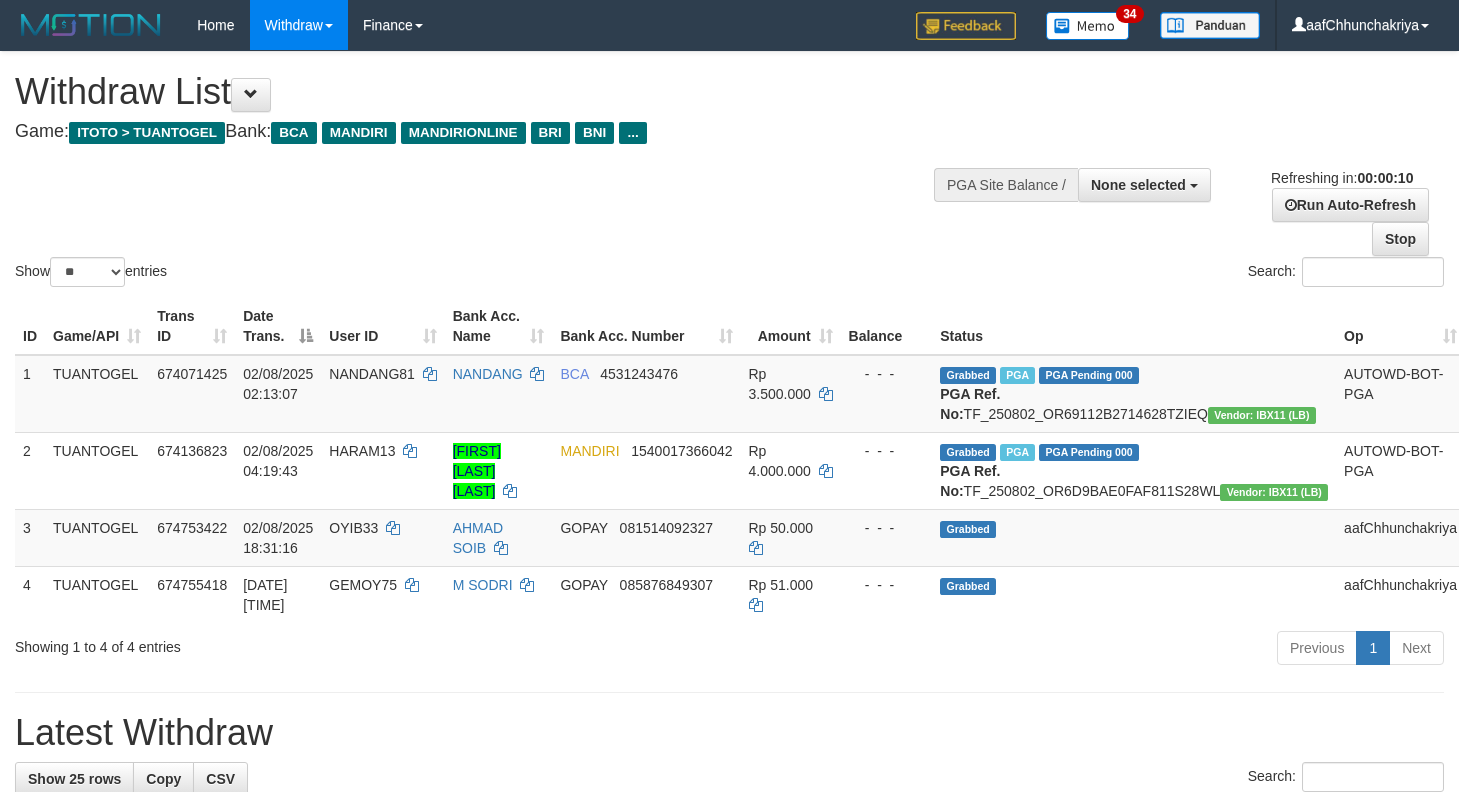 select 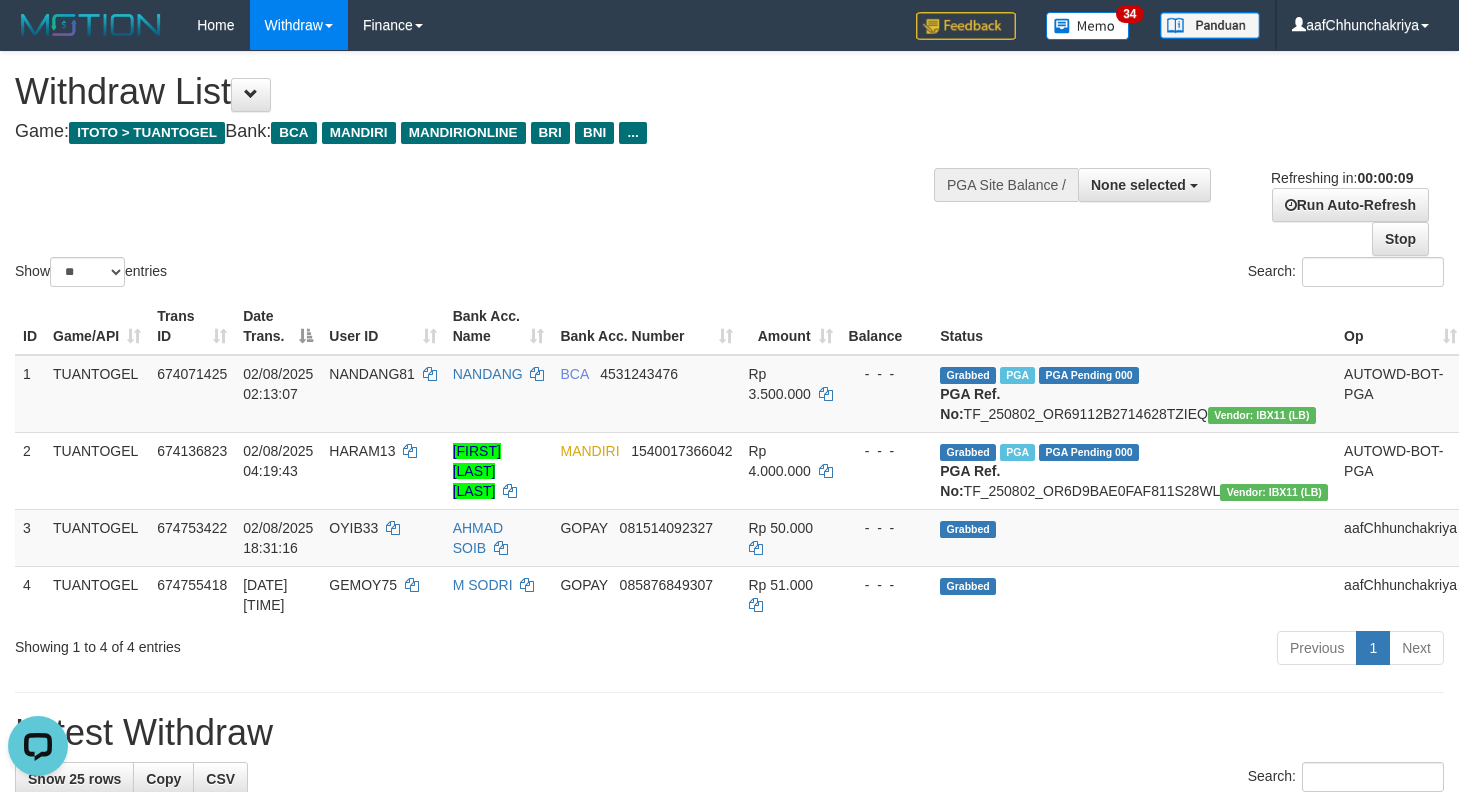 scroll, scrollTop: 0, scrollLeft: 0, axis: both 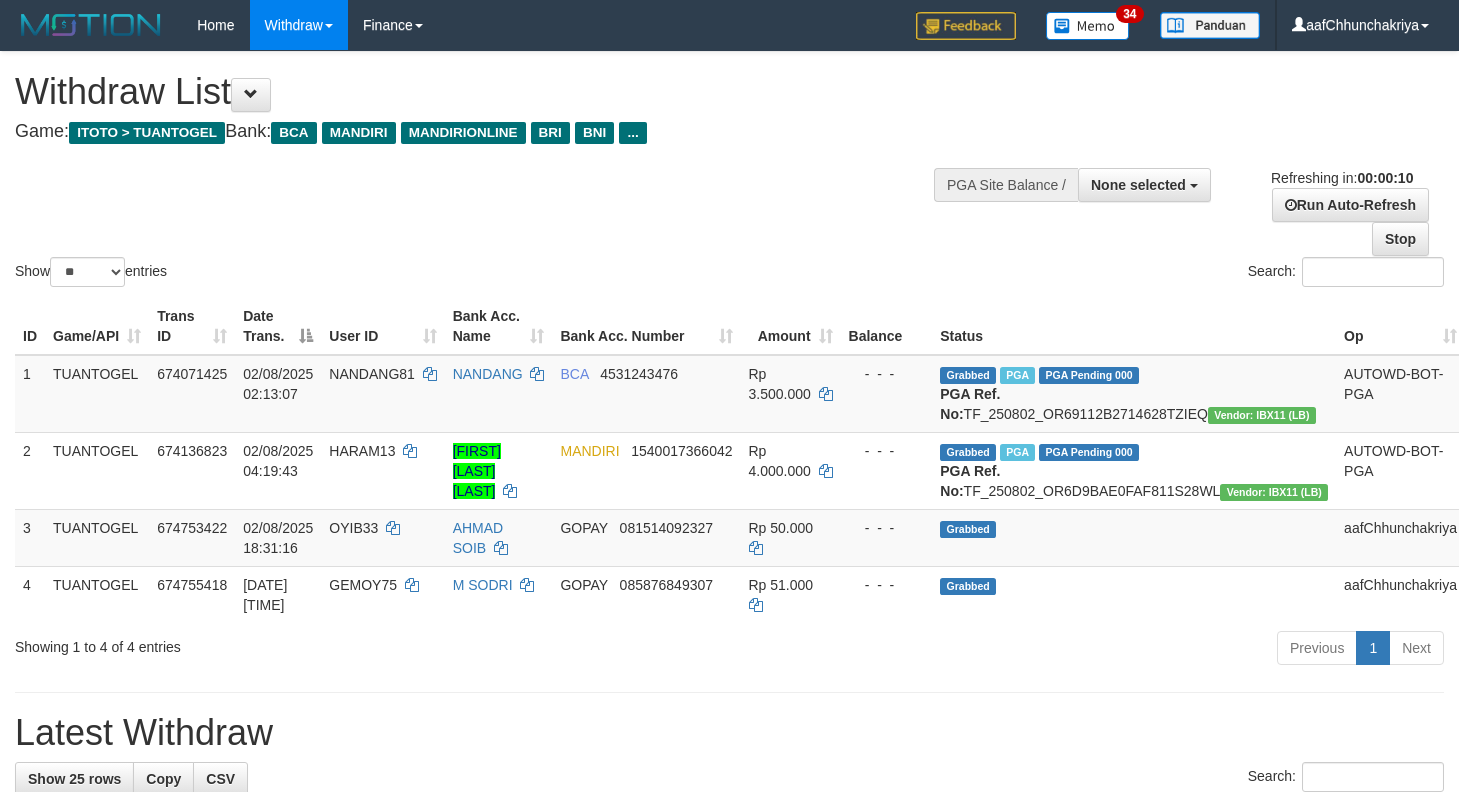 select 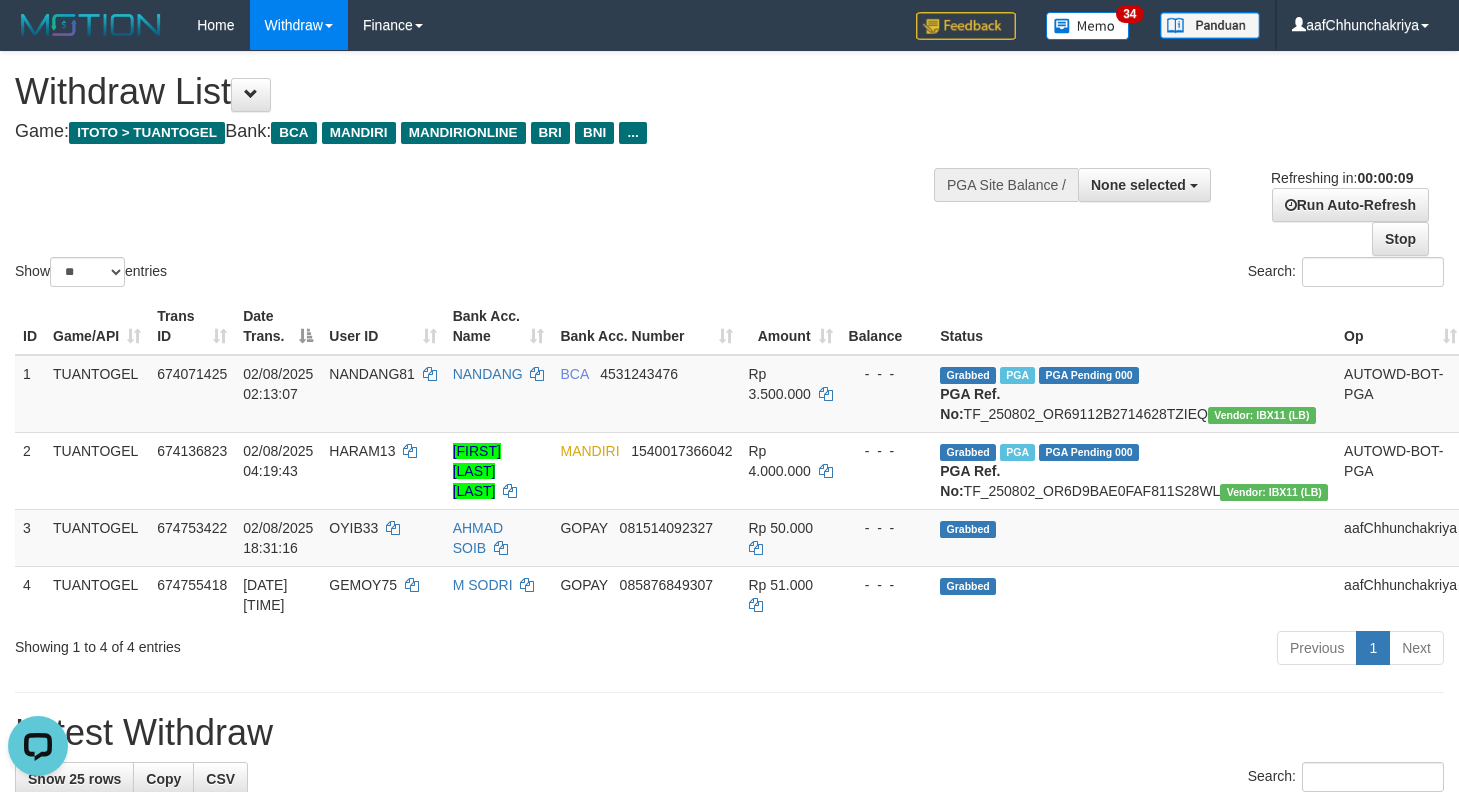 scroll, scrollTop: 0, scrollLeft: 0, axis: both 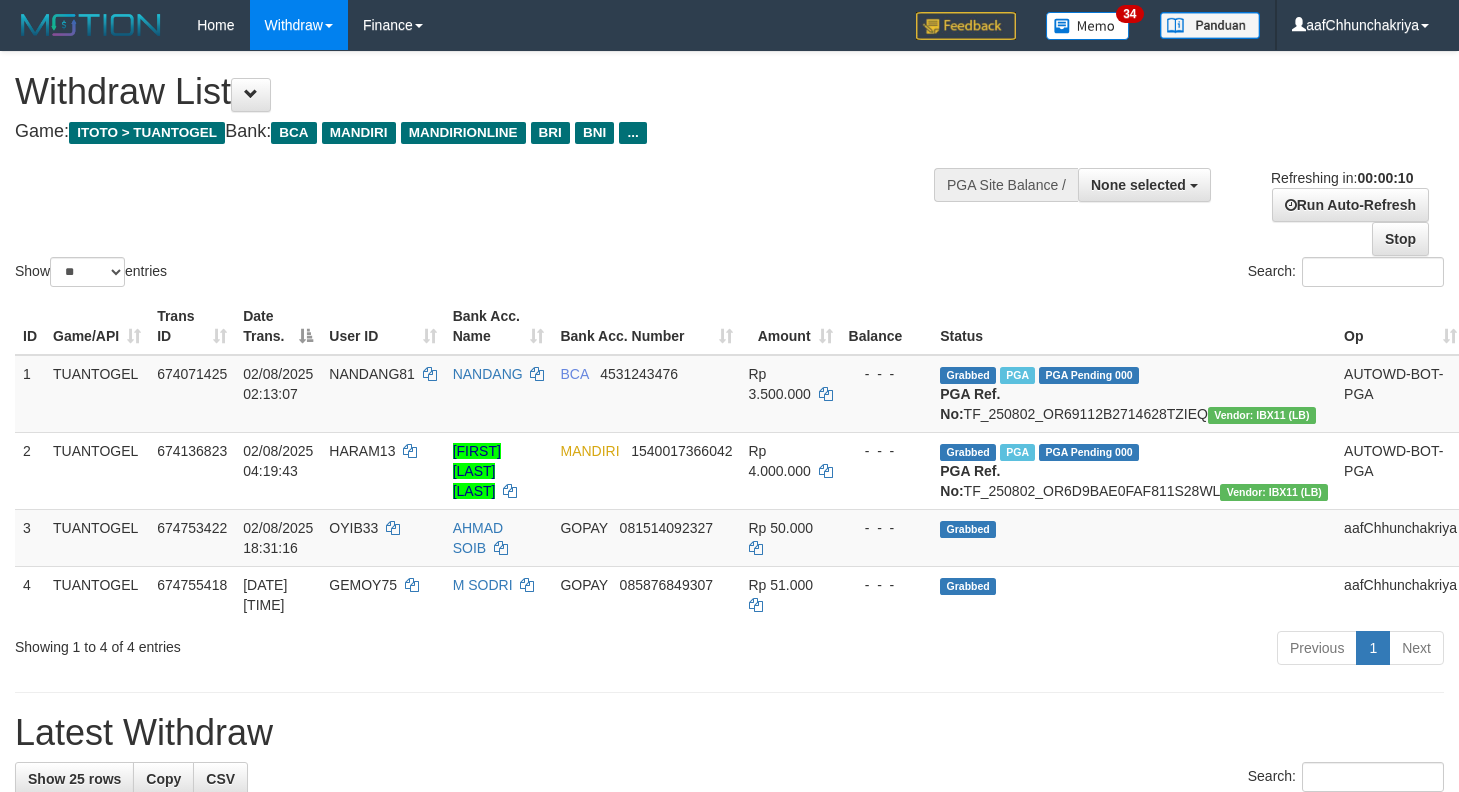 select 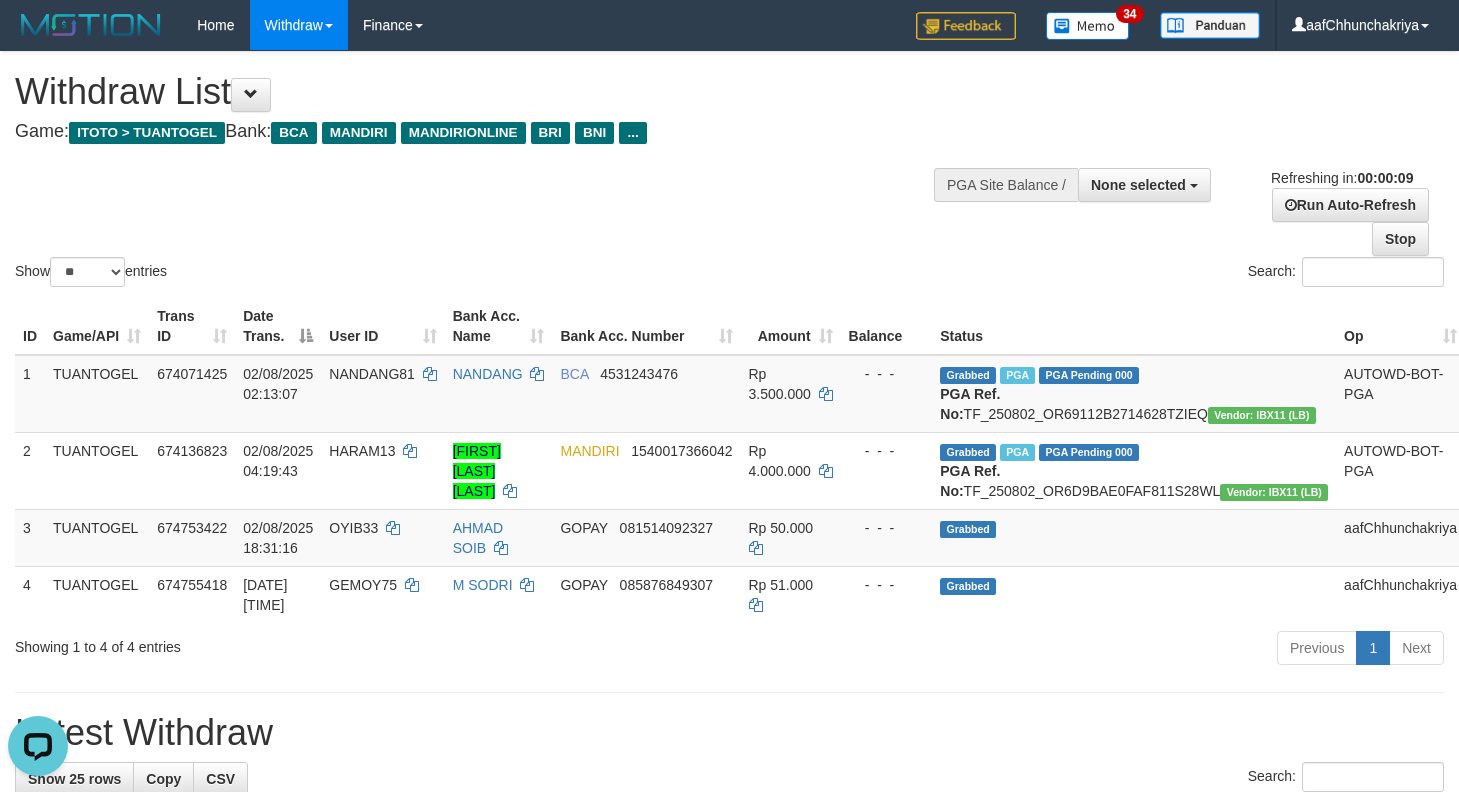 scroll, scrollTop: 0, scrollLeft: 0, axis: both 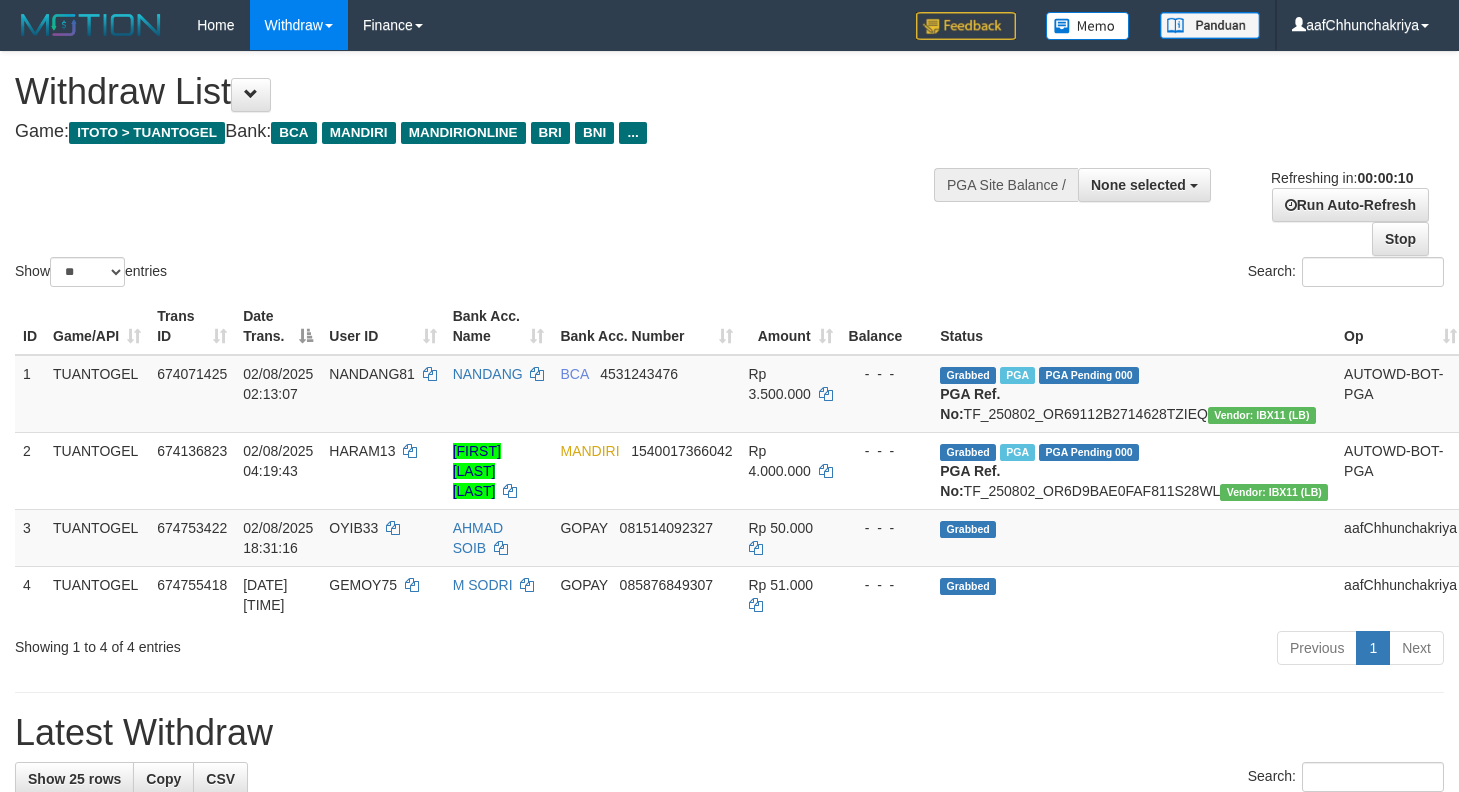 select 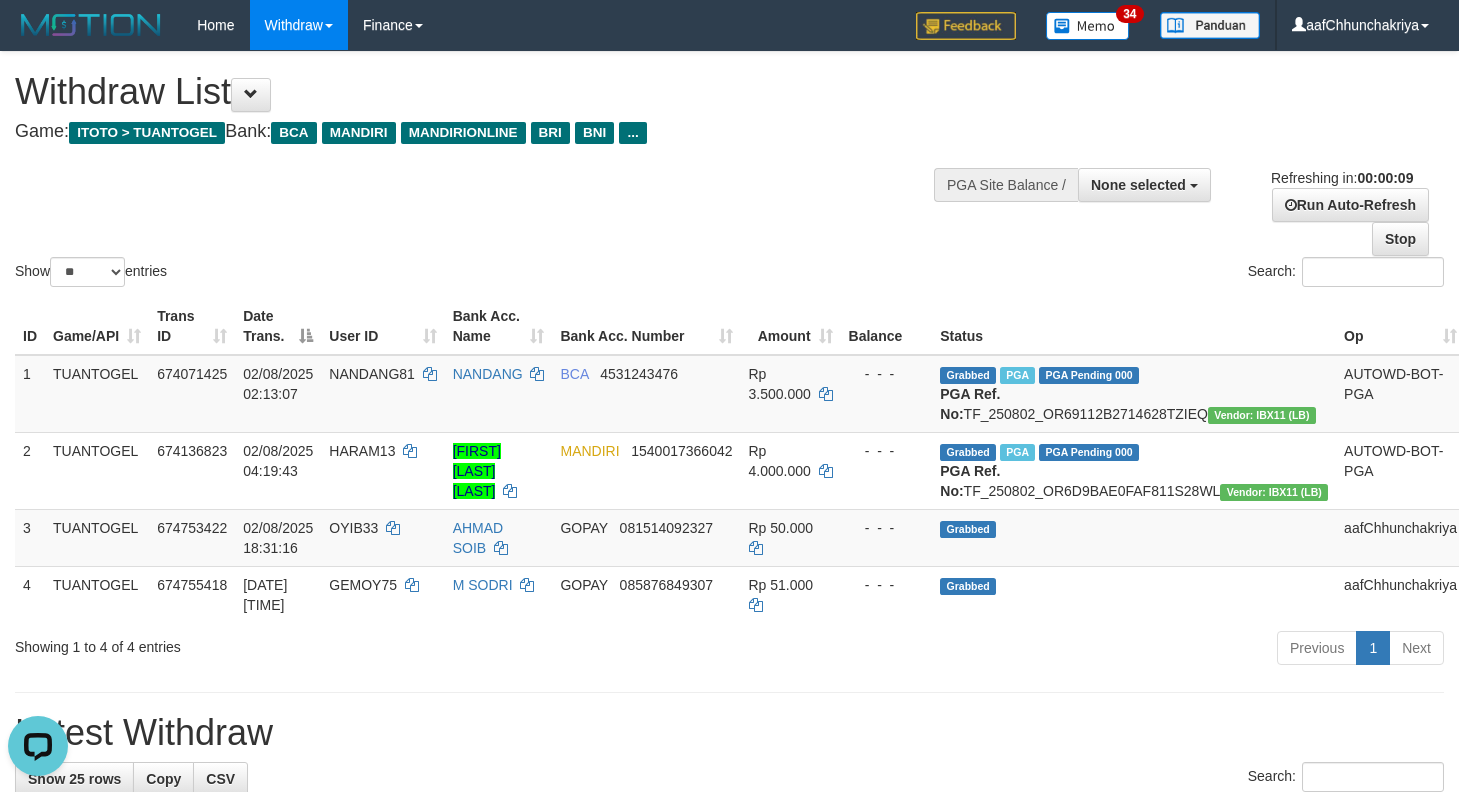 scroll, scrollTop: 0, scrollLeft: 0, axis: both 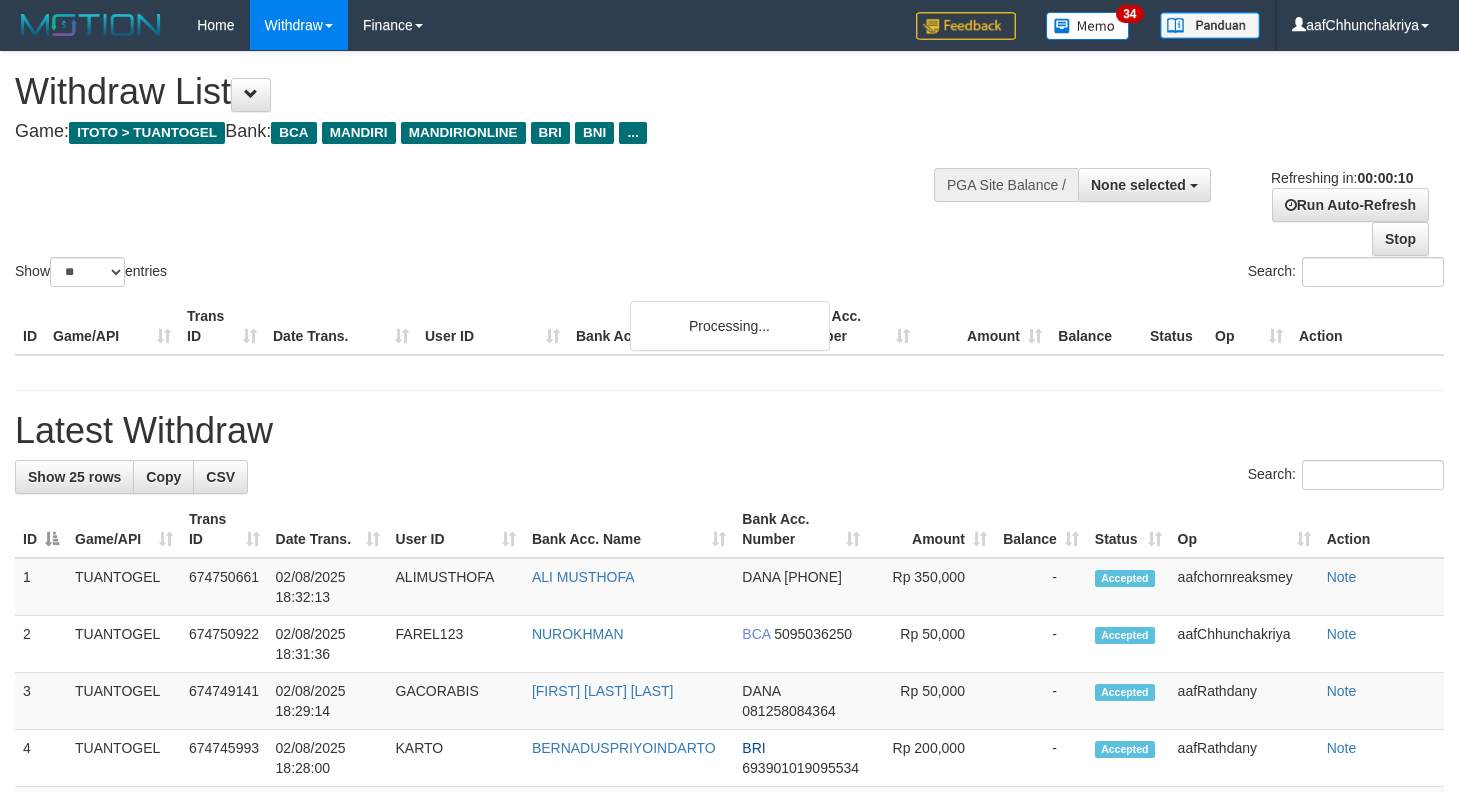 select 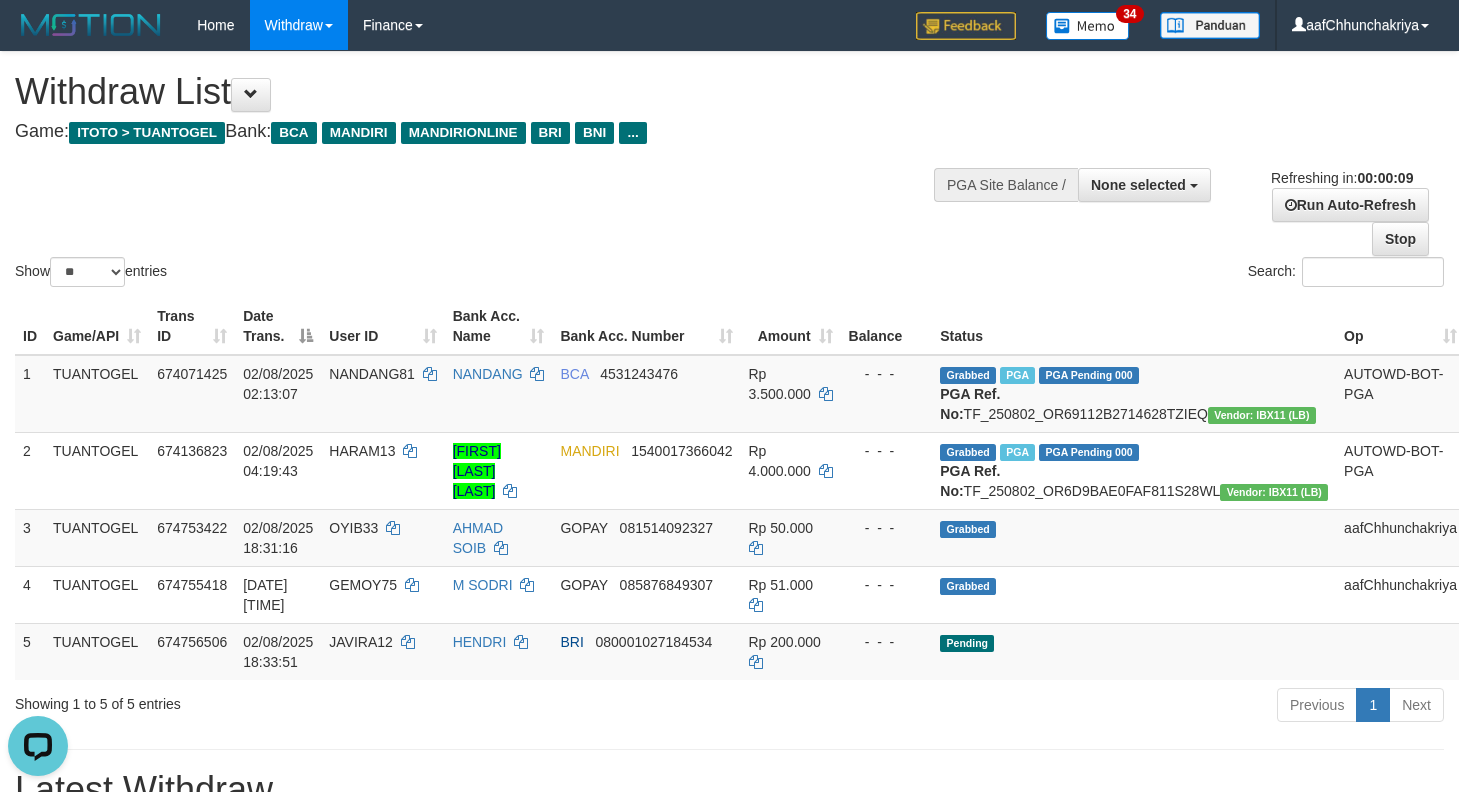 scroll, scrollTop: 0, scrollLeft: 0, axis: both 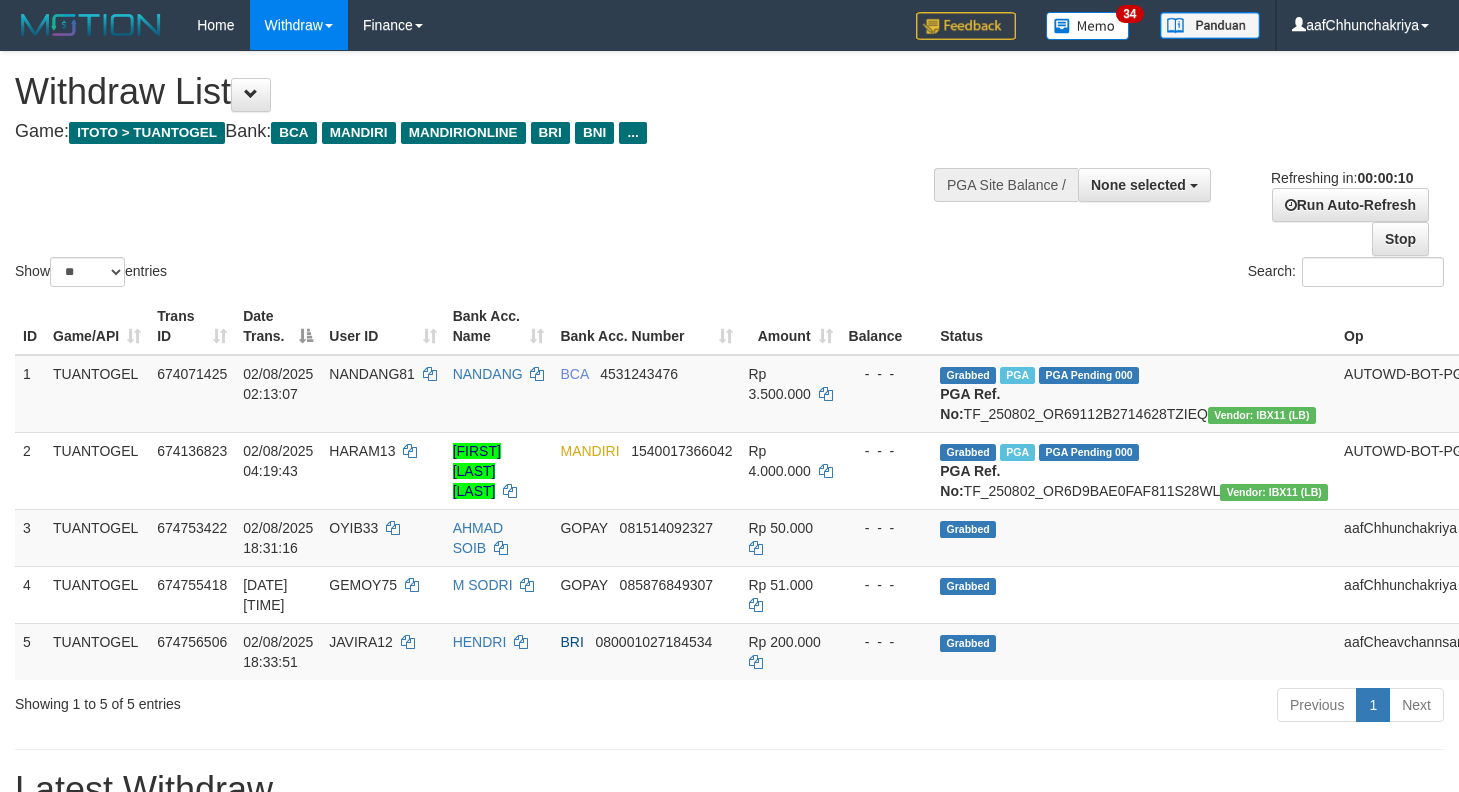 select 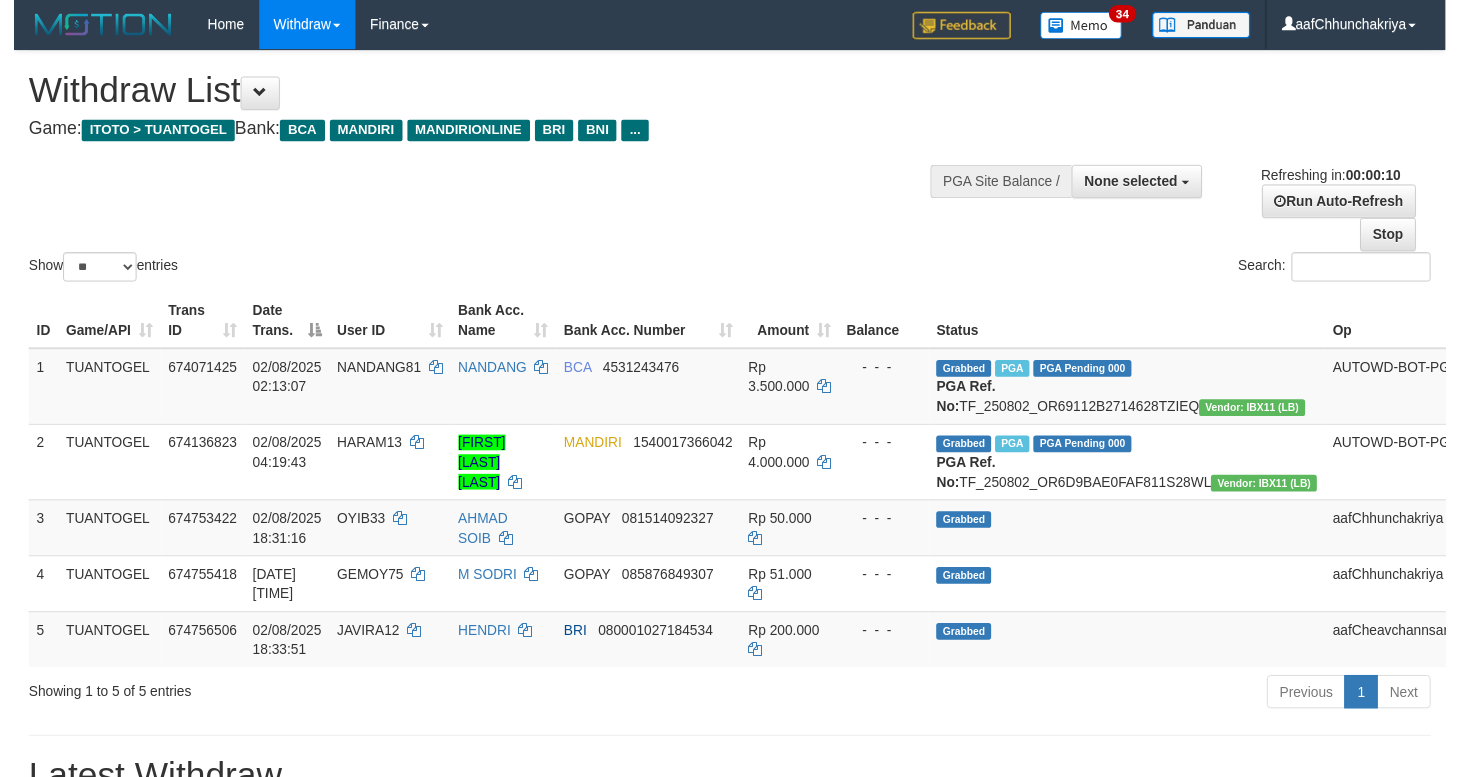 scroll, scrollTop: 0, scrollLeft: 0, axis: both 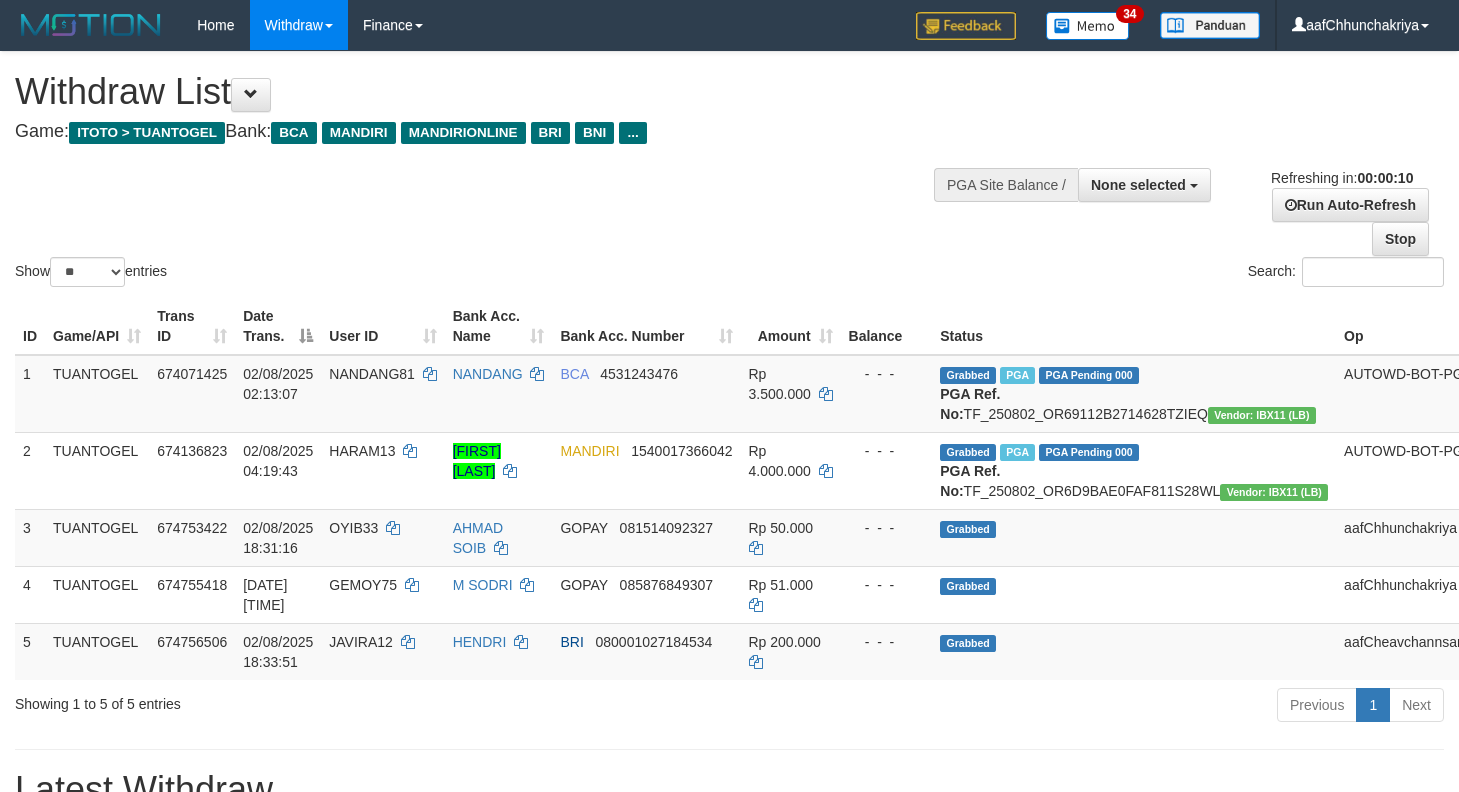 select 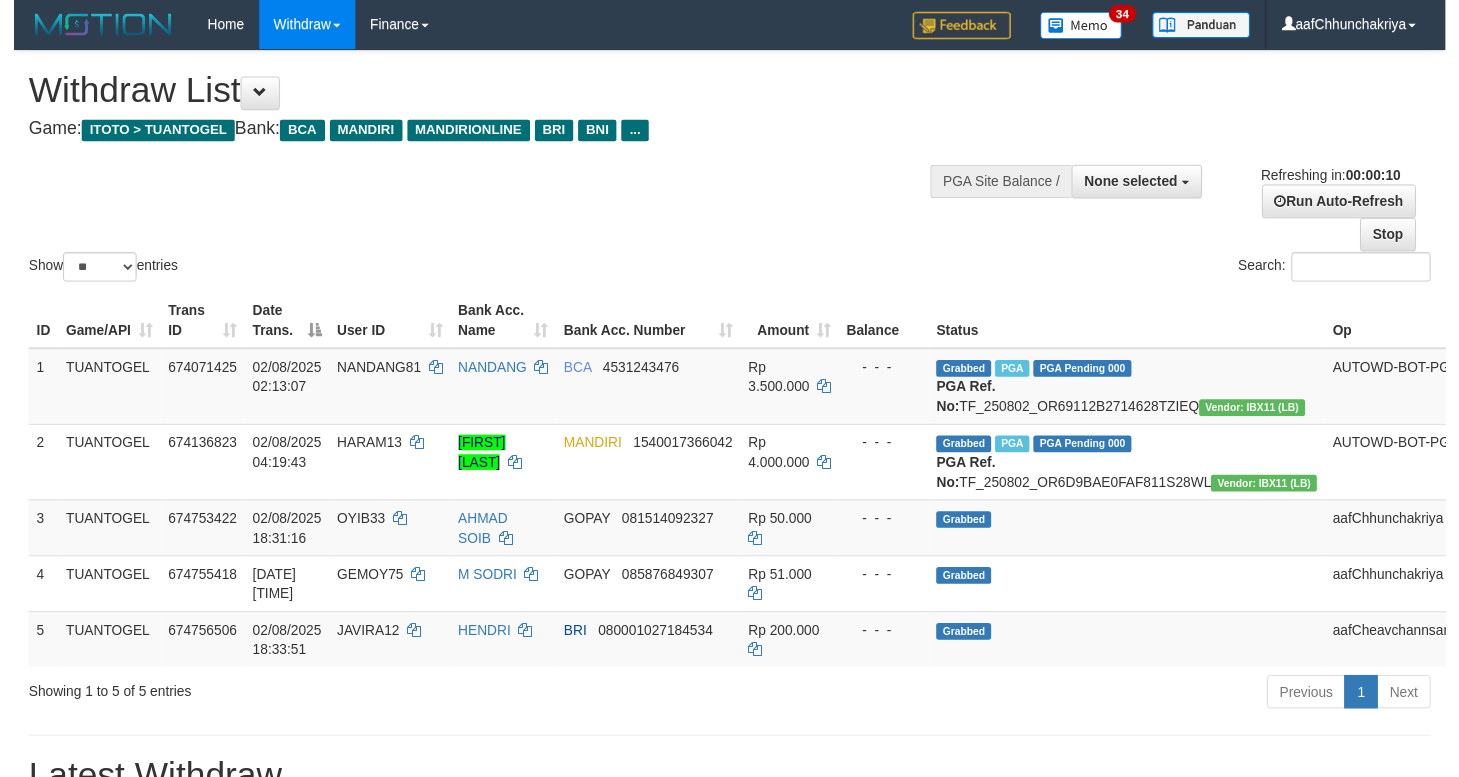 scroll, scrollTop: 0, scrollLeft: 0, axis: both 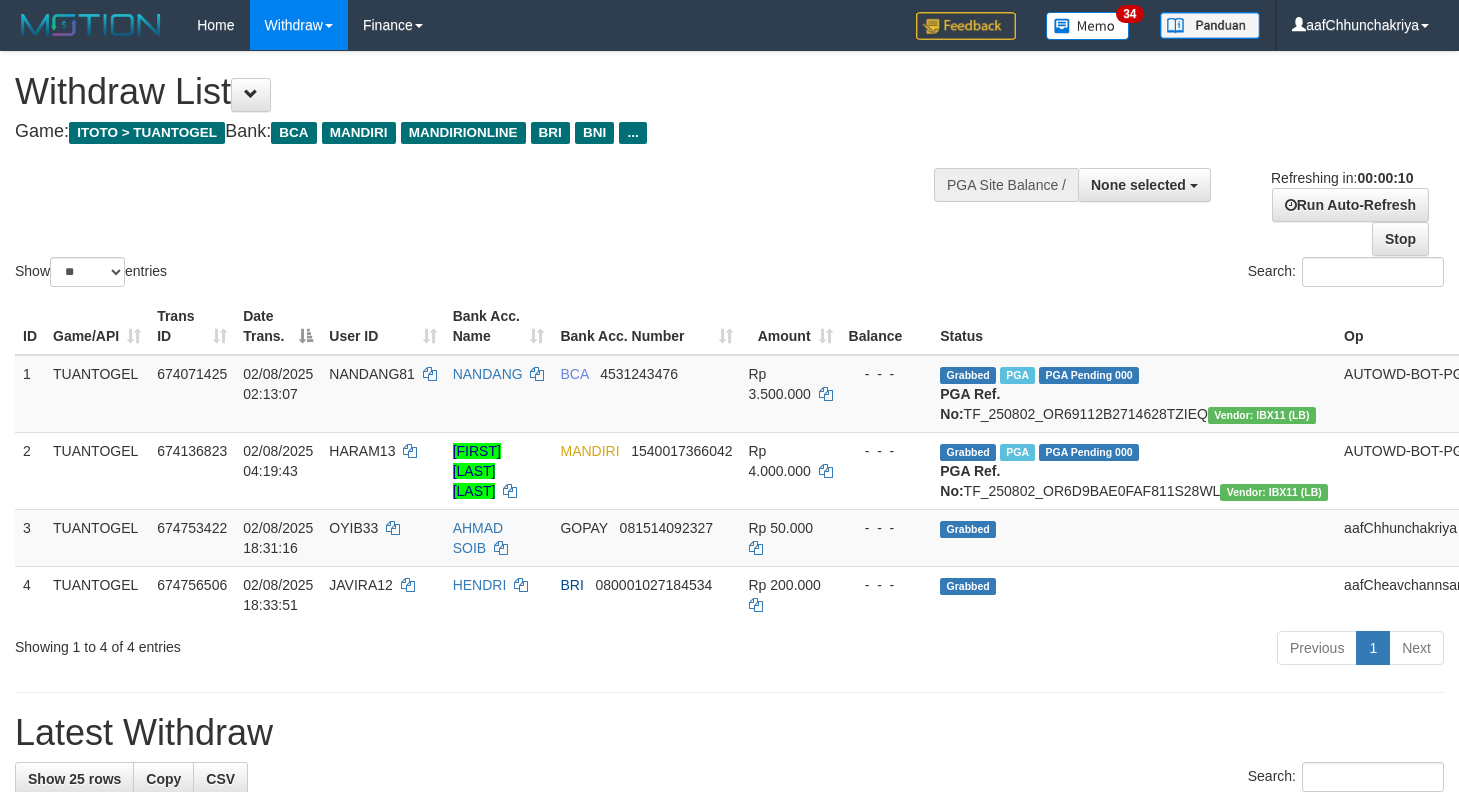 select 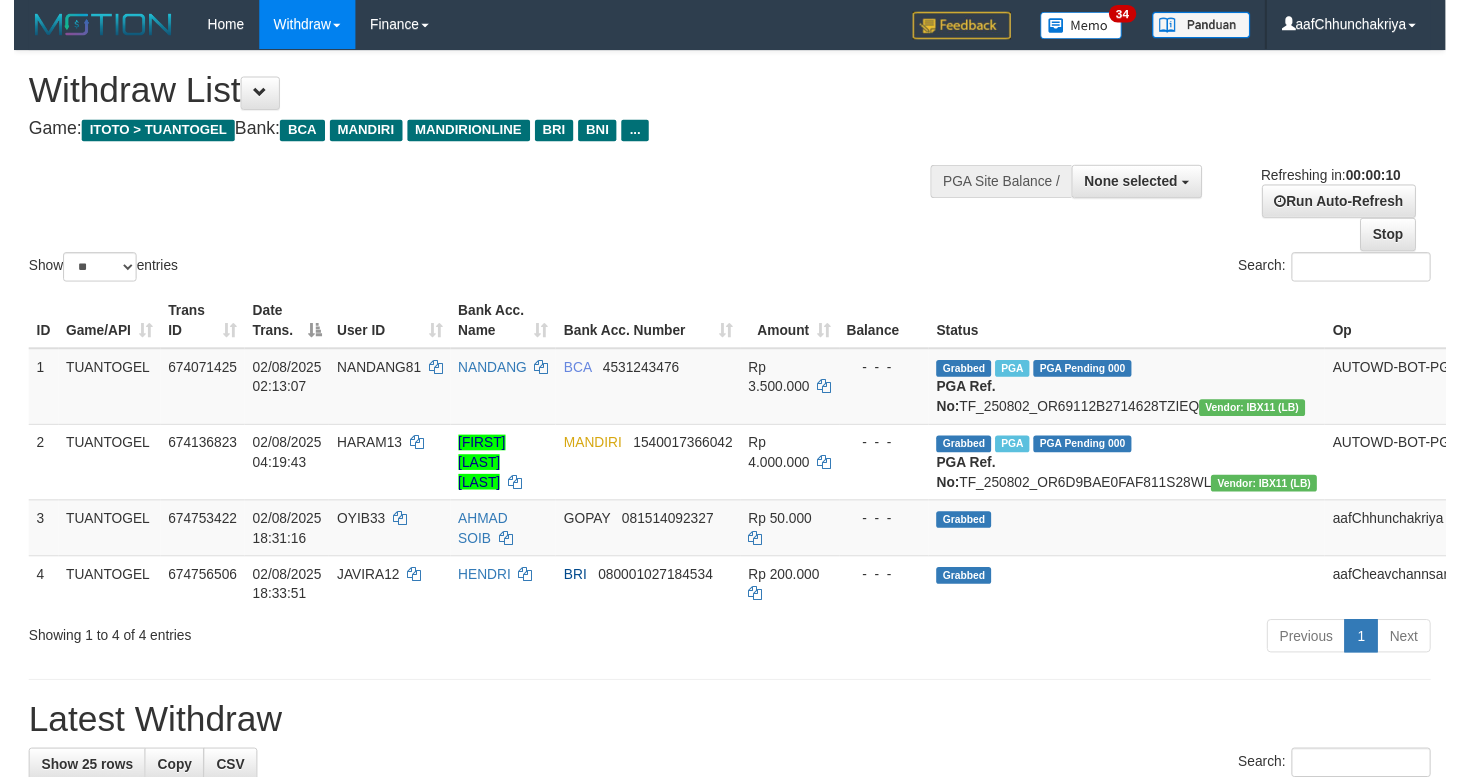 scroll, scrollTop: 0, scrollLeft: 0, axis: both 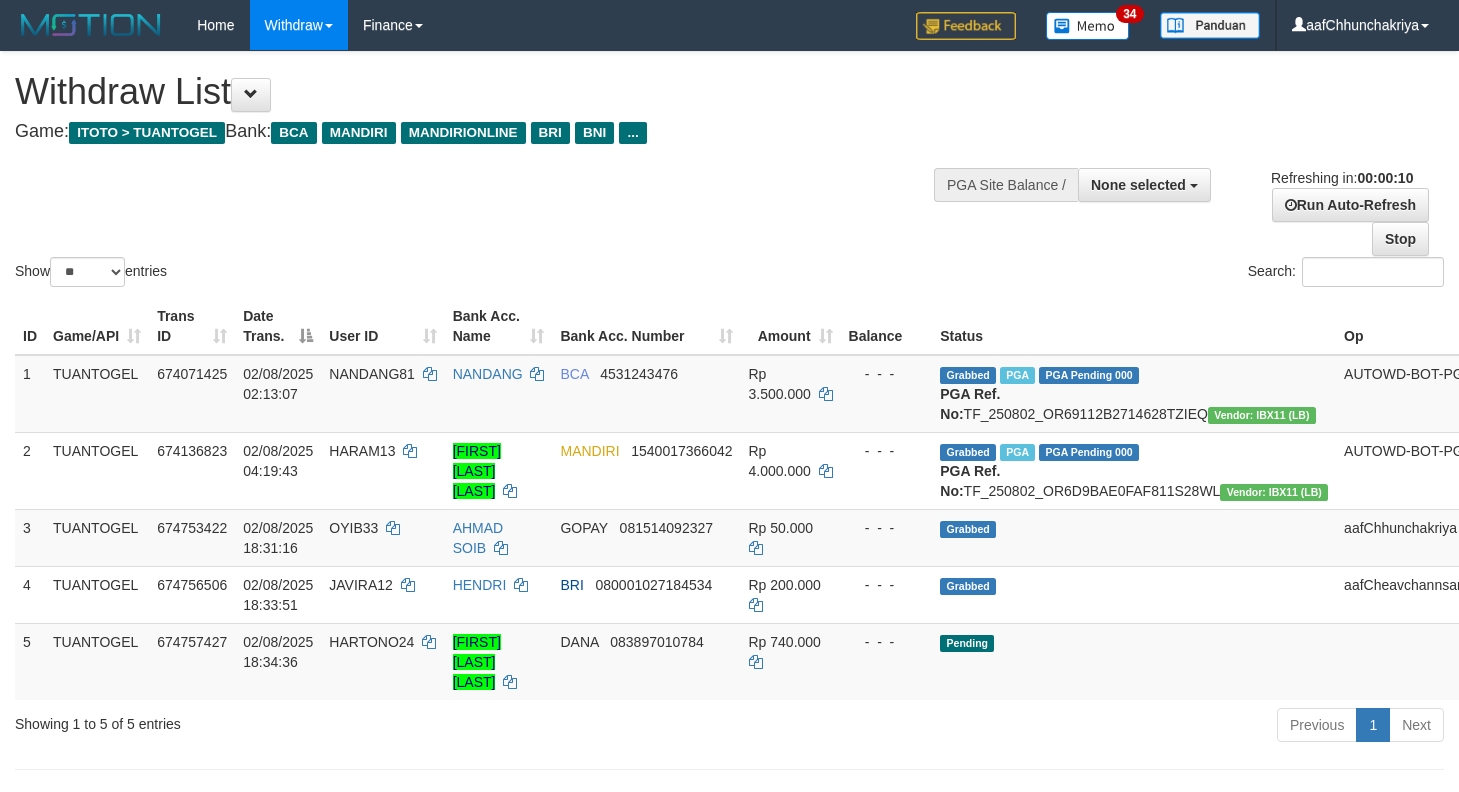 select 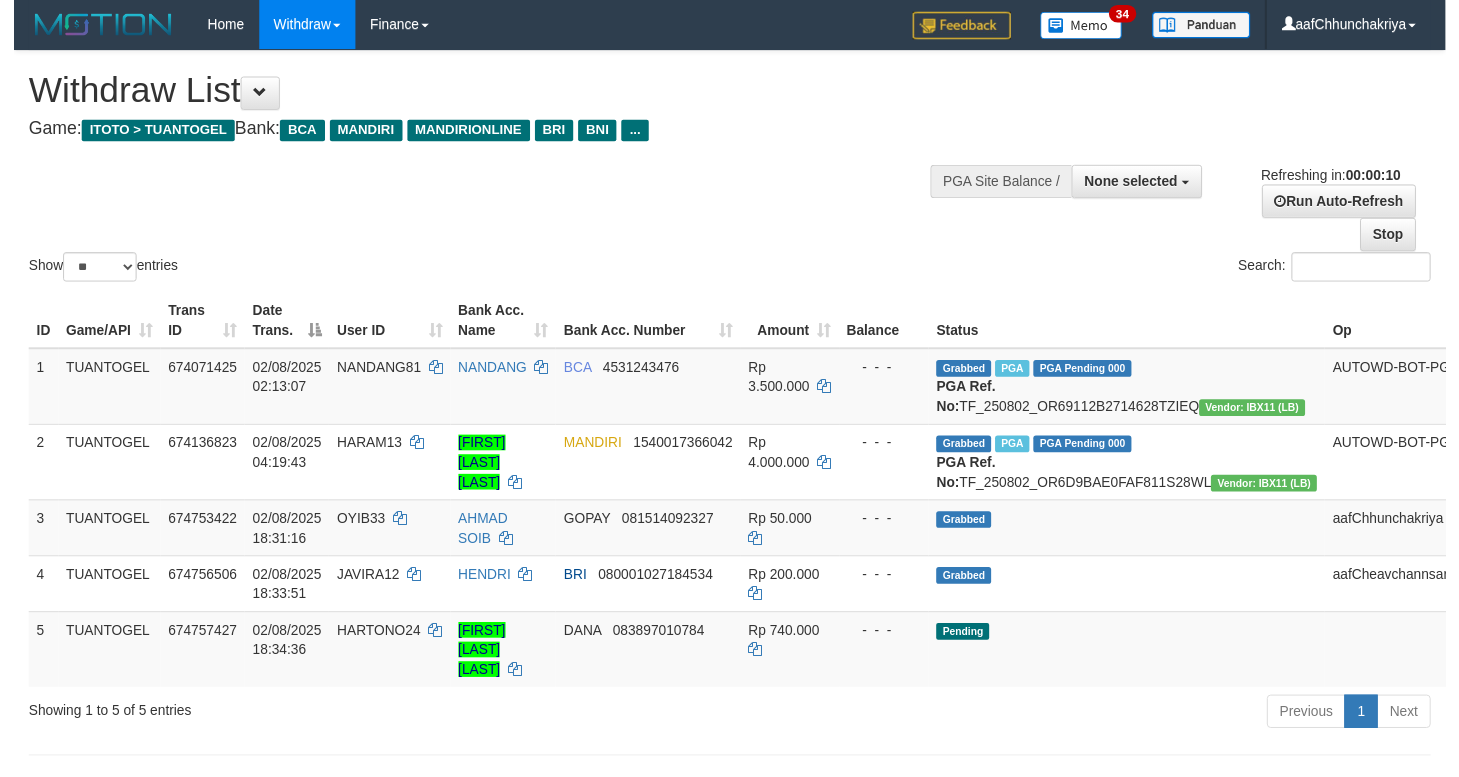 scroll, scrollTop: 0, scrollLeft: 0, axis: both 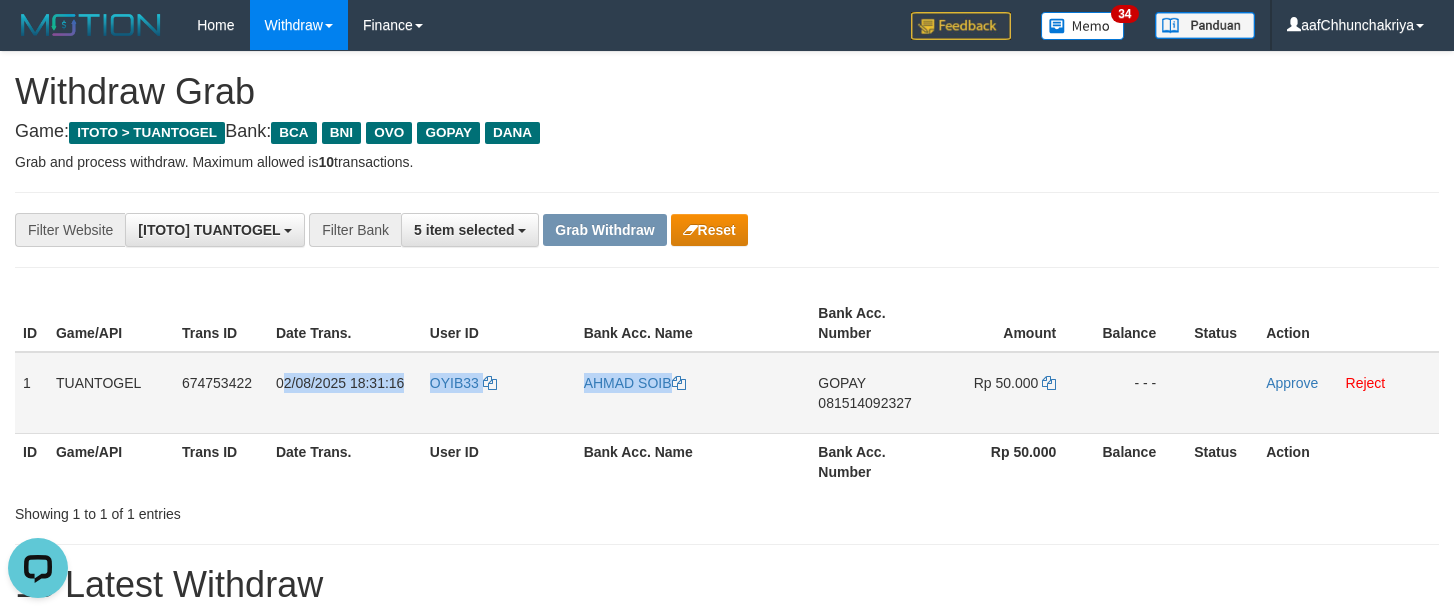 drag, startPoint x: 281, startPoint y: 380, endPoint x: 556, endPoint y: 406, distance: 276.22635 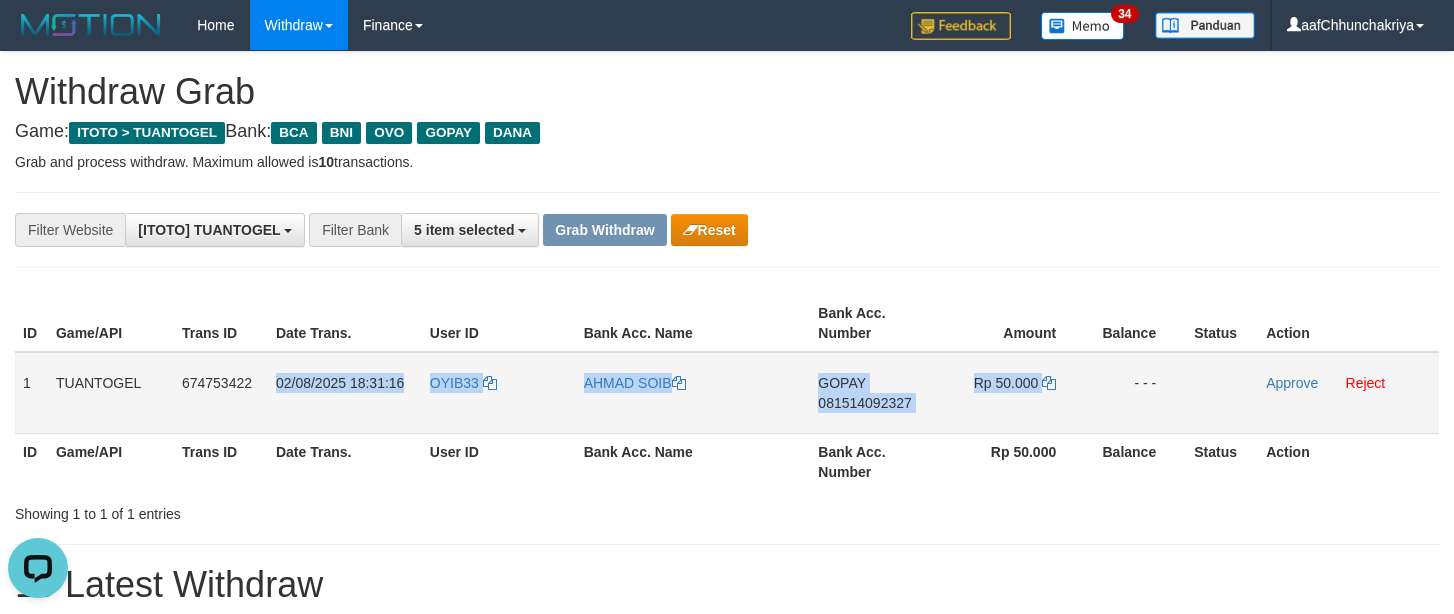 drag, startPoint x: 271, startPoint y: 380, endPoint x: 1067, endPoint y: 386, distance: 796.0226 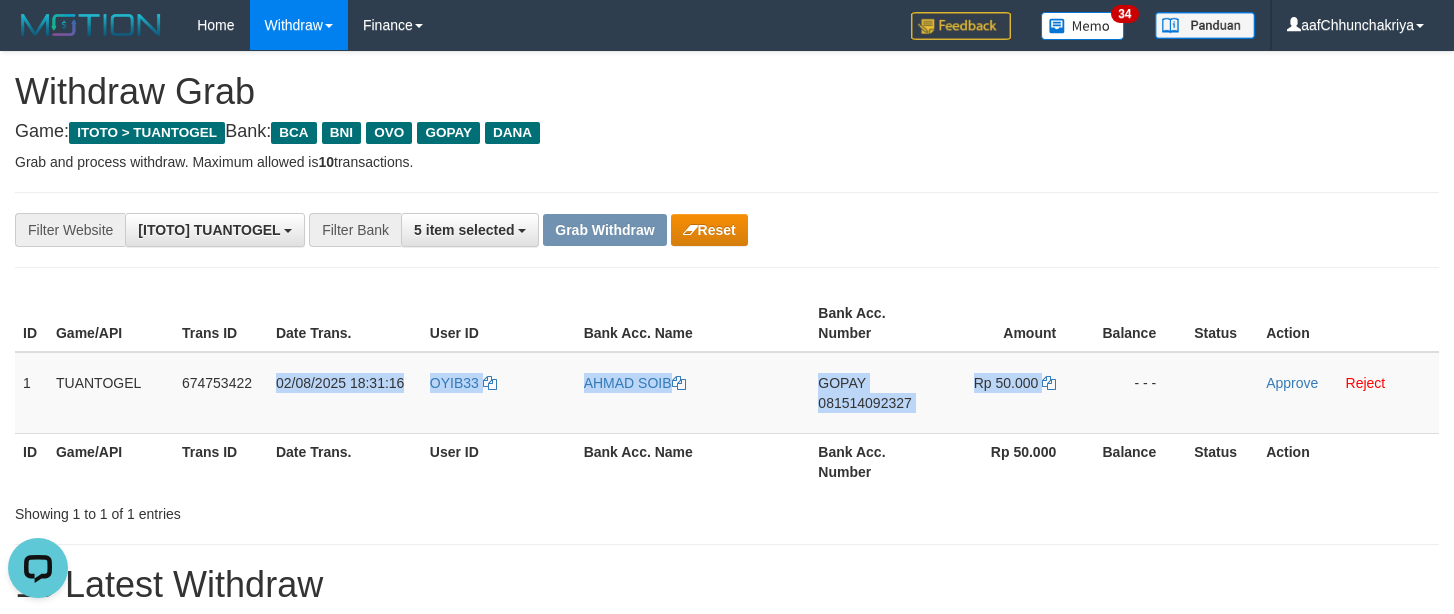 copy on "02/08/2025 18:31:16
OYIB33
AHMAD SOIB
GOPAY
081514092327
Rp 50.000" 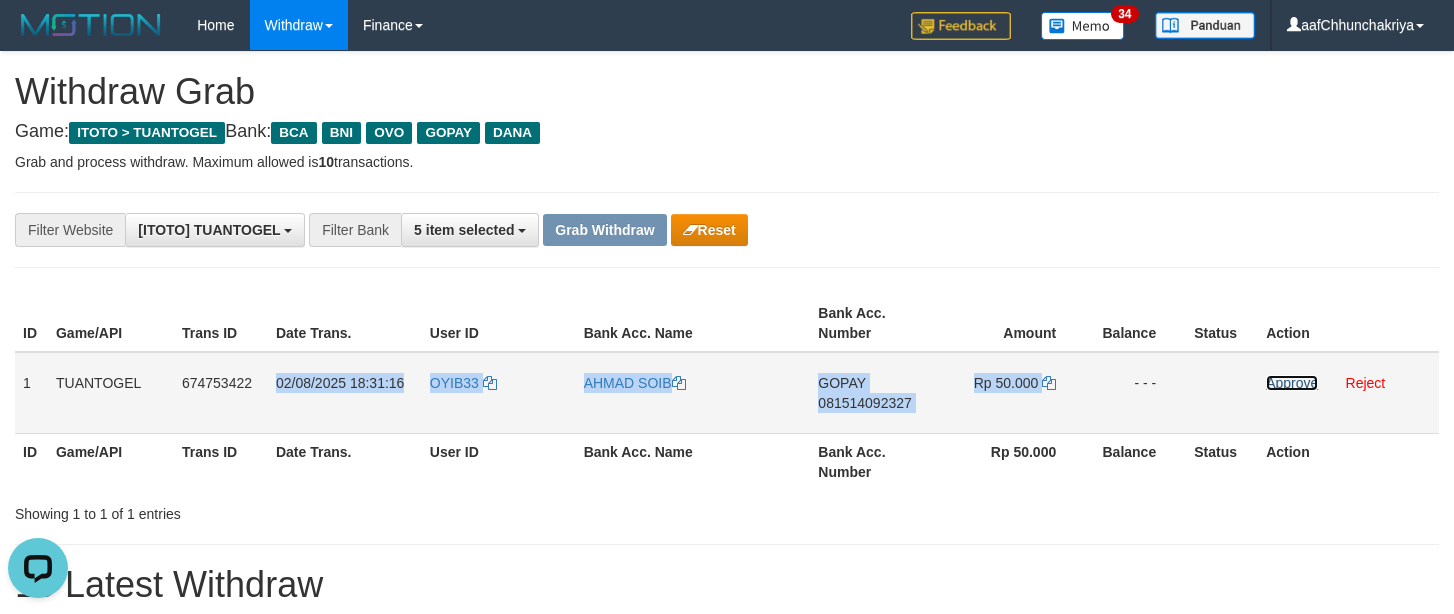 click on "Approve" at bounding box center [1292, 383] 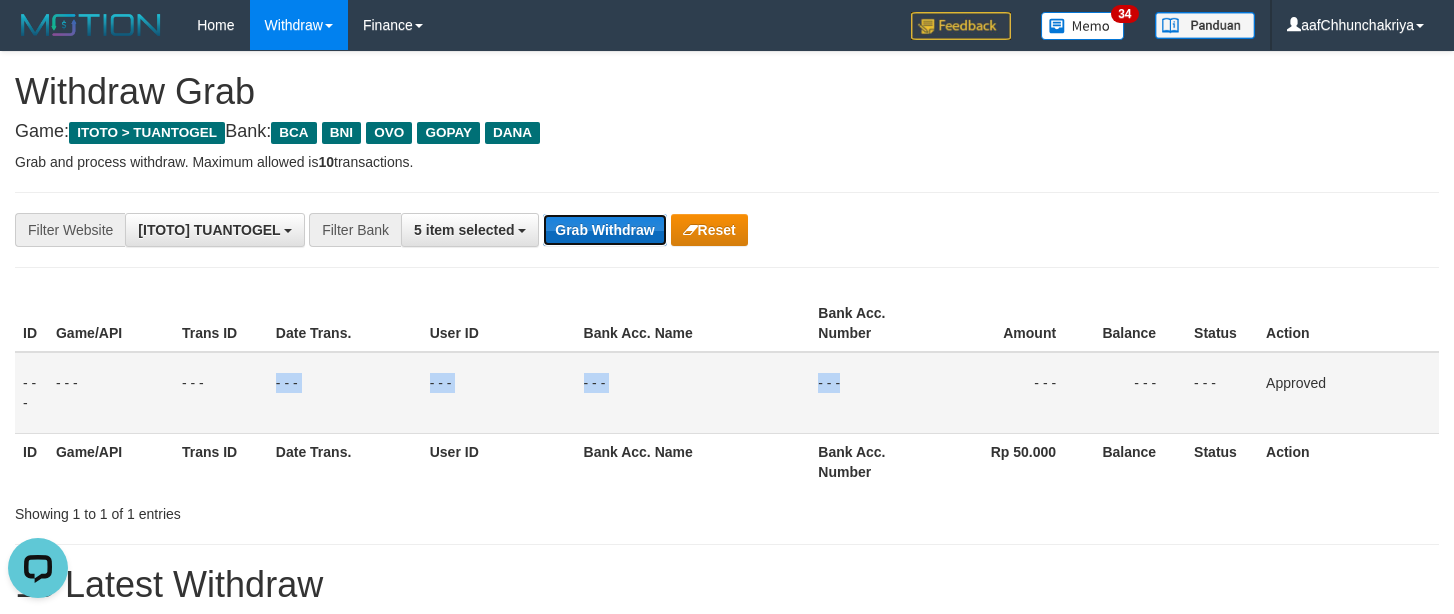 click on "Grab Withdraw" at bounding box center (604, 230) 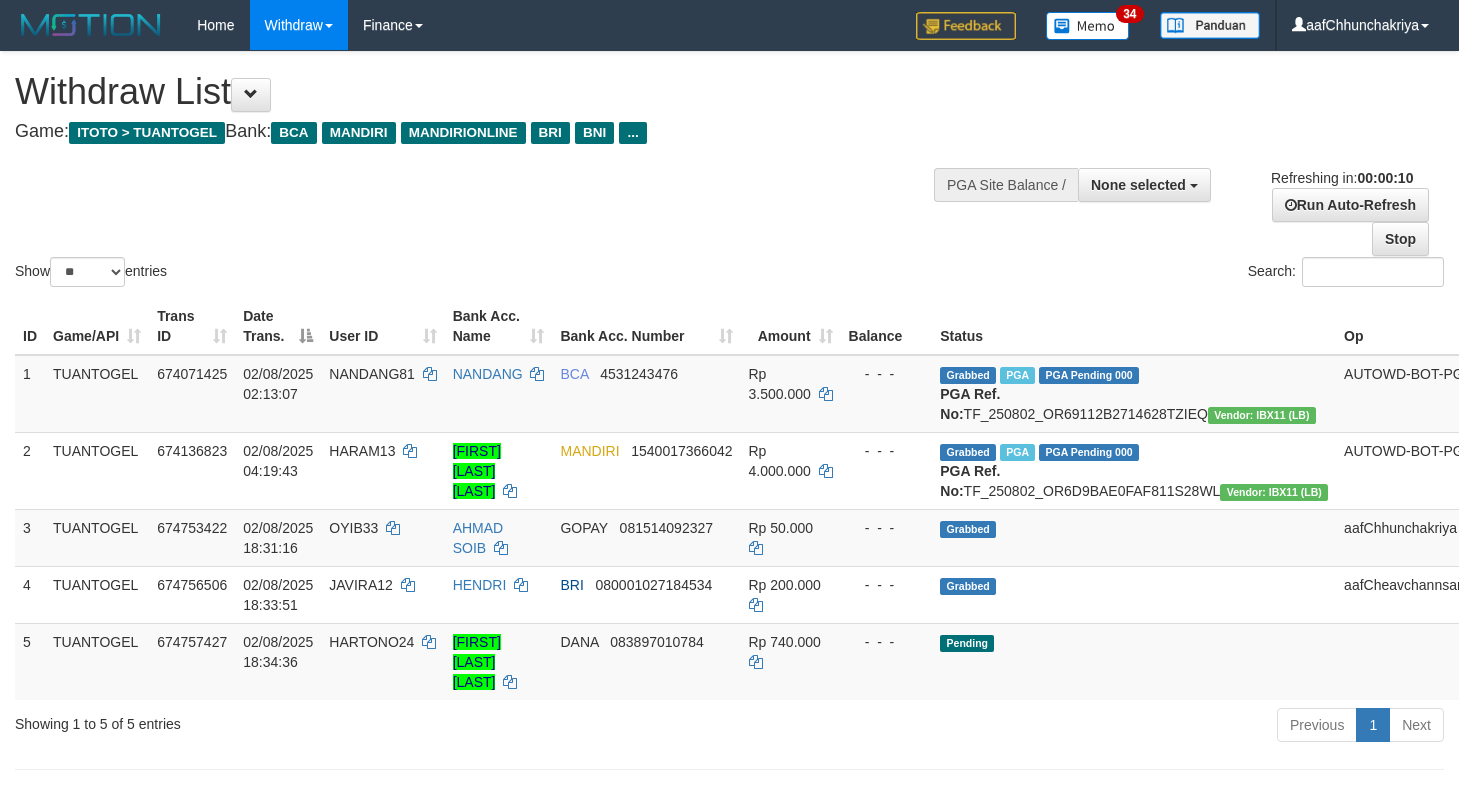 select 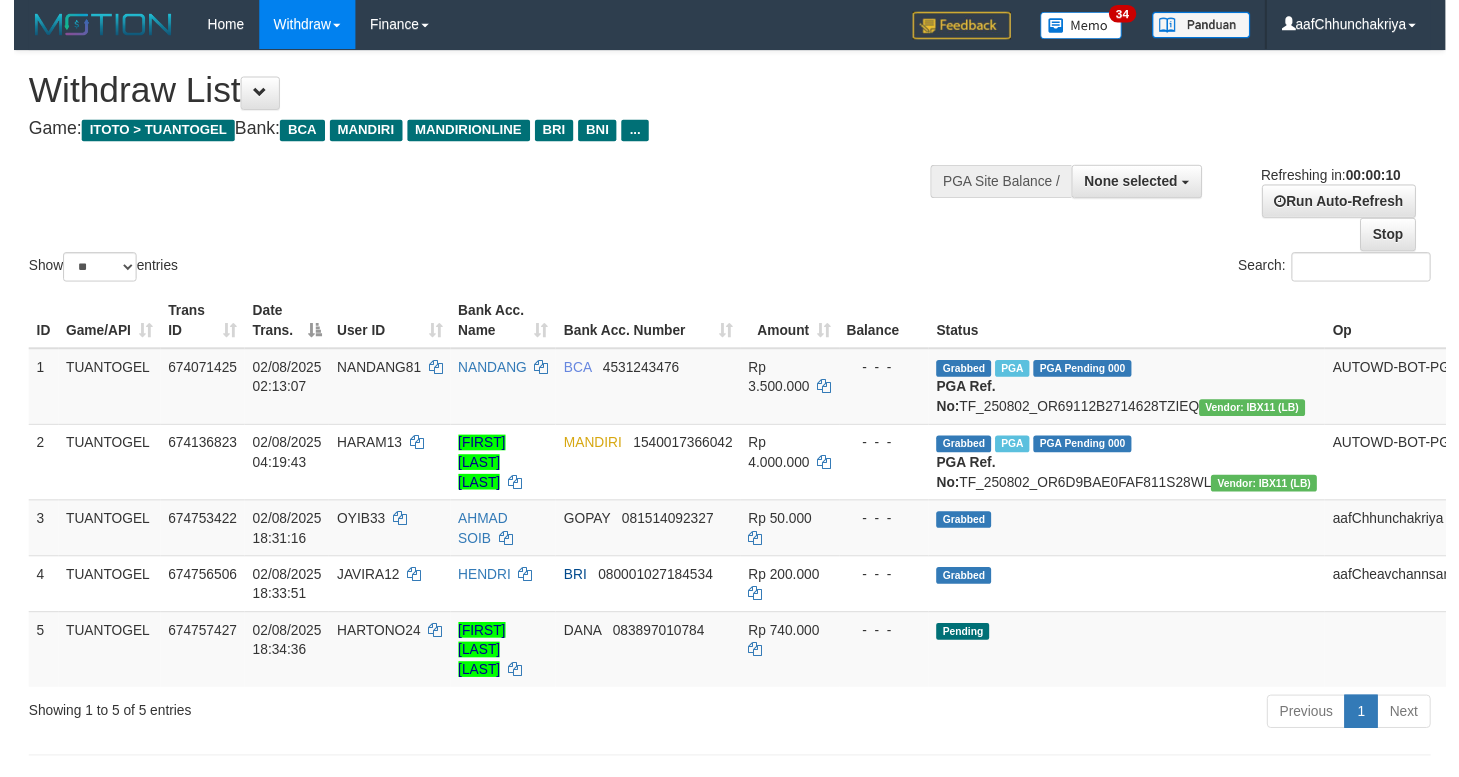 scroll, scrollTop: 0, scrollLeft: 0, axis: both 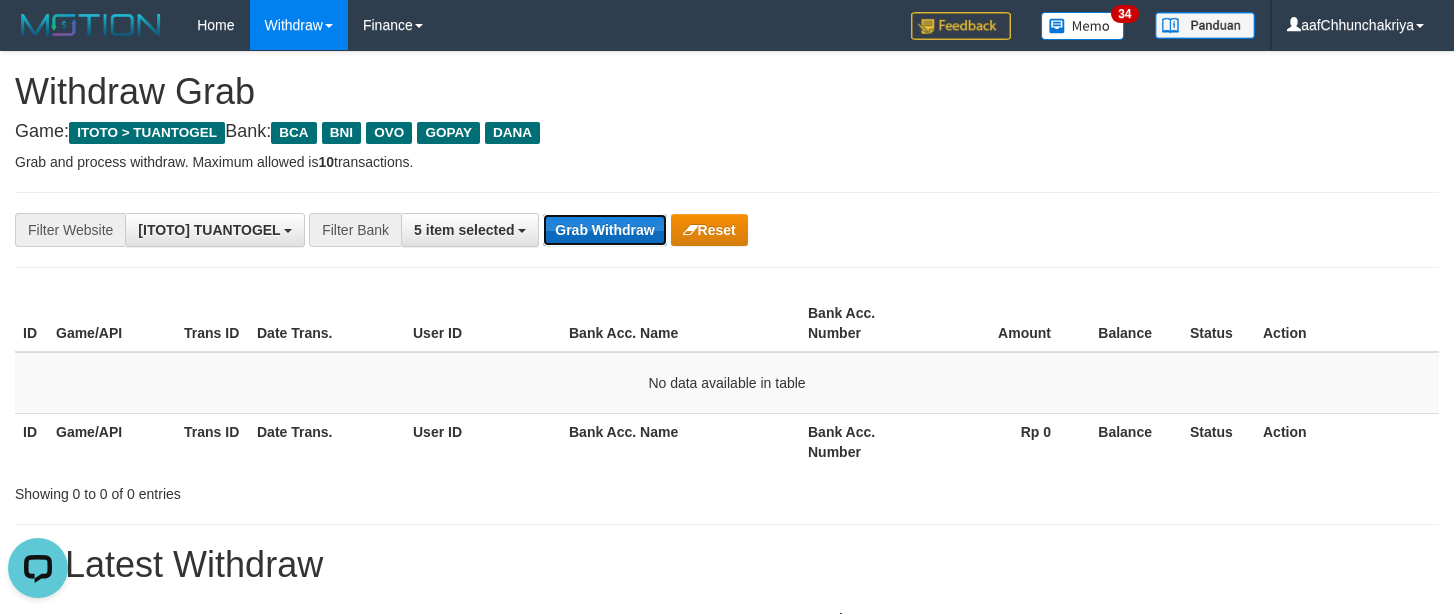 click on "Grab Withdraw" at bounding box center (604, 230) 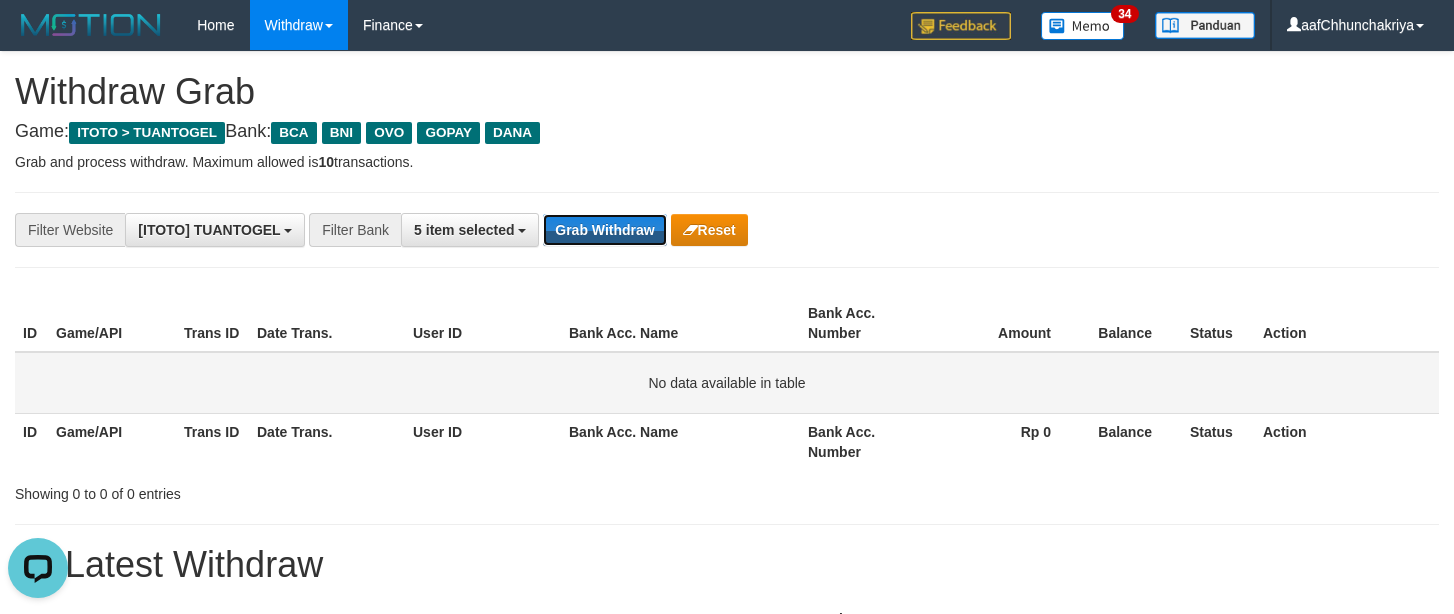 drag, startPoint x: 588, startPoint y: 222, endPoint x: 621, endPoint y: 379, distance: 160.43066 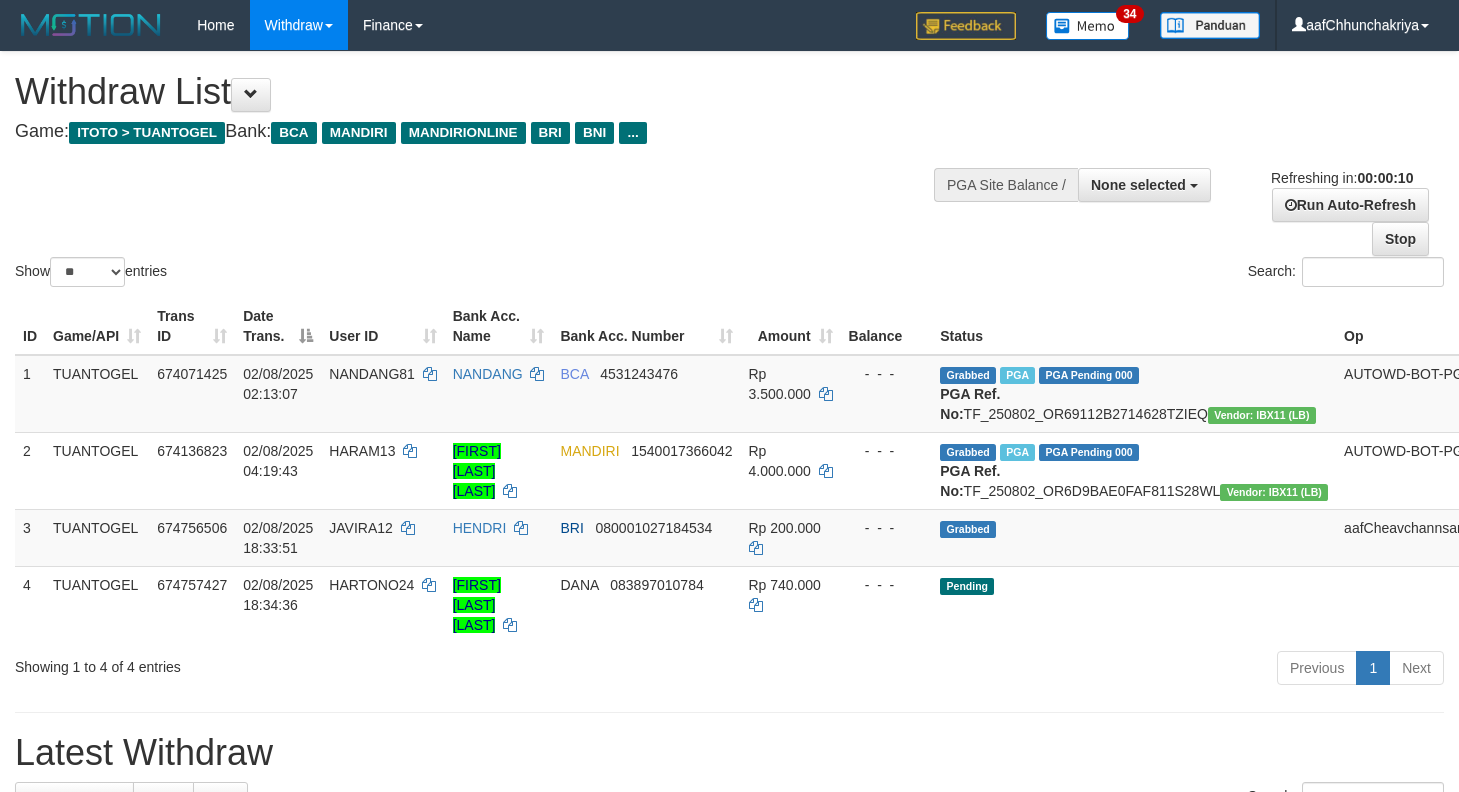 select 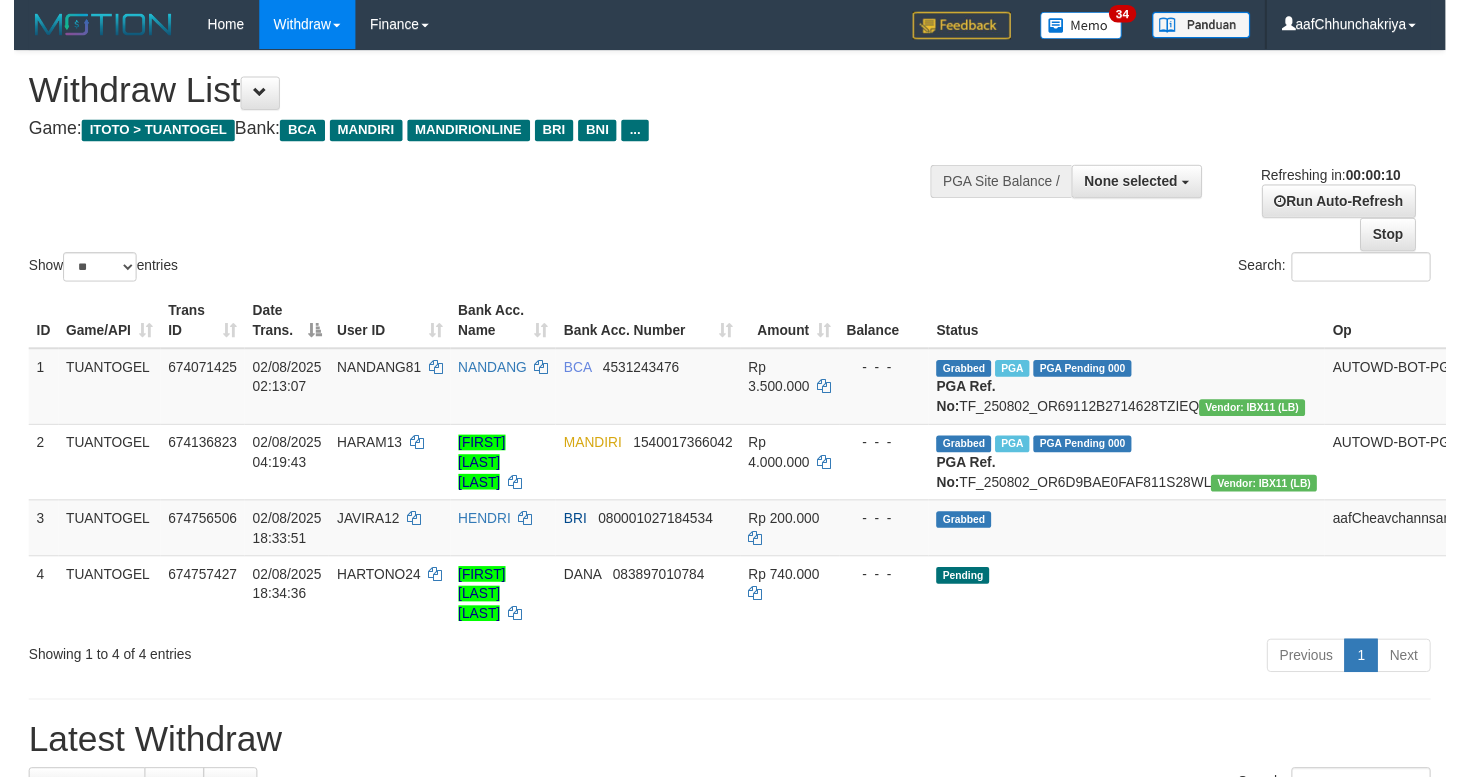 scroll, scrollTop: 0, scrollLeft: 0, axis: both 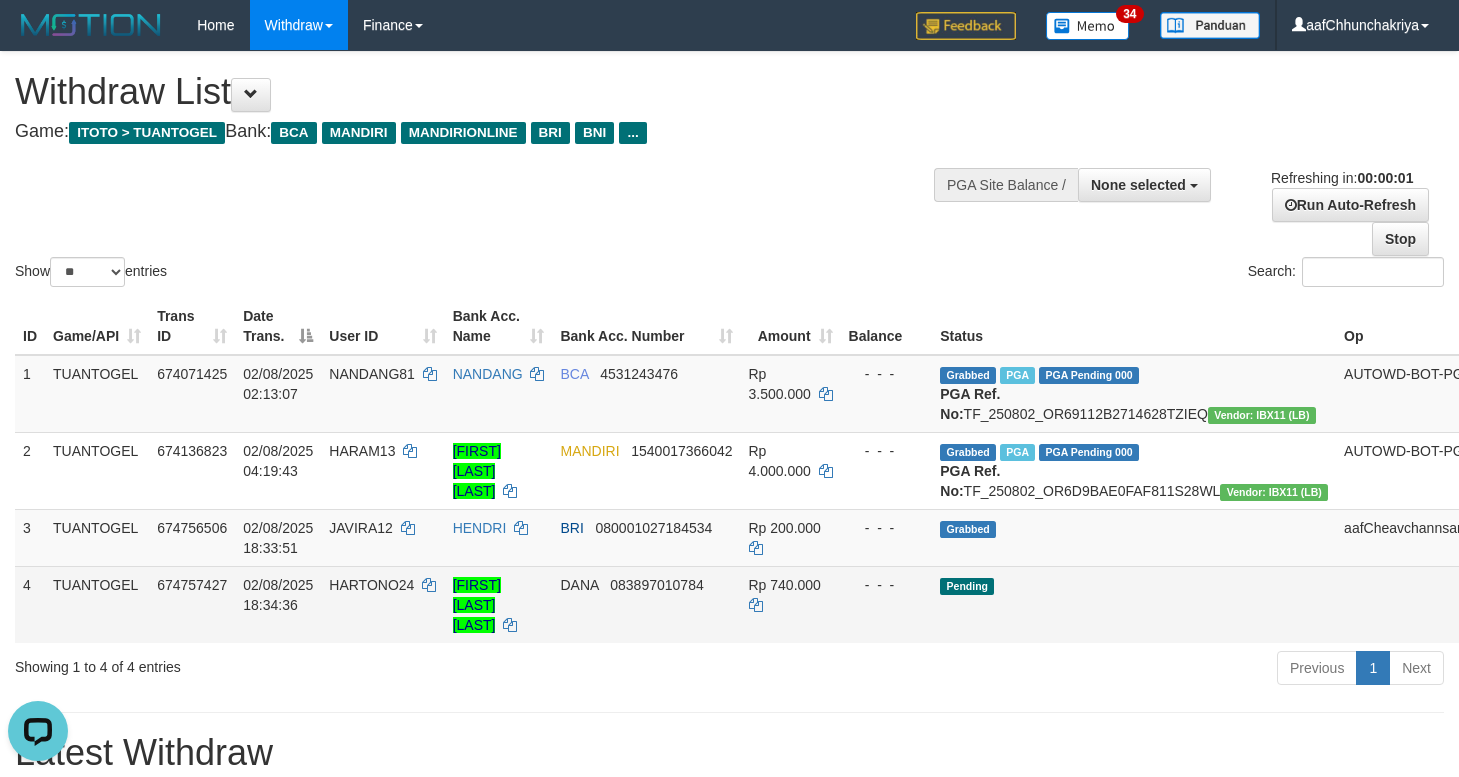 click on "DANA     083897010784" at bounding box center [646, 604] 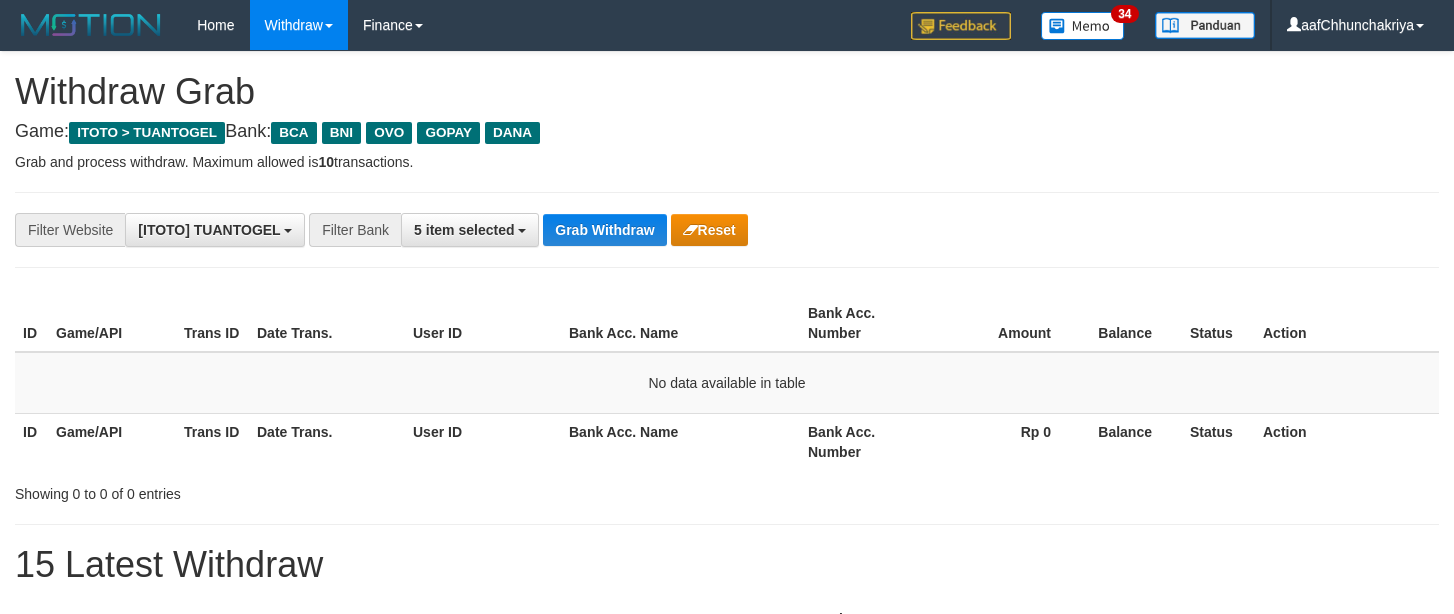 scroll, scrollTop: 0, scrollLeft: 0, axis: both 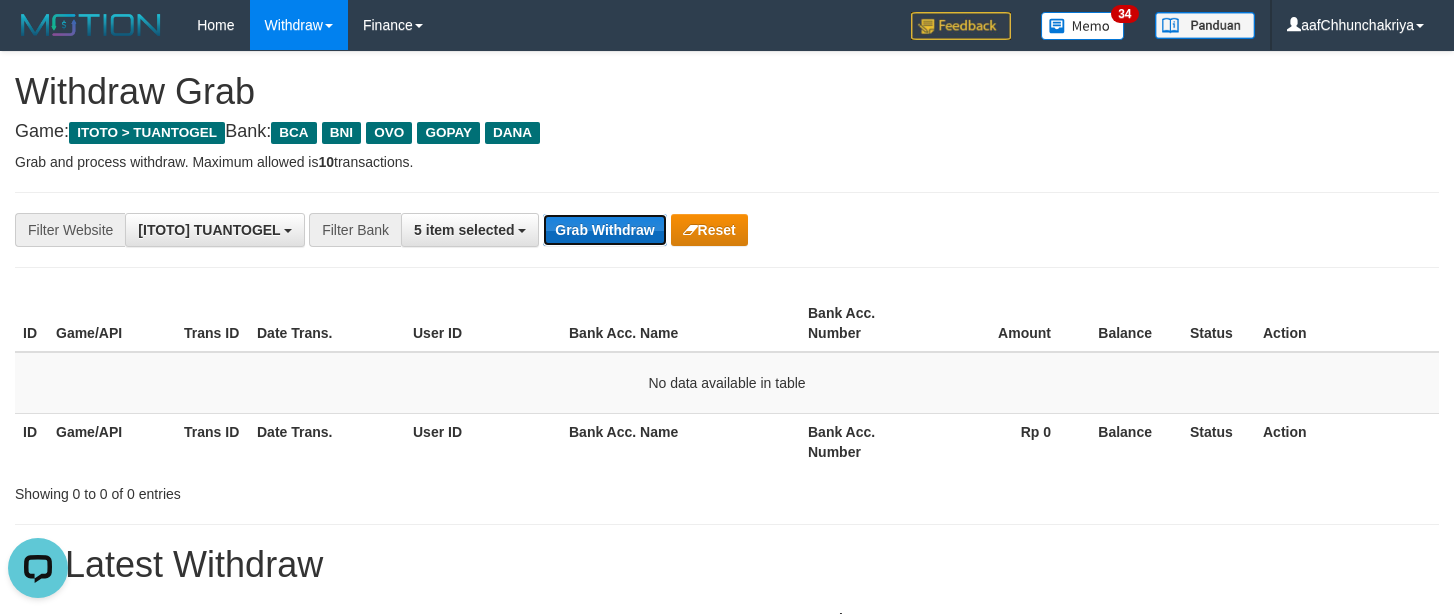 click on "Grab Withdraw" at bounding box center (604, 230) 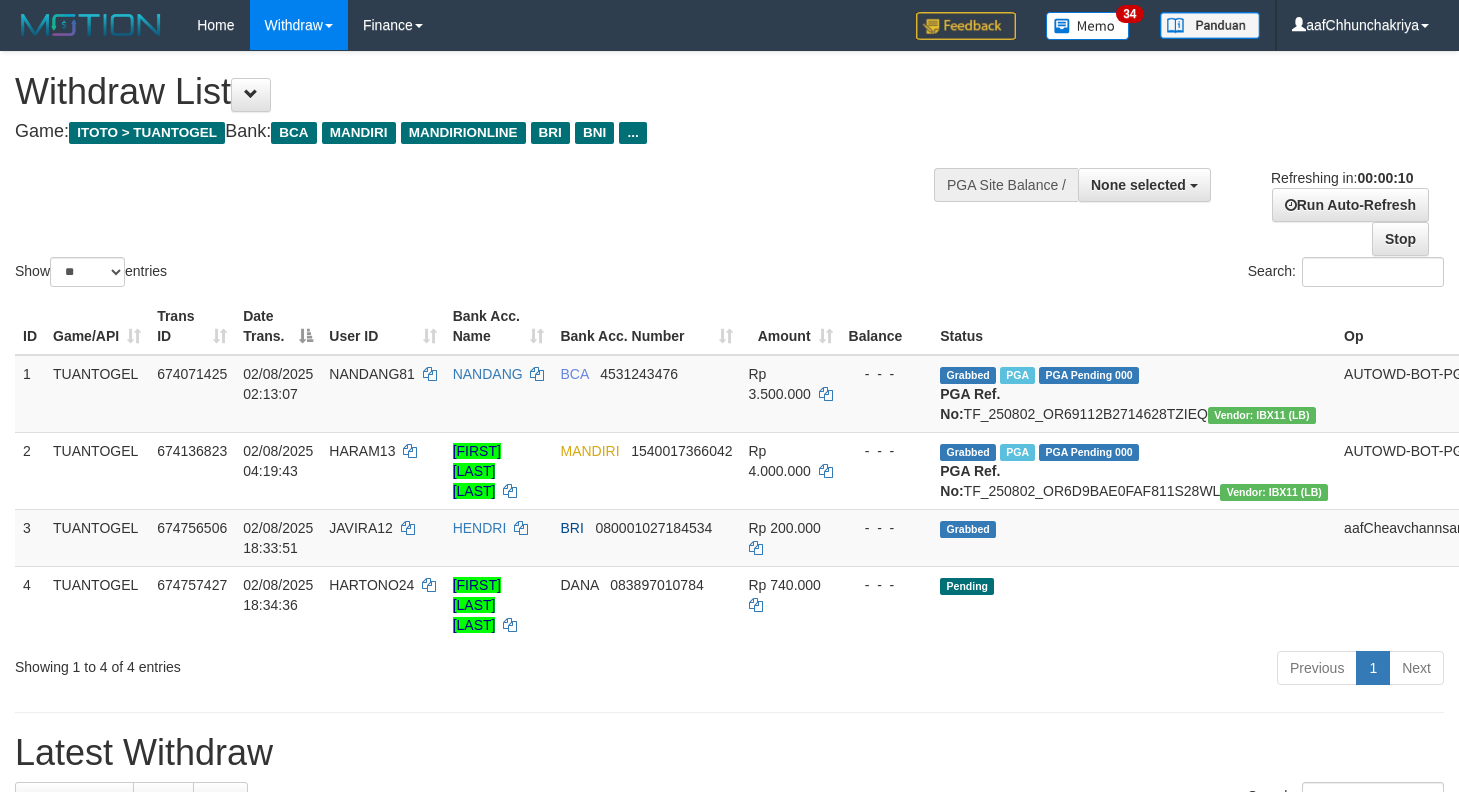 select 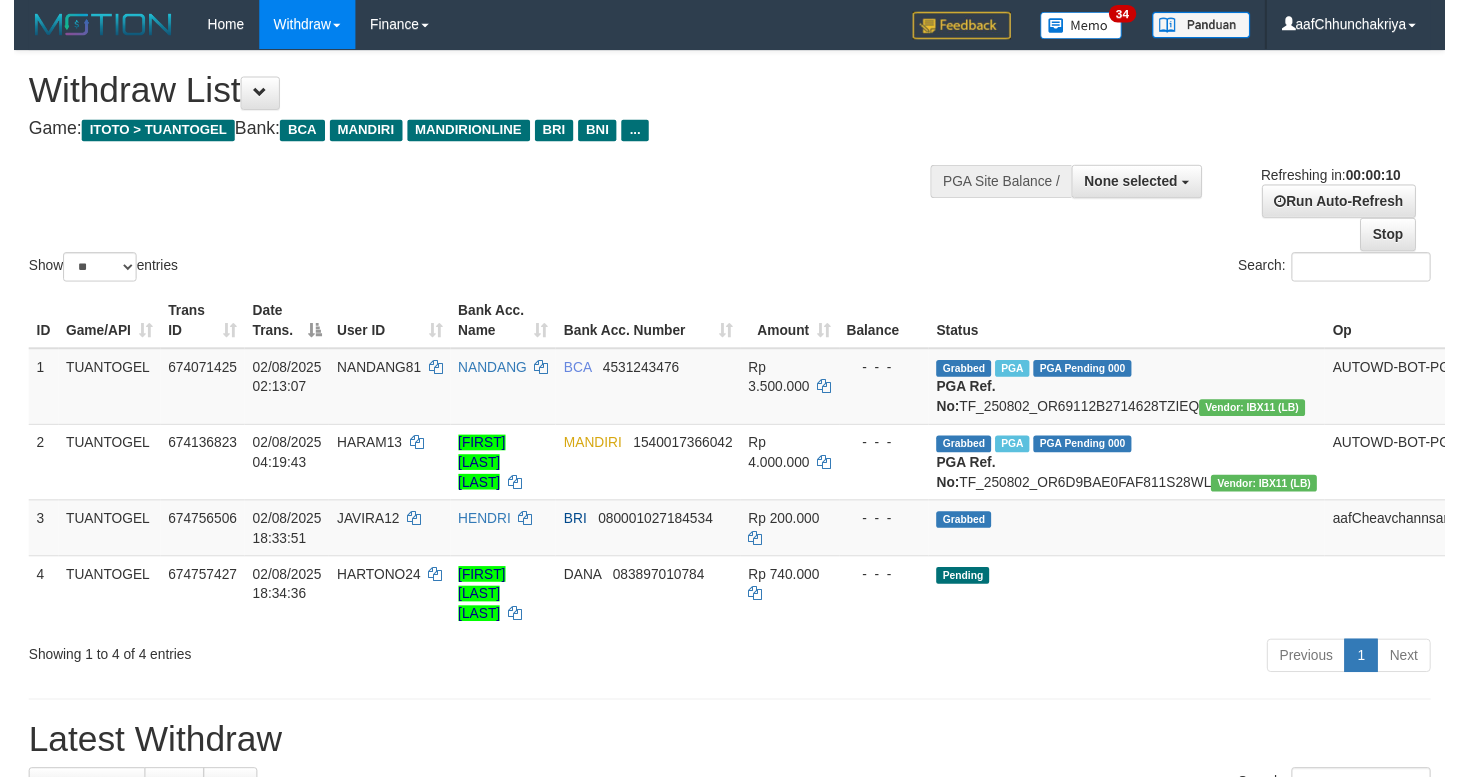 scroll, scrollTop: 0, scrollLeft: 0, axis: both 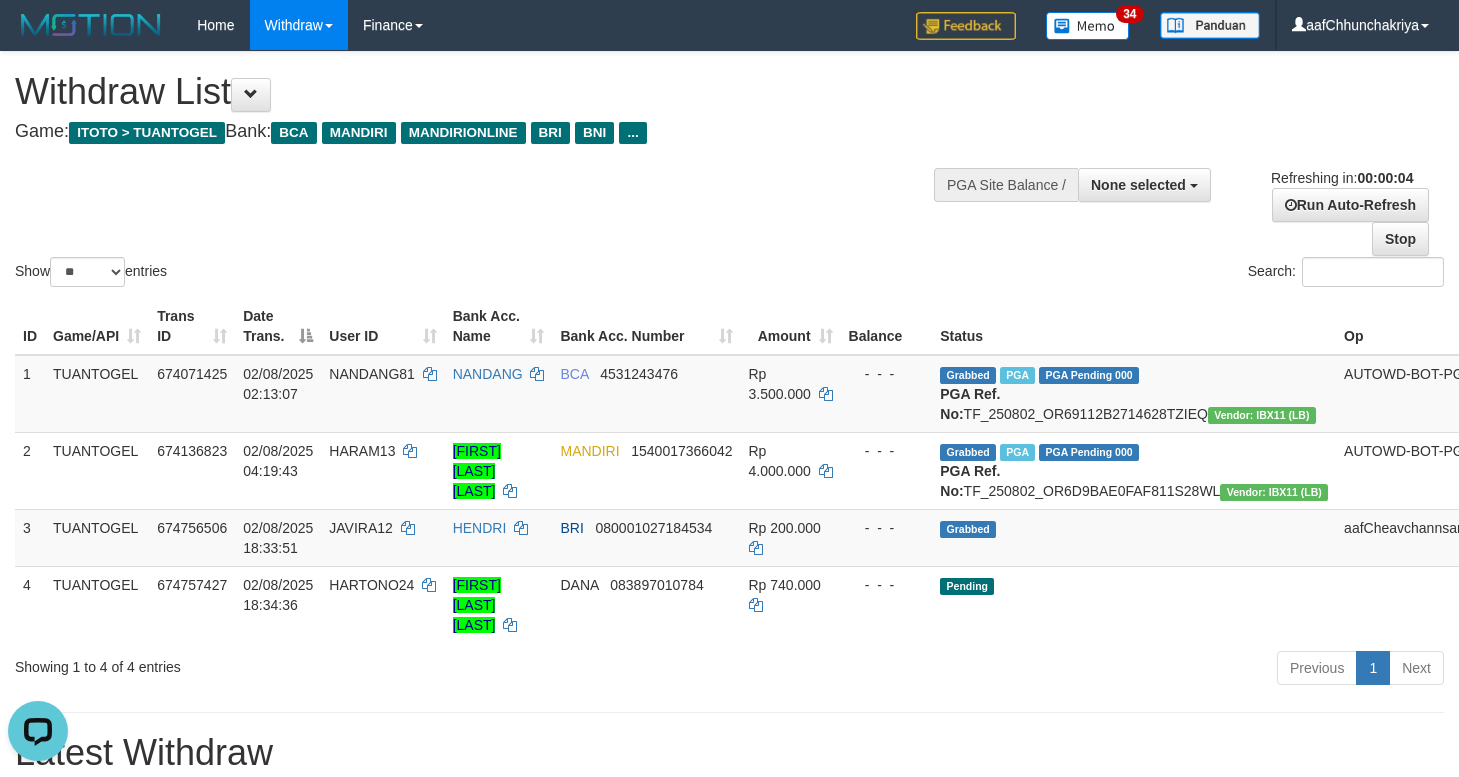 drag, startPoint x: 717, startPoint y: 727, endPoint x: 719, endPoint y: 709, distance: 18.110771 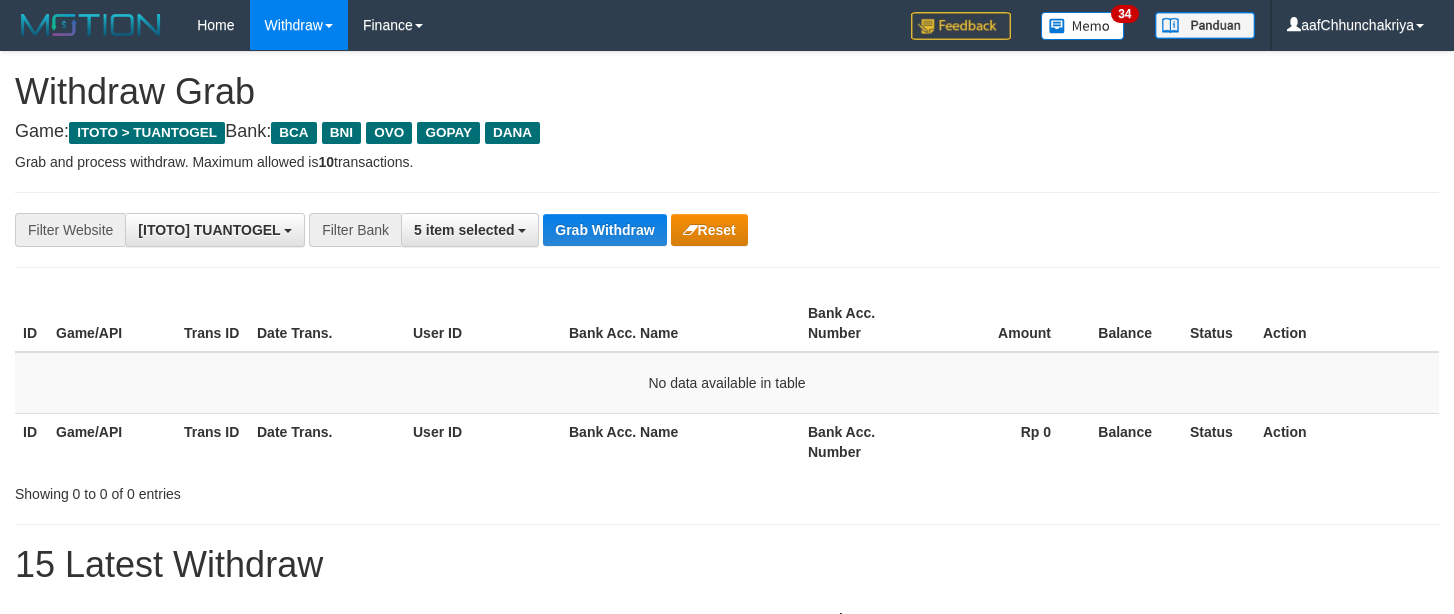 scroll, scrollTop: 0, scrollLeft: 0, axis: both 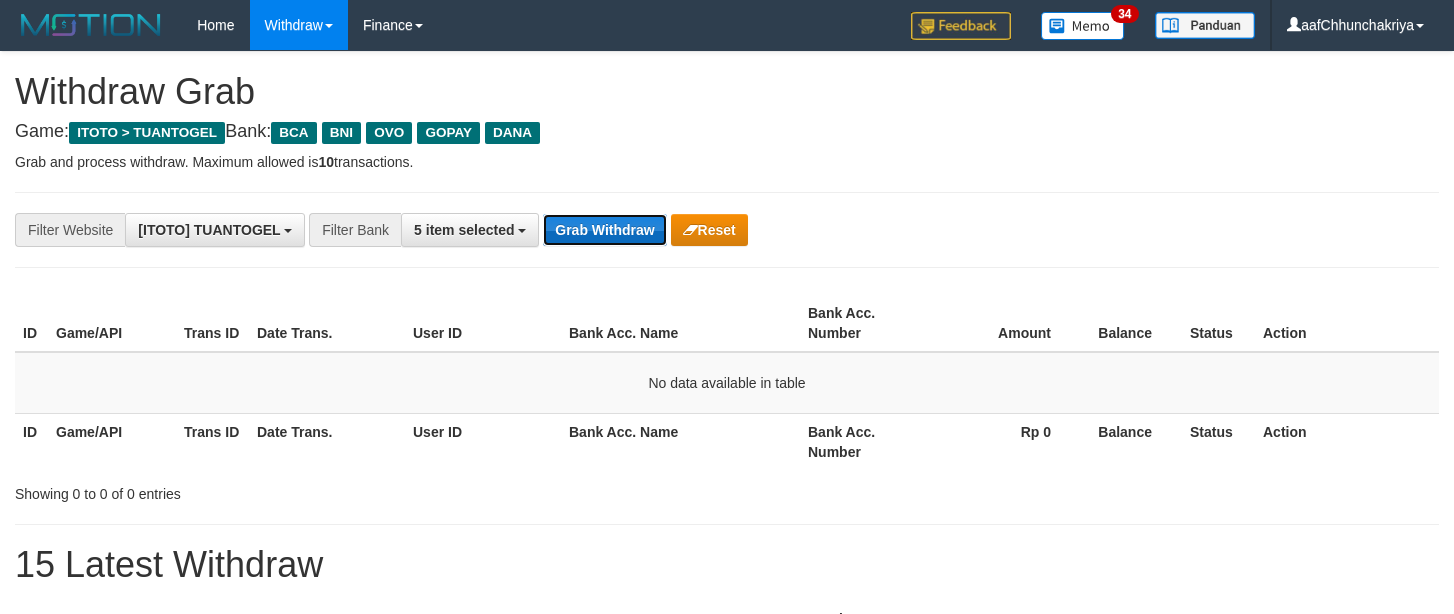 click on "Grab Withdraw" at bounding box center (604, 230) 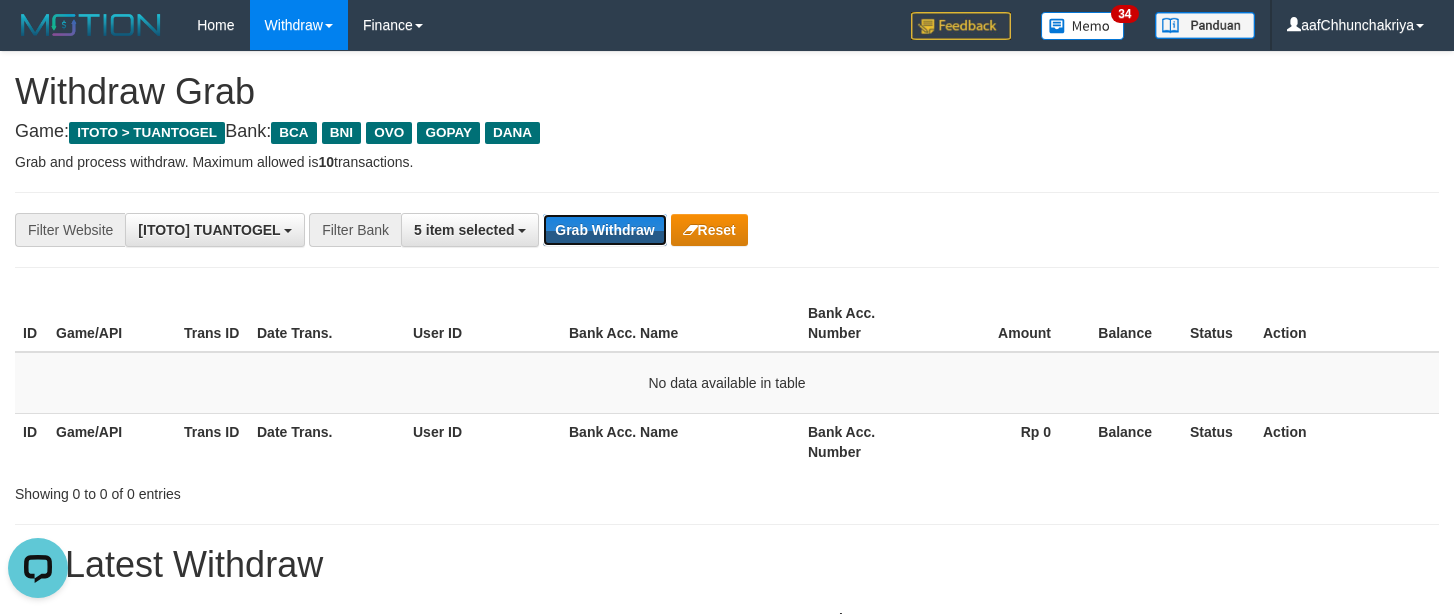 scroll, scrollTop: 0, scrollLeft: 0, axis: both 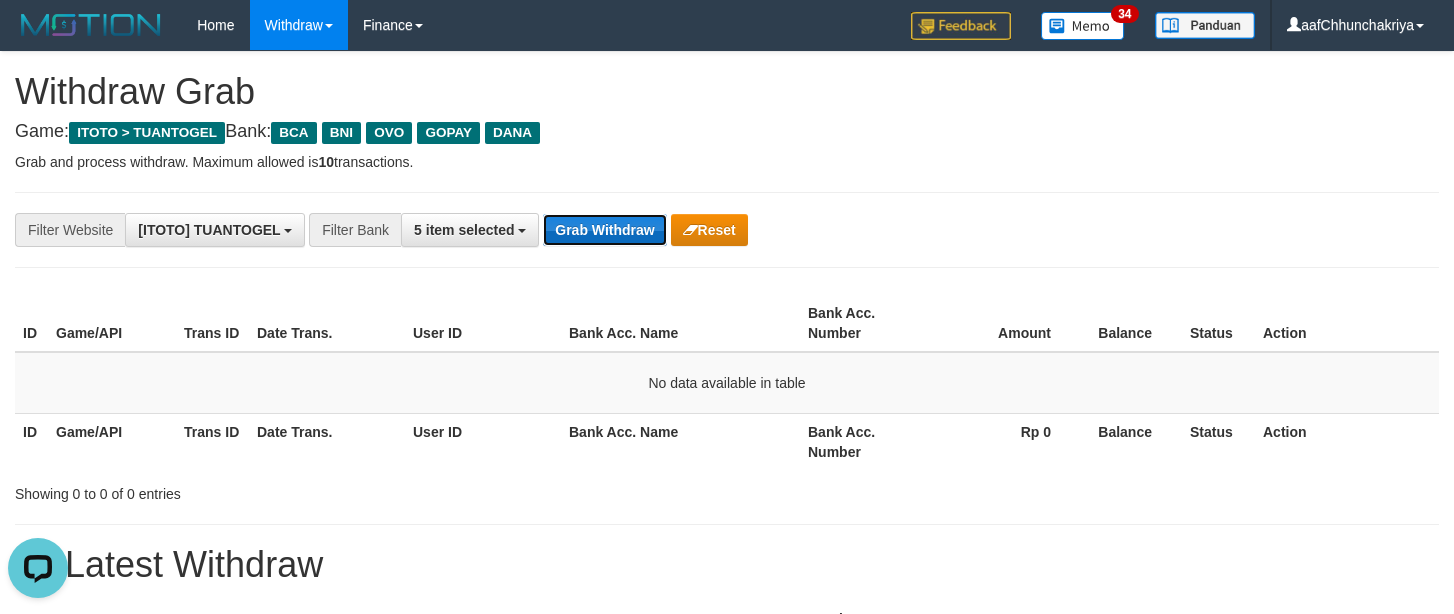 click on "Grab Withdraw" at bounding box center [604, 230] 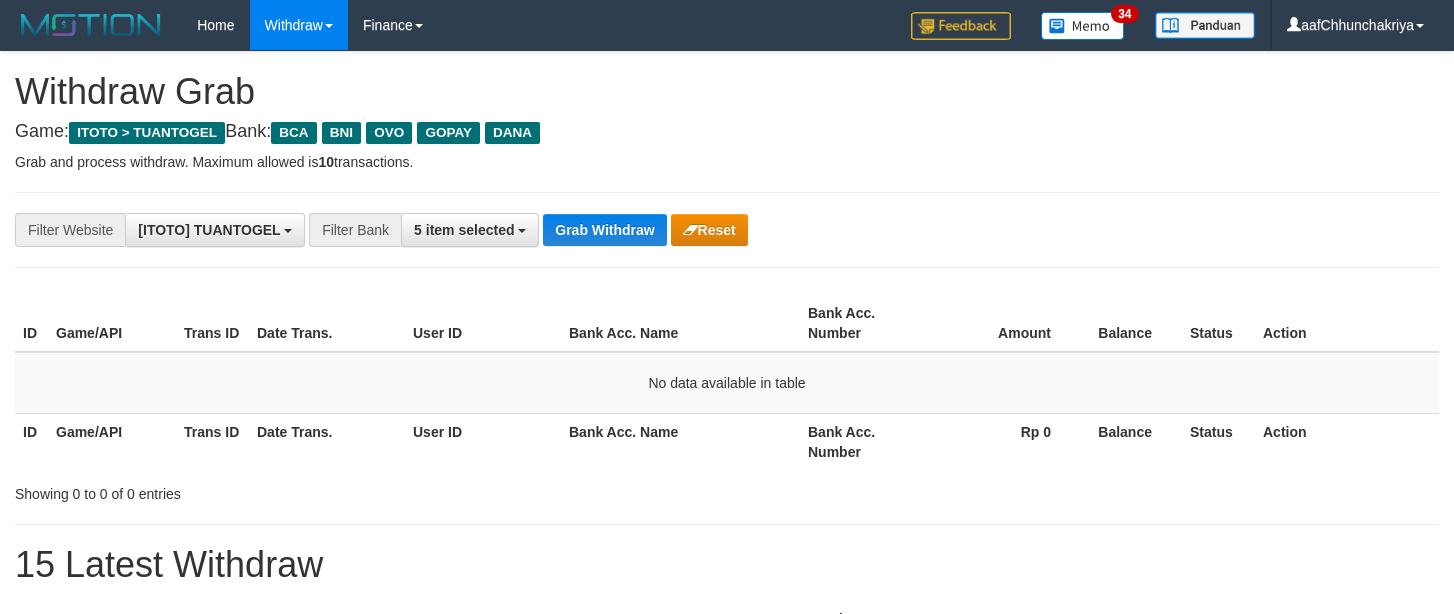 scroll, scrollTop: 0, scrollLeft: 0, axis: both 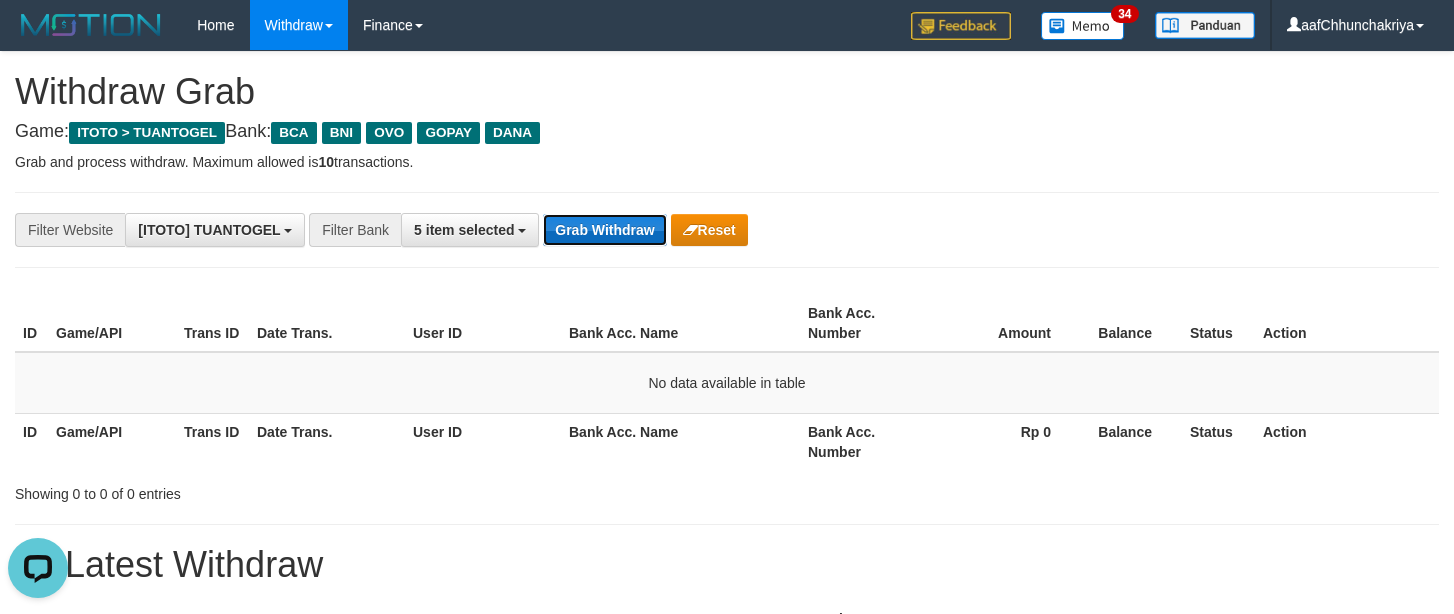 click on "Grab Withdraw" at bounding box center (604, 230) 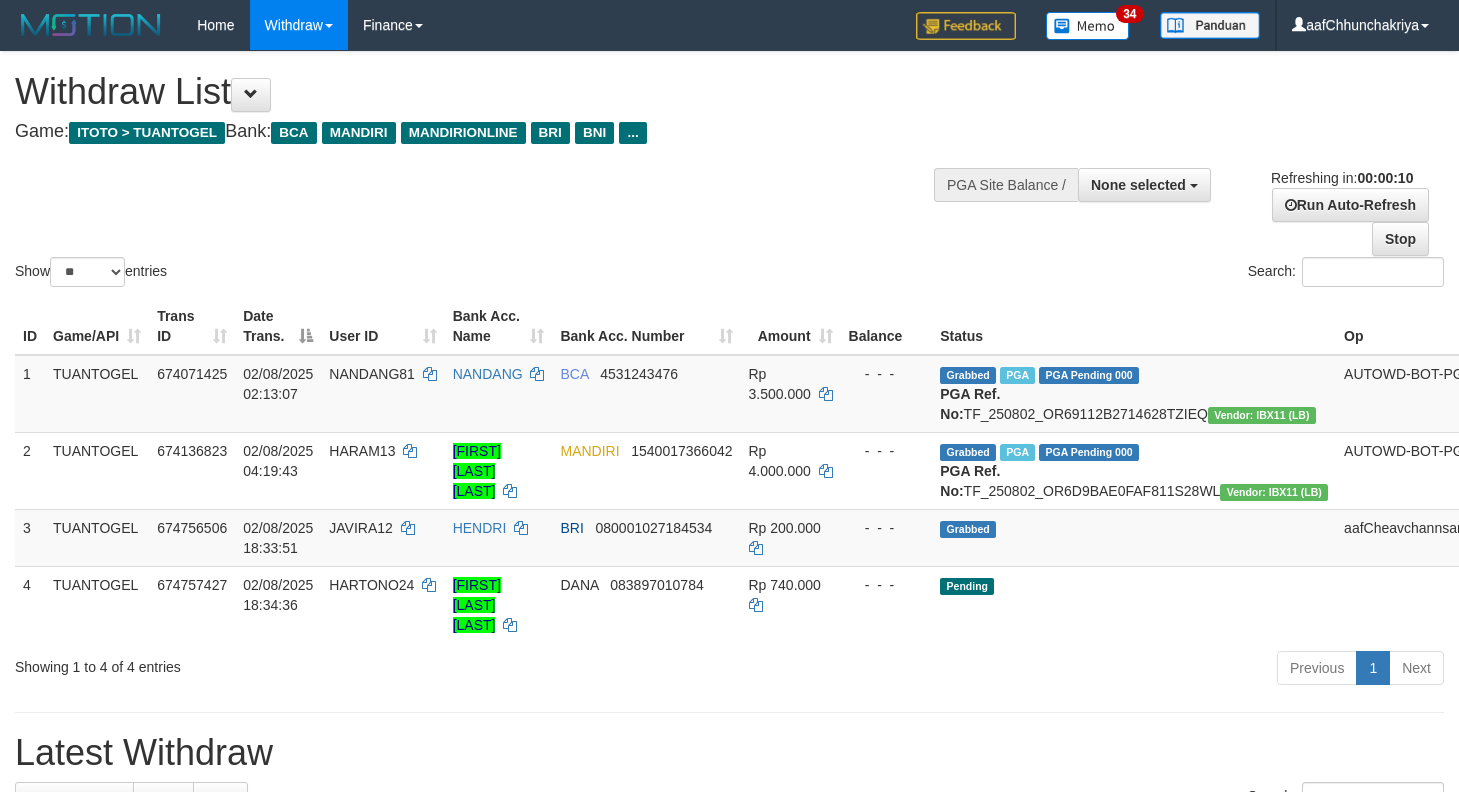 select 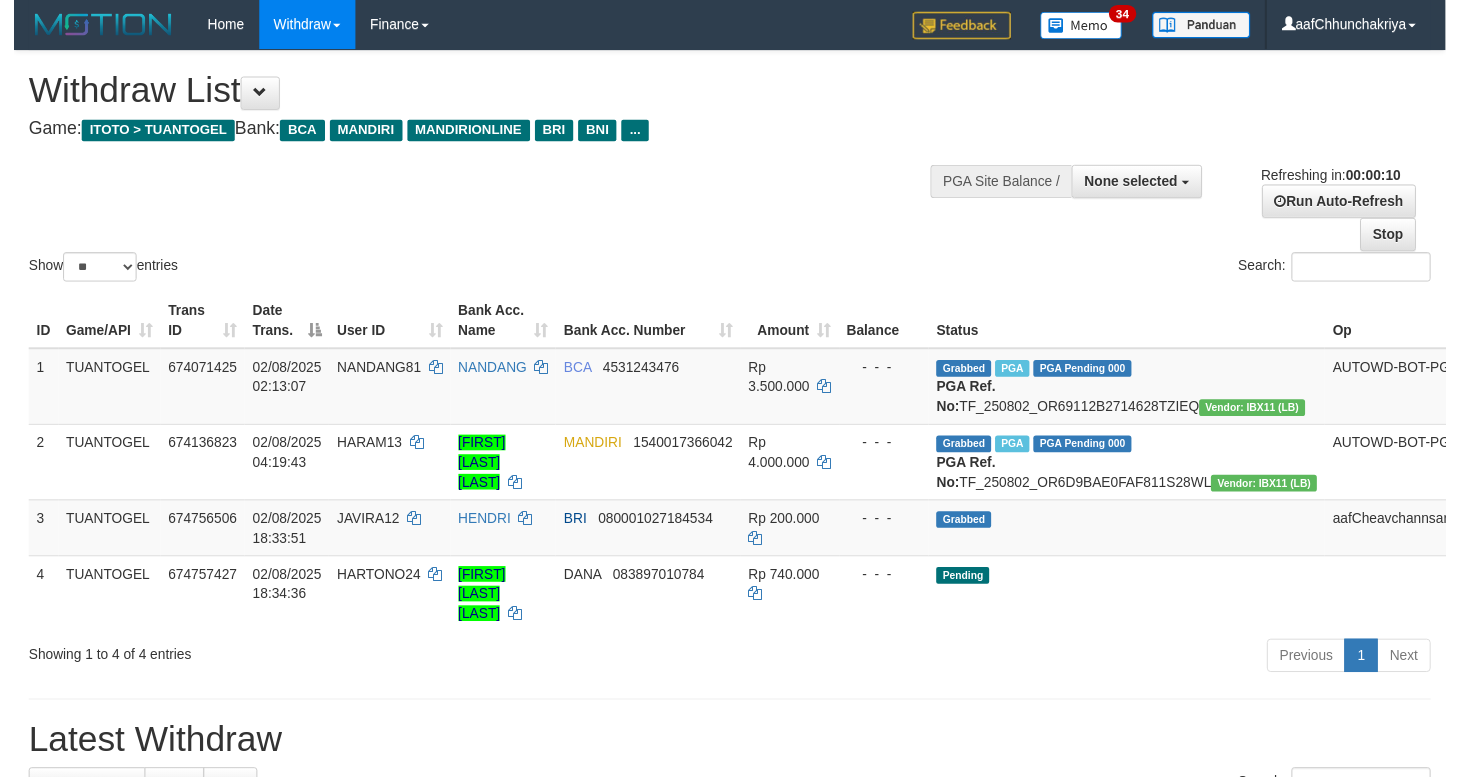 scroll, scrollTop: 0, scrollLeft: 0, axis: both 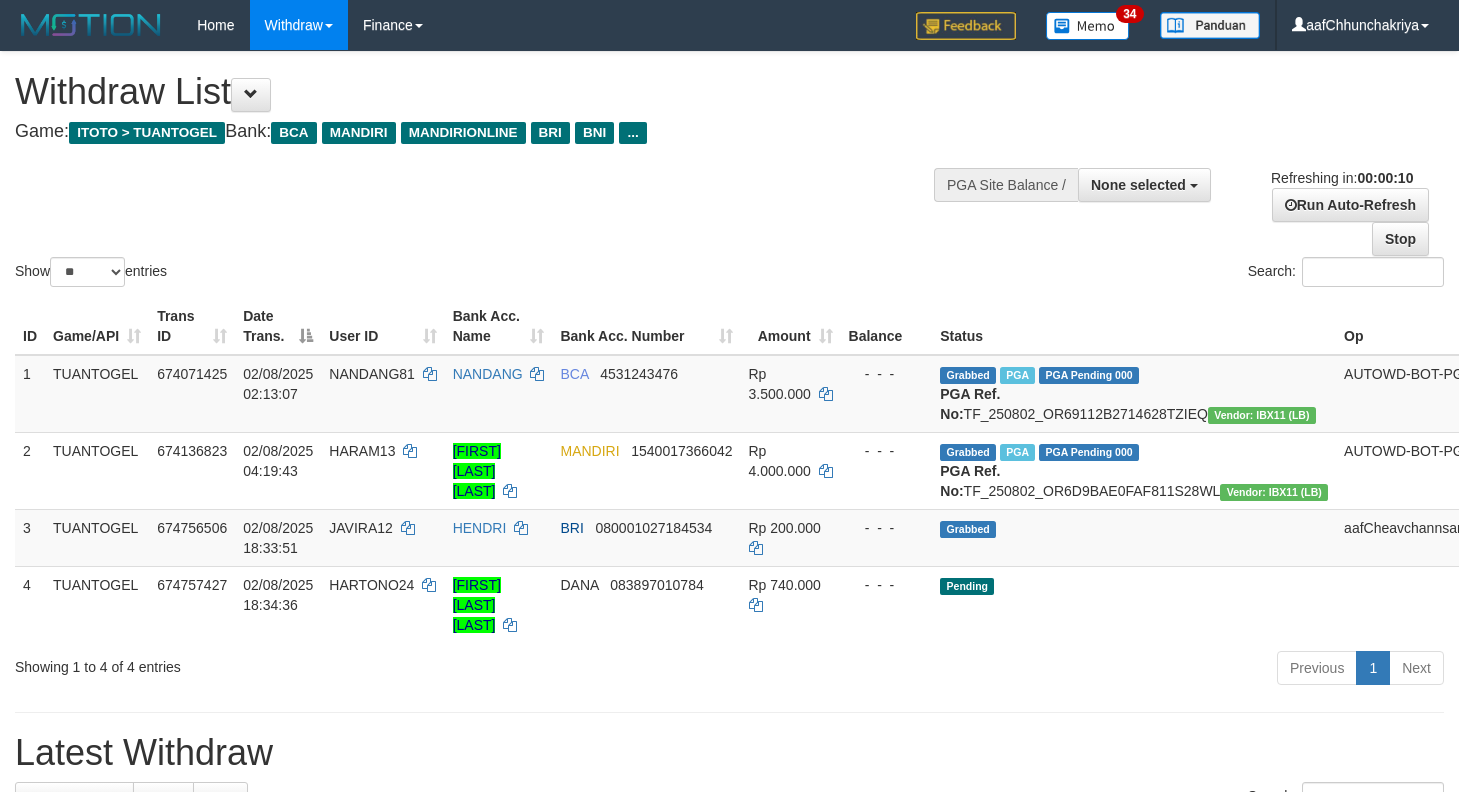 select 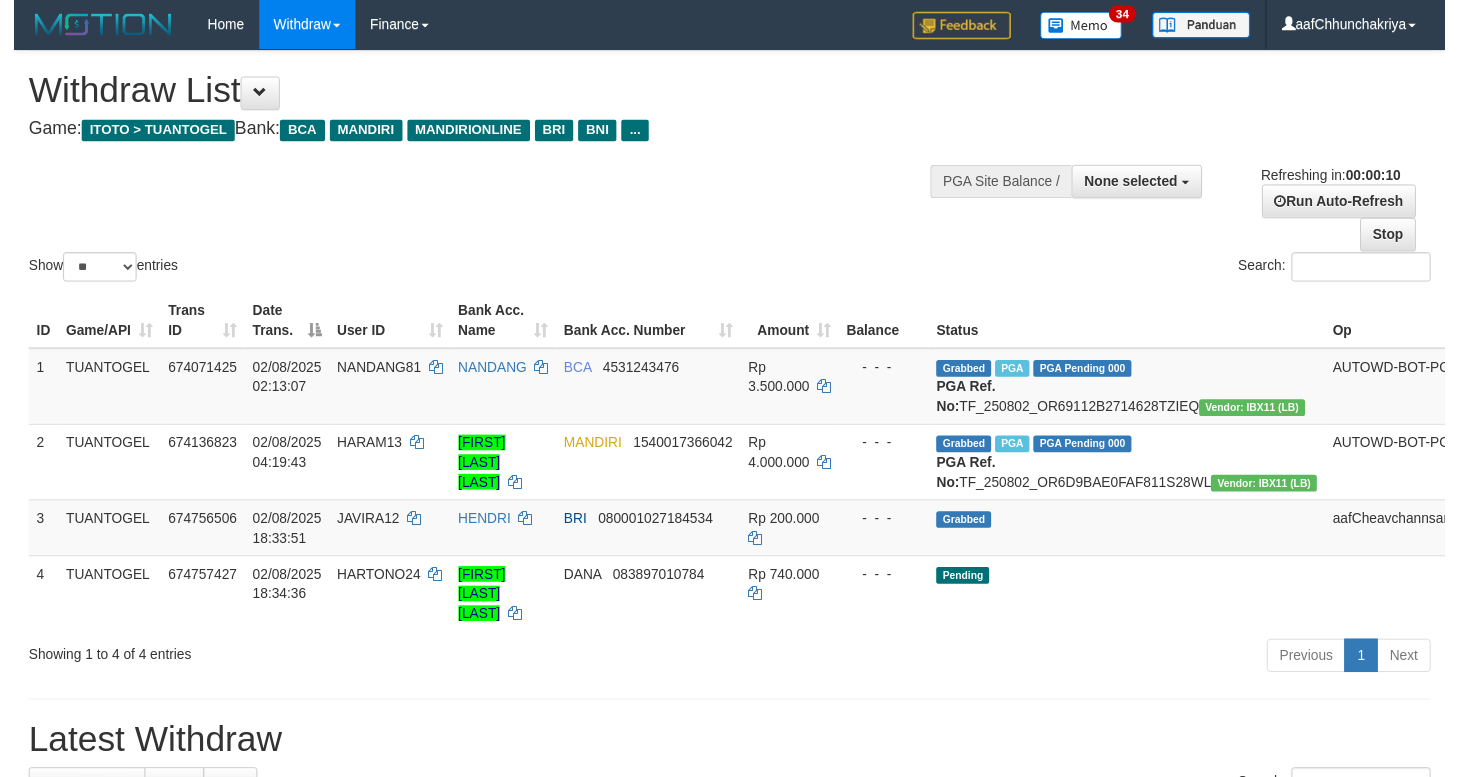 scroll, scrollTop: 0, scrollLeft: 0, axis: both 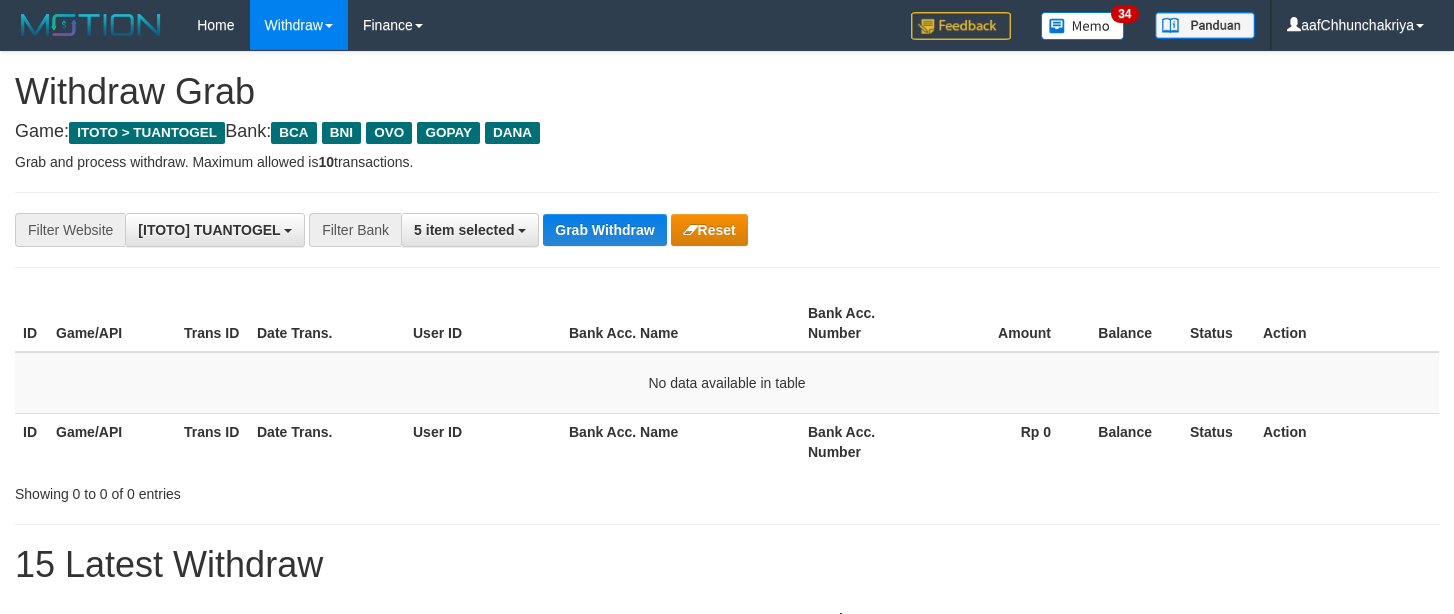 click on "Grab Withdraw" at bounding box center (604, 230) 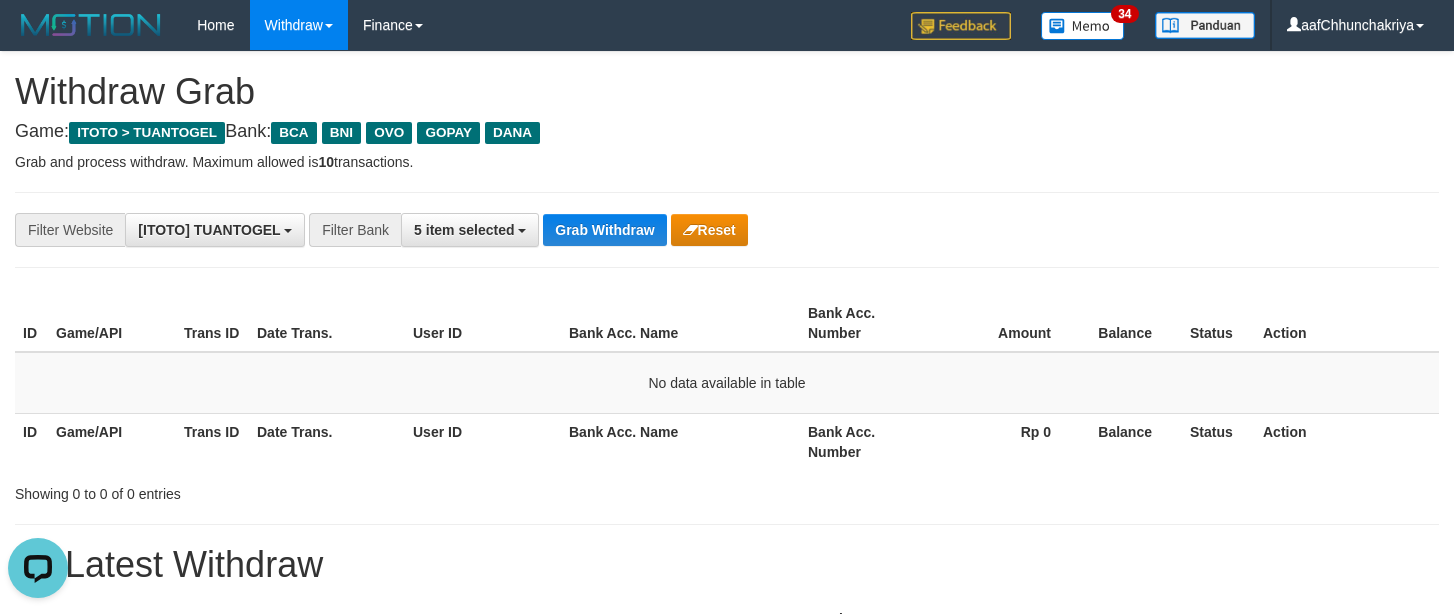 scroll, scrollTop: 0, scrollLeft: 0, axis: both 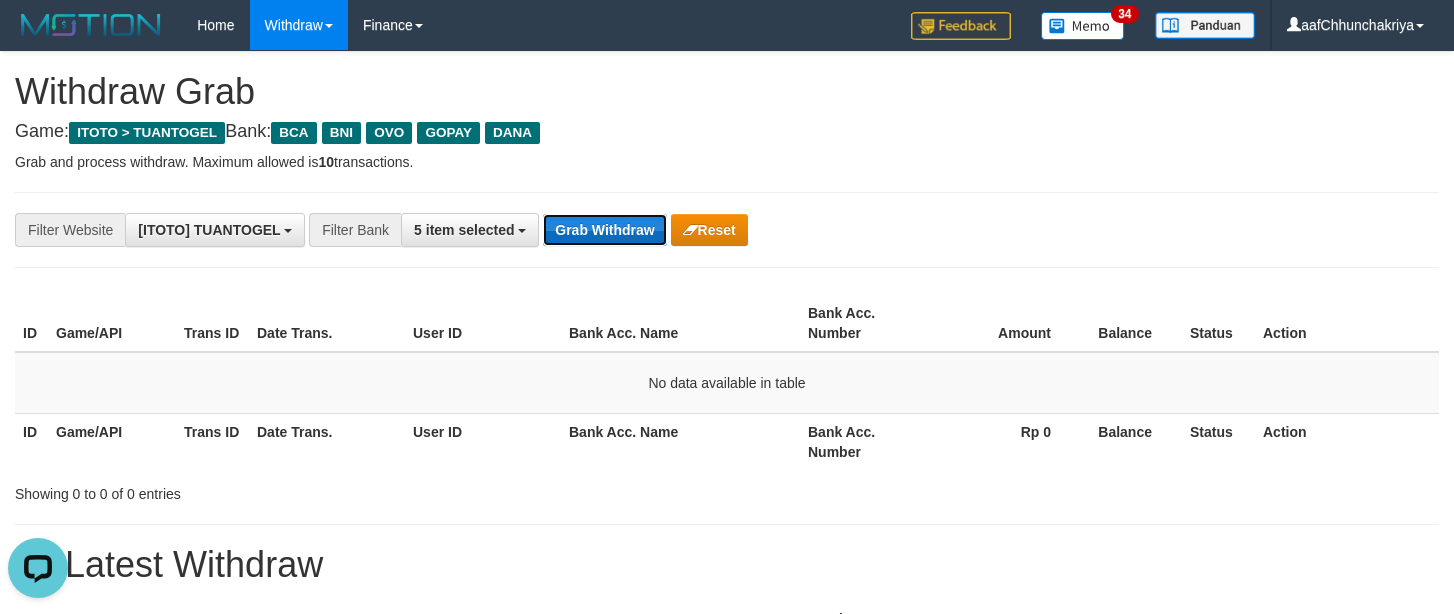 click on "Grab Withdraw" at bounding box center (604, 230) 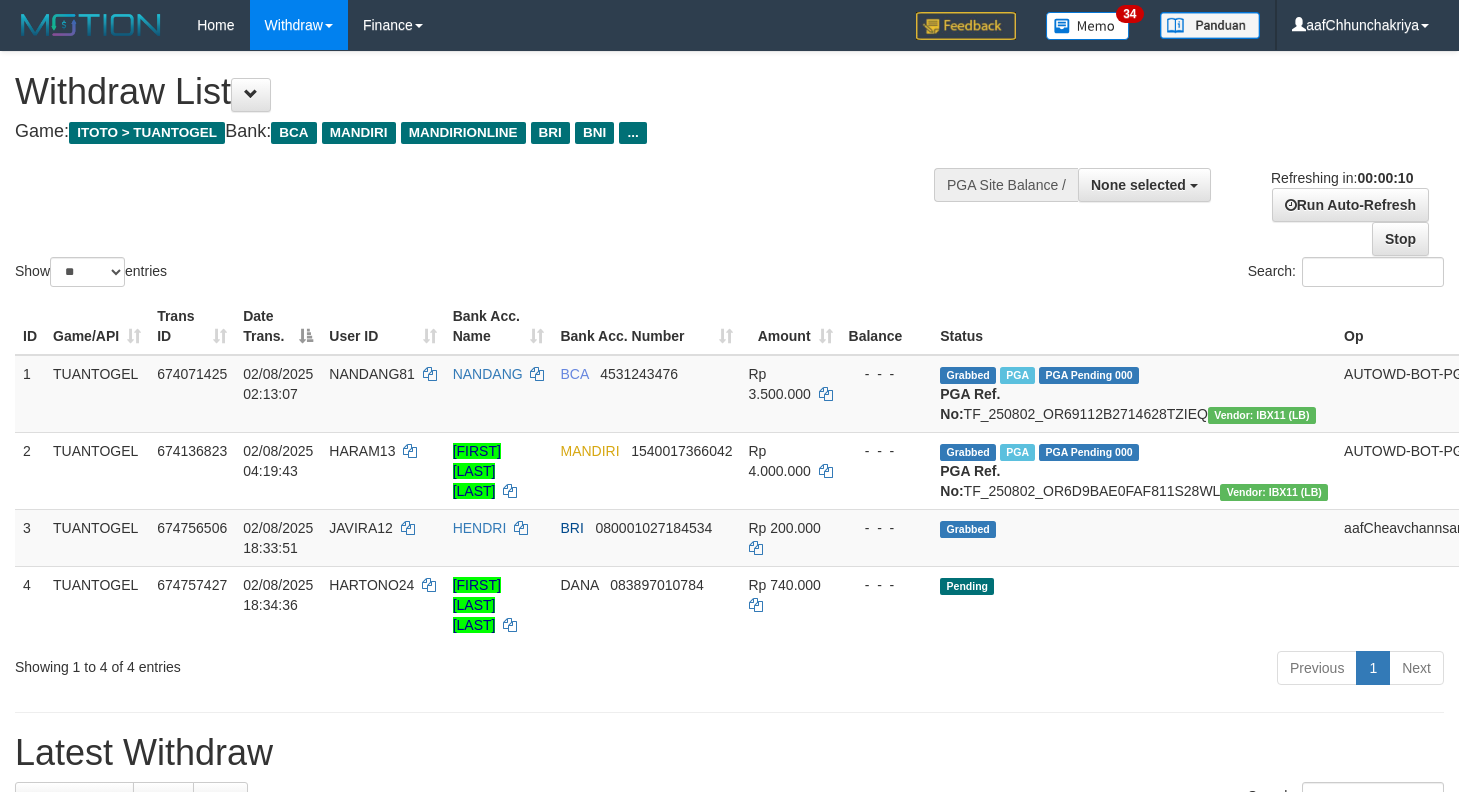 select 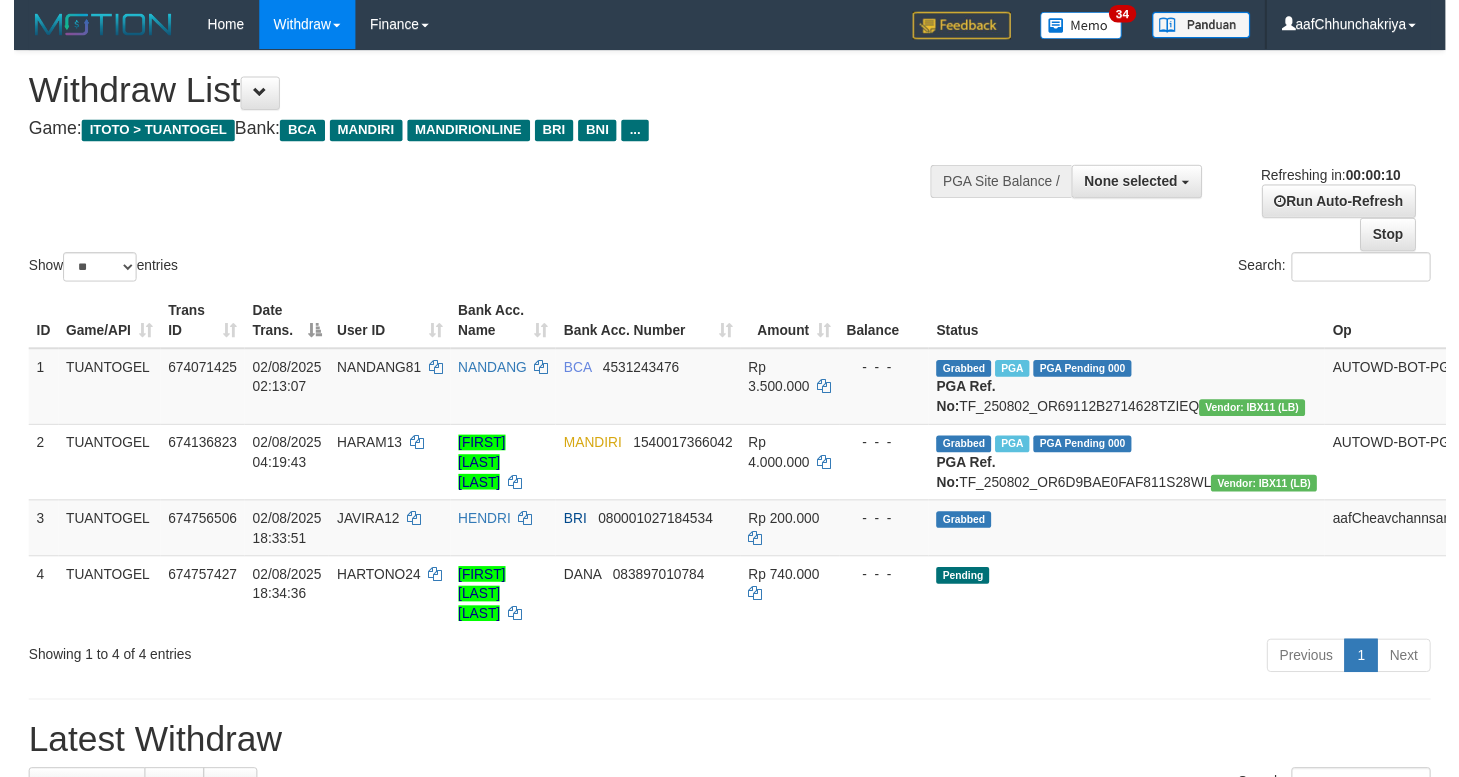 scroll, scrollTop: 0, scrollLeft: 0, axis: both 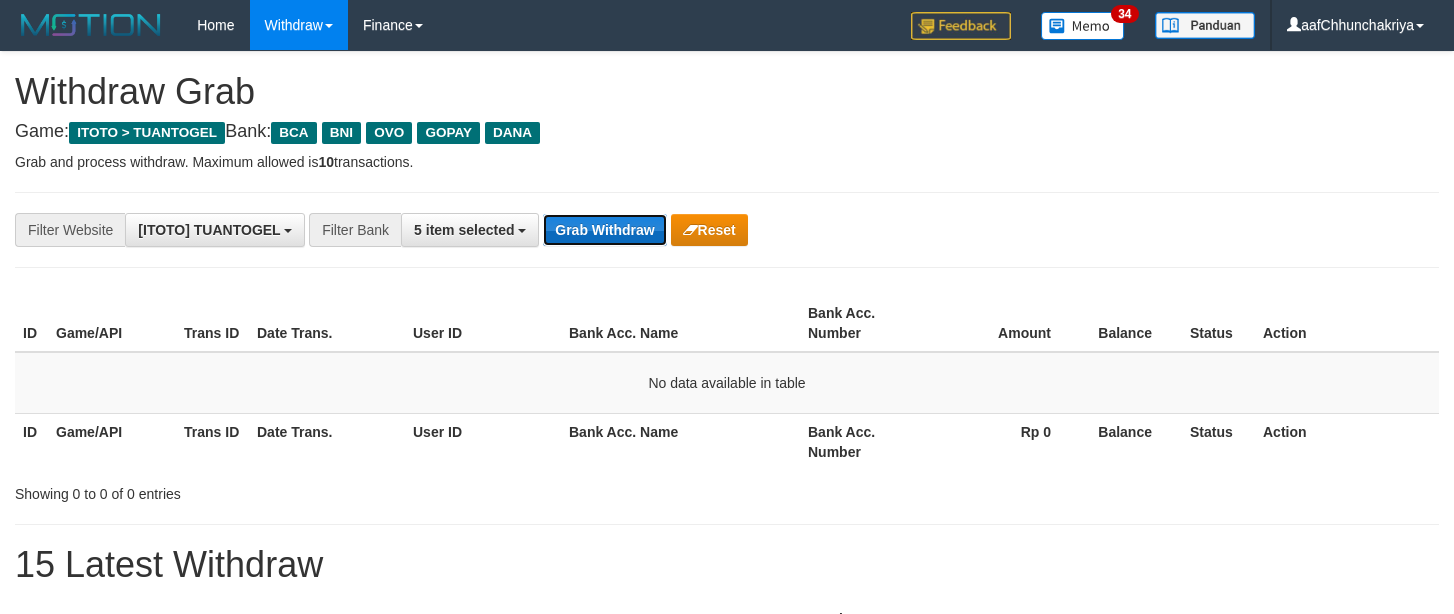 click on "Grab Withdraw" at bounding box center (604, 230) 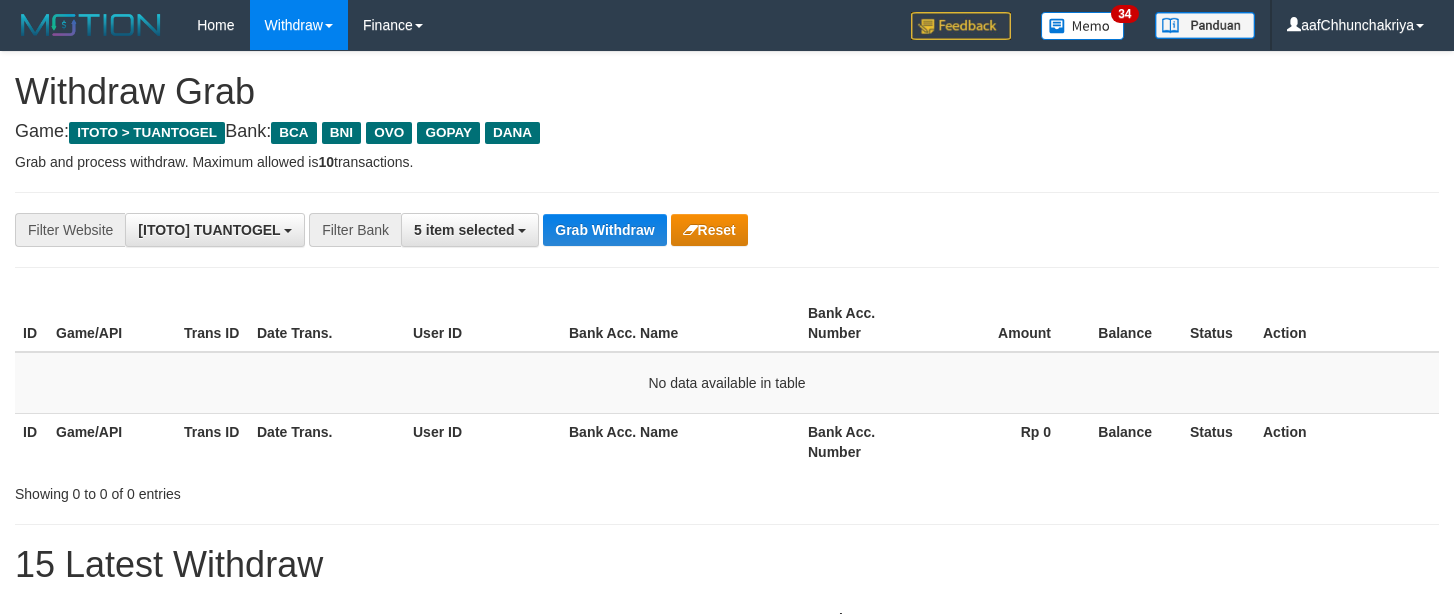 scroll, scrollTop: 0, scrollLeft: 0, axis: both 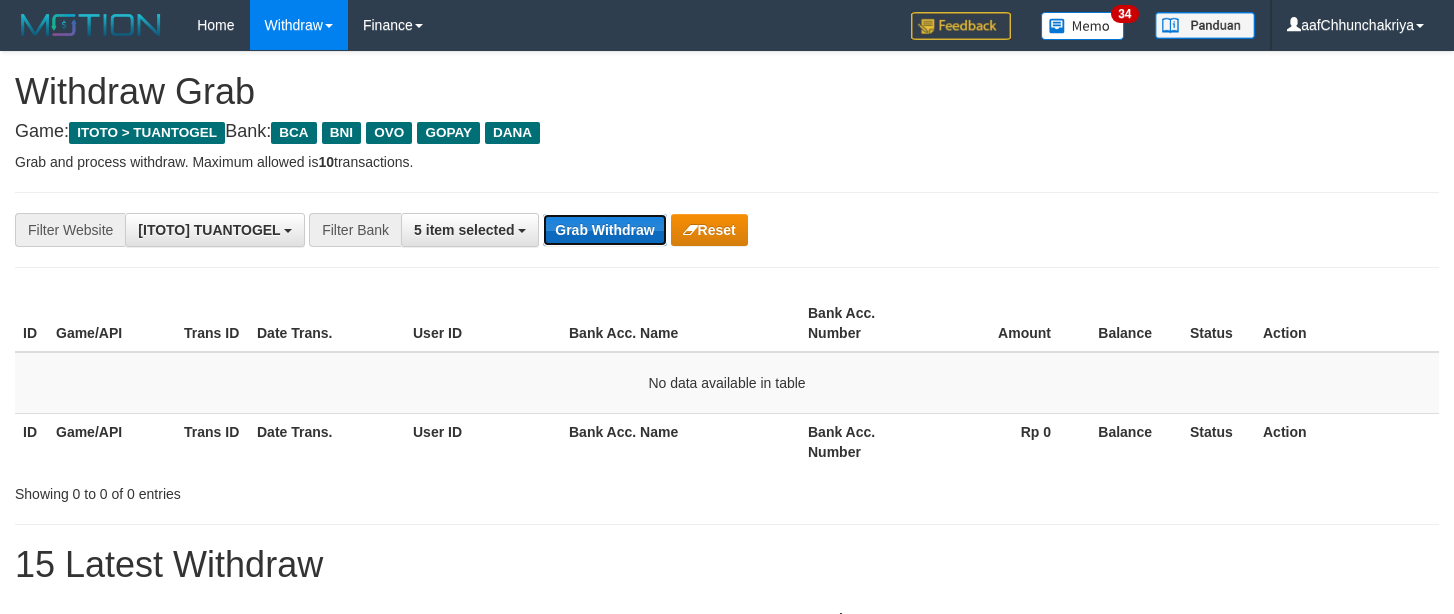 click on "Grab Withdraw" at bounding box center (604, 230) 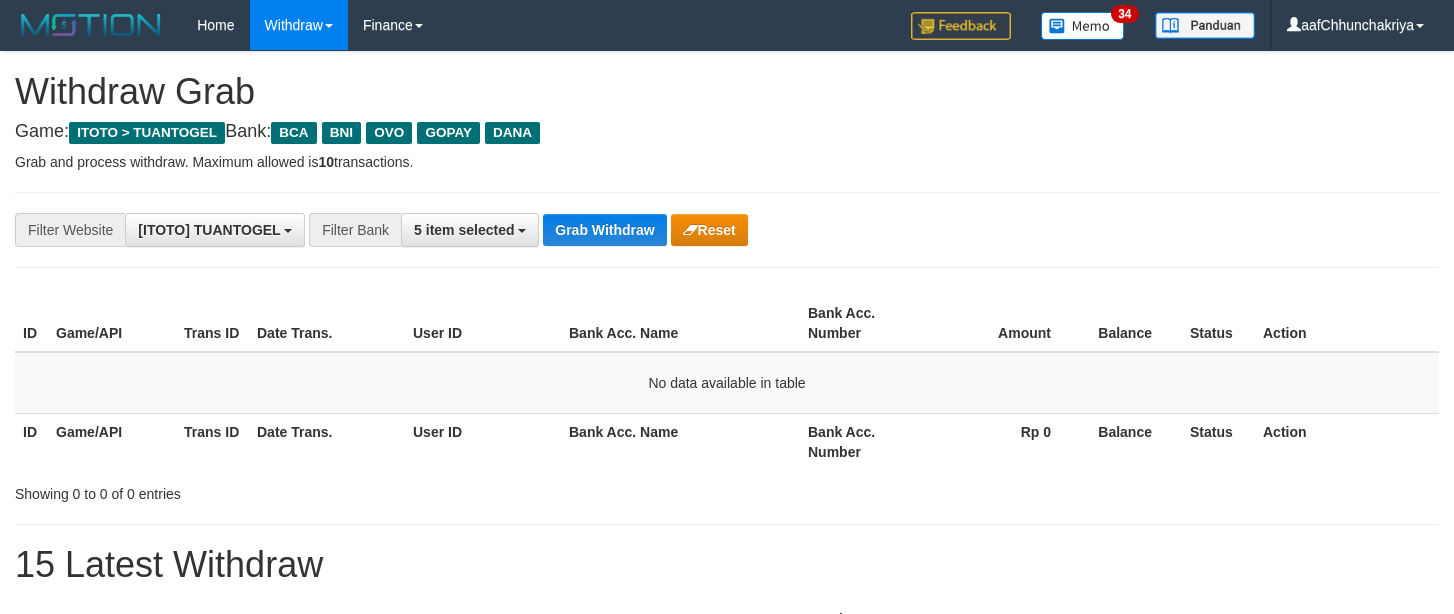 scroll, scrollTop: 0, scrollLeft: 0, axis: both 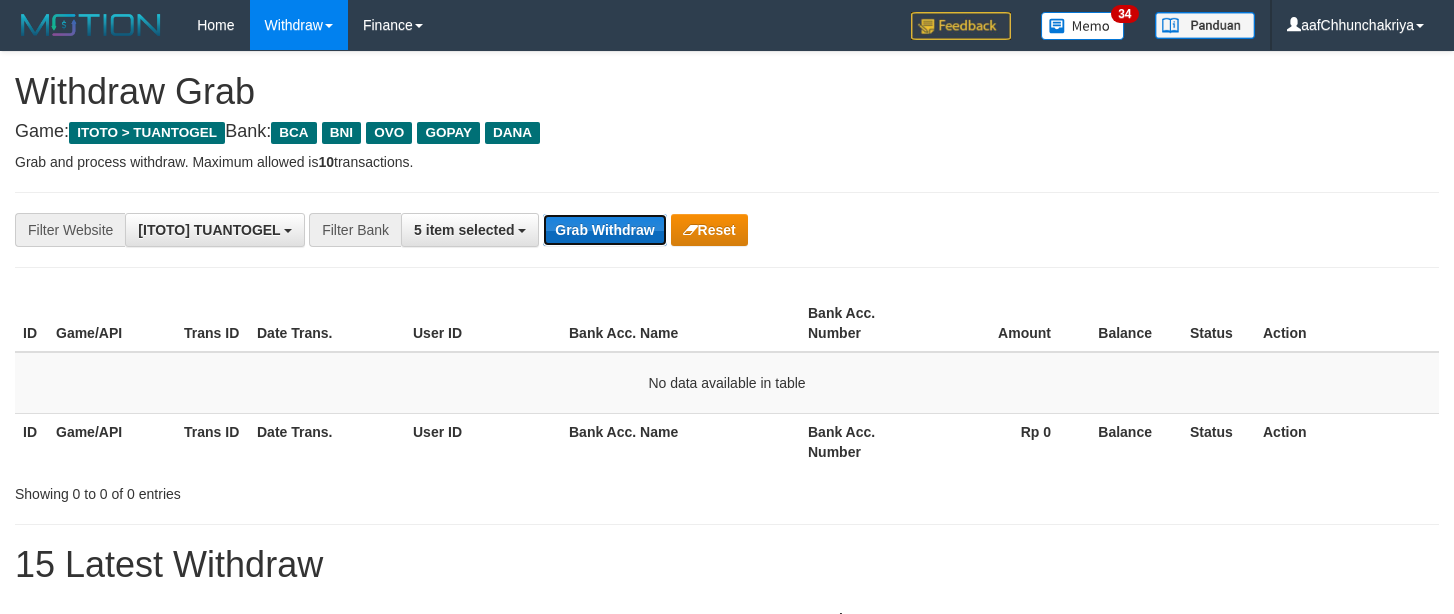 click on "Grab Withdraw" at bounding box center [604, 230] 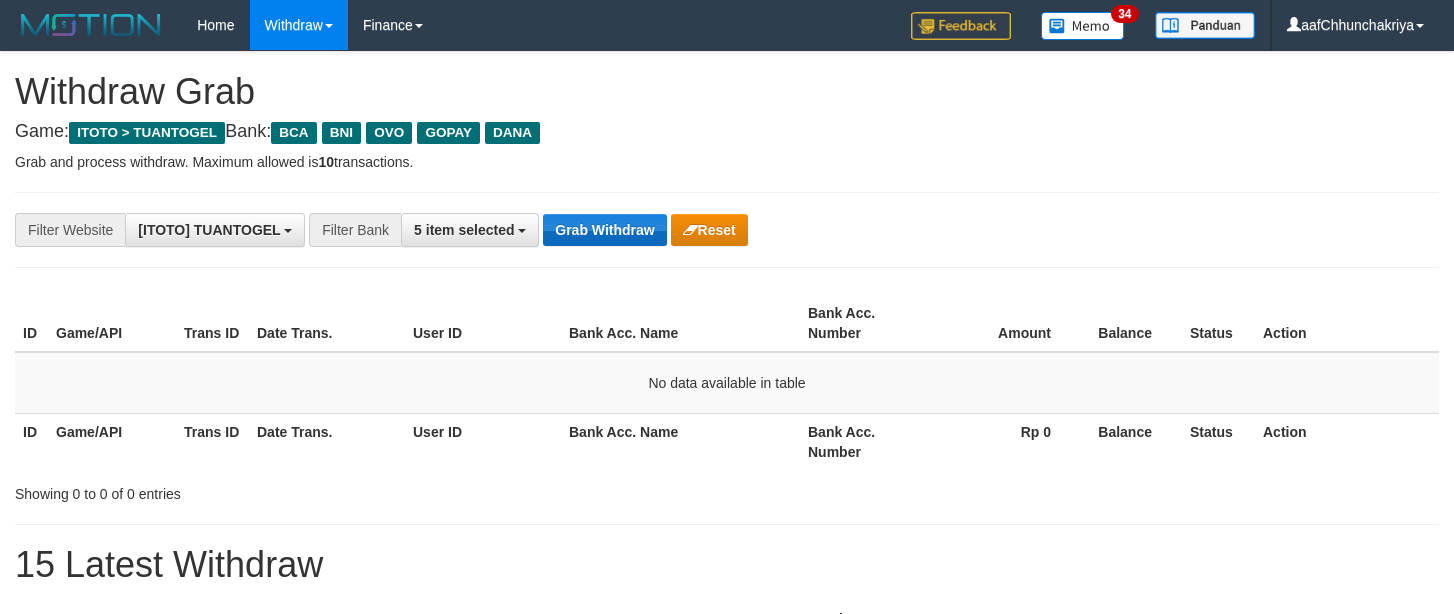scroll, scrollTop: 0, scrollLeft: 0, axis: both 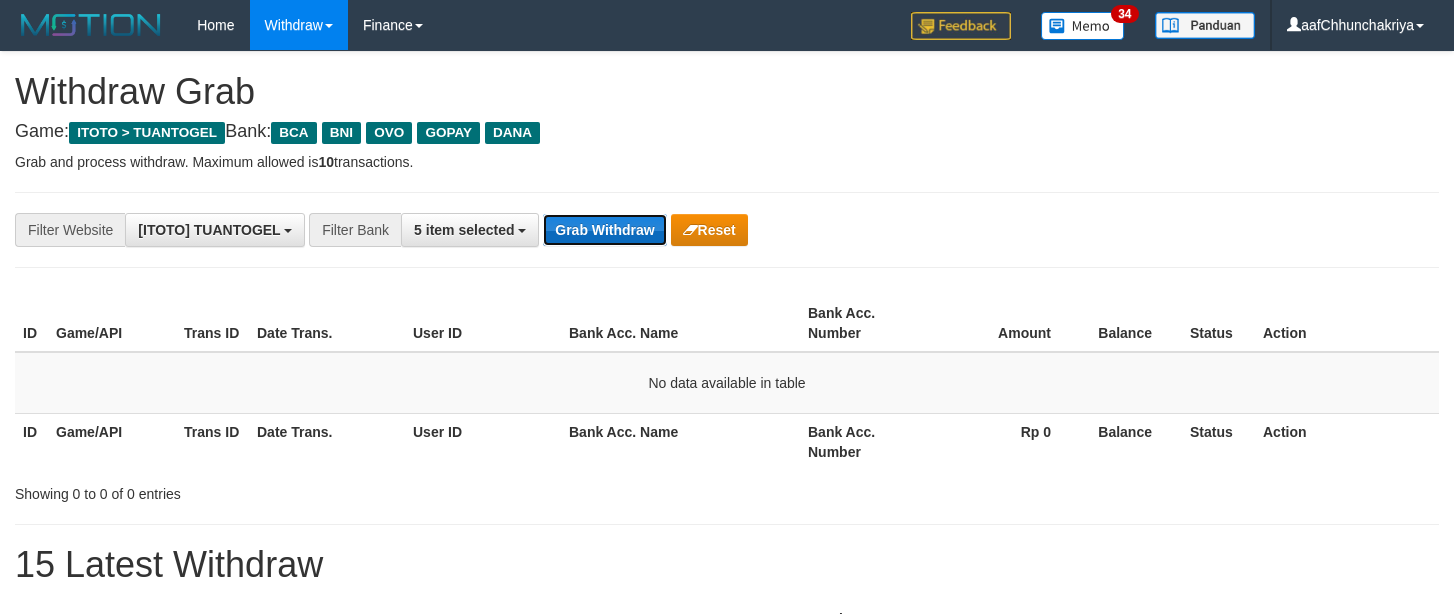 click on "Grab Withdraw" at bounding box center [604, 230] 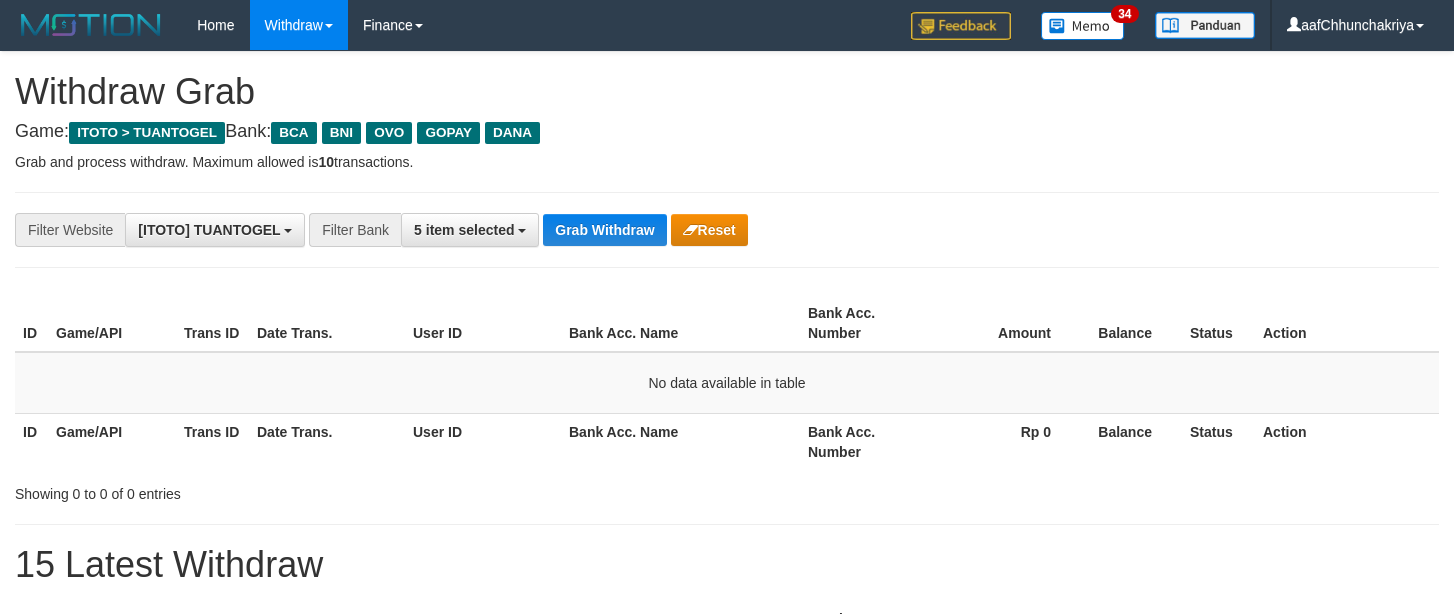 scroll, scrollTop: 0, scrollLeft: 0, axis: both 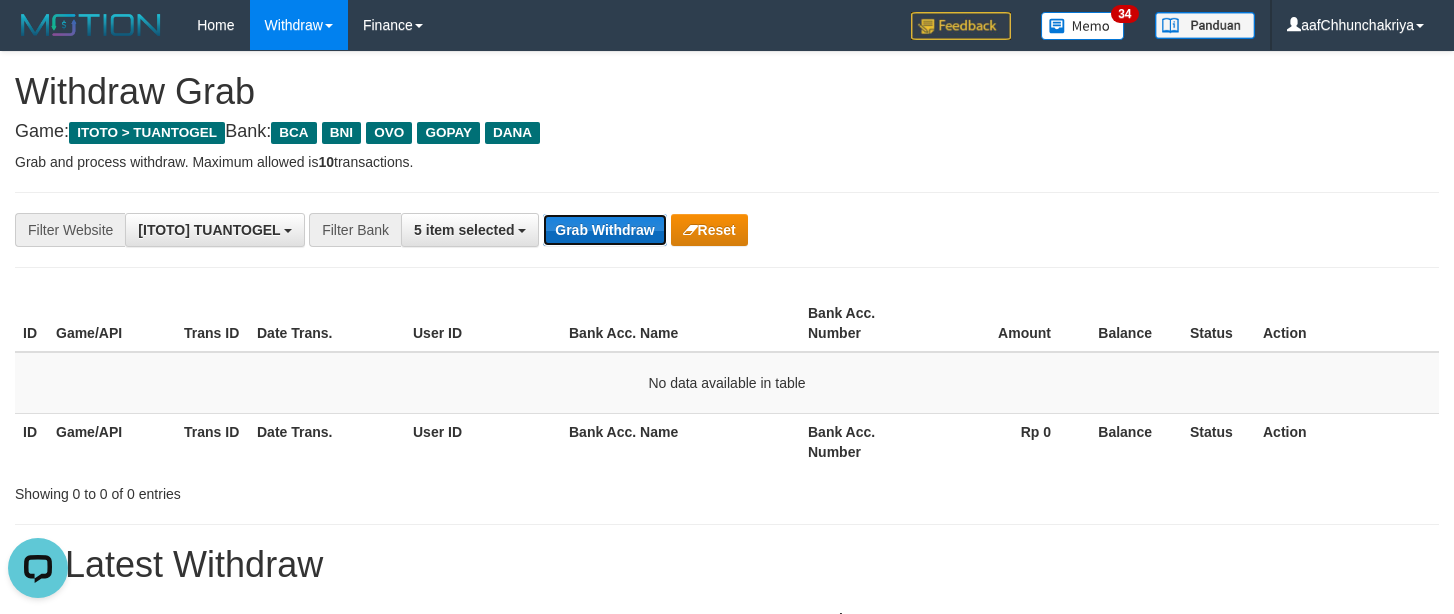 click on "Grab Withdraw" at bounding box center (604, 230) 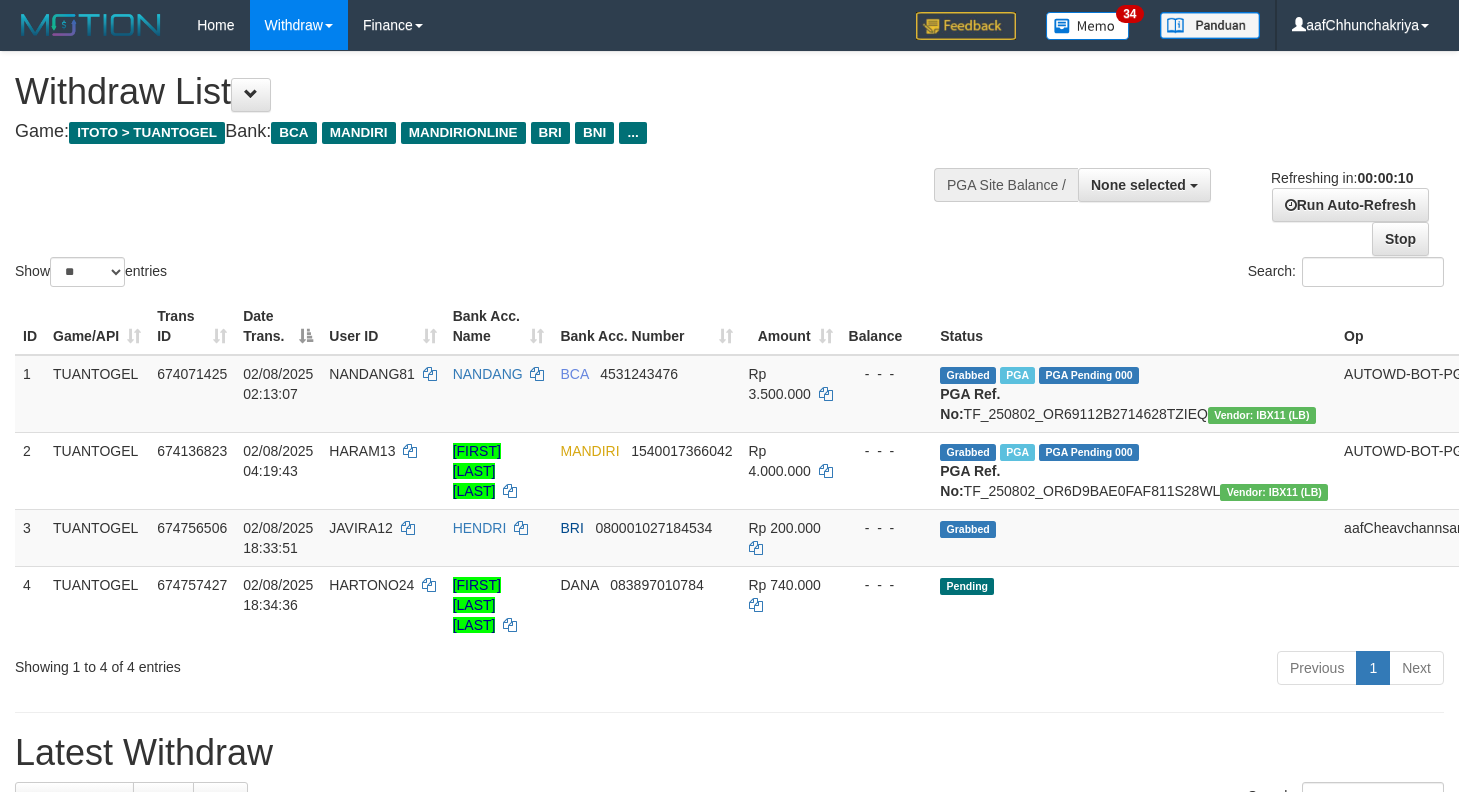 select 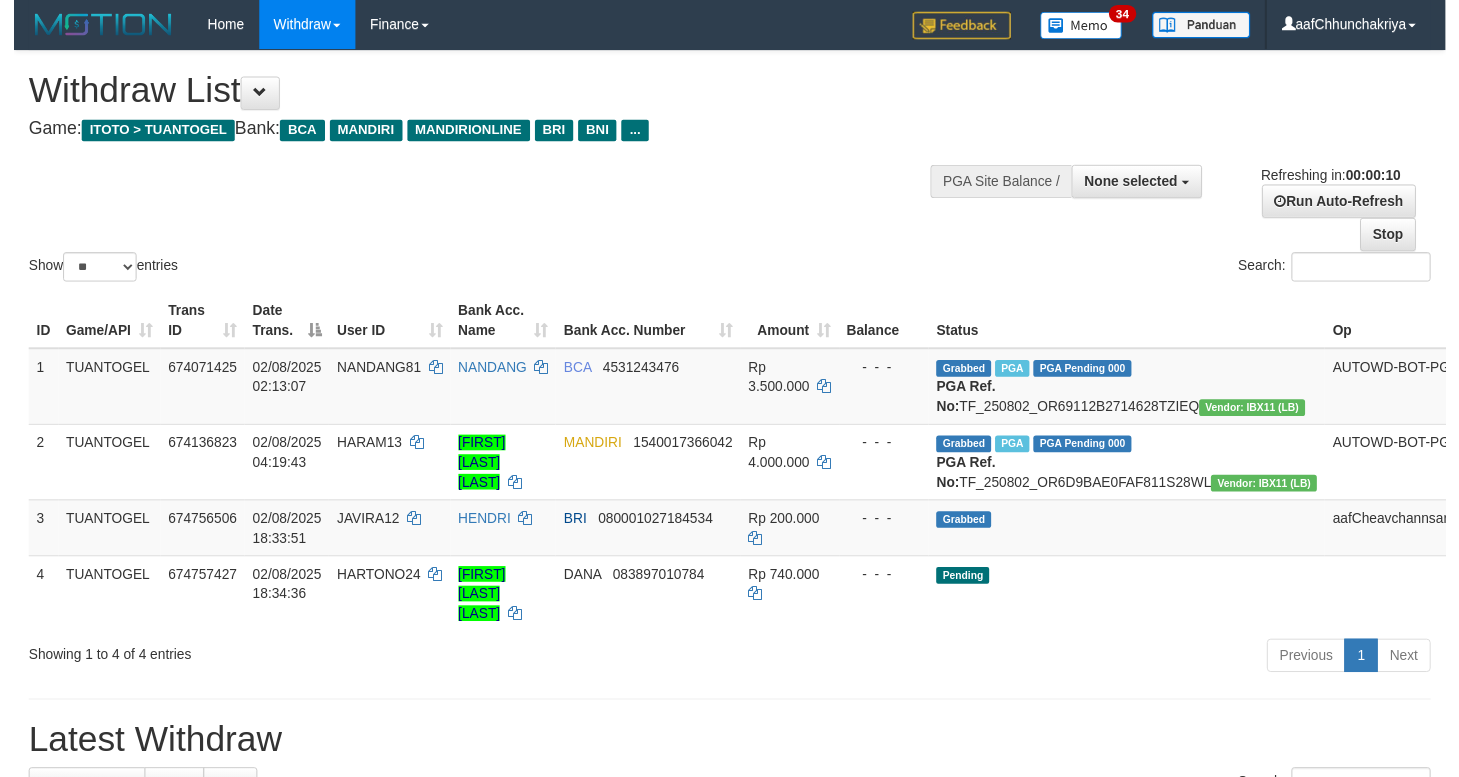 scroll, scrollTop: 0, scrollLeft: 0, axis: both 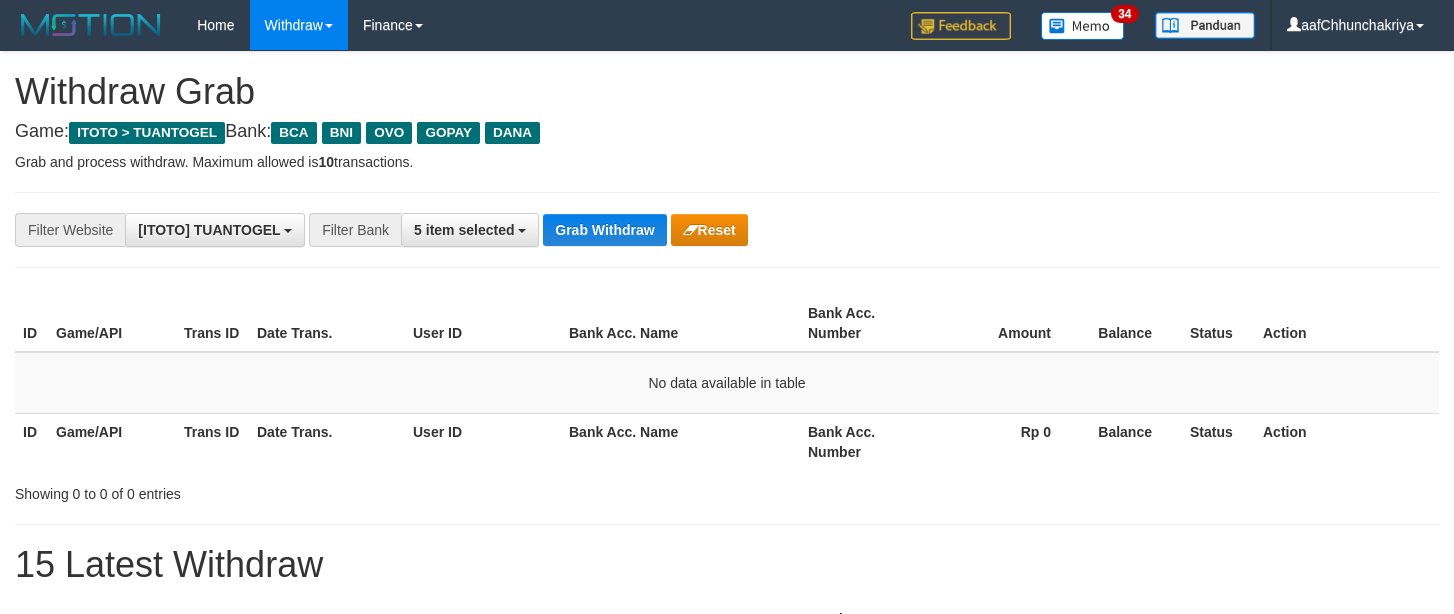 click on "Grab Withdraw" at bounding box center (604, 230) 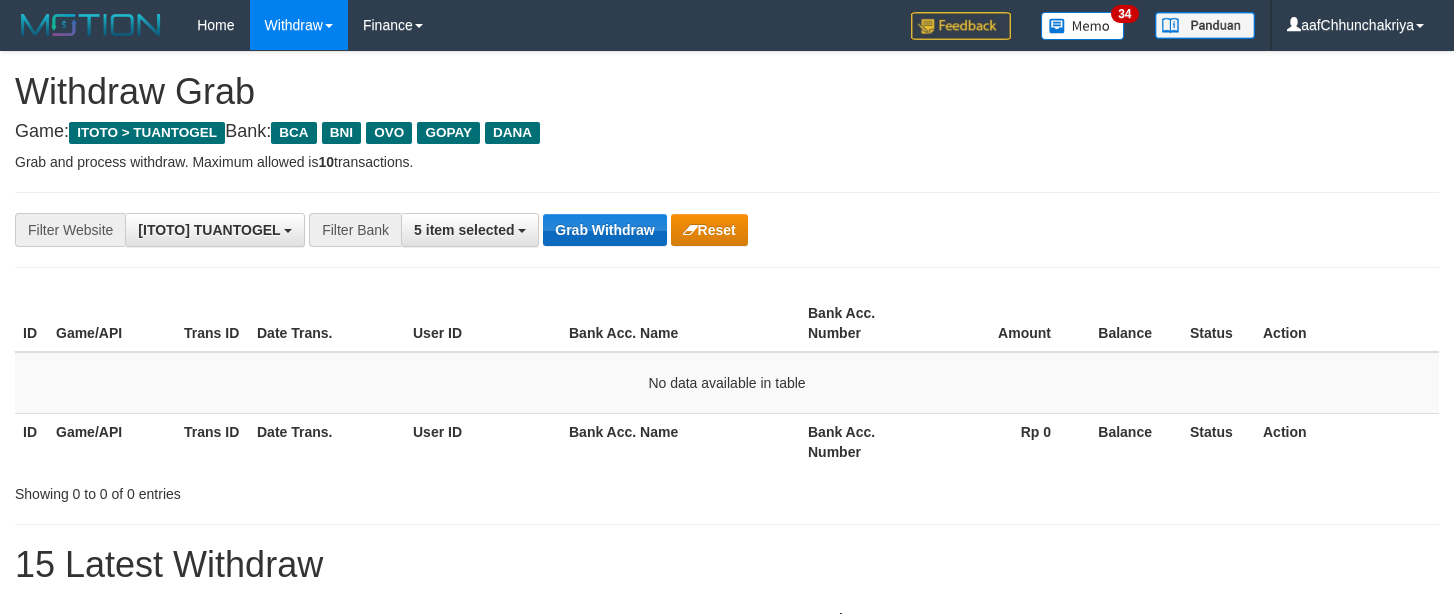 click on "Grab Withdraw" at bounding box center [604, 230] 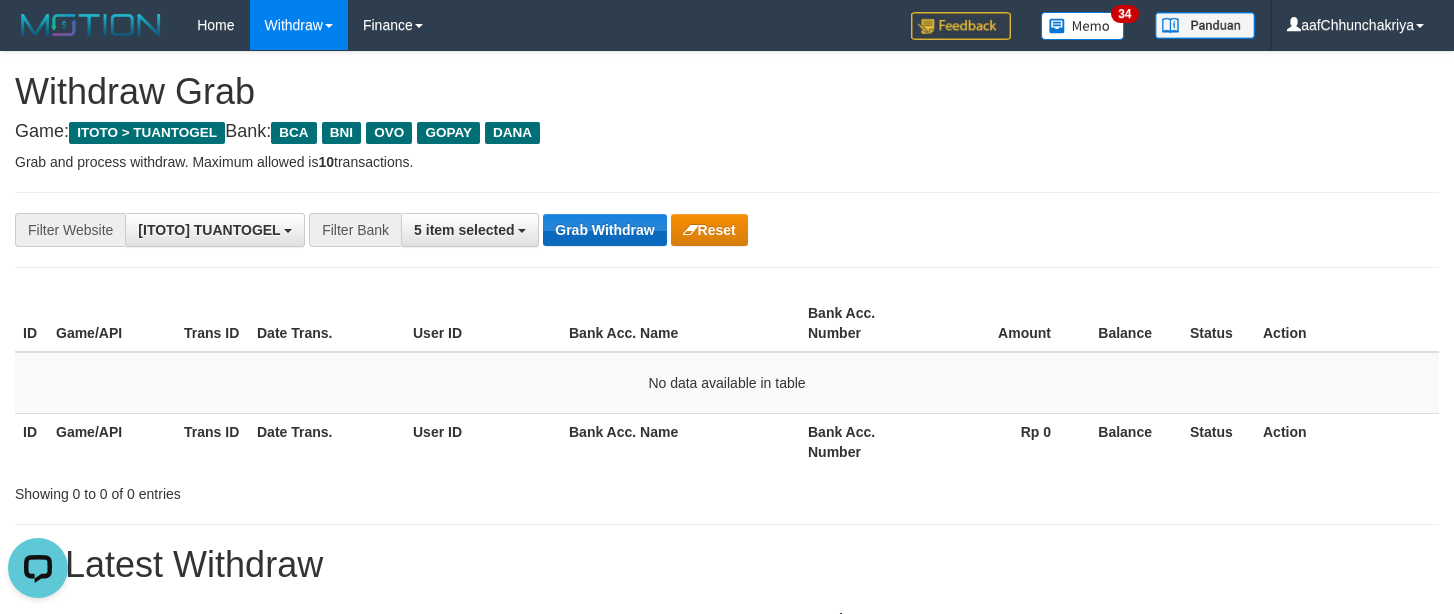 scroll, scrollTop: 0, scrollLeft: 0, axis: both 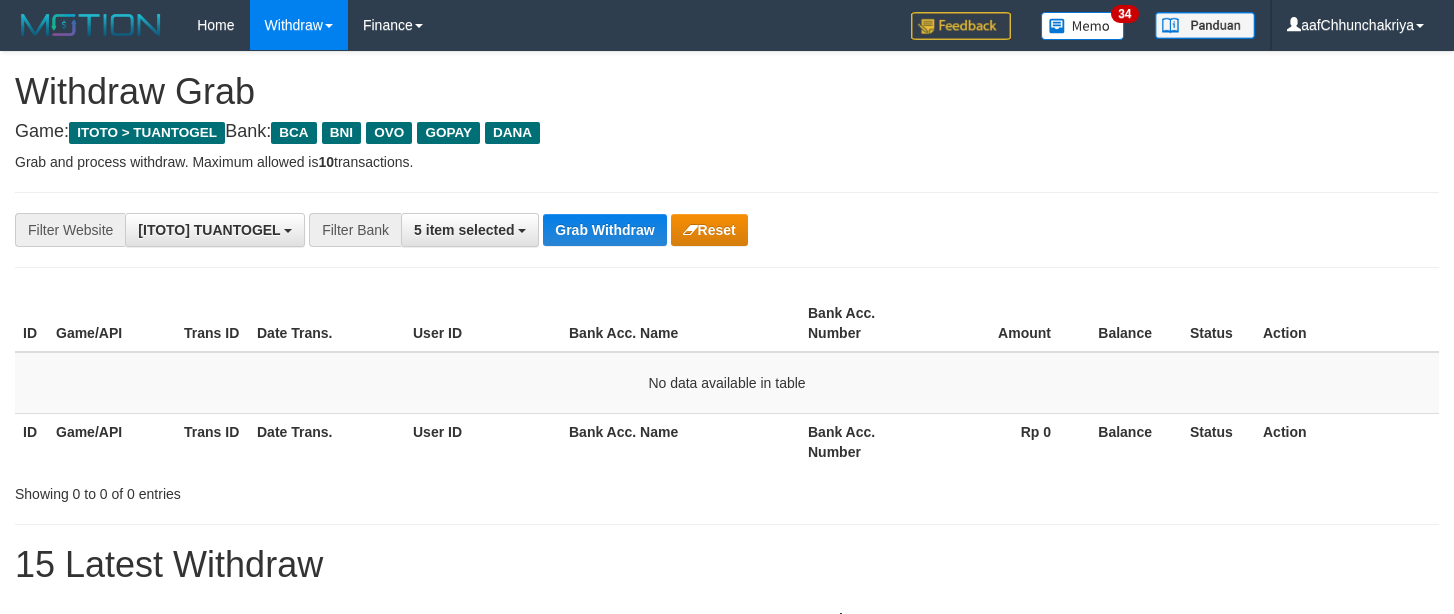 click on "Grab Withdraw" at bounding box center (604, 230) 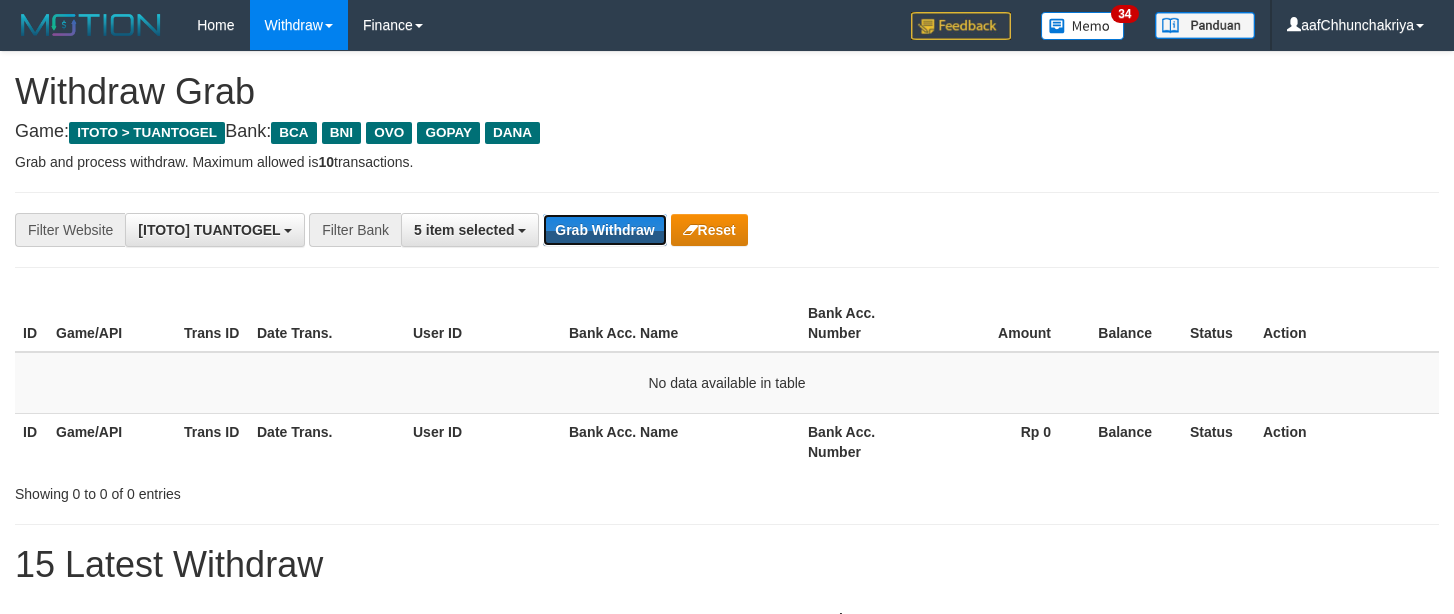 click on "Grab Withdraw" at bounding box center [604, 230] 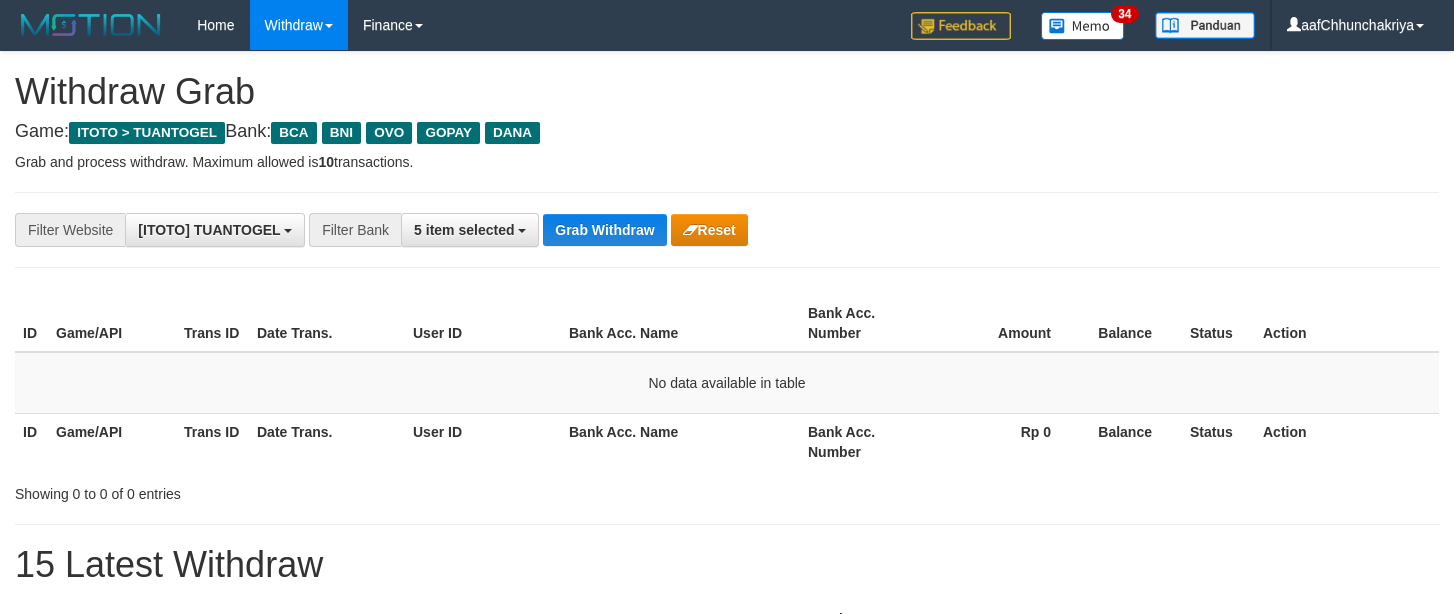 scroll, scrollTop: 0, scrollLeft: 0, axis: both 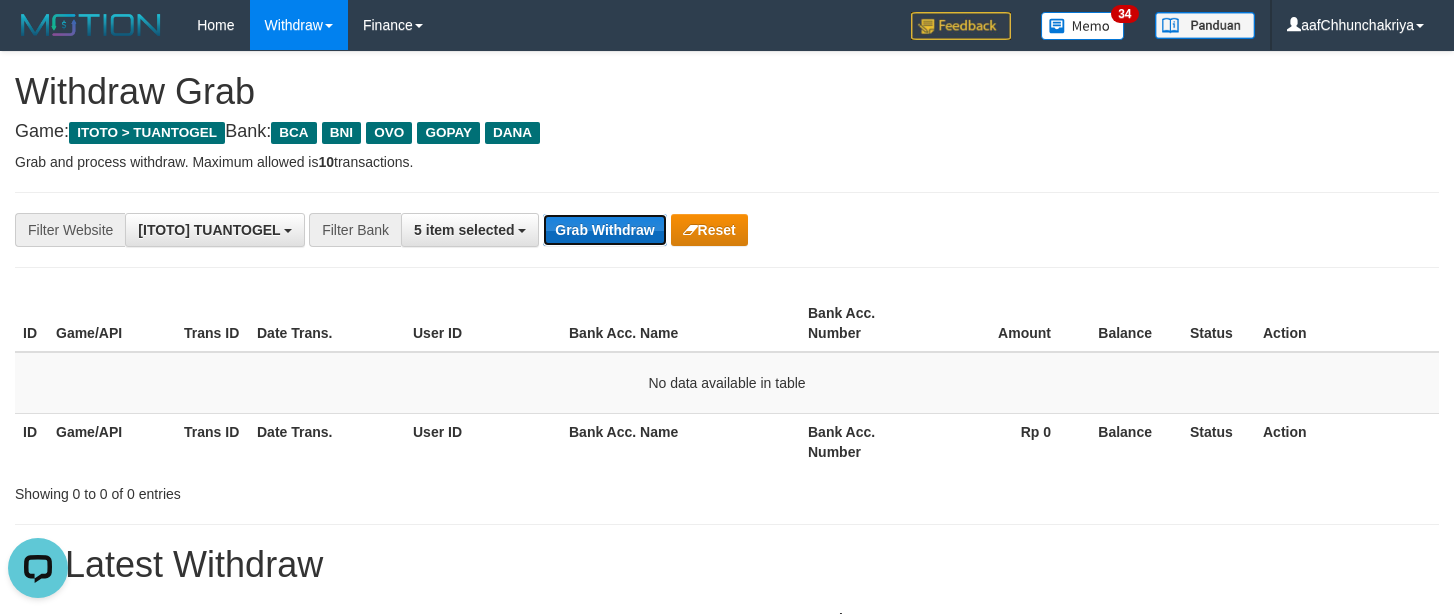 click on "Grab Withdraw" at bounding box center [604, 230] 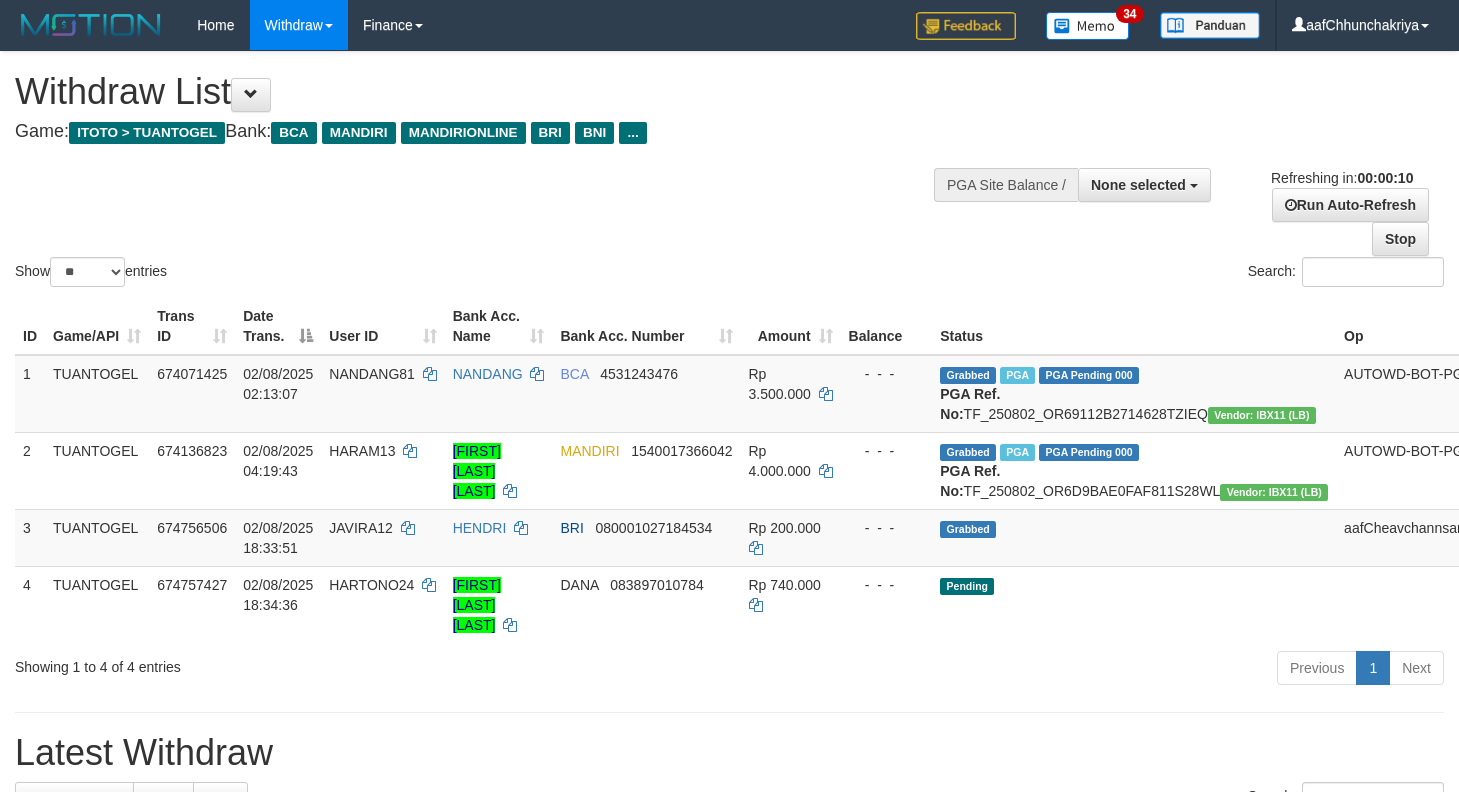 select 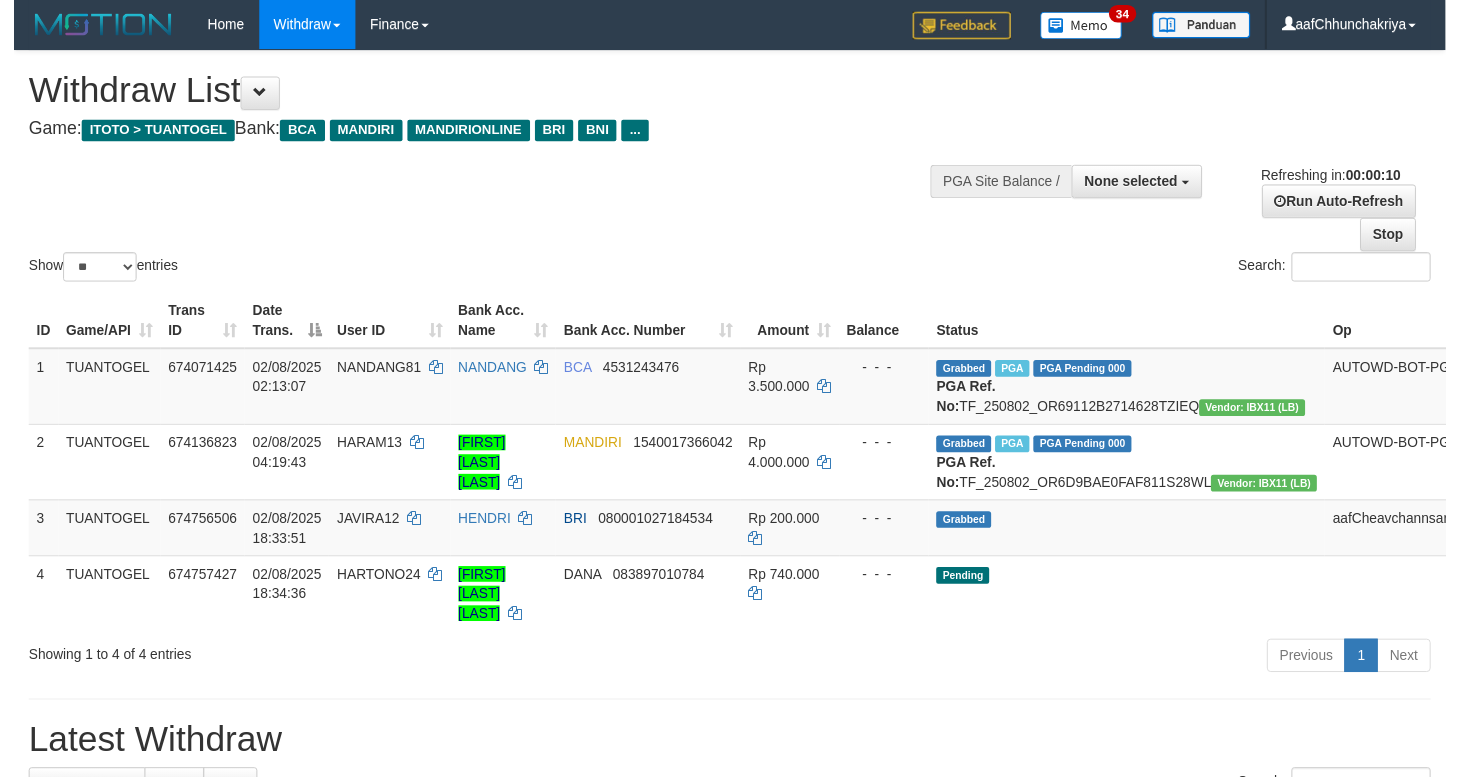 scroll, scrollTop: 0, scrollLeft: 0, axis: both 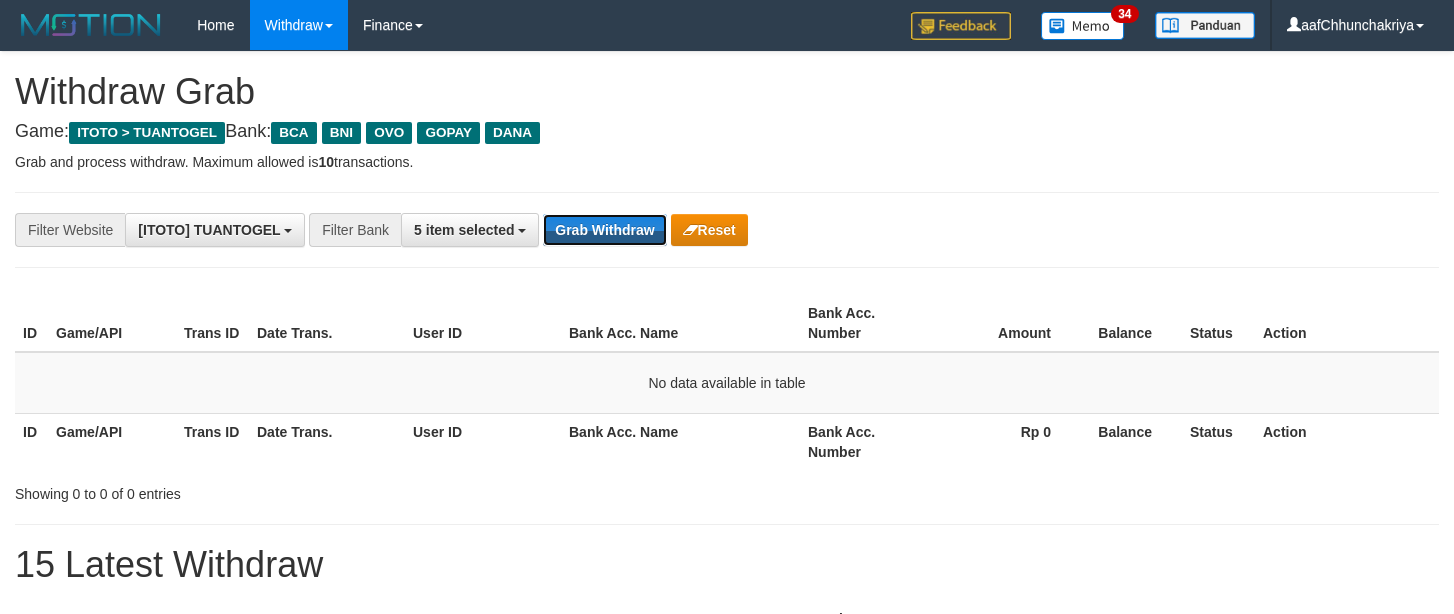 click on "Grab Withdraw" at bounding box center [604, 230] 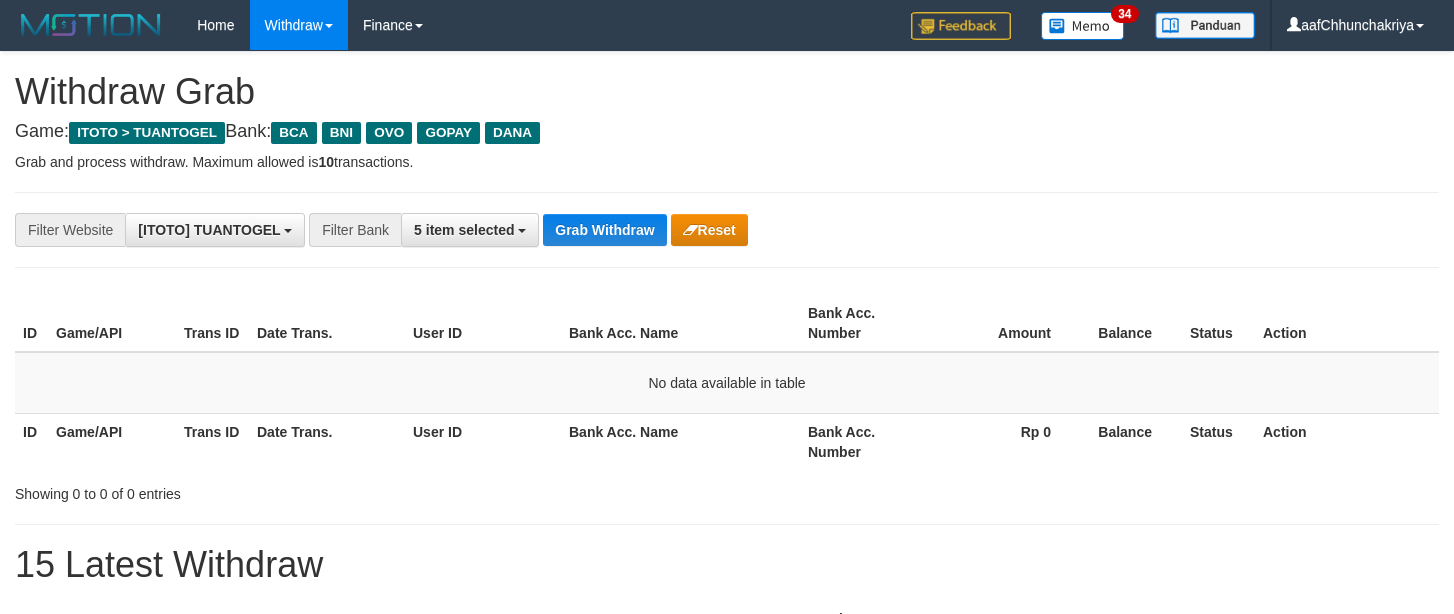 scroll, scrollTop: 0, scrollLeft: 0, axis: both 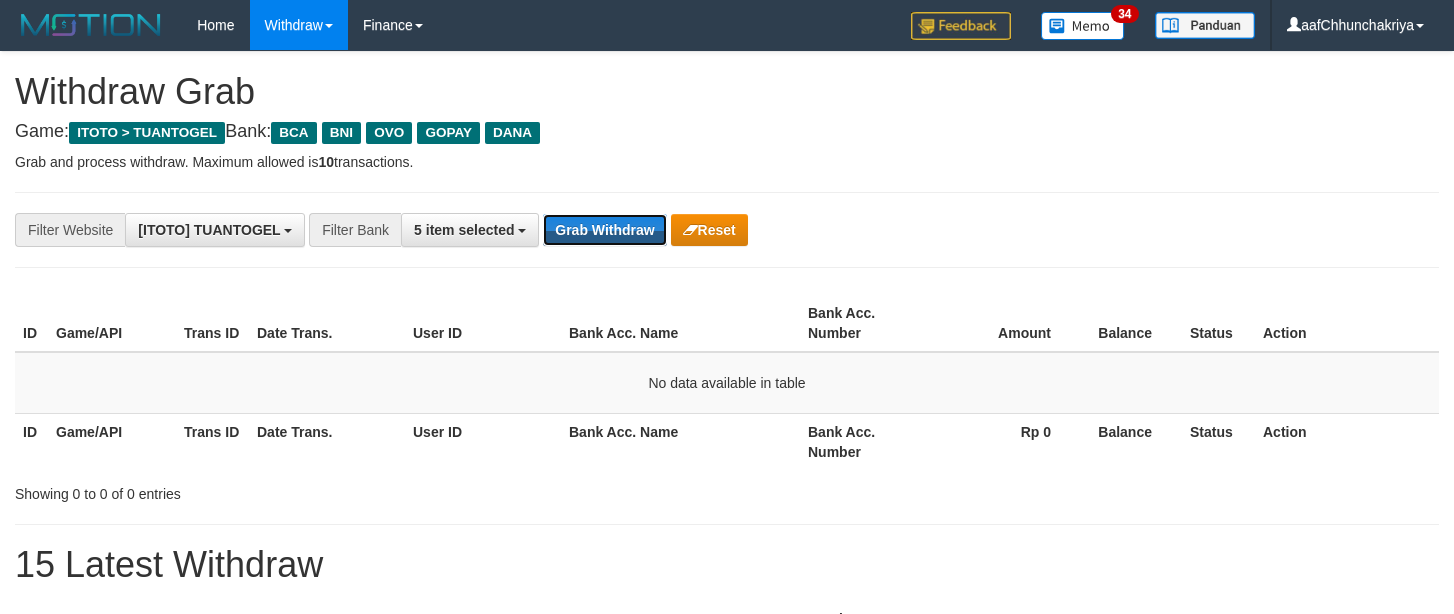 click on "Grab Withdraw" at bounding box center [604, 230] 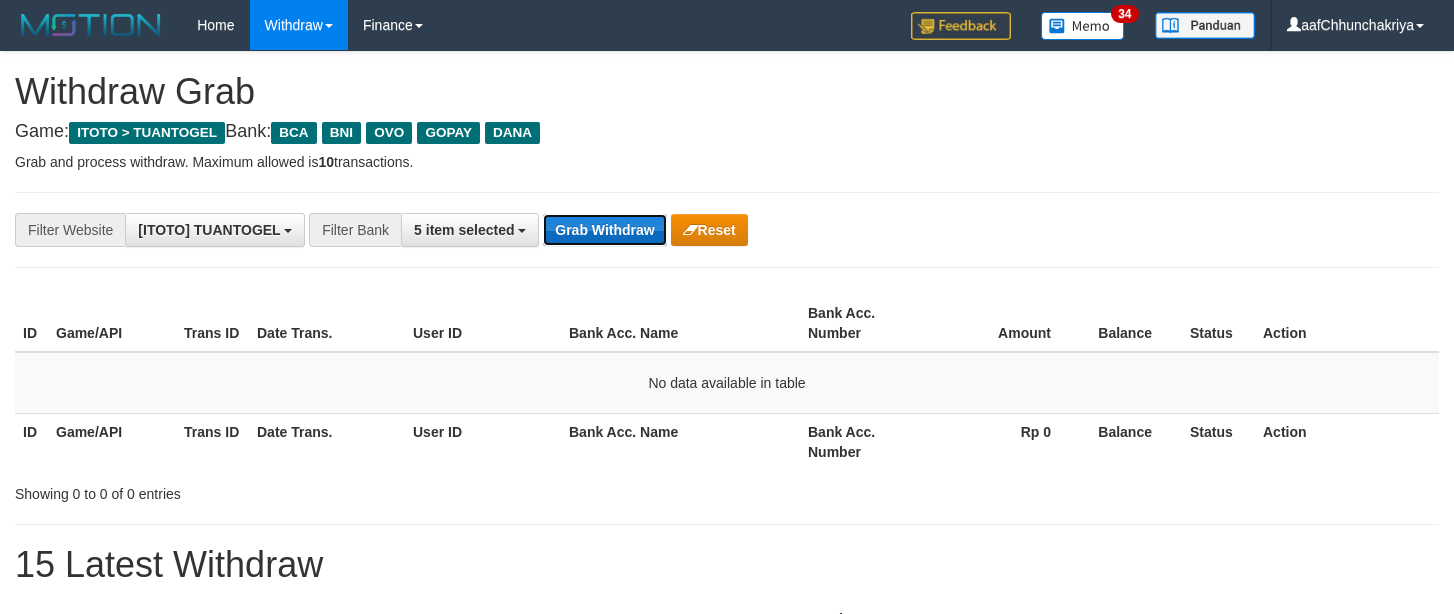 drag, startPoint x: 0, startPoint y: 0, endPoint x: 588, endPoint y: 245, distance: 637 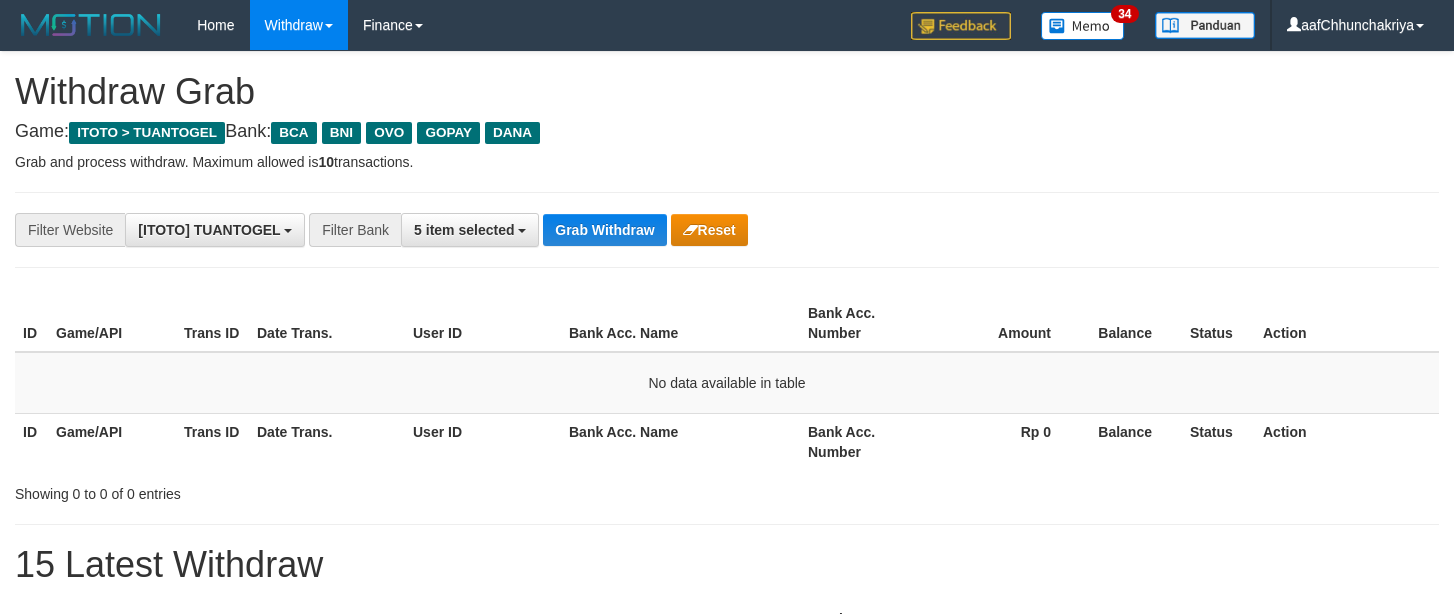 scroll, scrollTop: 0, scrollLeft: 0, axis: both 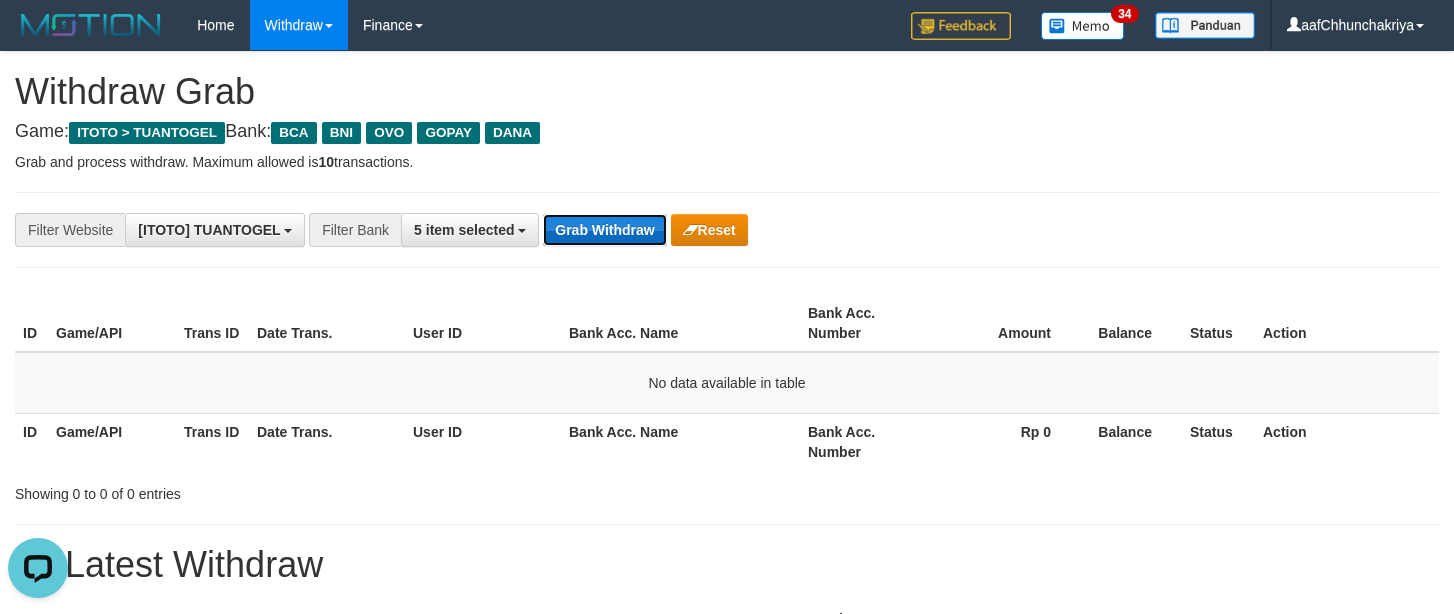 click on "Grab Withdraw" at bounding box center [604, 230] 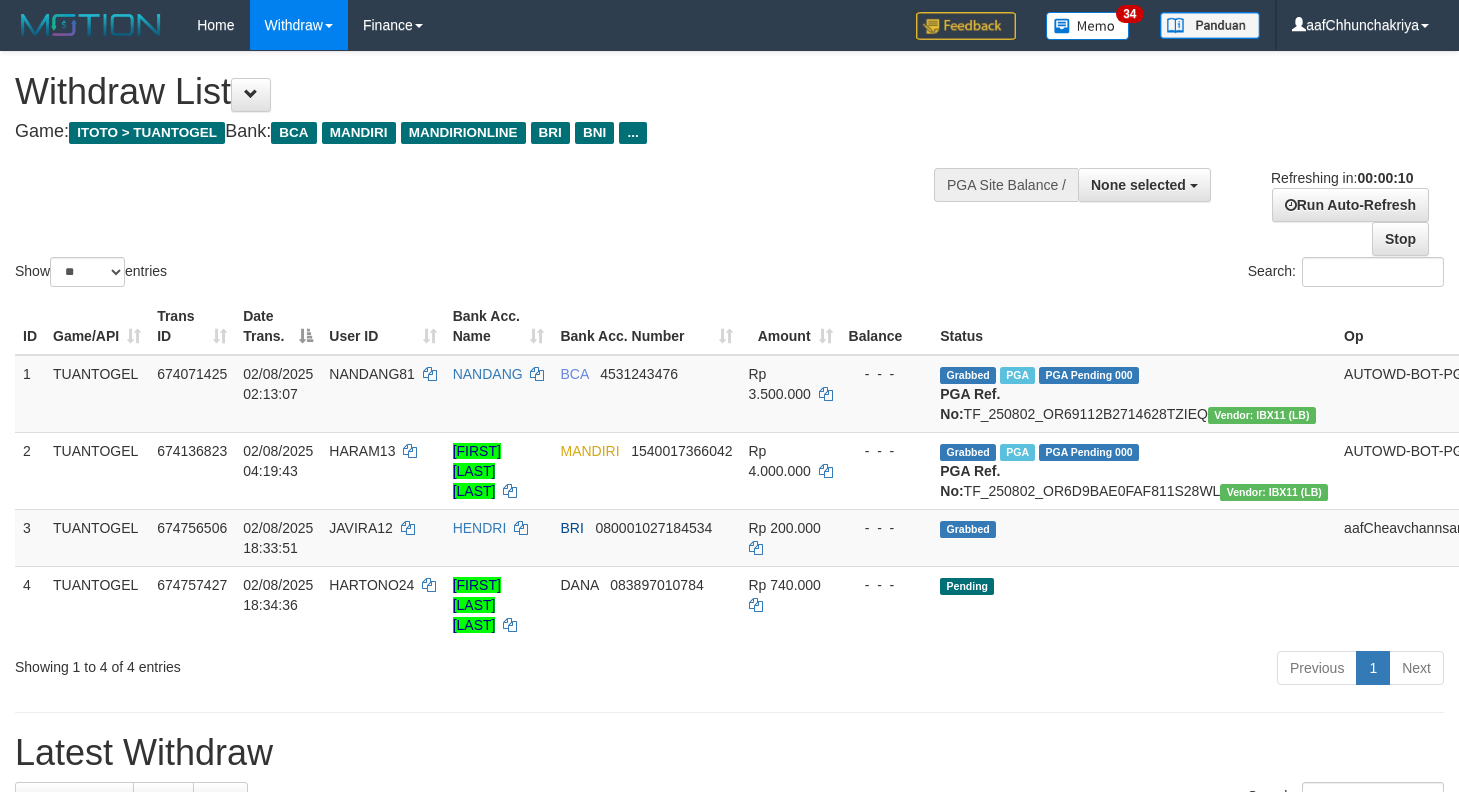 select 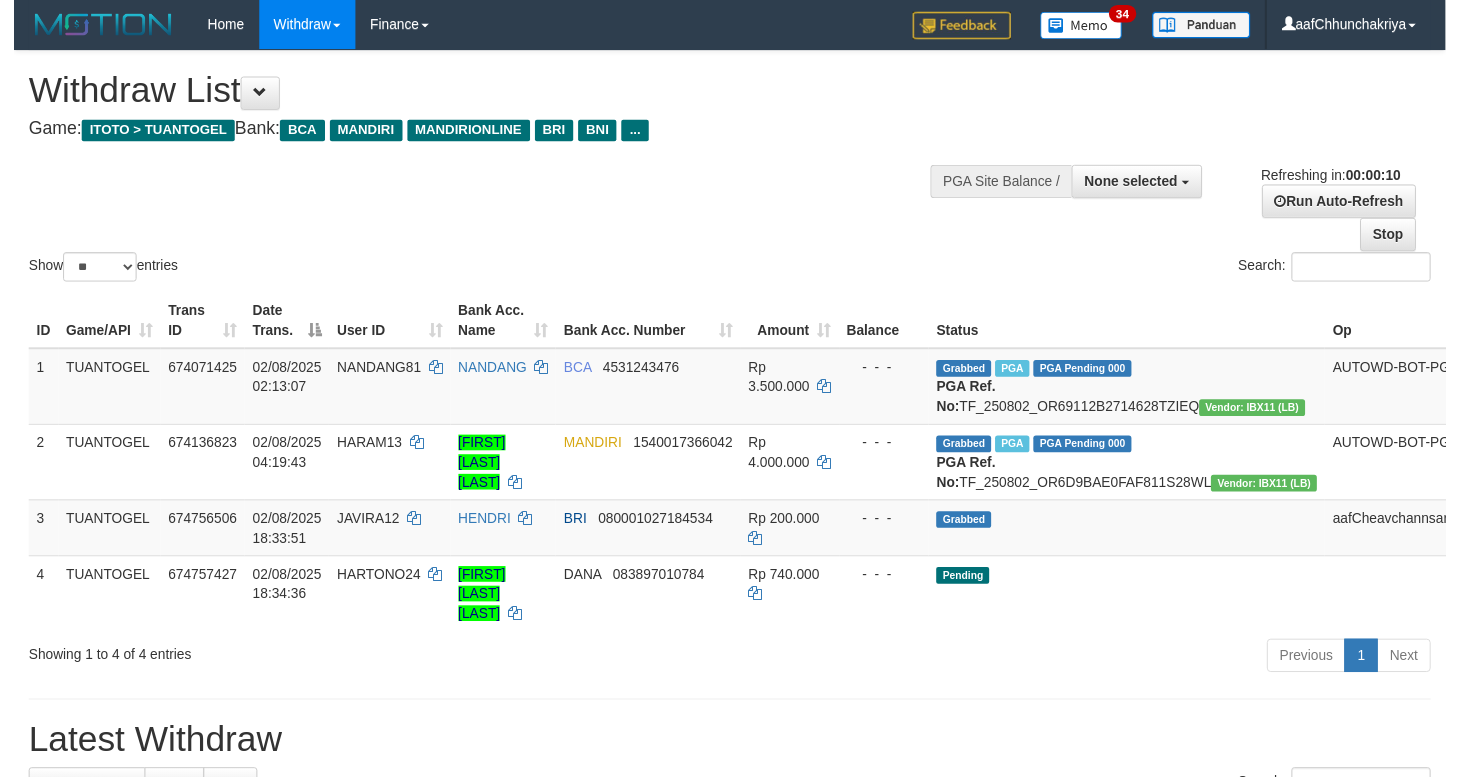 scroll, scrollTop: 0, scrollLeft: 0, axis: both 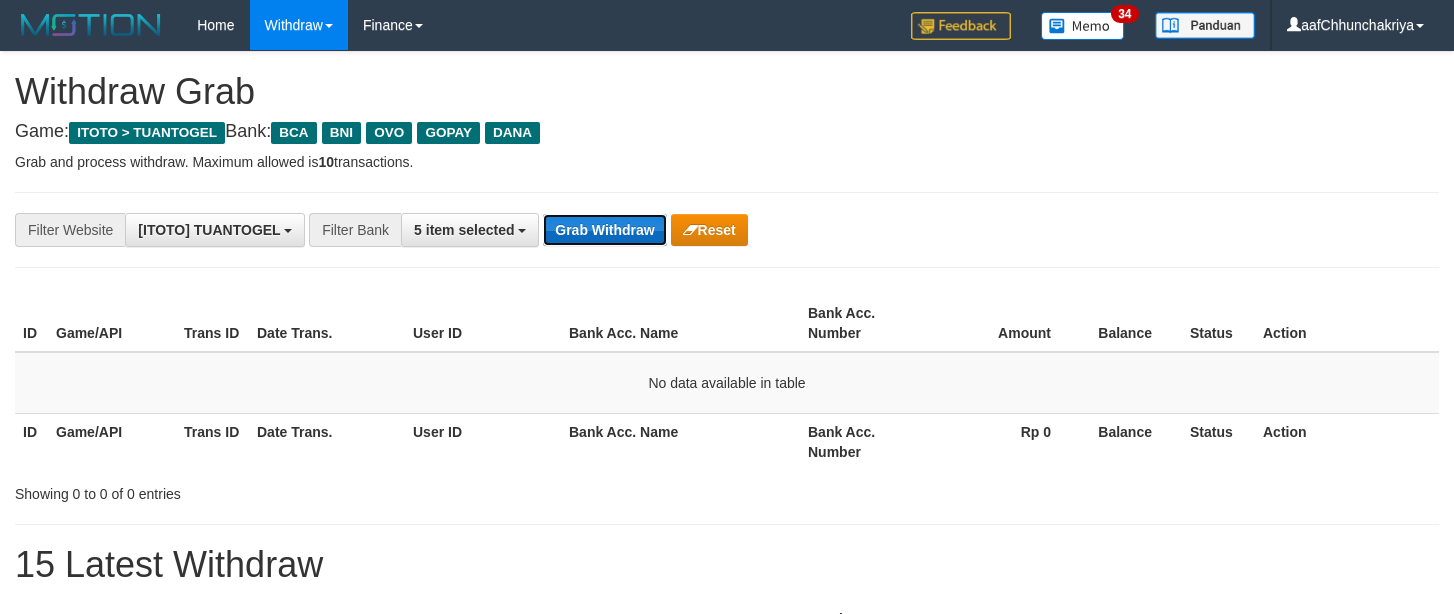 click on "Grab Withdraw" at bounding box center [604, 230] 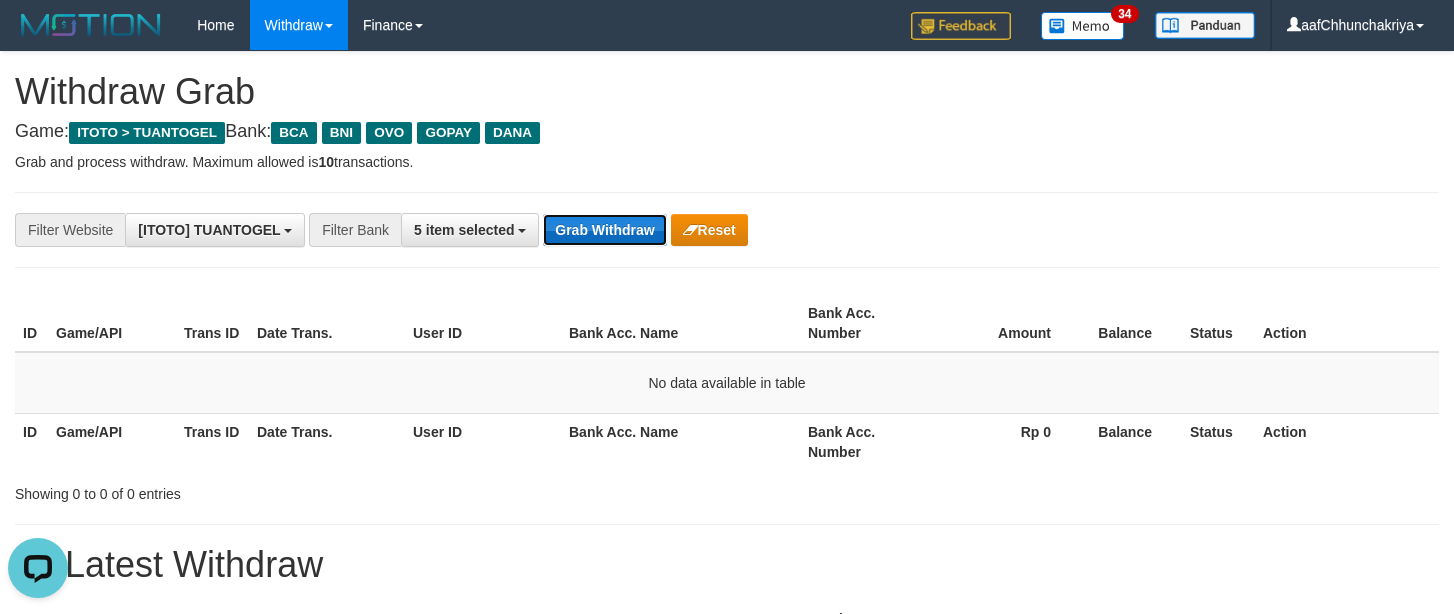 scroll, scrollTop: 0, scrollLeft: 0, axis: both 